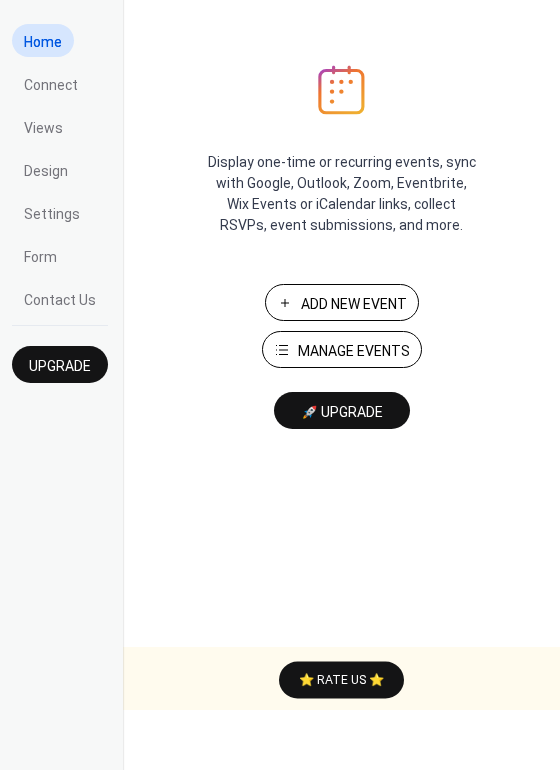 scroll, scrollTop: 0, scrollLeft: 0, axis: both 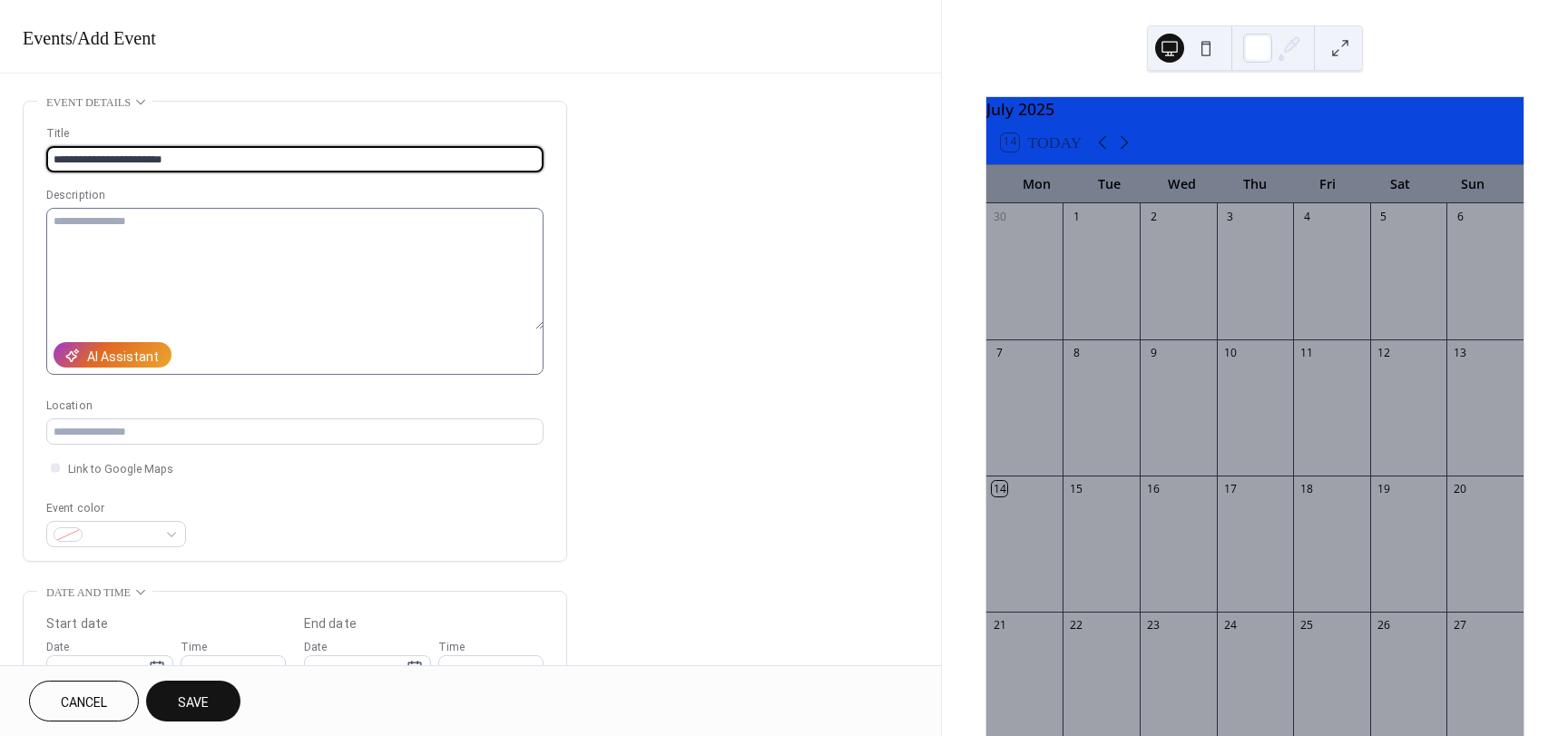 type on "**********" 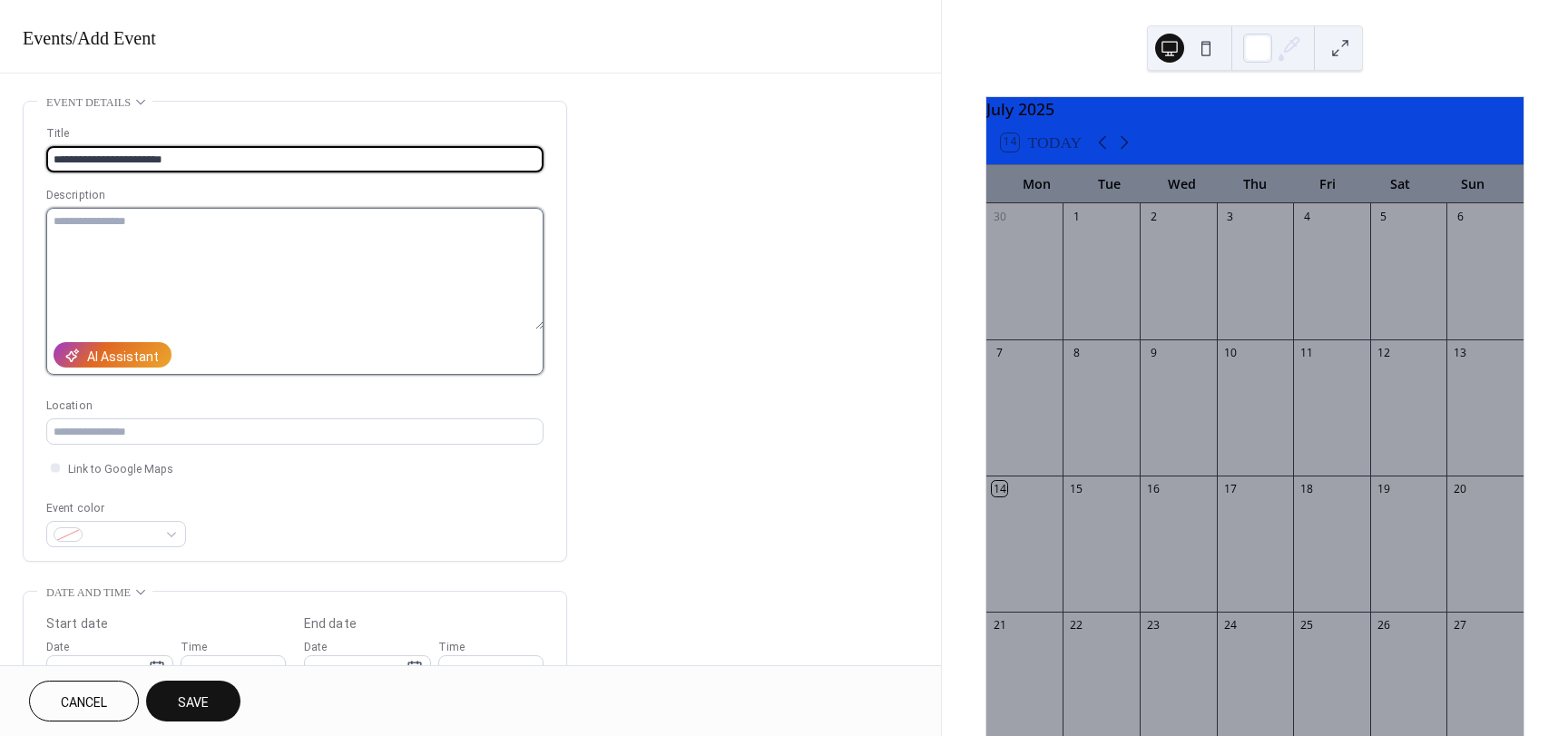 click at bounding box center (295, 269) 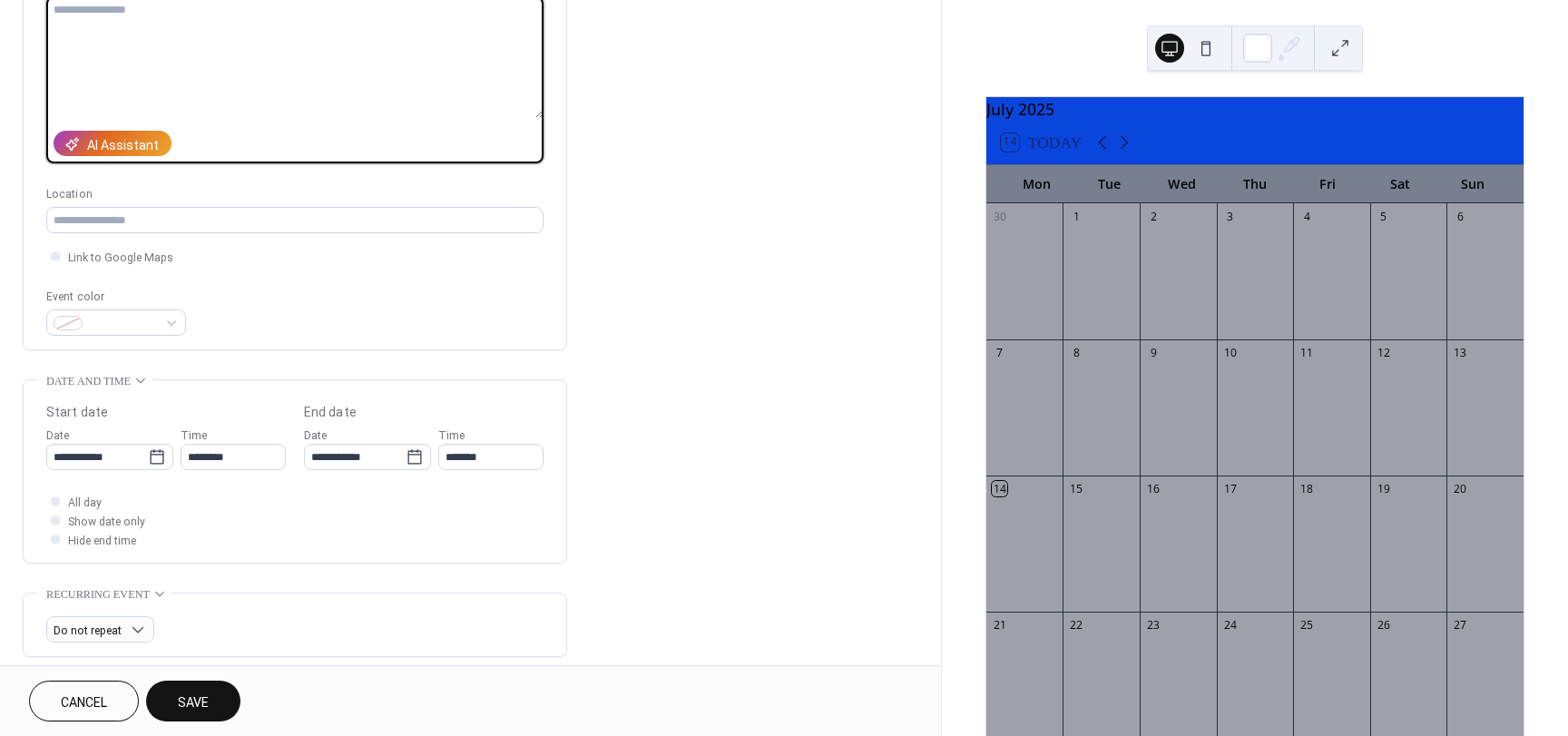 scroll, scrollTop: 272, scrollLeft: 0, axis: vertical 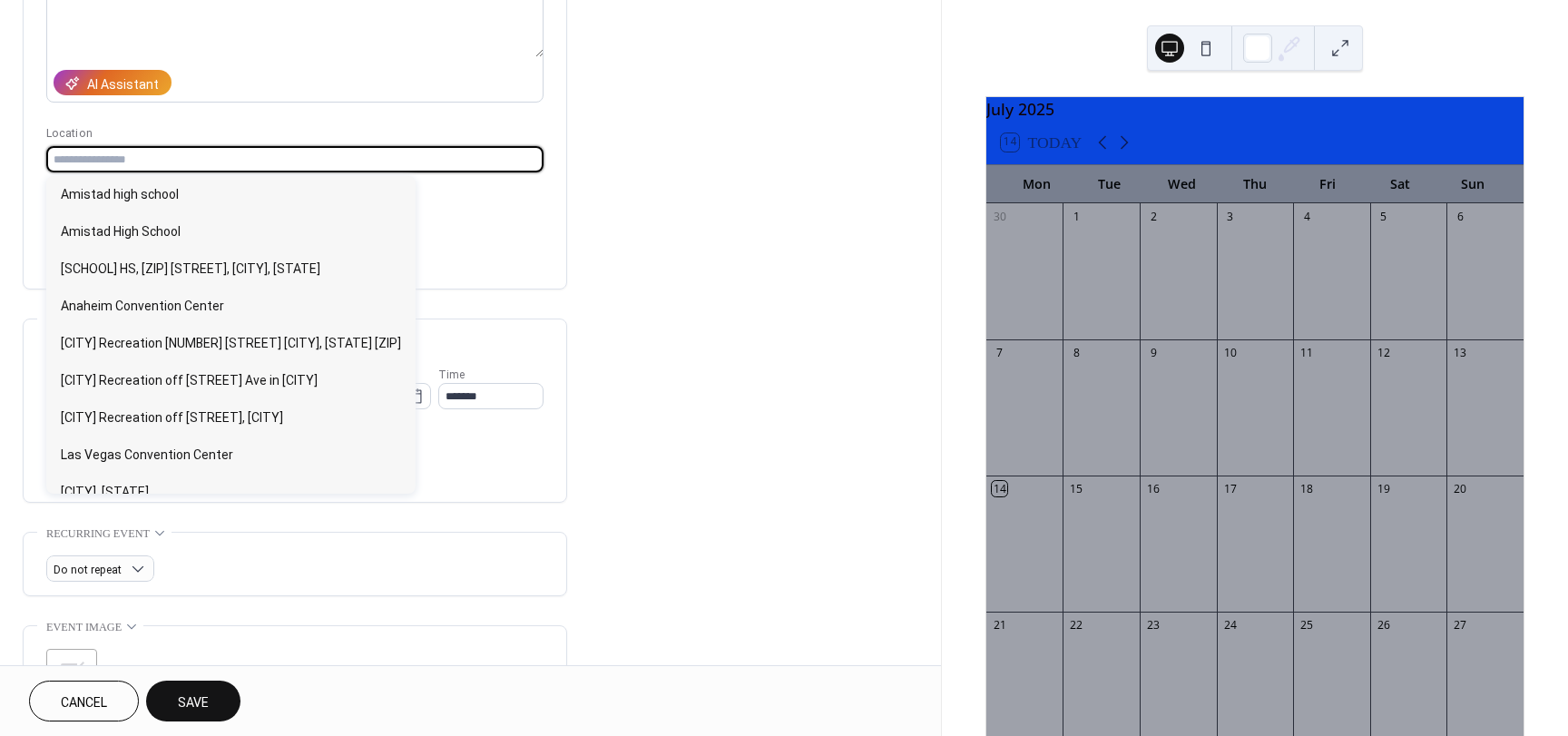 click at bounding box center [295, 159] 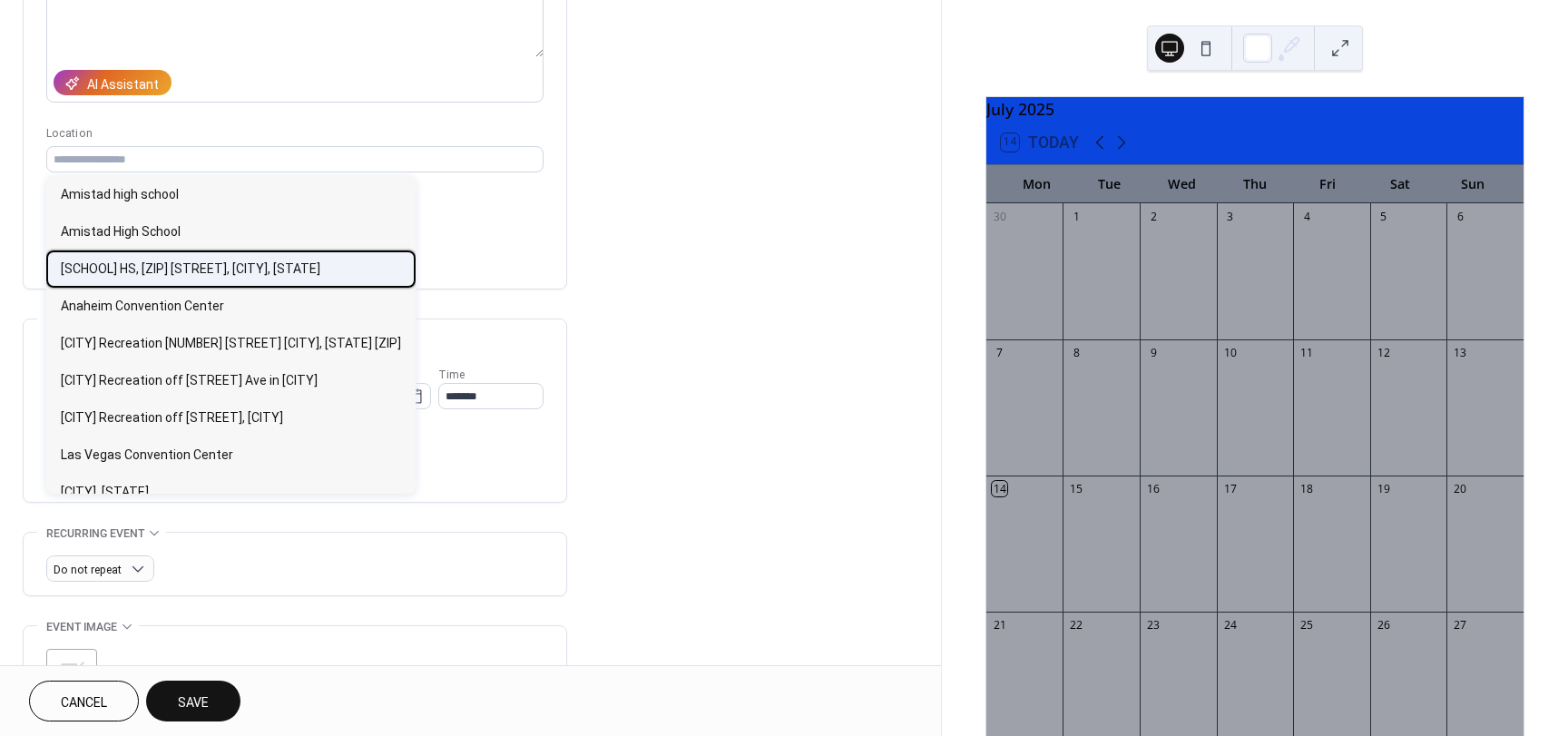 click on "Amistad HS, 83501 Dillion Ave, Indio, Ca 92201" at bounding box center [191, 269] 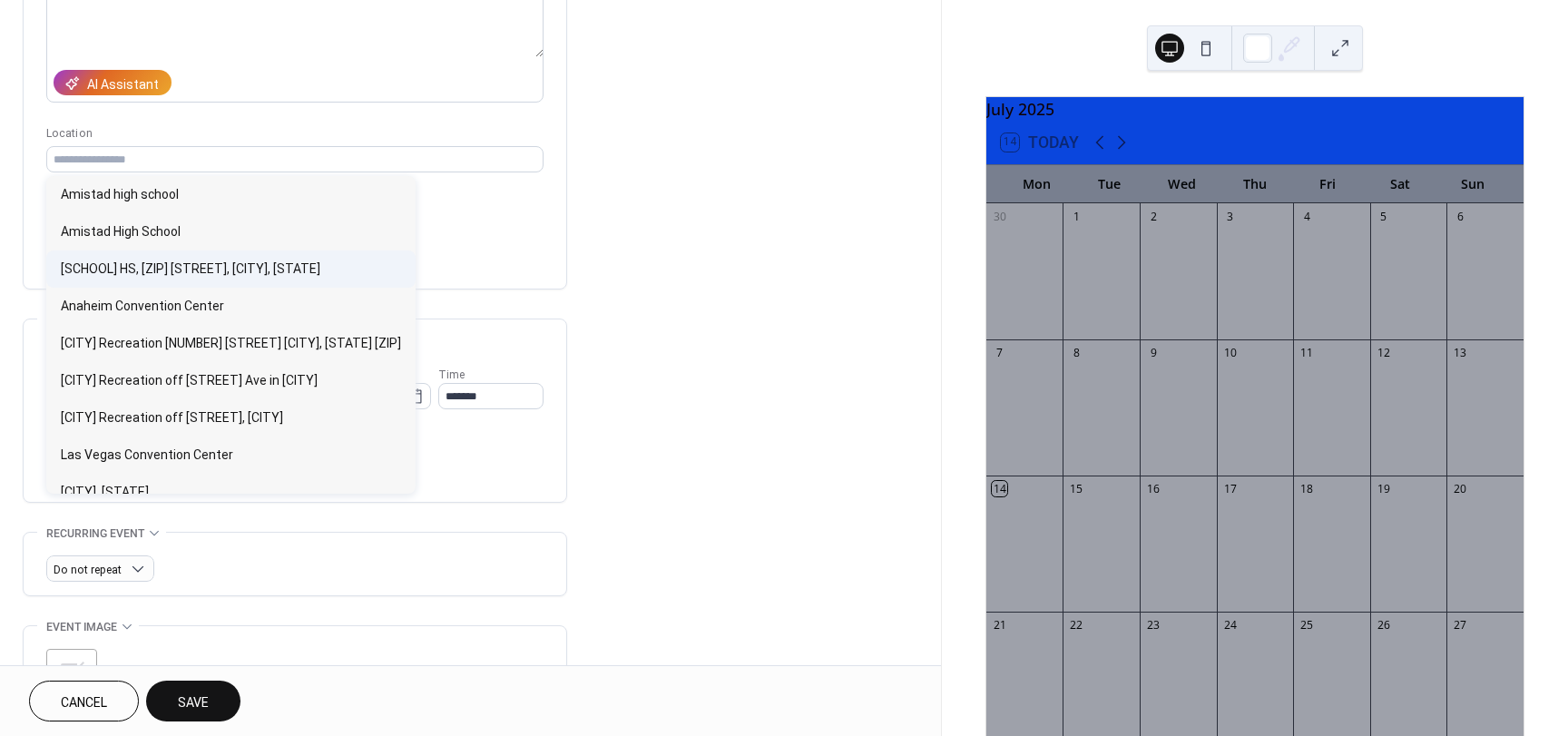type on "**********" 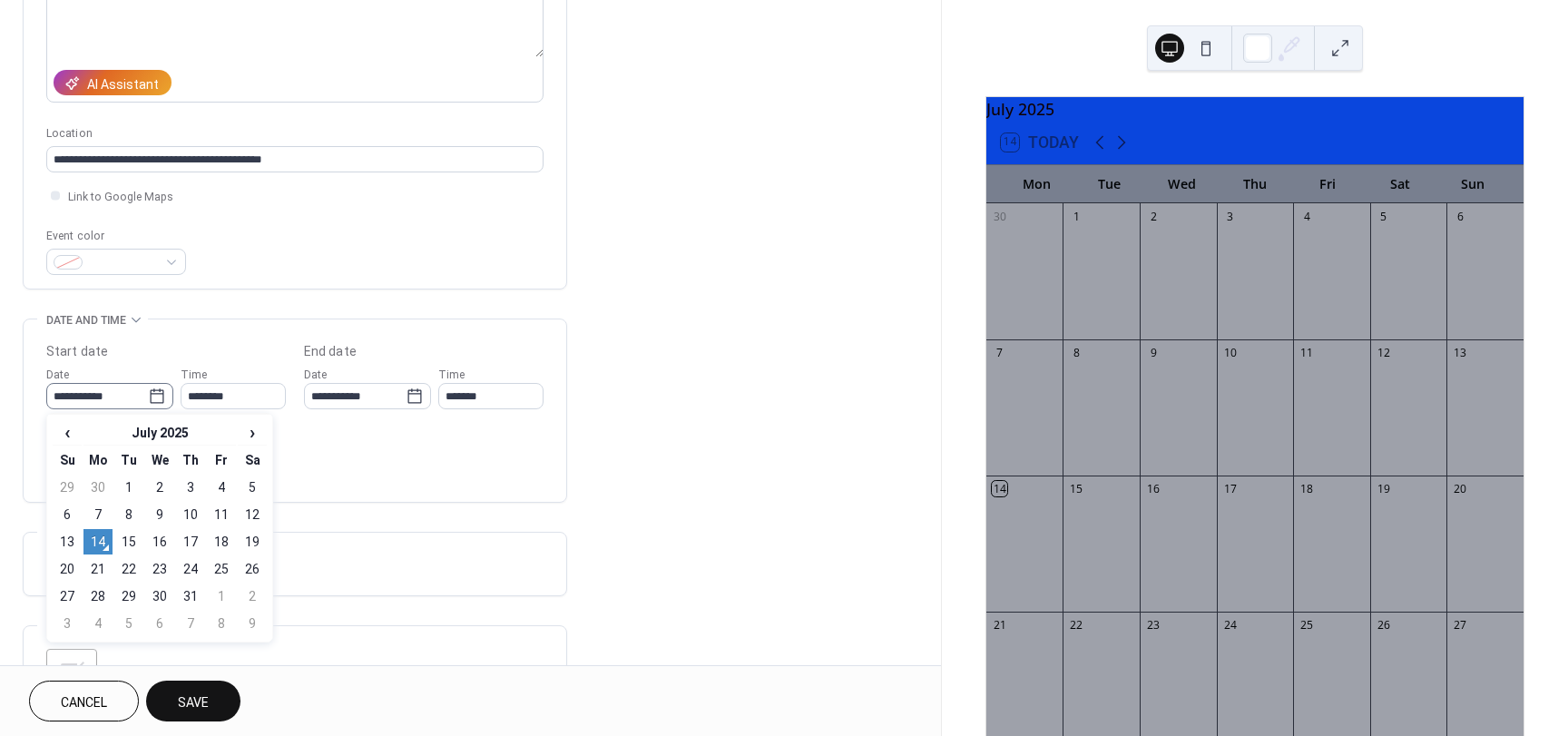 click 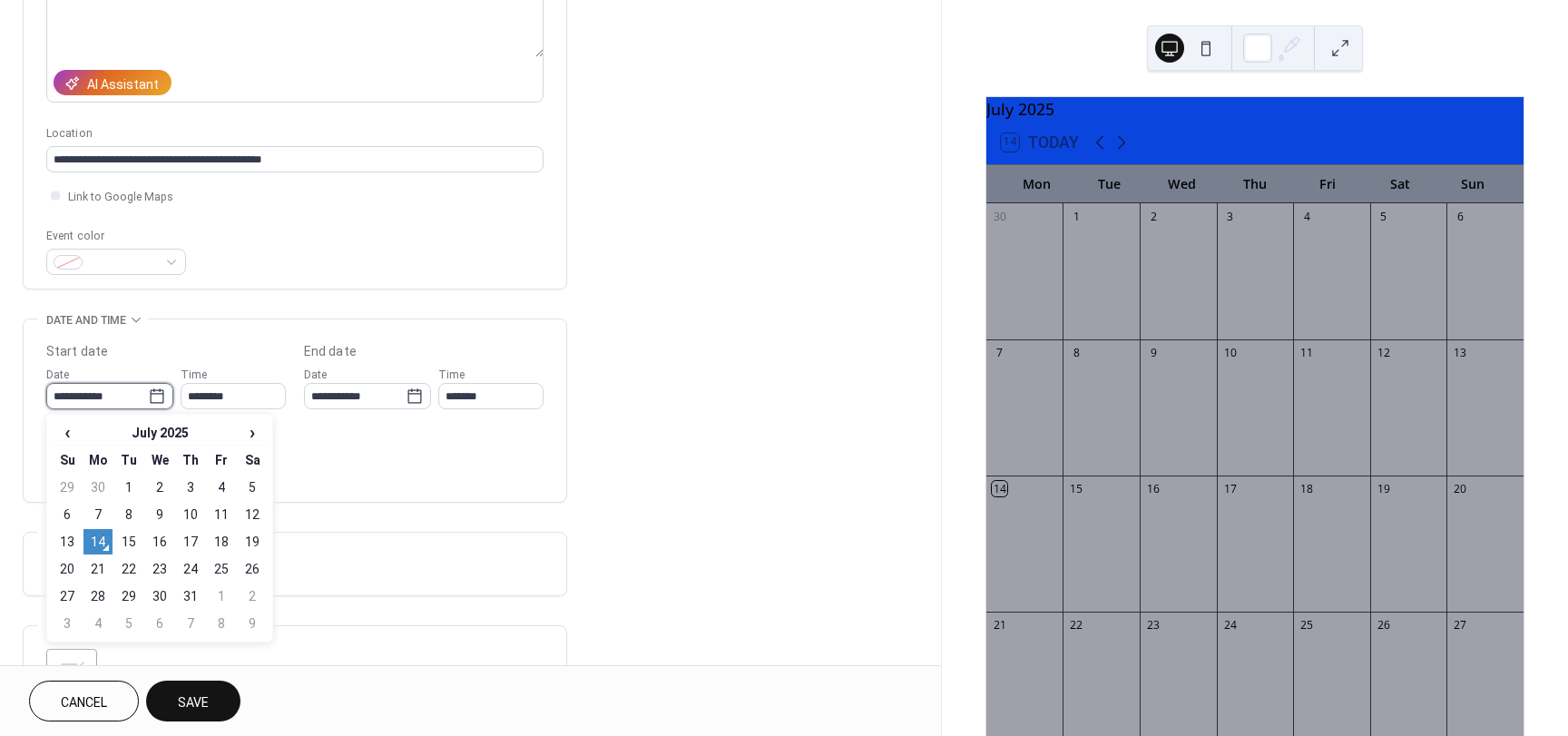 click on "**********" at bounding box center [97, 396] 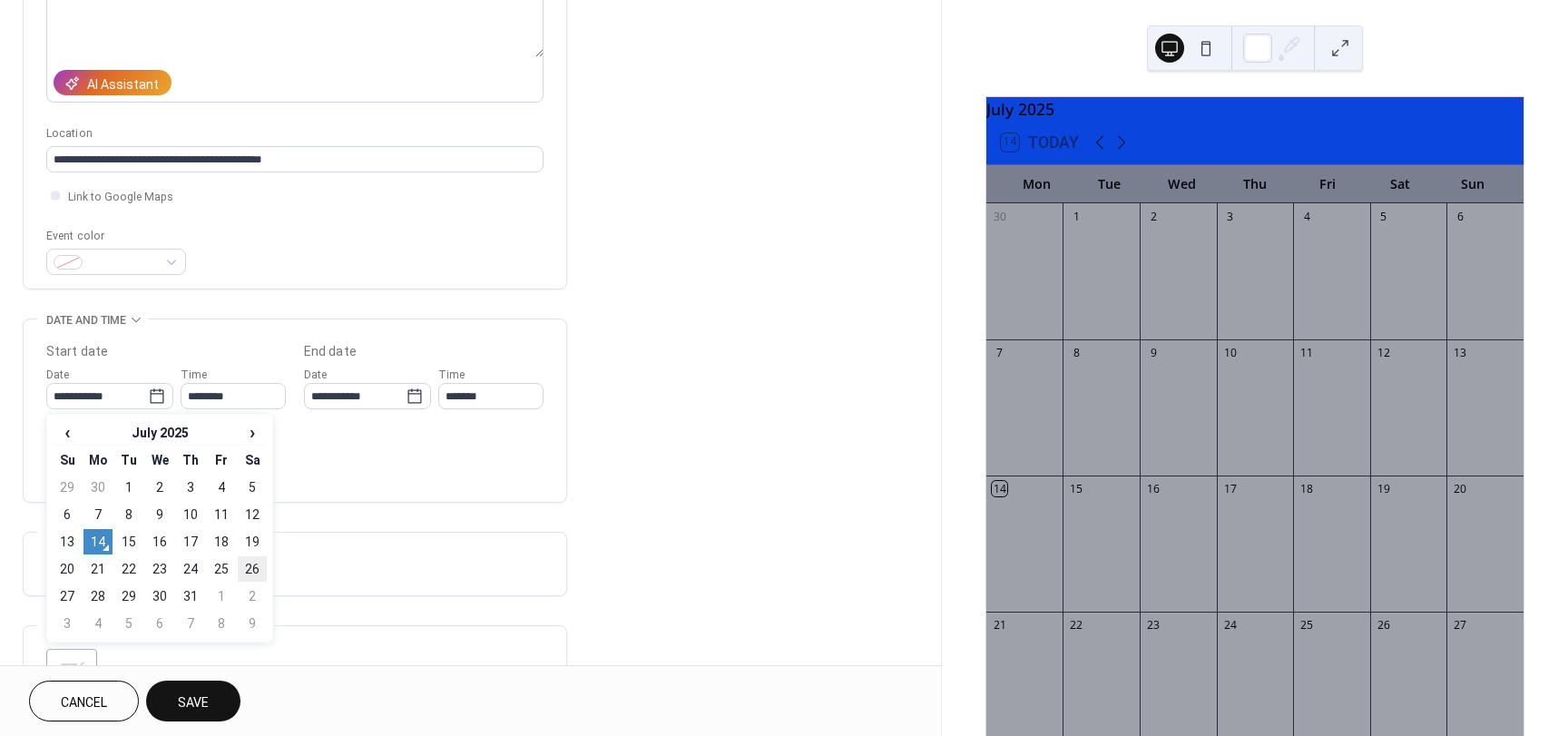 click on "26" at bounding box center (252, 569) 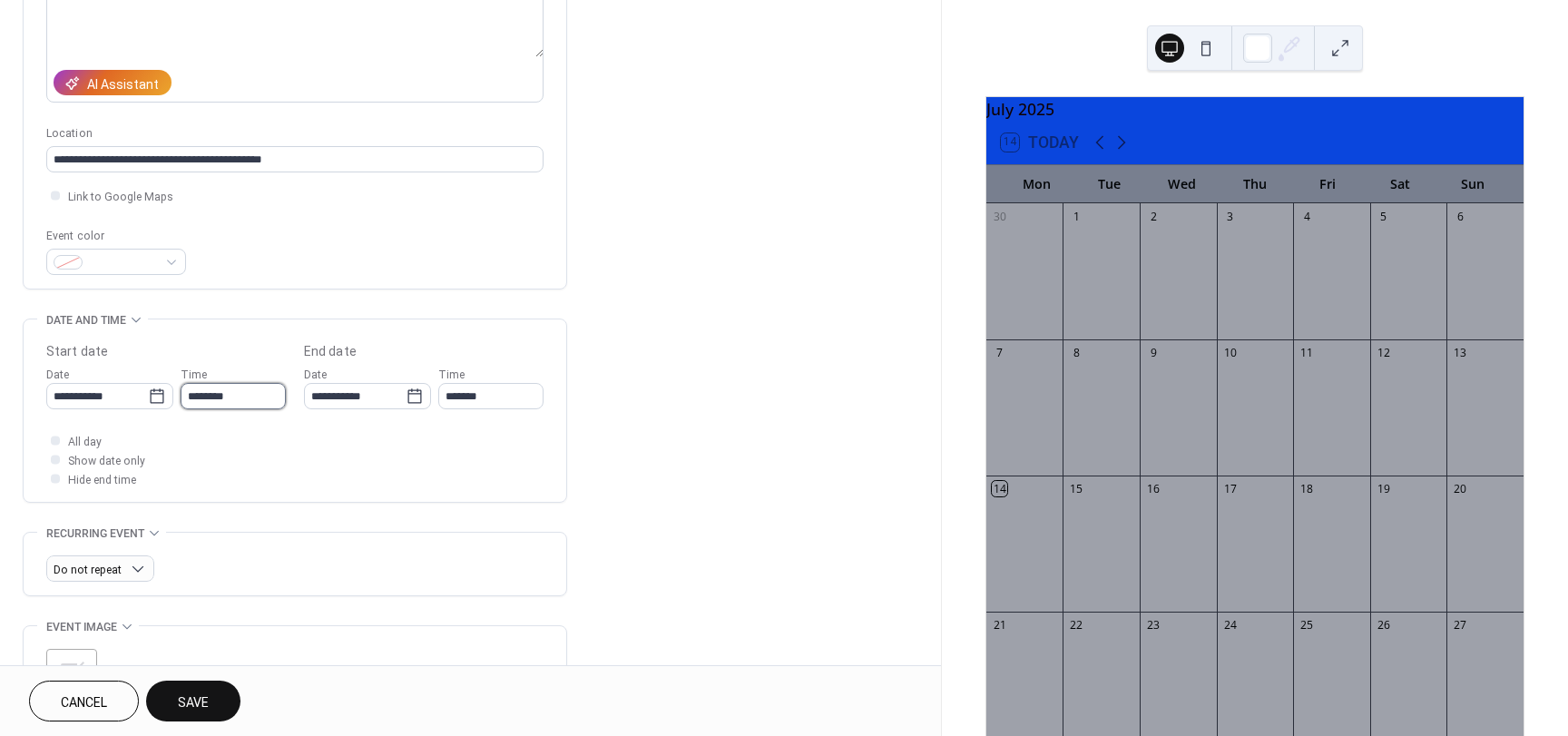 click on "********" at bounding box center (233, 396) 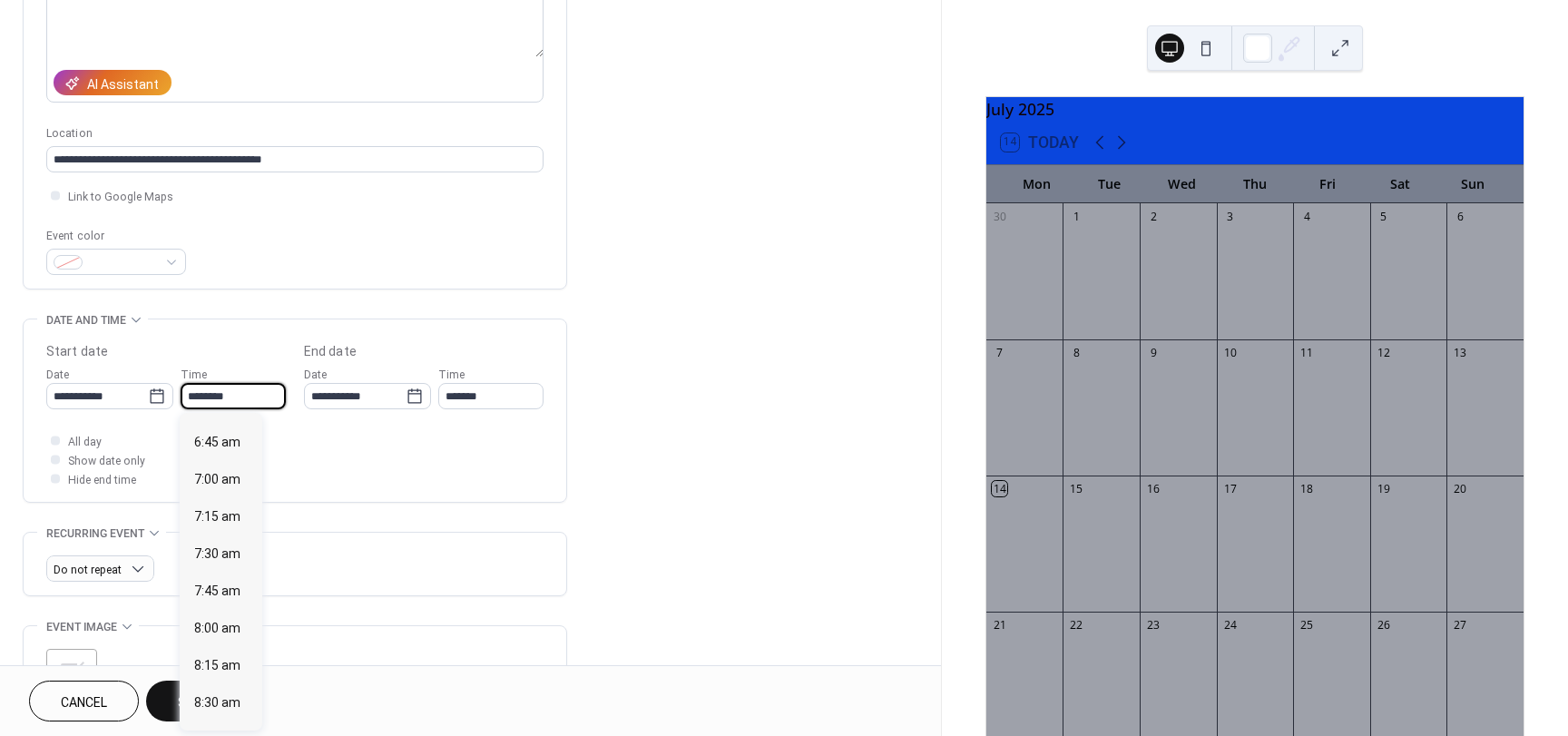 scroll, scrollTop: 969, scrollLeft: 0, axis: vertical 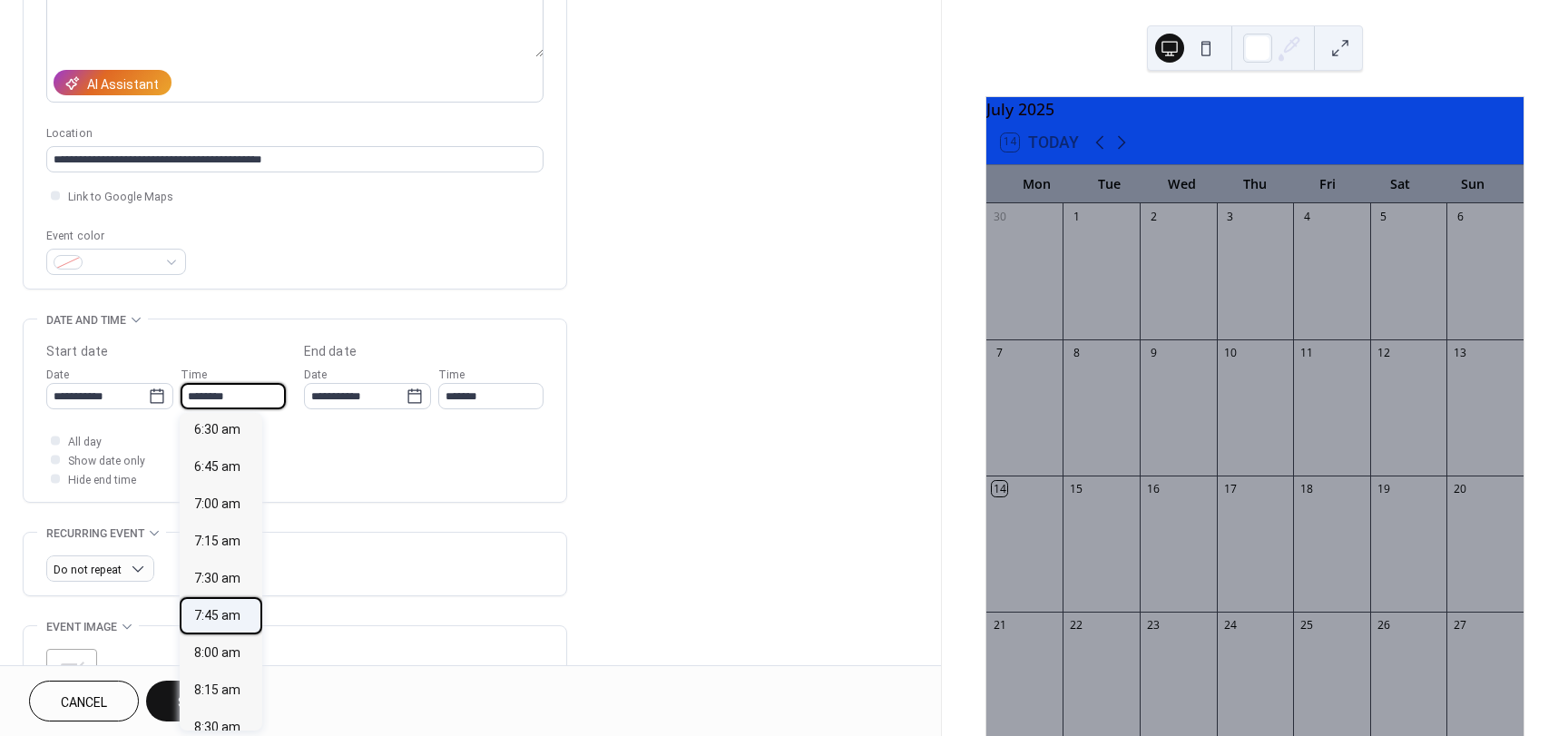 click on "7:45 am" at bounding box center (217, 615) 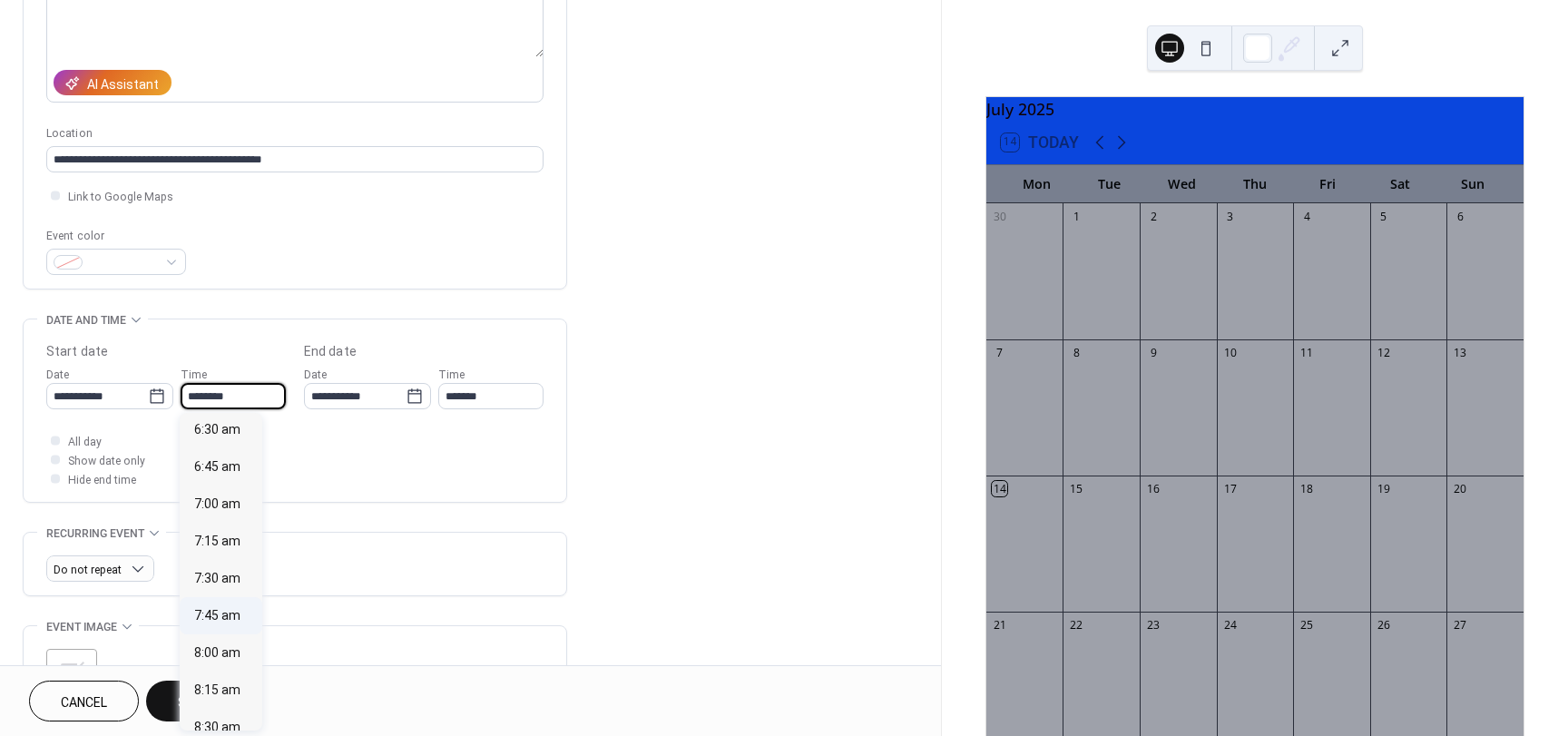 type on "*******" 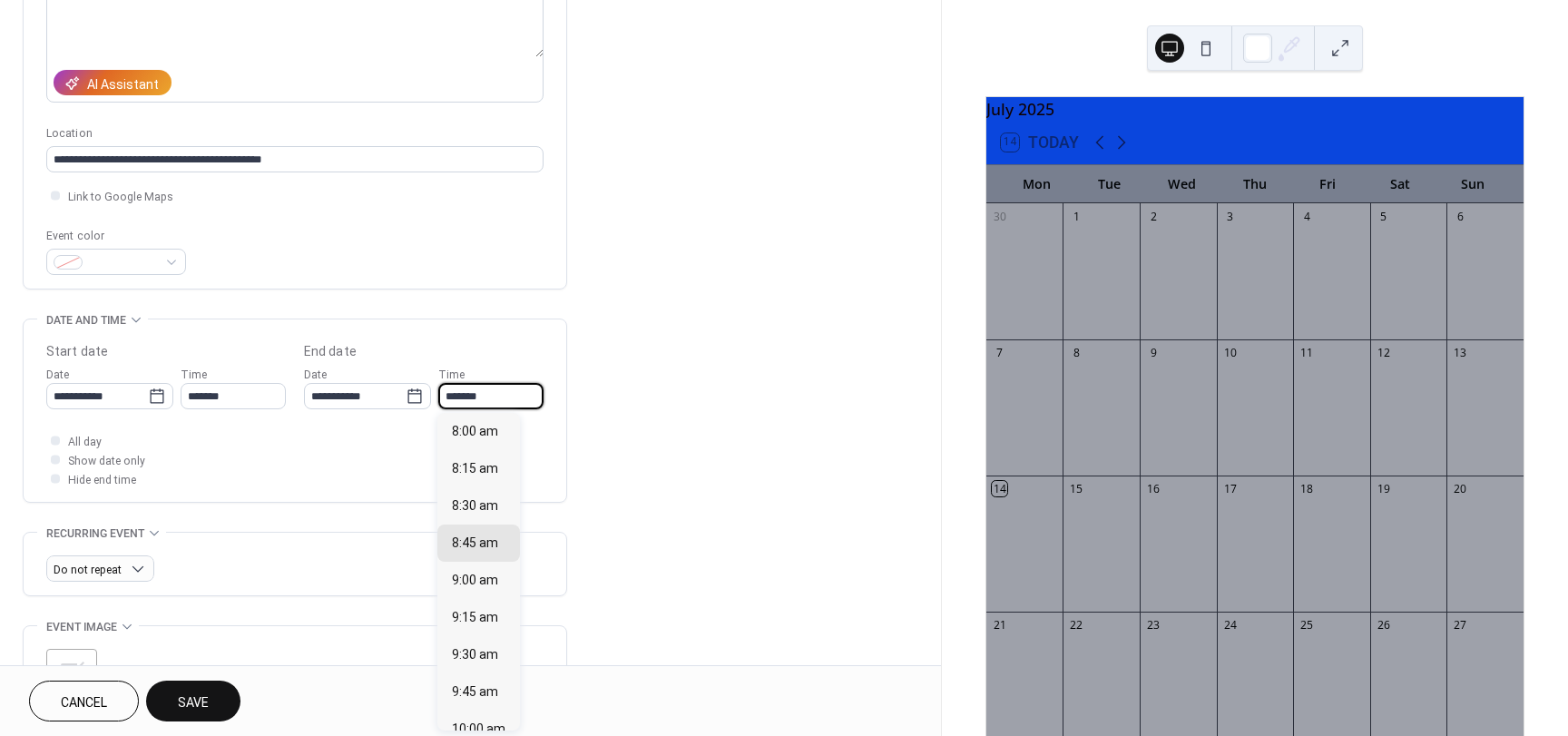 click on "*******" at bounding box center [491, 396] 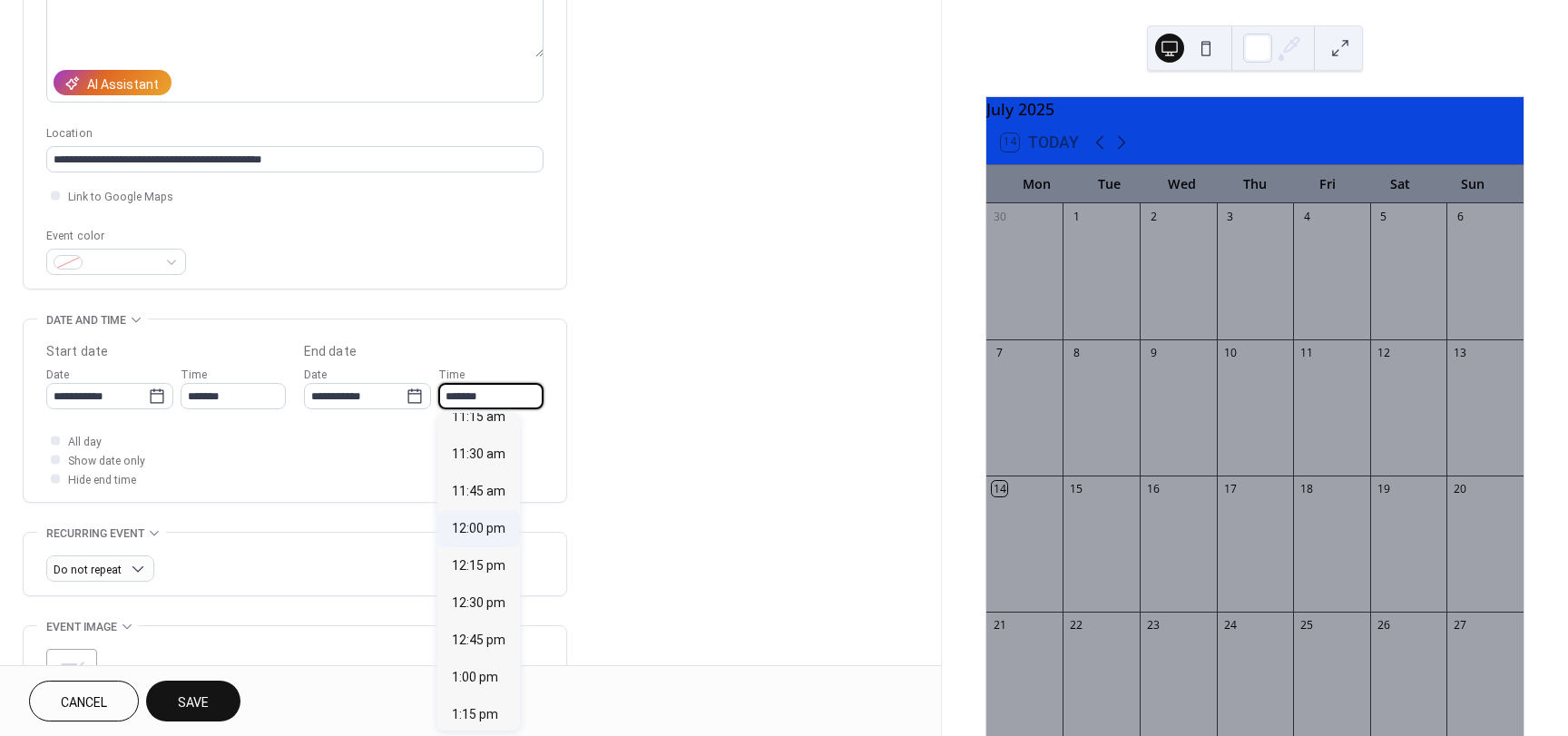 scroll, scrollTop: 545, scrollLeft: 0, axis: vertical 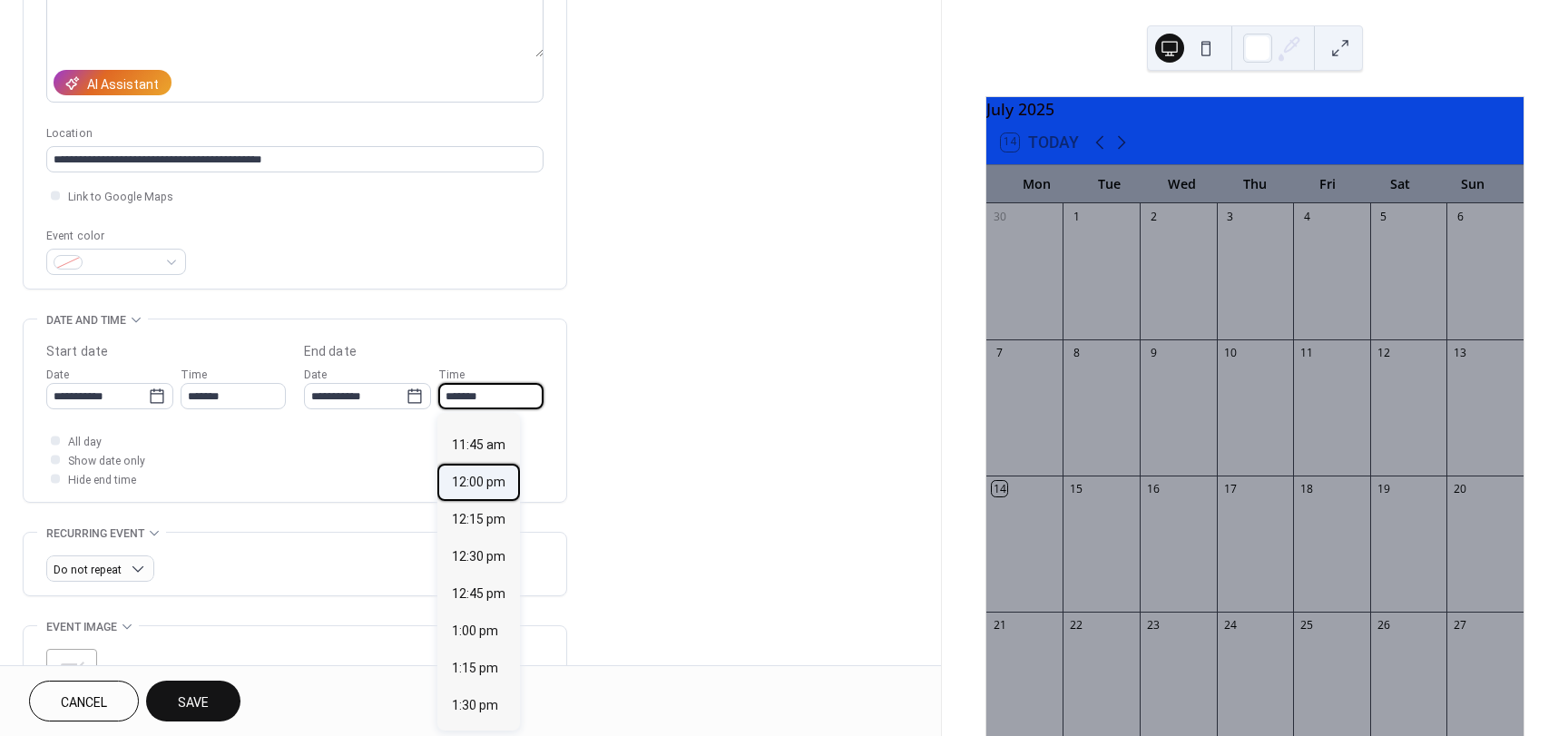 click on "12:00 pm" at bounding box center (478, 482) 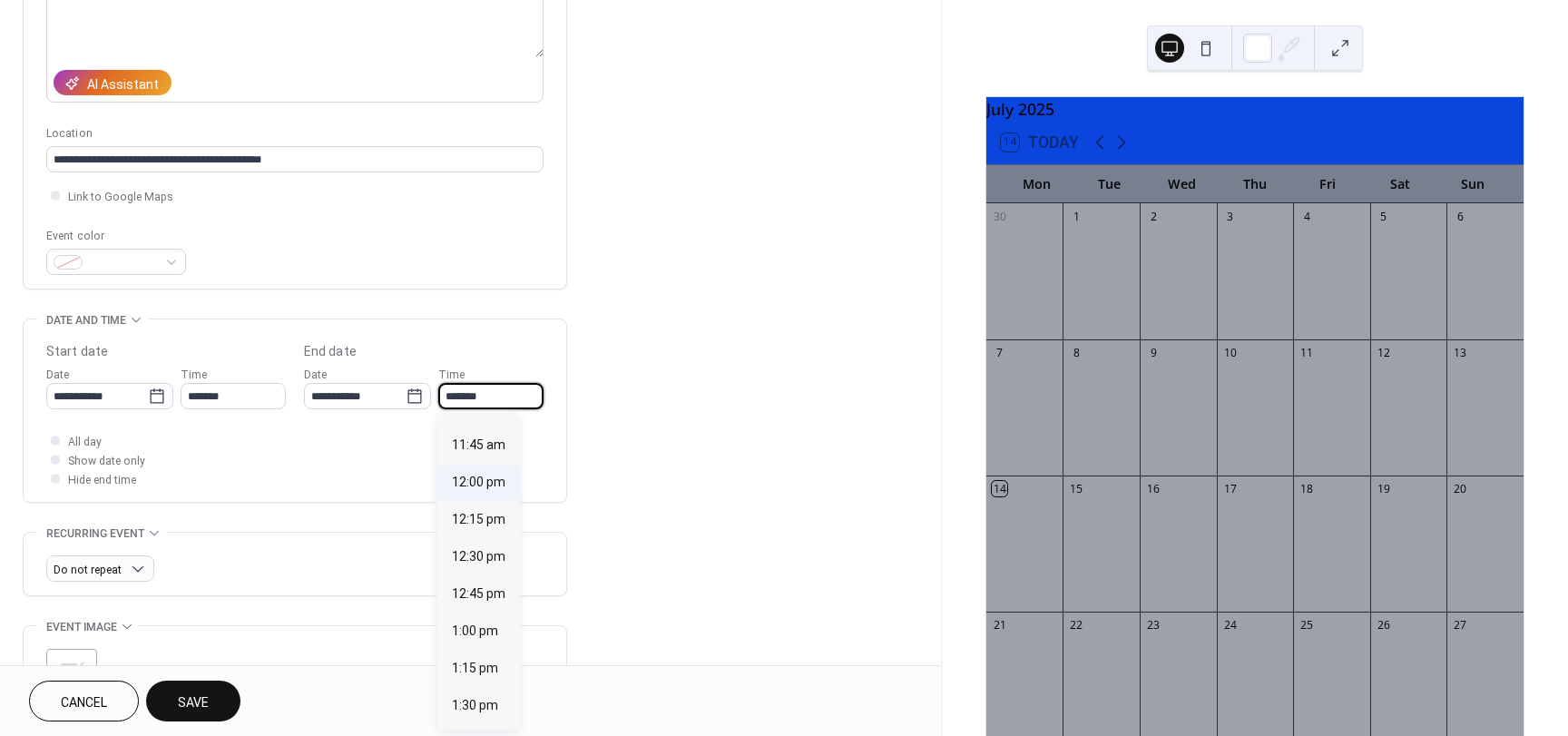 type on "********" 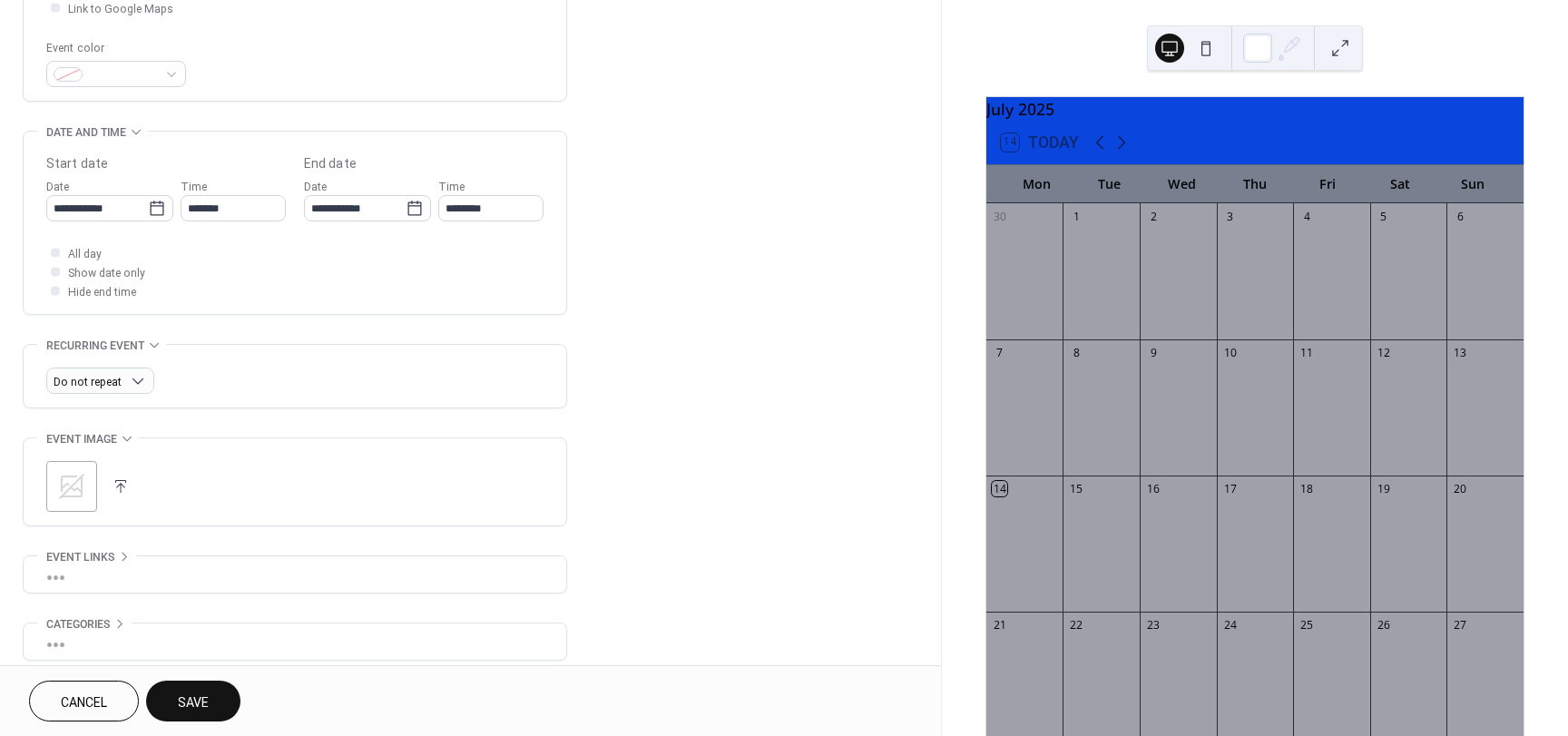 scroll, scrollTop: 541, scrollLeft: 0, axis: vertical 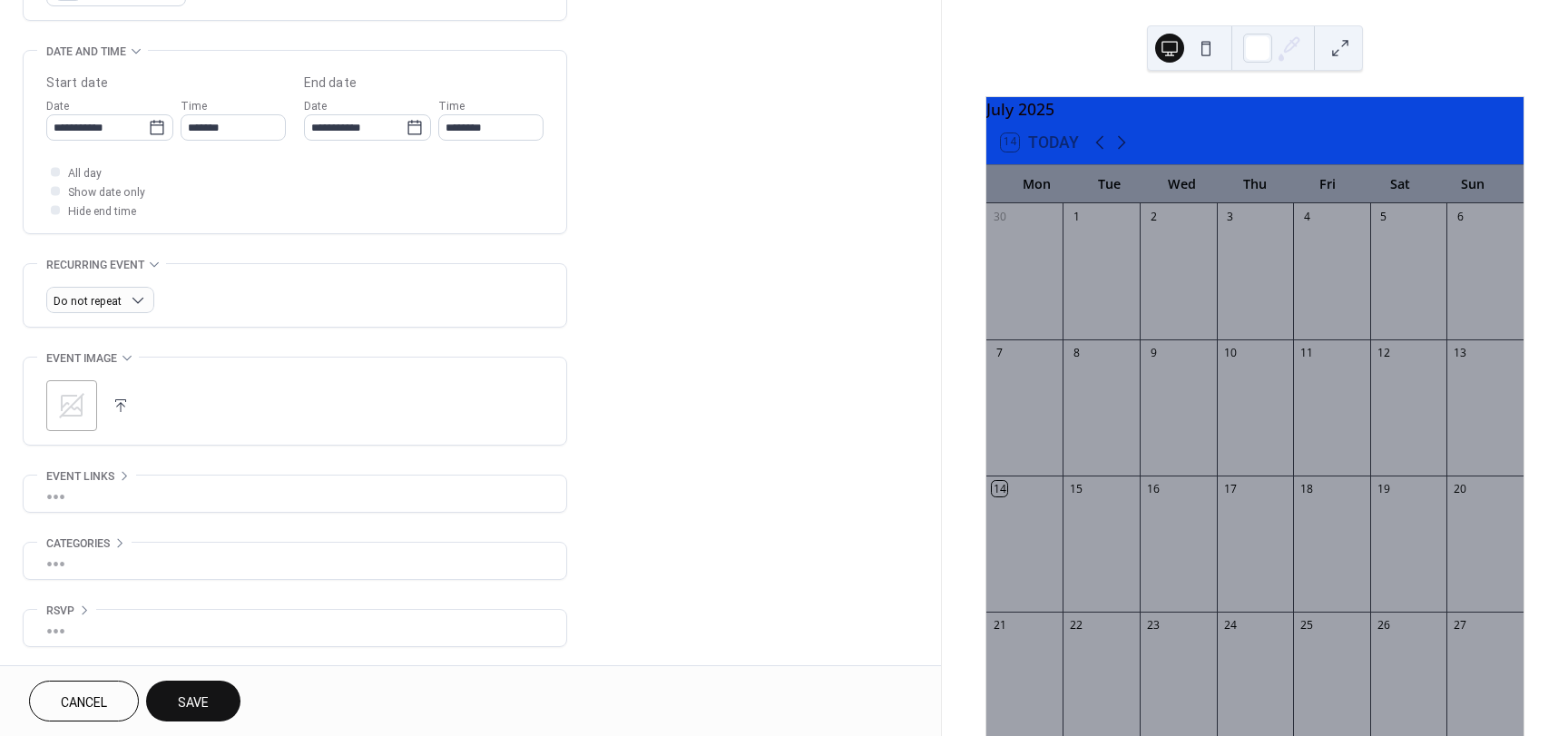 click on "Save" at bounding box center [193, 702] 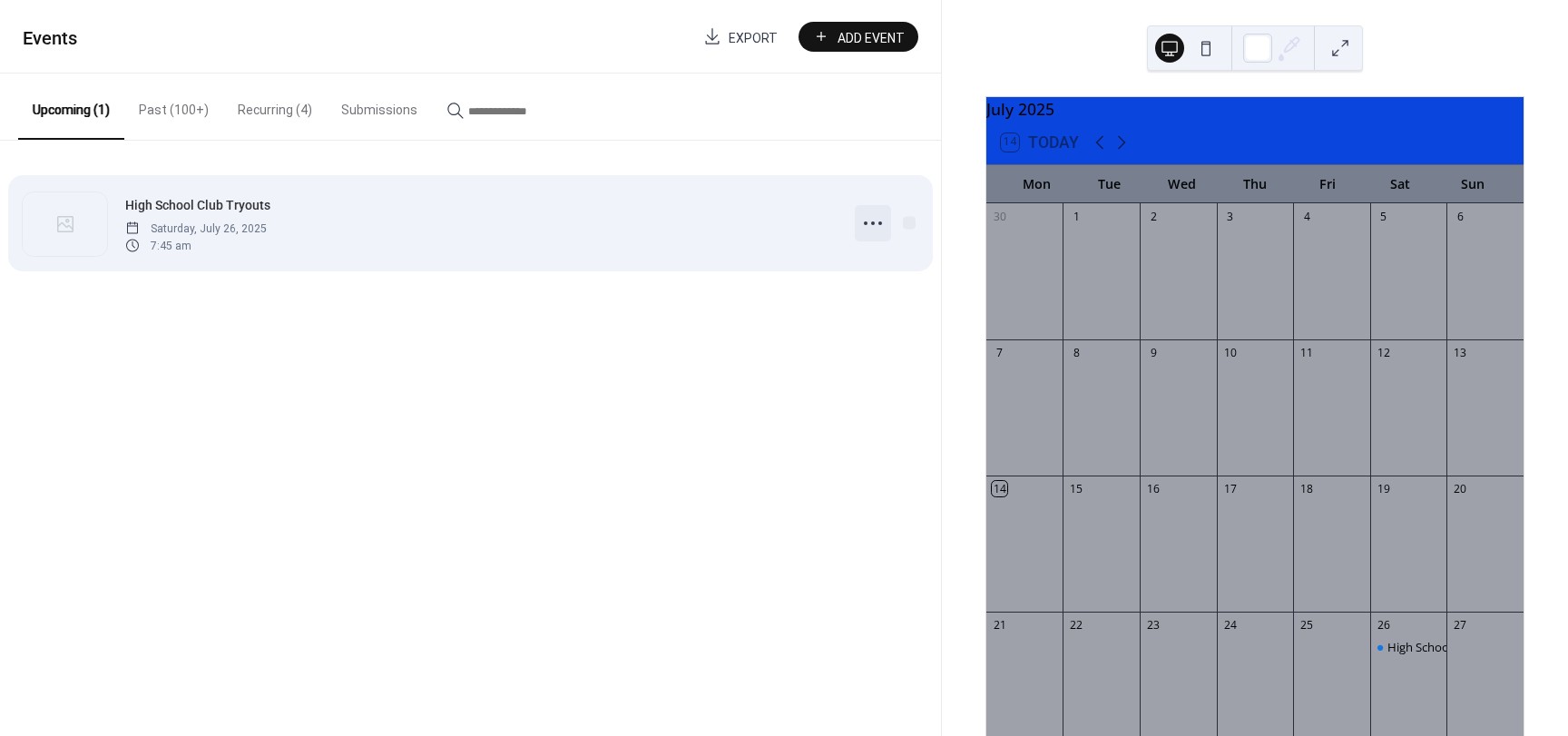 click 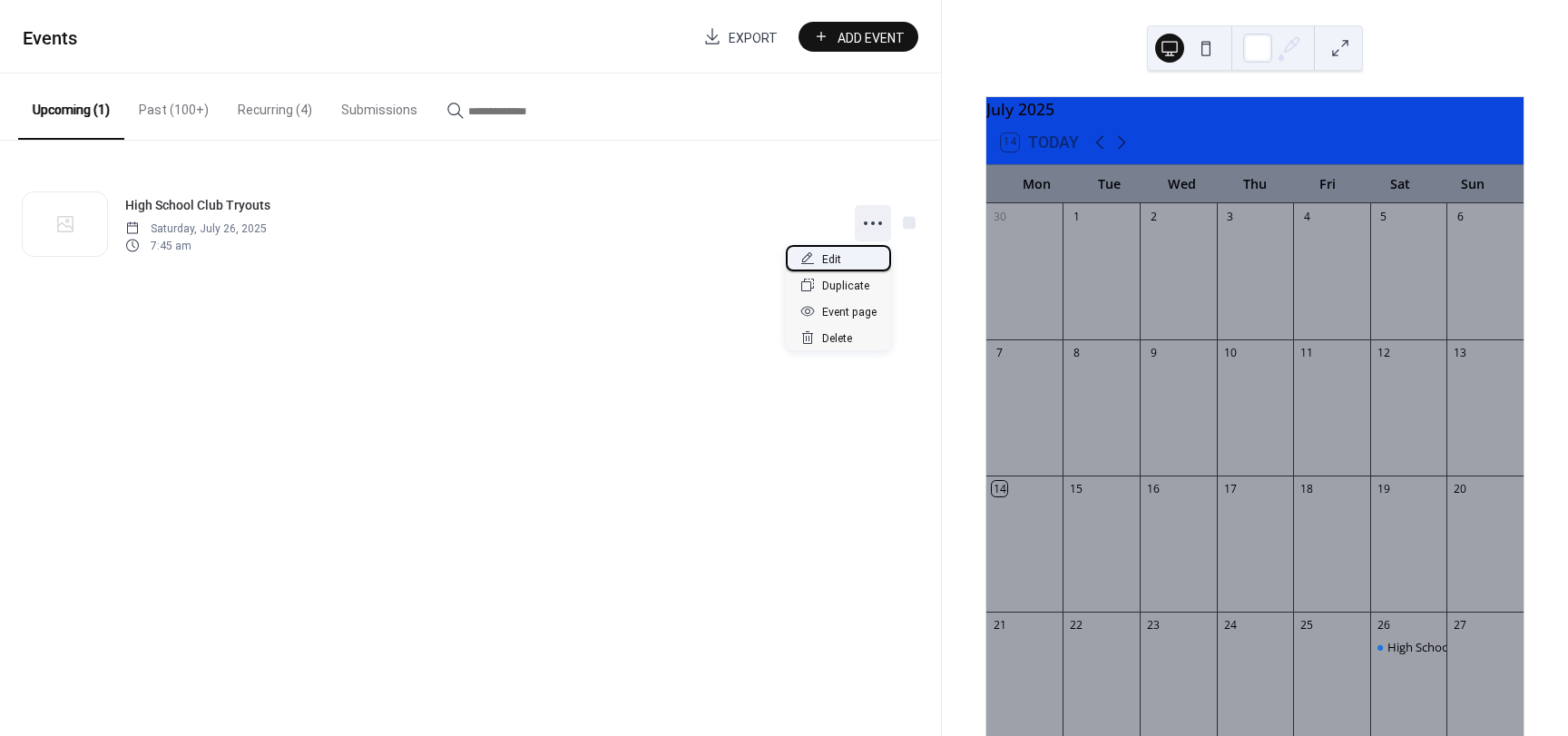 click on "Edit" at bounding box center (831, 260) 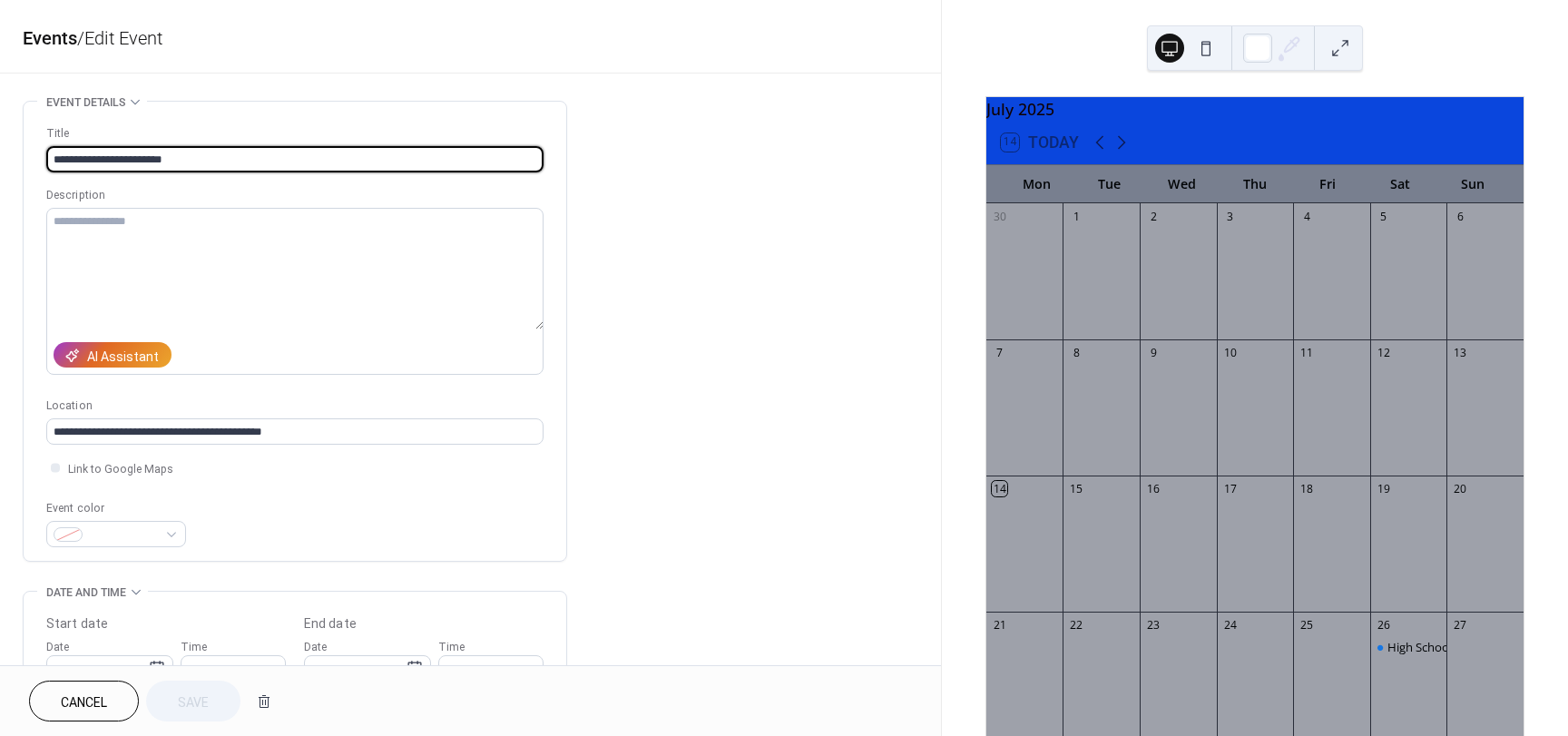 scroll, scrollTop: 91, scrollLeft: 0, axis: vertical 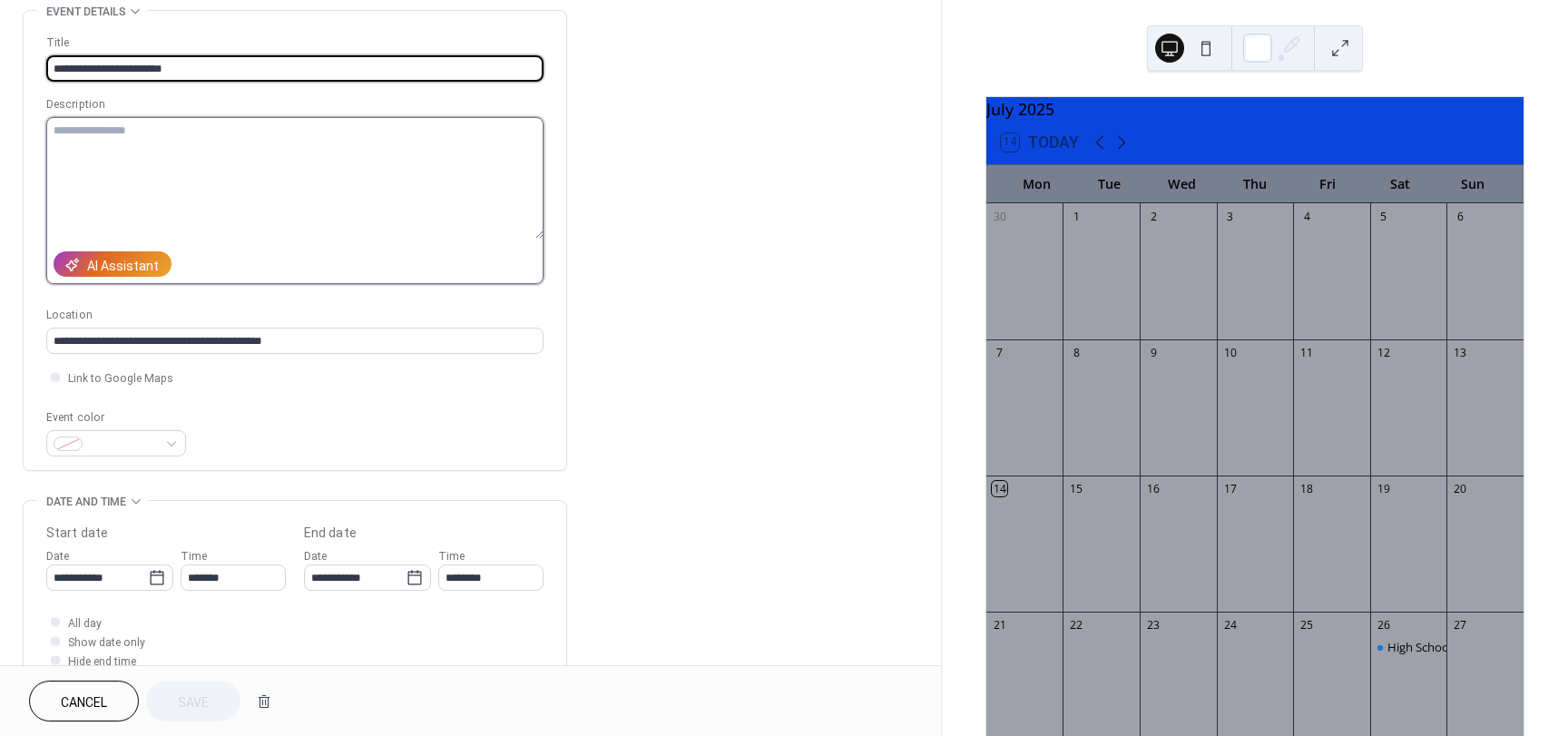 click at bounding box center [295, 178] 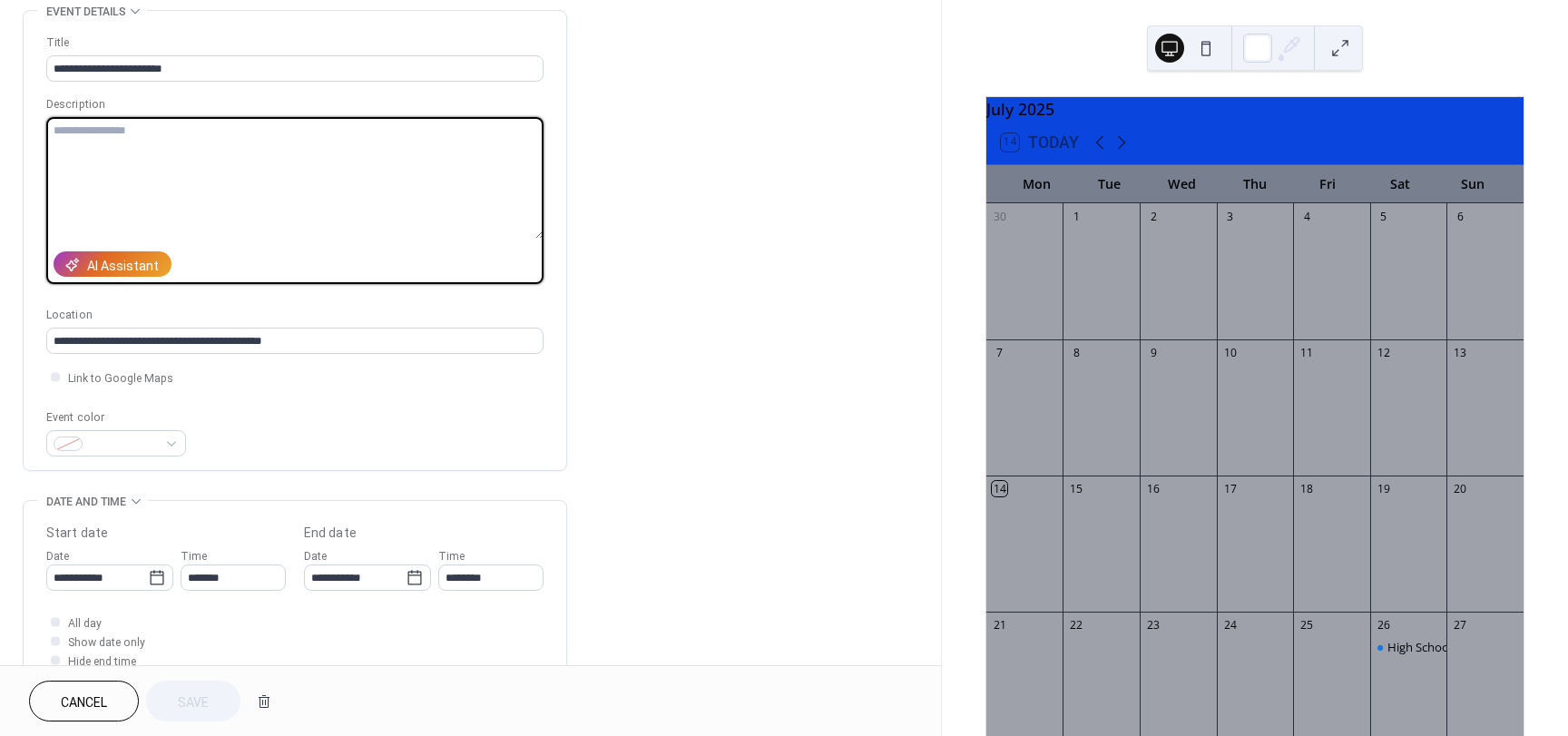 paste on "**********" 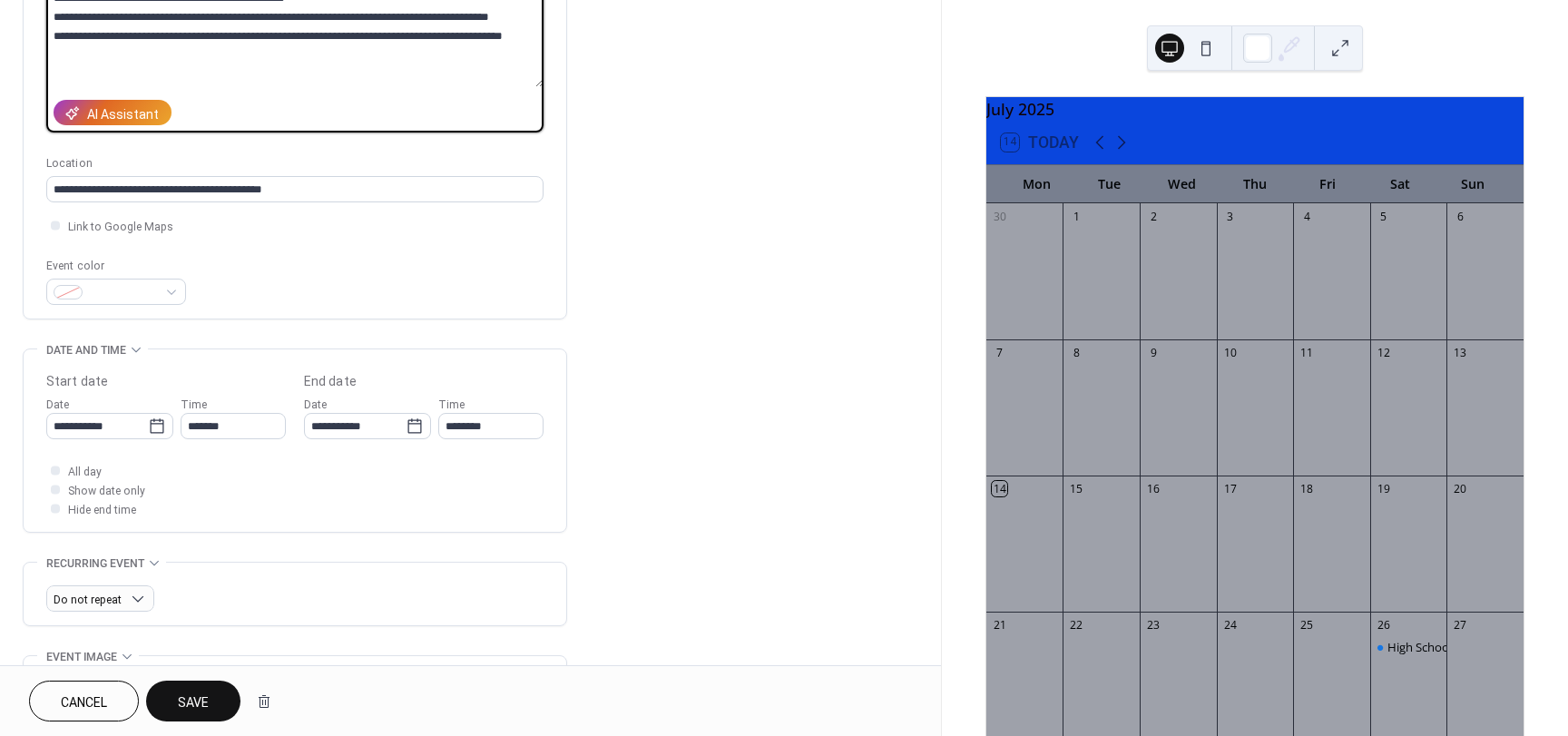 scroll, scrollTop: 454, scrollLeft: 0, axis: vertical 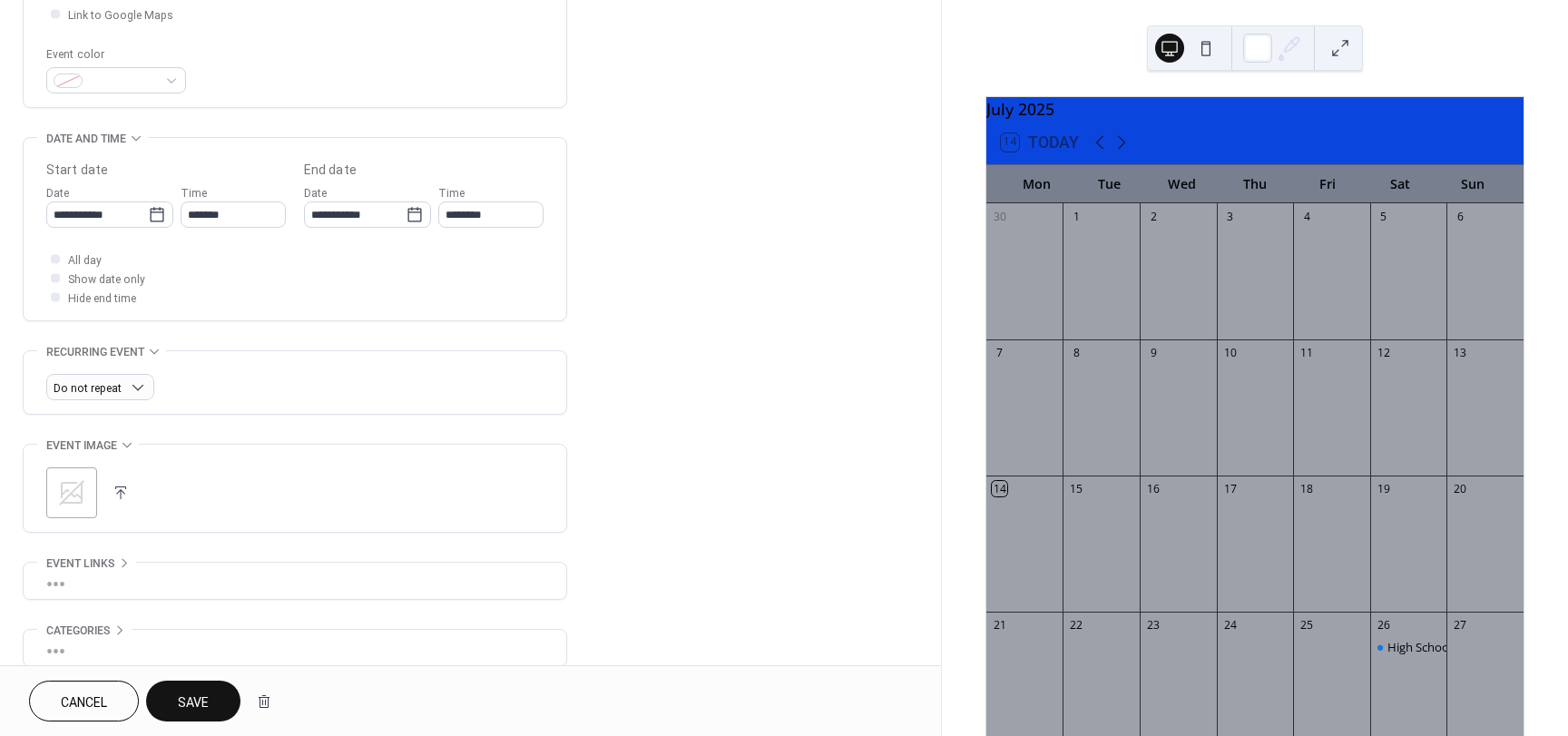 type on "**********" 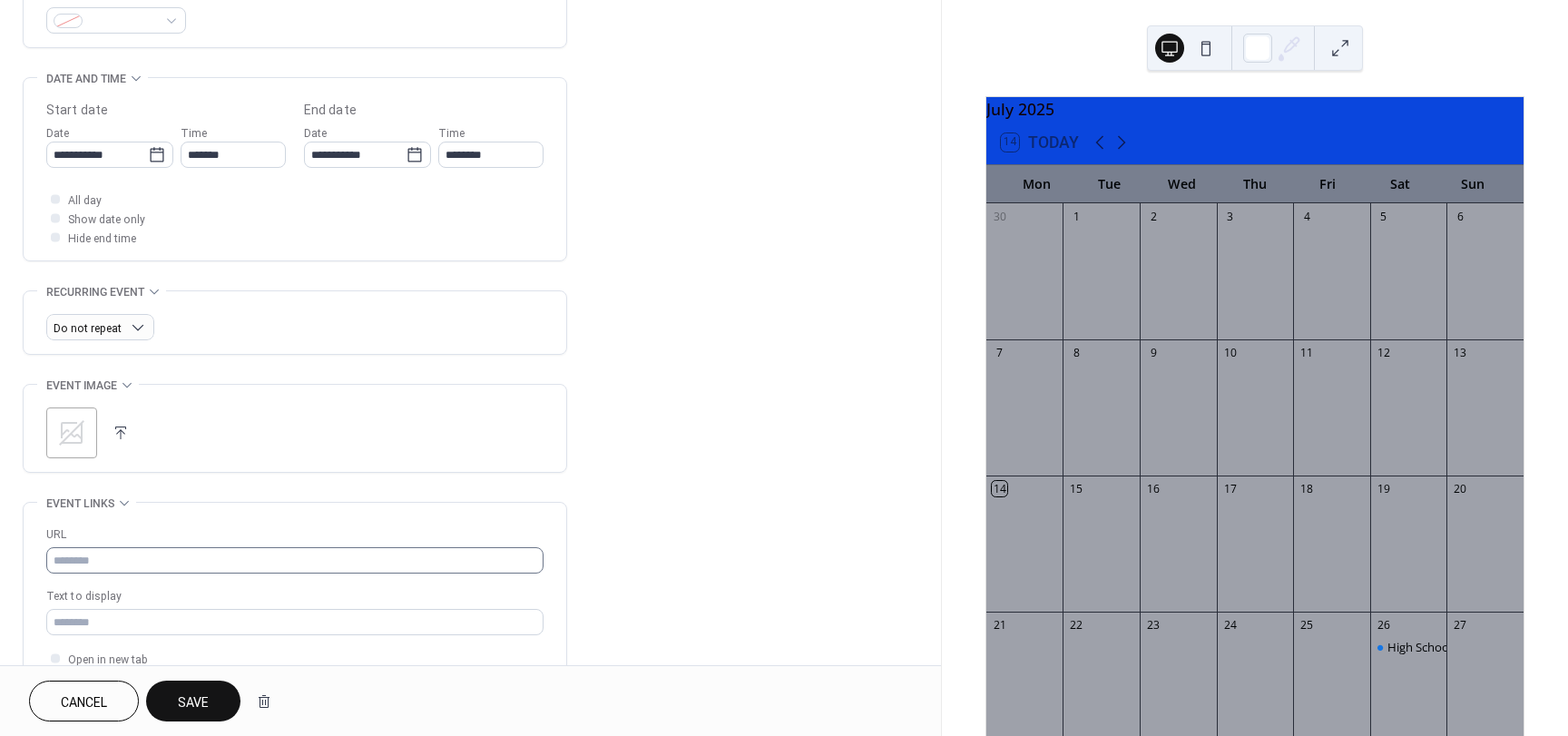 scroll, scrollTop: 683, scrollLeft: 0, axis: vertical 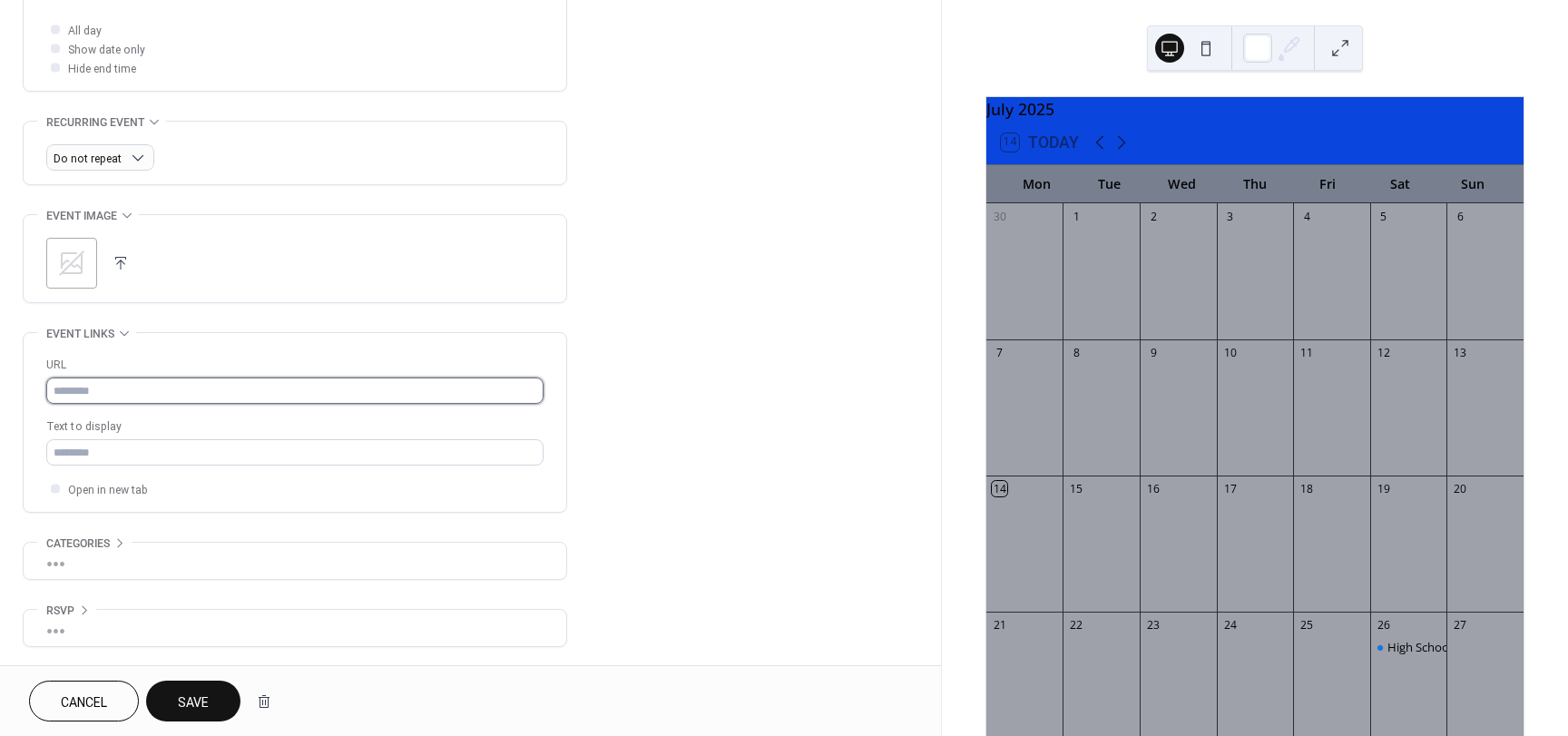 click at bounding box center [295, 390] 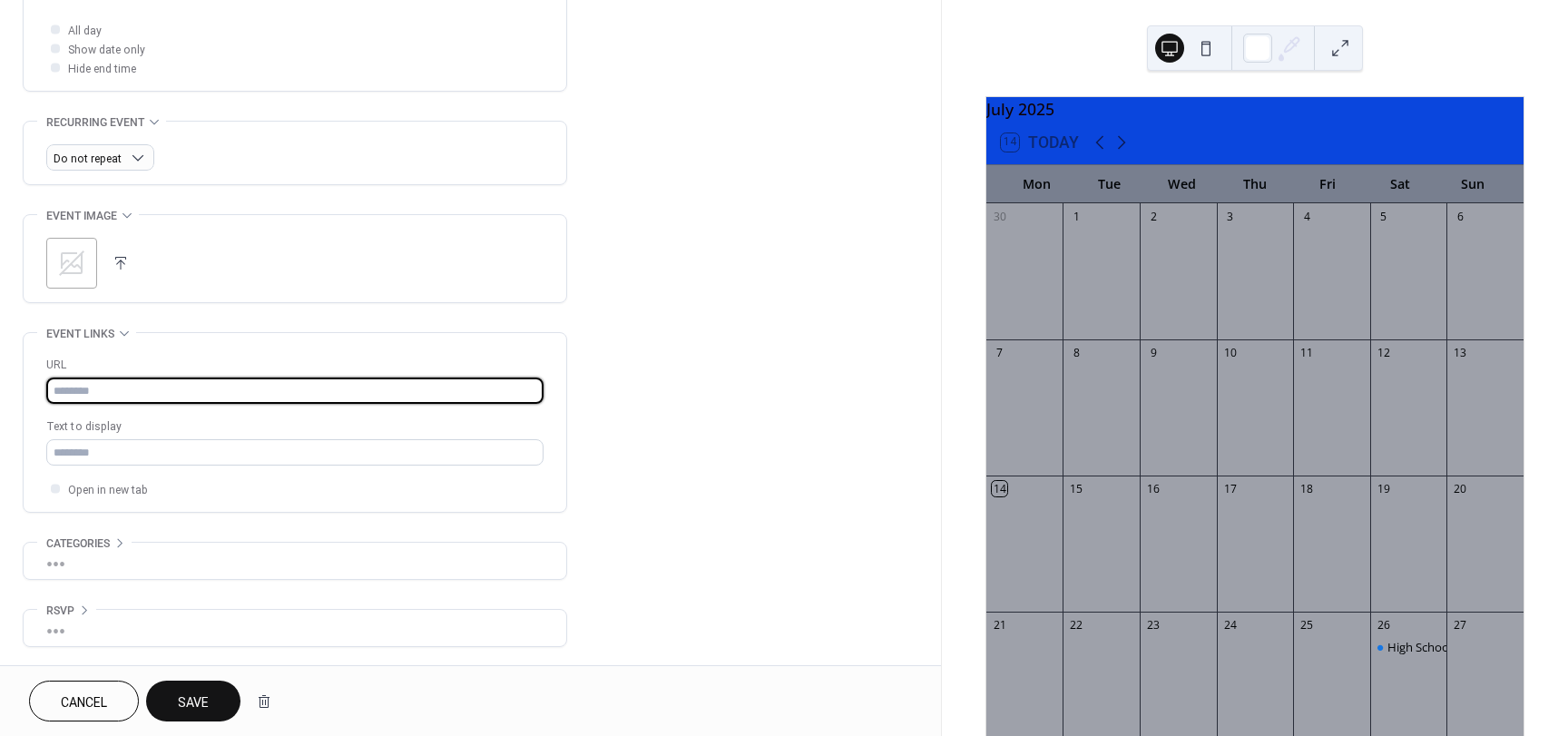 paste on "**********" 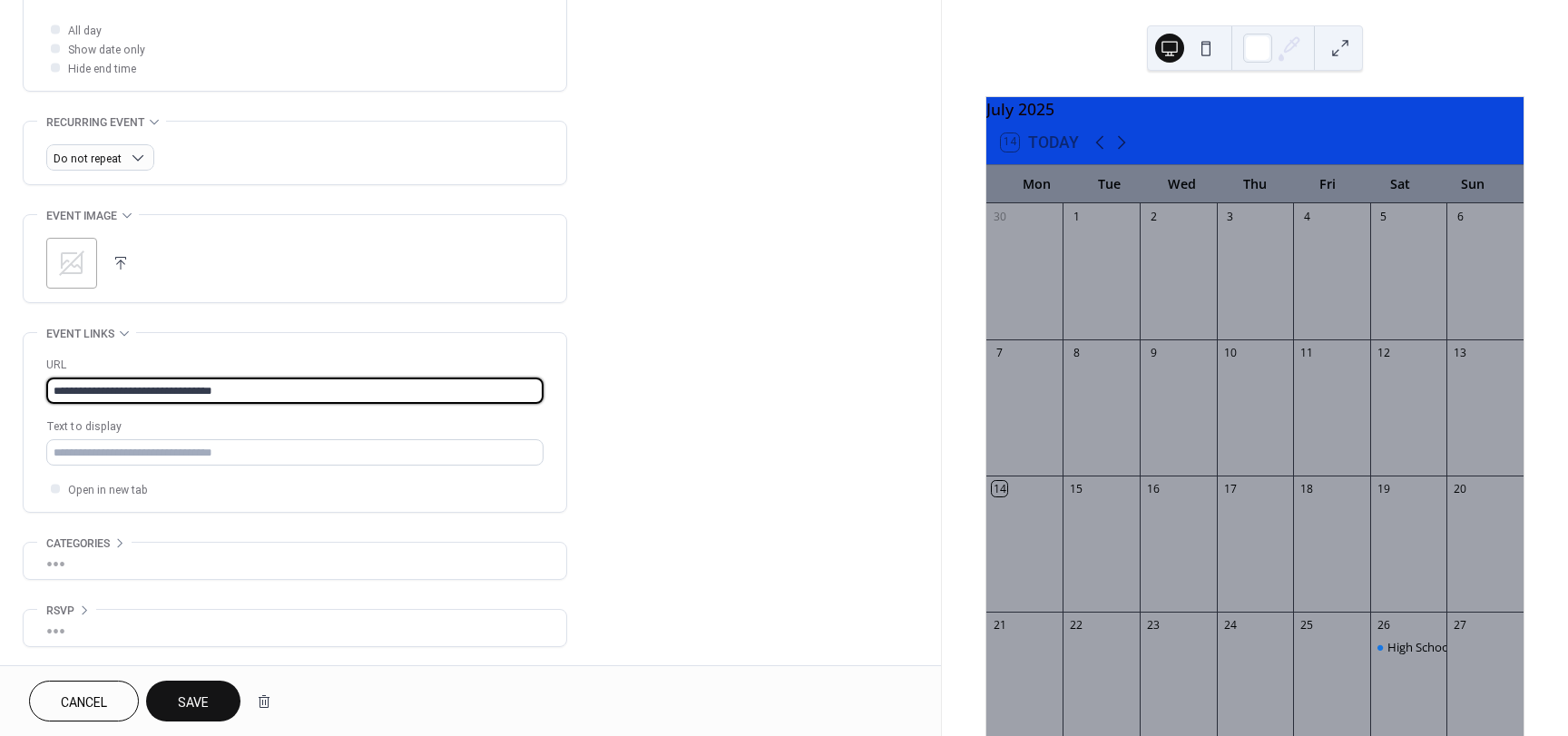 type on "**********" 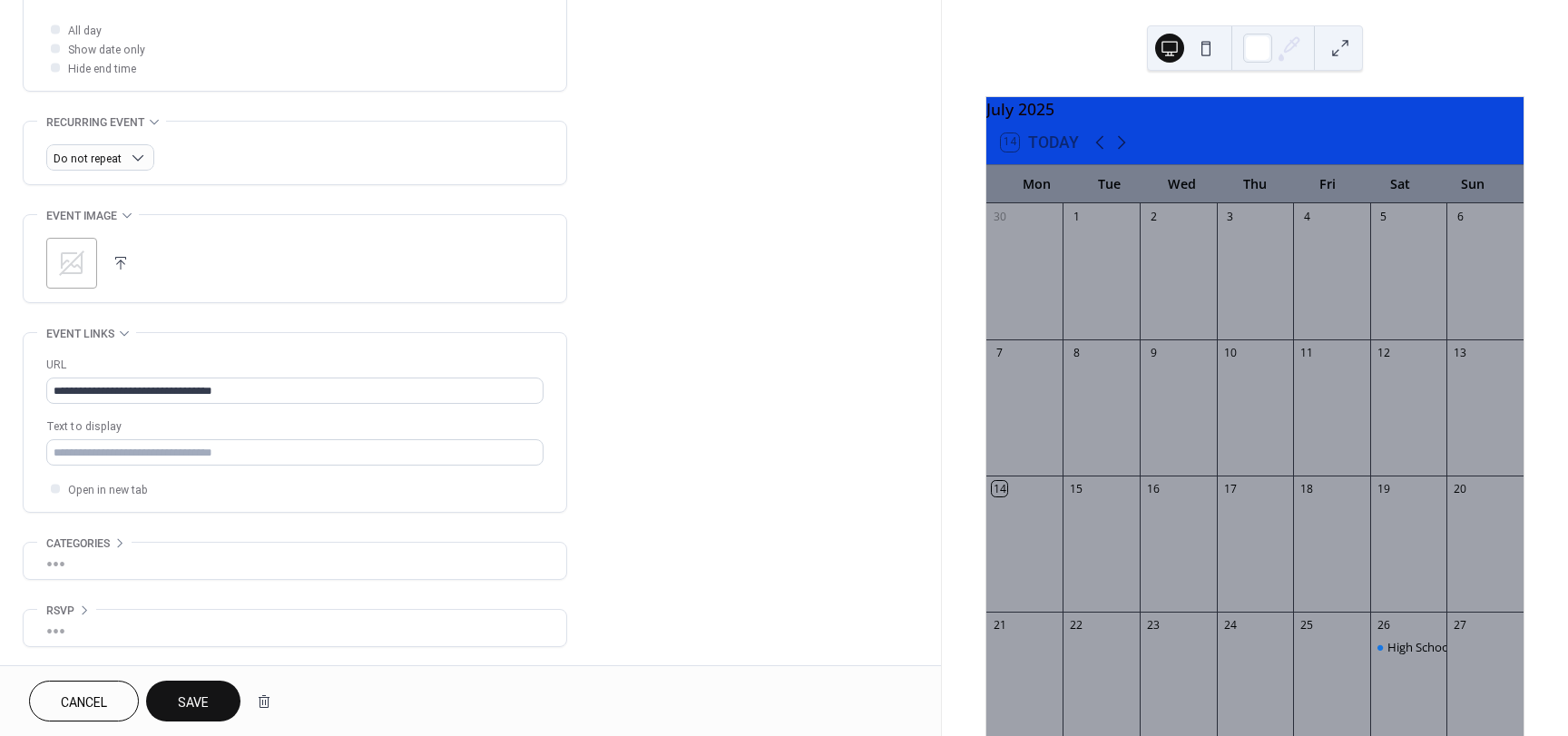 click on "Save" at bounding box center [193, 702] 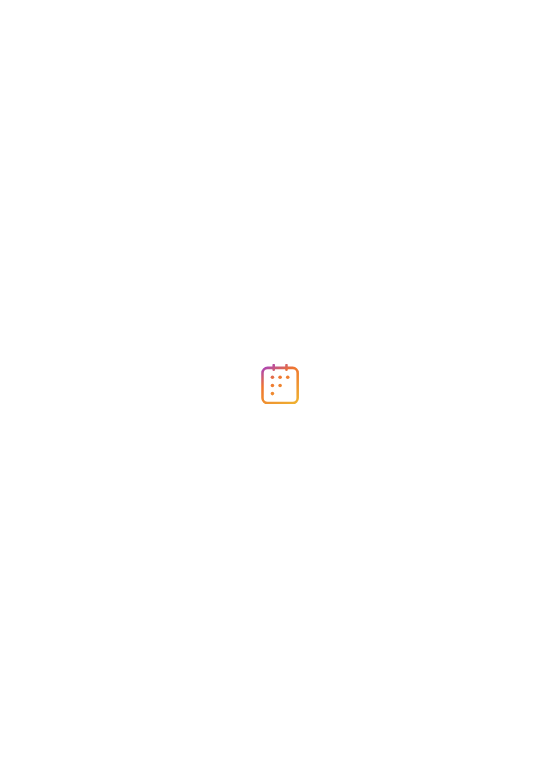 scroll, scrollTop: 0, scrollLeft: 0, axis: both 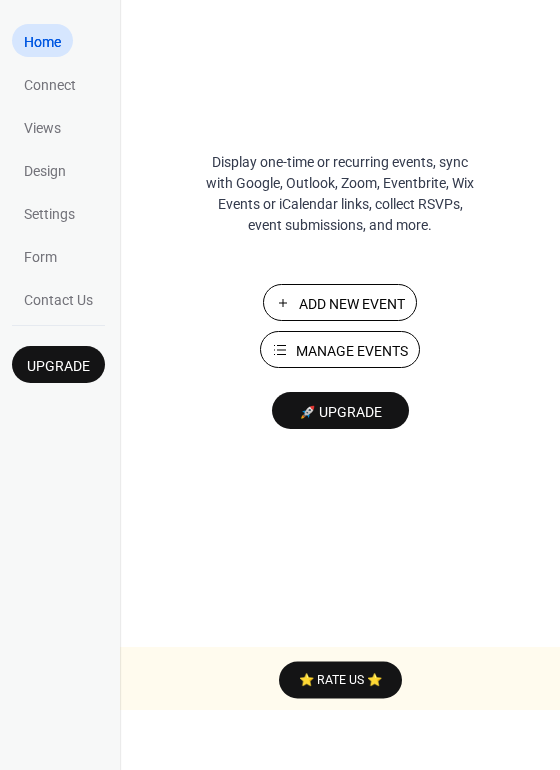 click on "Add New Event" at bounding box center [340, 302] 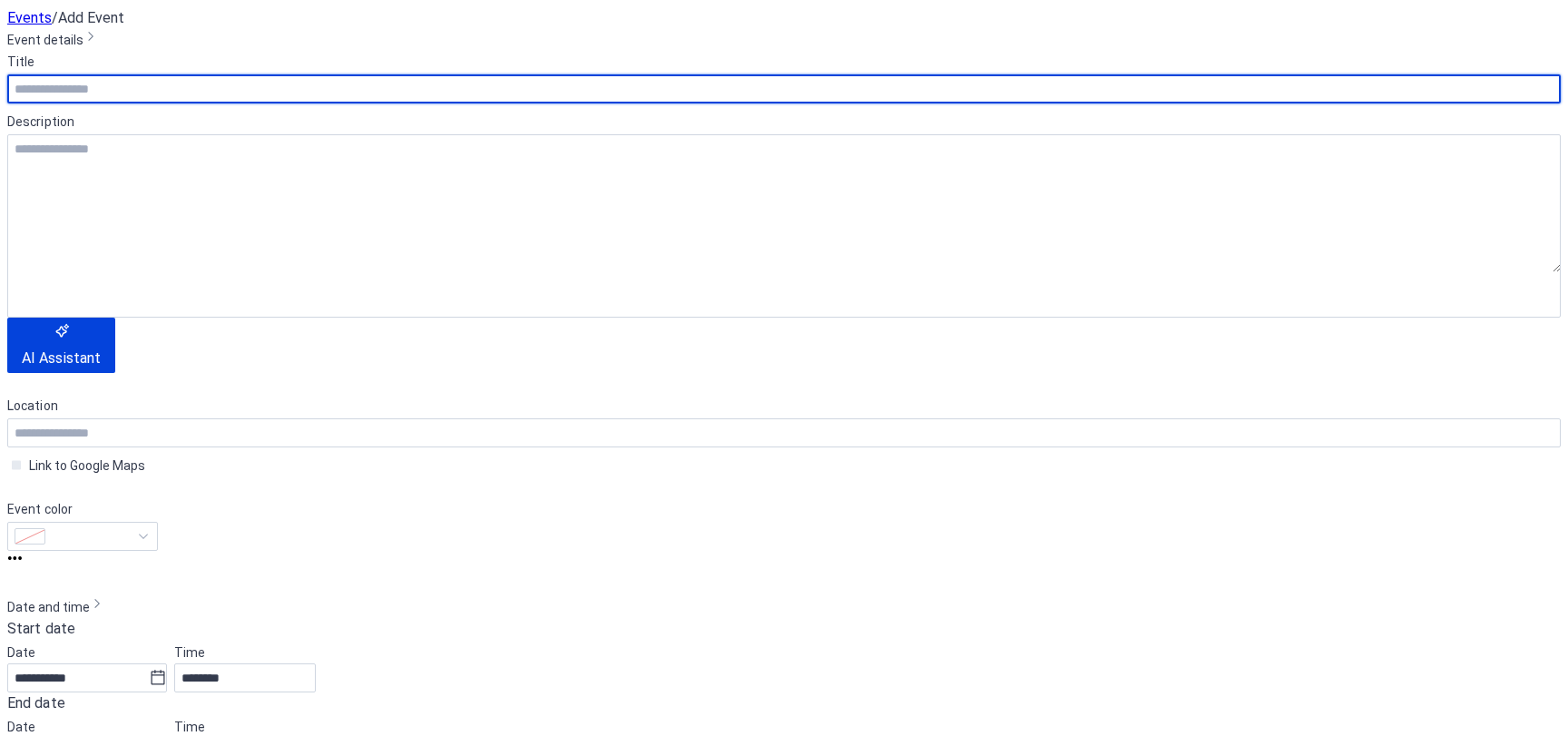 scroll, scrollTop: 0, scrollLeft: 0, axis: both 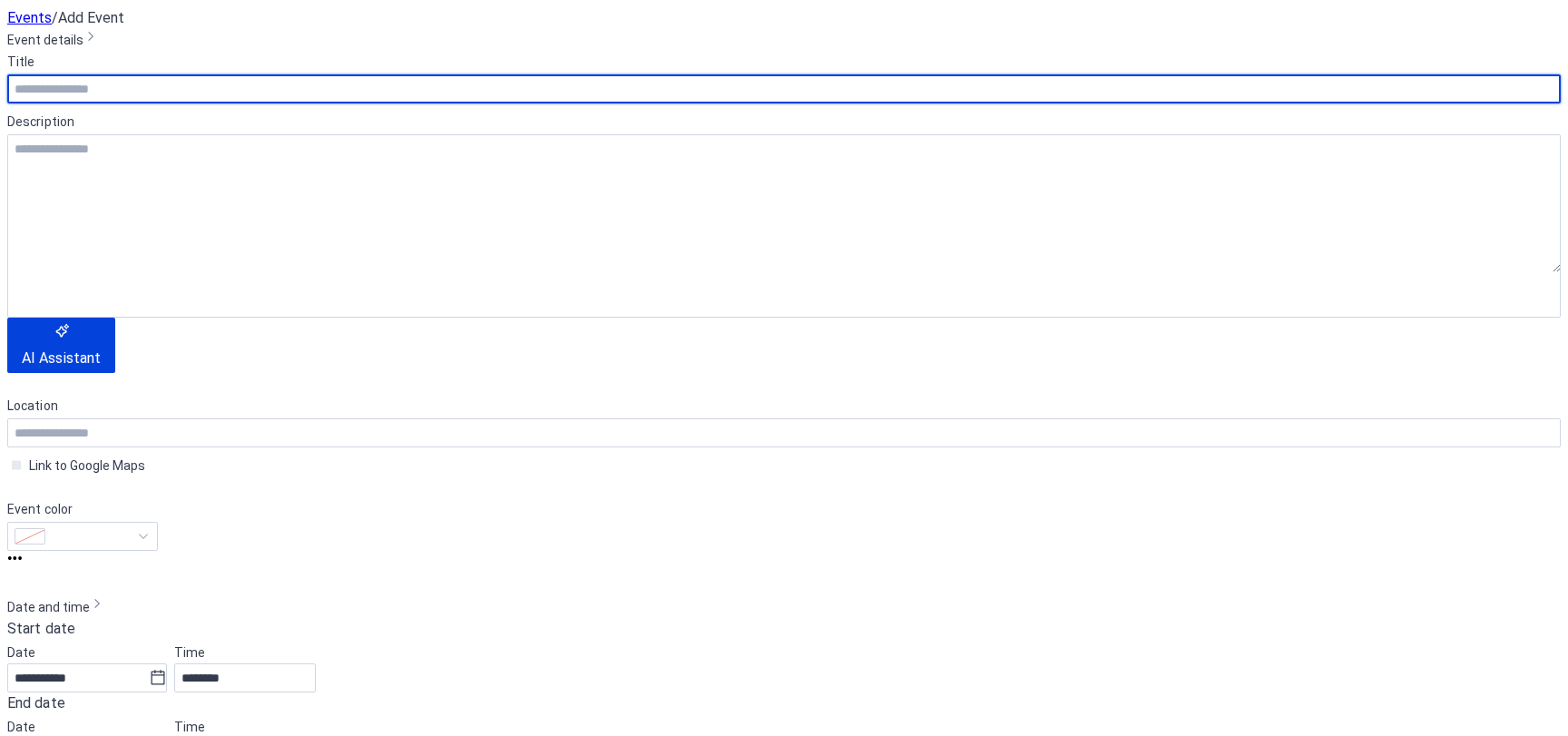 click at bounding box center (784, 89) 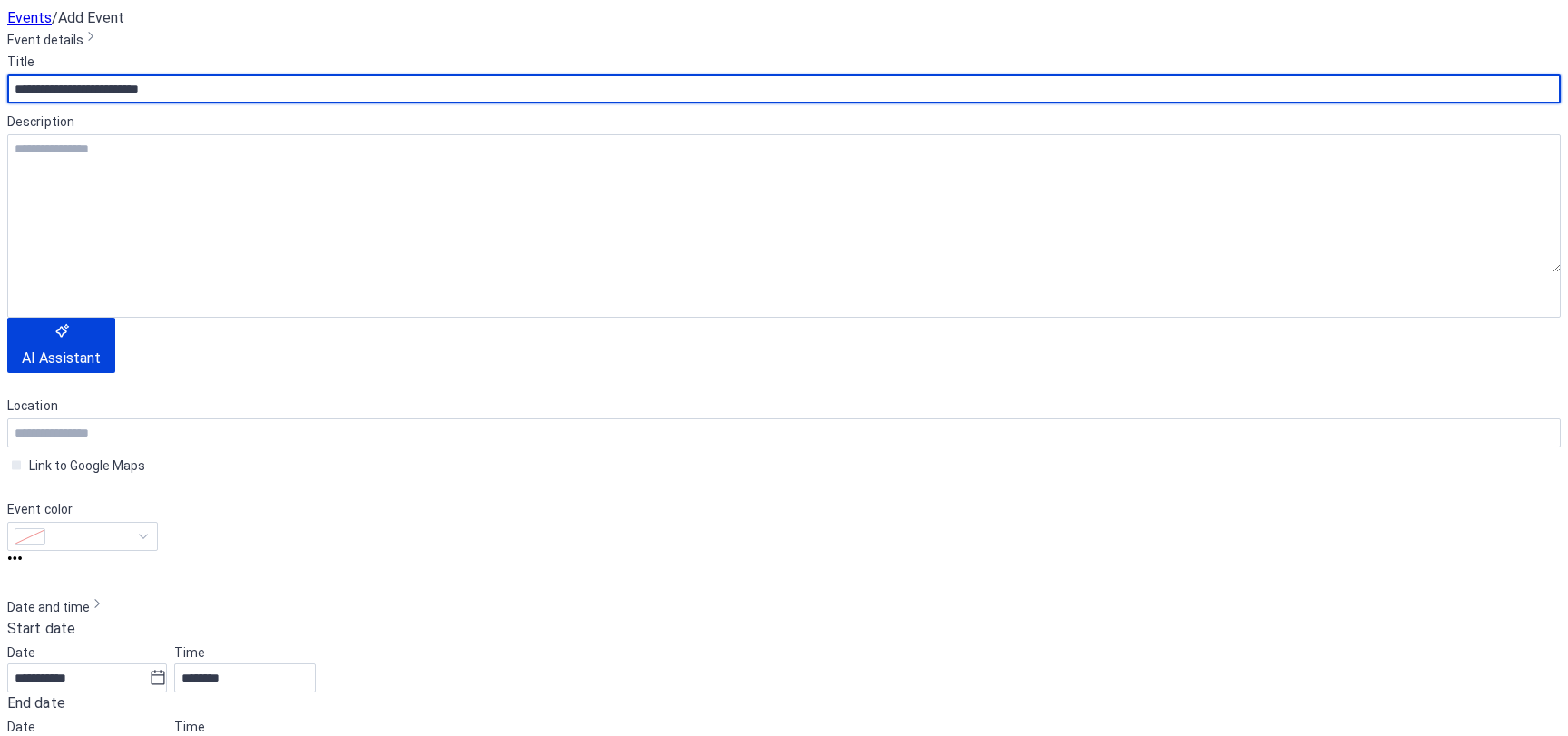 scroll, scrollTop: 272, scrollLeft: 0, axis: vertical 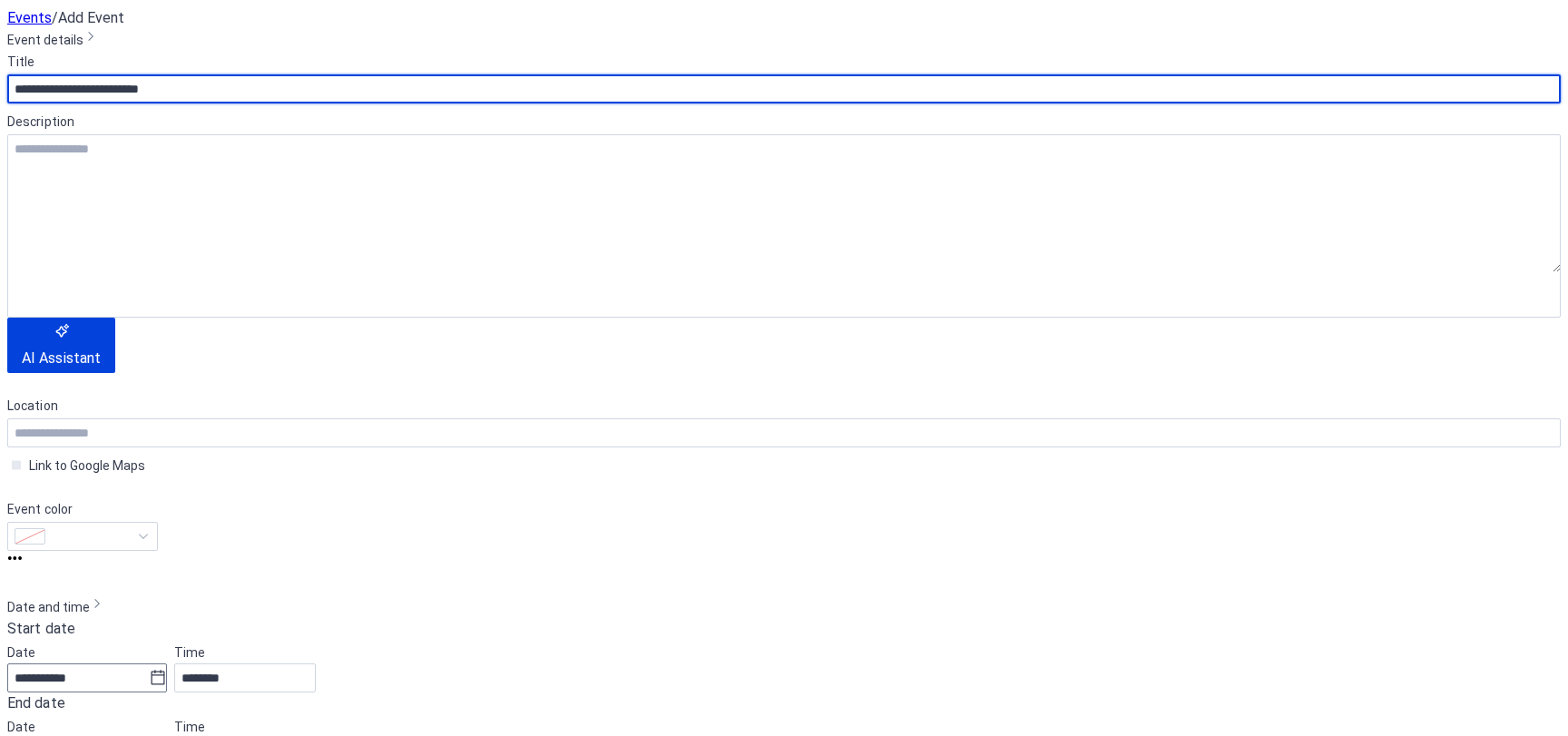 type on "**********" 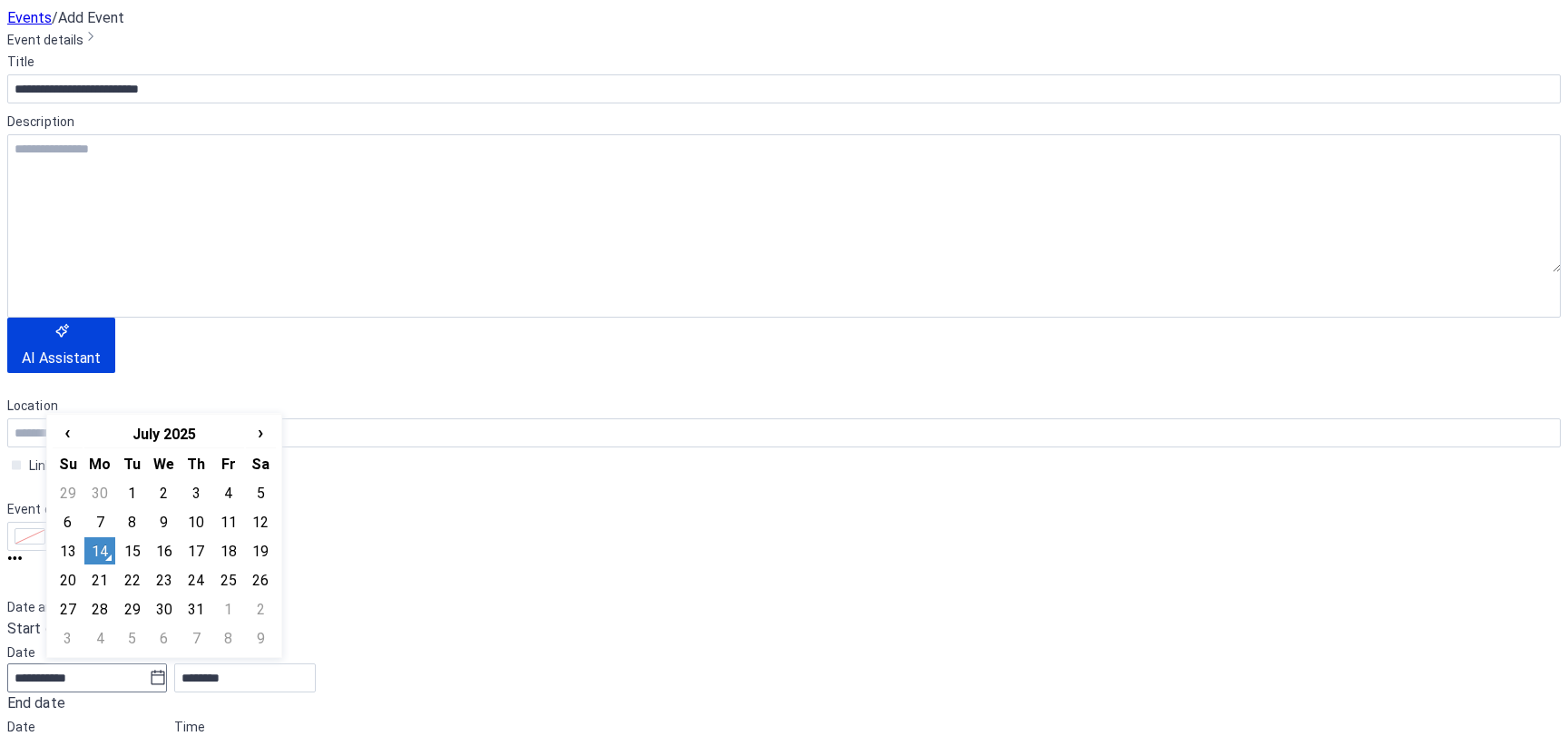 click 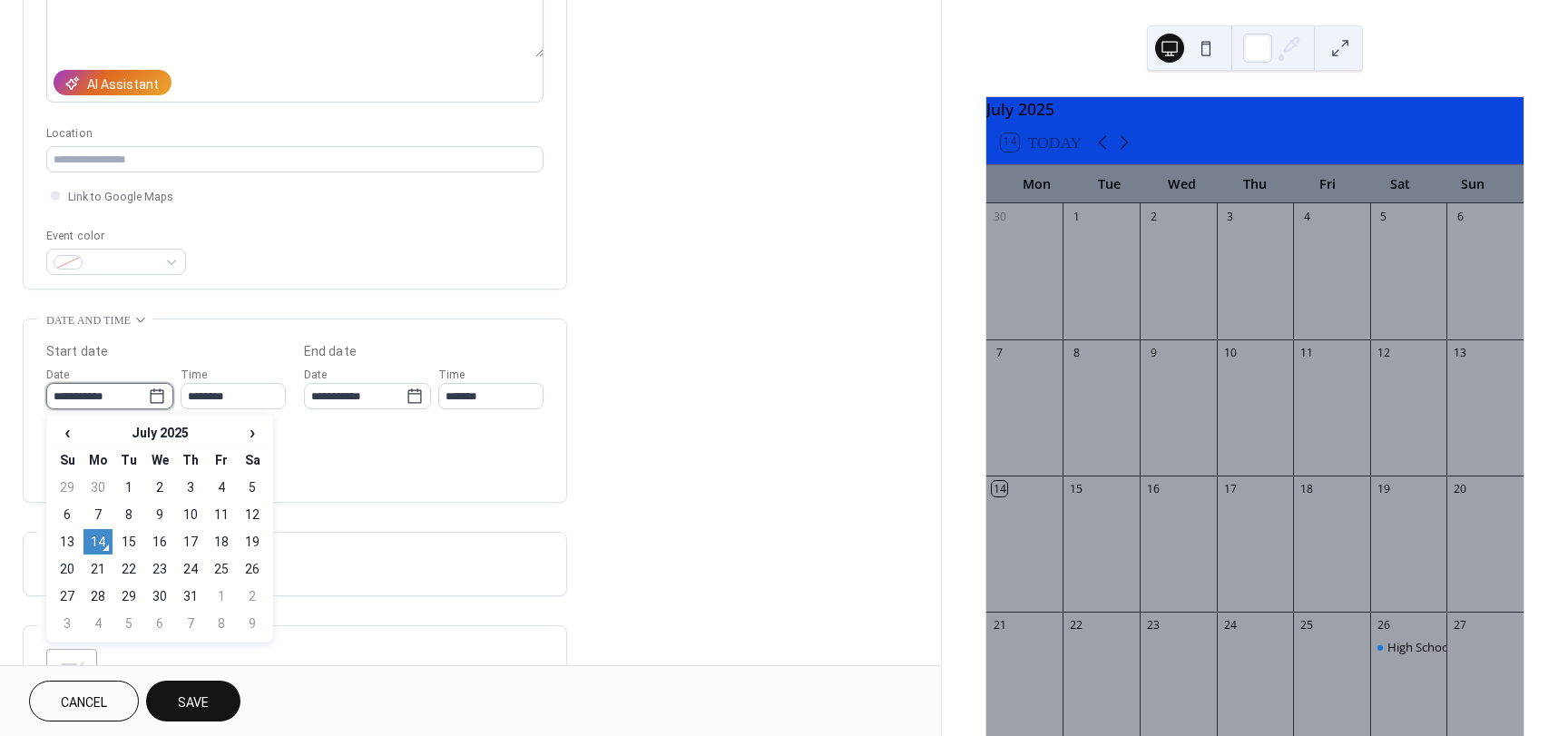 click on "**********" at bounding box center (97, 396) 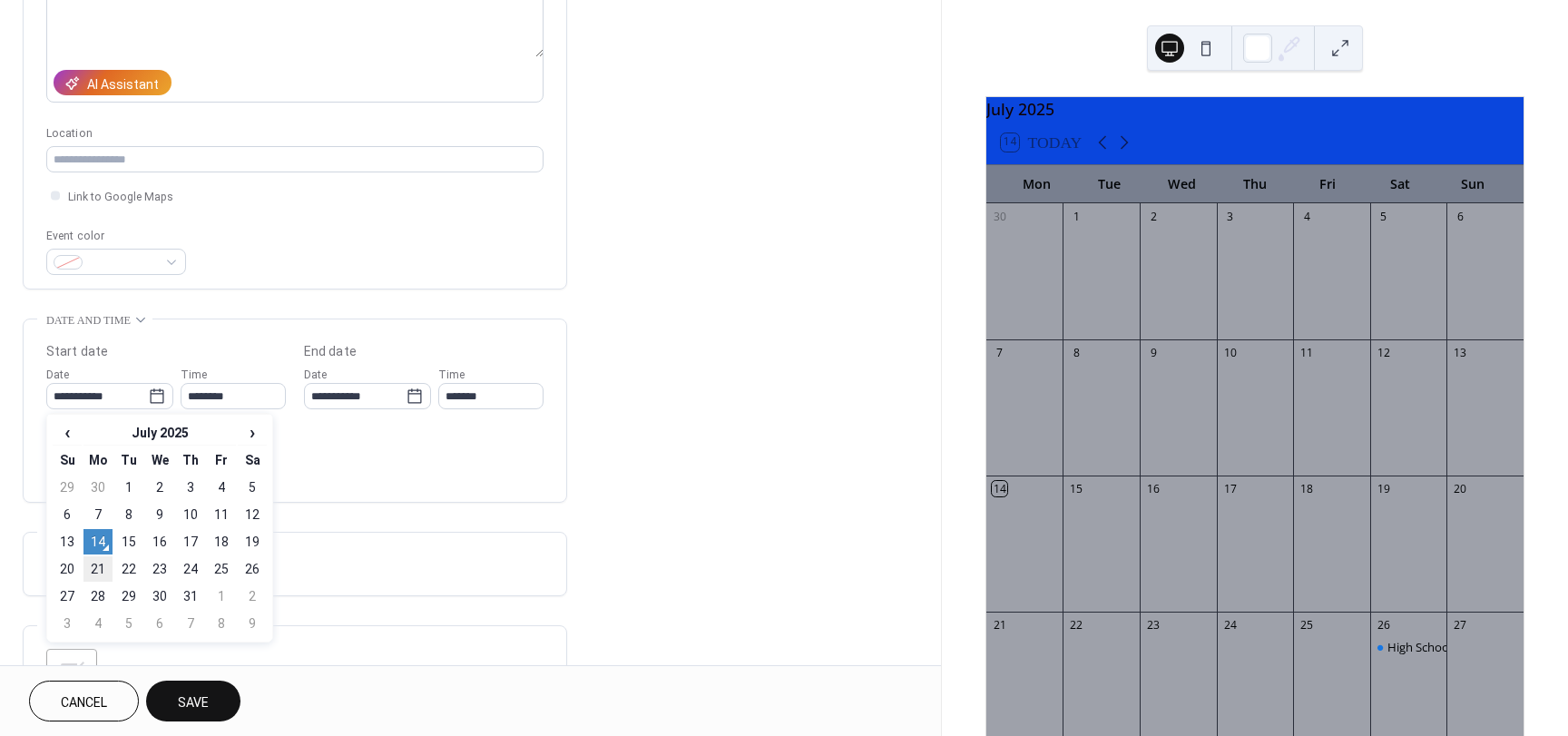 click on "21" at bounding box center [98, 569] 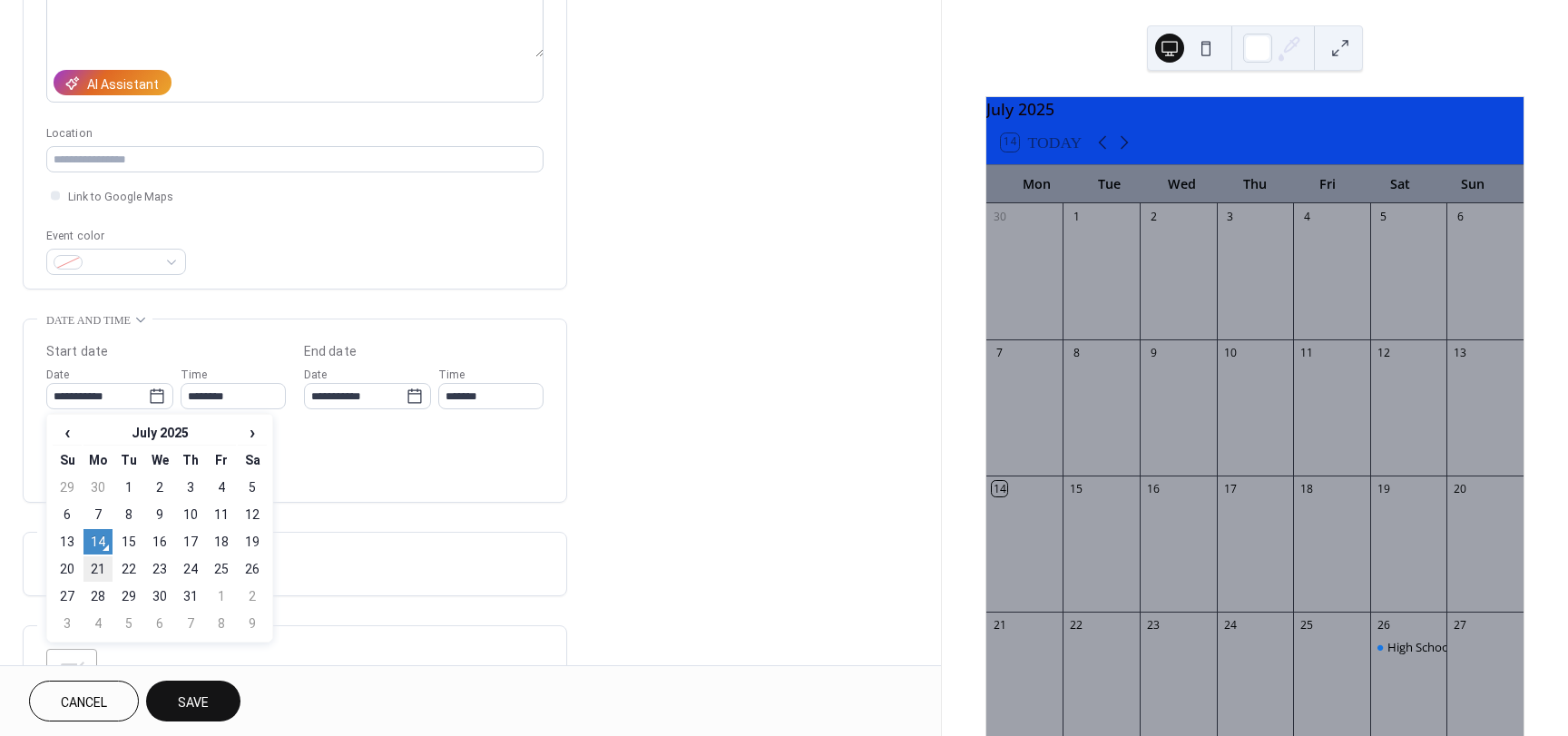 type on "**********" 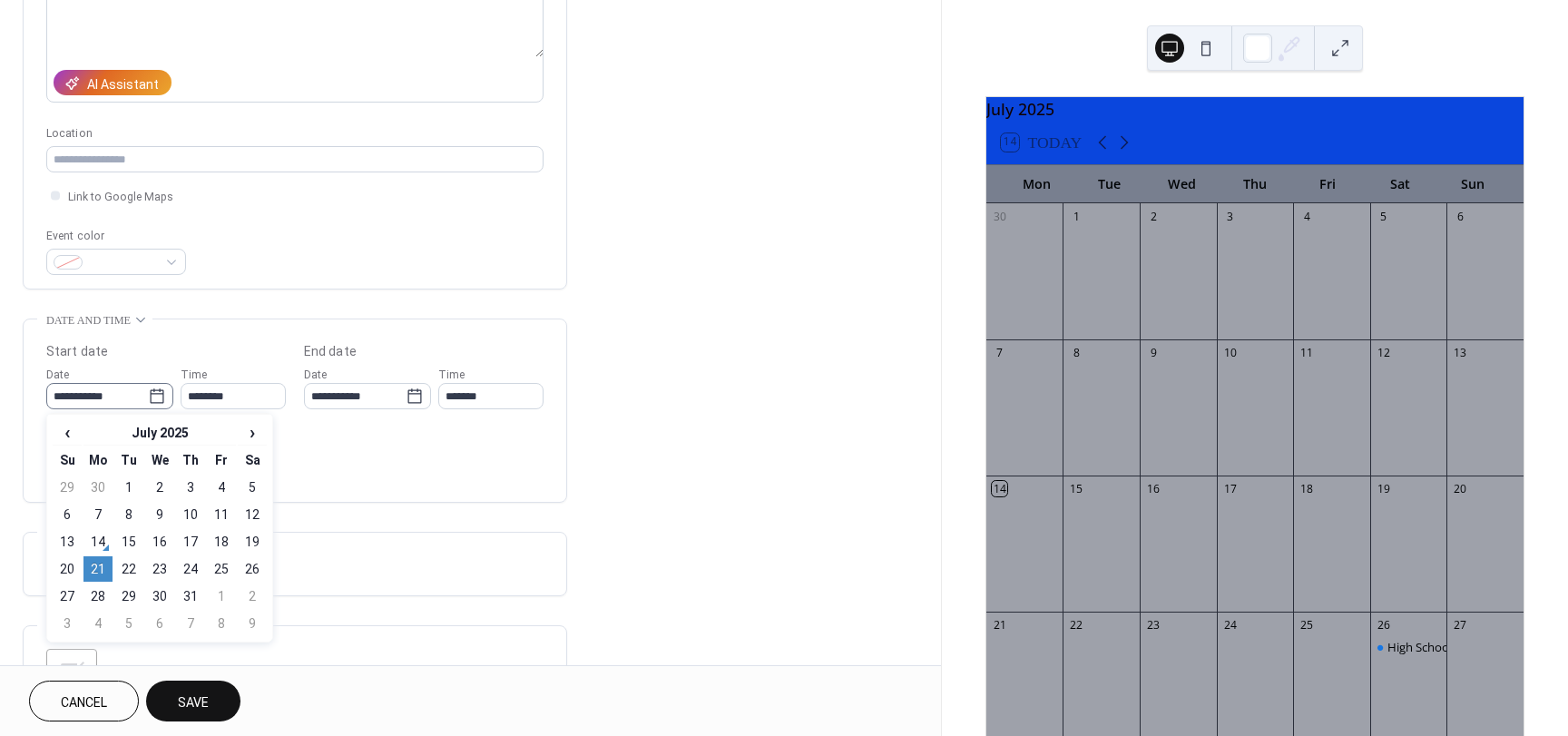 click 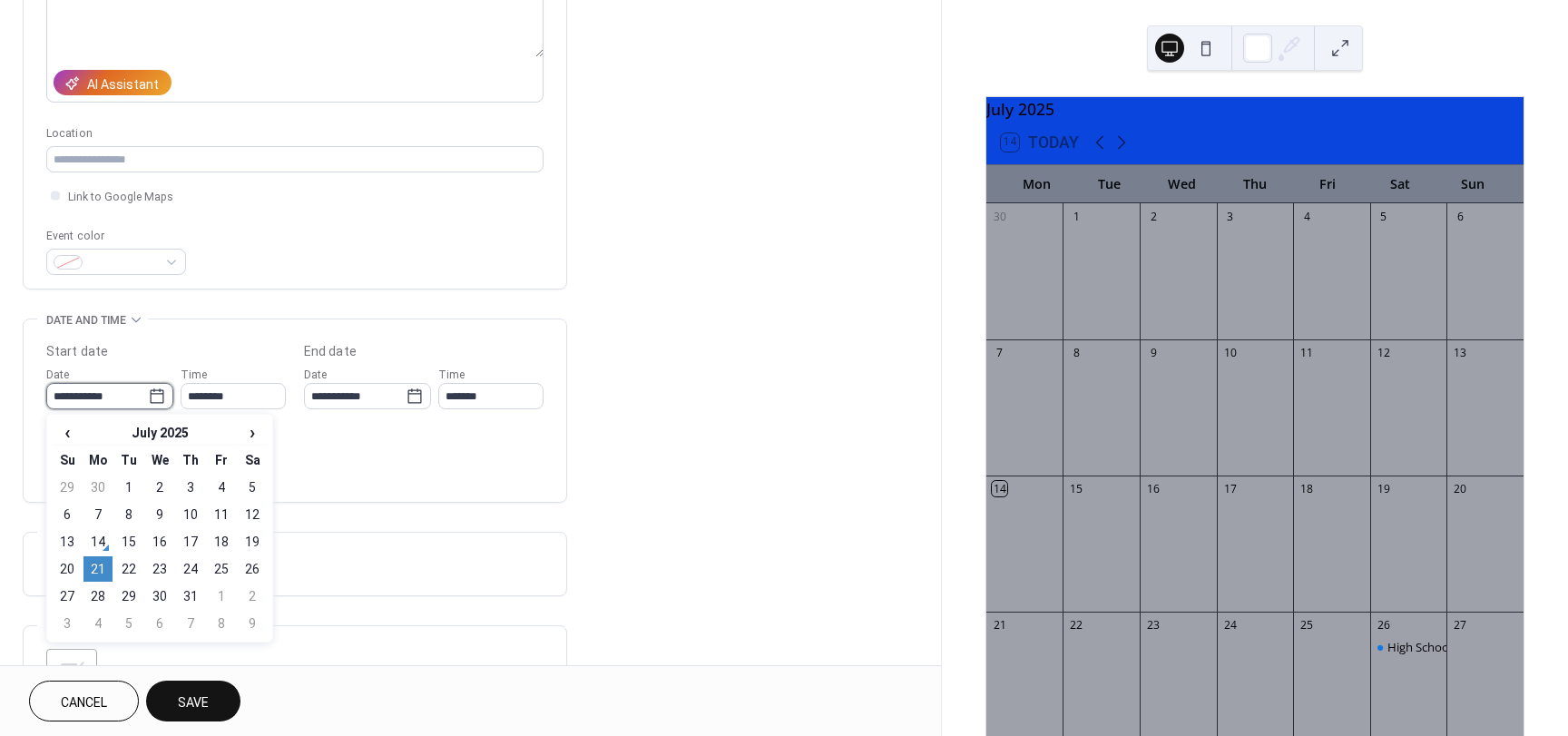 click on "**********" at bounding box center (97, 396) 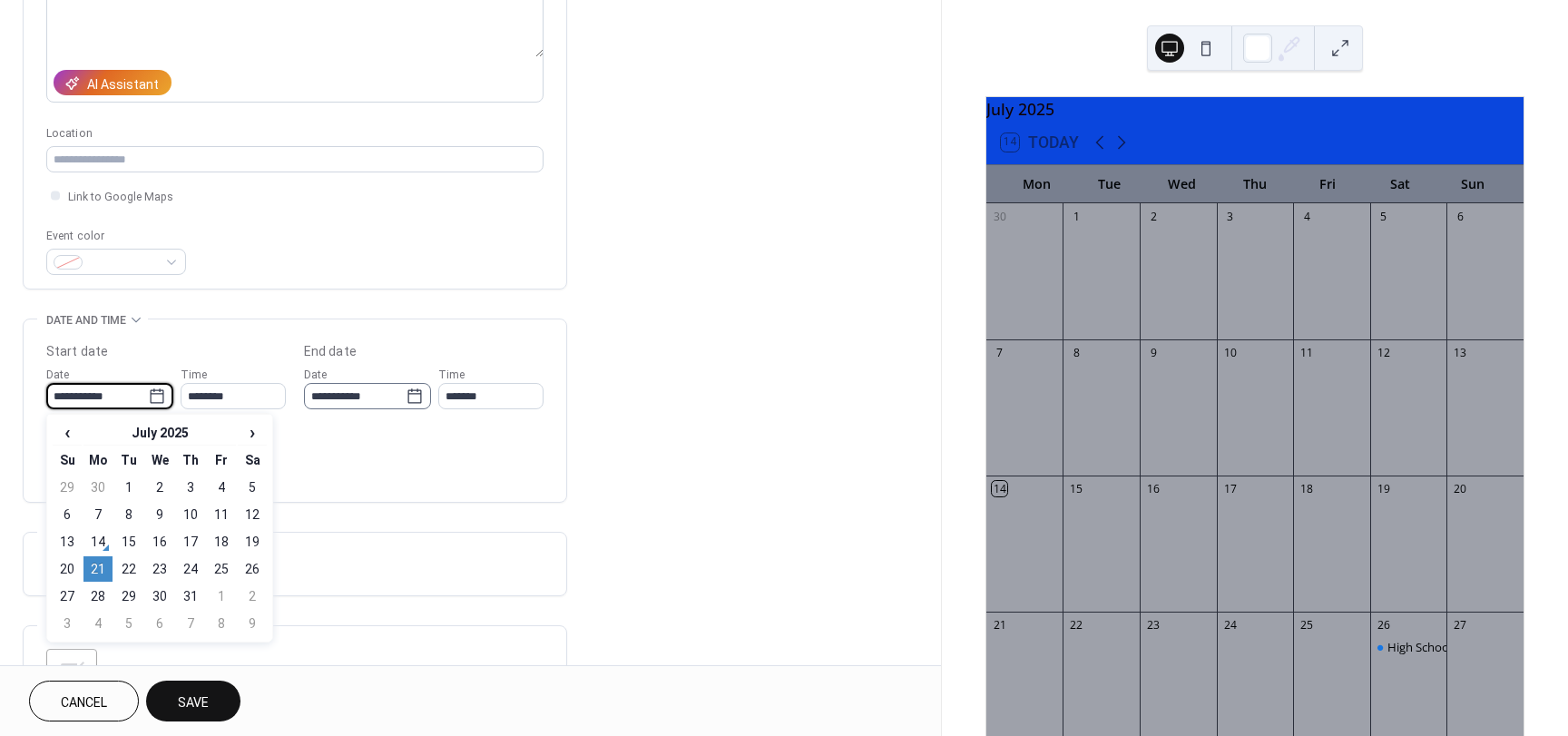 click 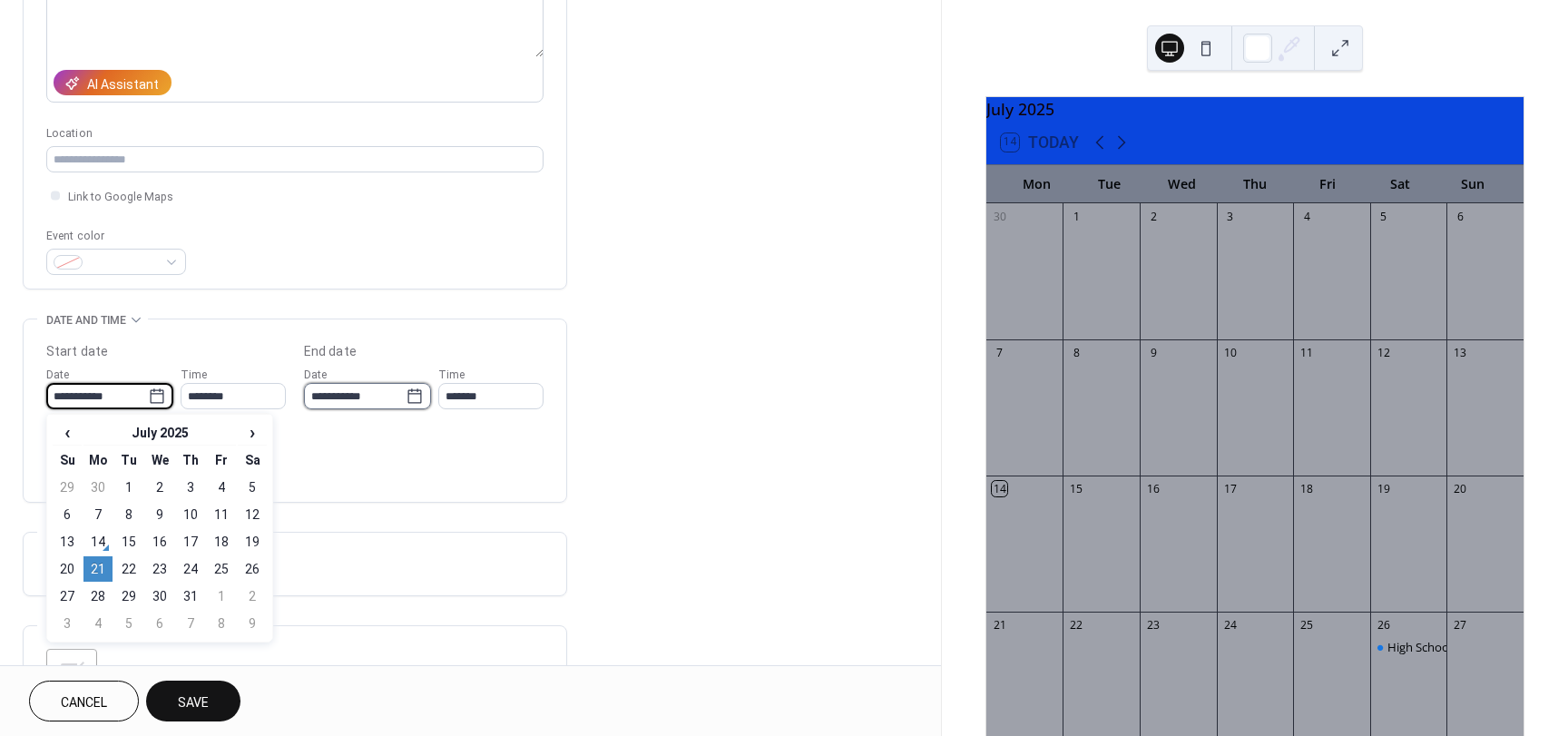 click on "**********" at bounding box center (355, 396) 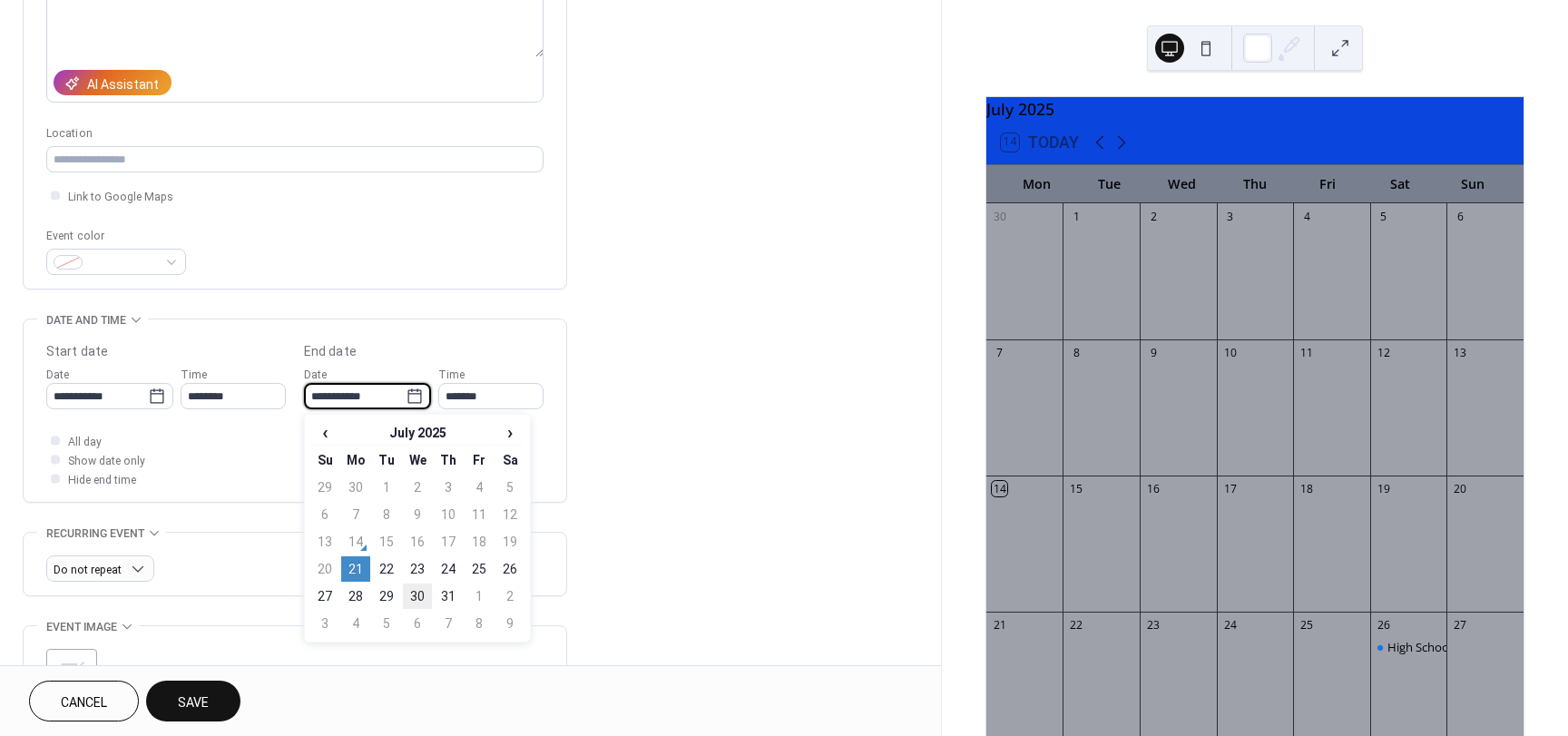 click on "30" at bounding box center [417, 596] 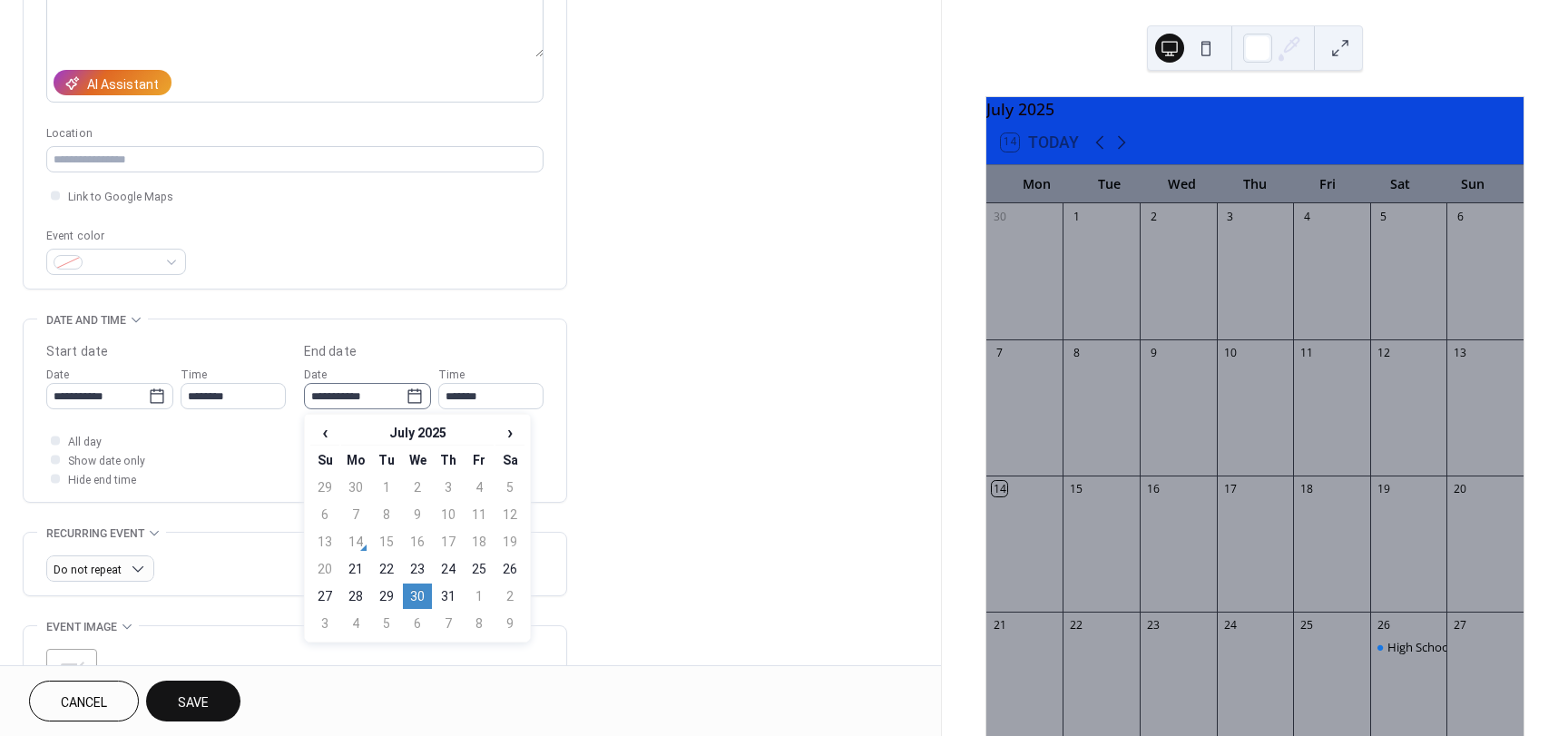 click 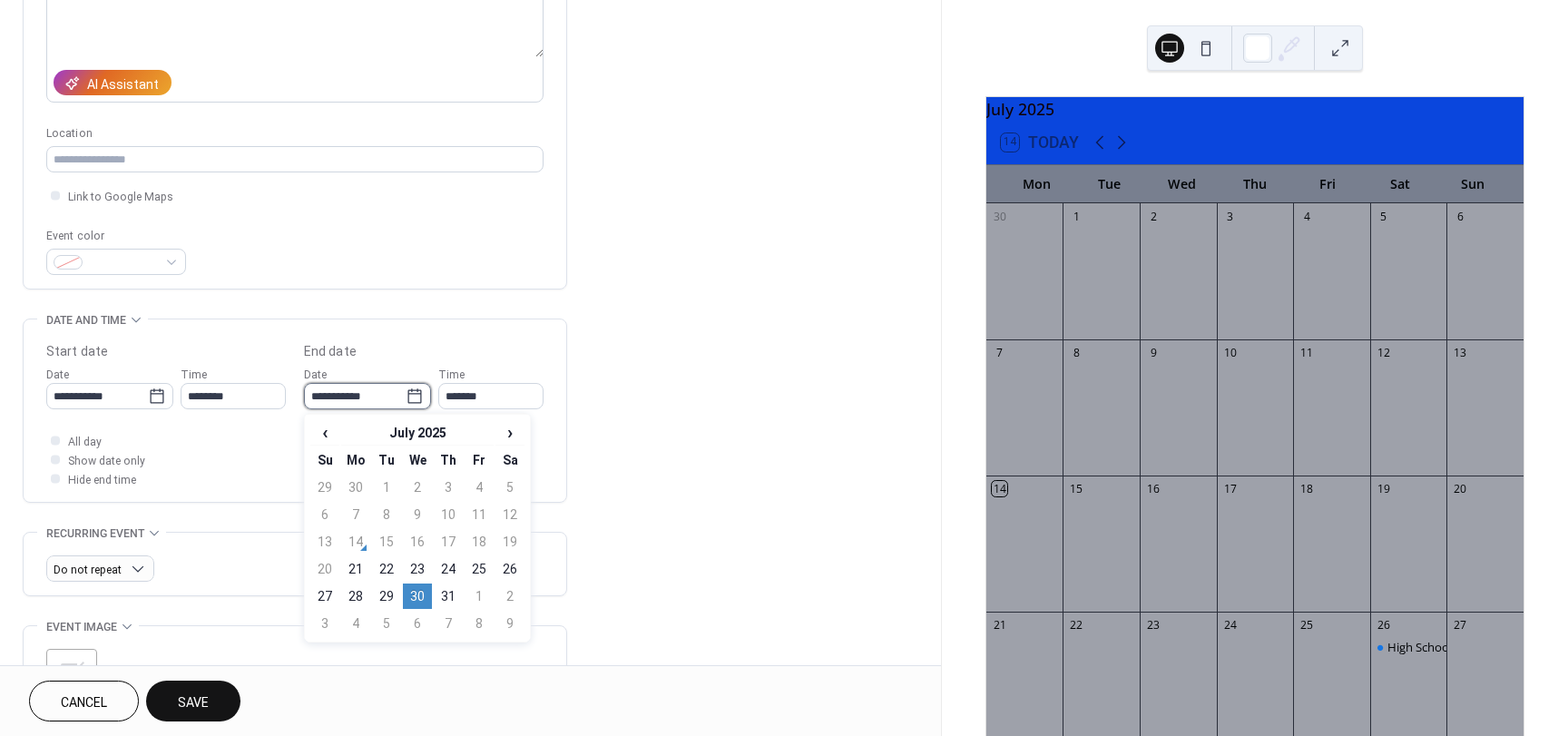 click on "**********" at bounding box center [355, 396] 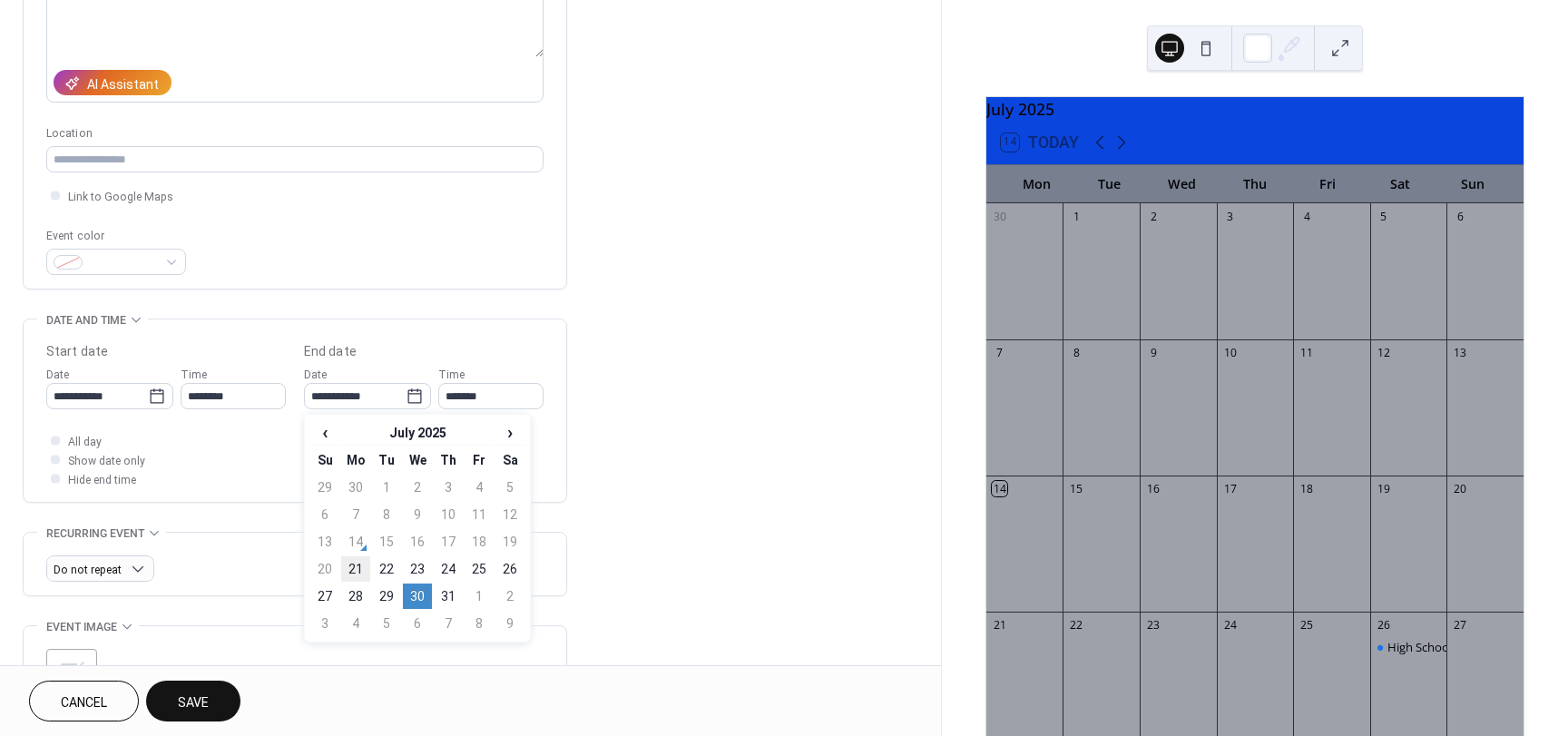 click on "21" at bounding box center [356, 569] 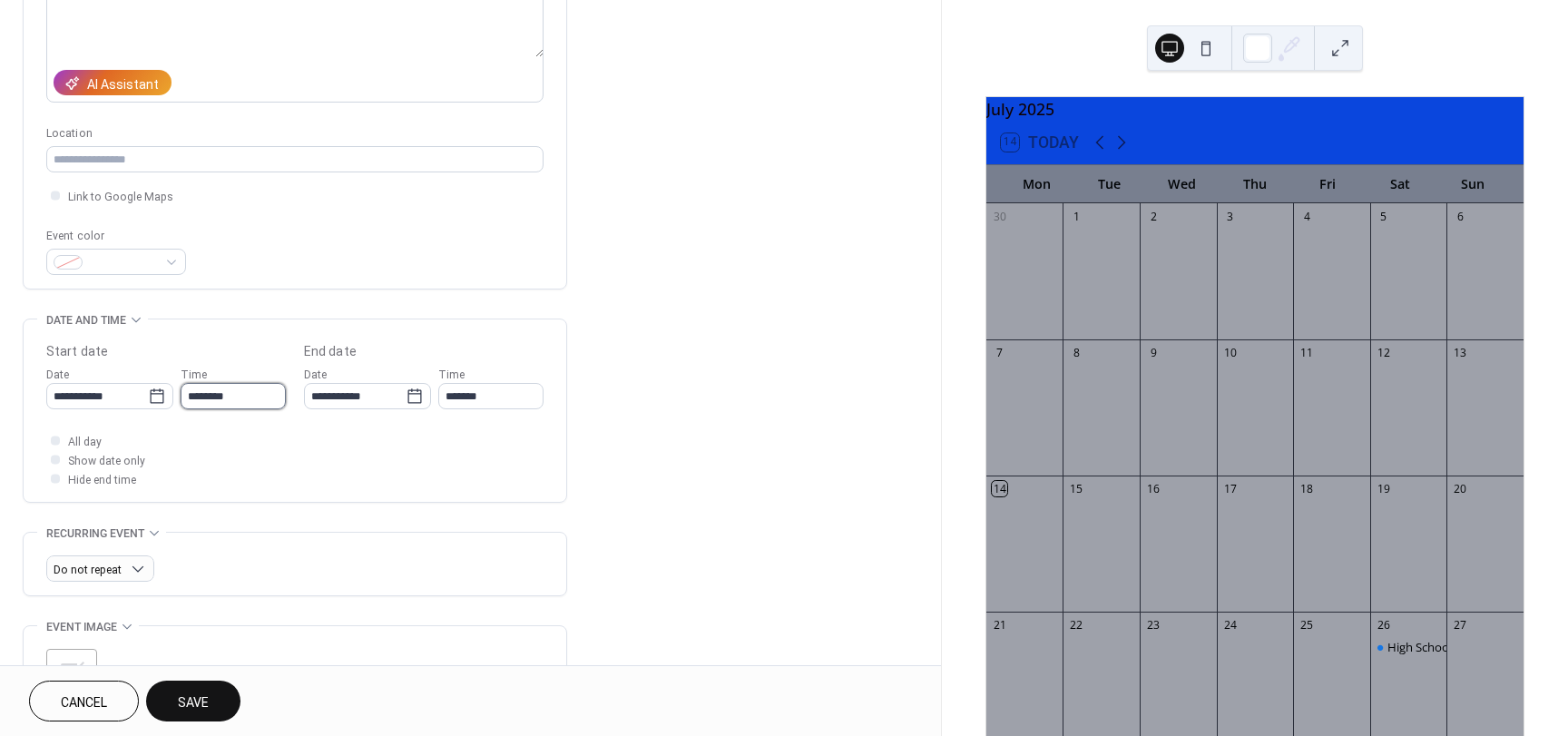 click on "********" at bounding box center [233, 396] 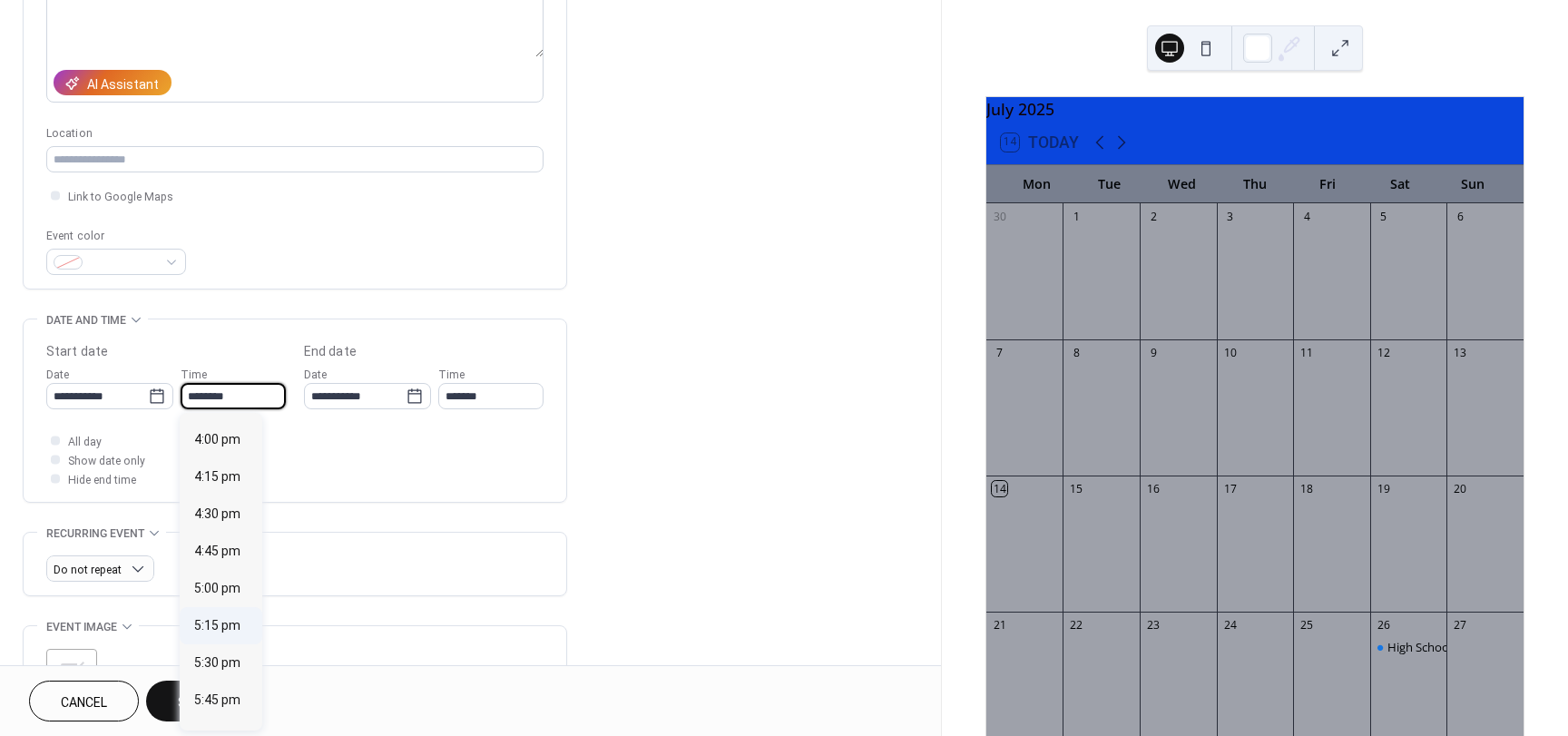 scroll, scrollTop: 2421, scrollLeft: 0, axis: vertical 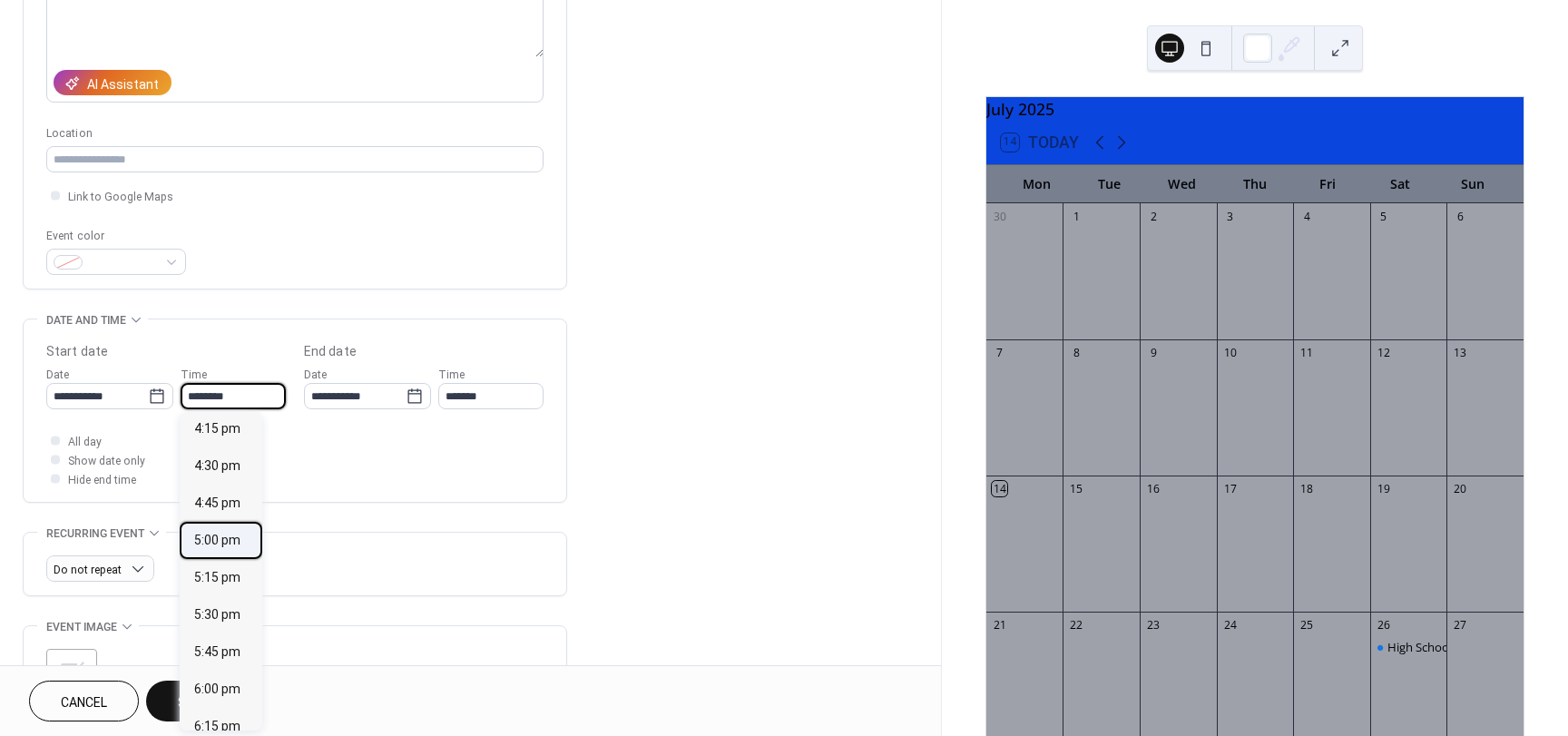 click on "5:00 pm" at bounding box center (217, 540) 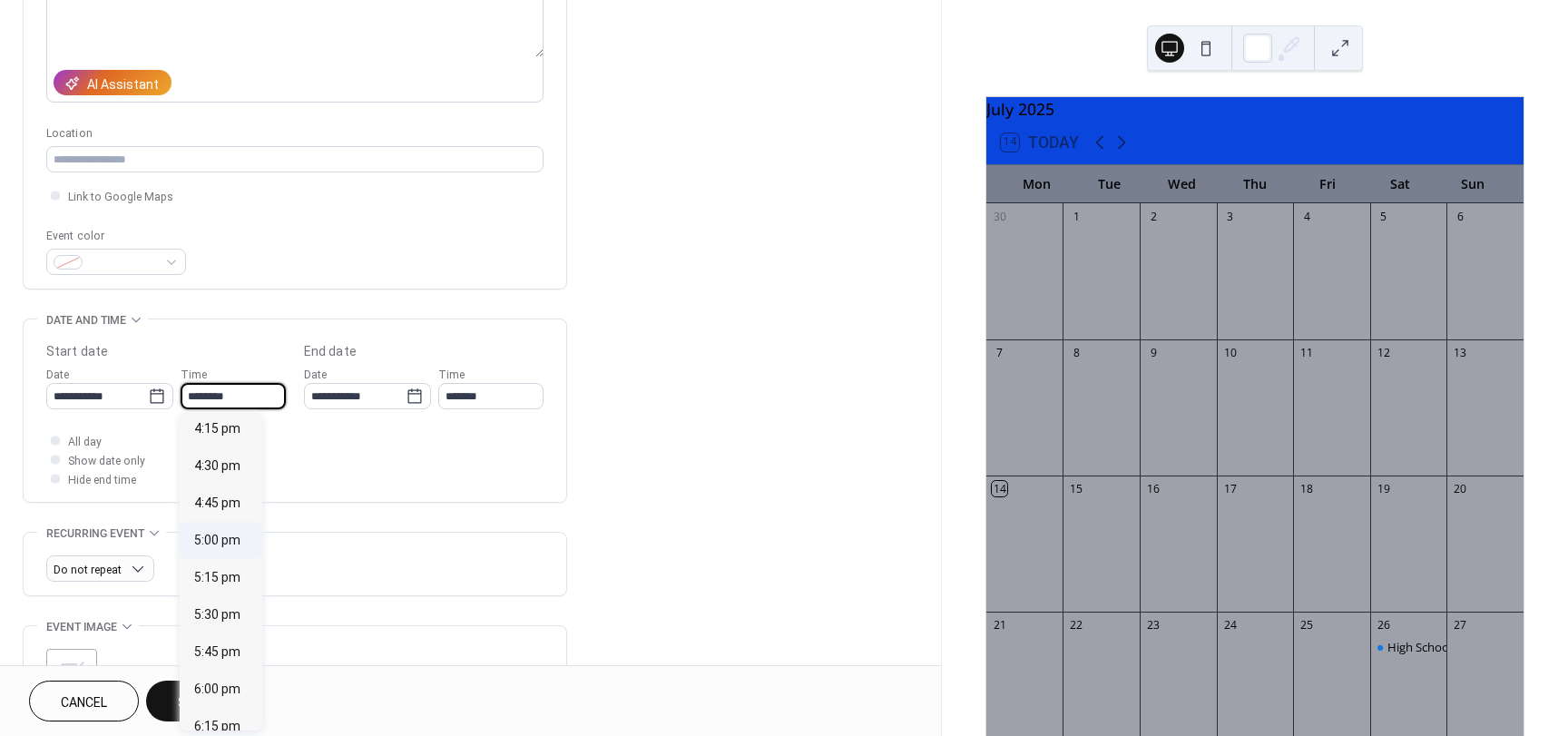 type on "*******" 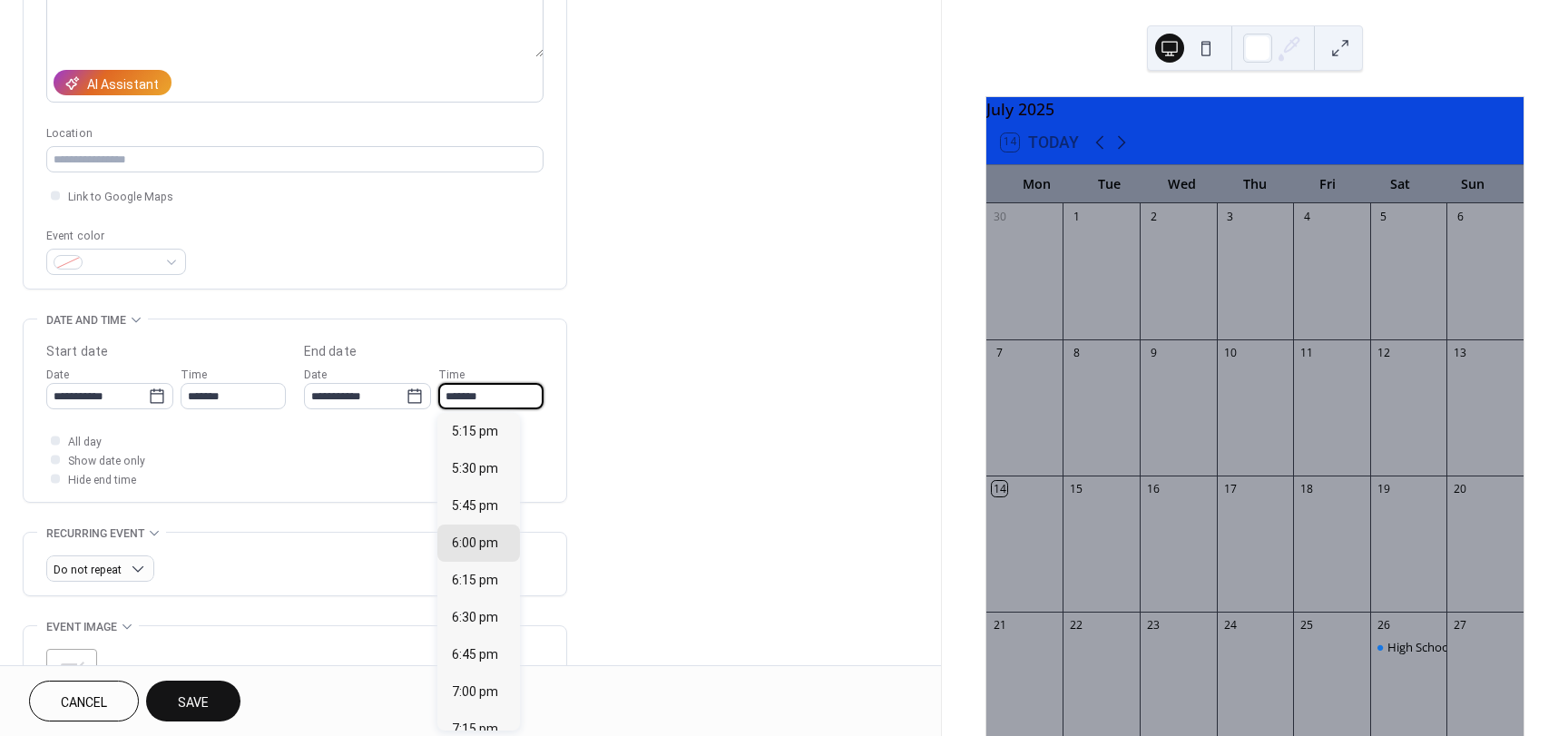 click on "*******" at bounding box center (491, 396) 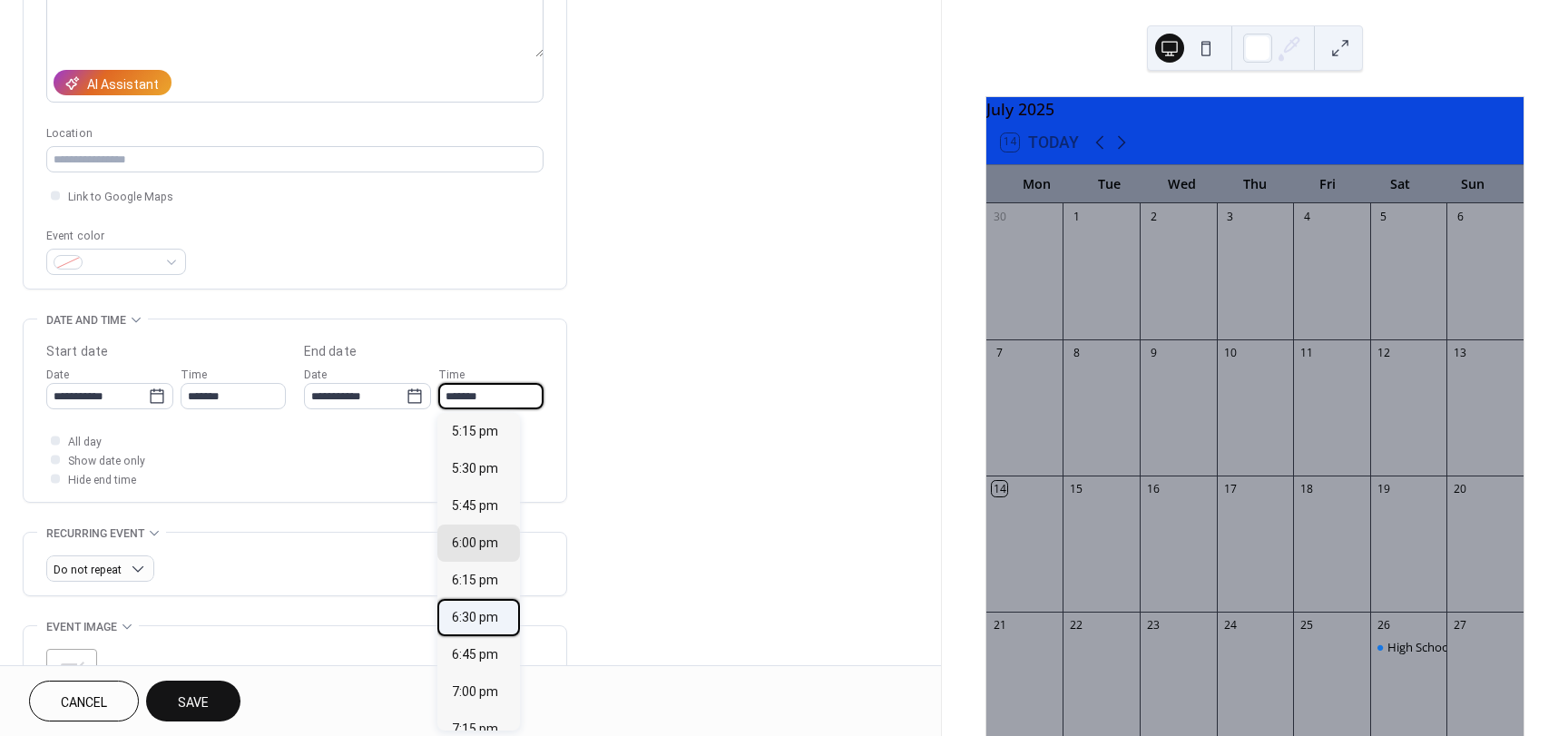 click on "6:30 pm" at bounding box center [475, 617] 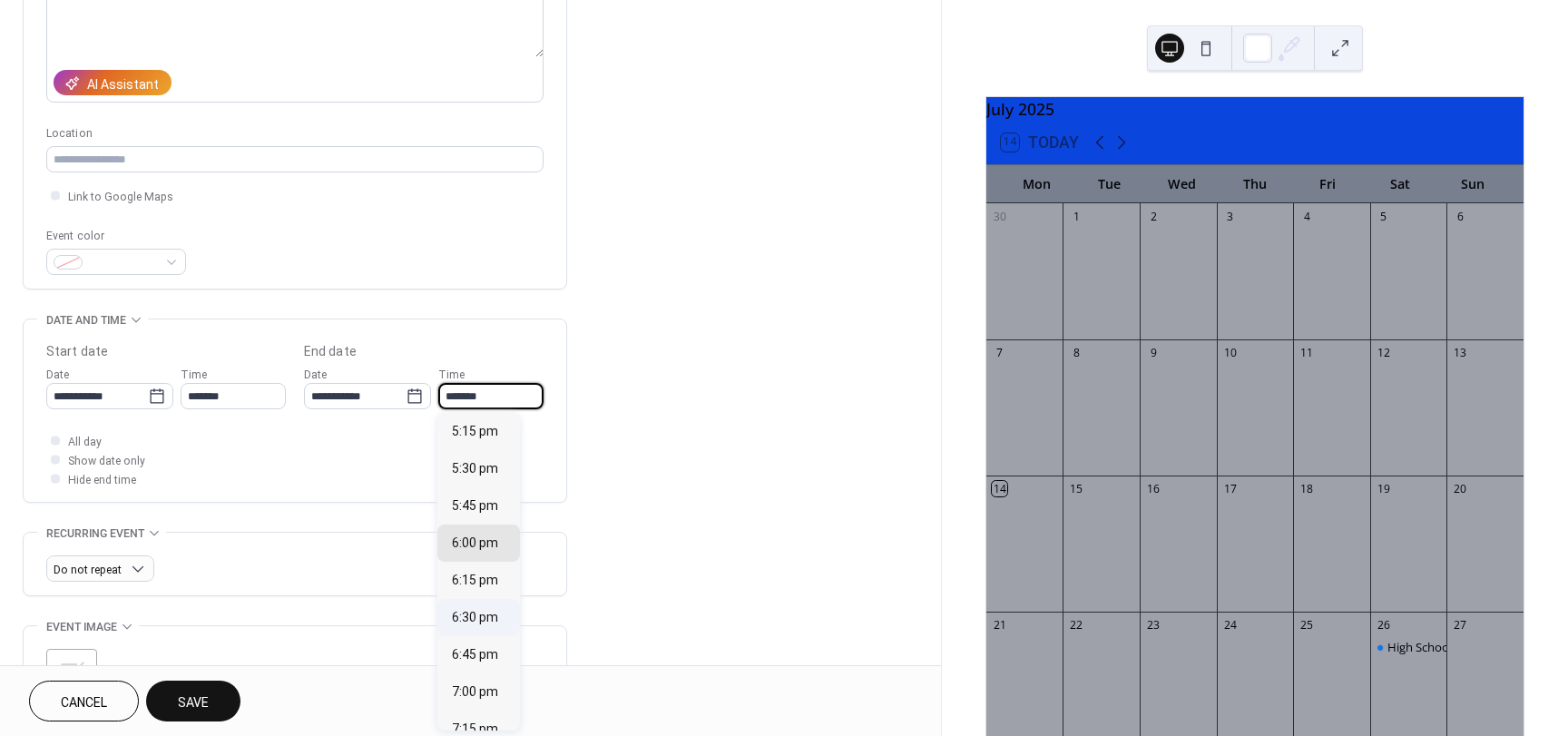 type on "*******" 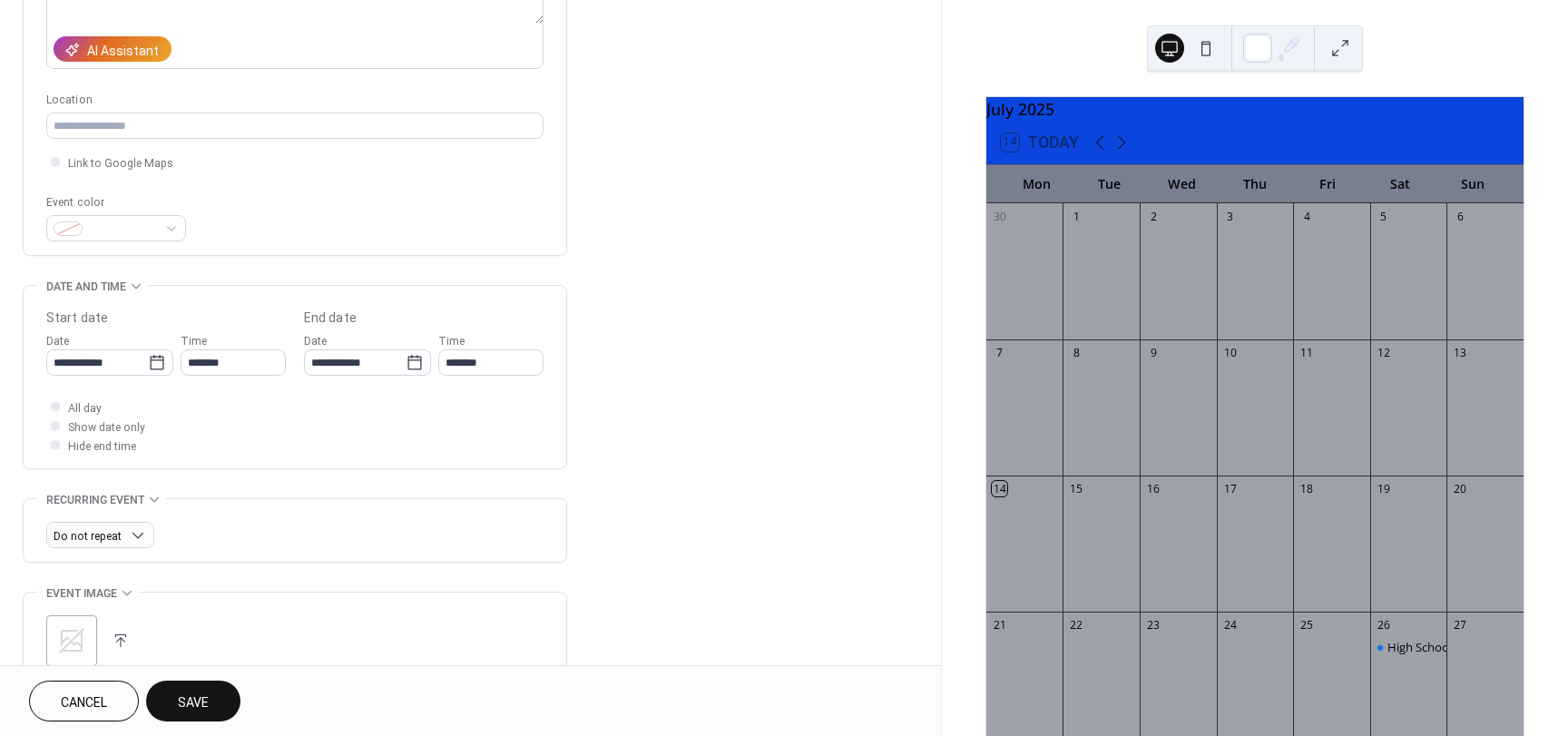 scroll, scrollTop: 454, scrollLeft: 0, axis: vertical 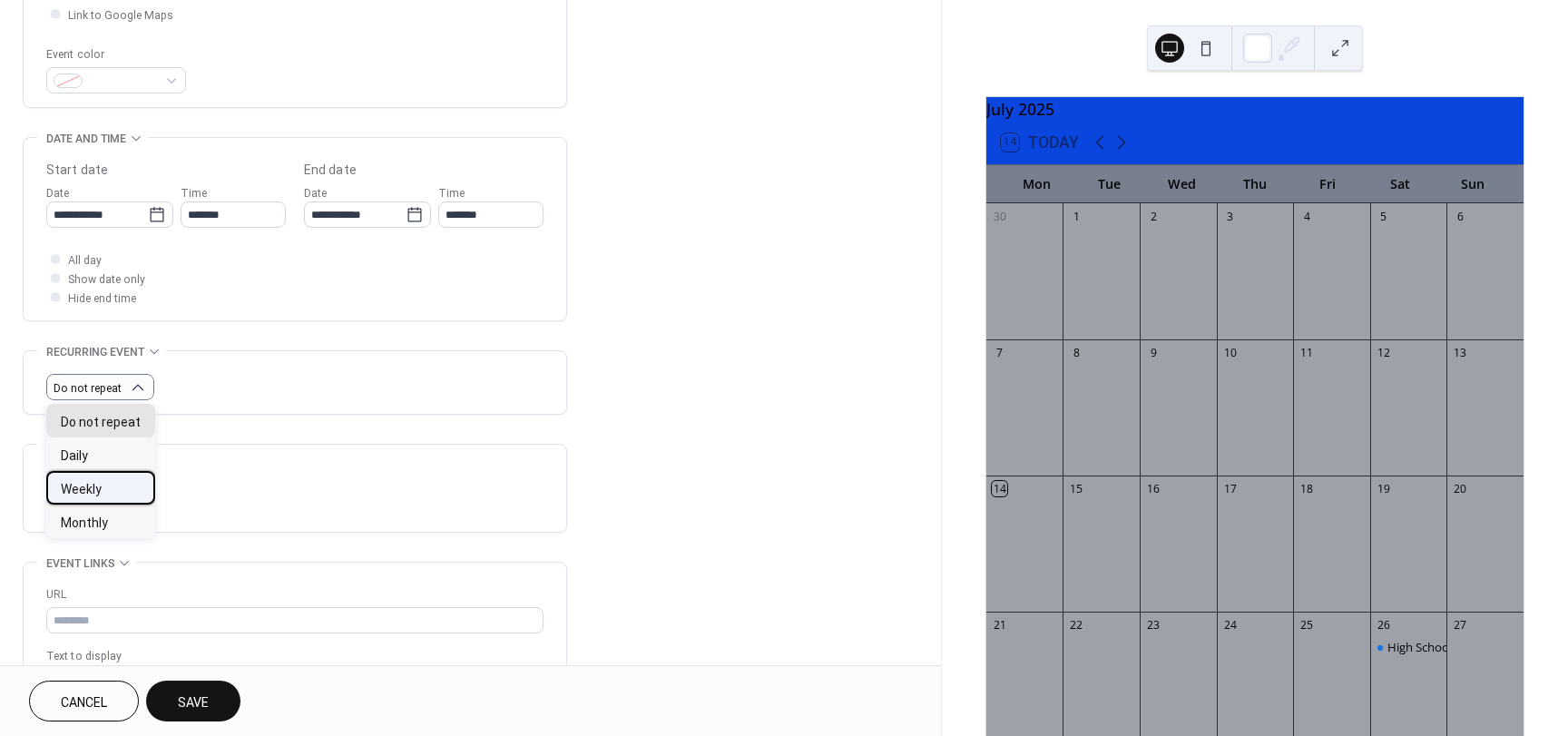 click on "Weekly" at bounding box center (81, 489) 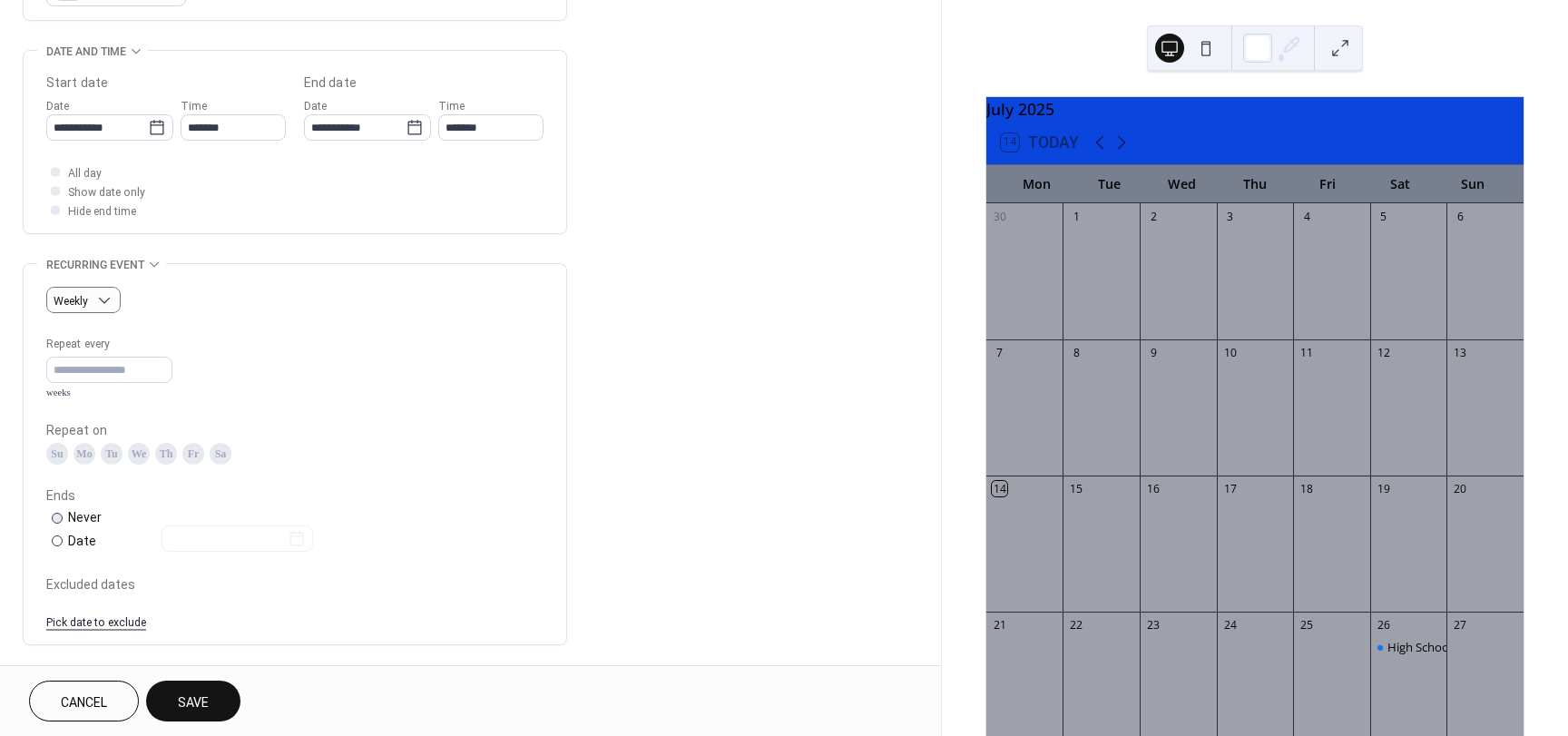 scroll, scrollTop: 635, scrollLeft: 0, axis: vertical 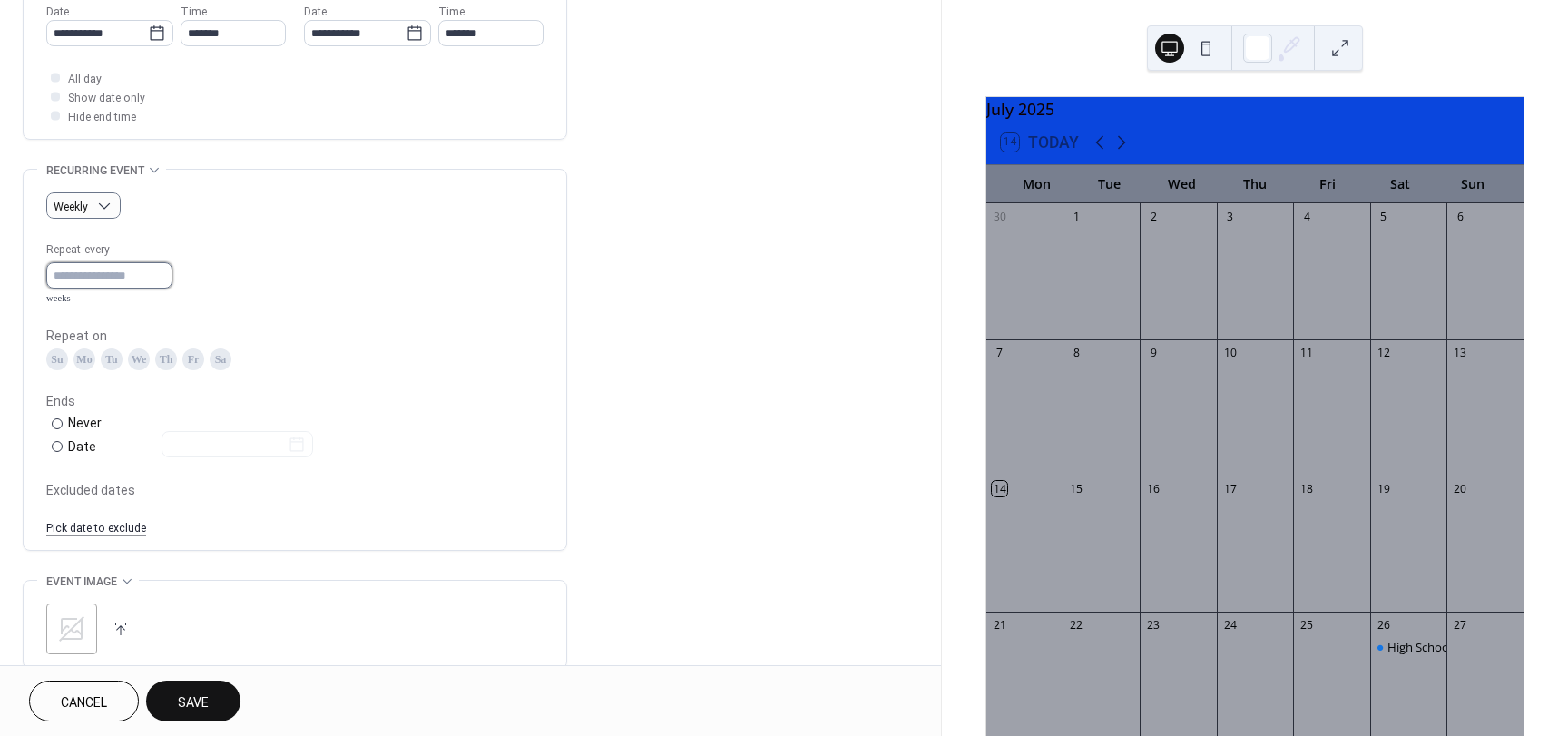 click on "*" at bounding box center (109, 275) 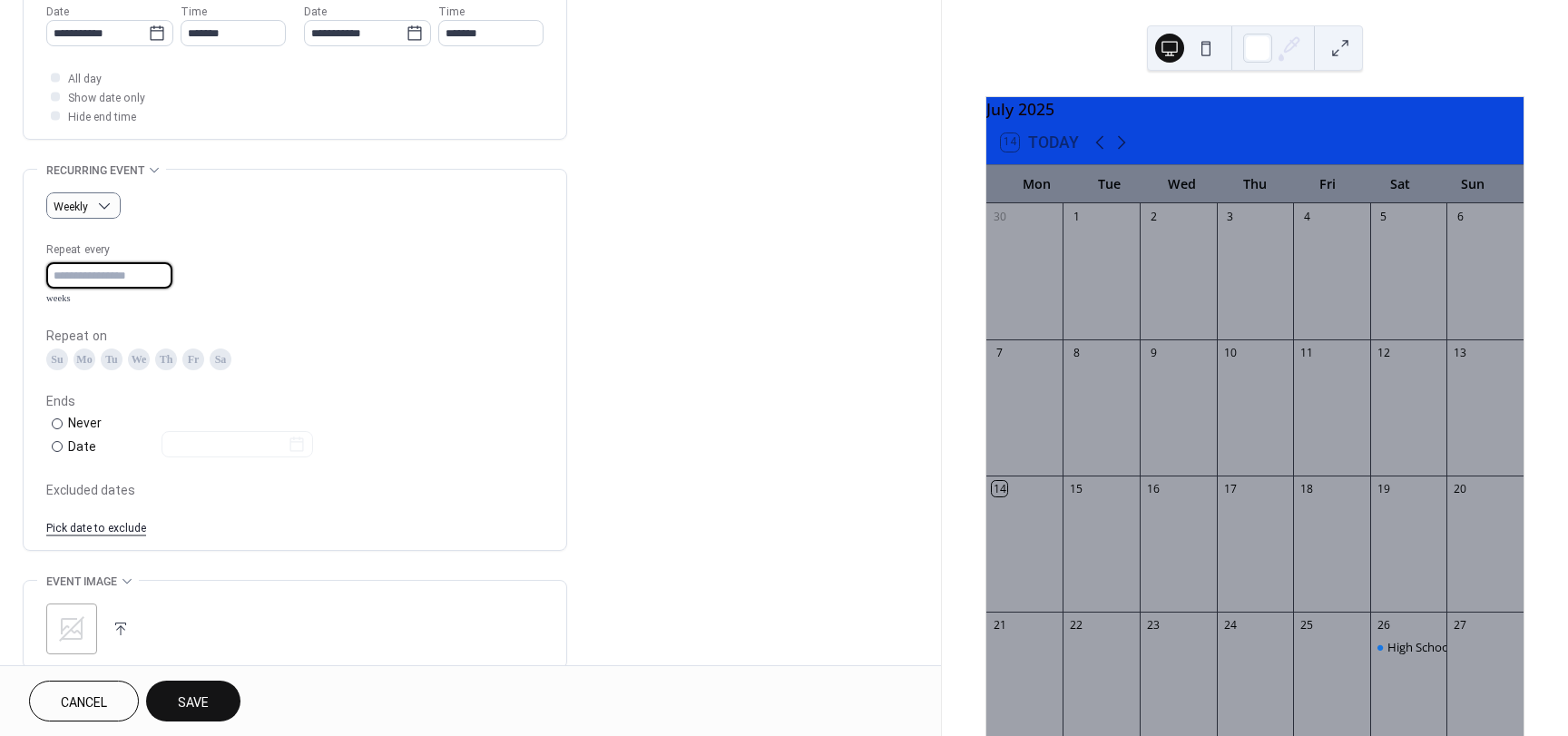 type on "*" 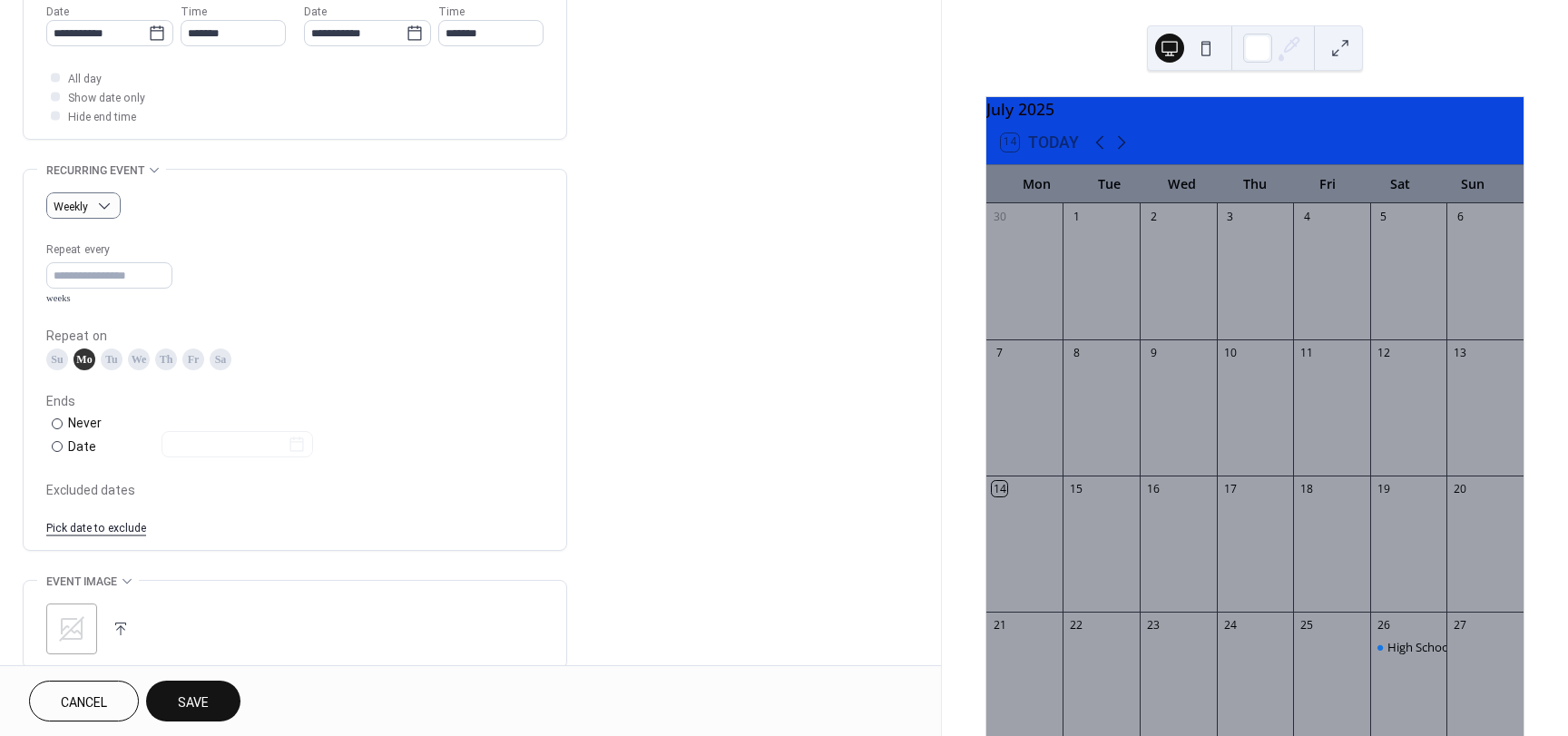 click on "We" at bounding box center (139, 359) 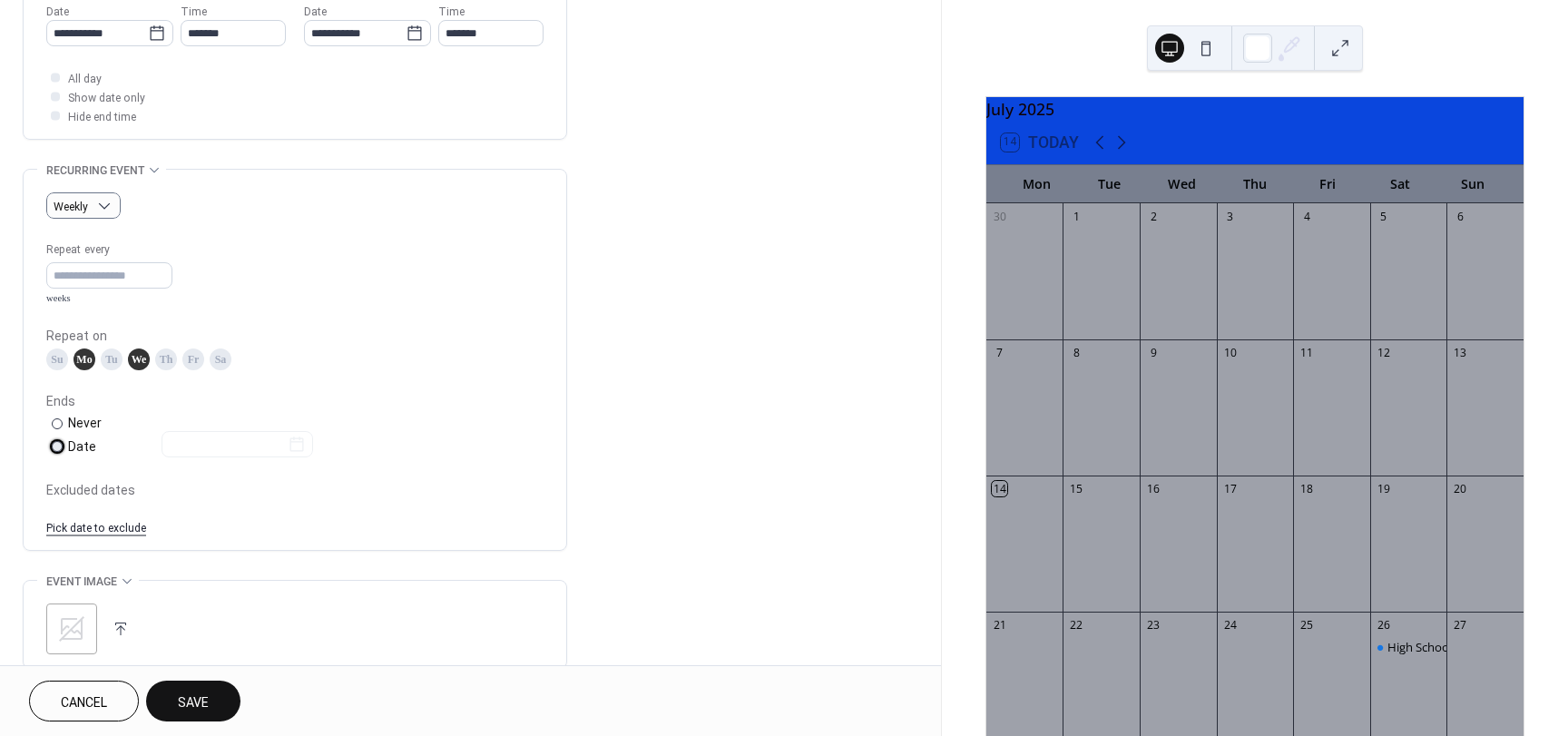 click on "Date" at bounding box center (191, 447) 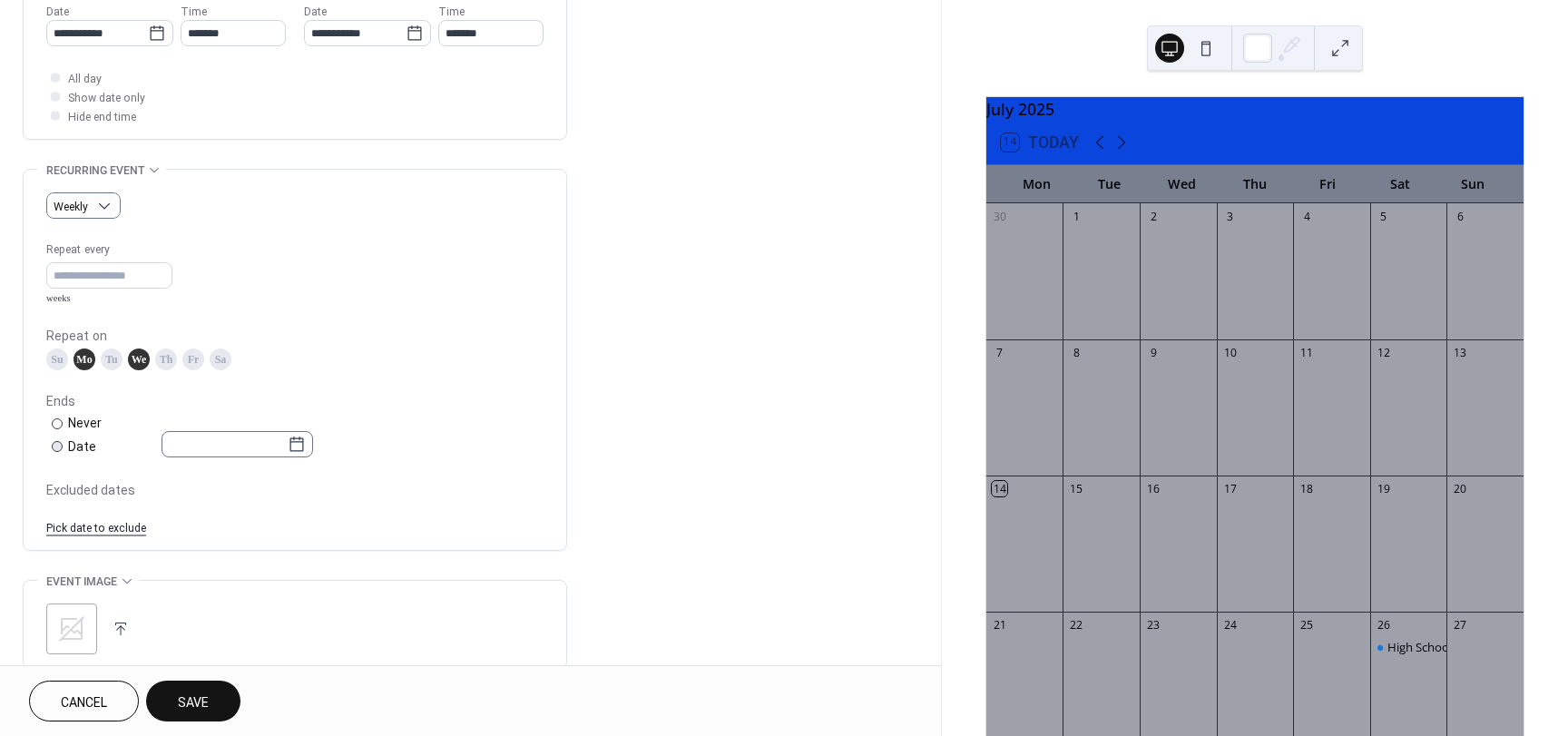 click 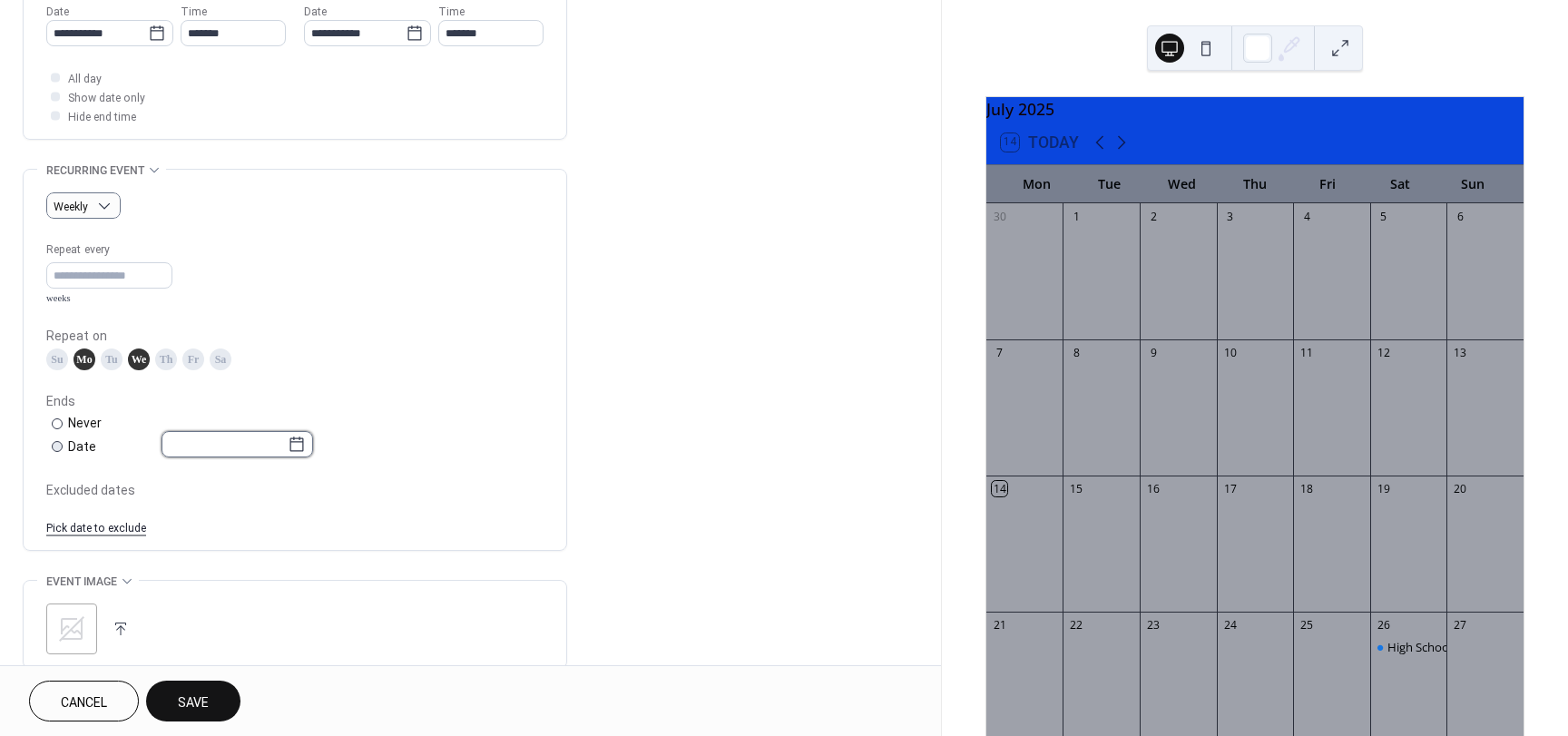 click at bounding box center [224, 444] 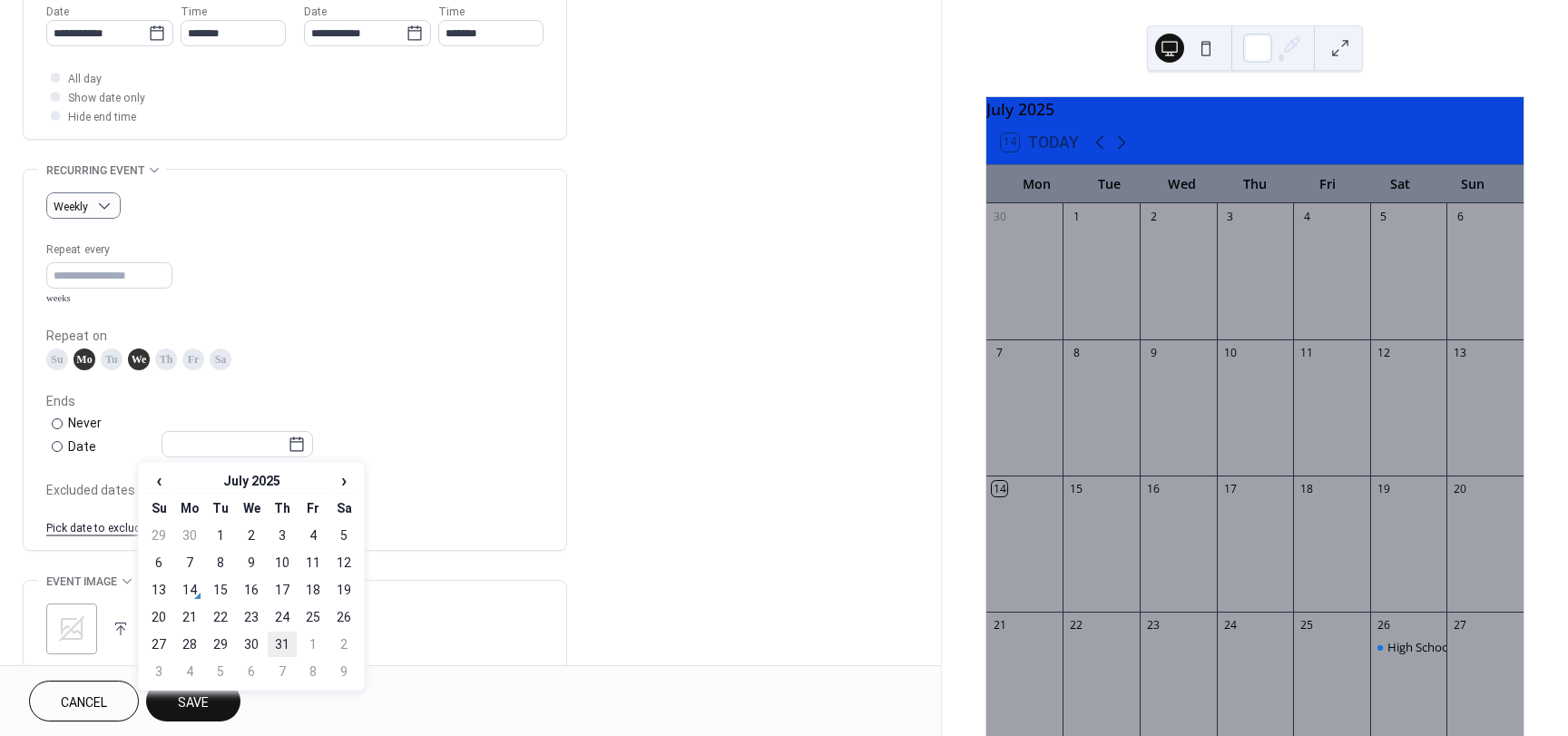 click on "31" at bounding box center (282, 644) 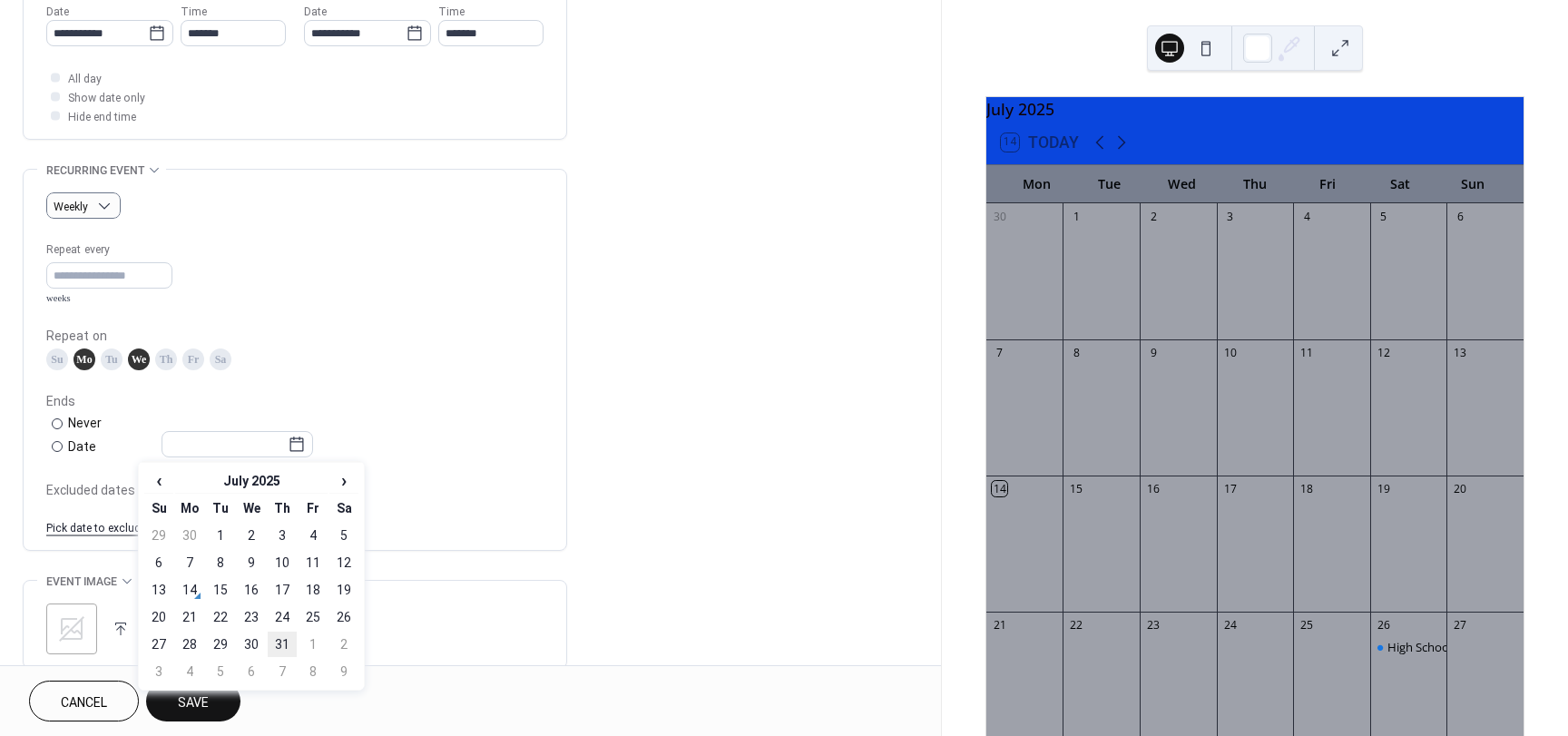 type on "**********" 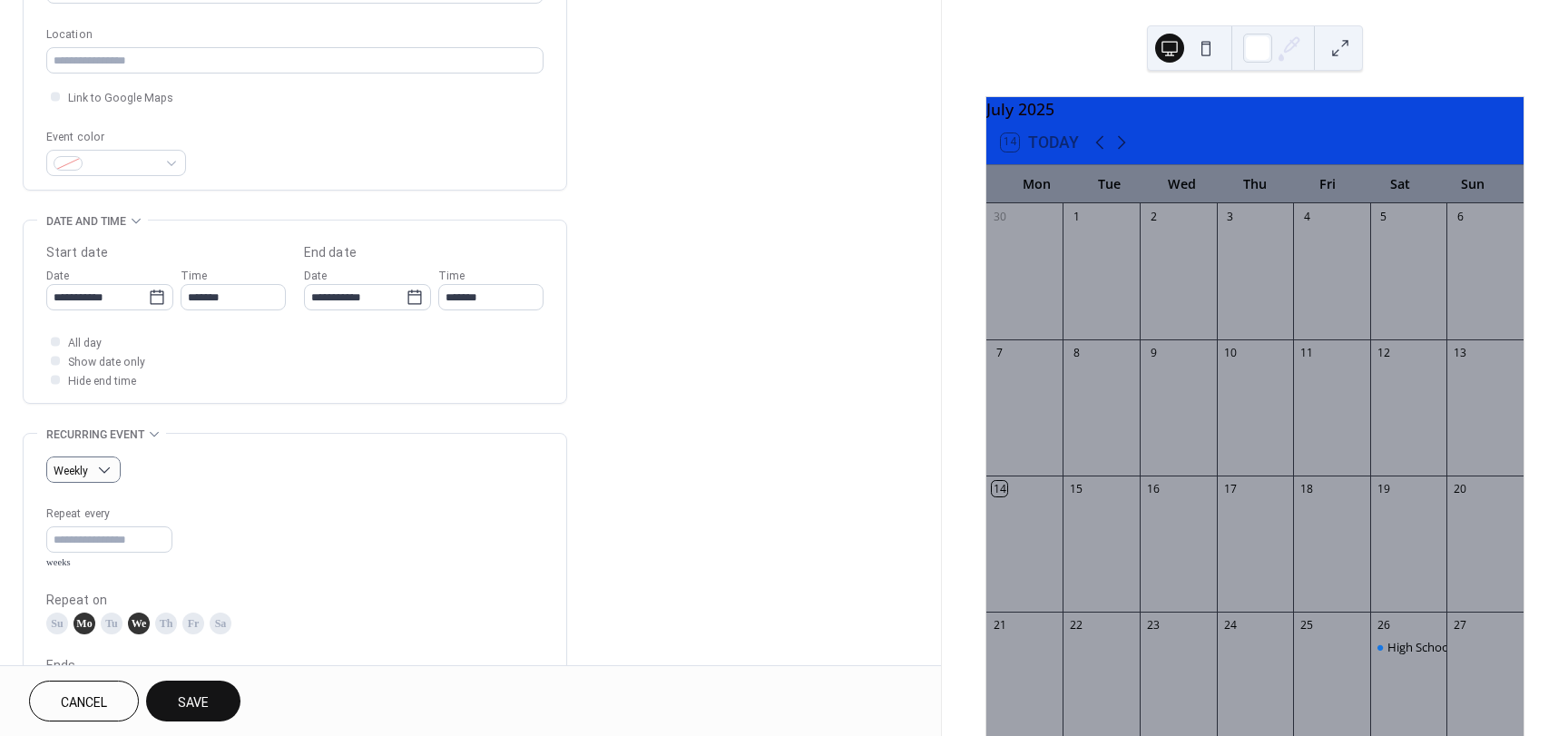 scroll, scrollTop: 363, scrollLeft: 0, axis: vertical 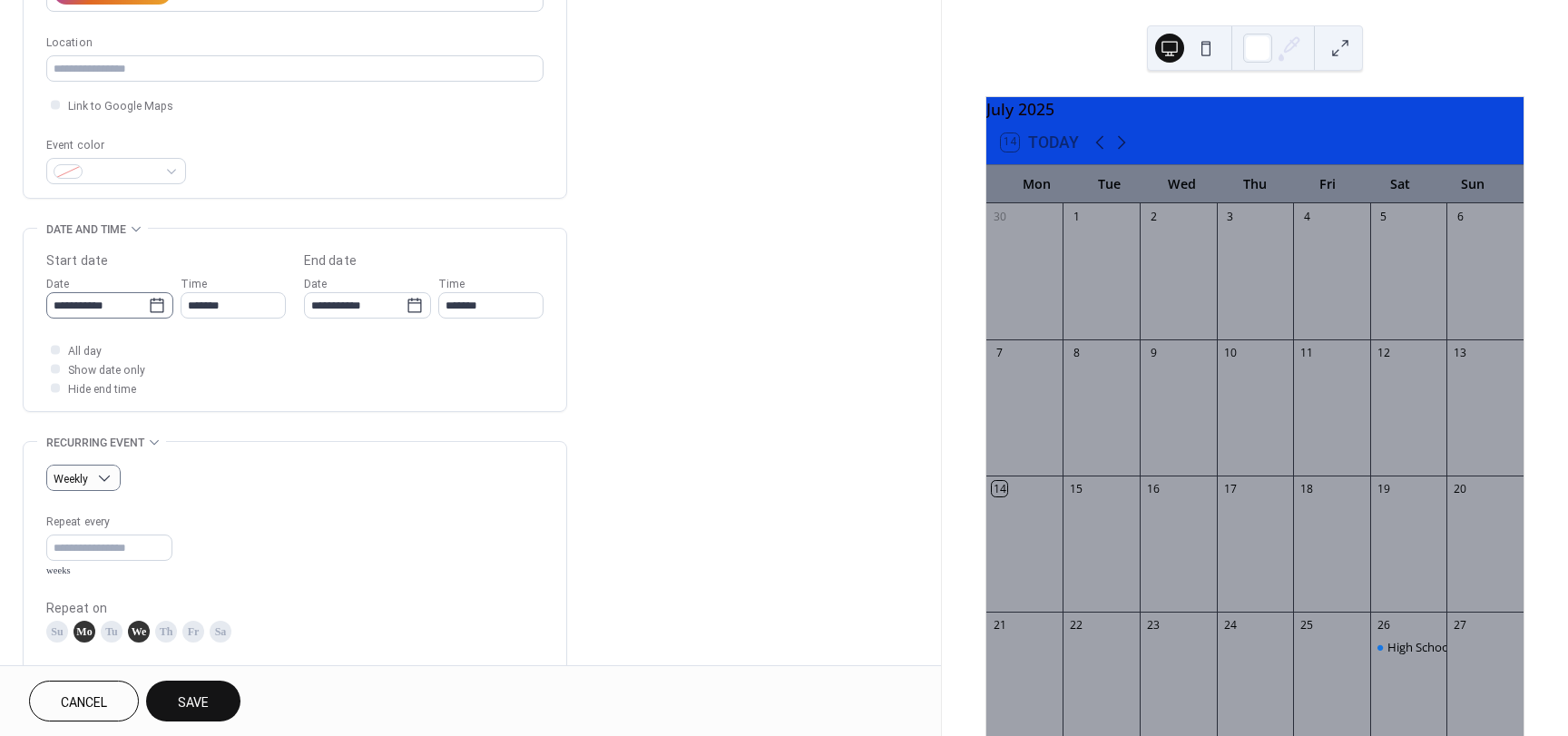 click 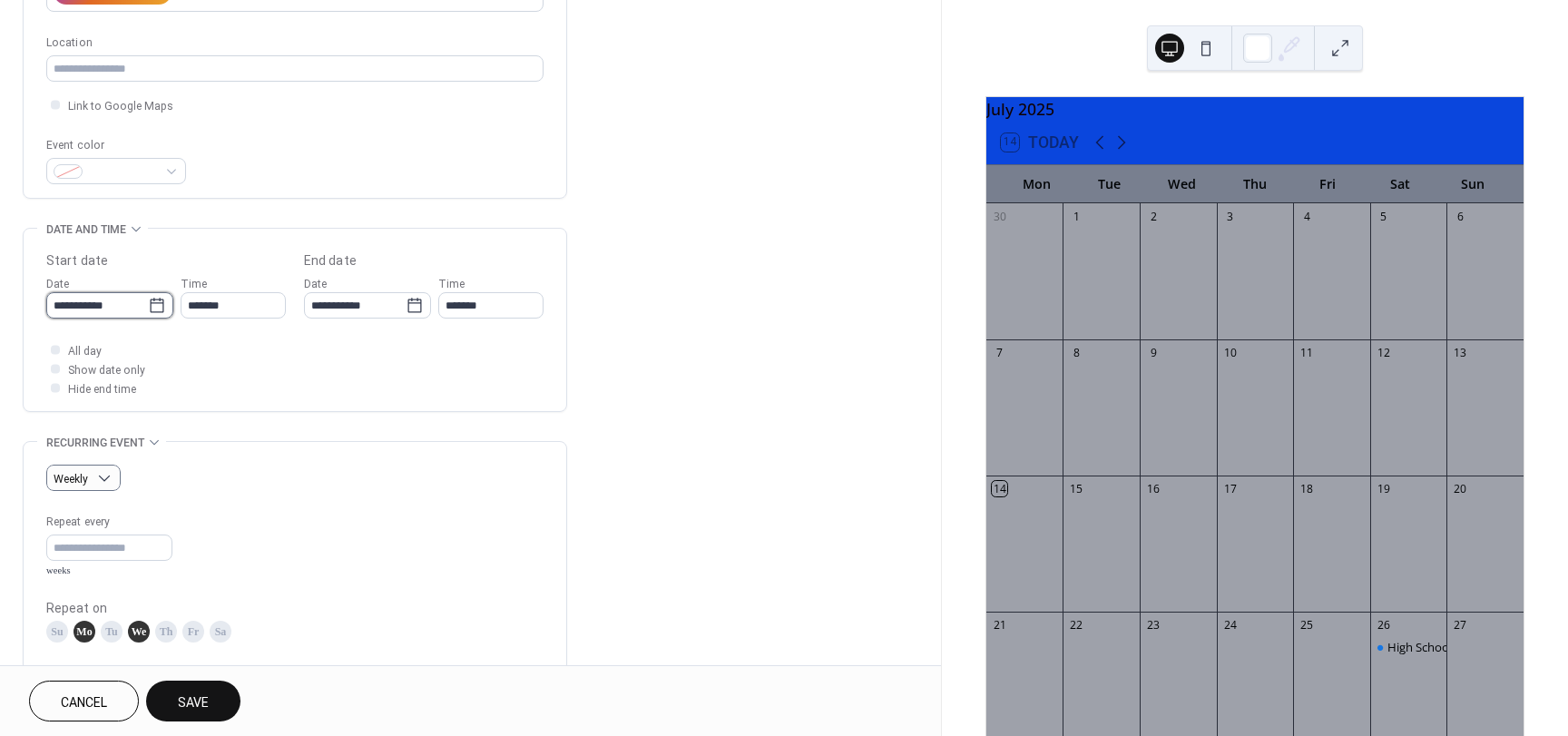 click on "**********" at bounding box center (97, 305) 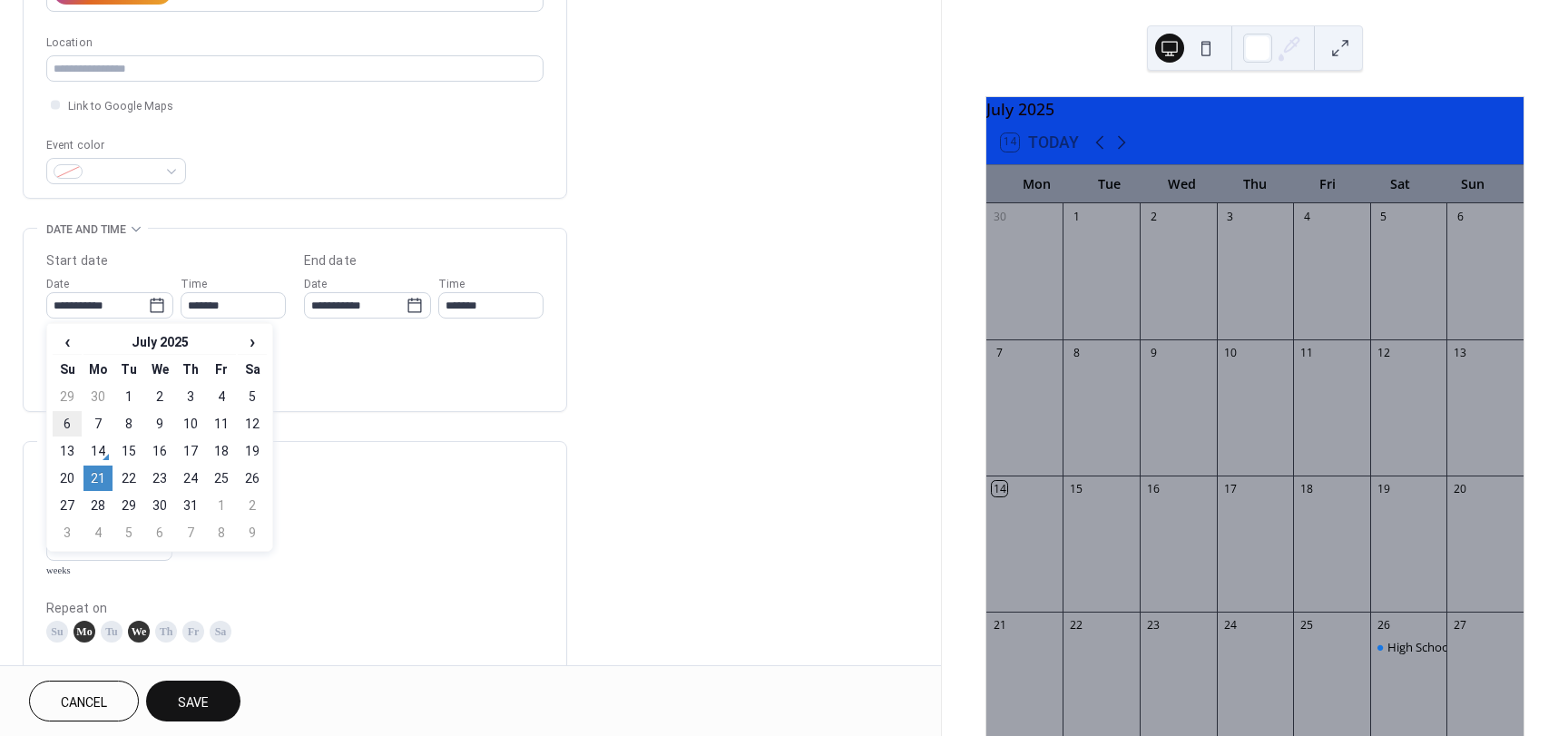 click on "6" at bounding box center [67, 424] 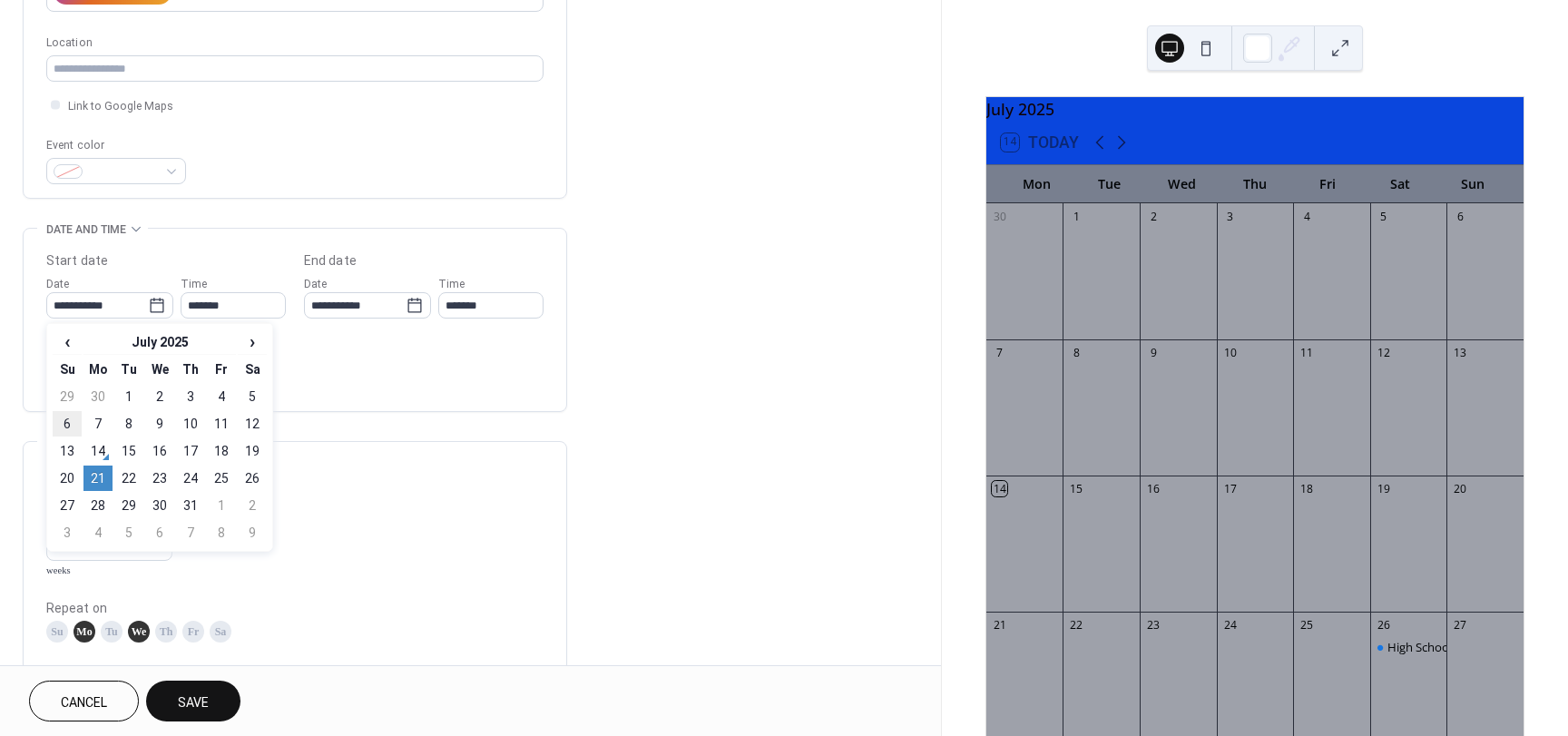 type on "**********" 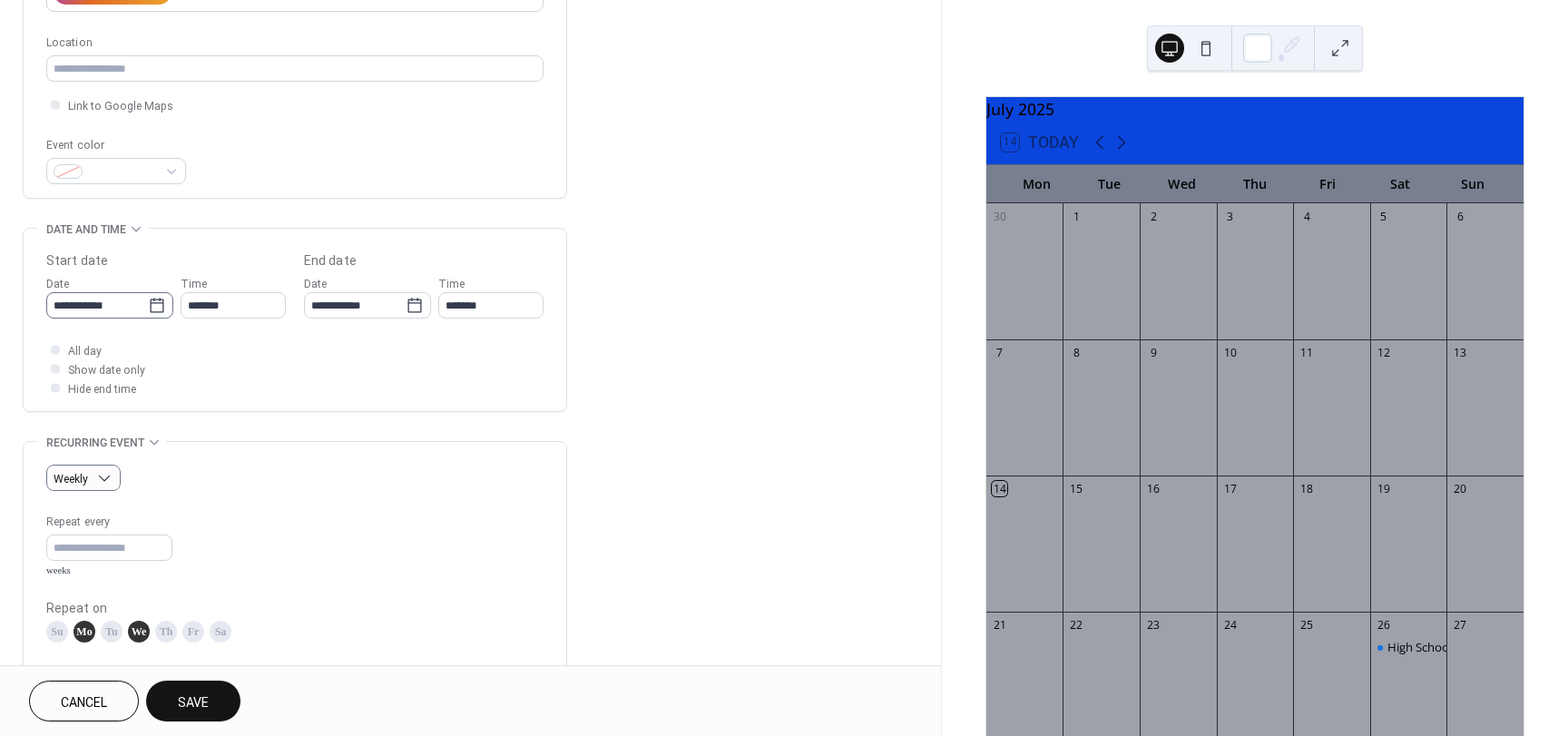 click 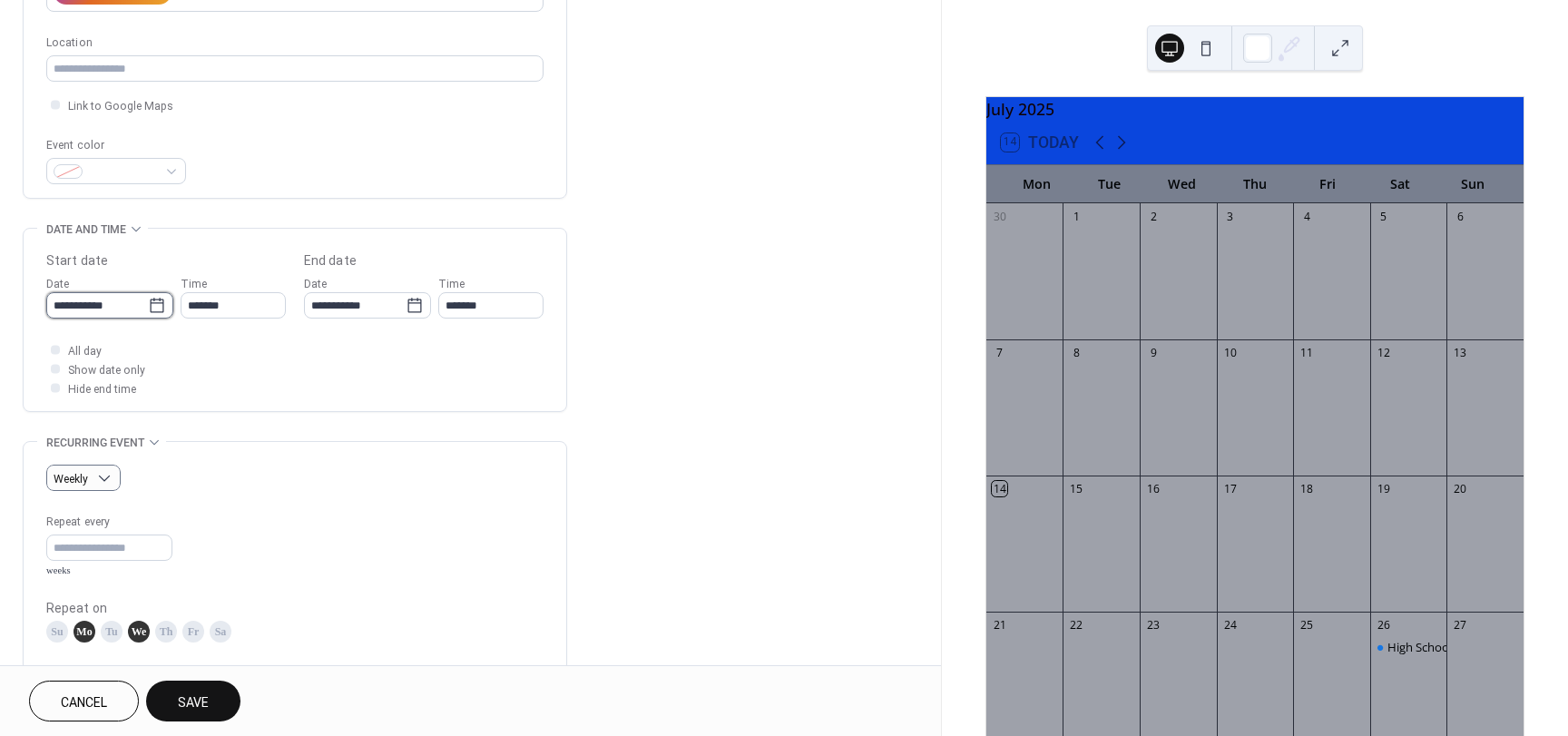 click on "**********" at bounding box center [97, 305] 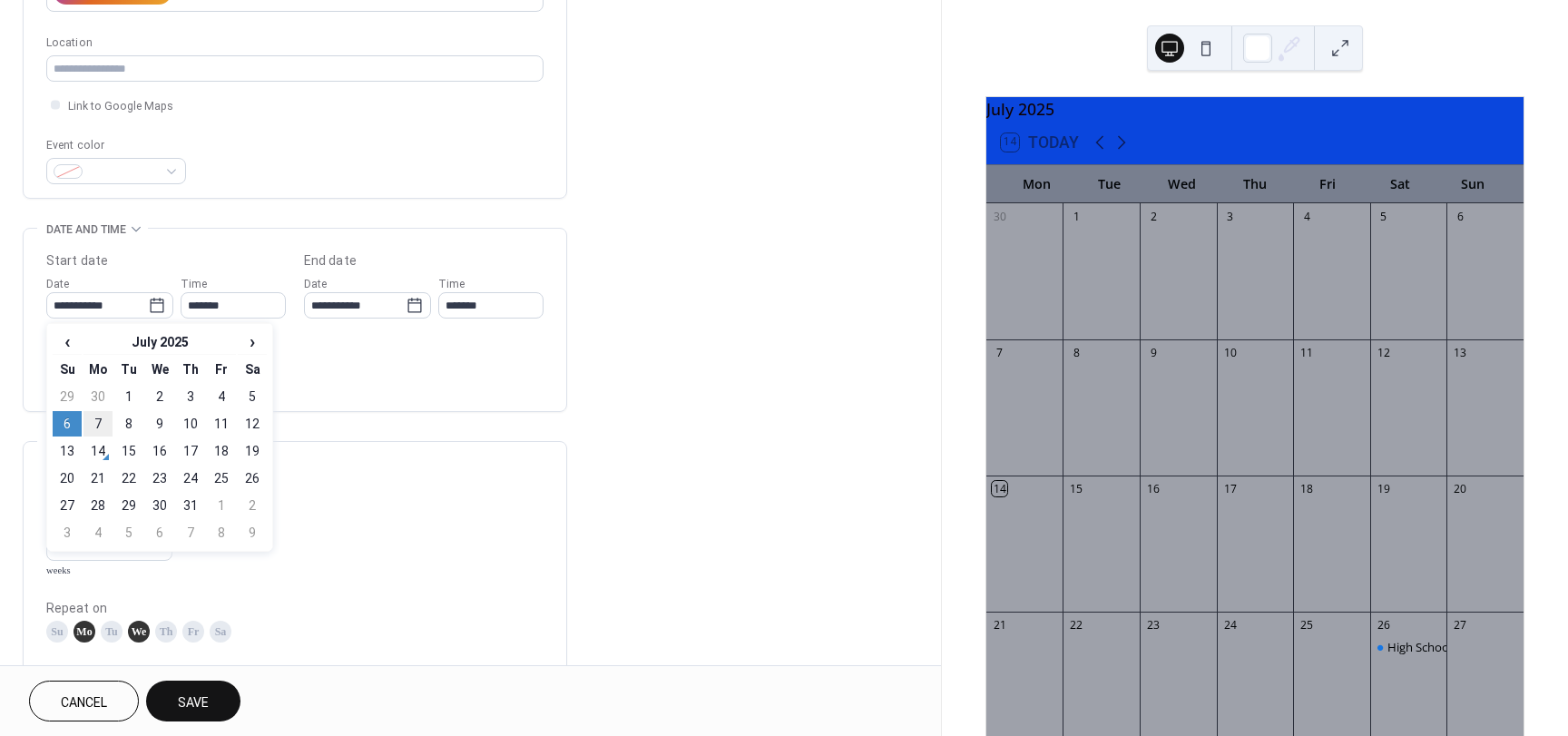 click on "7" at bounding box center [98, 424] 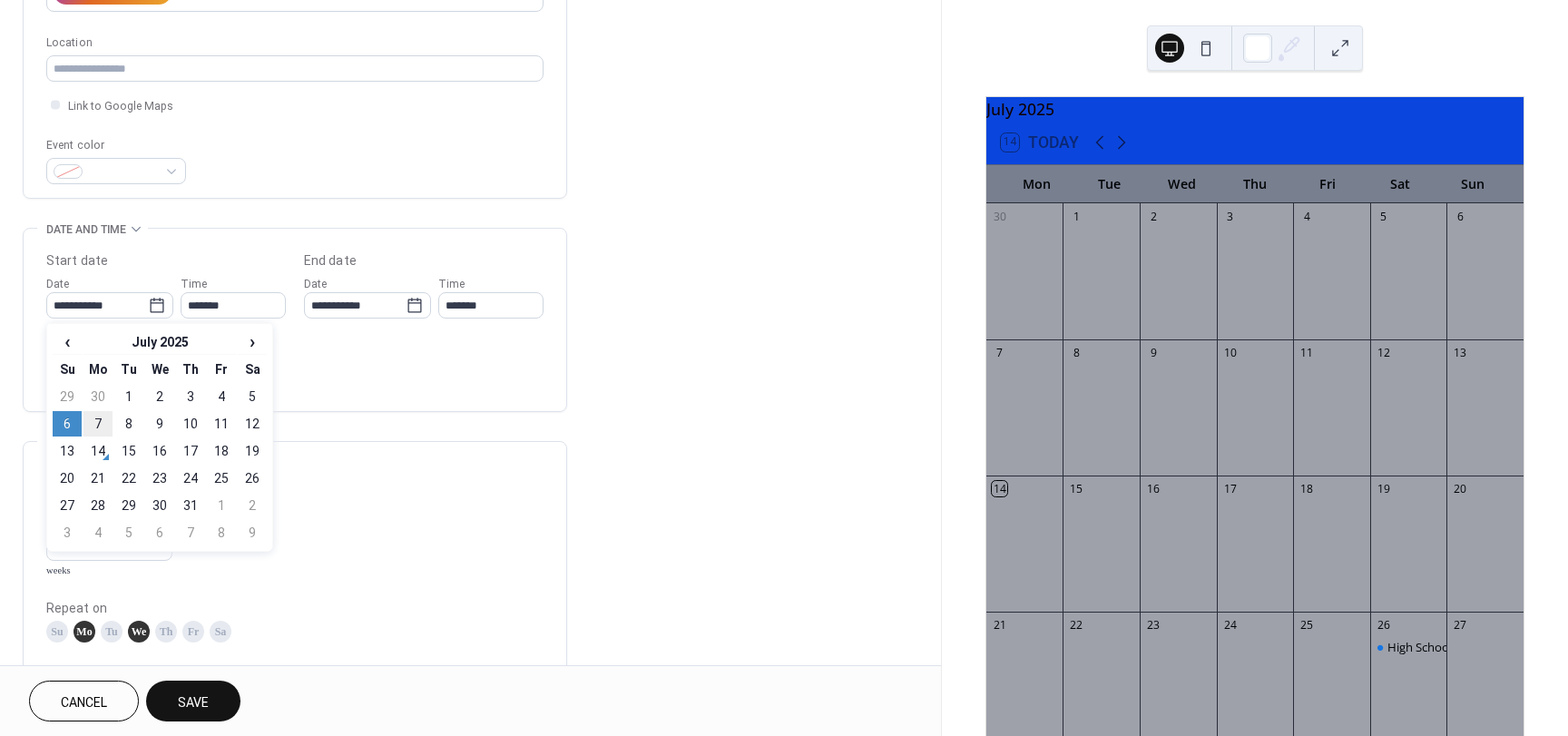 type on "**********" 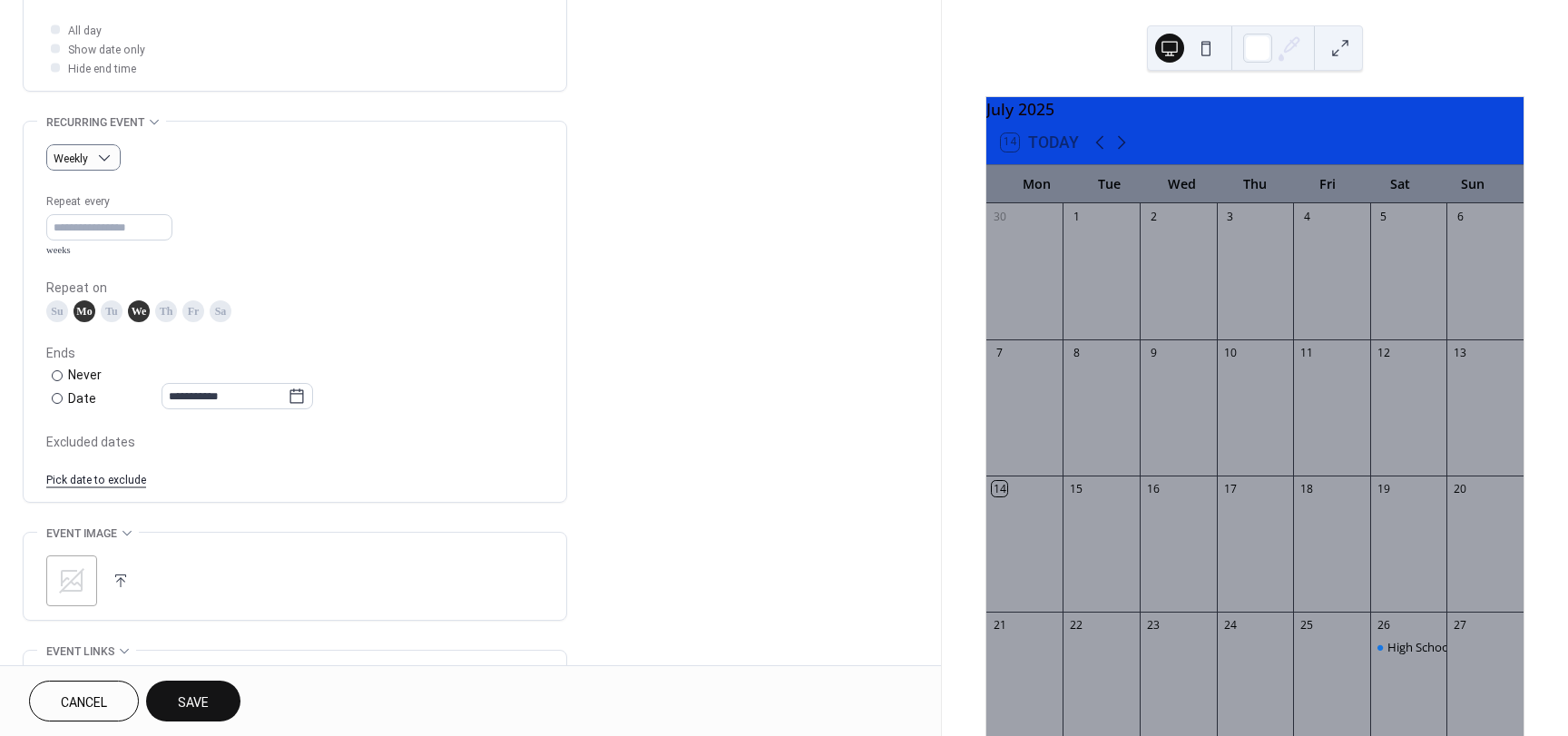 scroll, scrollTop: 817, scrollLeft: 0, axis: vertical 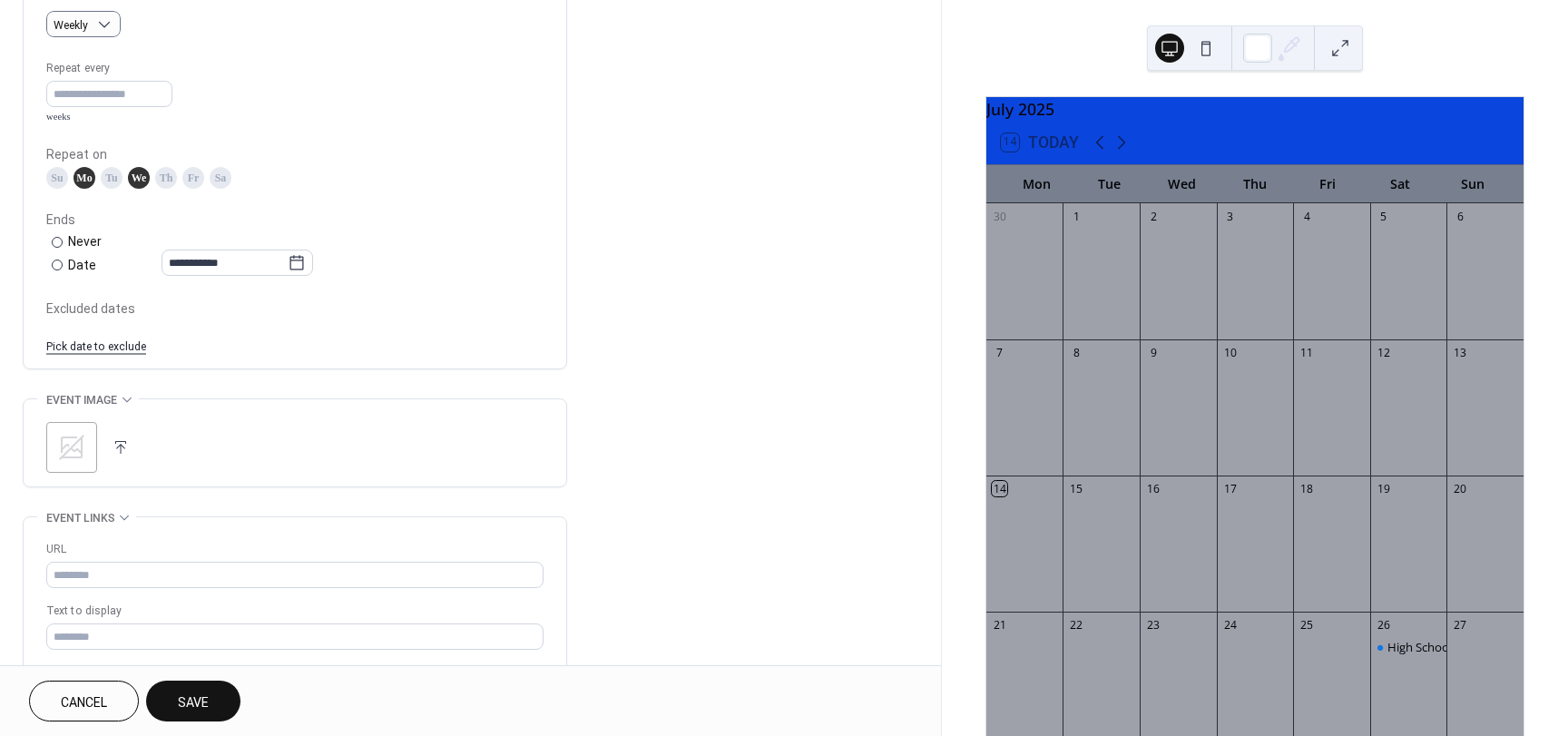 click on "Pick date to exclude" at bounding box center [96, 345] 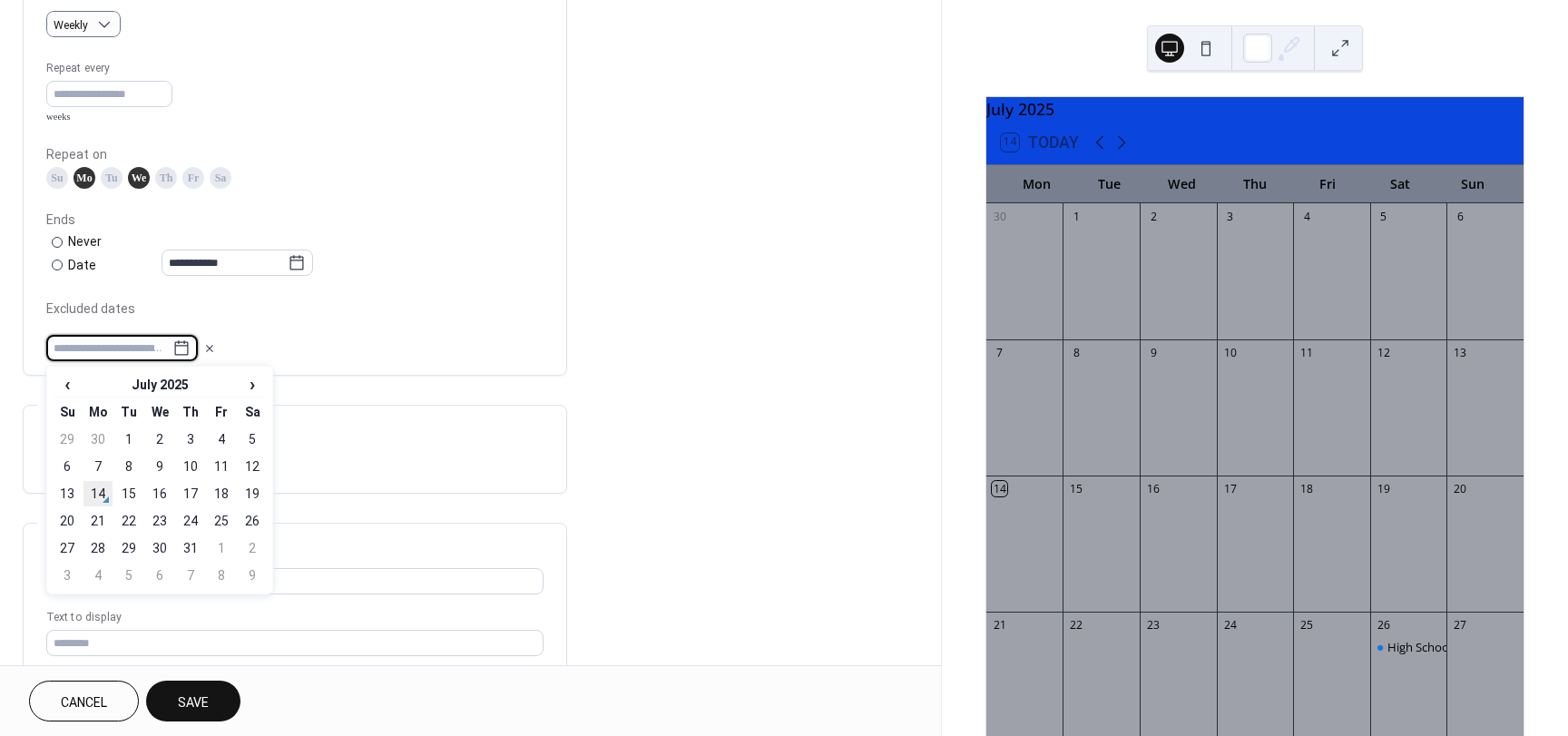 click on "14" at bounding box center [98, 494] 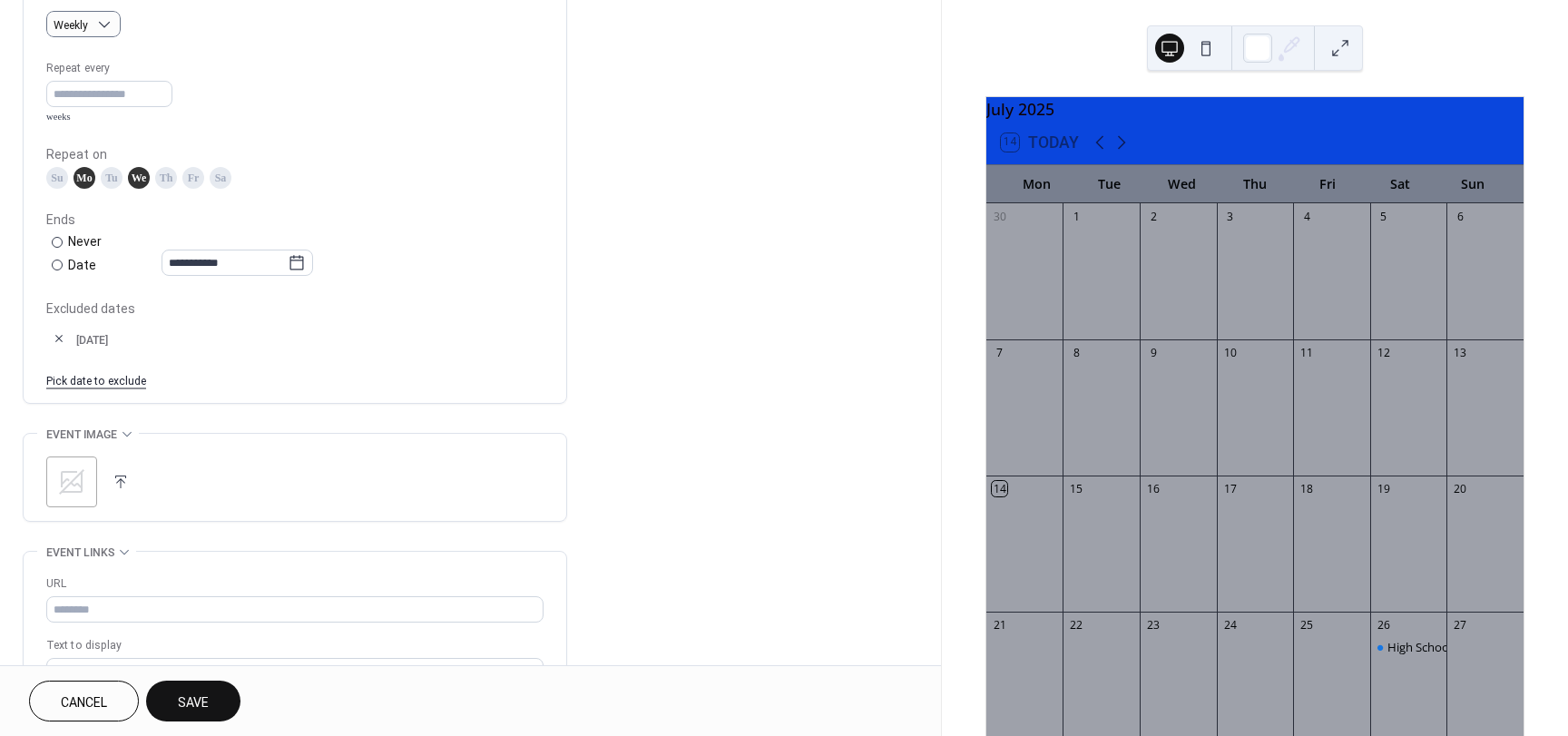 click on "Pick date to exclude" at bounding box center [96, 379] 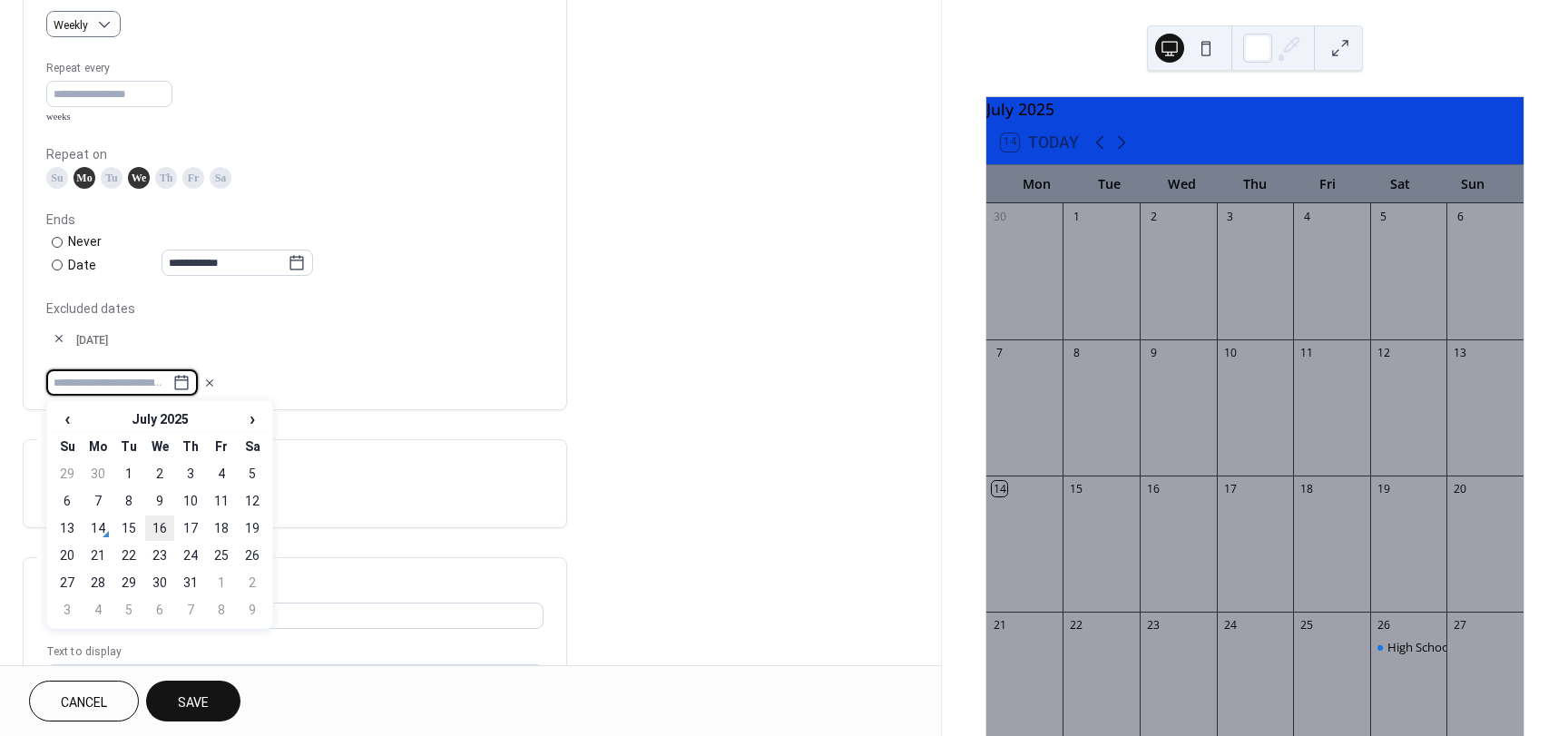 click on "16" at bounding box center (160, 528) 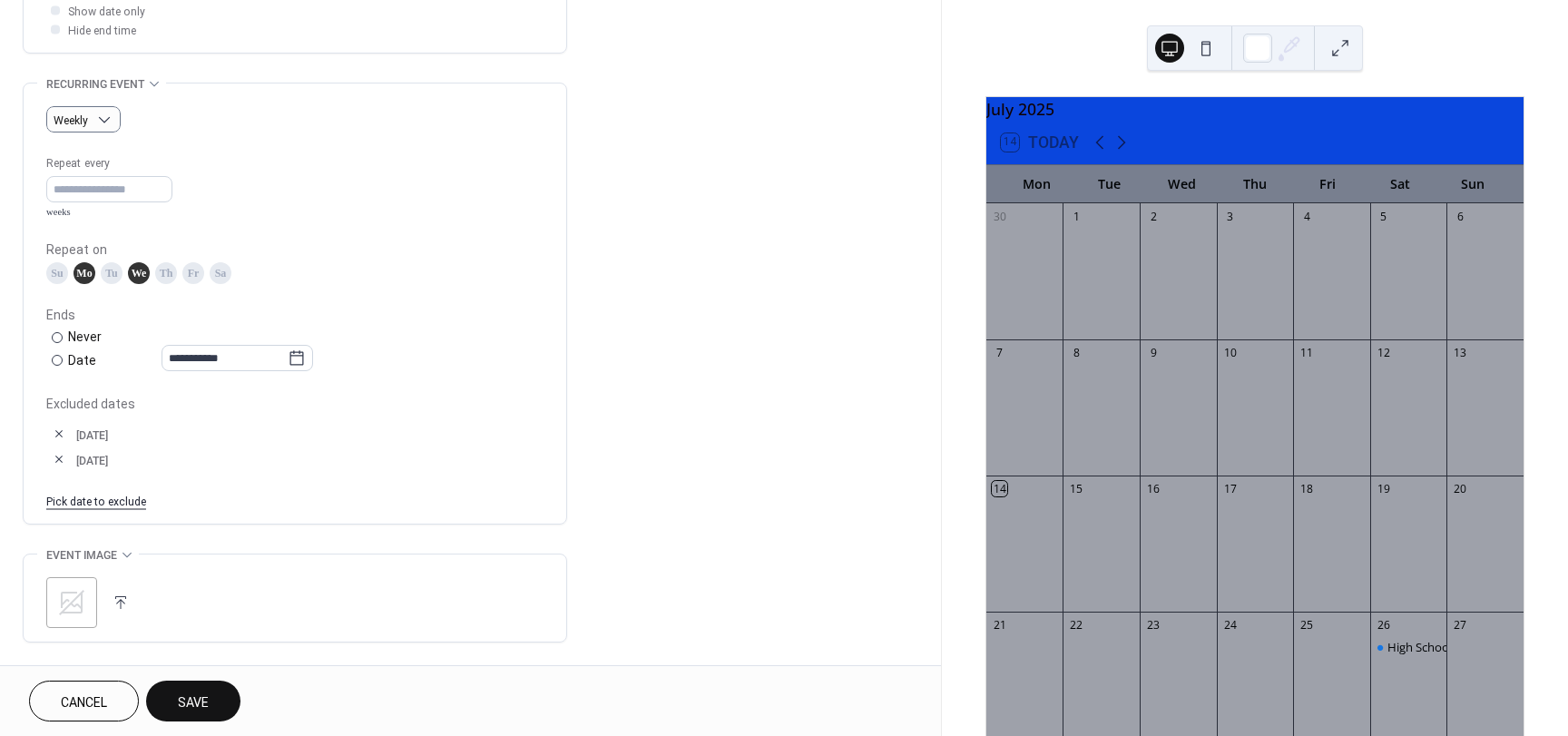 scroll, scrollTop: 1060, scrollLeft: 0, axis: vertical 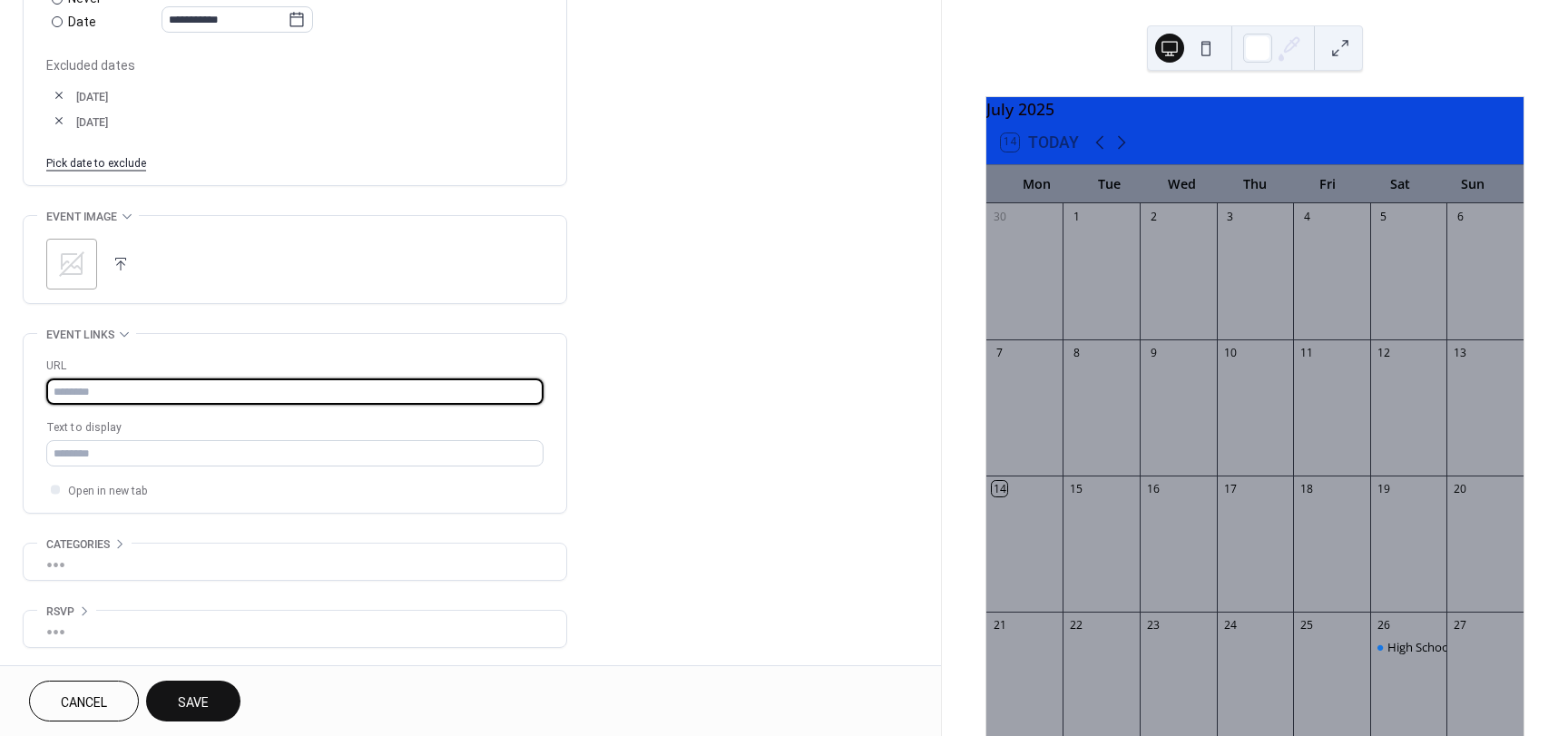 click at bounding box center [295, 391] 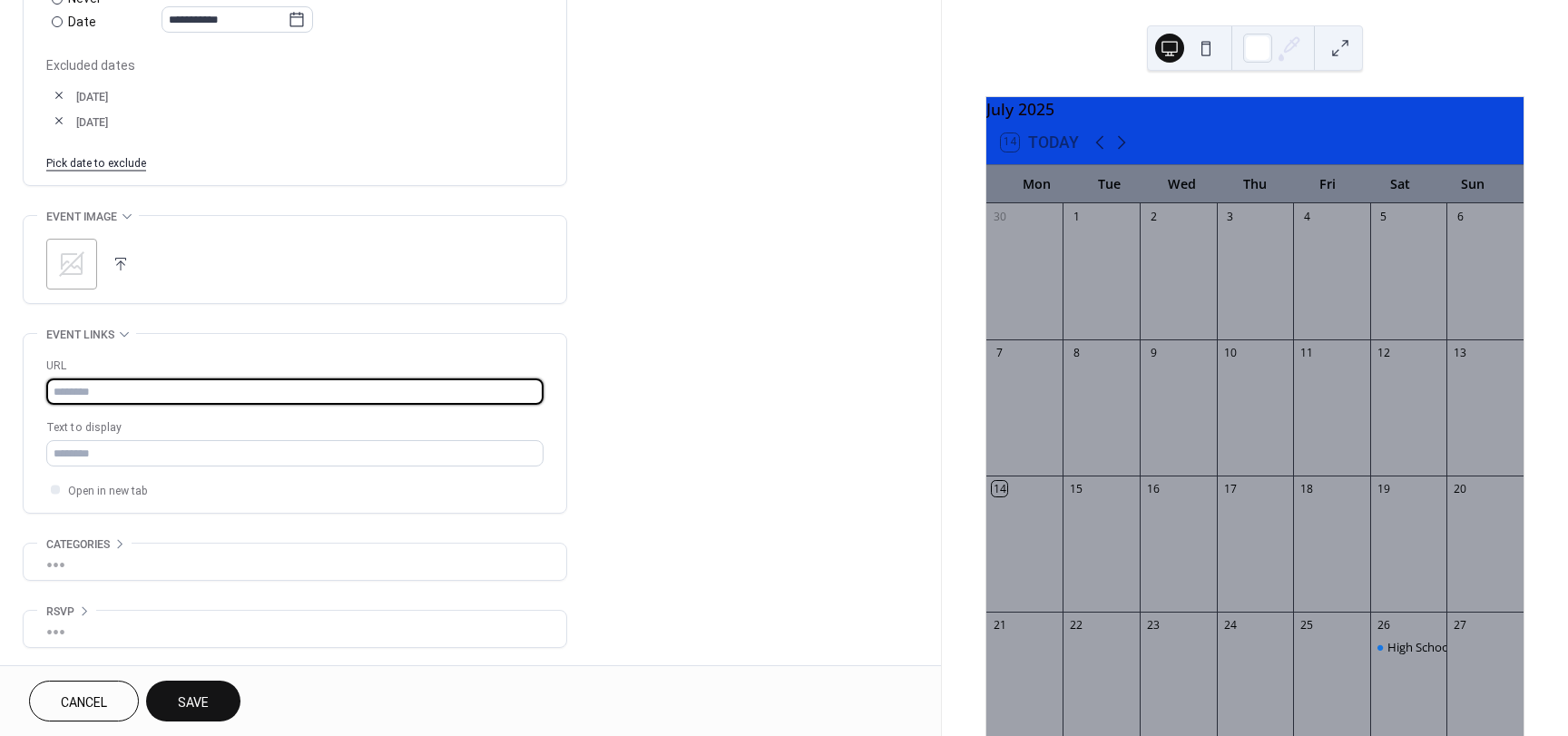 paste on "**********" 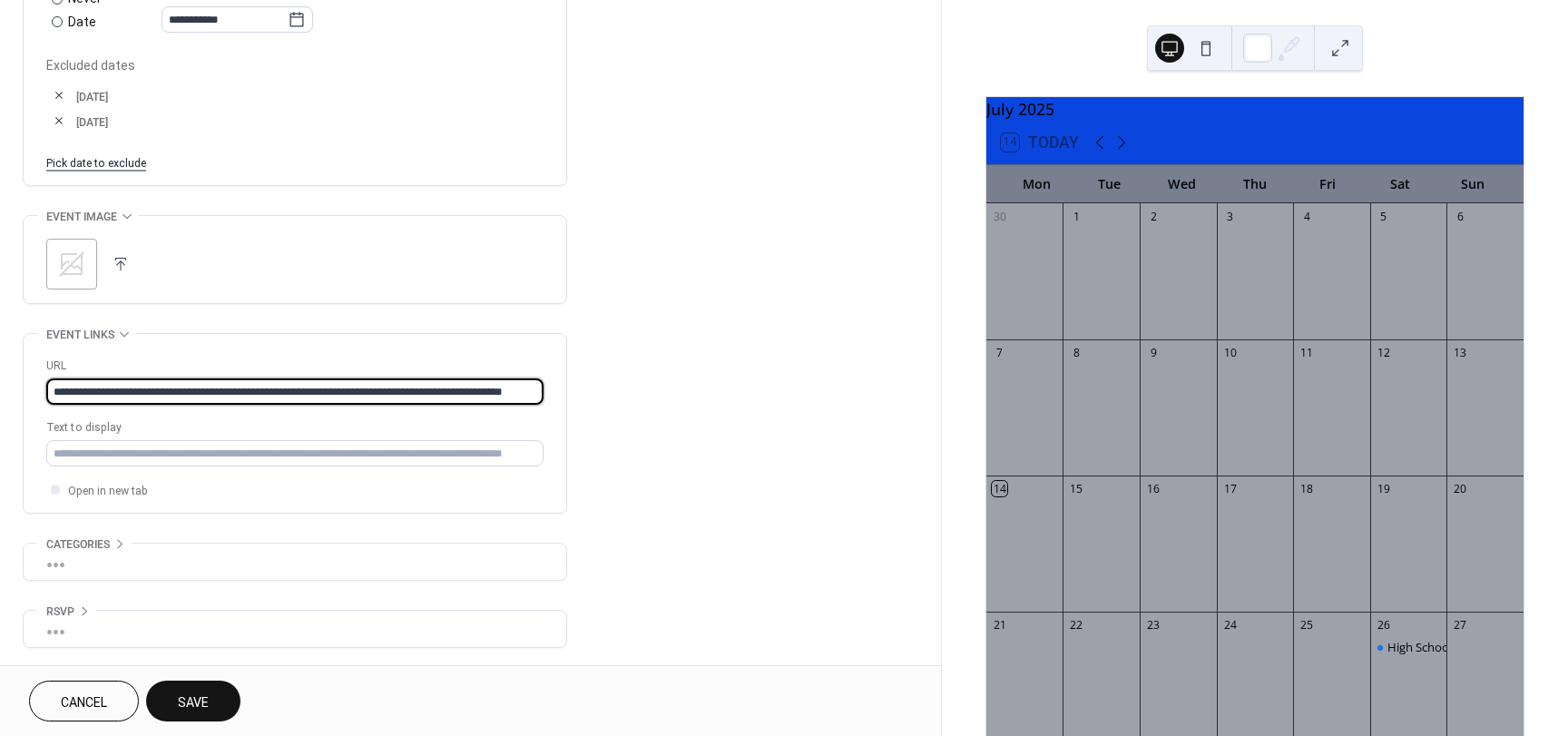 scroll, scrollTop: 0, scrollLeft: 95, axis: horizontal 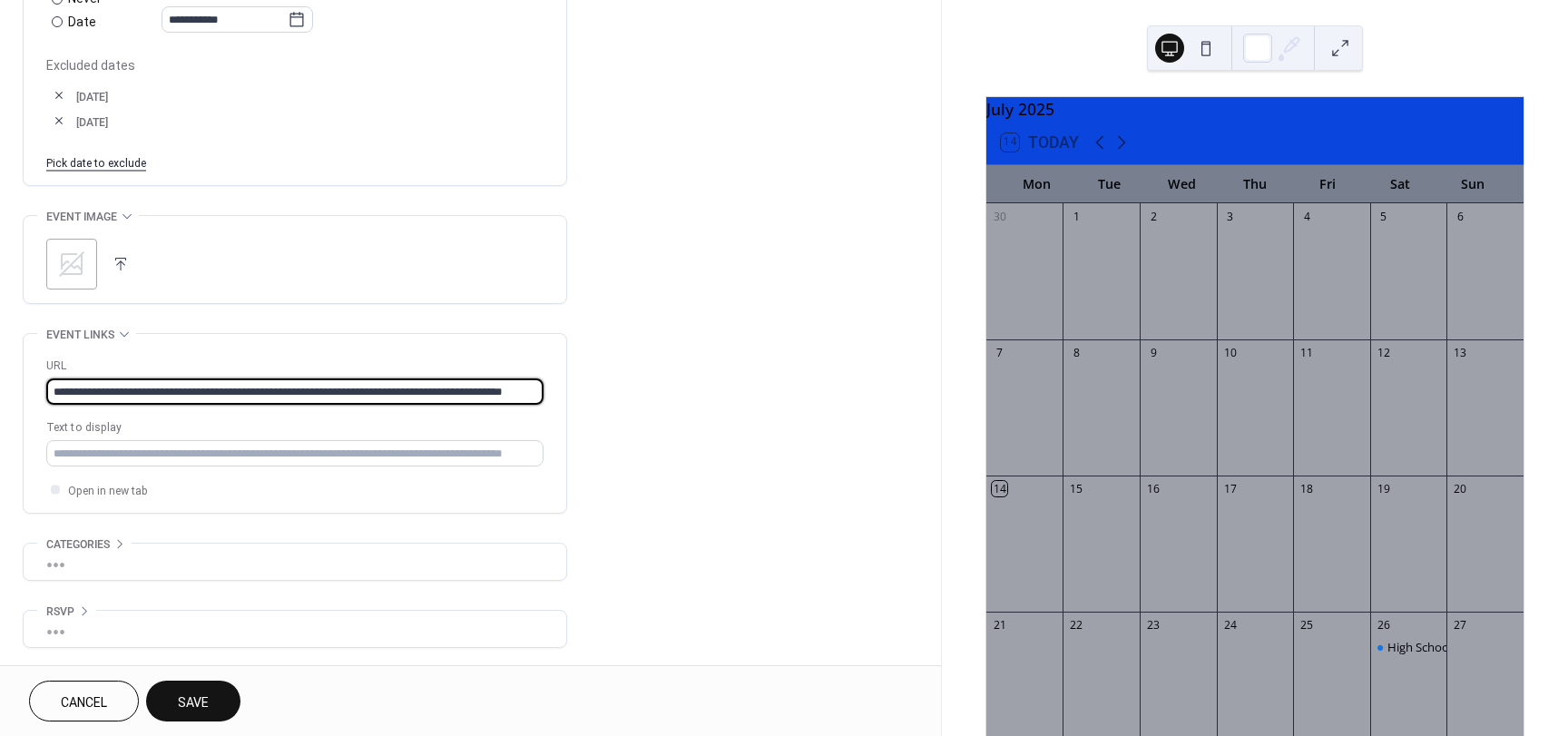 type on "**********" 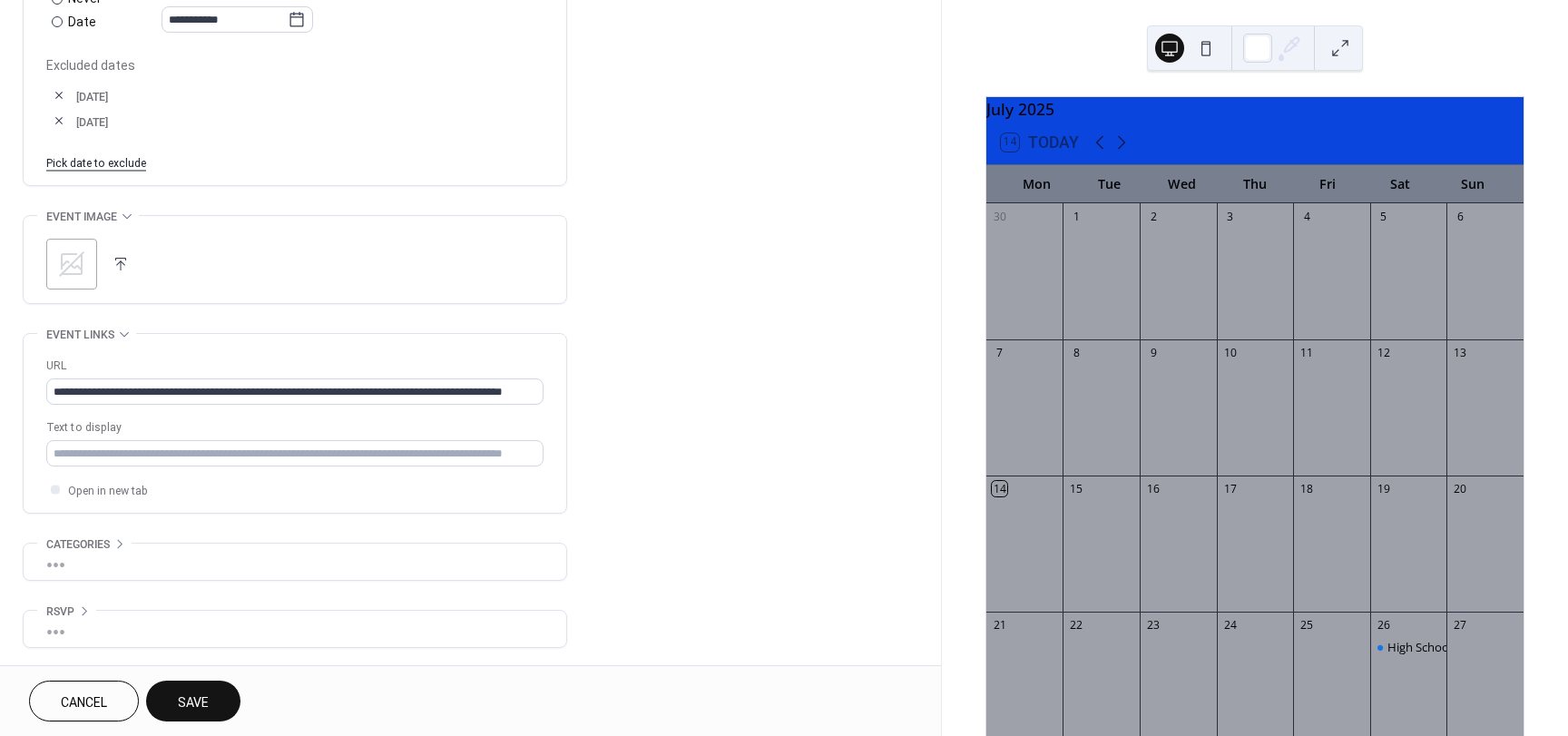 click at bounding box center [121, 264] 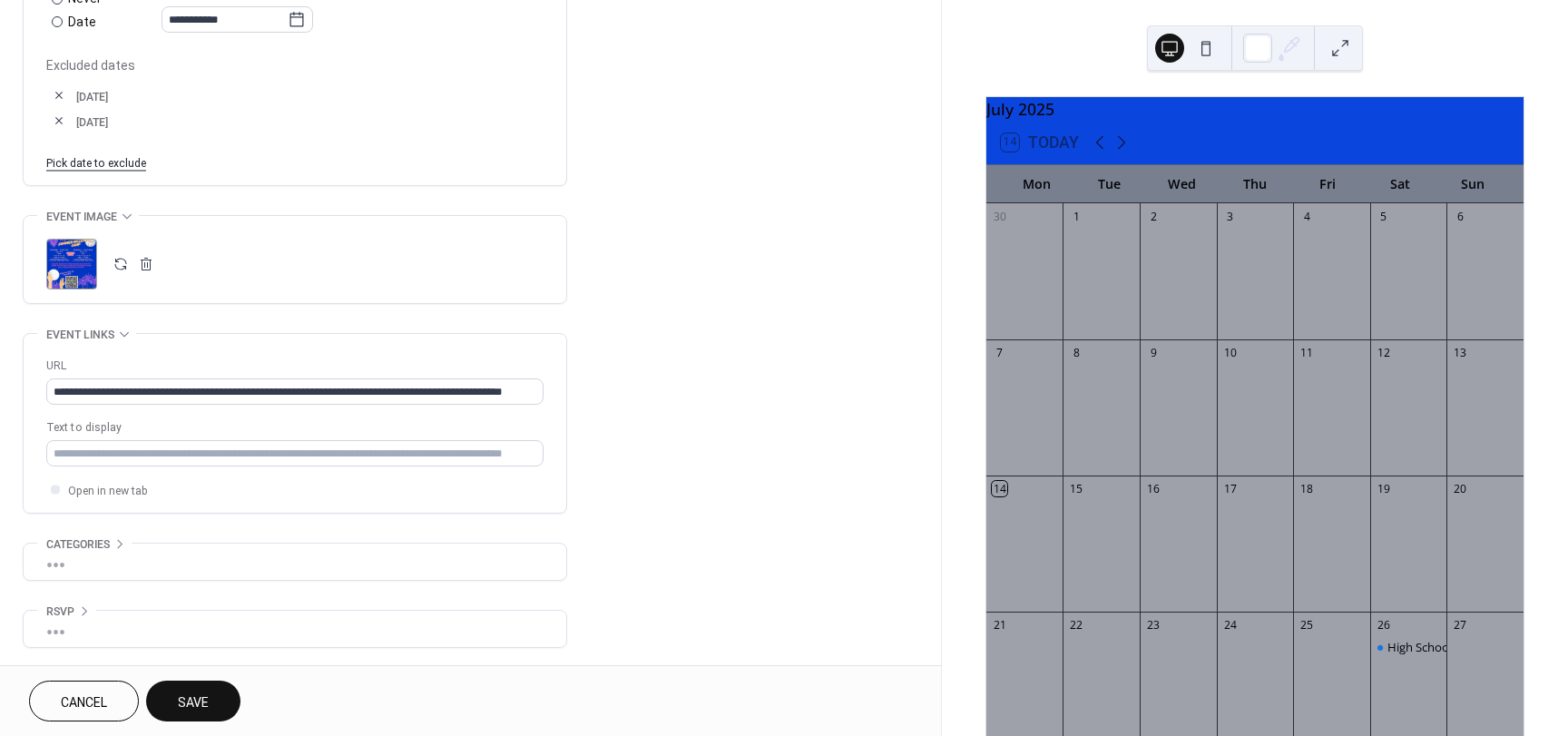 click on "Save" at bounding box center (193, 702) 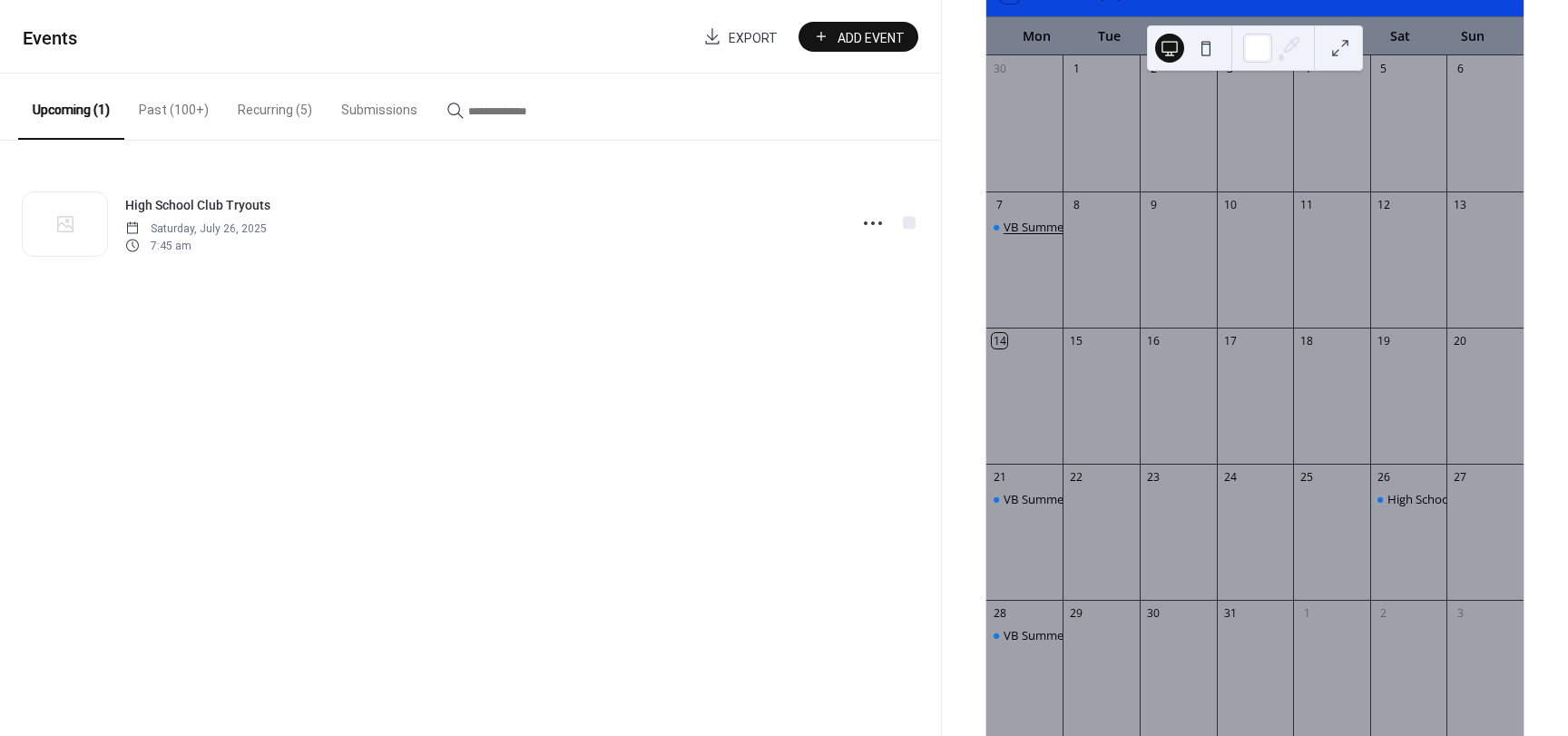 scroll, scrollTop: 182, scrollLeft: 0, axis: vertical 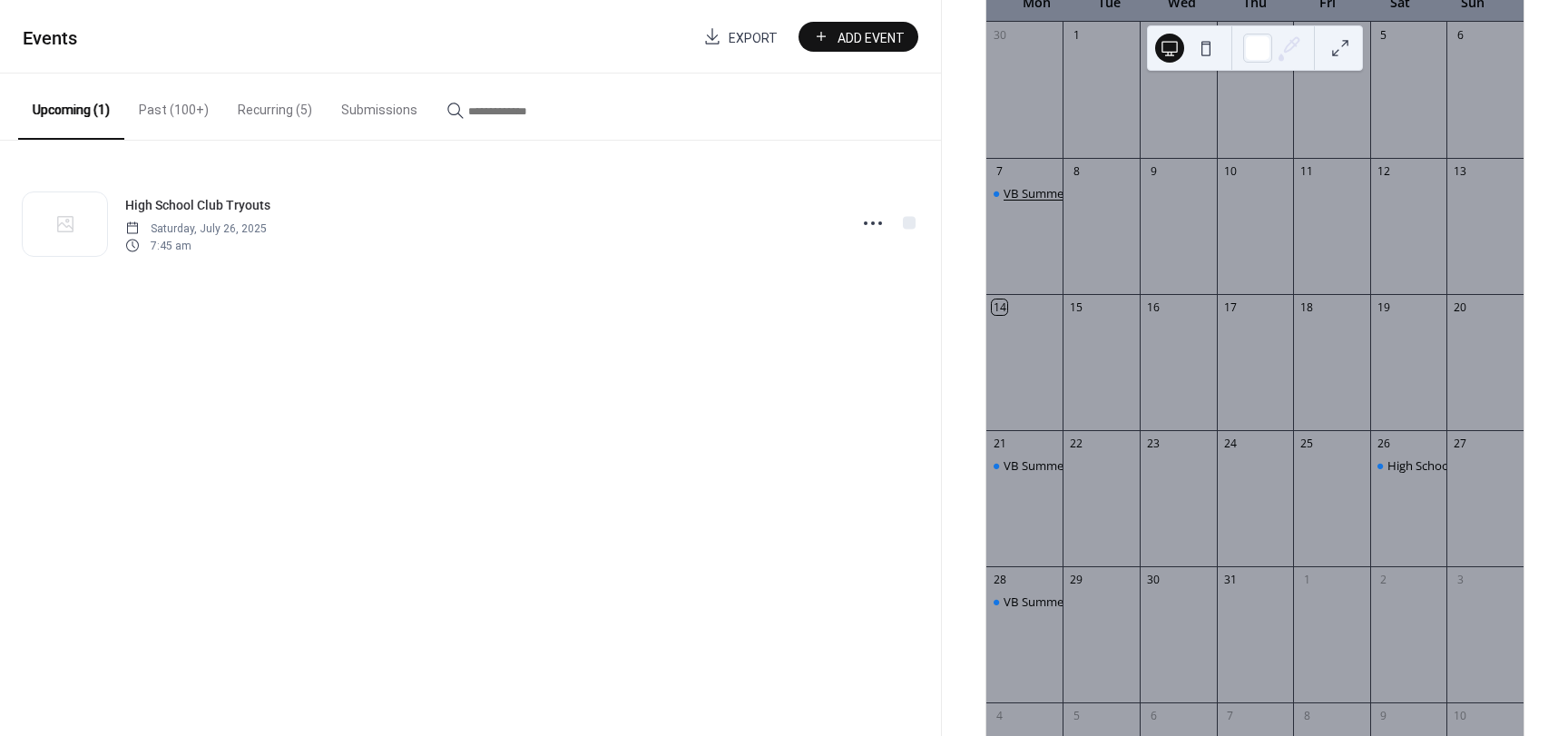 click on "VB Summer Camp (Ages 11-14)" at bounding box center [1103, 193] 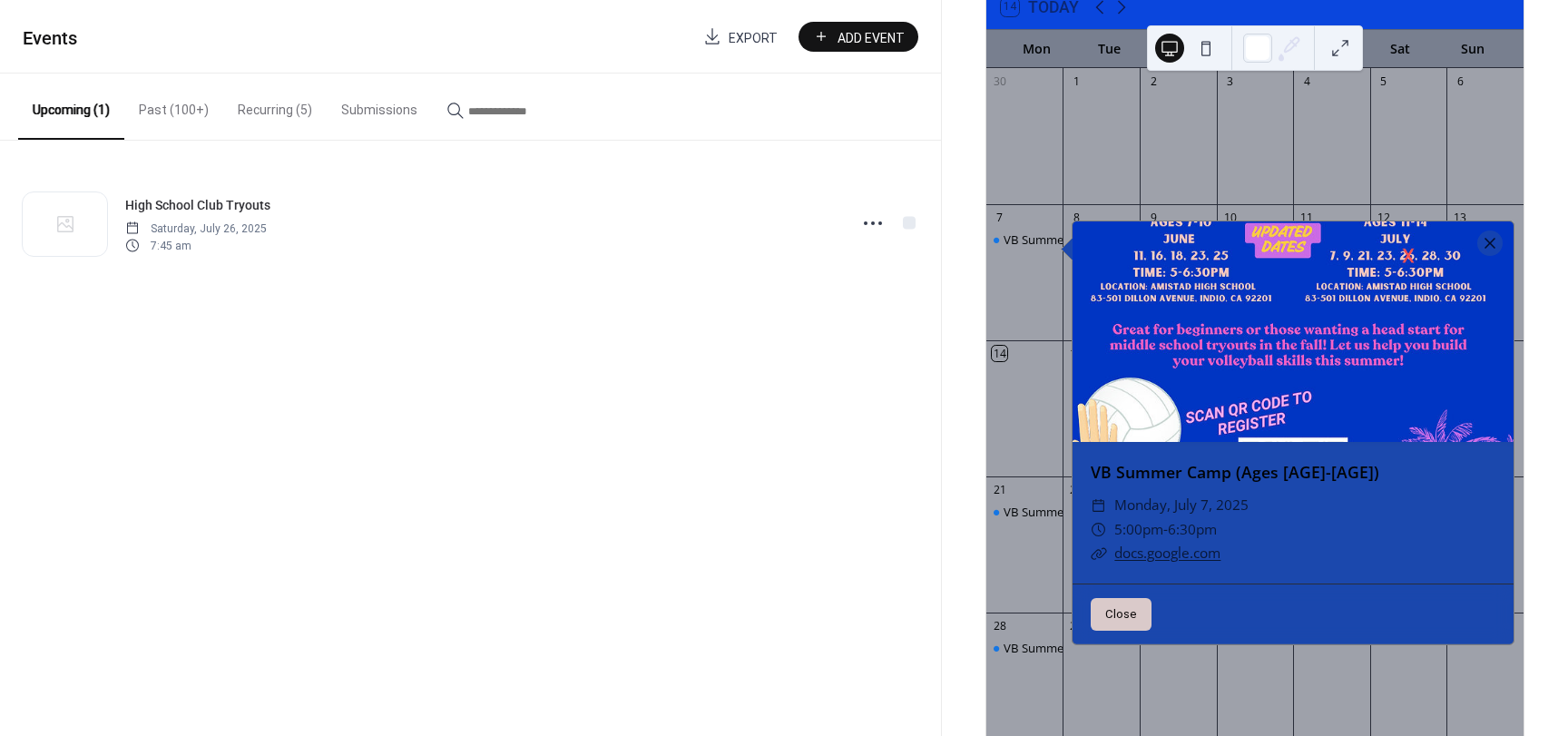 scroll, scrollTop: 91, scrollLeft: 0, axis: vertical 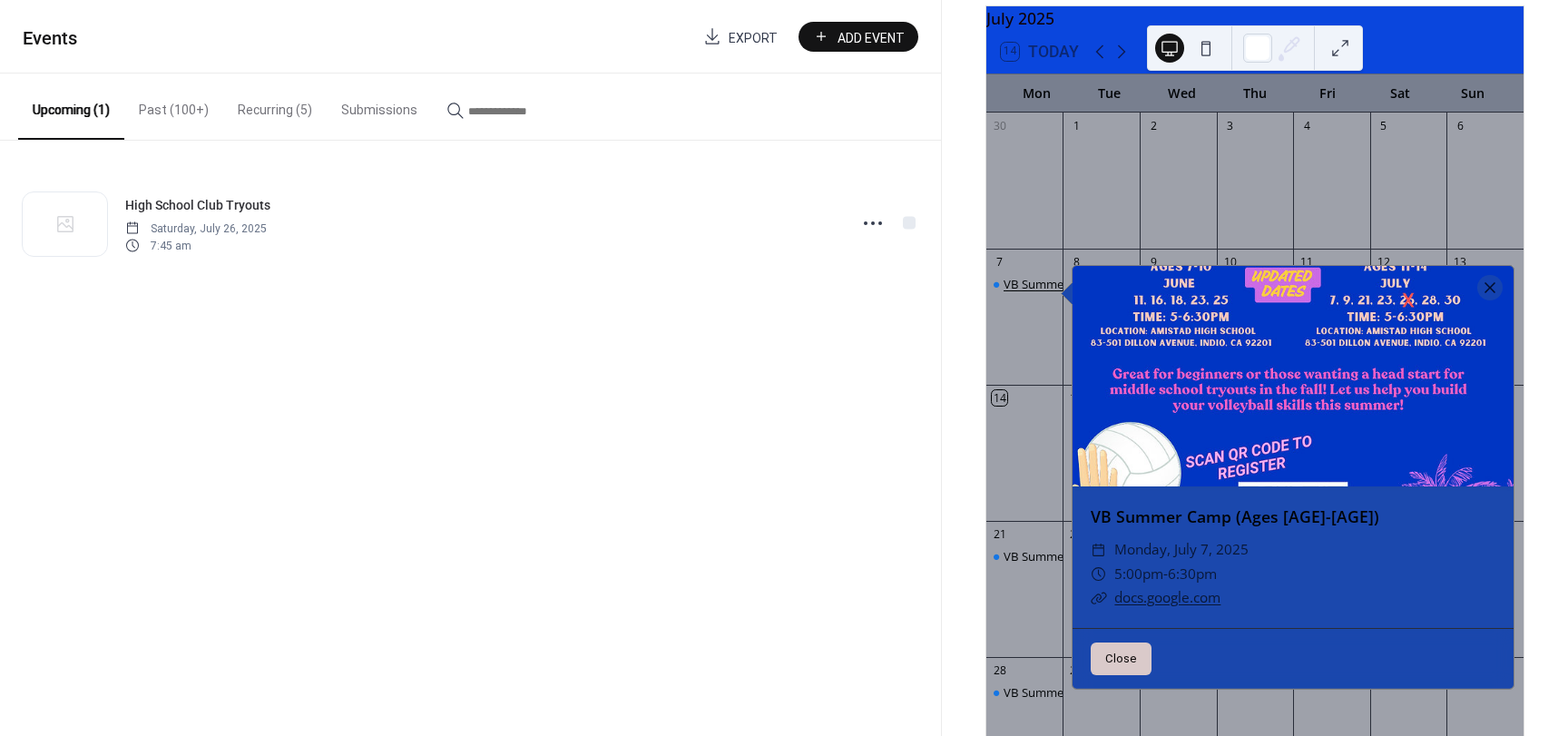 click on "VB Summer Camp (Ages 11-14)" at bounding box center [1103, 284] 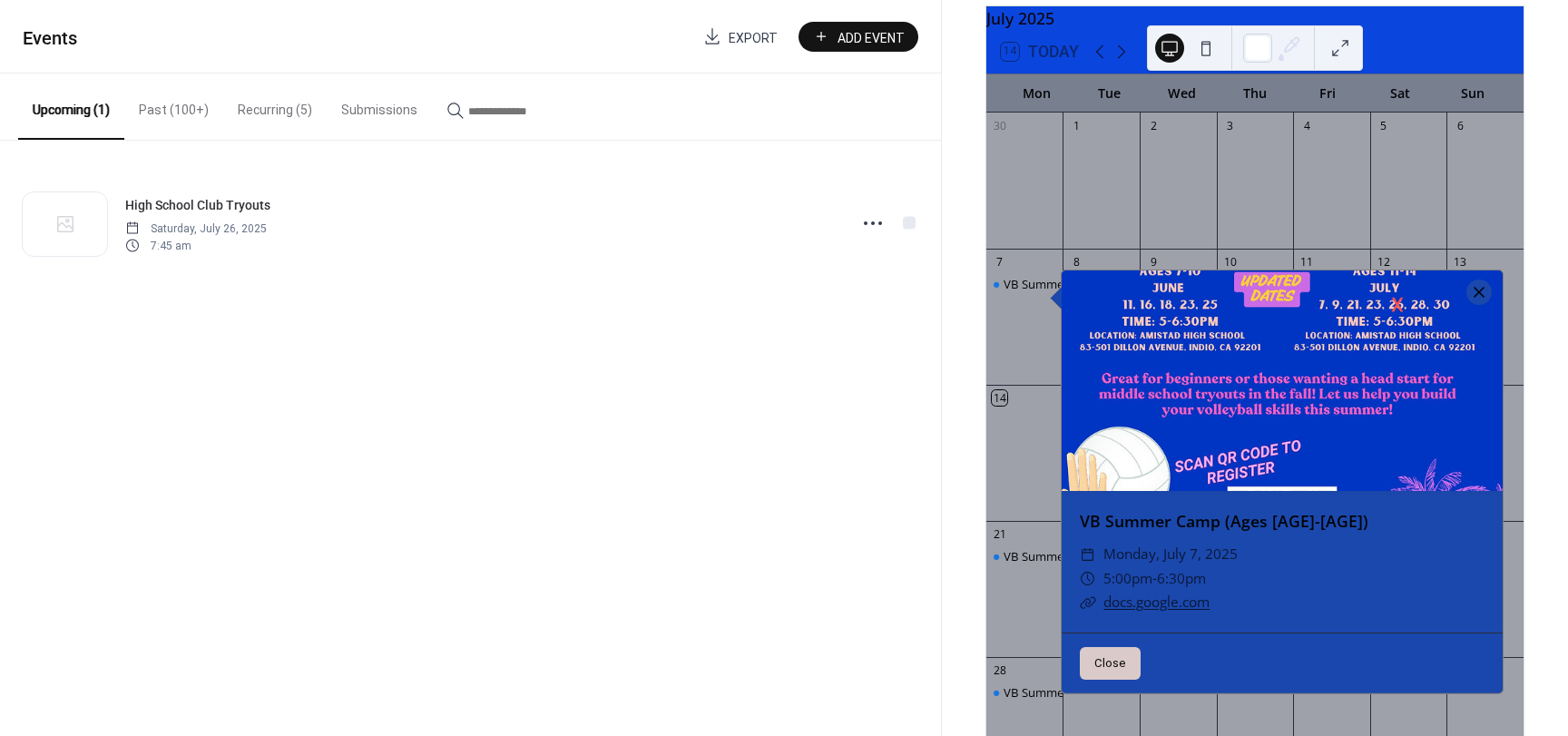 click at bounding box center (1479, 292) 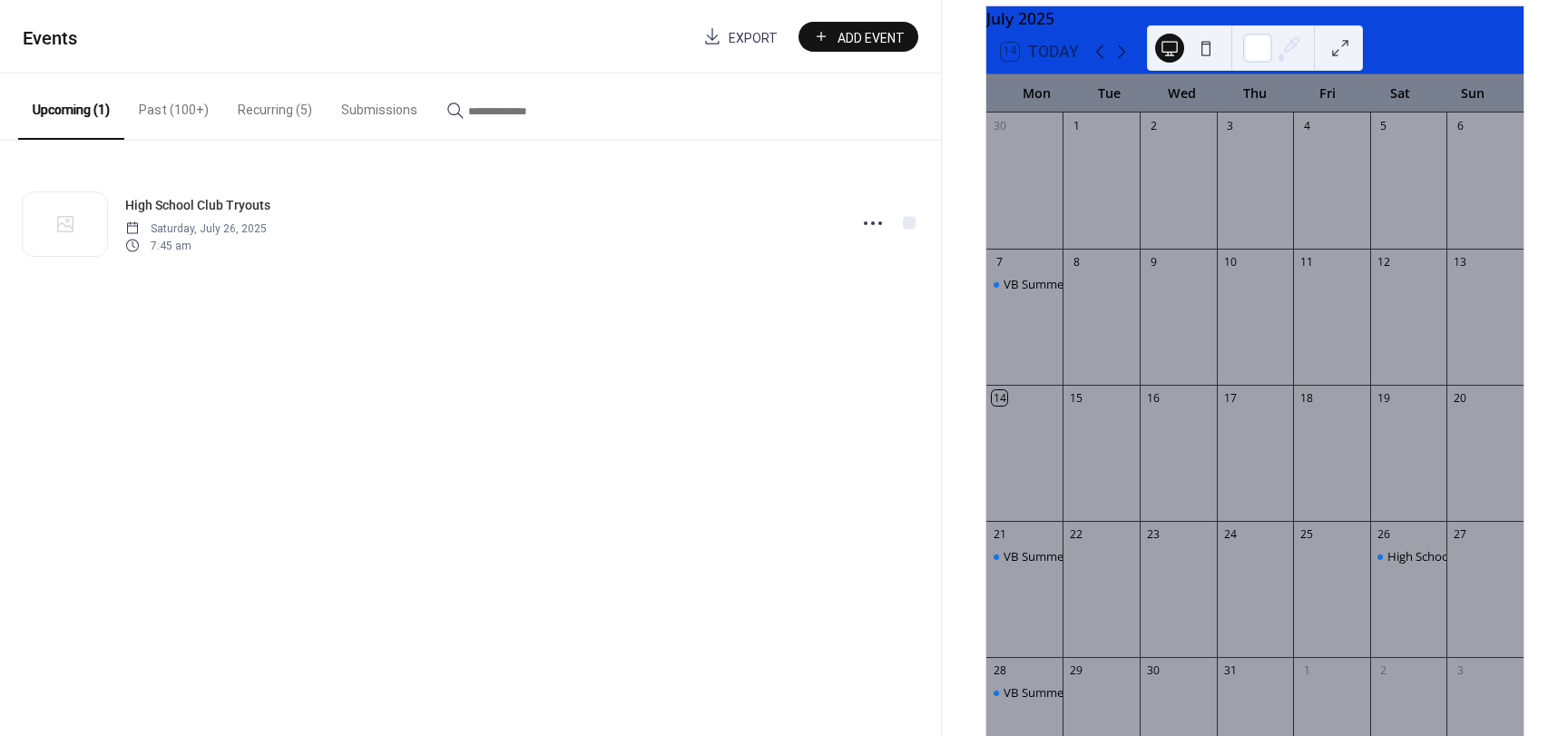 click on "Recurring (5)" at bounding box center [275, 105] 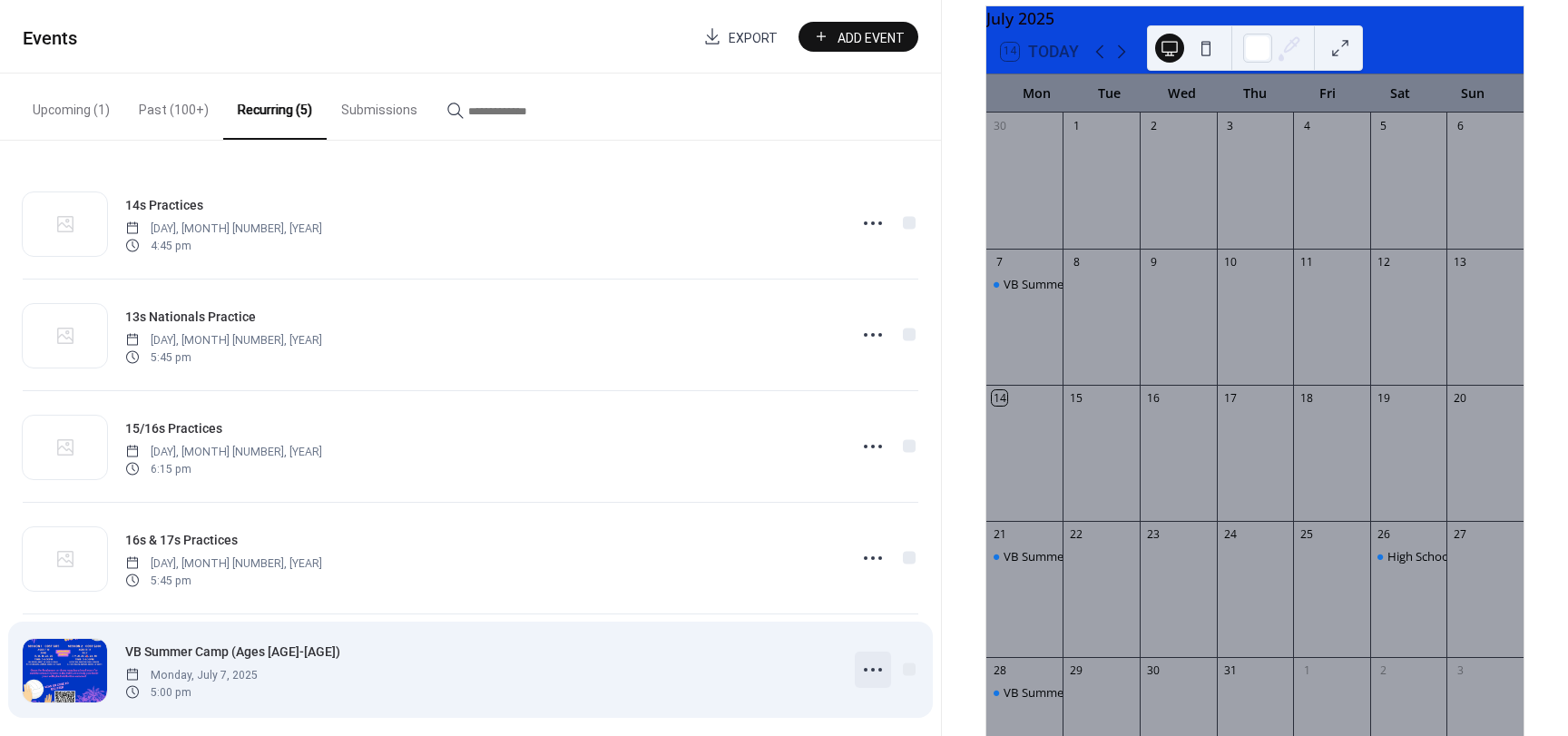 click 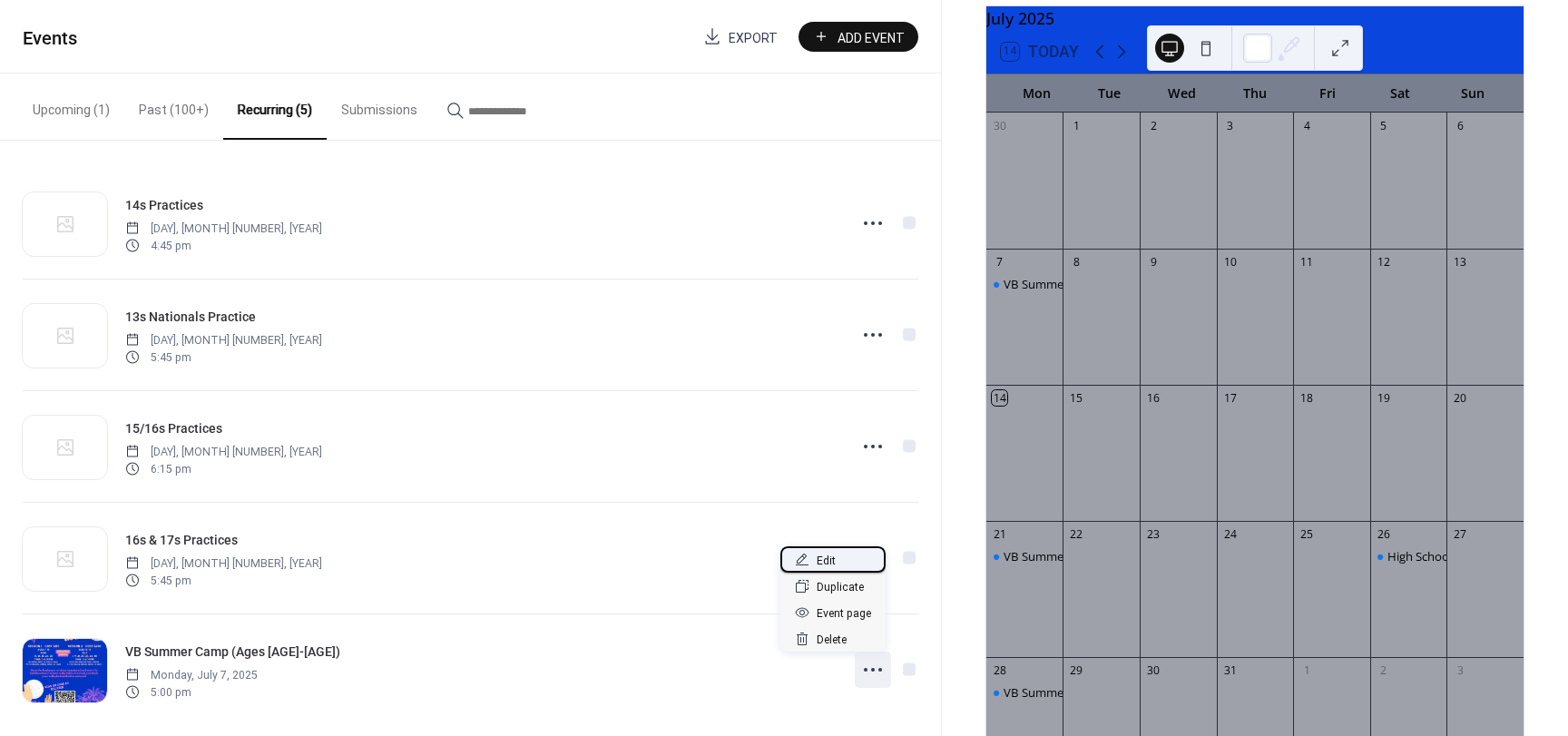 click on "Edit" at bounding box center (833, 559) 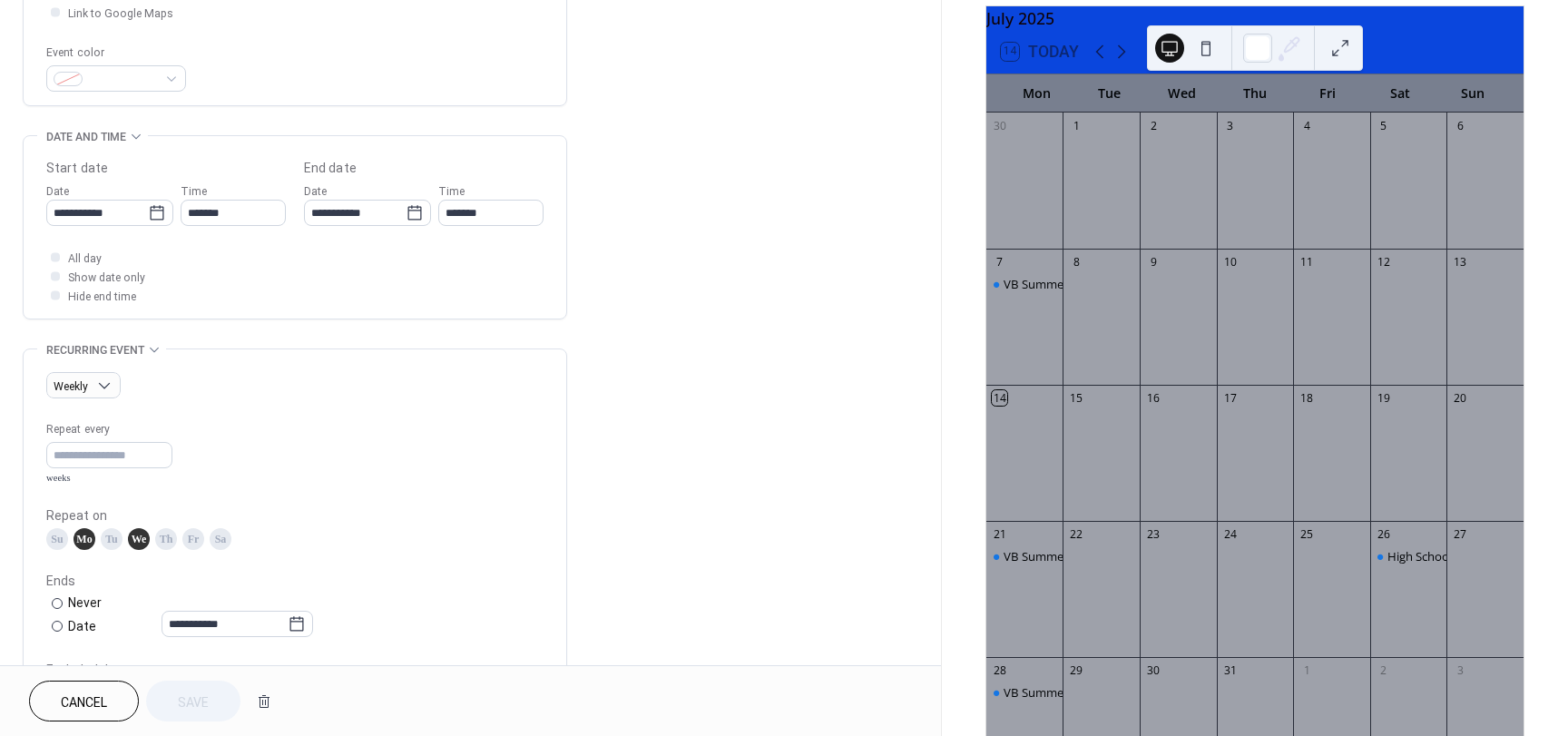 scroll, scrollTop: 454, scrollLeft: 0, axis: vertical 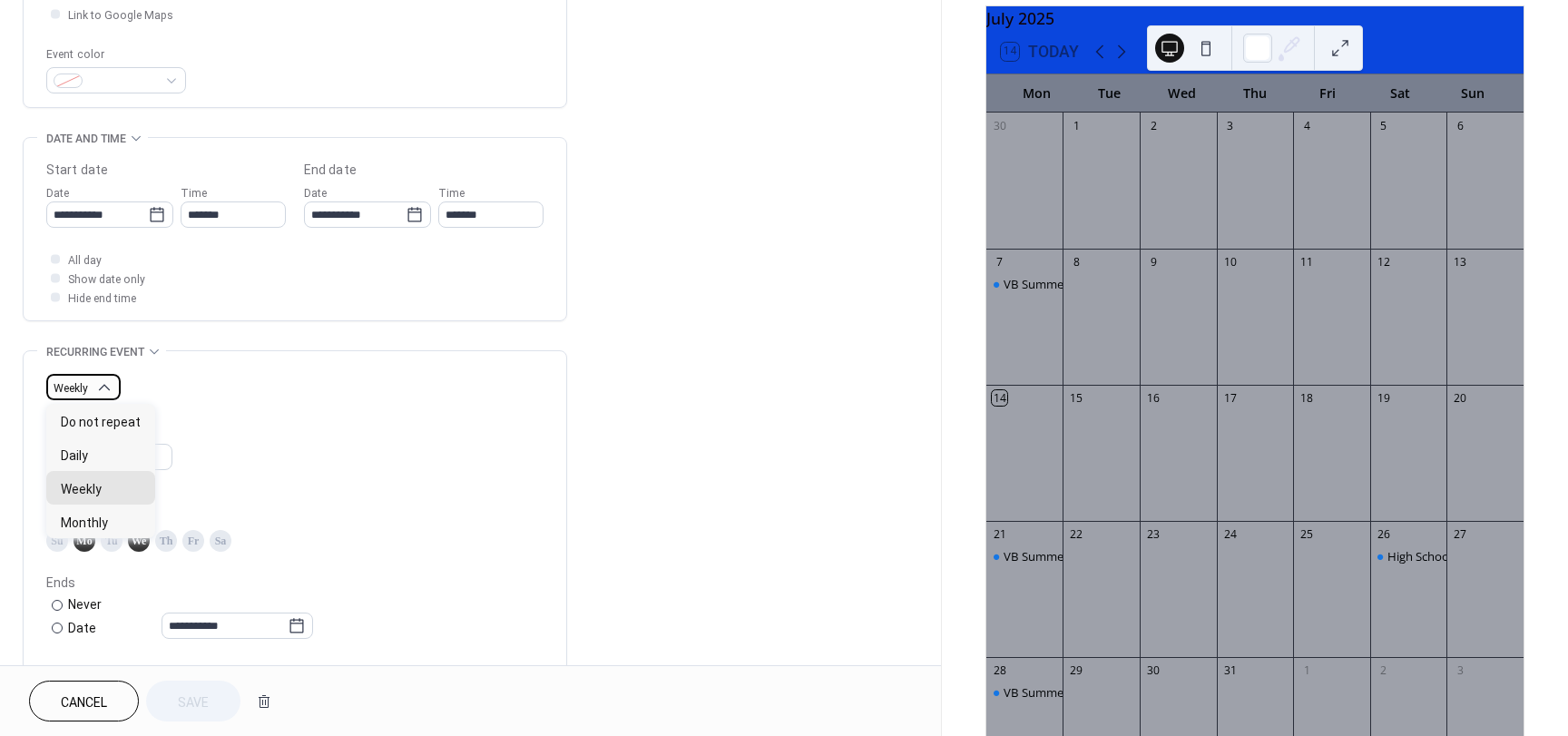 click 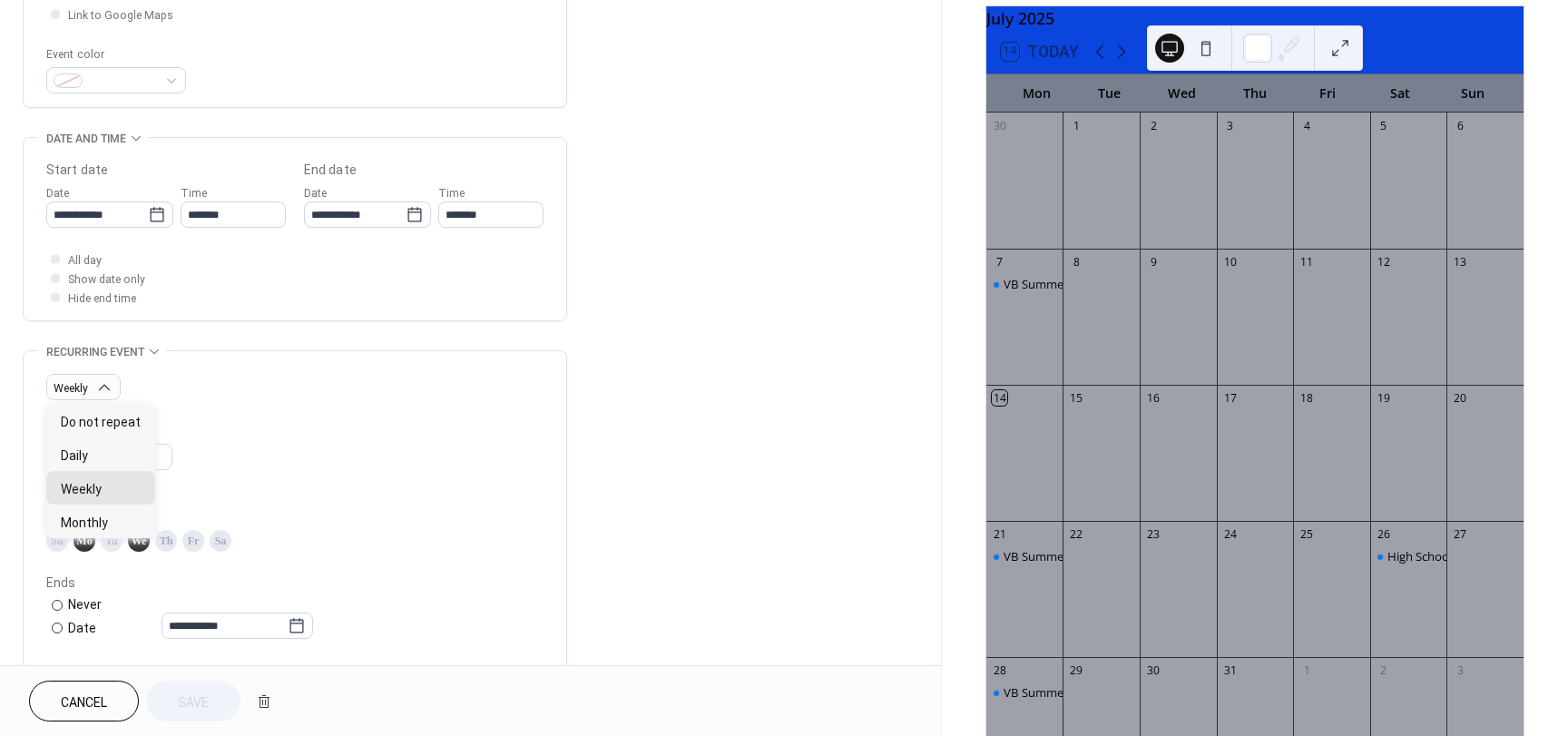 click on "**********" at bounding box center [295, 575] 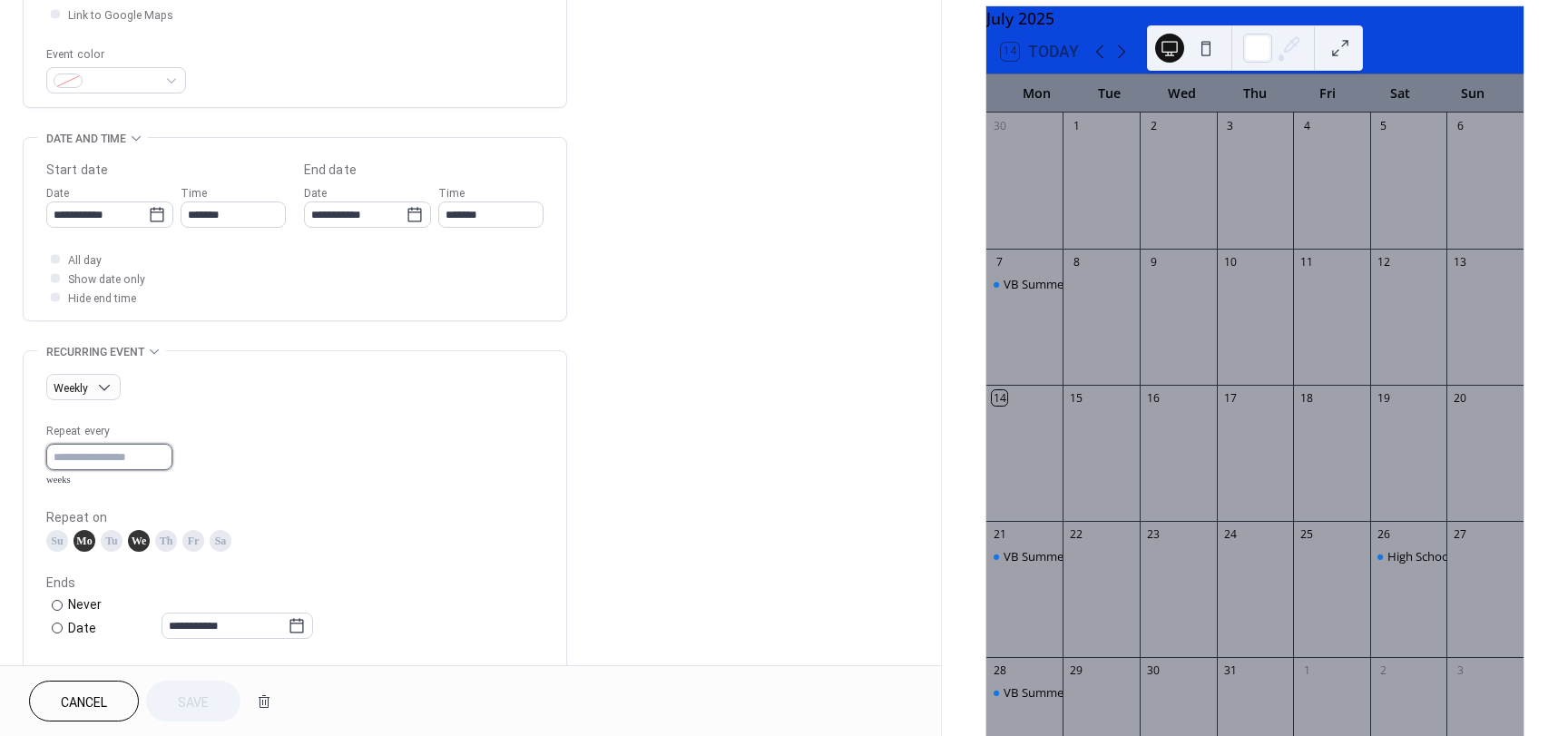 click on "*" at bounding box center [109, 456] 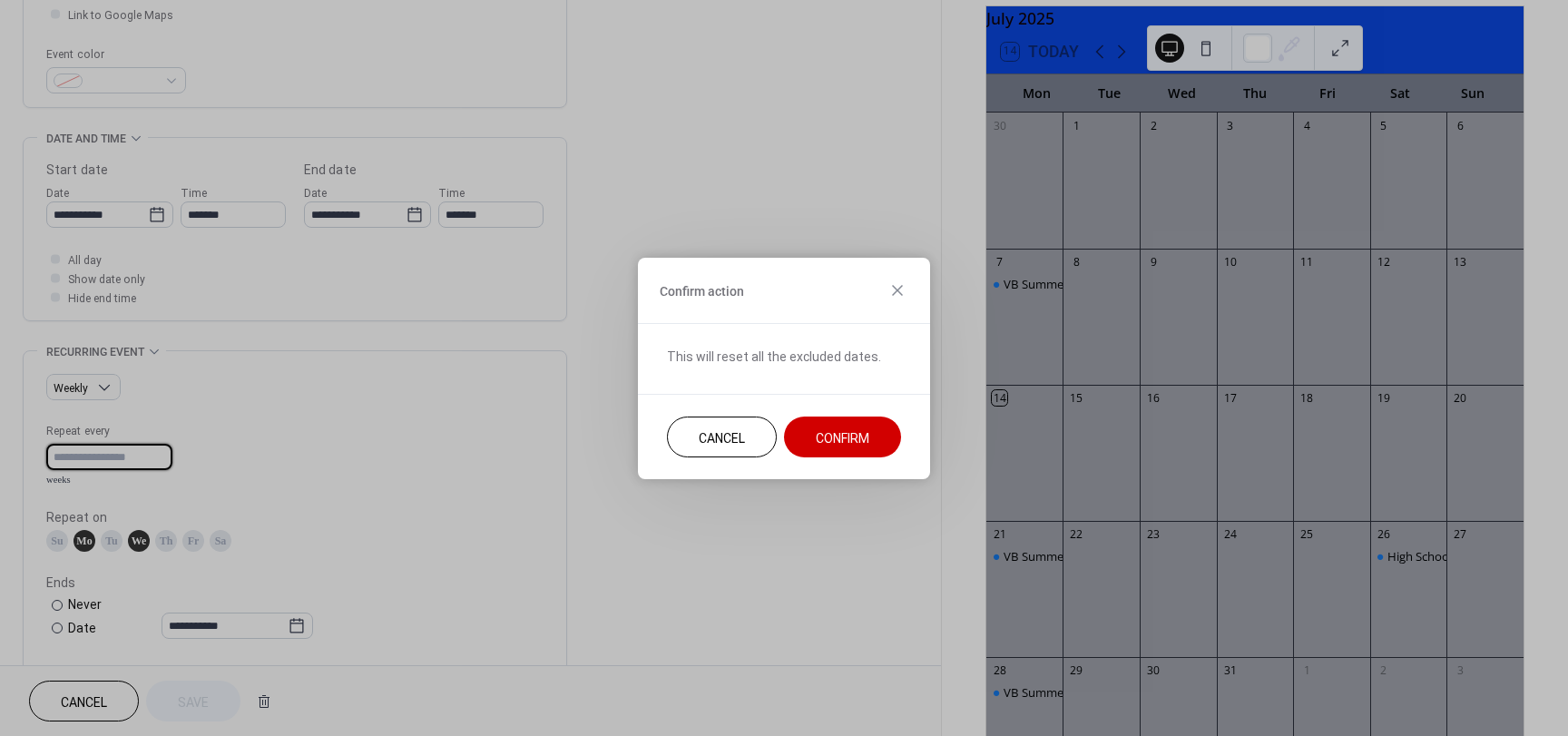 click on "Confirm" at bounding box center [842, 437] 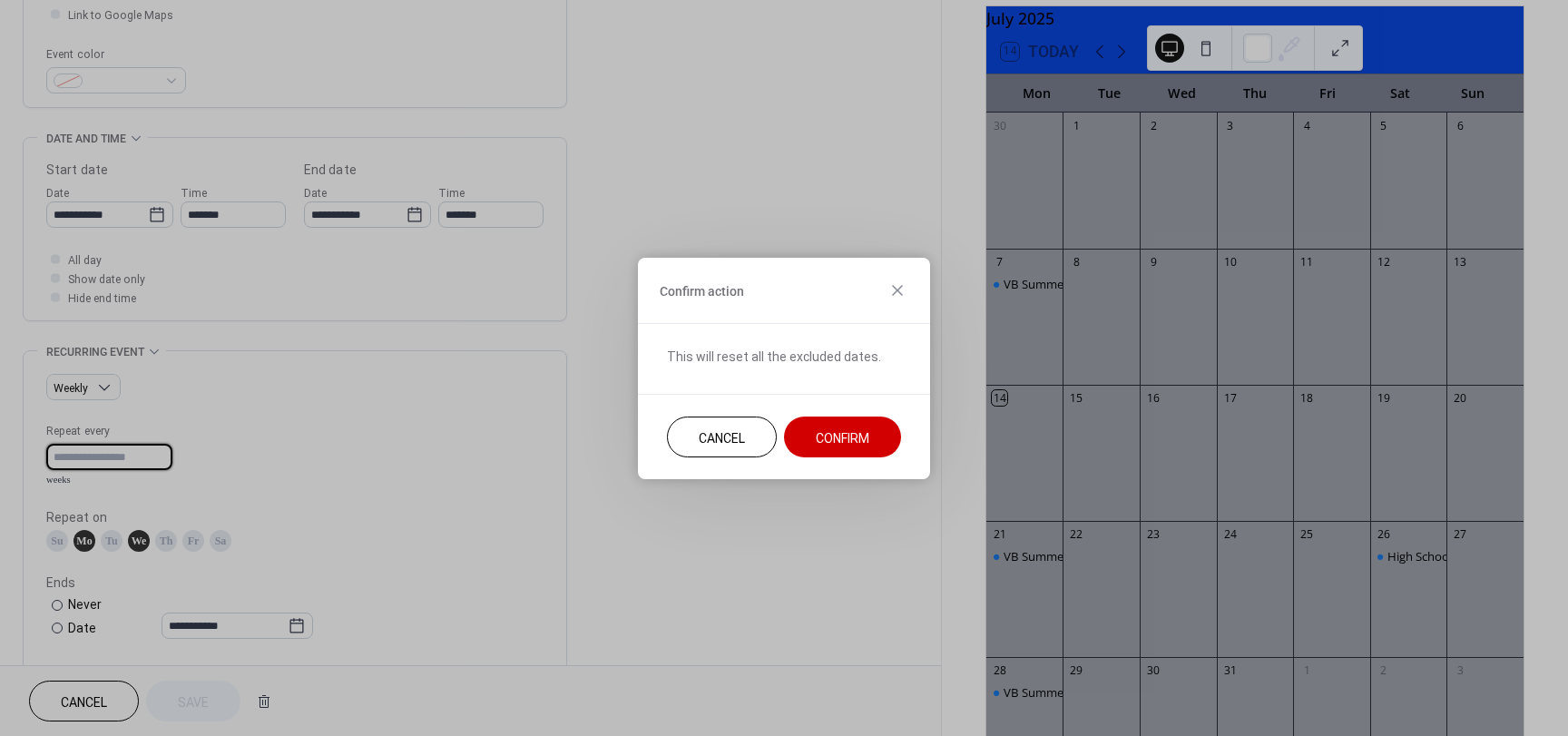 type on "*" 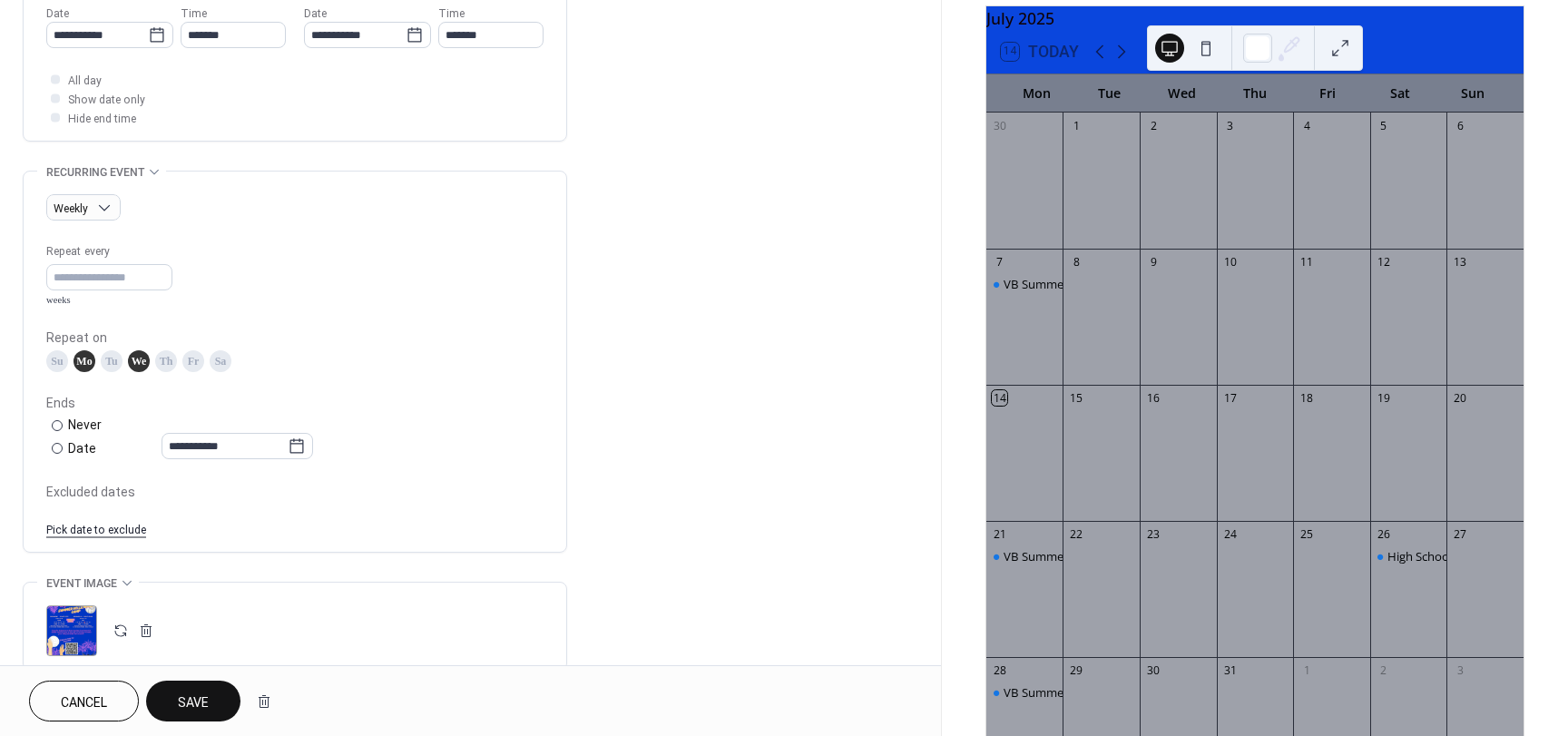 scroll, scrollTop: 635, scrollLeft: 0, axis: vertical 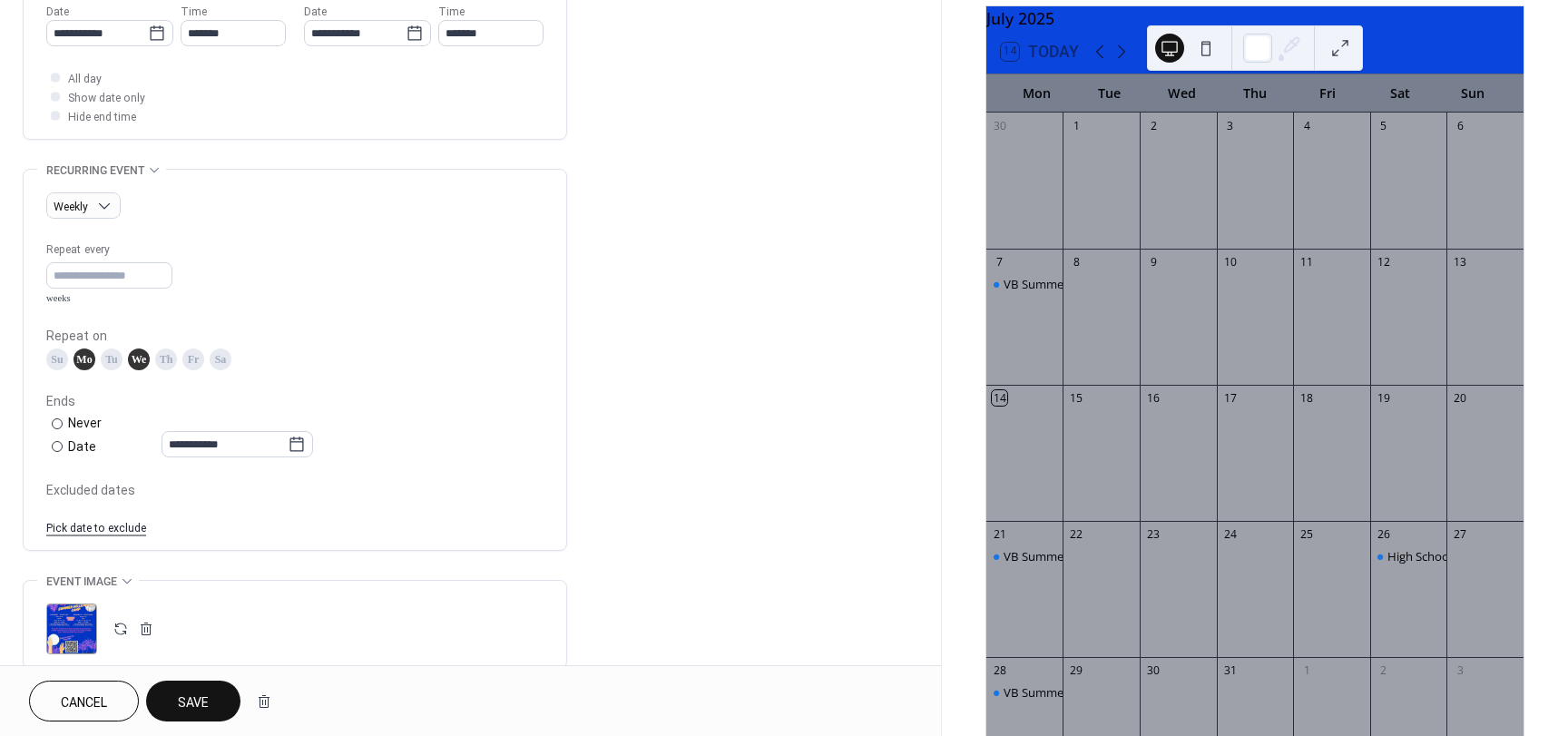 click on "Pick date to exclude" at bounding box center [96, 526] 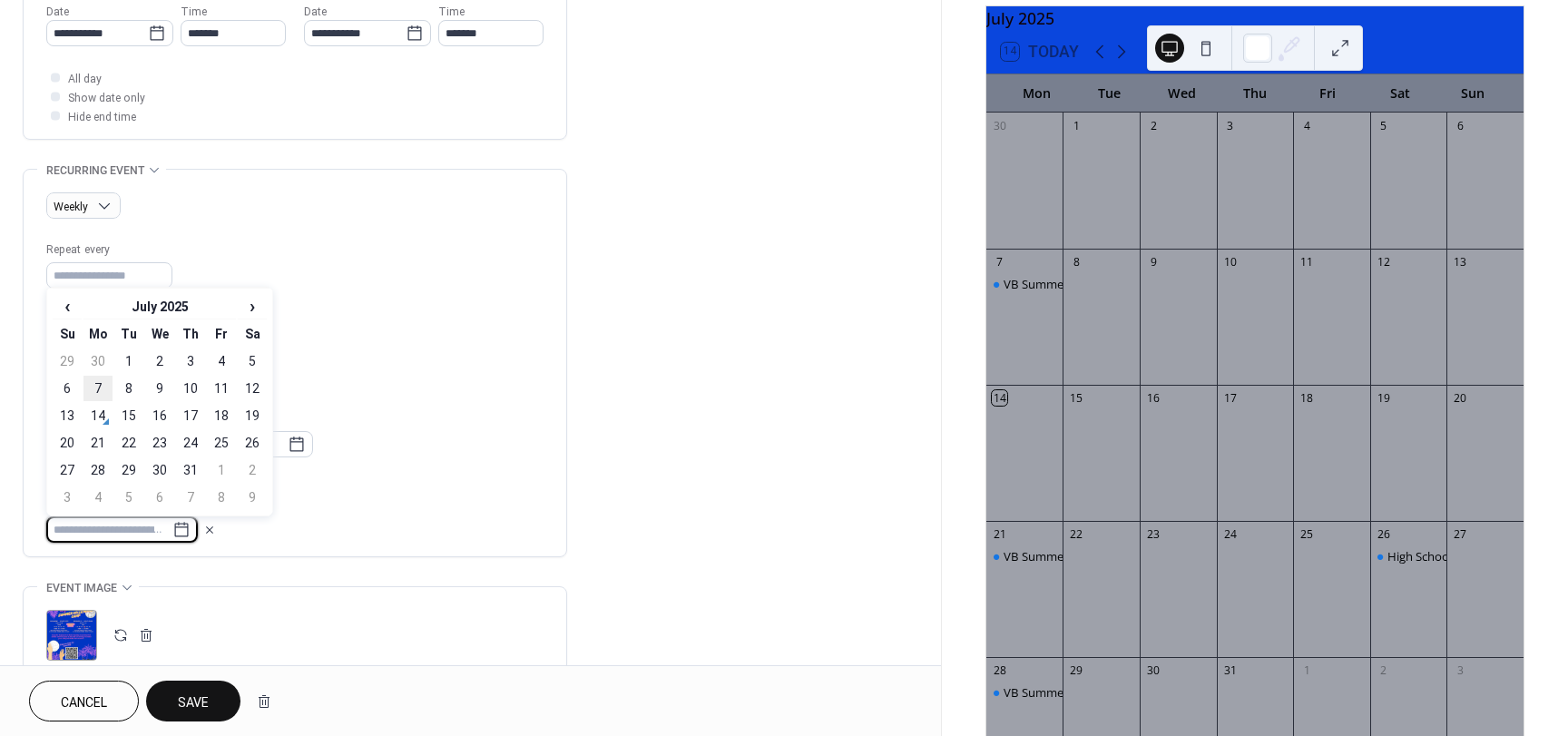 click on "7" at bounding box center [98, 388] 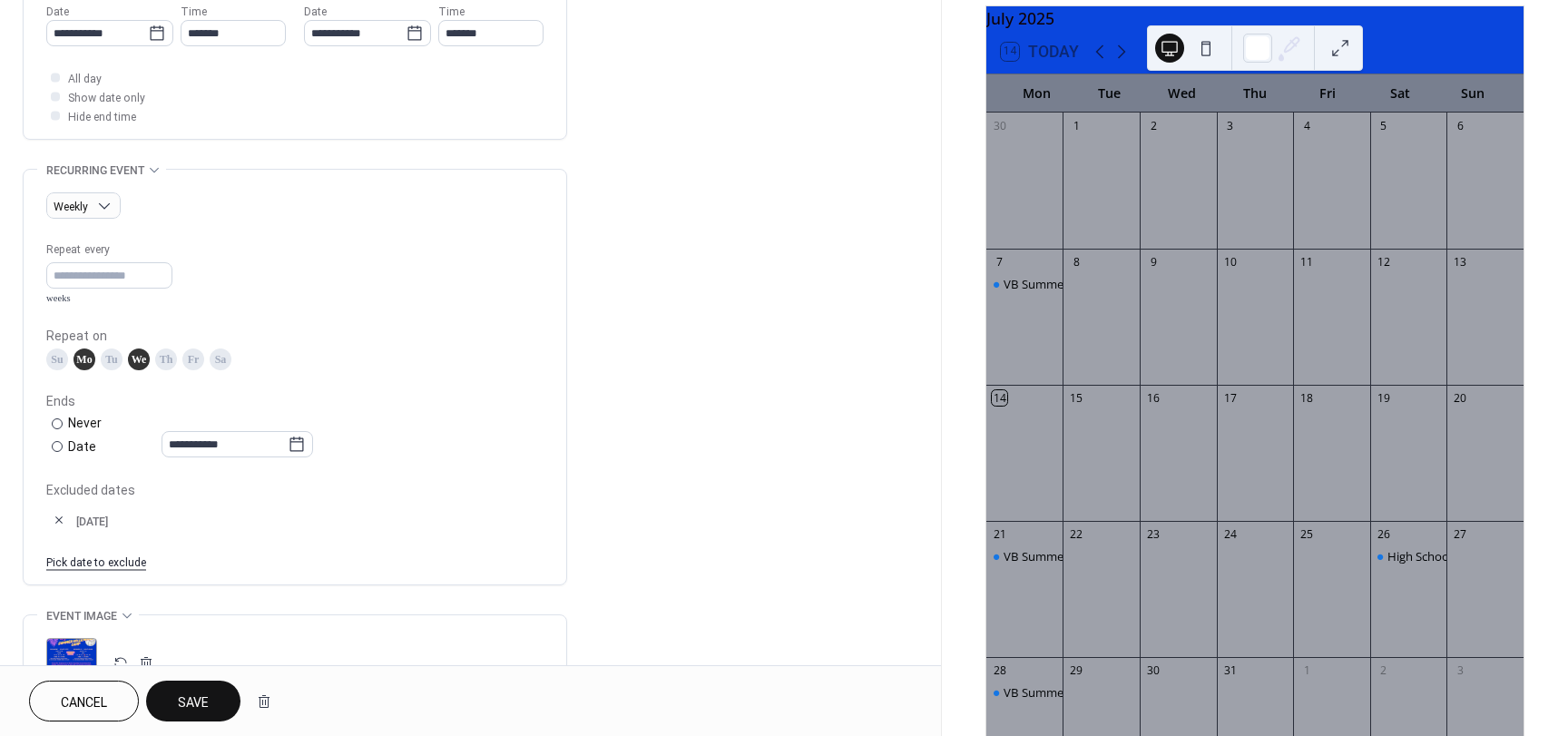 click on "Pick date to exclude" at bounding box center (96, 561) 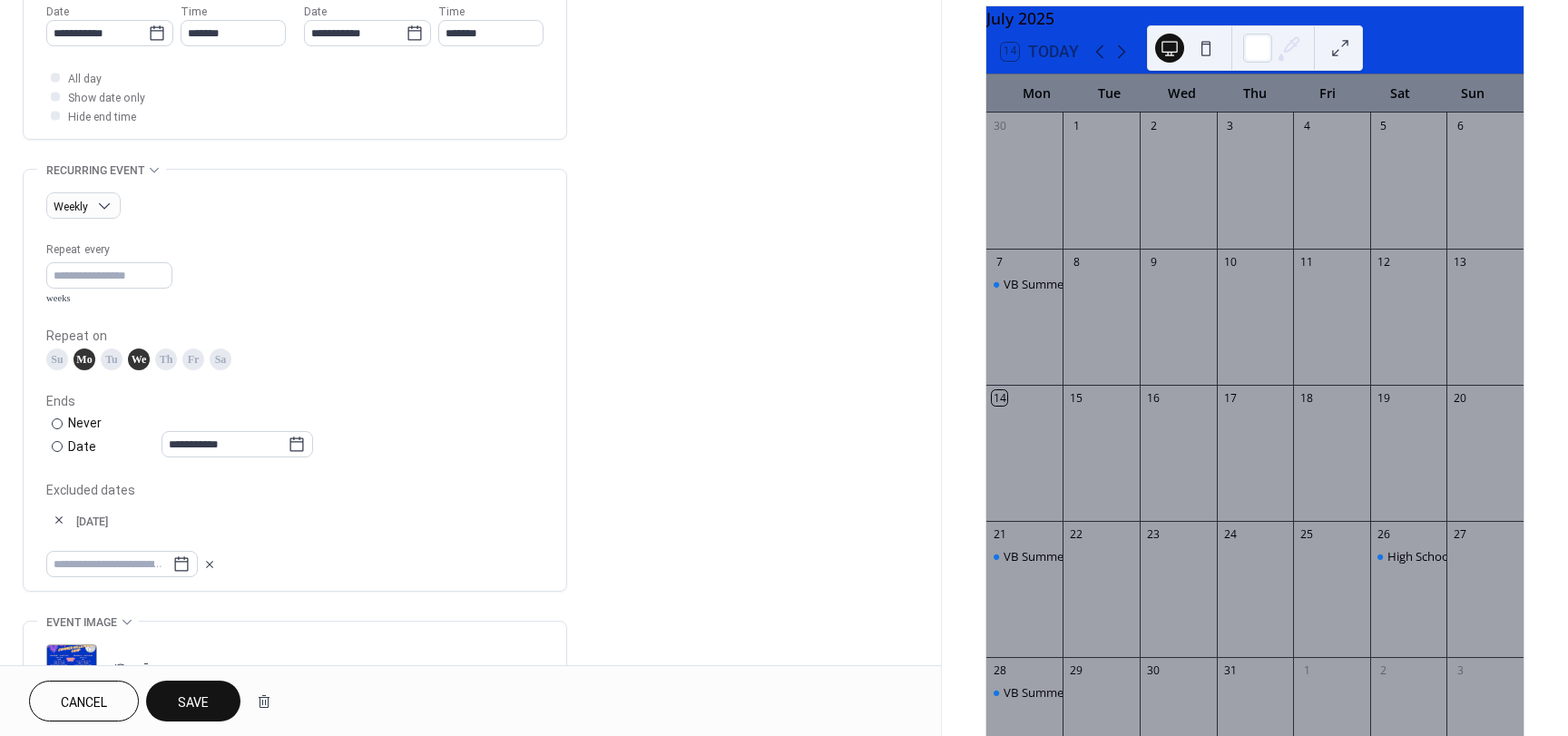 click 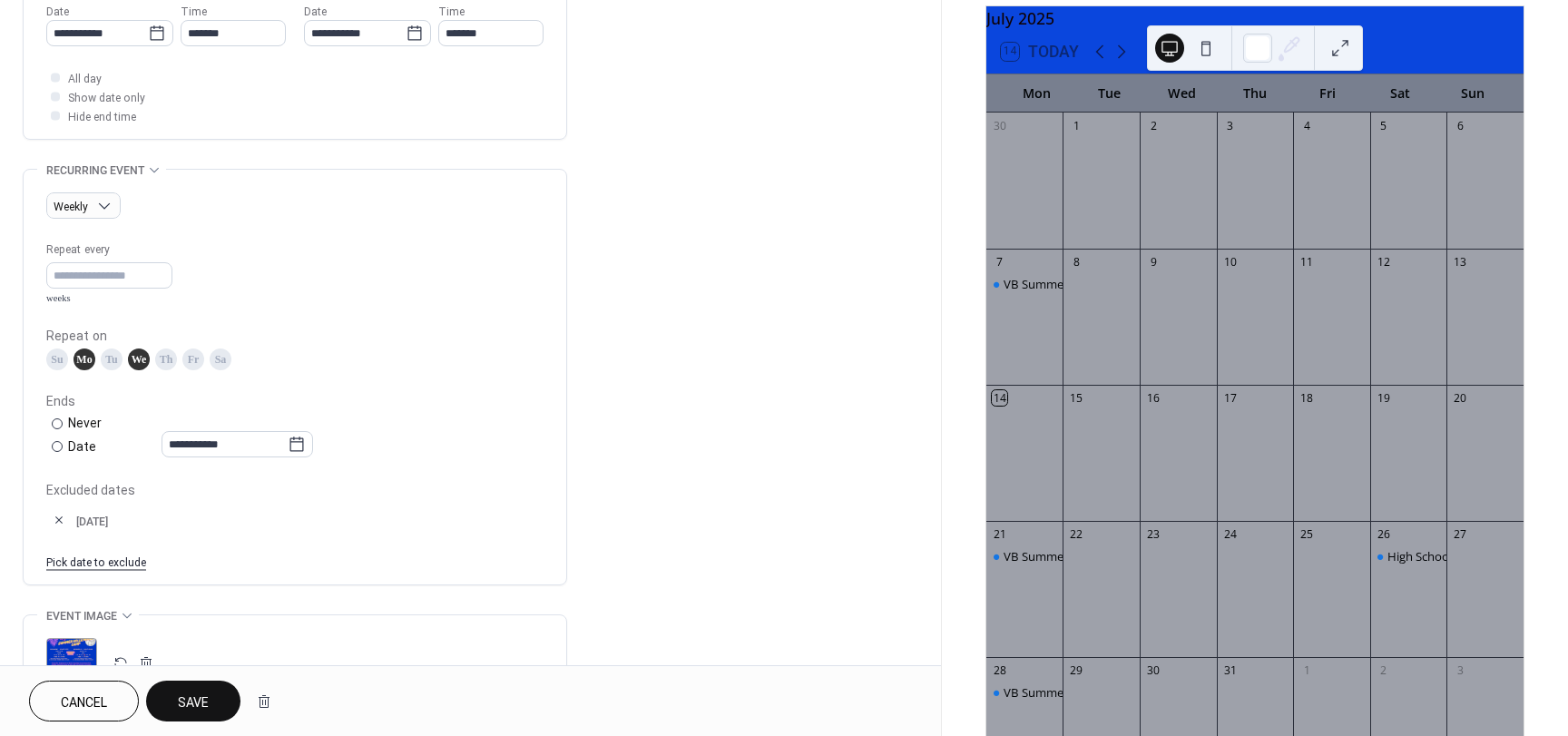 click at bounding box center [59, 520] 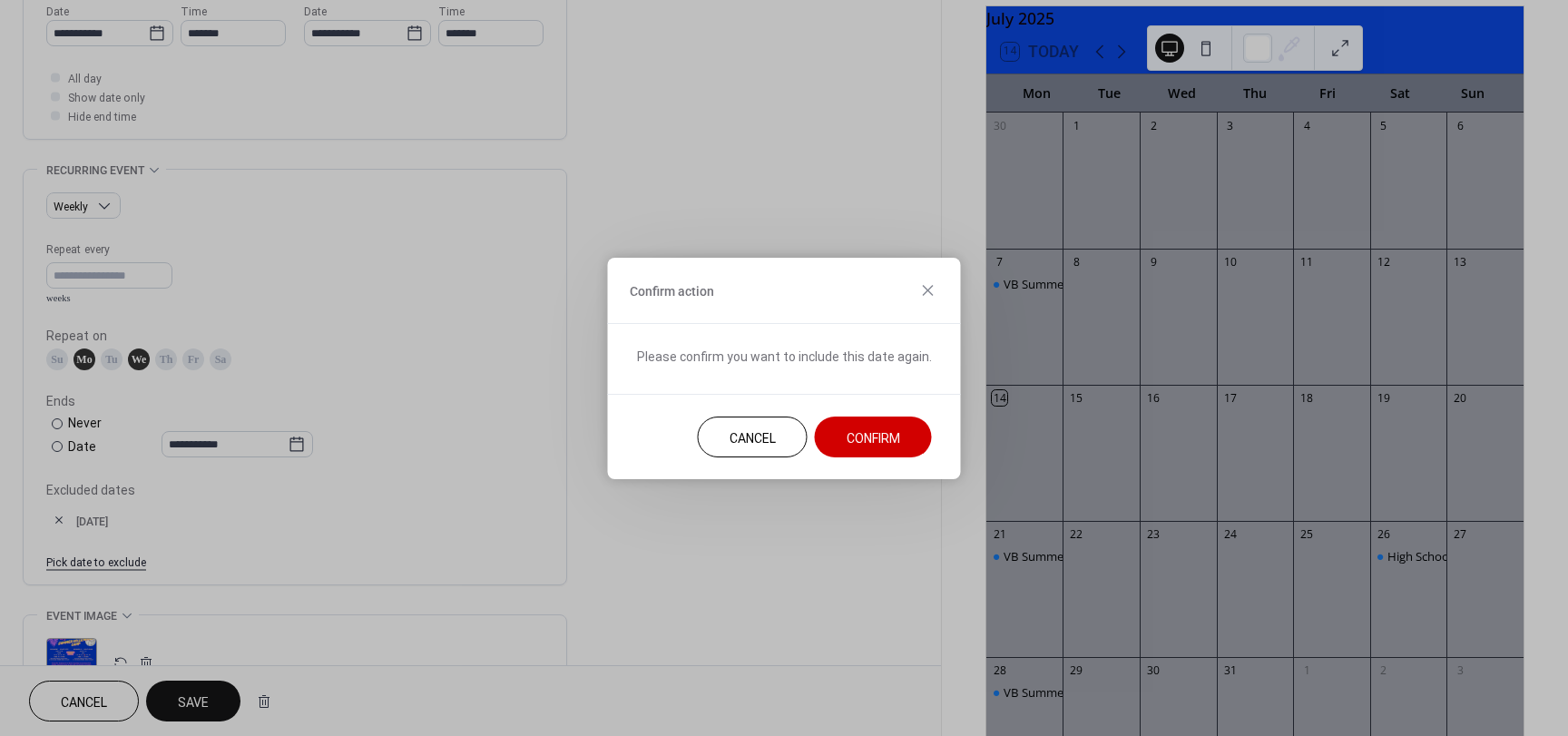 click on "Confirm" at bounding box center [873, 437] 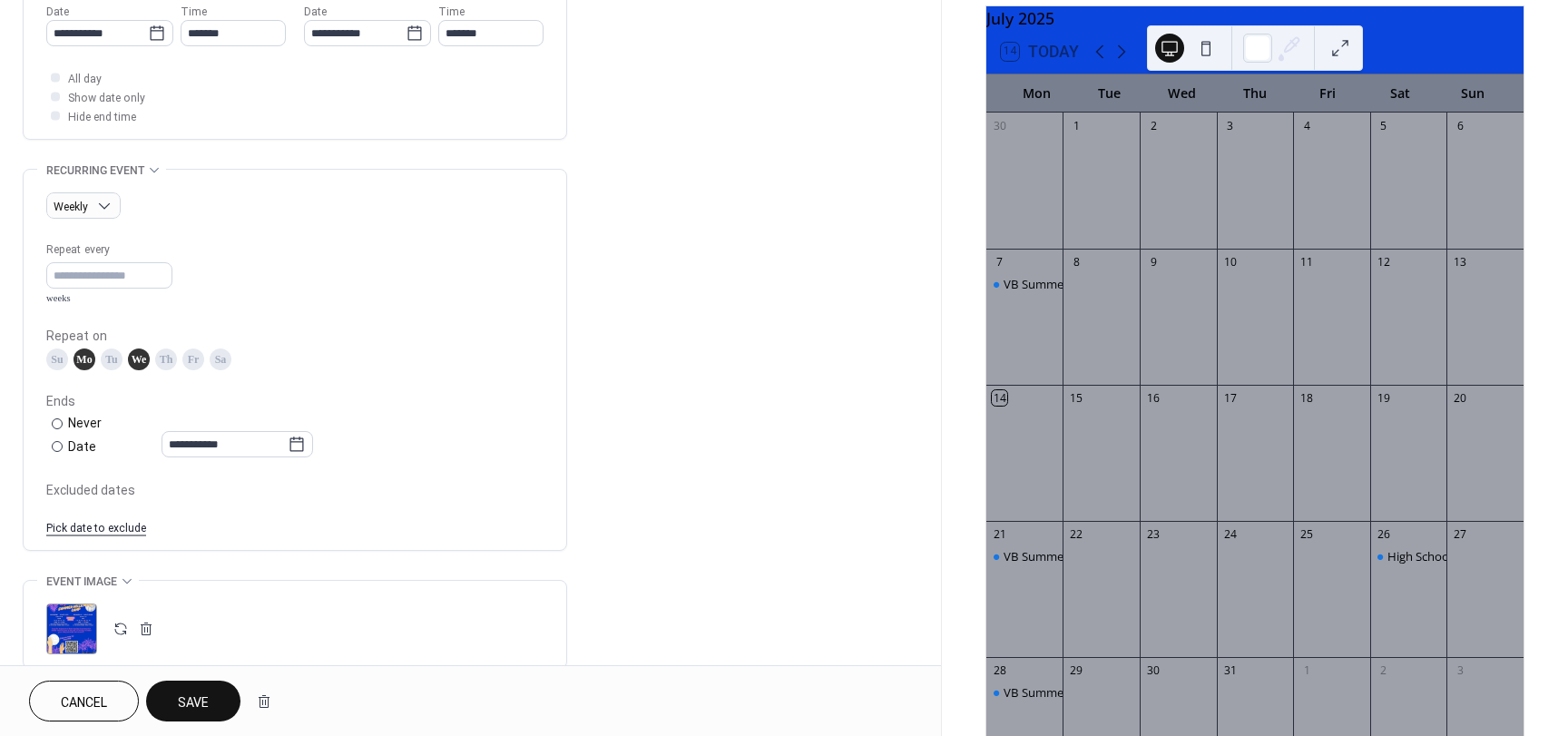 click on "Pick date to exclude" at bounding box center (96, 526) 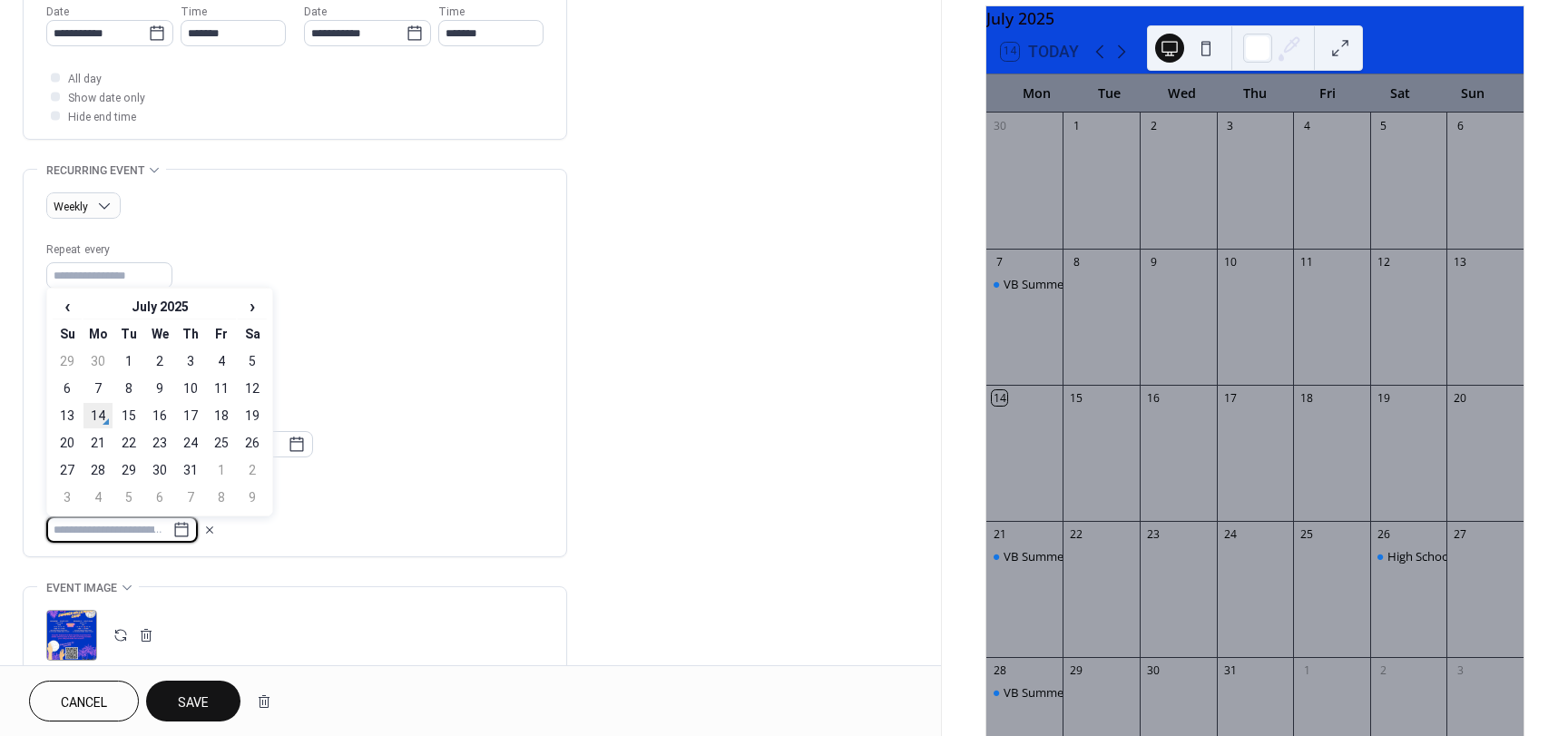 click on "14" at bounding box center [98, 416] 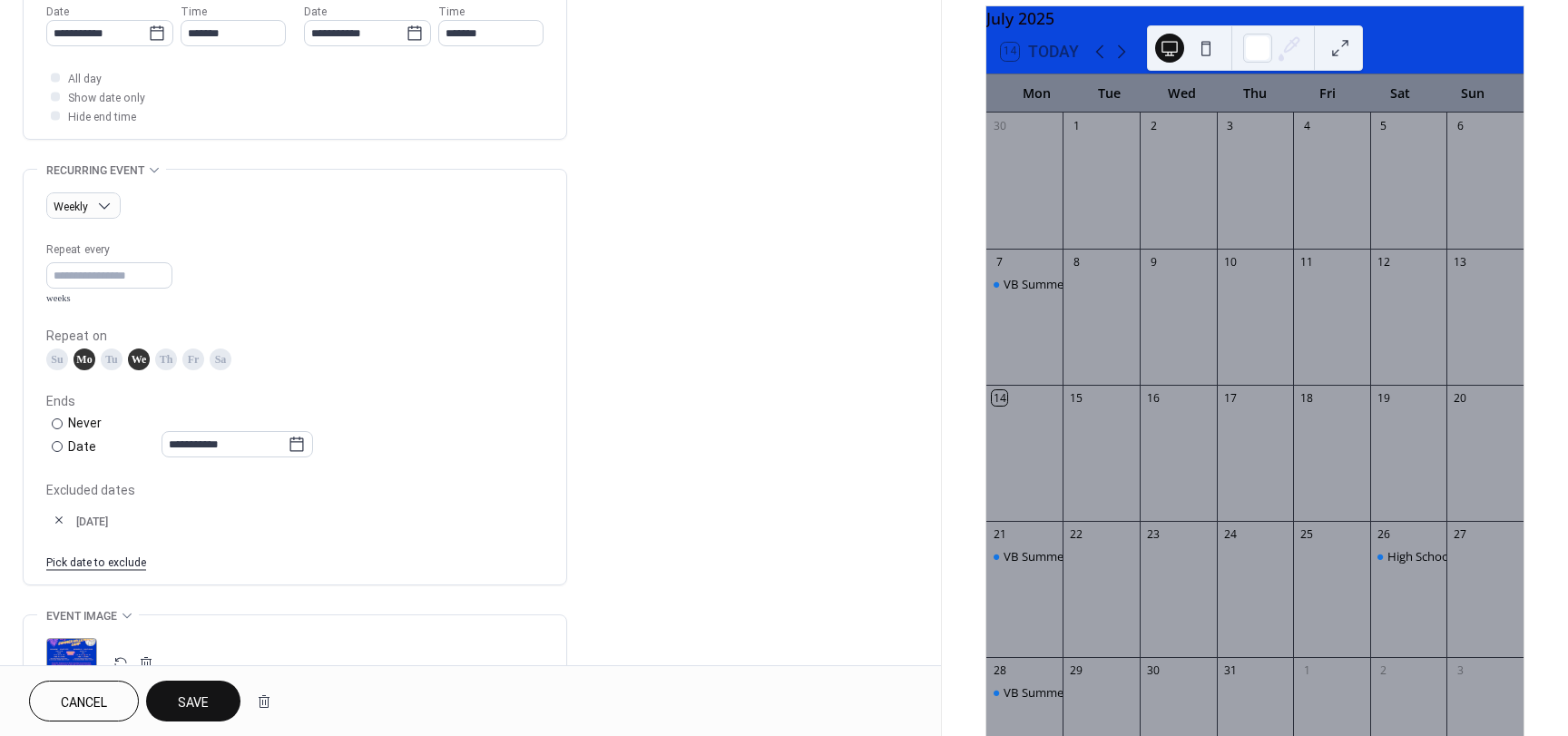 click on "Pick date to exclude" at bounding box center (96, 561) 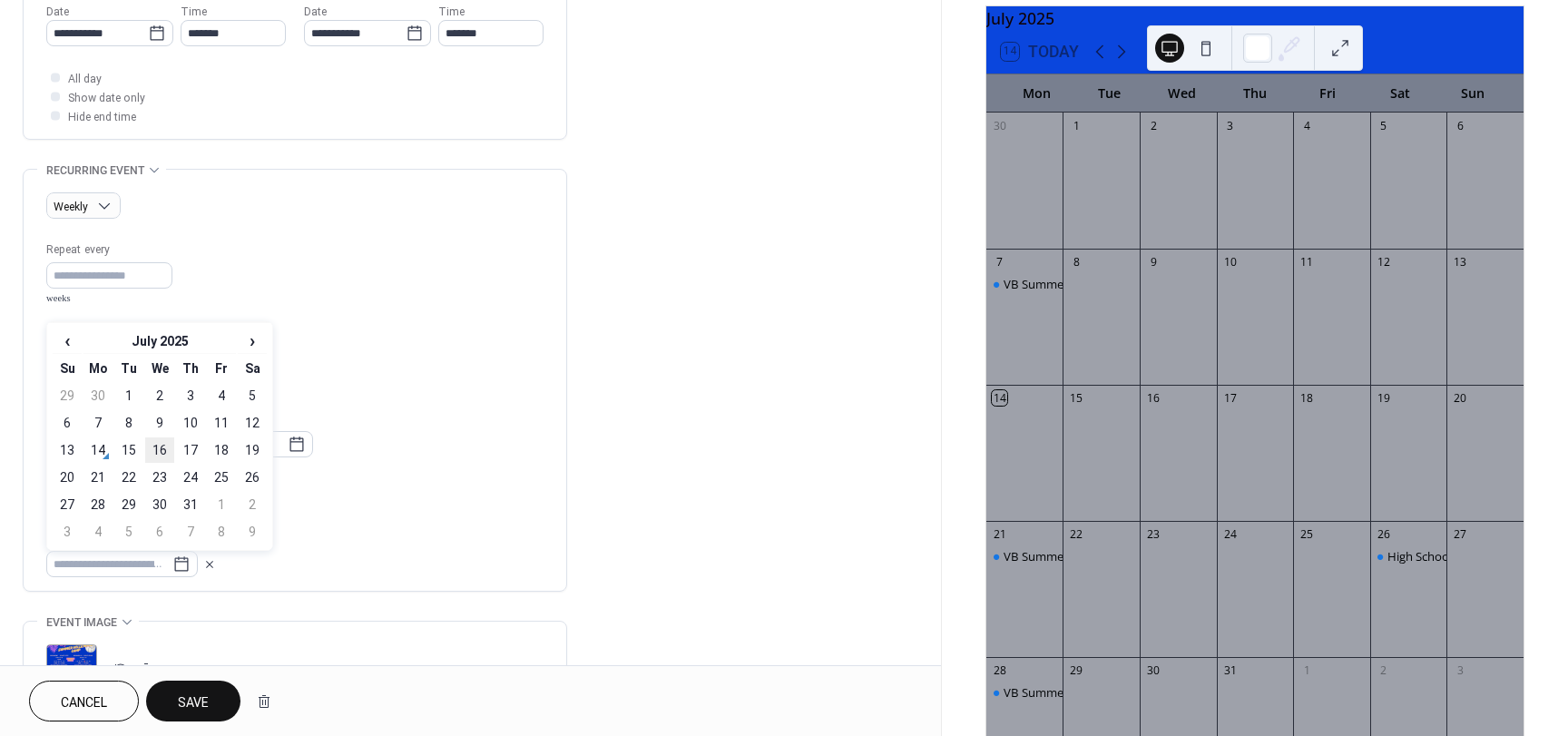 click on "16" at bounding box center [160, 450] 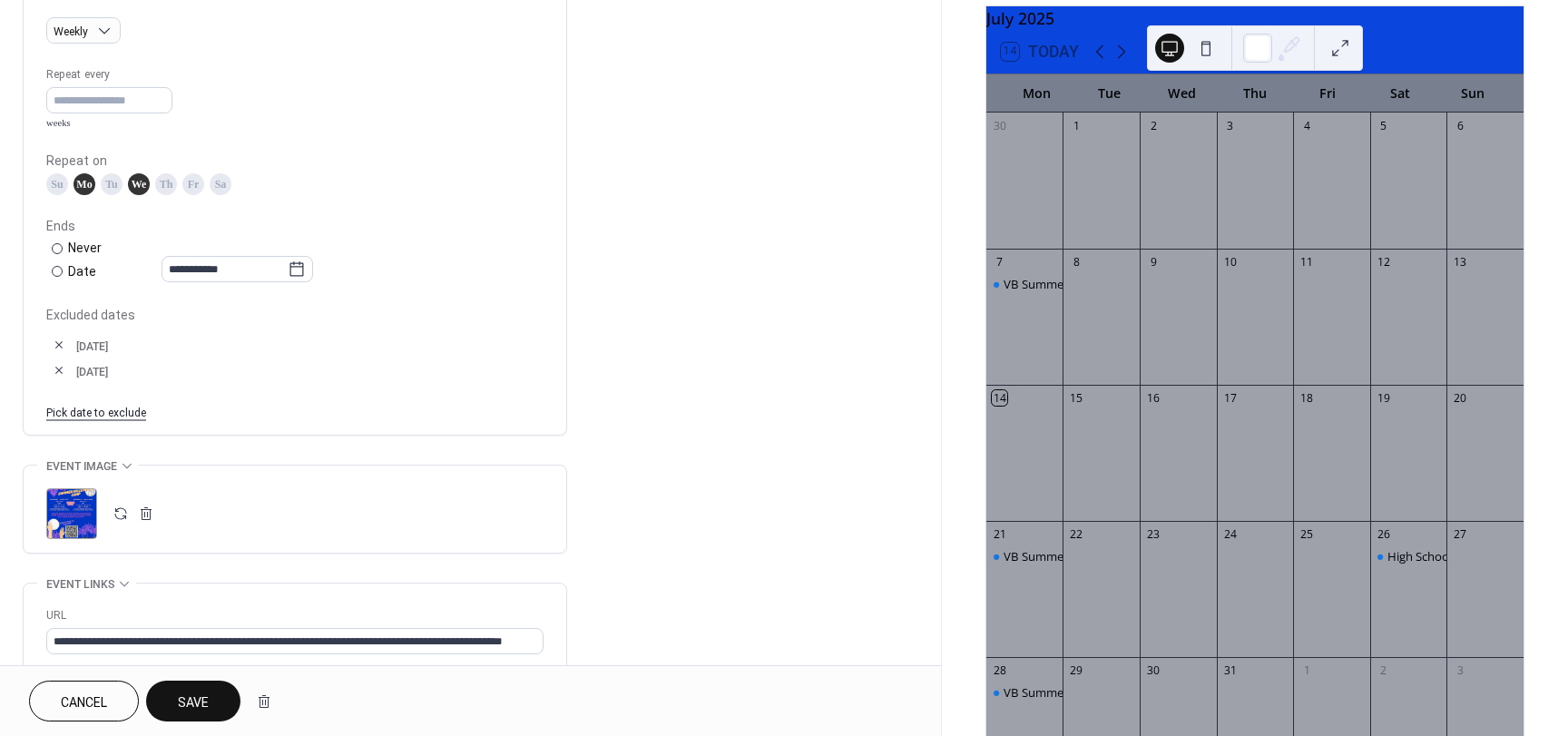 scroll, scrollTop: 908, scrollLeft: 0, axis: vertical 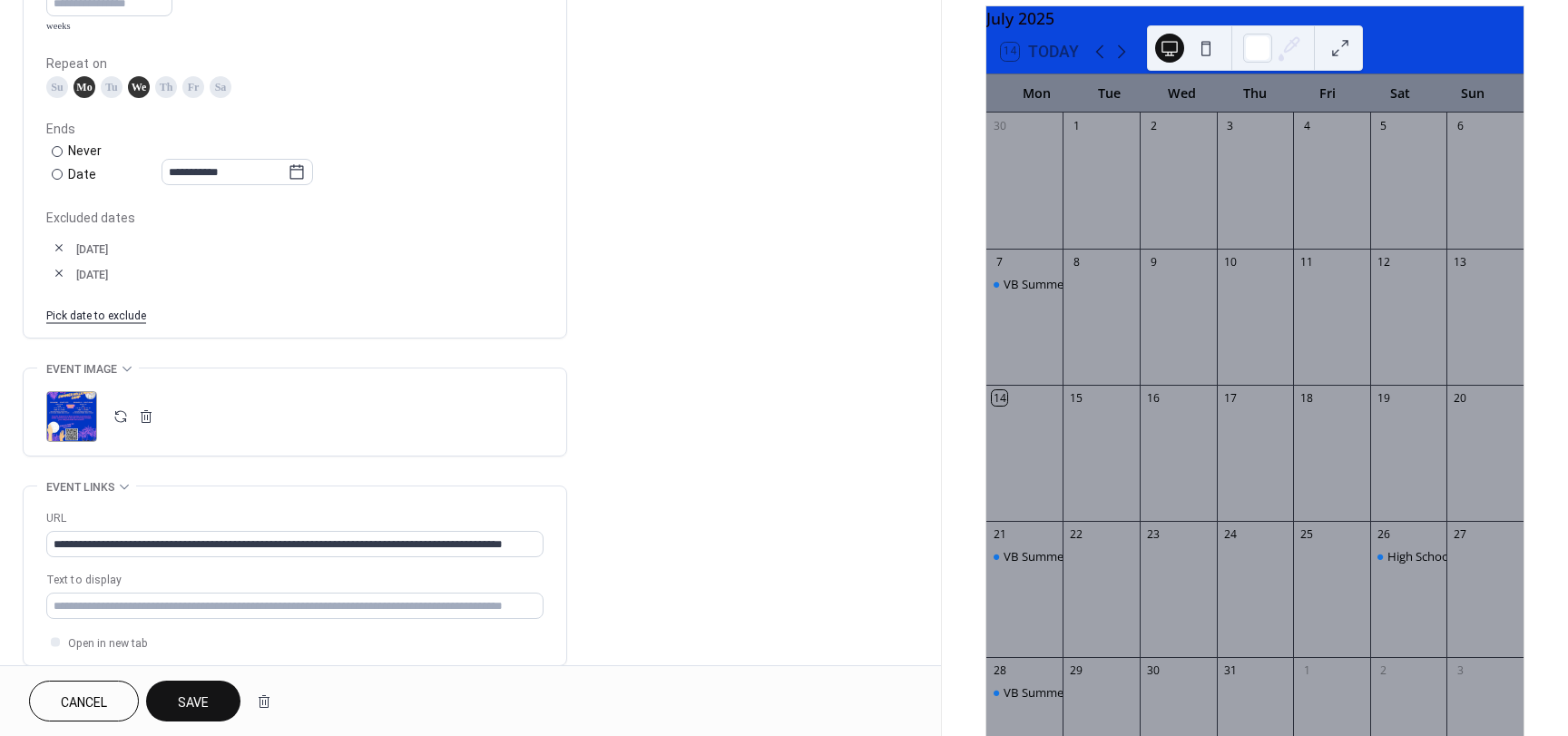 click on "Save" at bounding box center [193, 701] 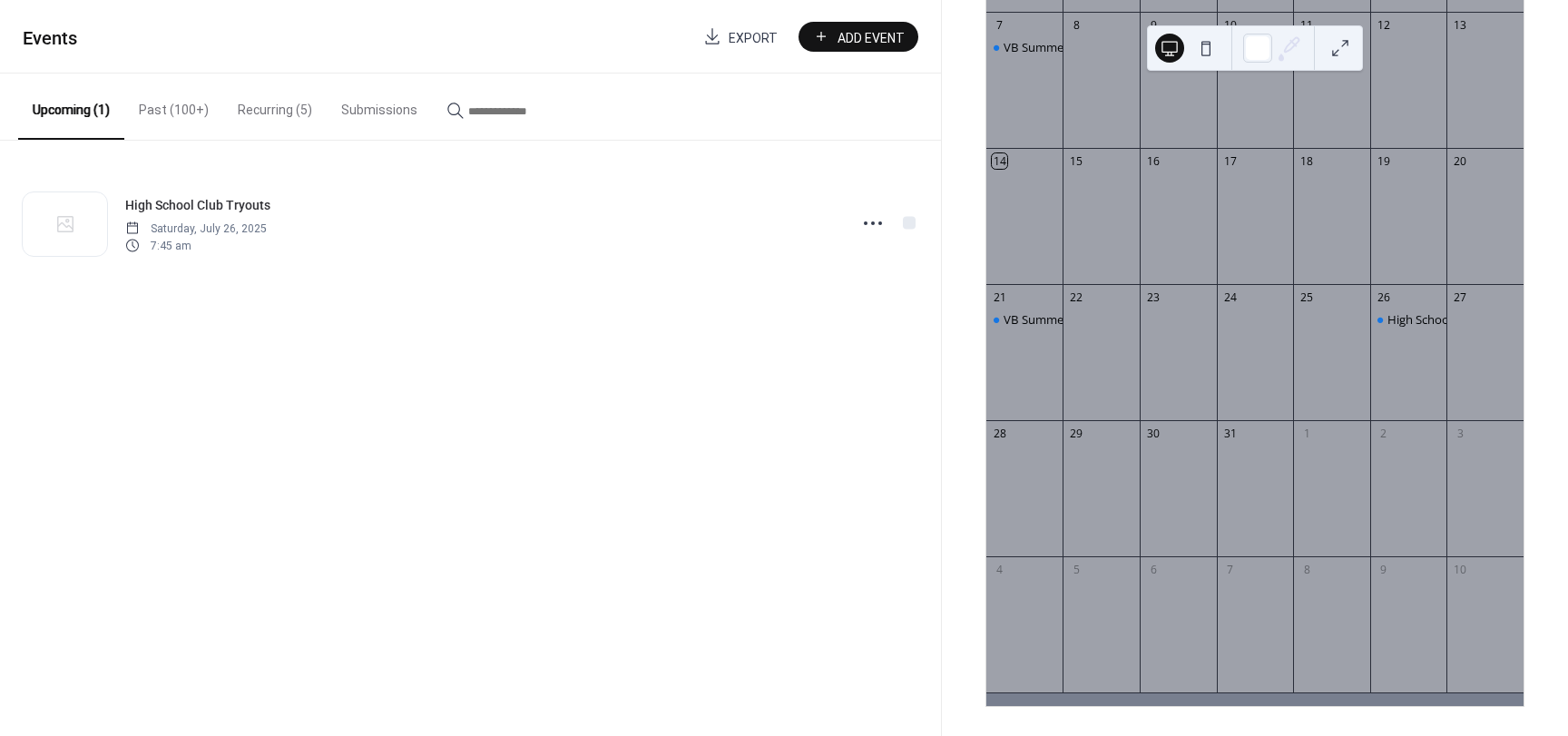 scroll, scrollTop: 0, scrollLeft: 0, axis: both 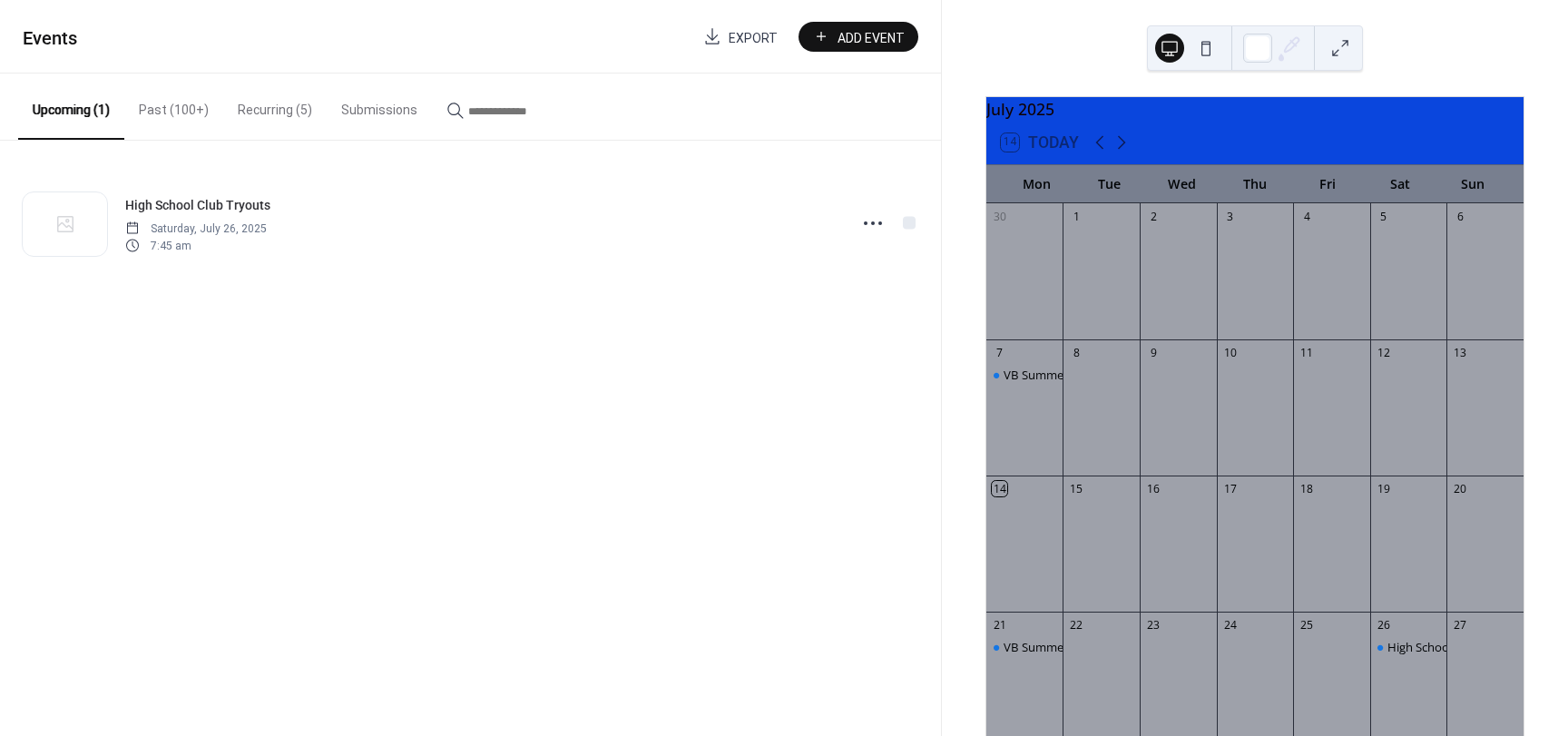 click on "Recurring (5)" at bounding box center [275, 105] 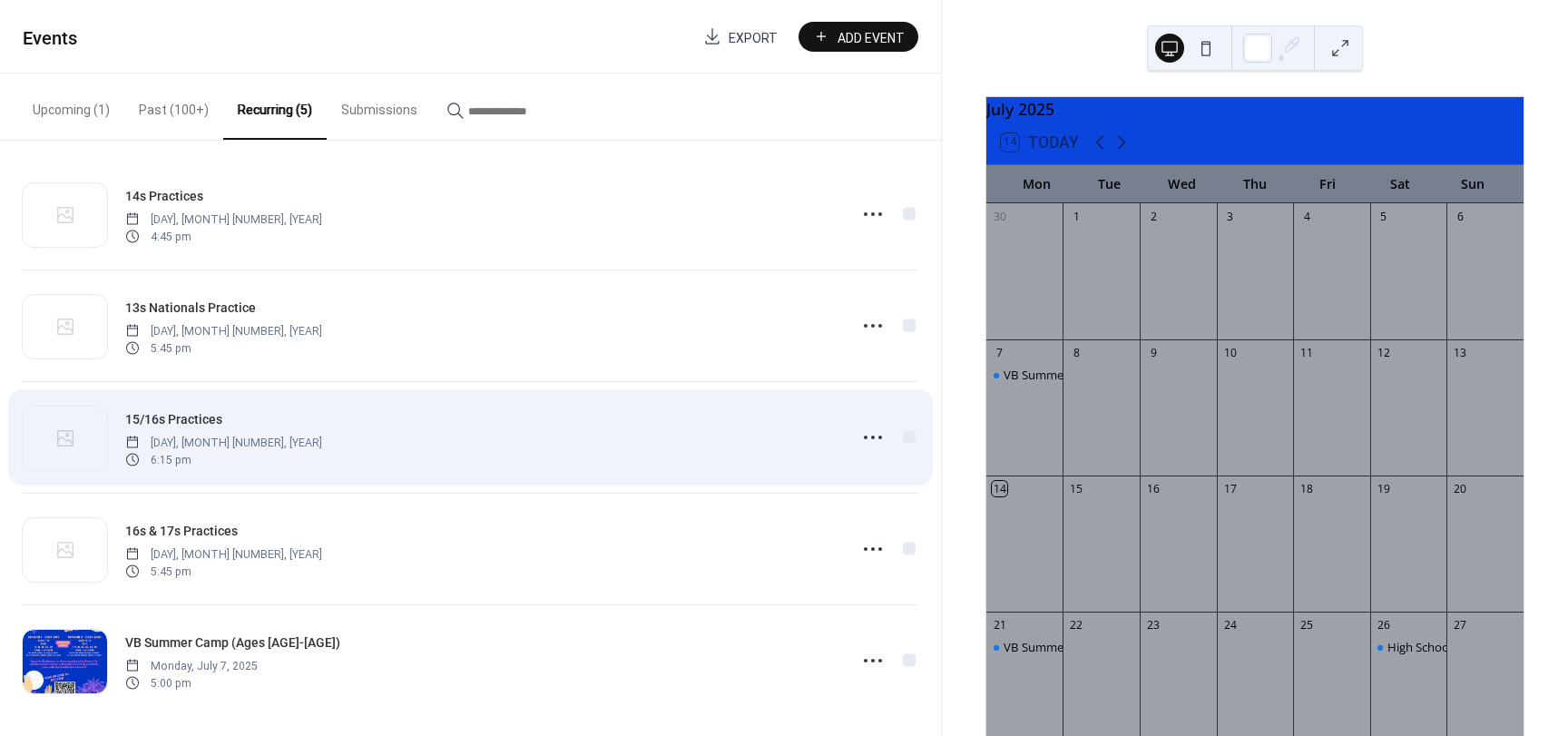 scroll, scrollTop: 16, scrollLeft: 0, axis: vertical 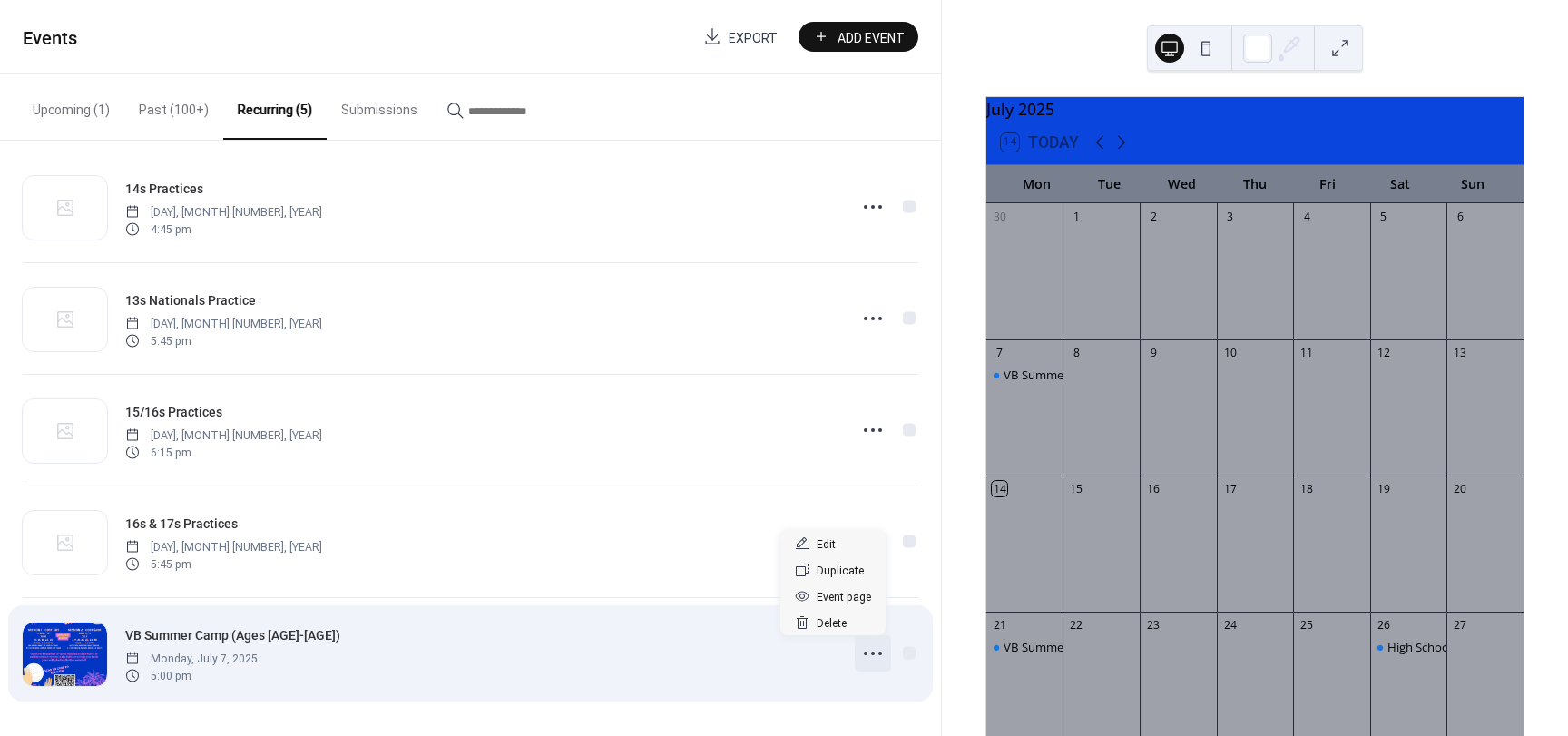 click 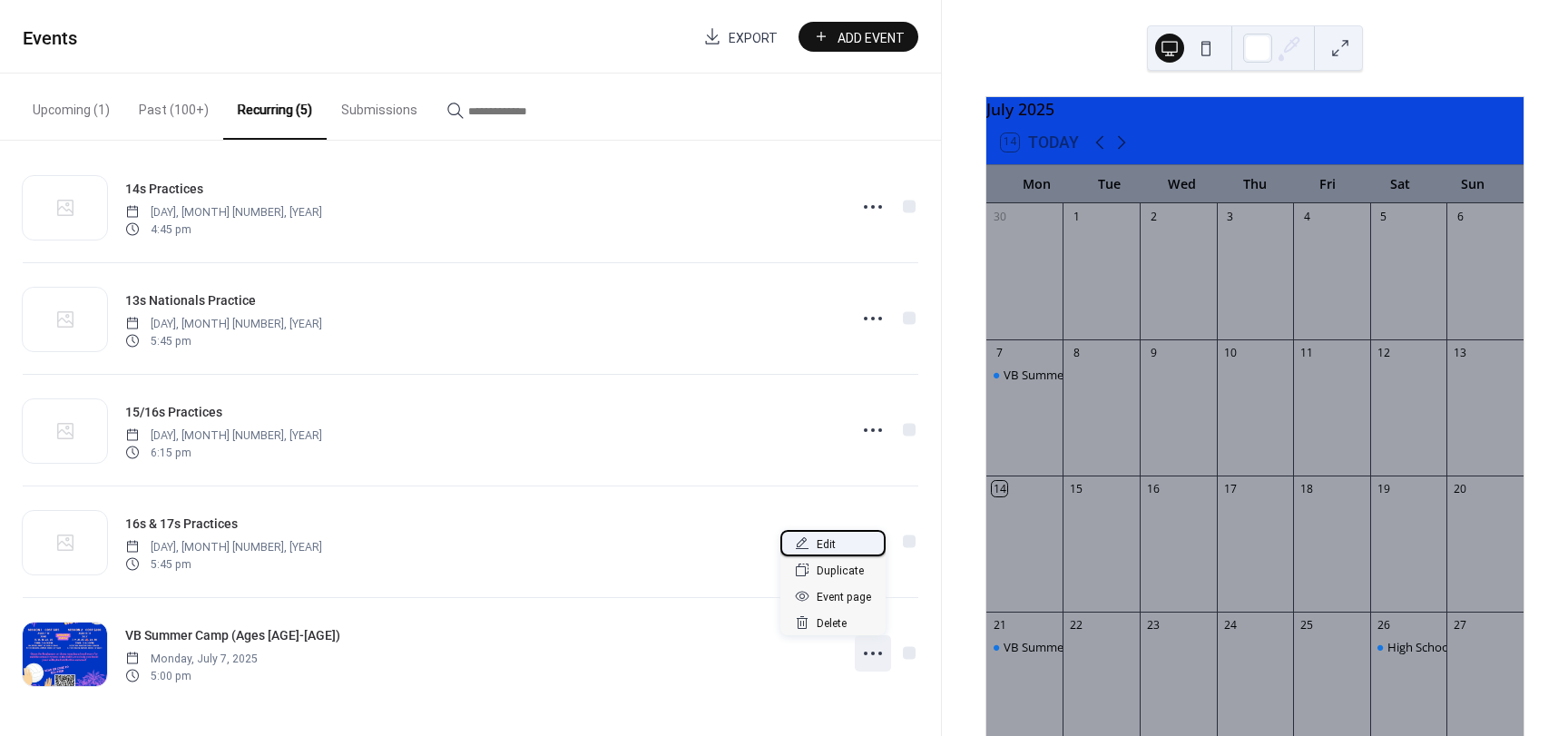 click on "Edit" at bounding box center (826, 545) 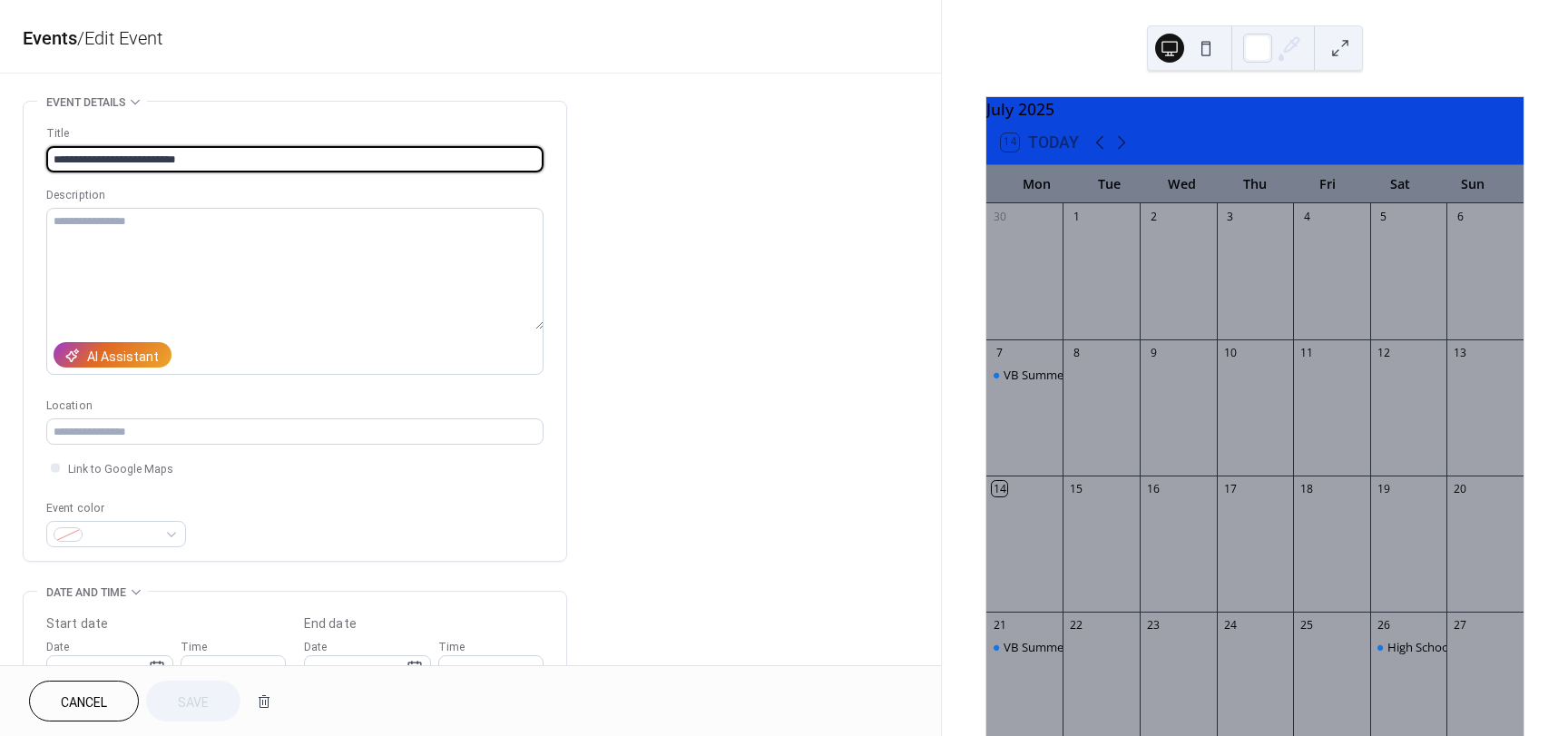 type on "**********" 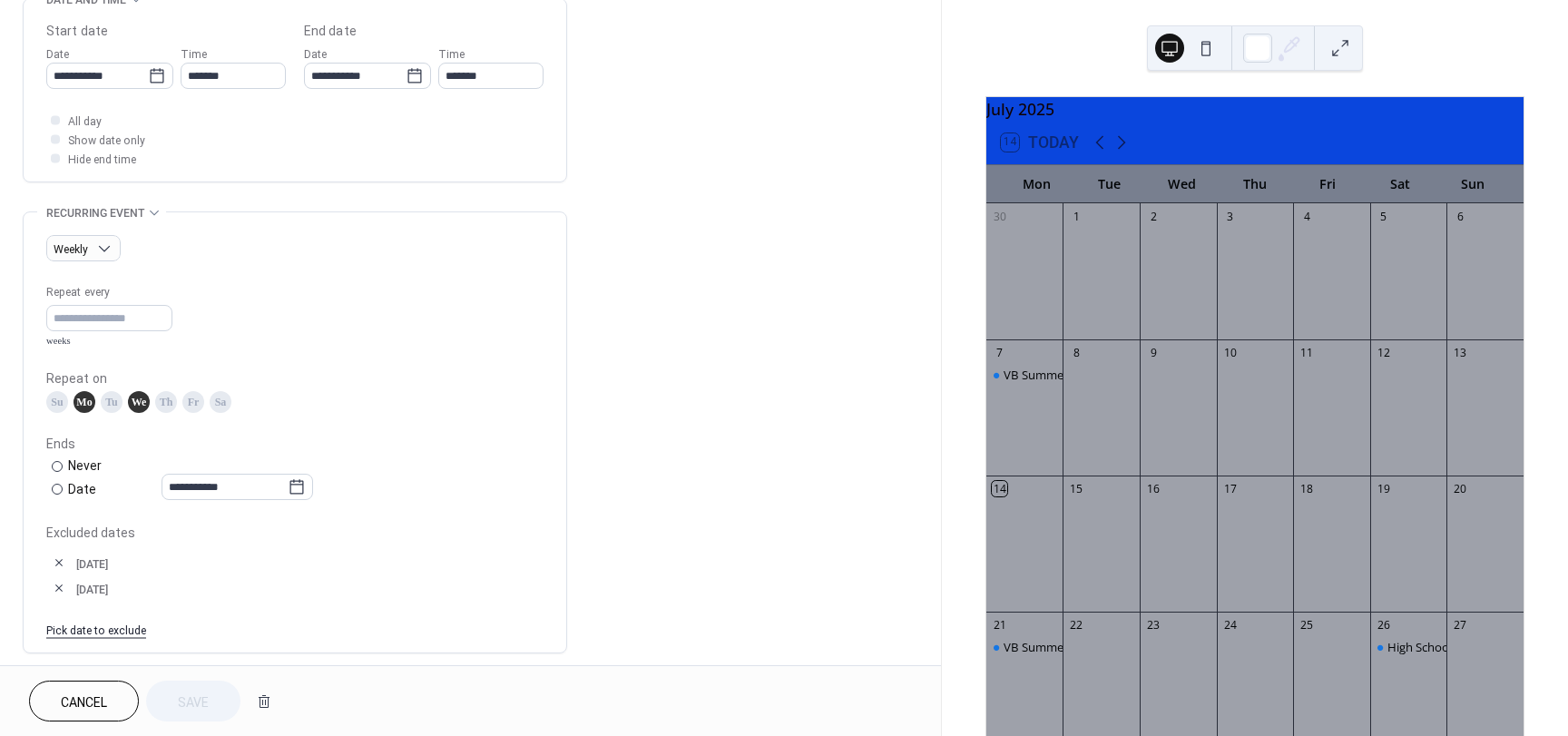 scroll, scrollTop: 635, scrollLeft: 0, axis: vertical 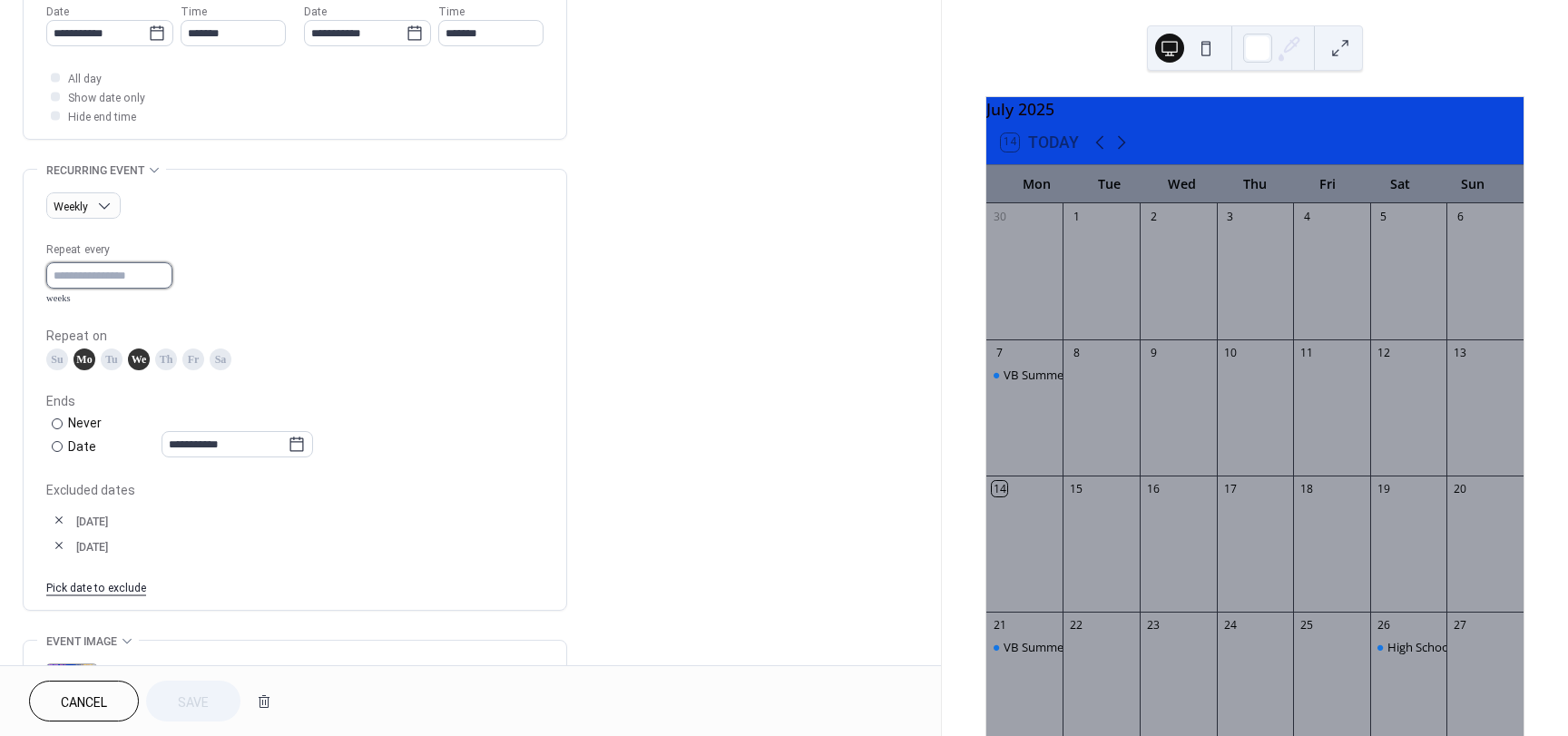 click on "*" at bounding box center (109, 275) 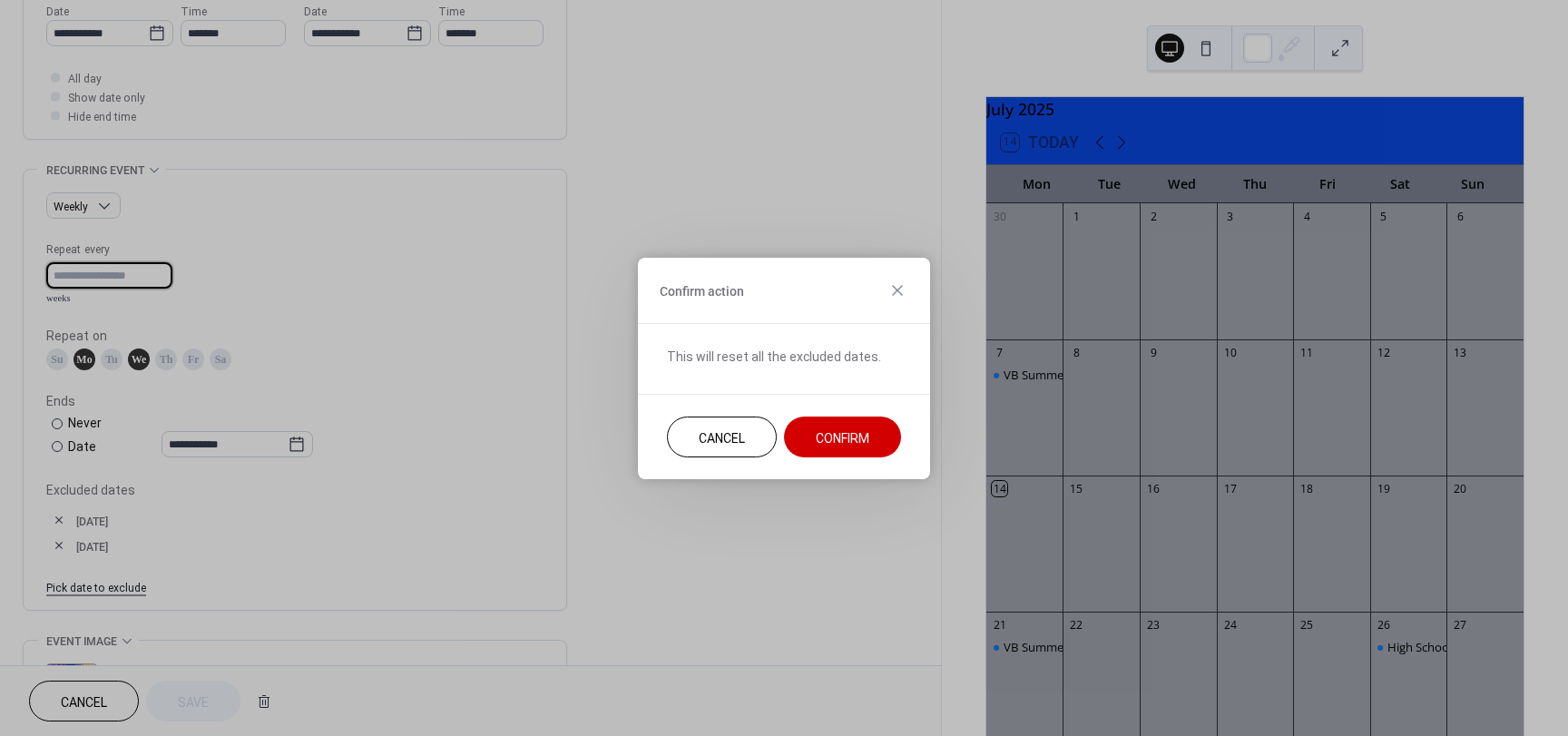 click on "*" at bounding box center (109, 275) 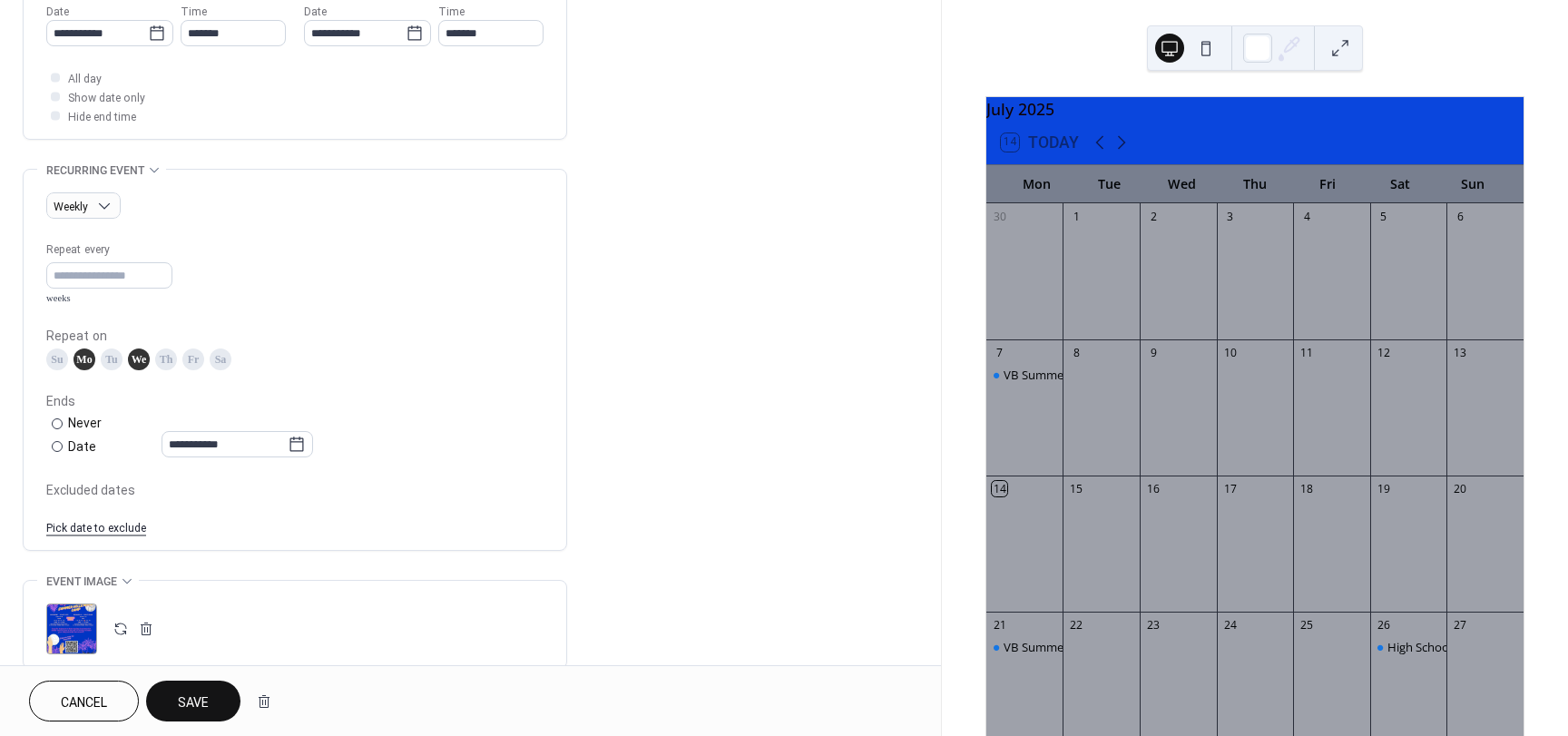 click on "We" at bounding box center (139, 359) 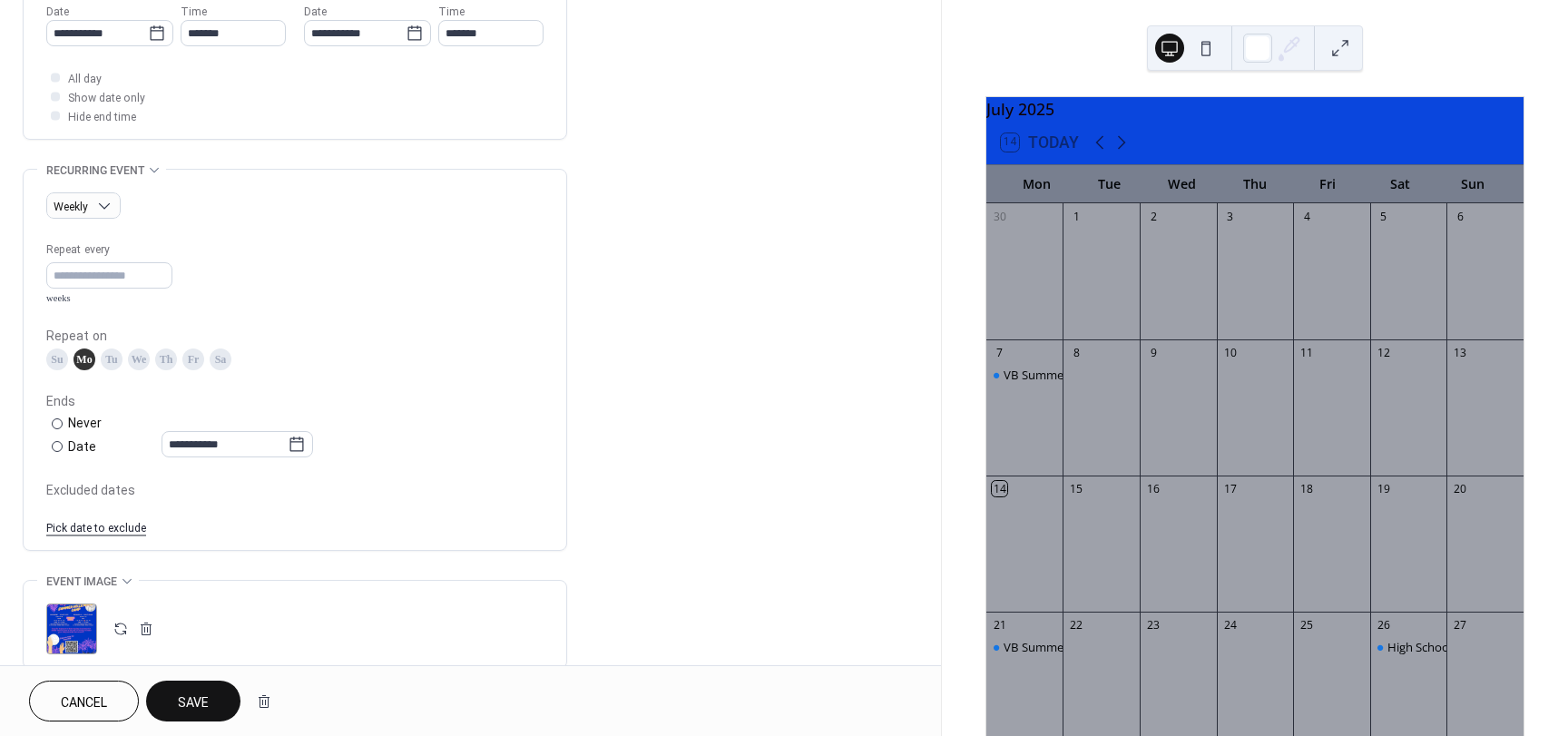 click on "We" at bounding box center (139, 359) 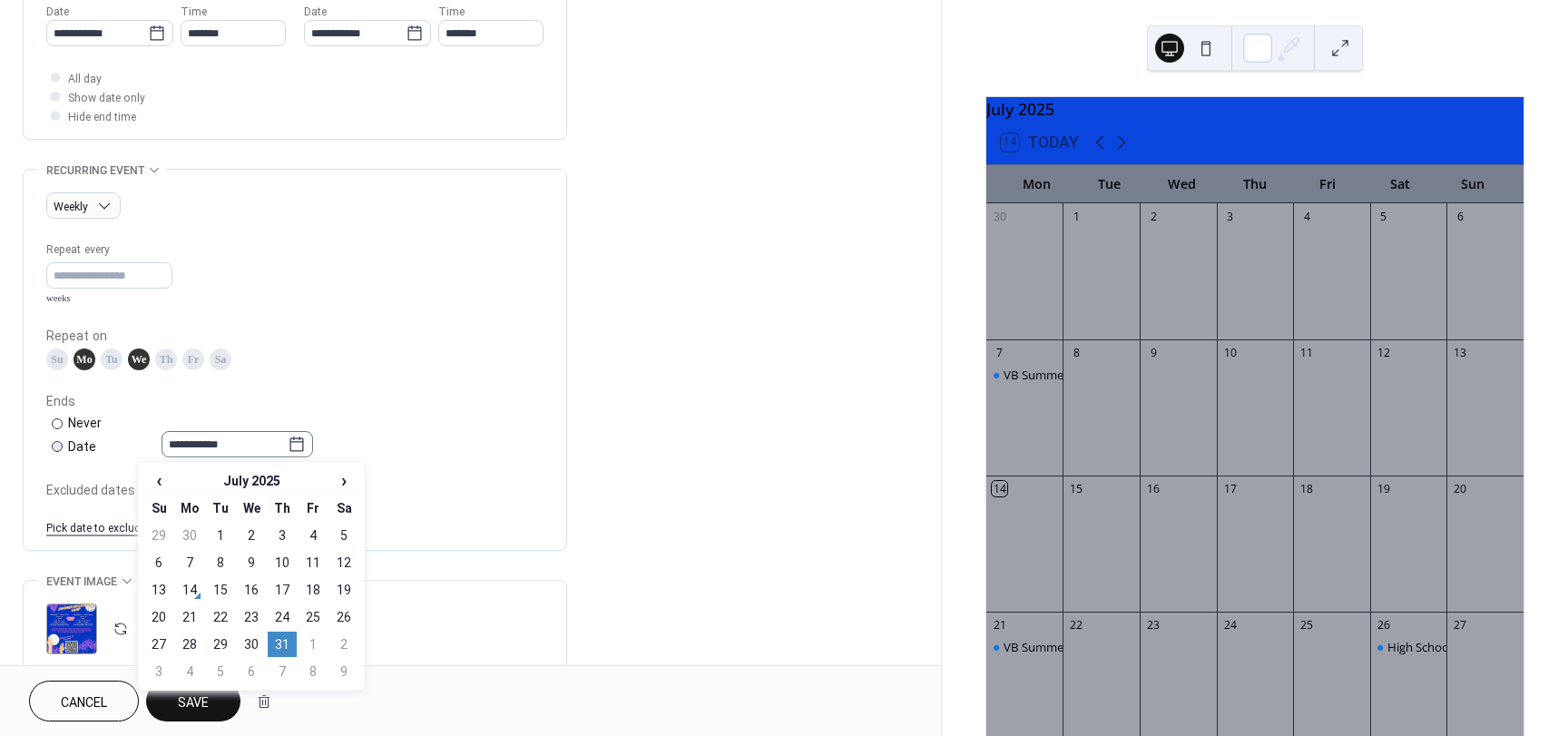 click 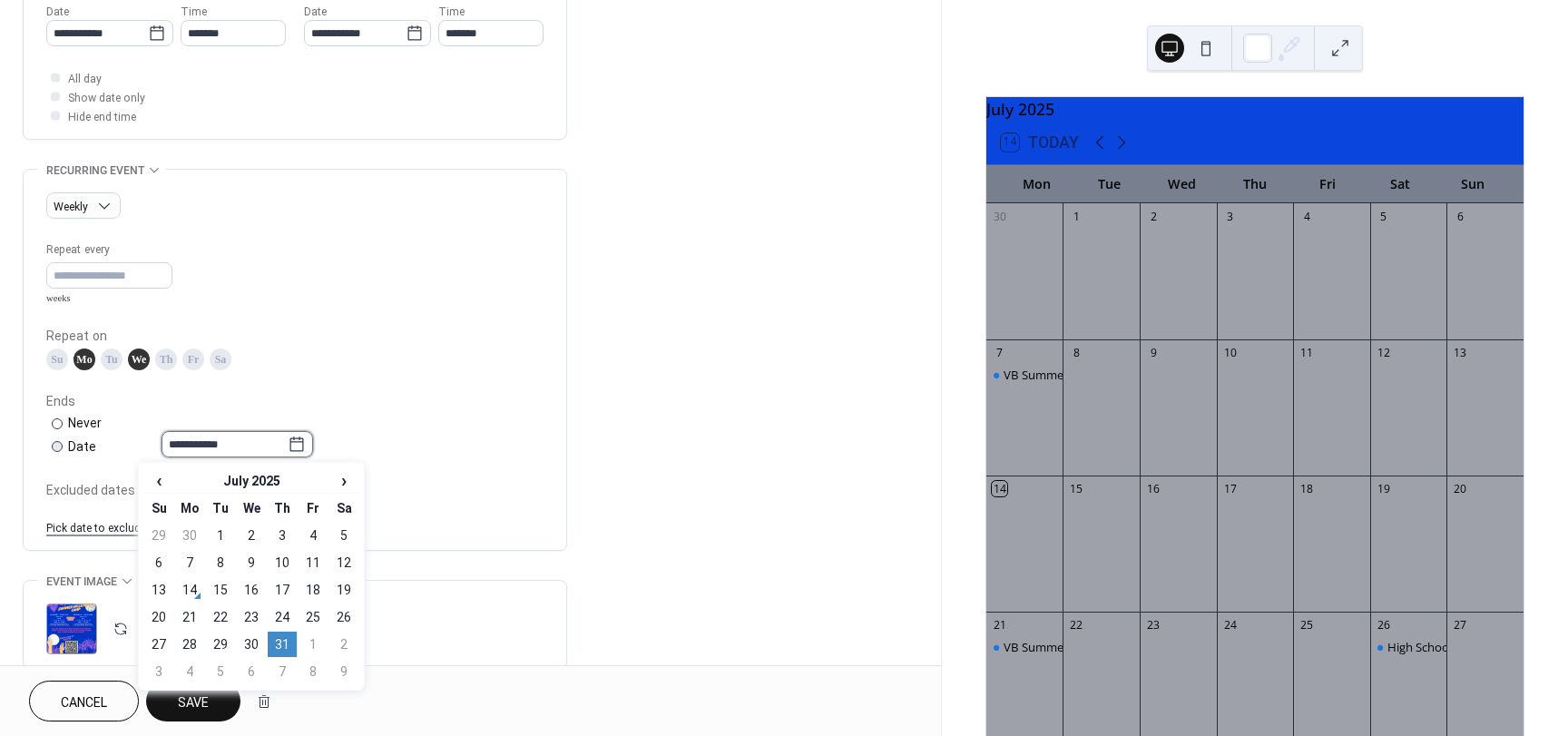 click on "**********" at bounding box center [224, 444] 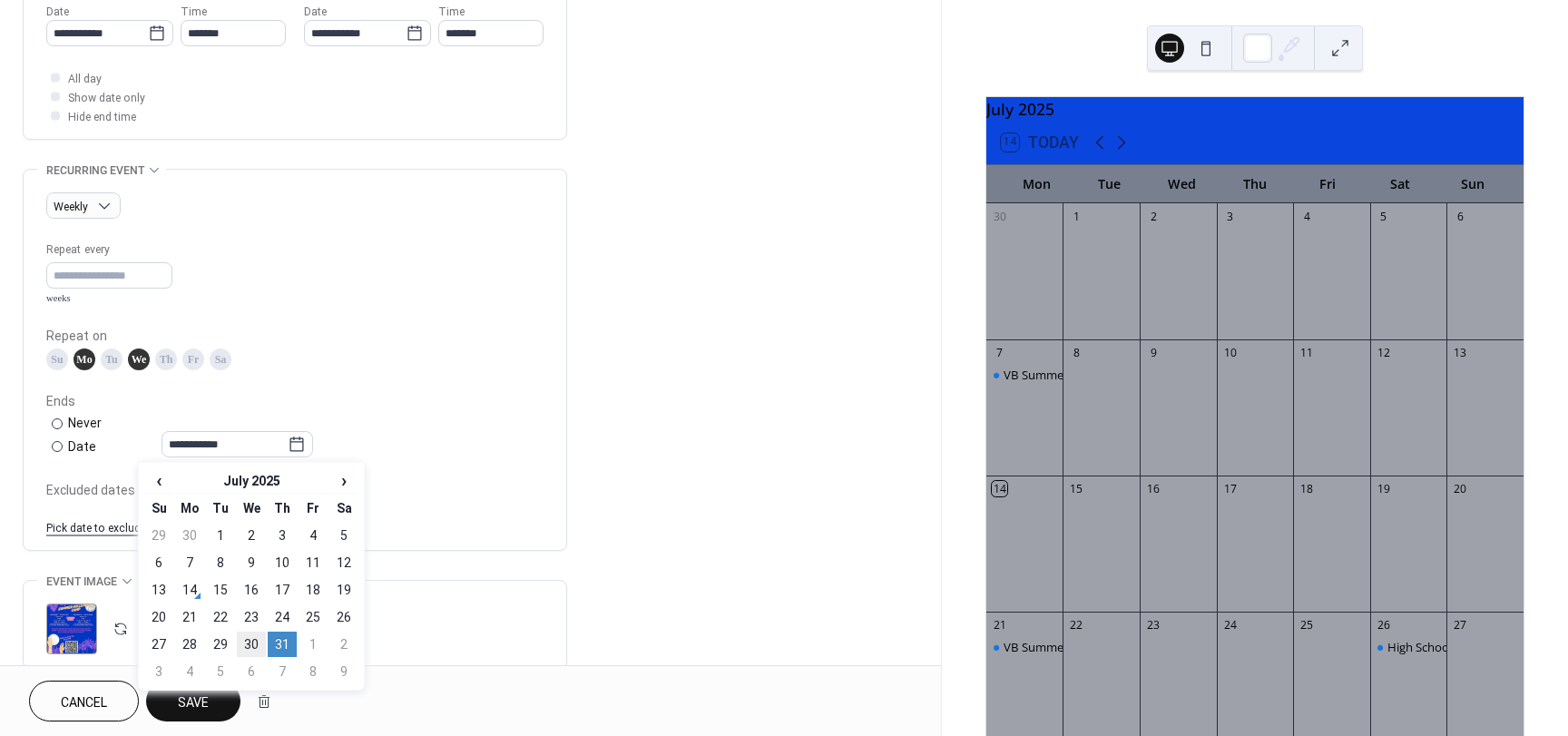 click on "30" at bounding box center [251, 644] 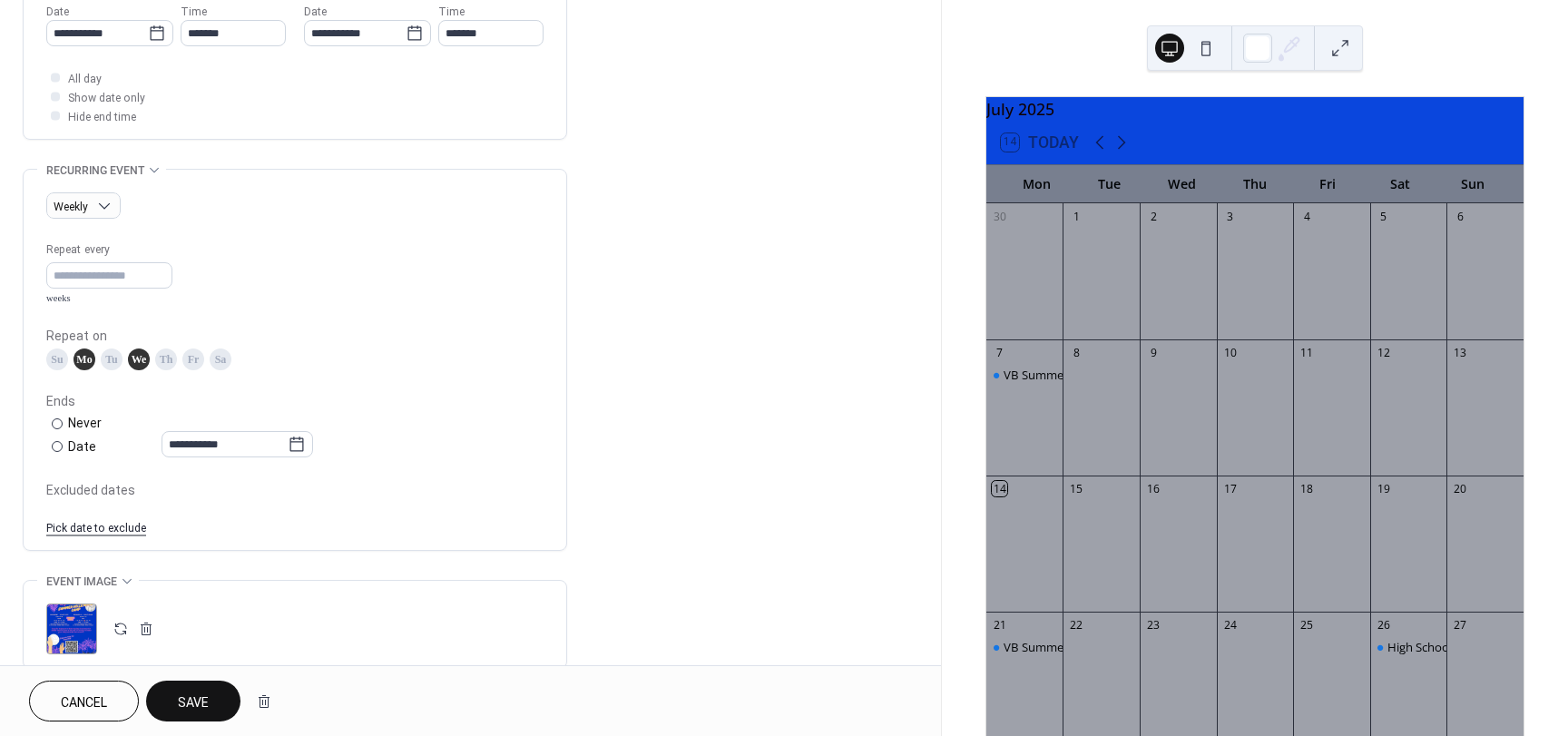 click on "Excluded dates" at bounding box center [295, 490] 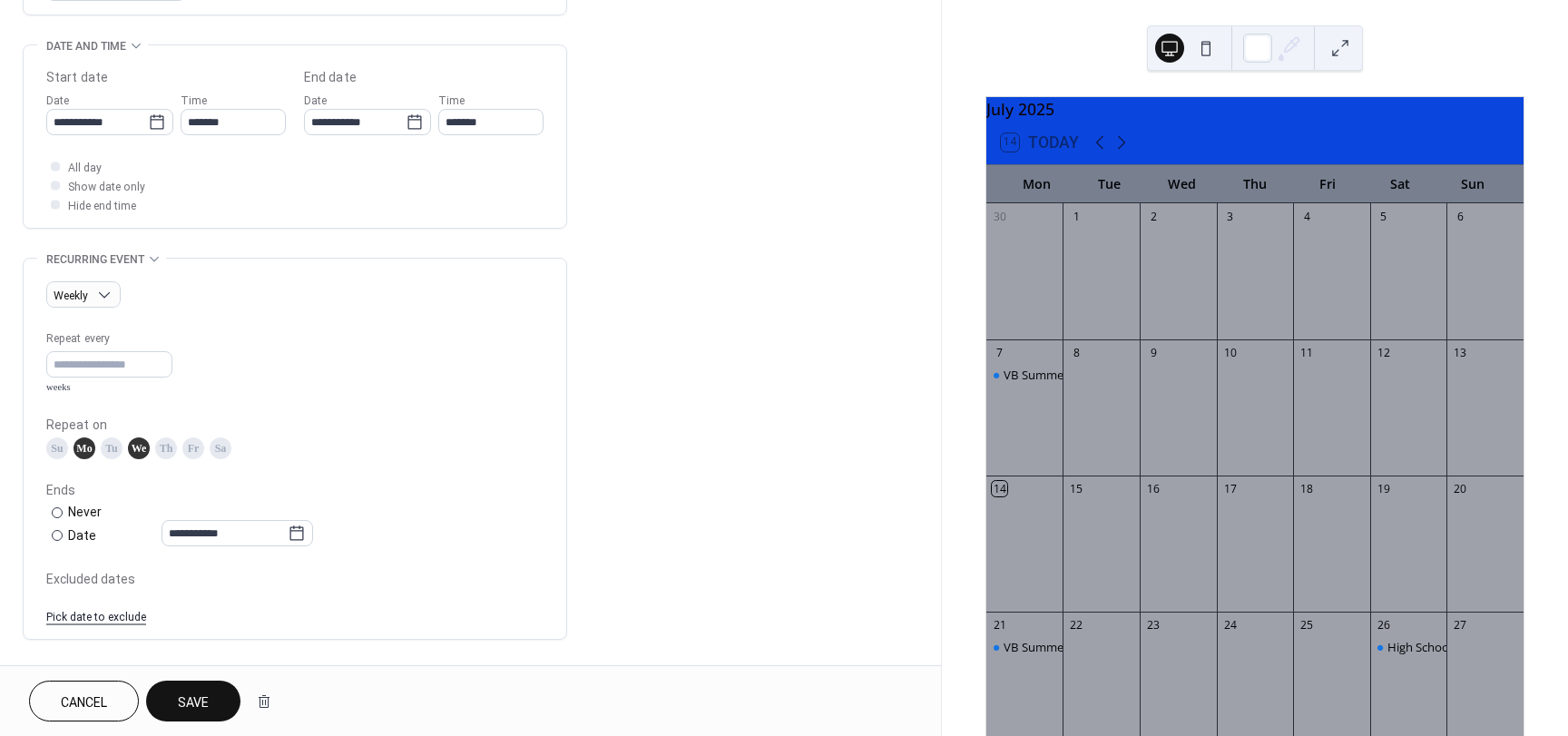 scroll, scrollTop: 545, scrollLeft: 0, axis: vertical 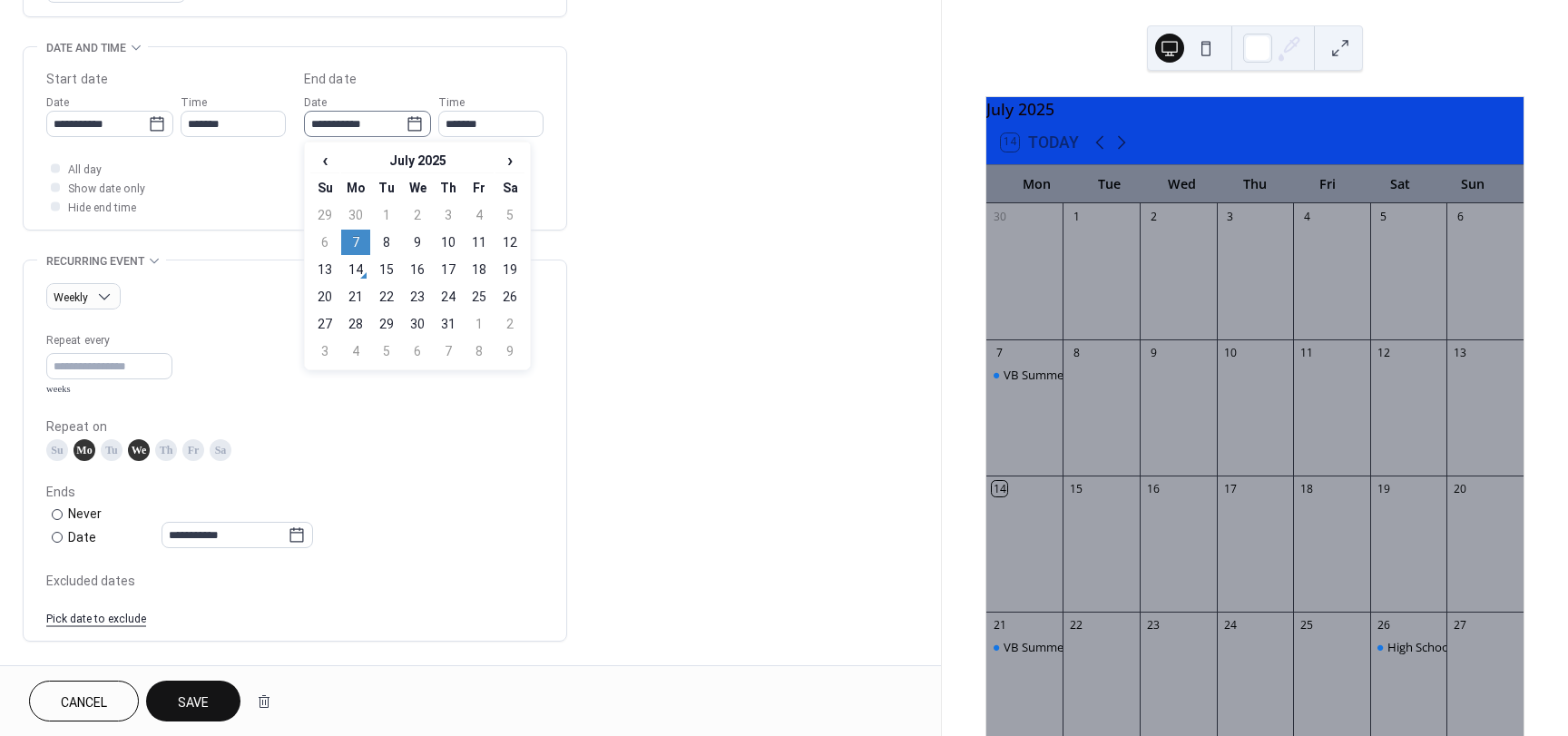 click 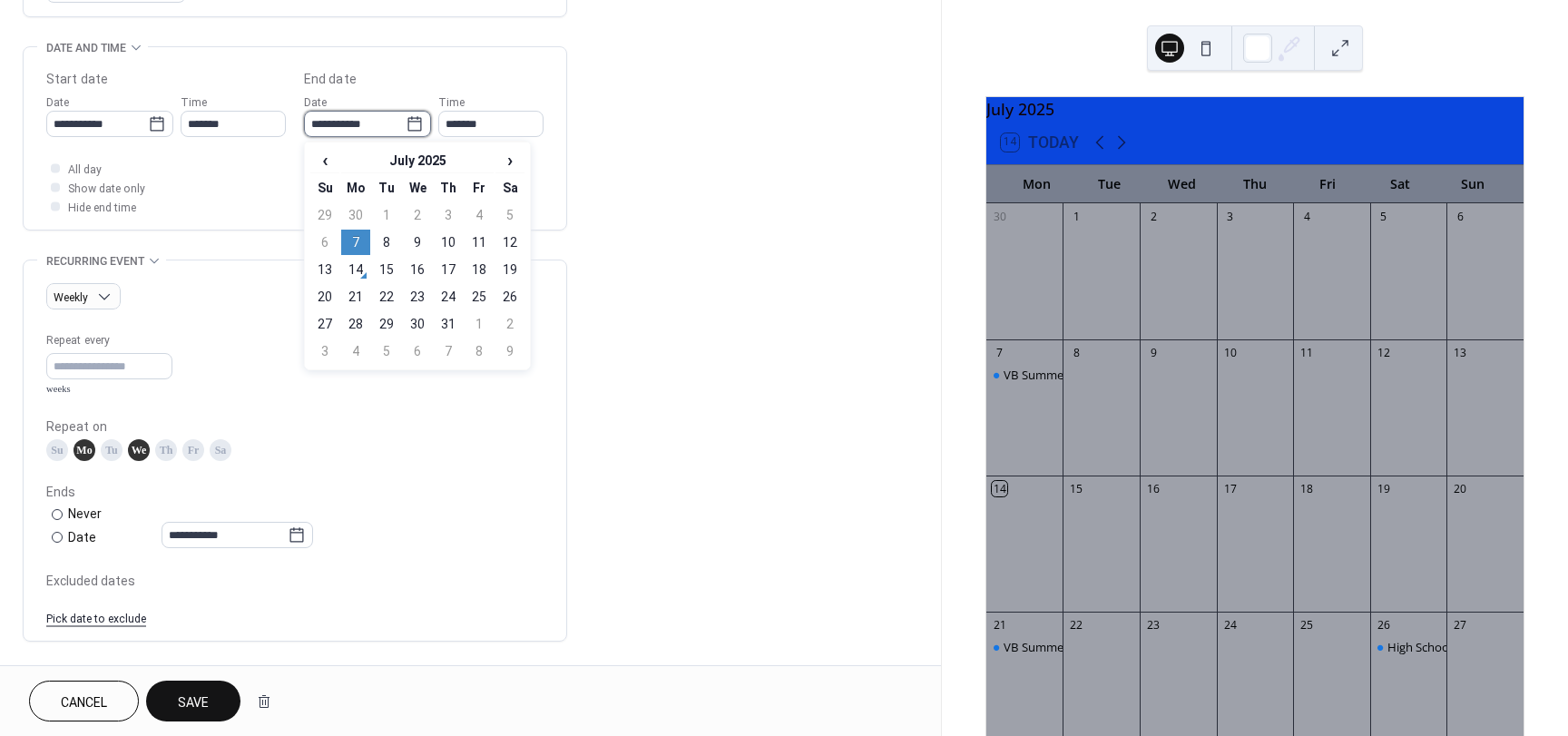 click on "**********" at bounding box center [355, 123] 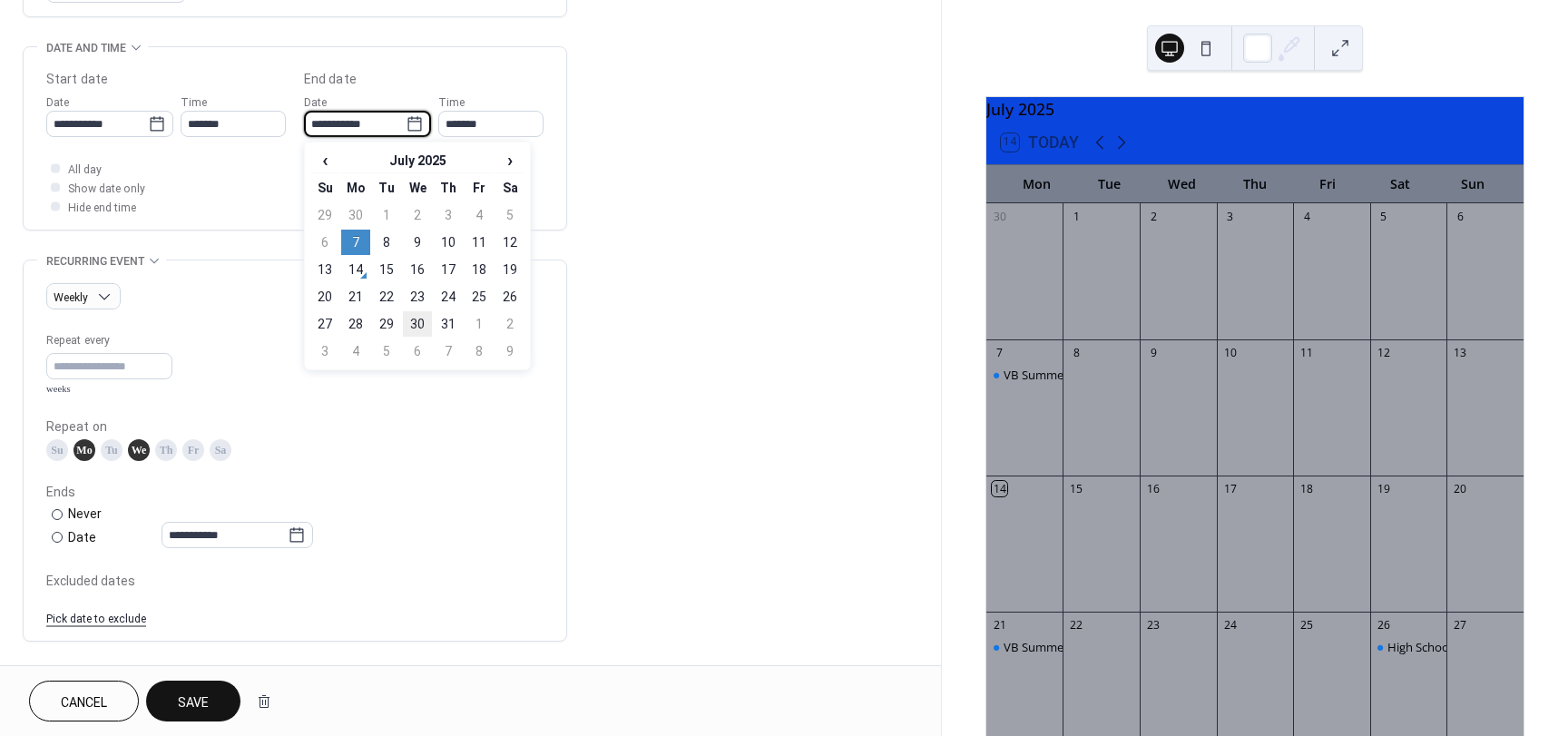 click on "30" at bounding box center [417, 324] 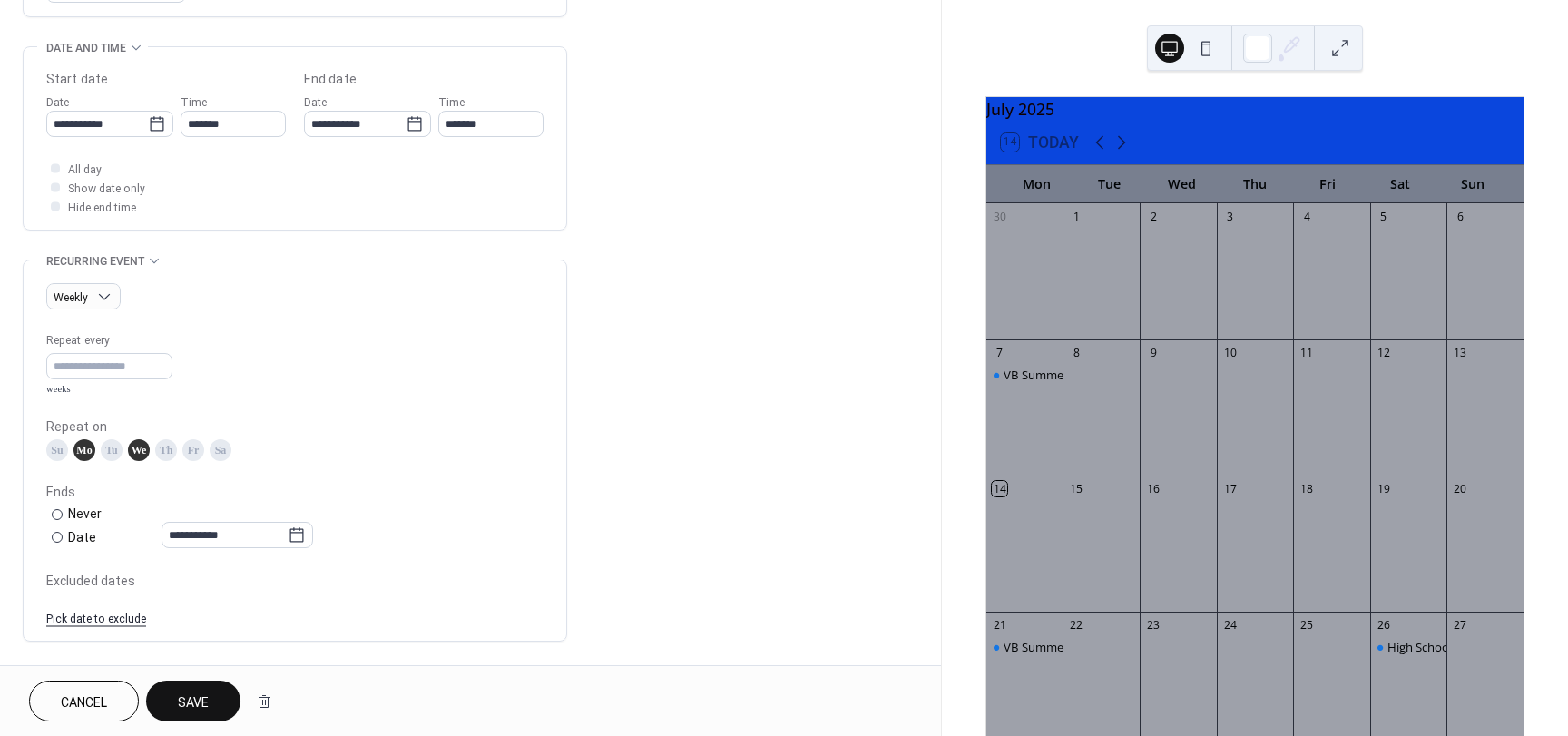 click on "Save" at bounding box center [193, 702] 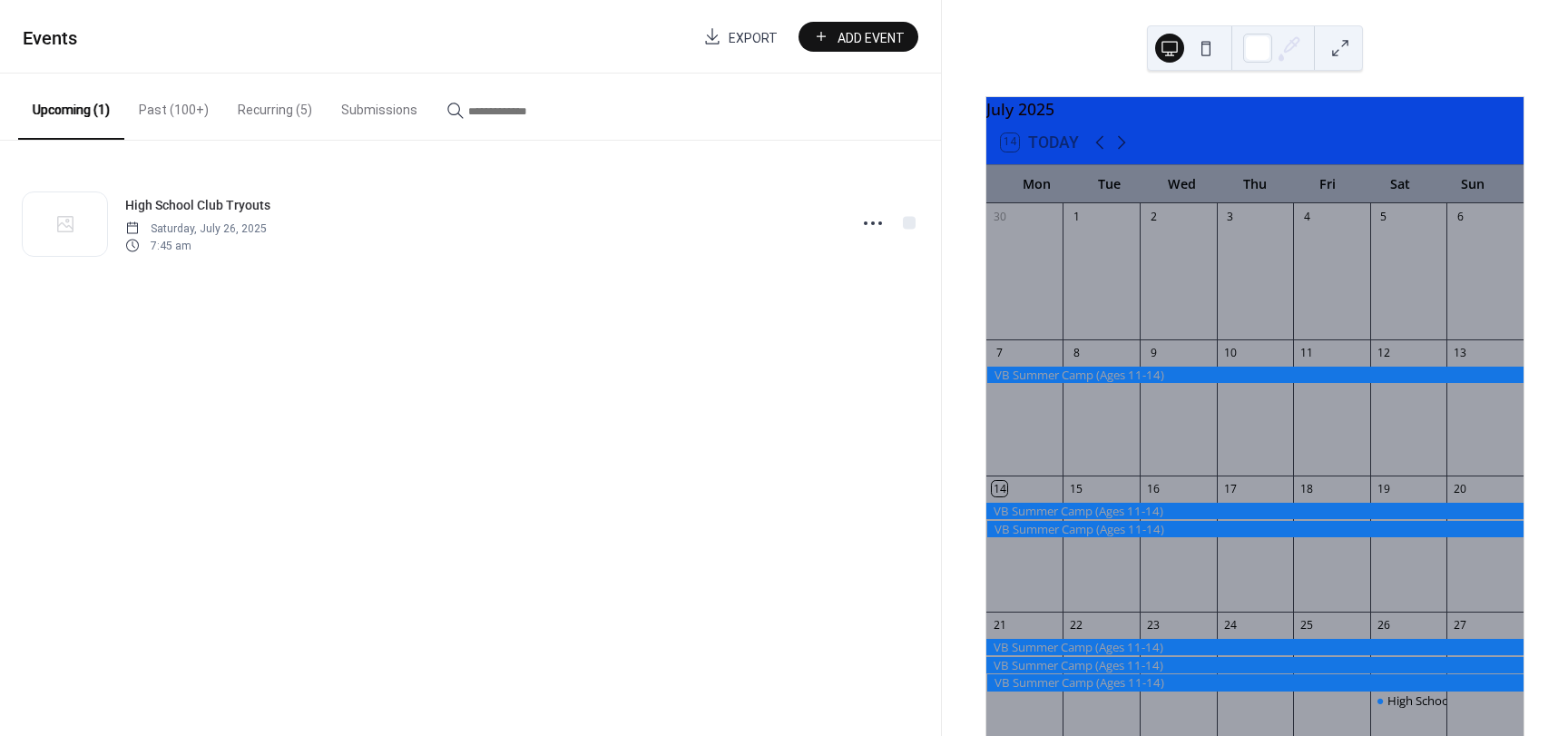click on "Recurring (5)" at bounding box center (275, 105) 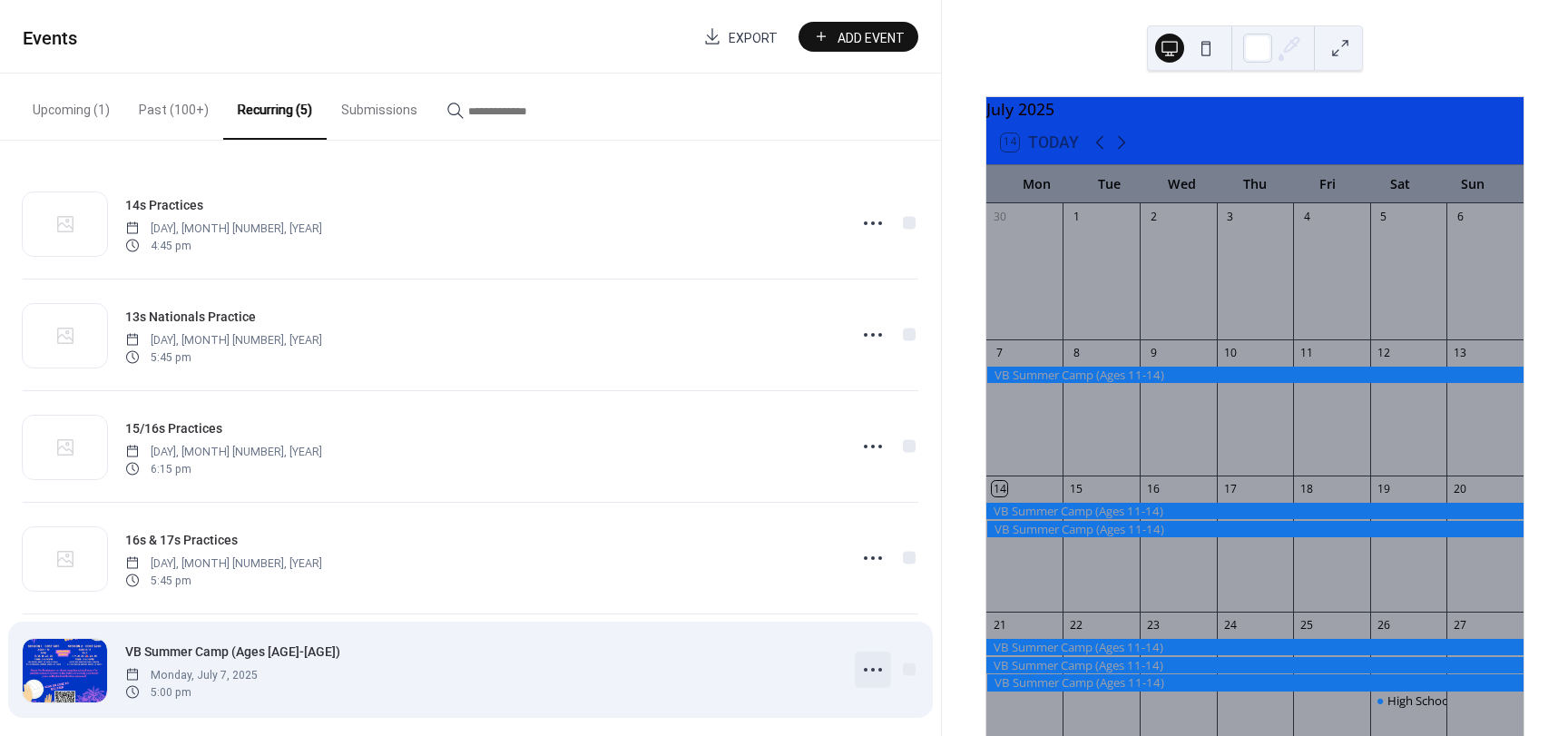 click 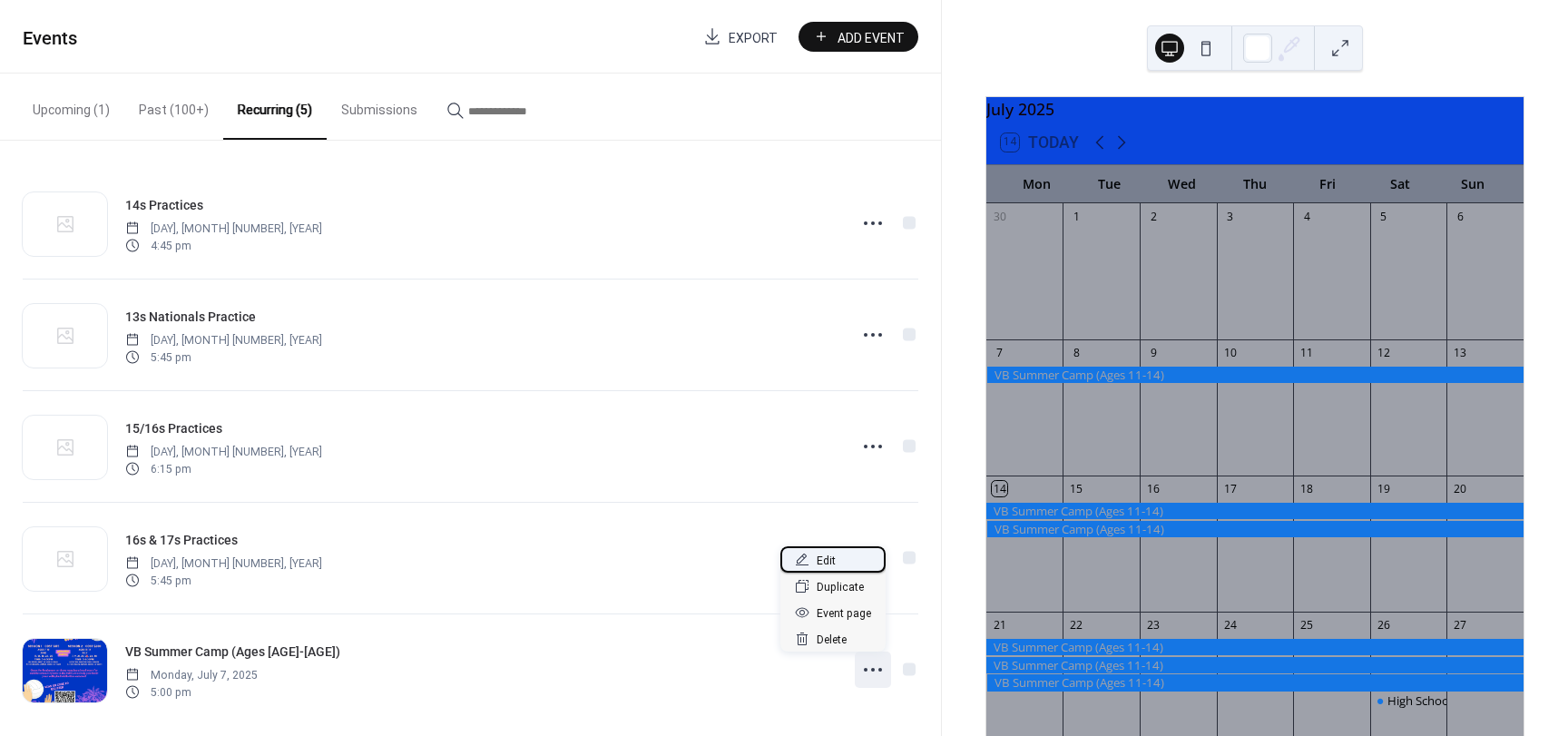 click on "Edit" at bounding box center (833, 559) 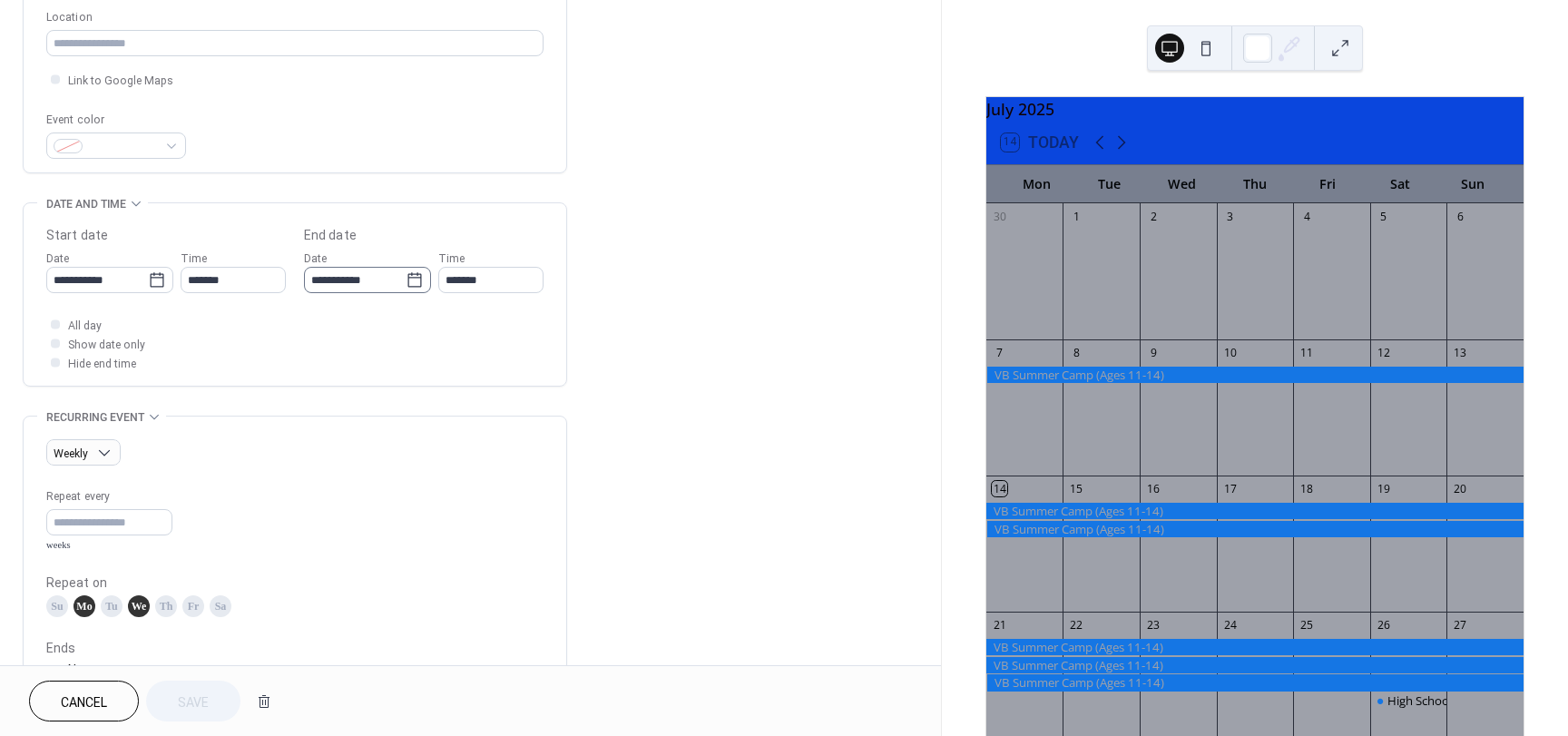 scroll, scrollTop: 363, scrollLeft: 0, axis: vertical 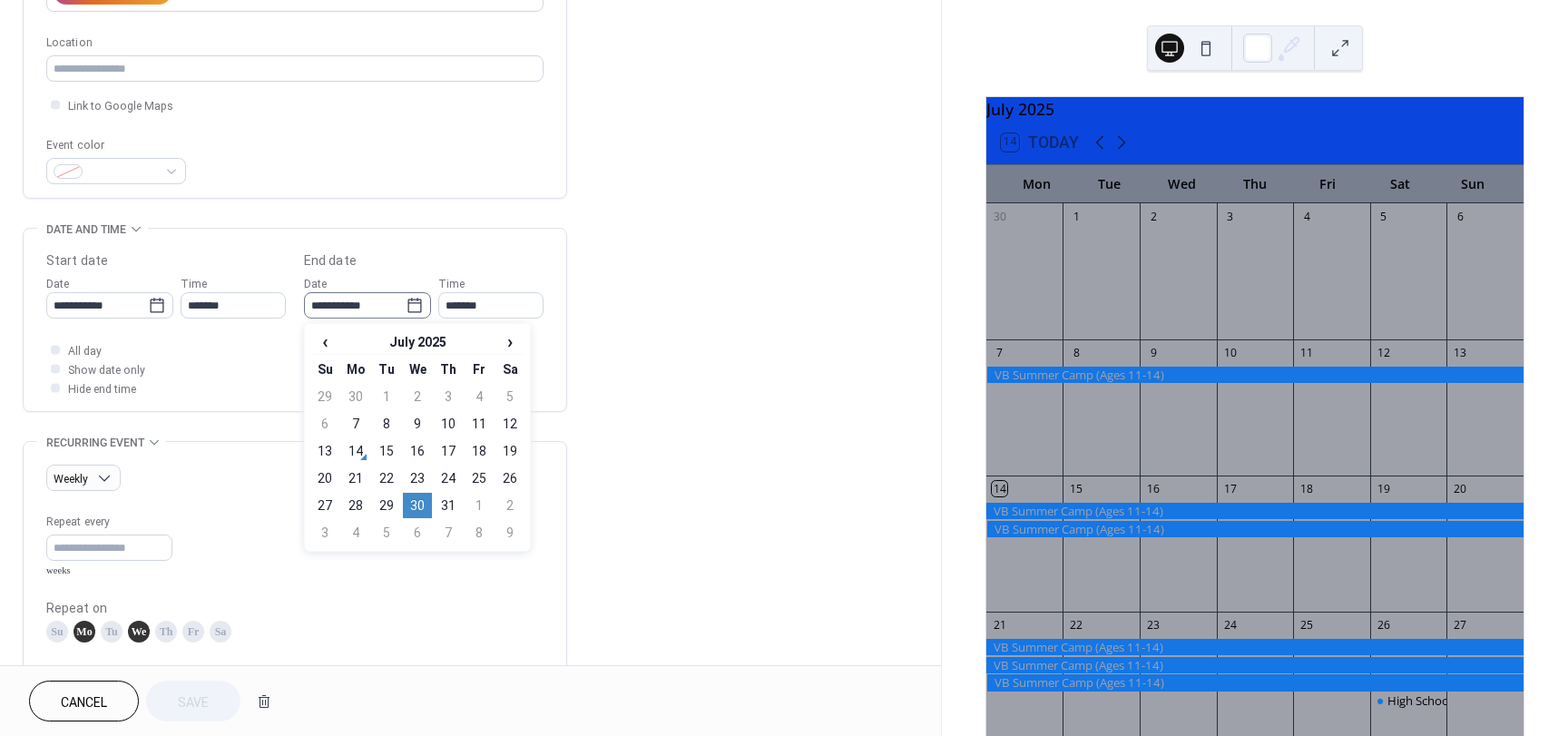 click 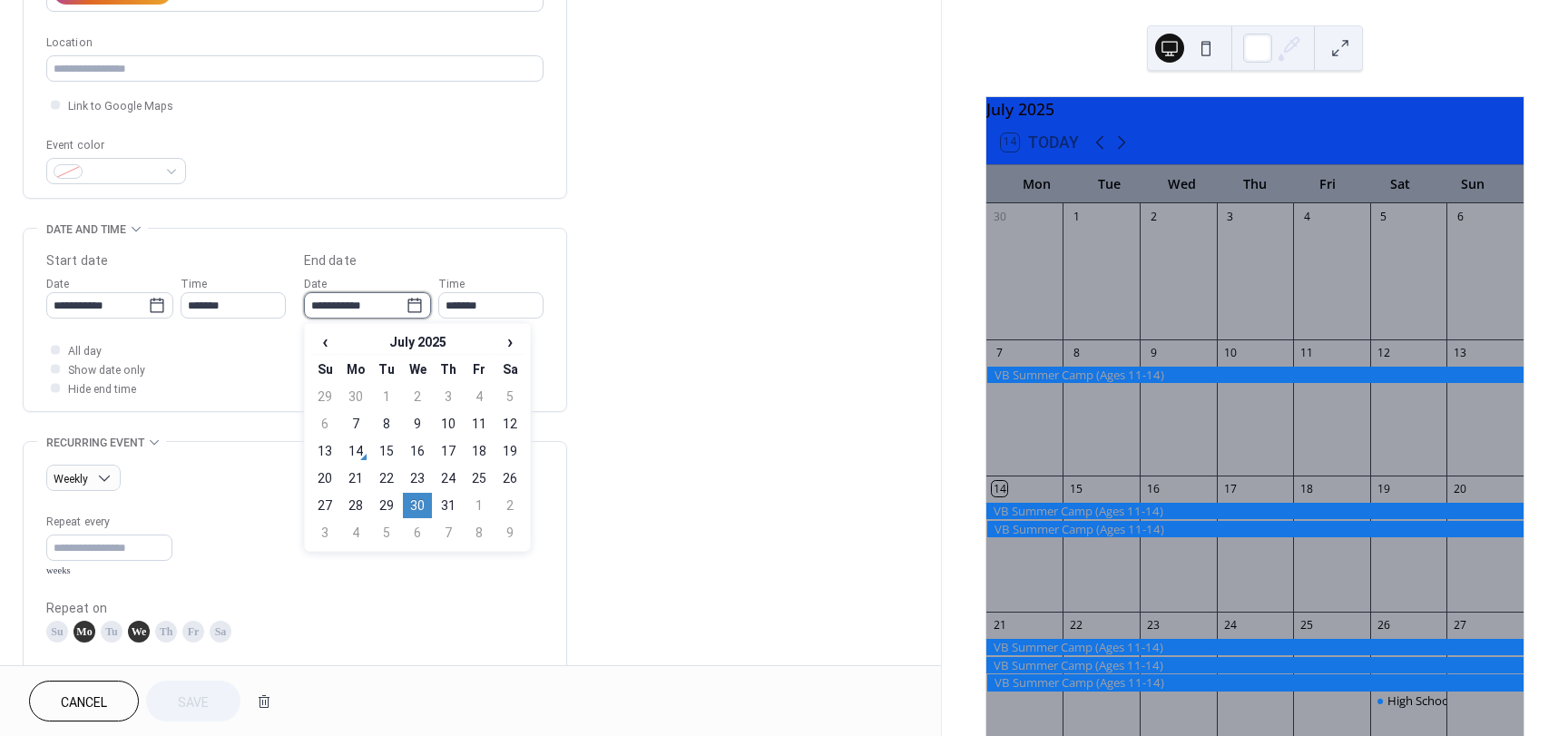 click on "**********" at bounding box center (355, 305) 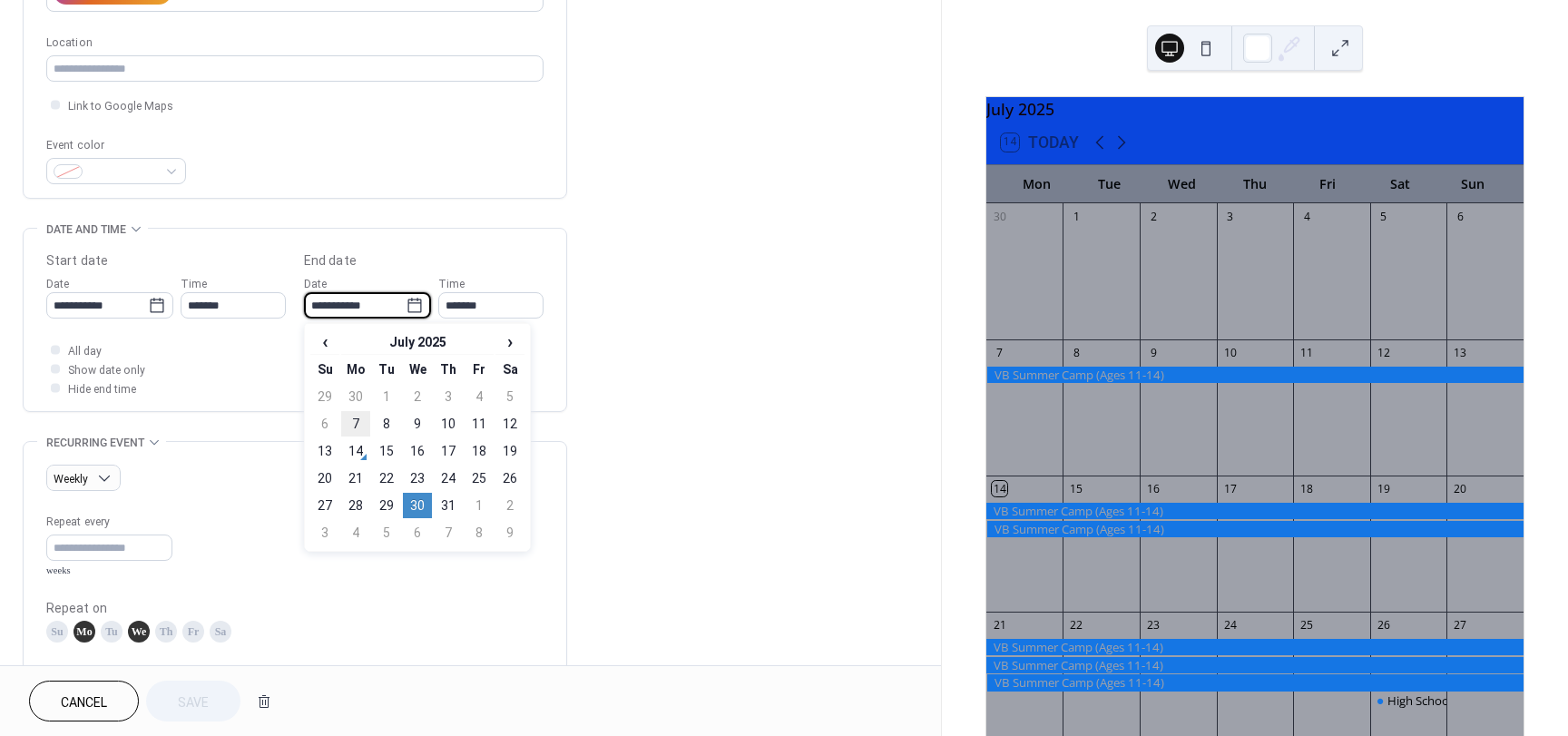 click on "7" at bounding box center [356, 424] 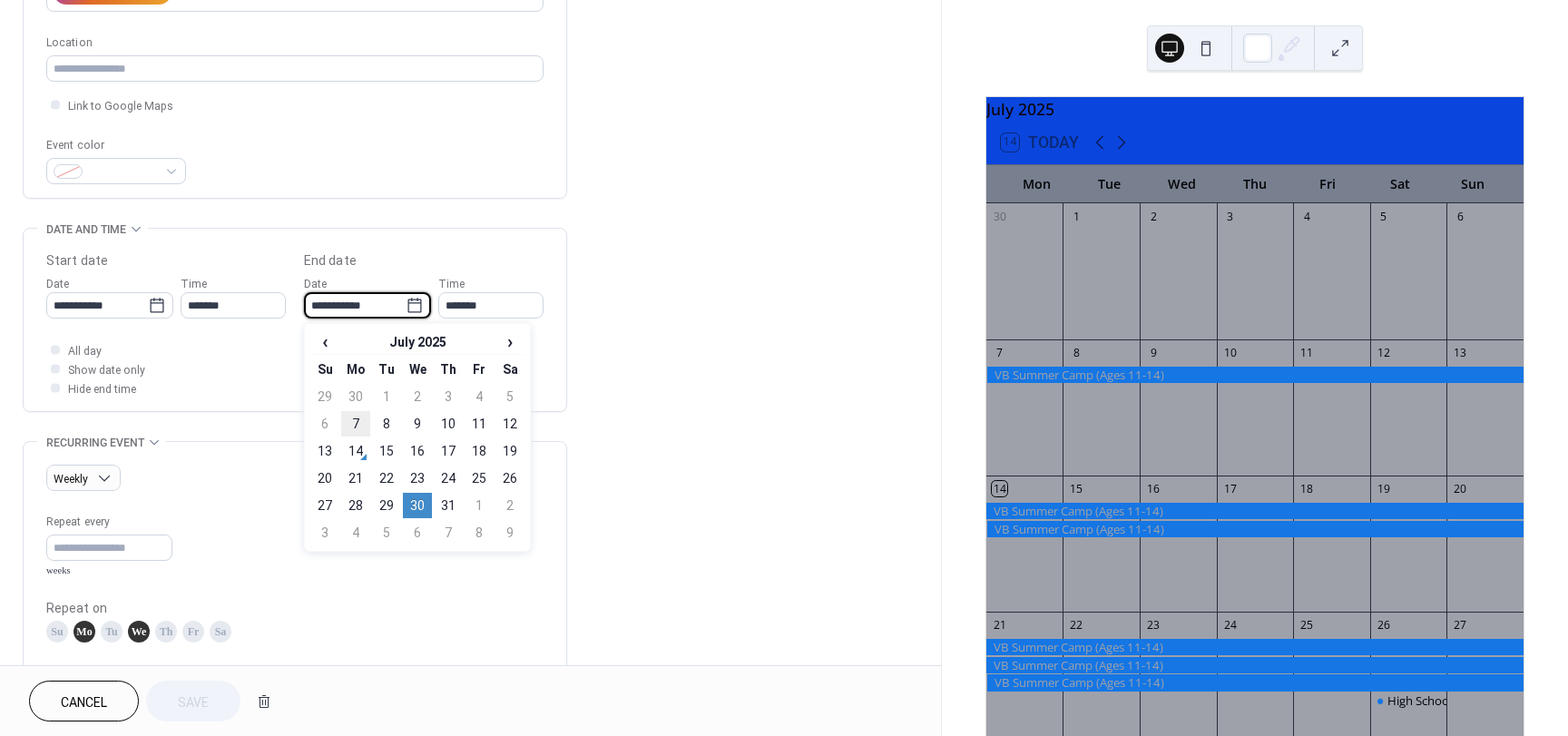type on "**********" 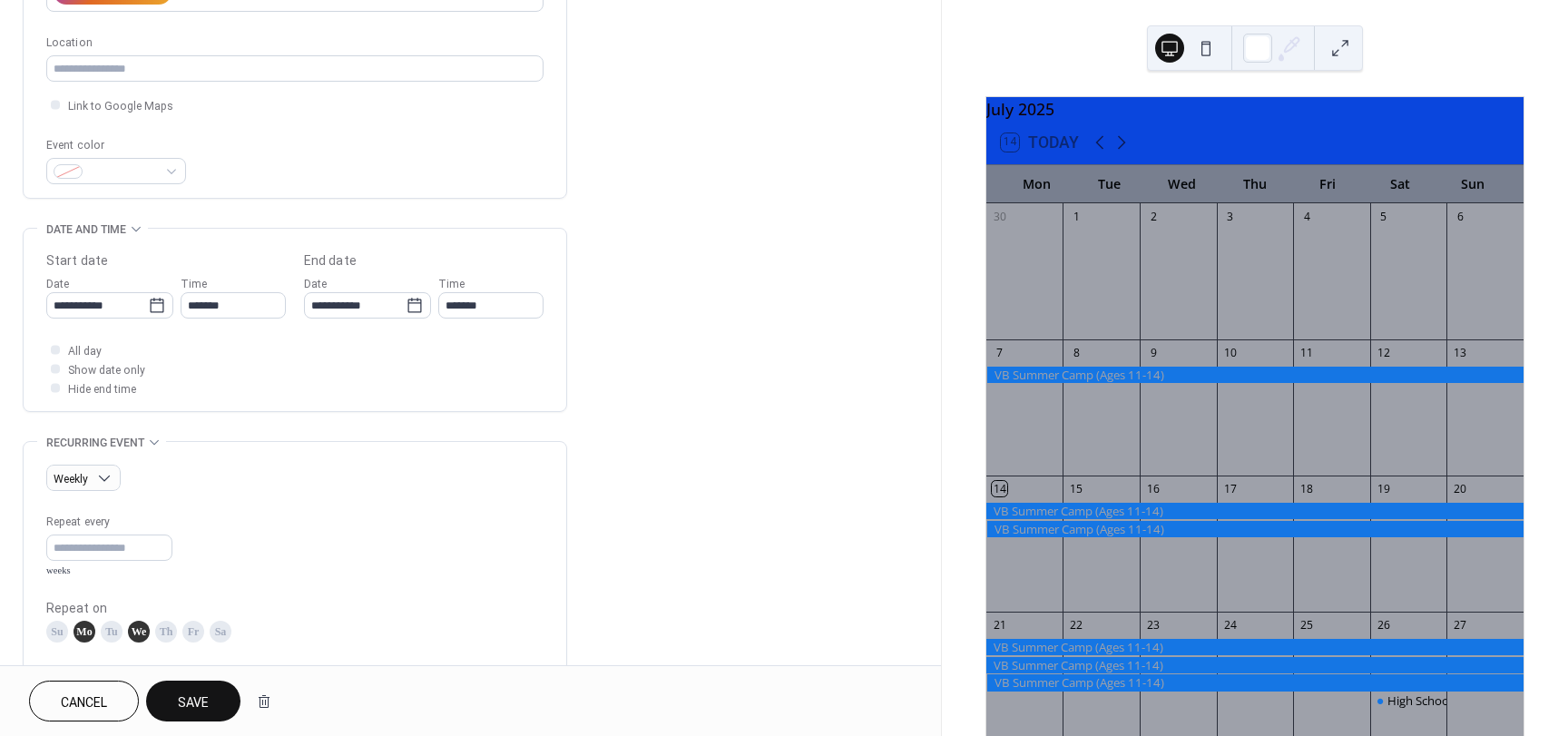 click on "All day Show date only Hide end time" at bounding box center [295, 368] 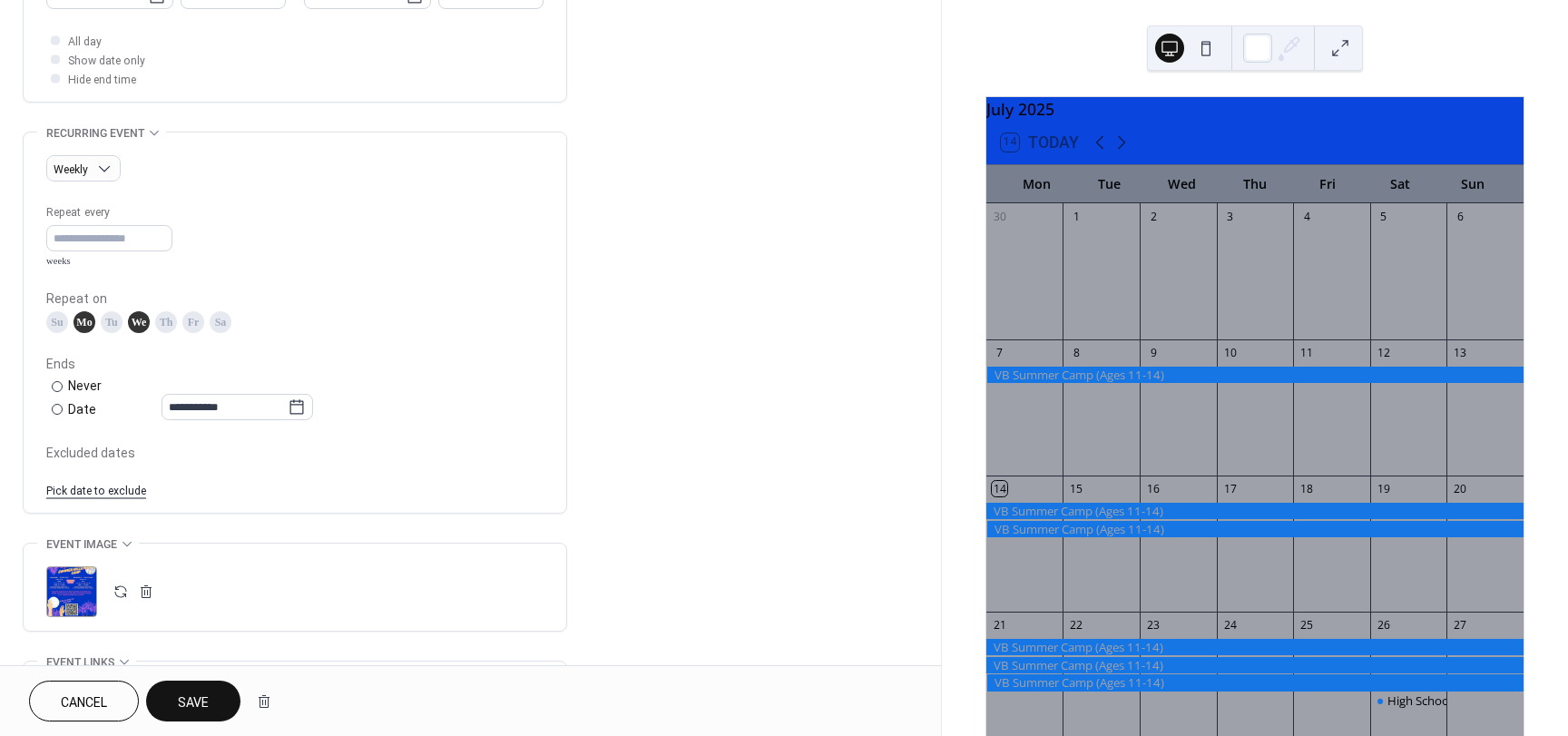 scroll, scrollTop: 726, scrollLeft: 0, axis: vertical 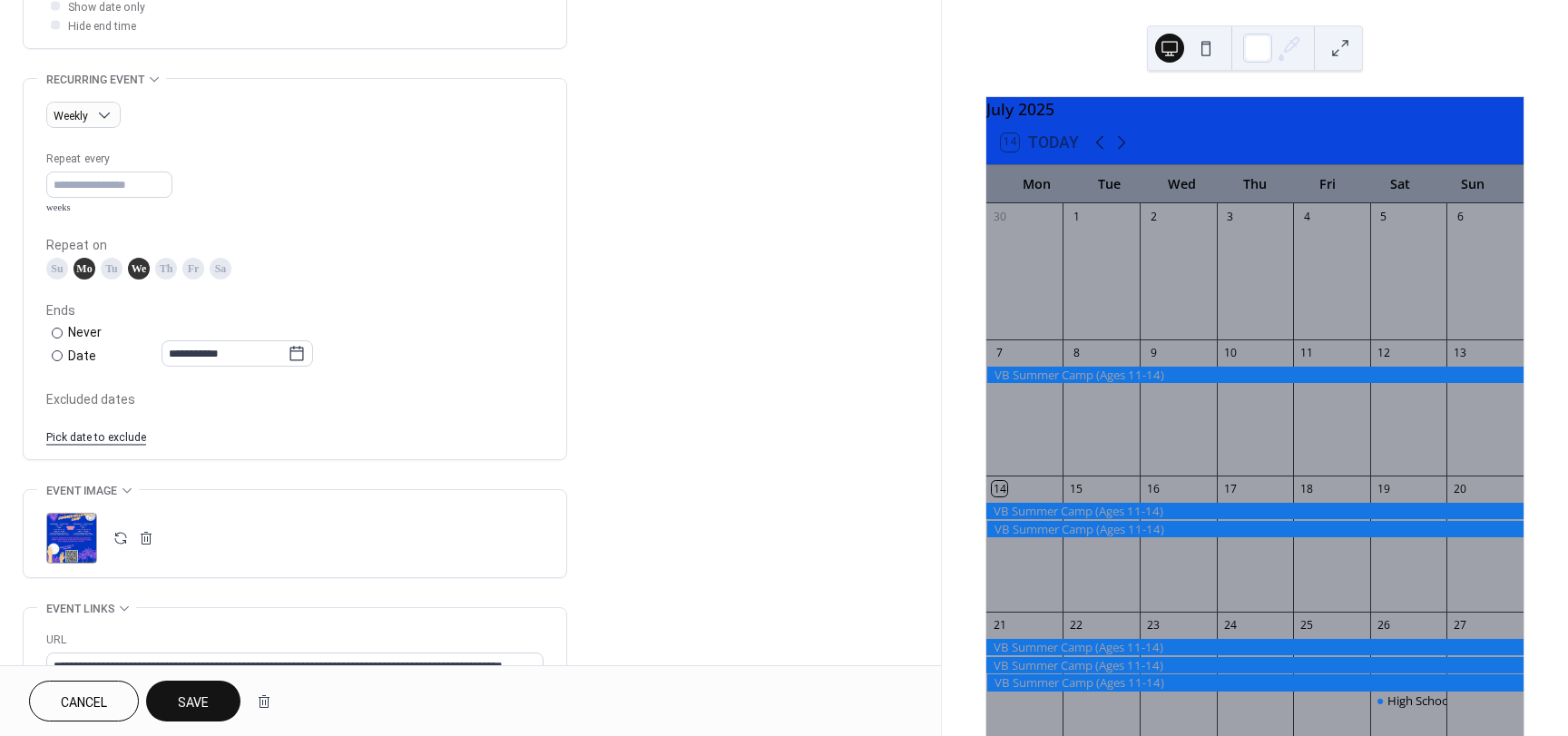 click on "We" at bounding box center [139, 269] 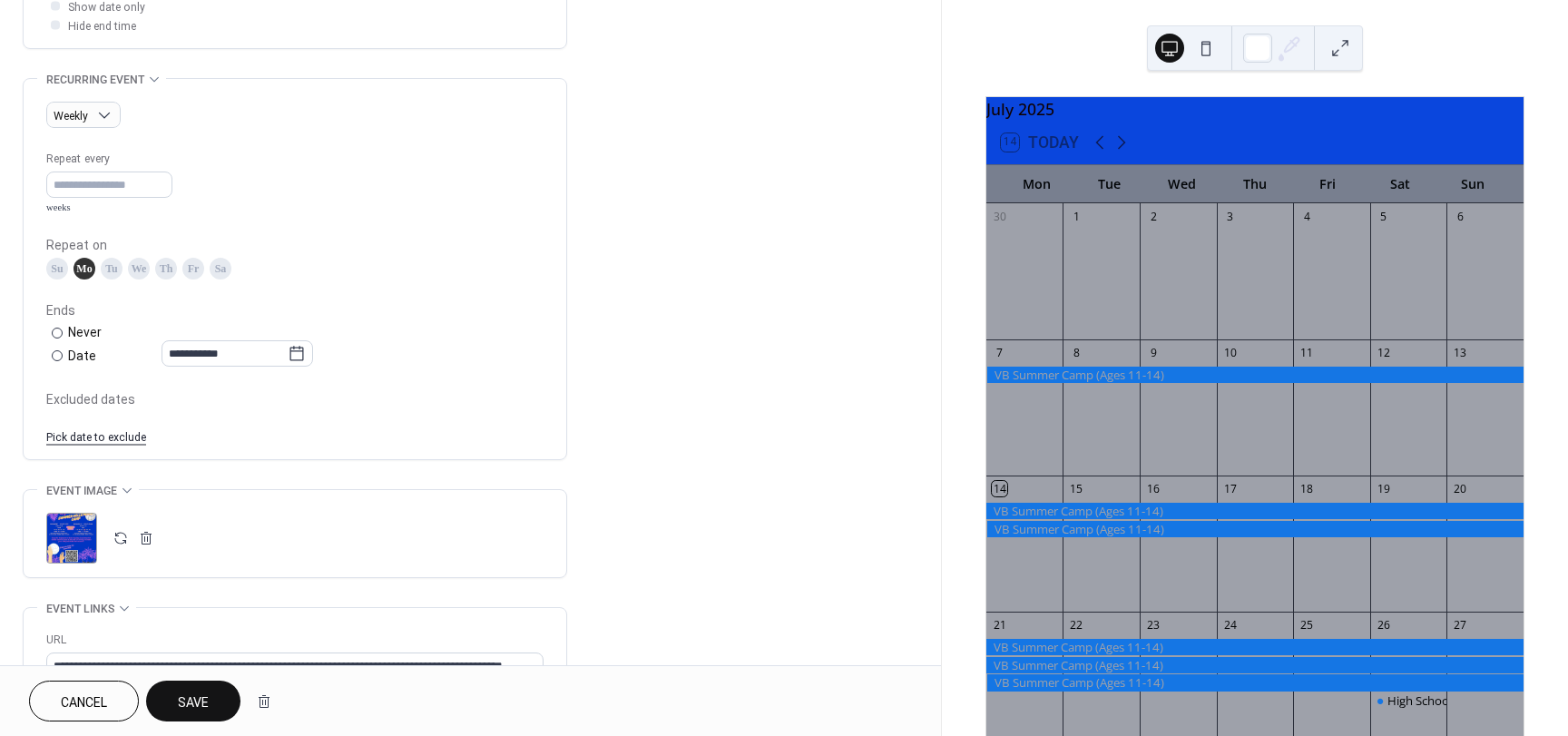 click on "Mo" at bounding box center (84, 269) 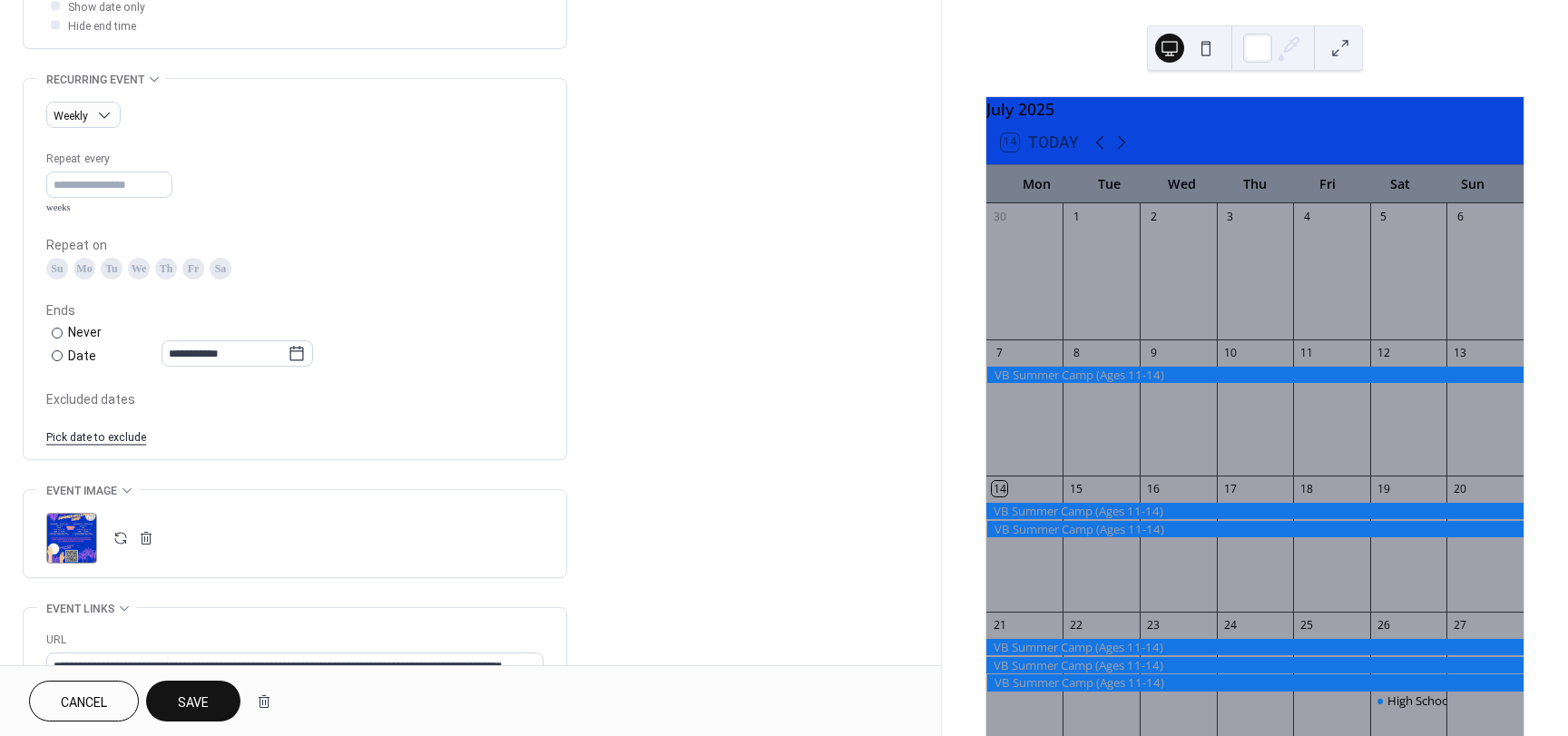 click on "Mo" at bounding box center [84, 269] 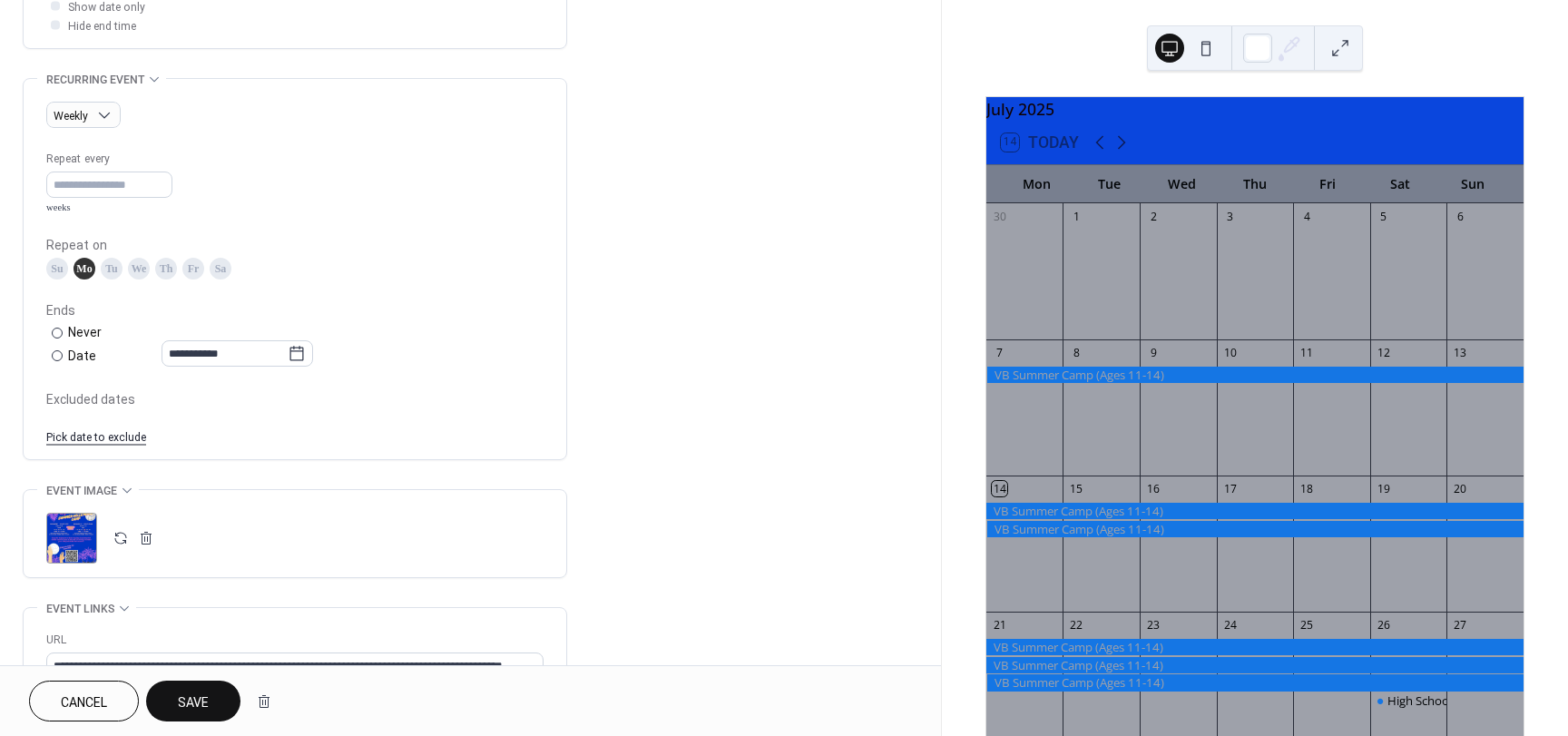 click on "We" at bounding box center [139, 269] 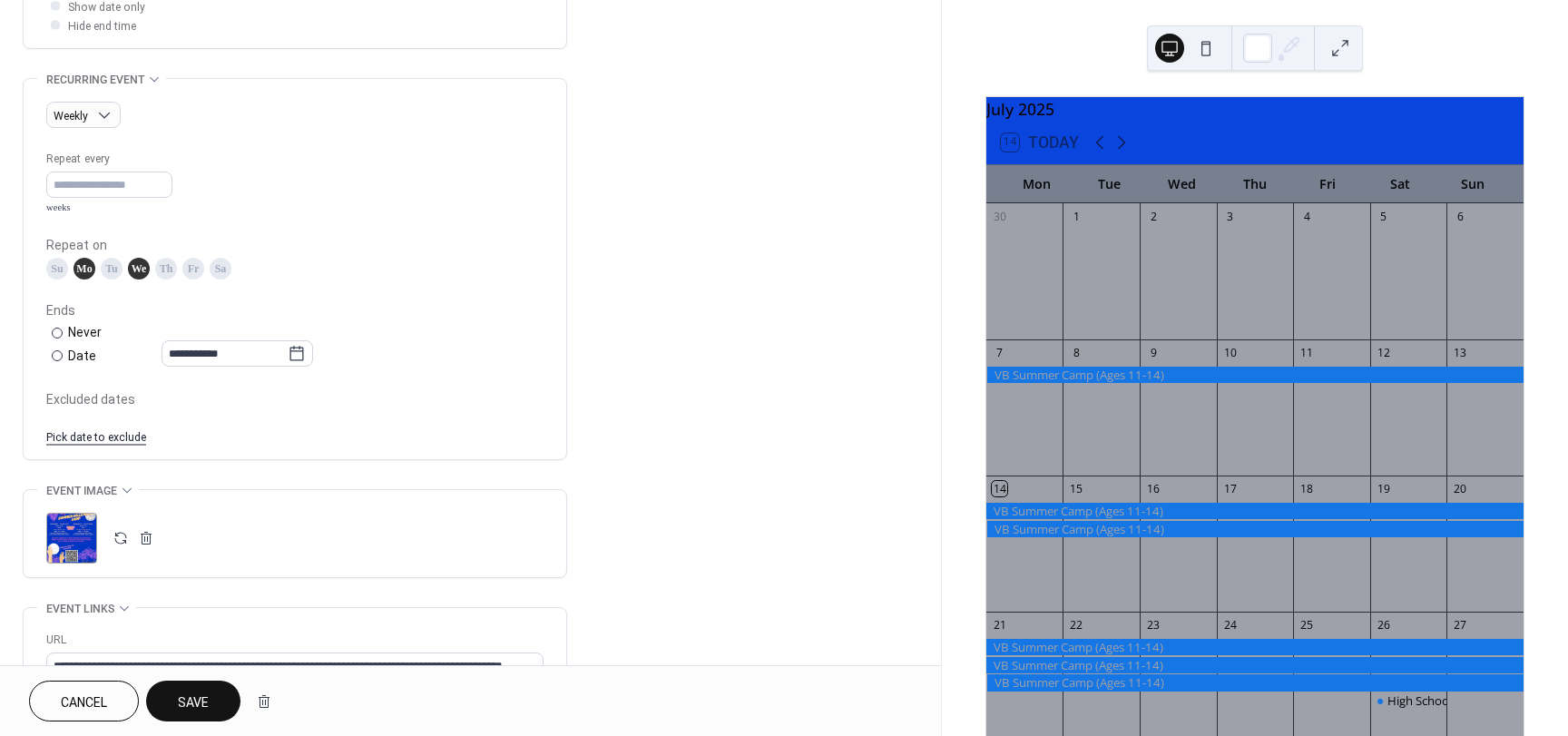 click on "Pick date to exclude" at bounding box center (96, 436) 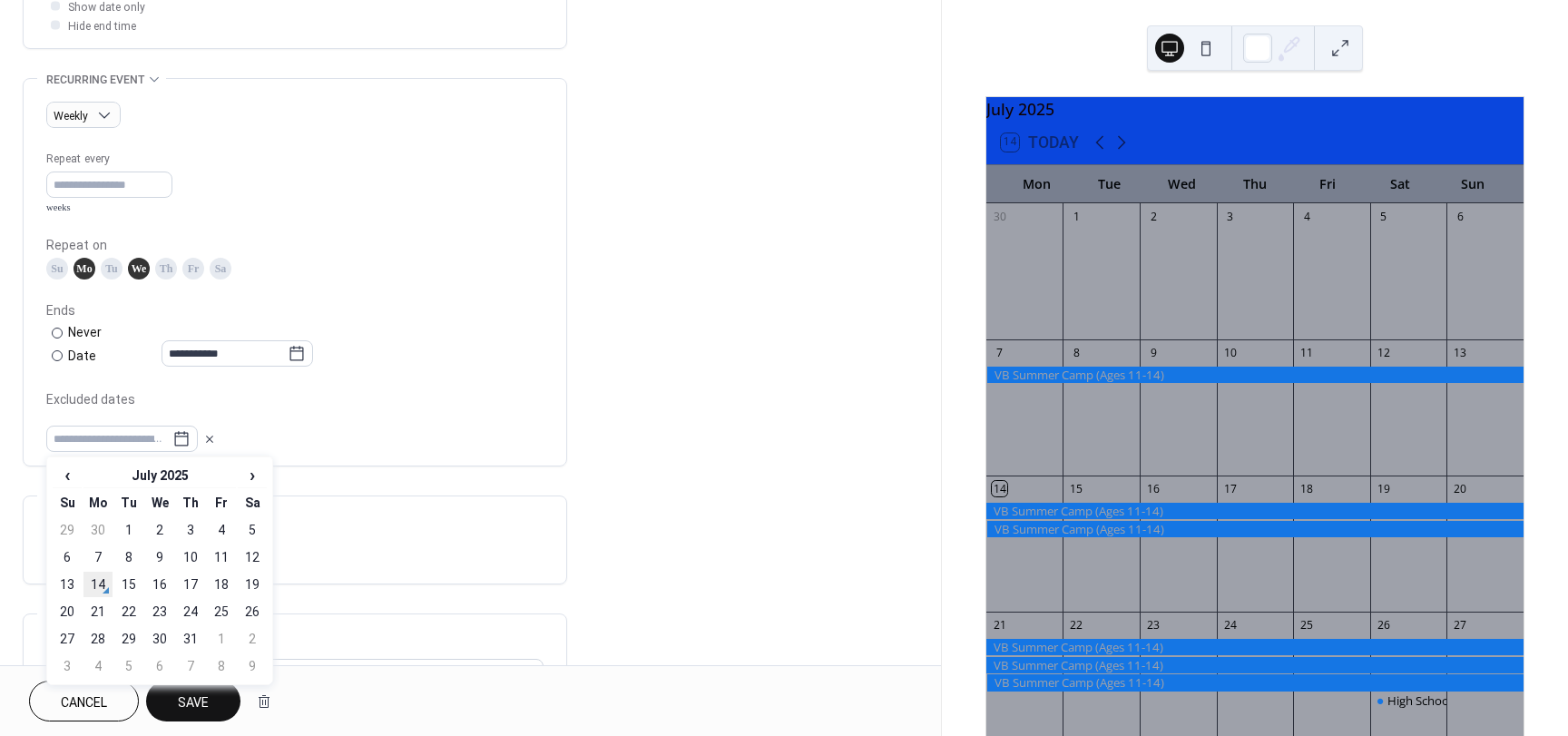 click on "14" at bounding box center (98, 584) 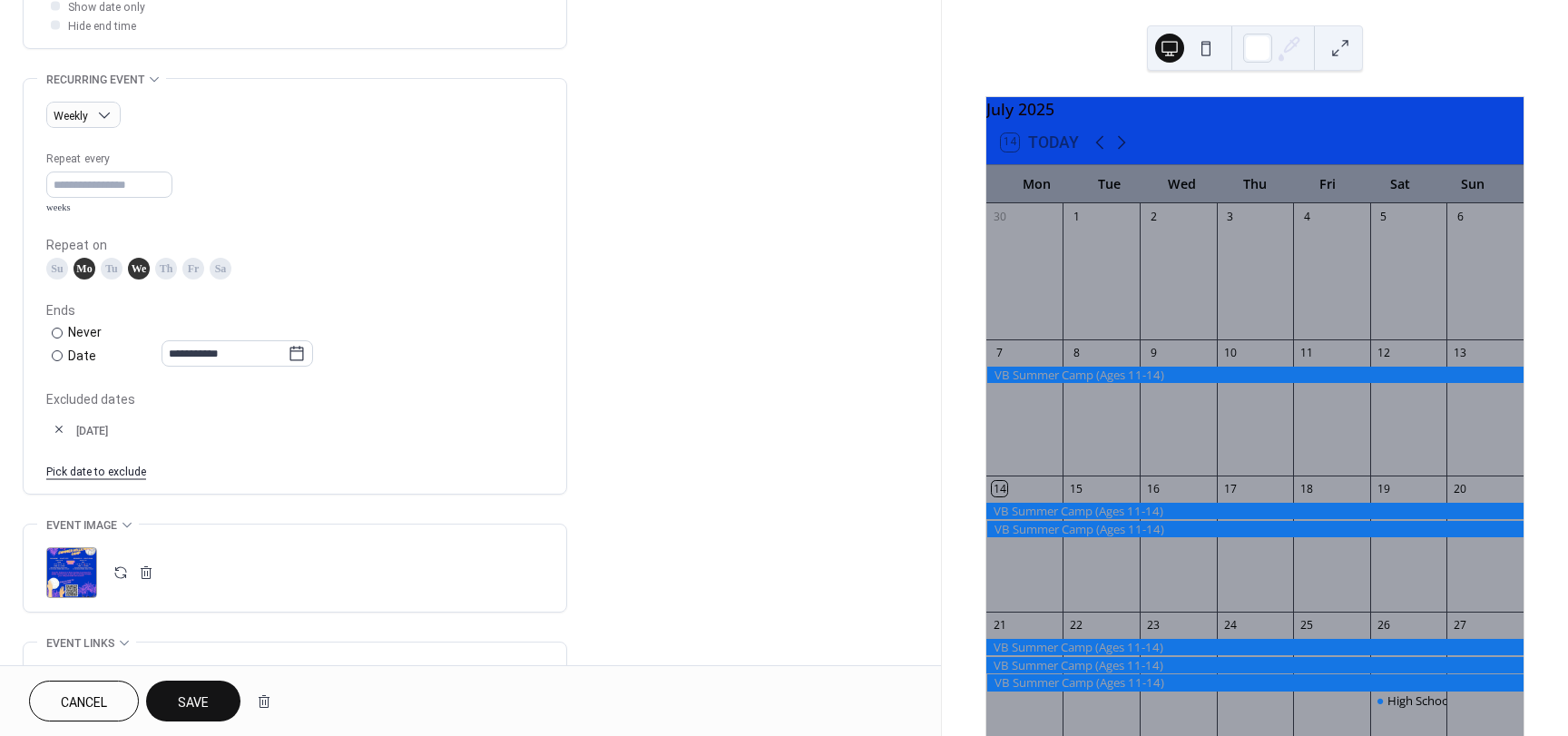 click on "Pick date to exclude" at bounding box center (96, 470) 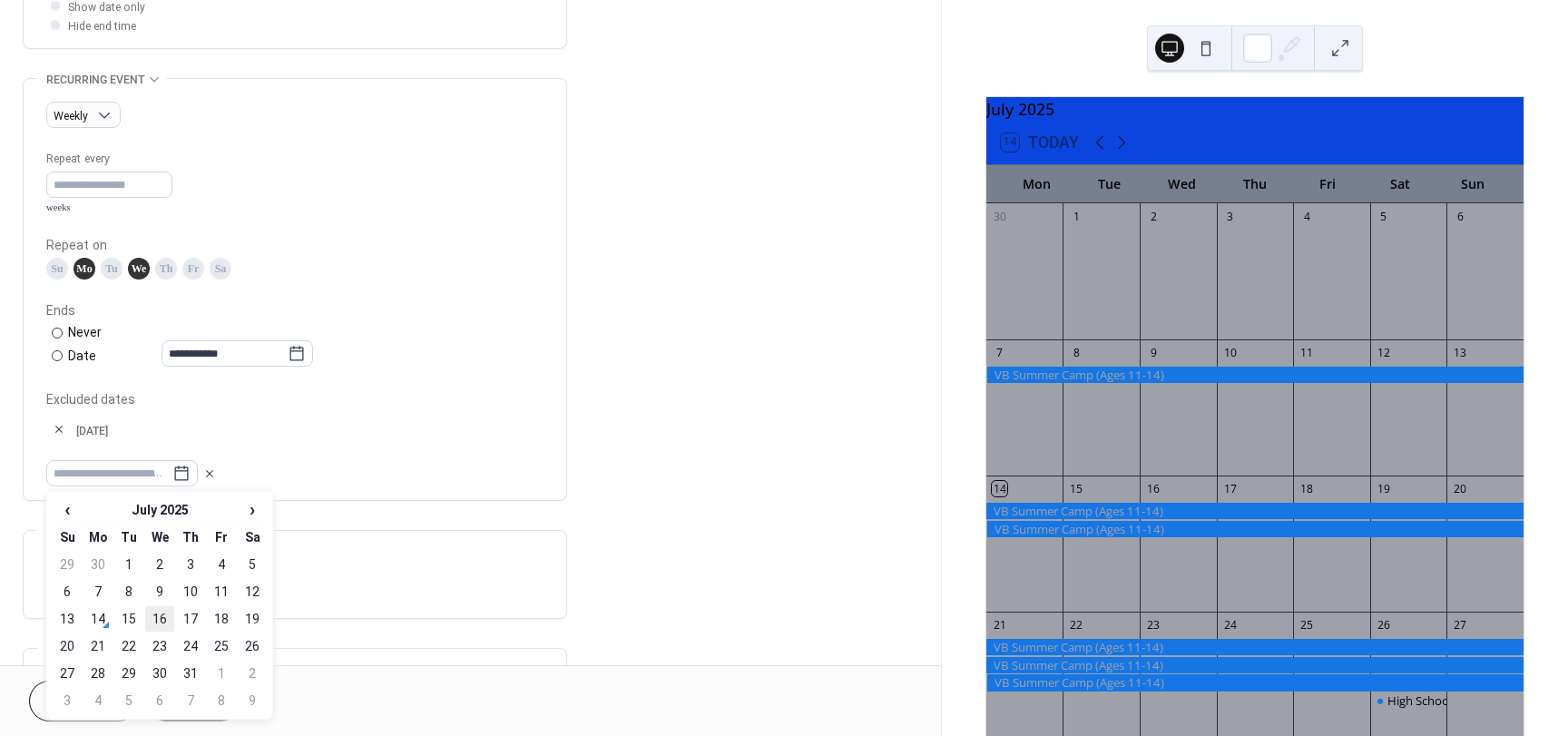 click on "16" at bounding box center (160, 619) 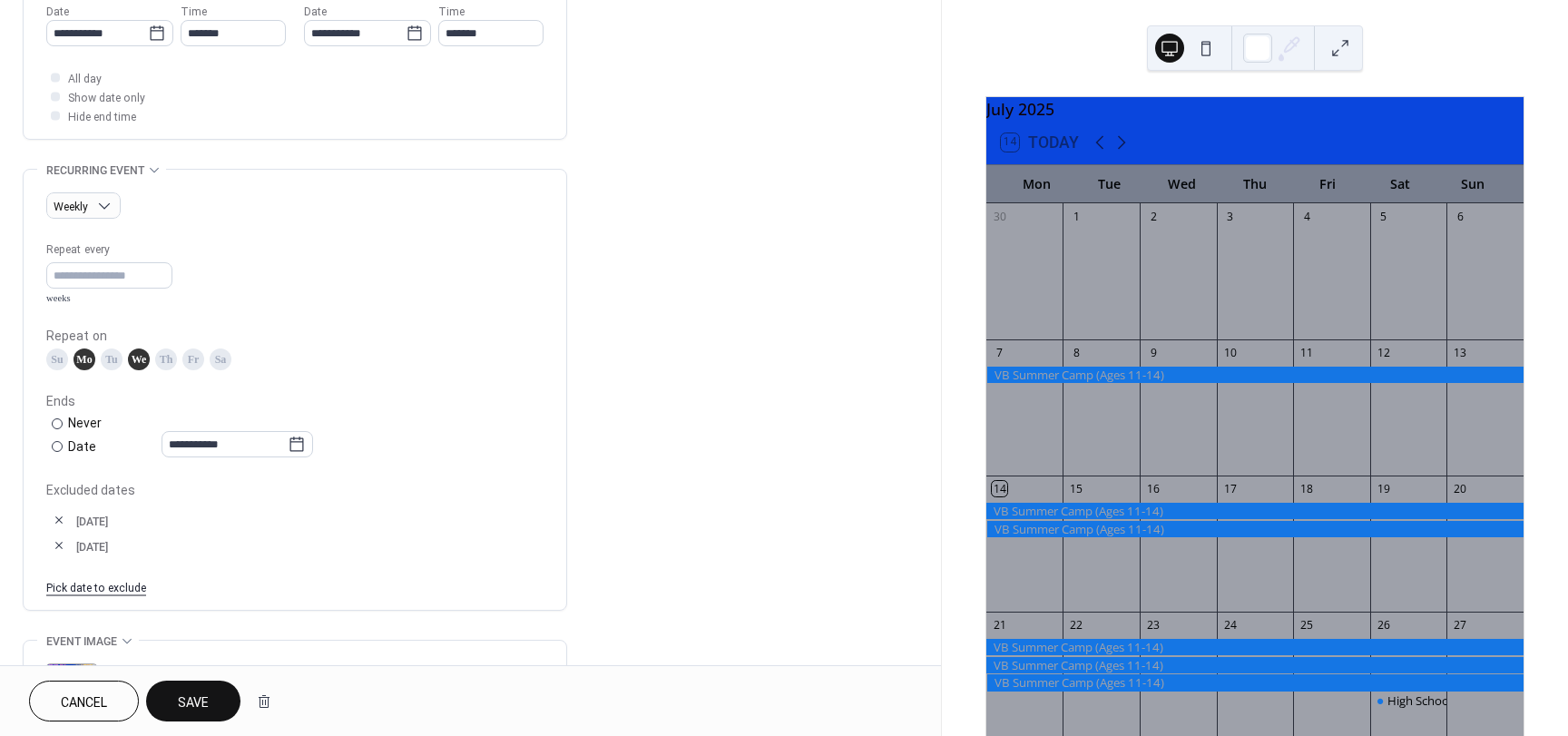 scroll, scrollTop: 515, scrollLeft: 0, axis: vertical 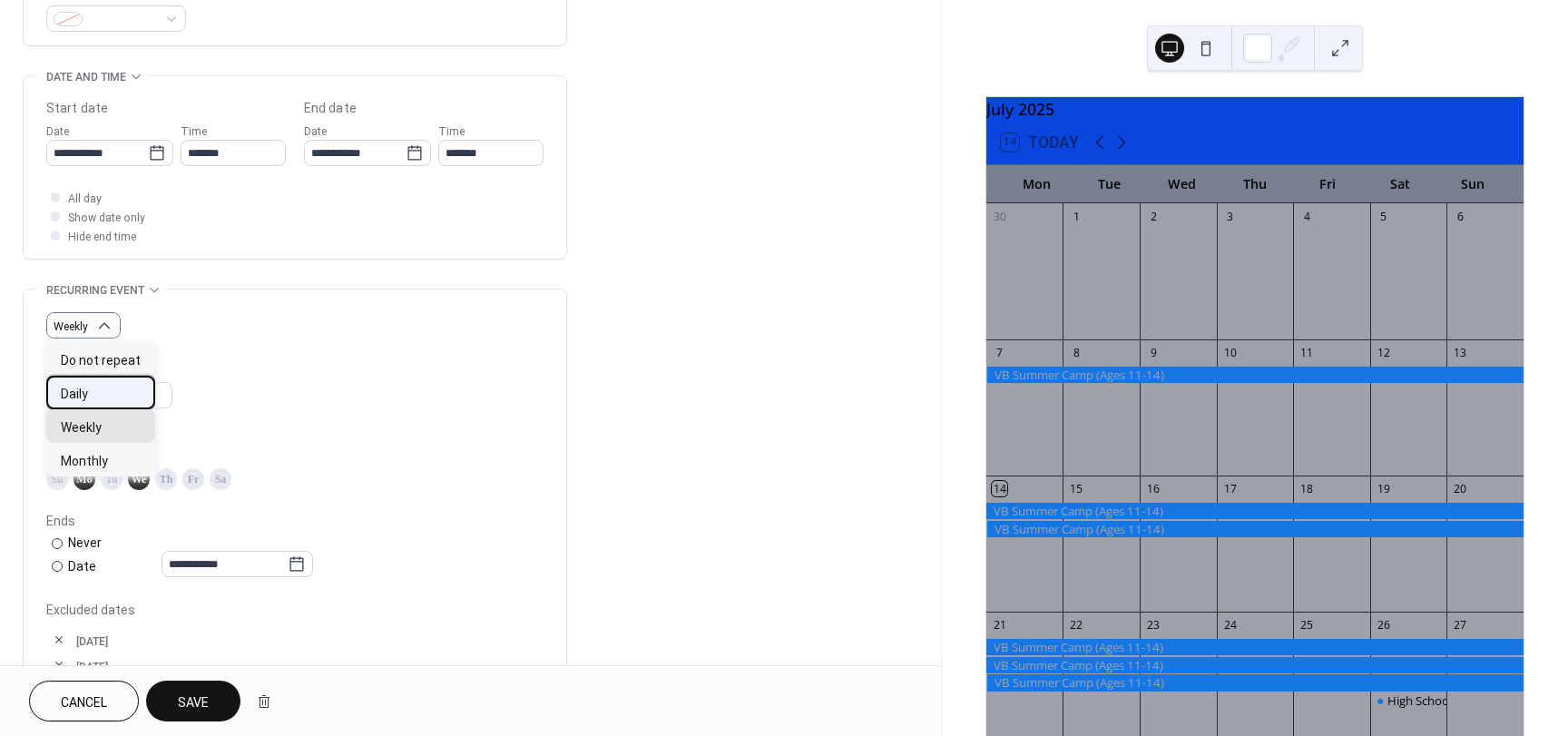 click on "Daily" at bounding box center [101, 392] 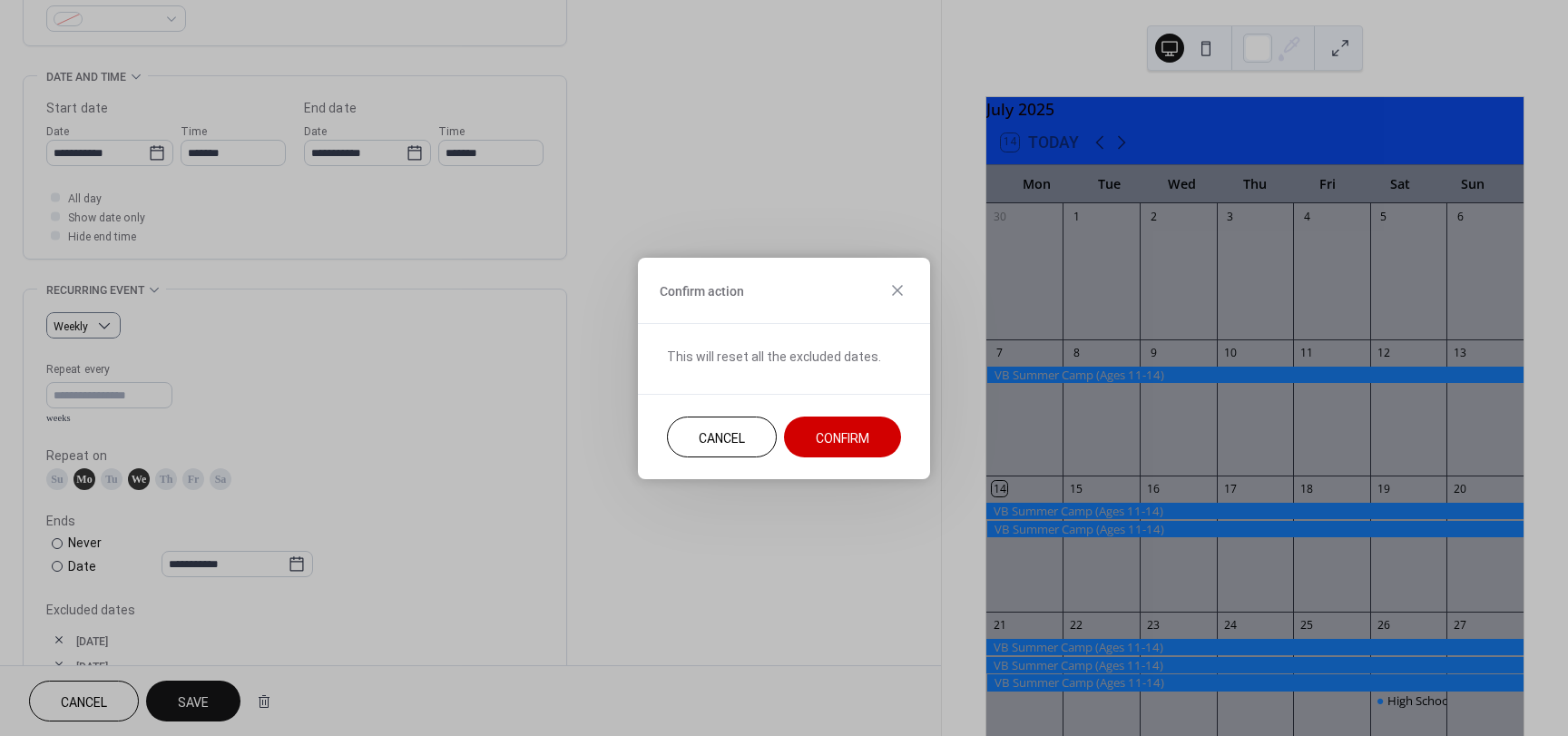 click on "Confirm" at bounding box center (842, 437) 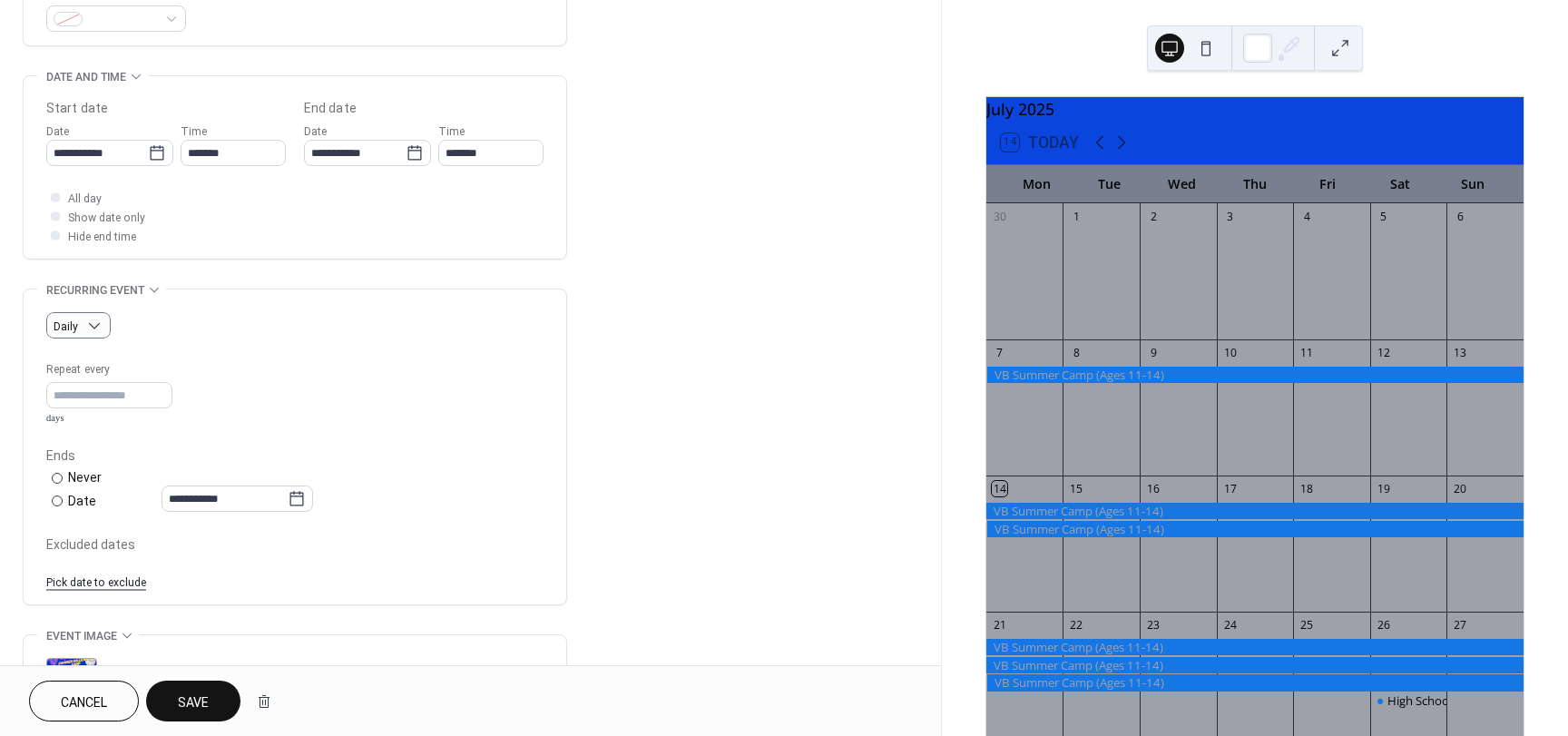 click on "**********" at bounding box center [295, 451] 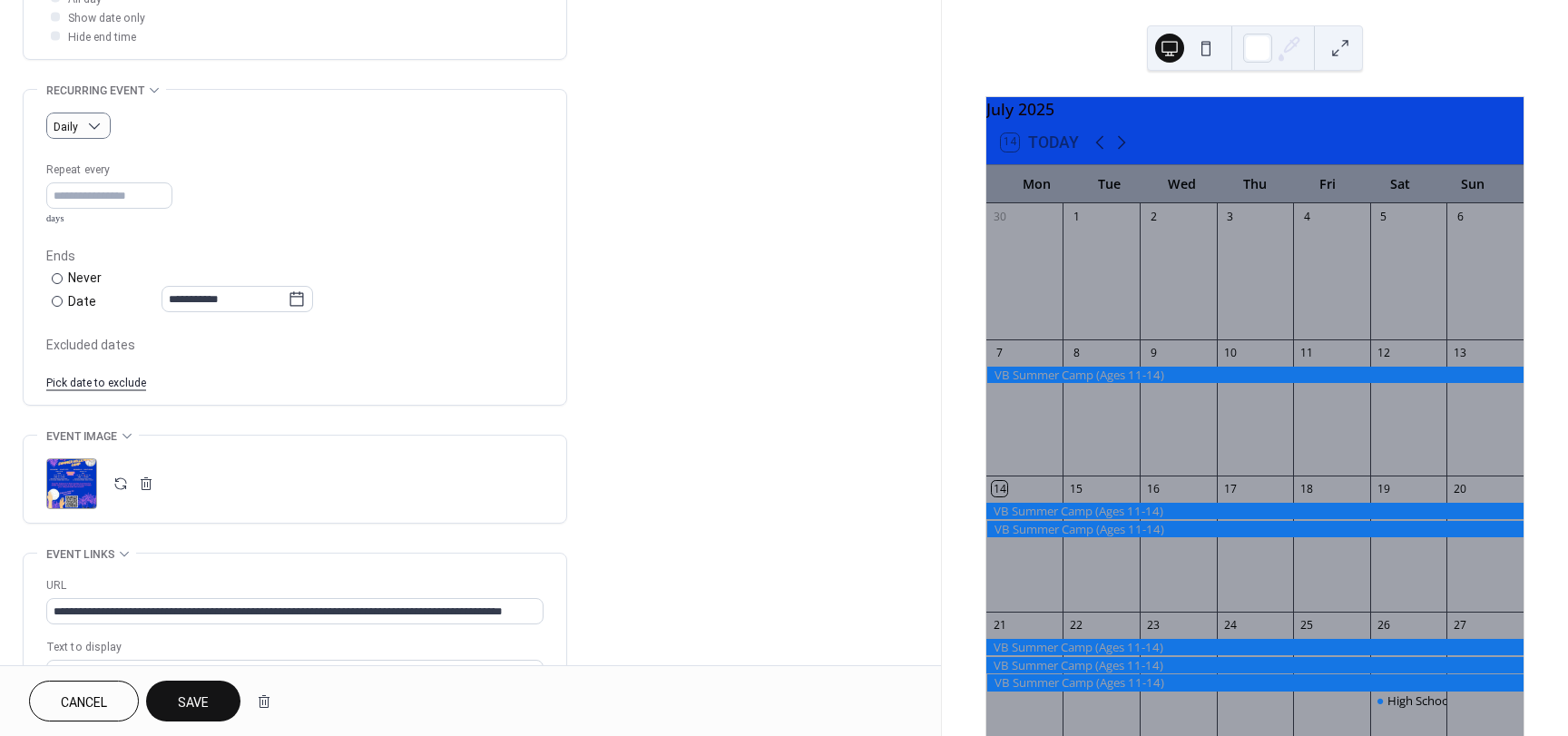 scroll, scrollTop: 788, scrollLeft: 0, axis: vertical 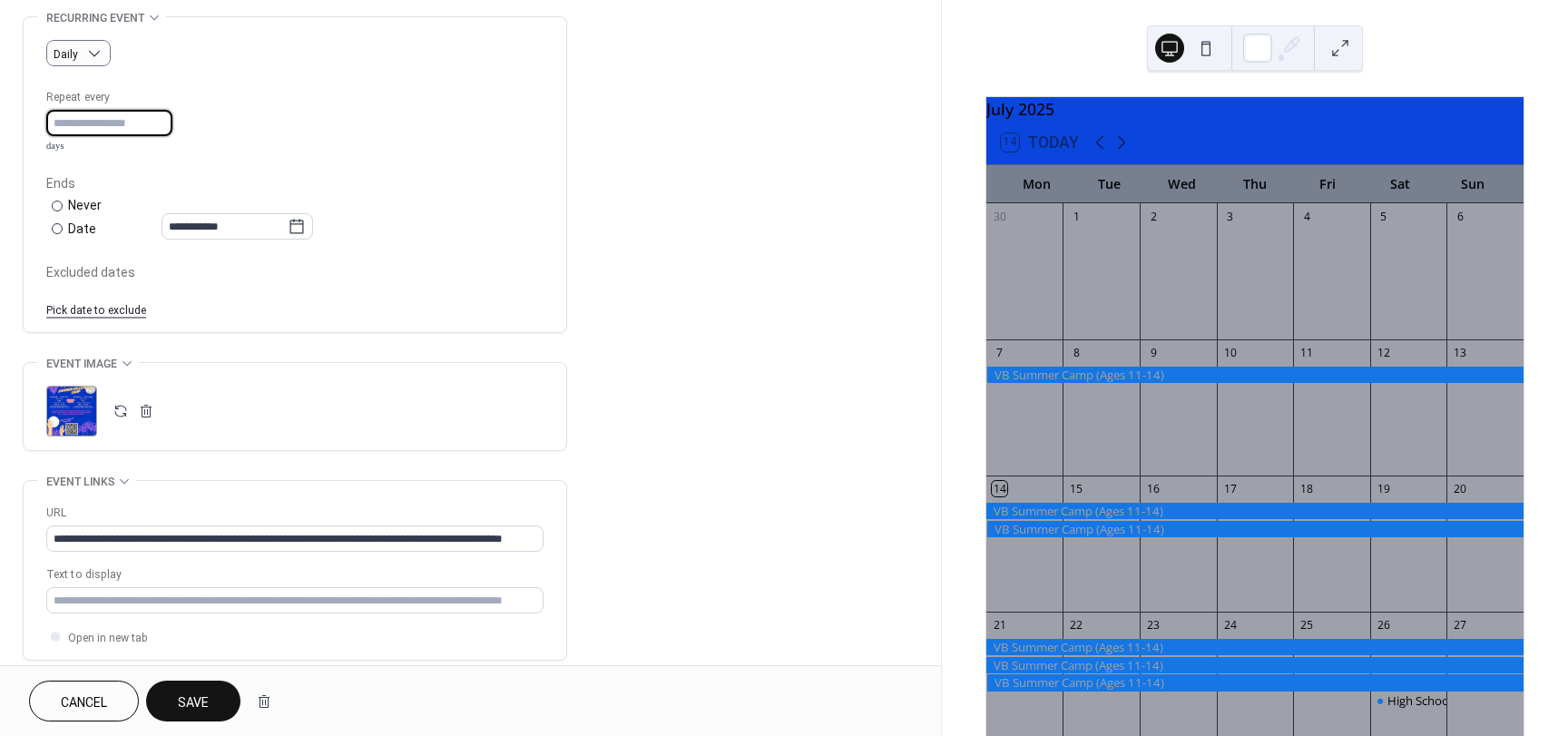 type on "*" 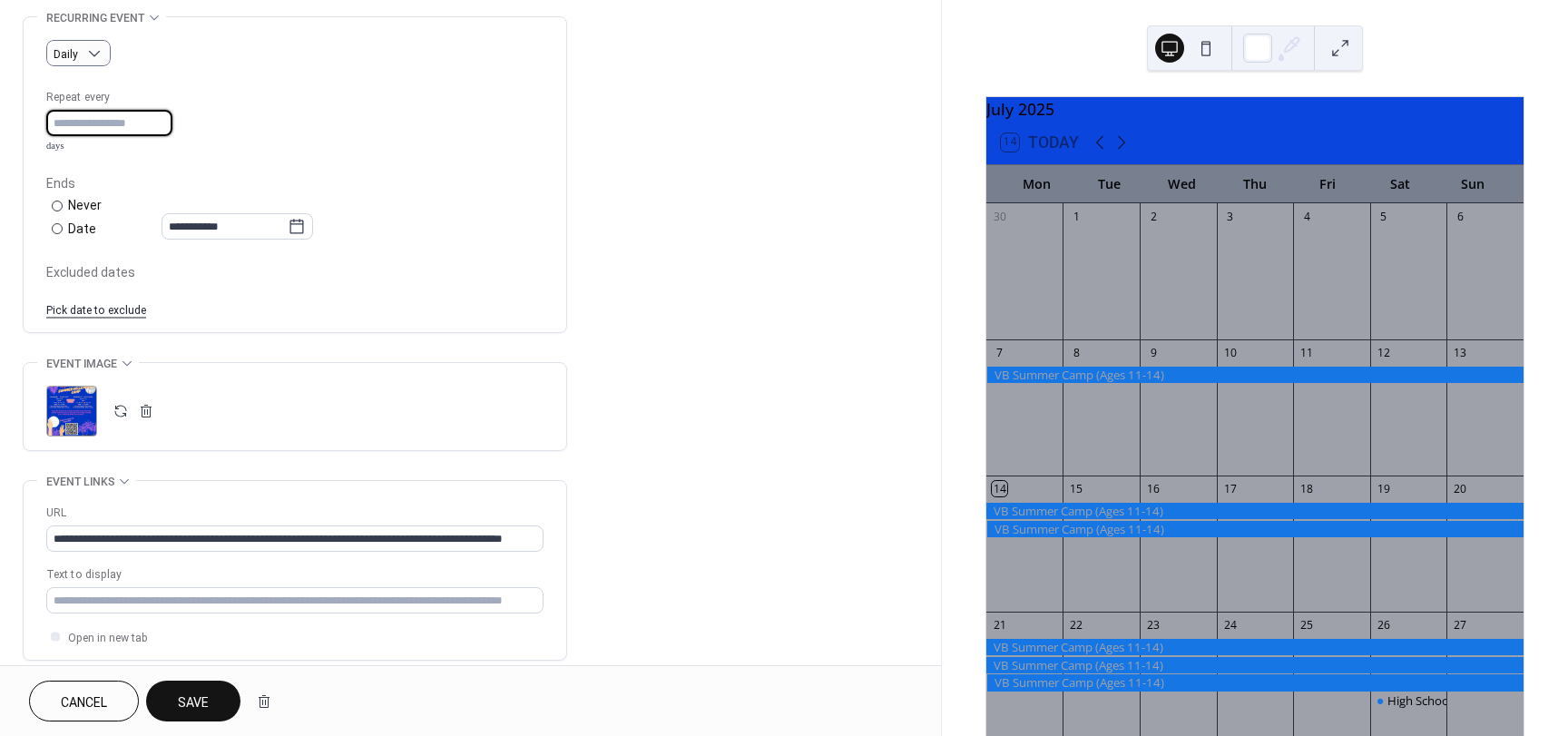 click on "*" at bounding box center [109, 123] 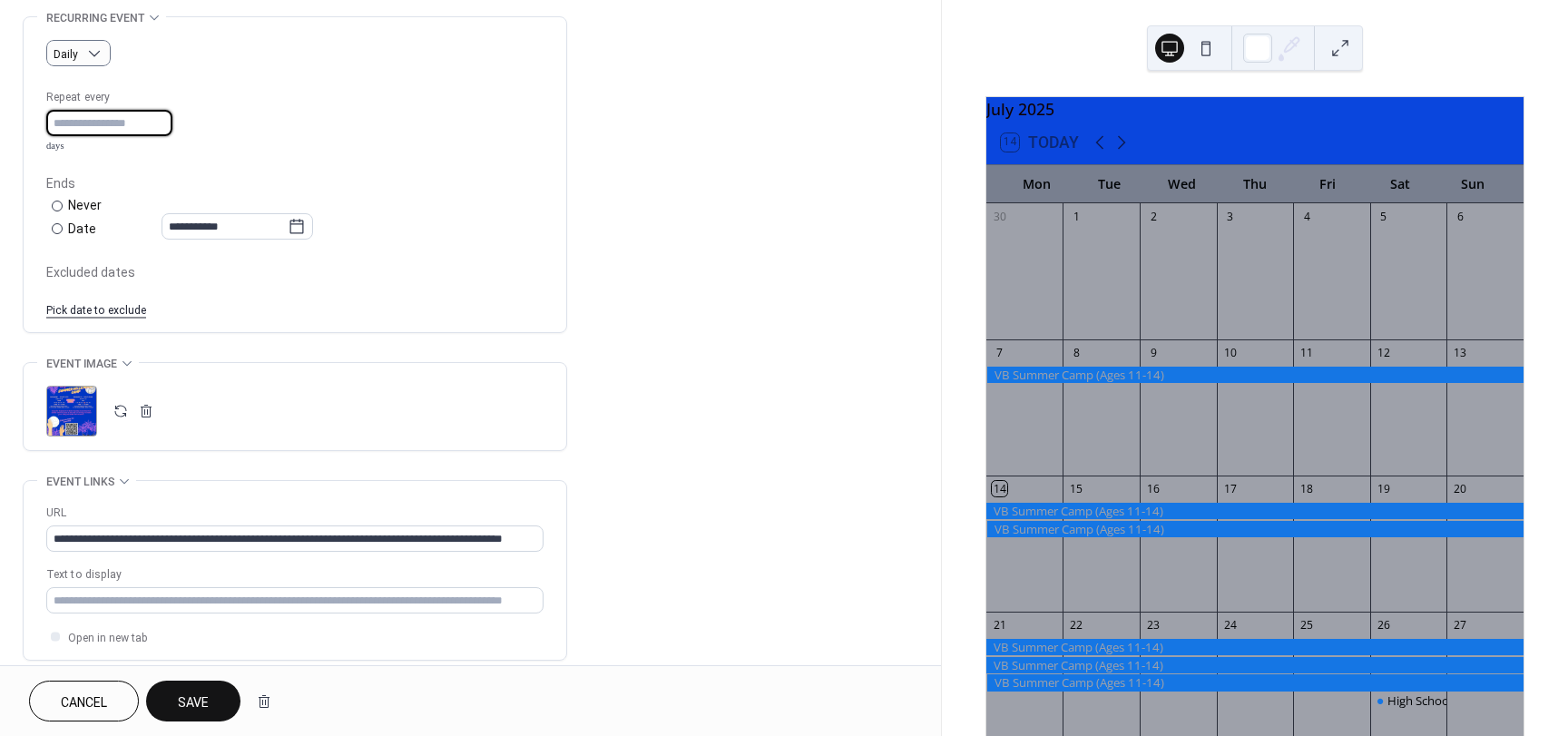click on "**********" at bounding box center (295, 203) 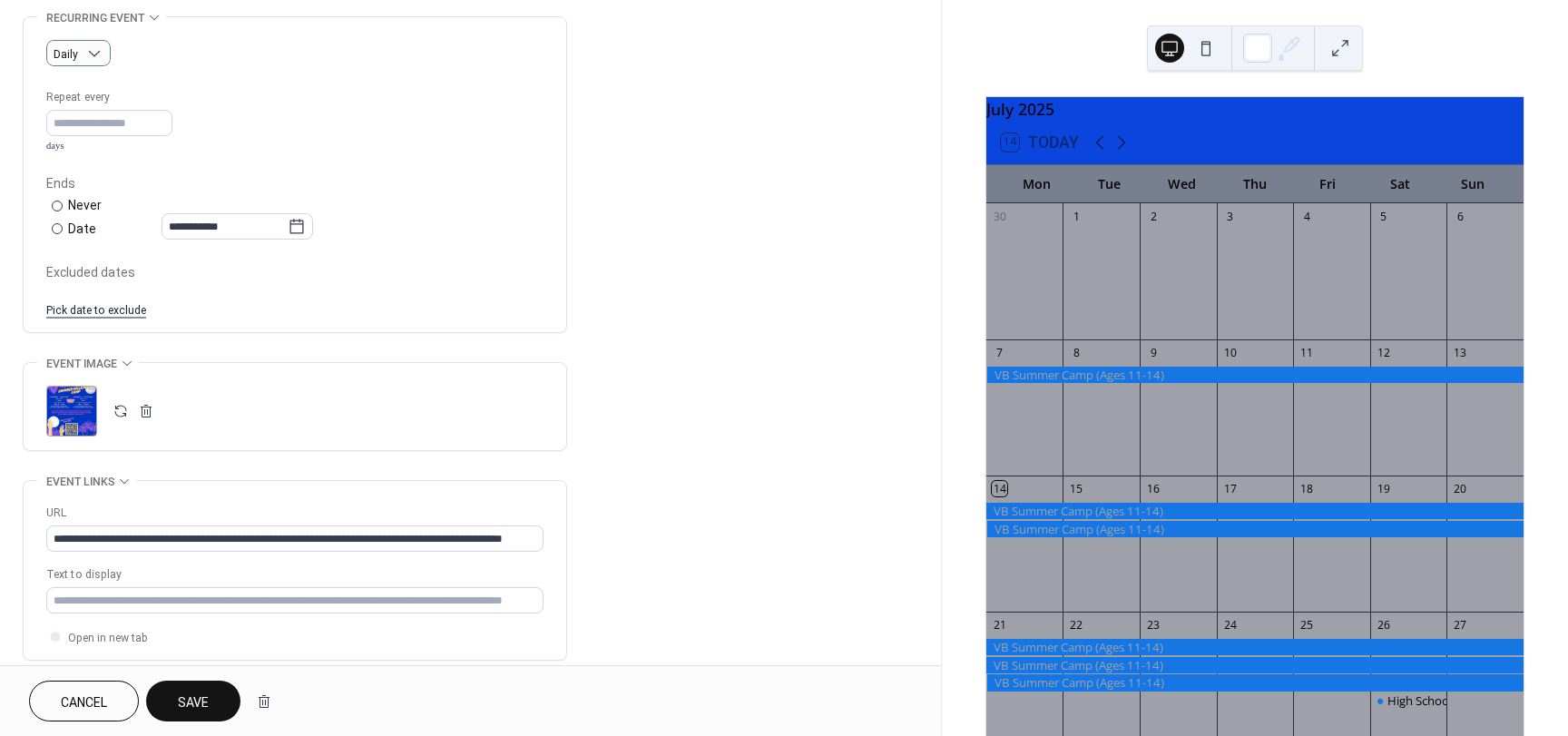 click on "Pick date to exclude" at bounding box center (96, 309) 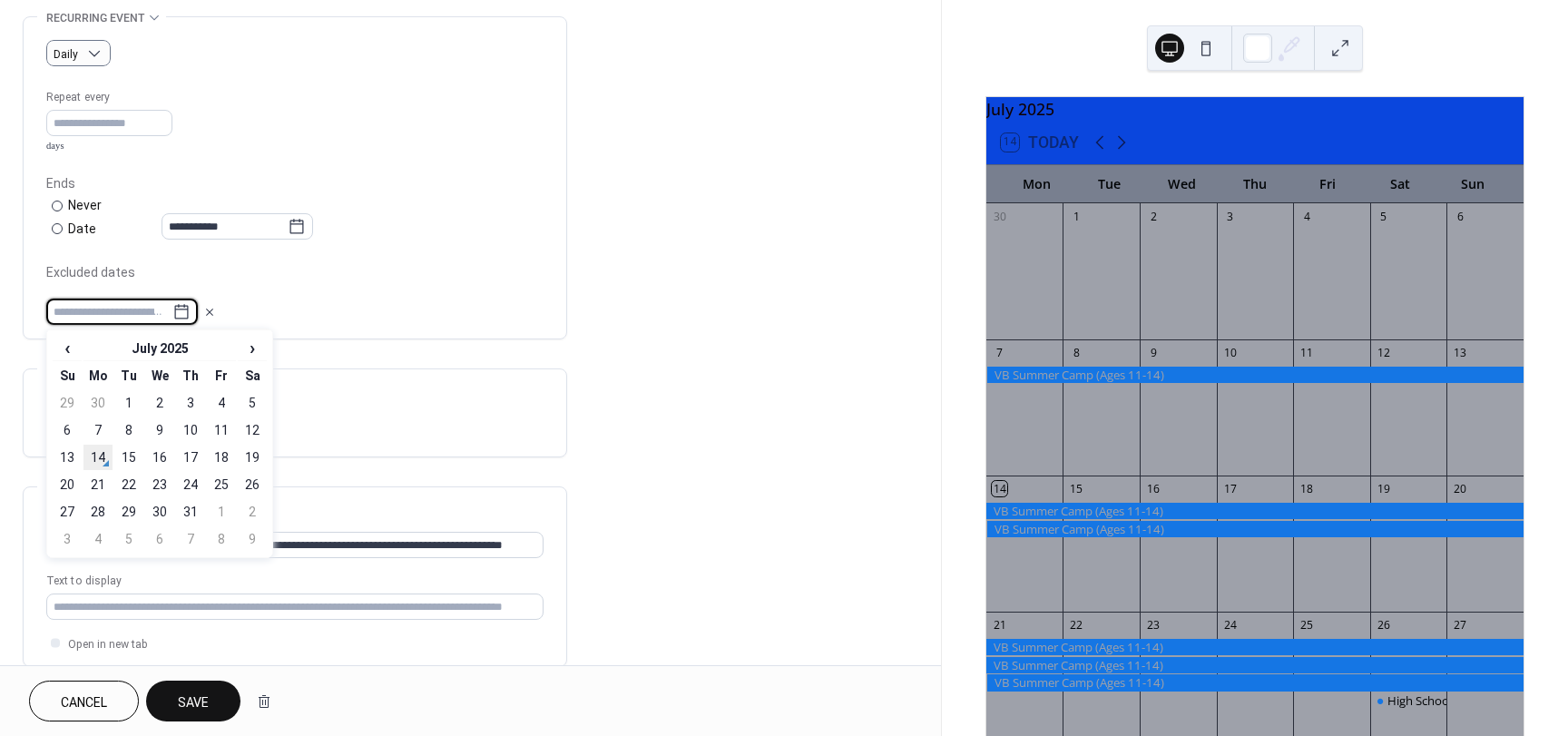 click on "14" at bounding box center (98, 457) 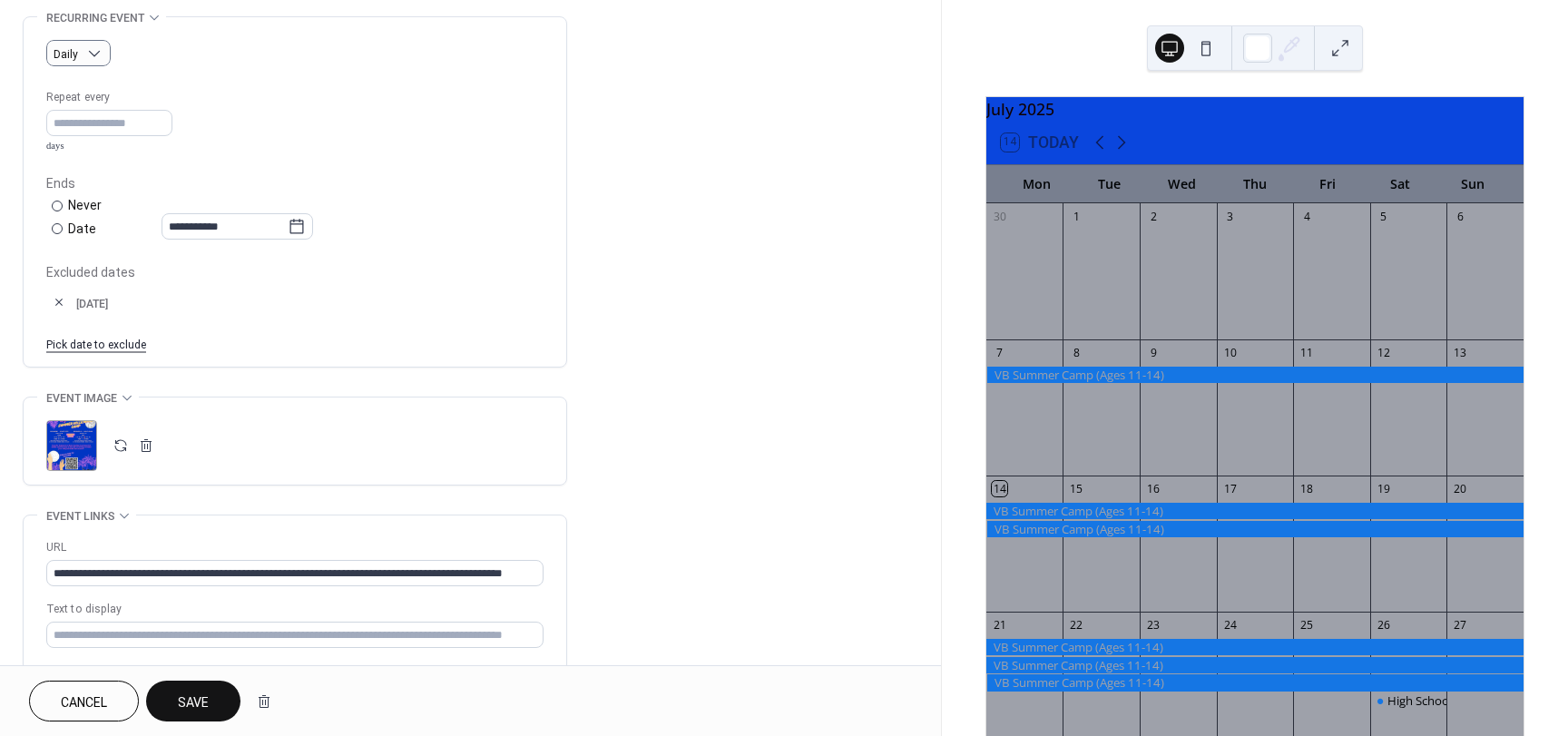 click on "Pick date to exclude" at bounding box center (96, 343) 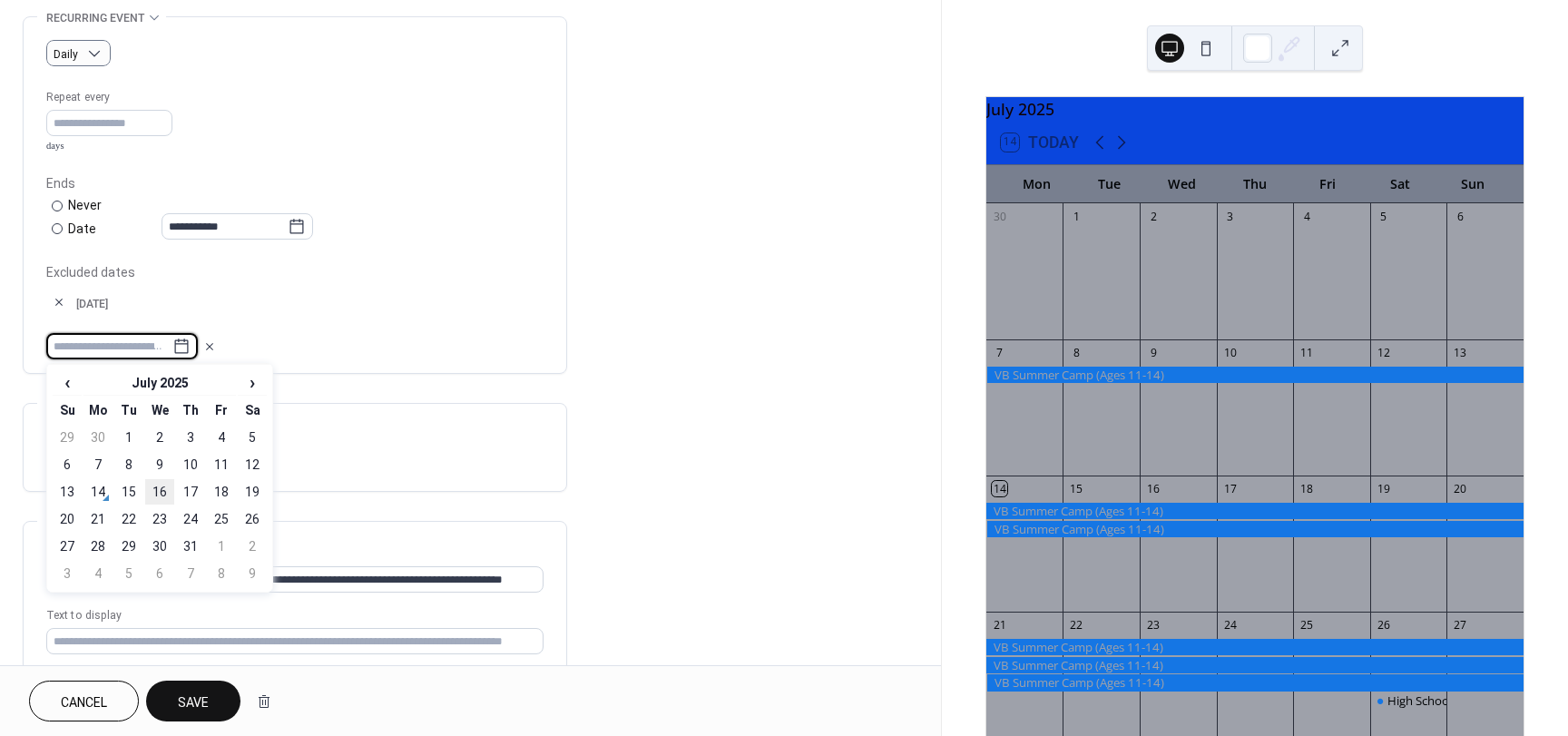 click on "16" at bounding box center [160, 492] 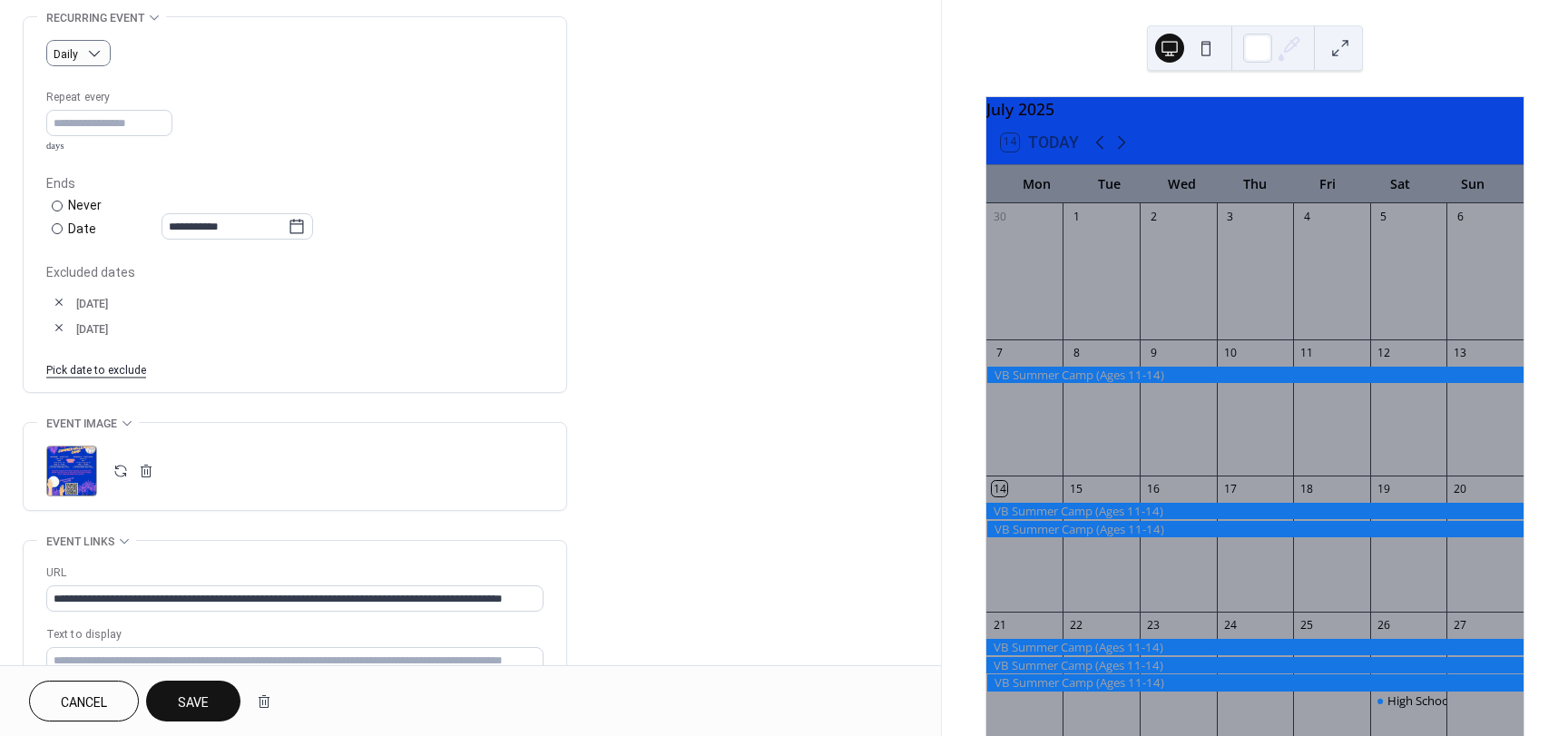 click on "Save" at bounding box center [193, 701] 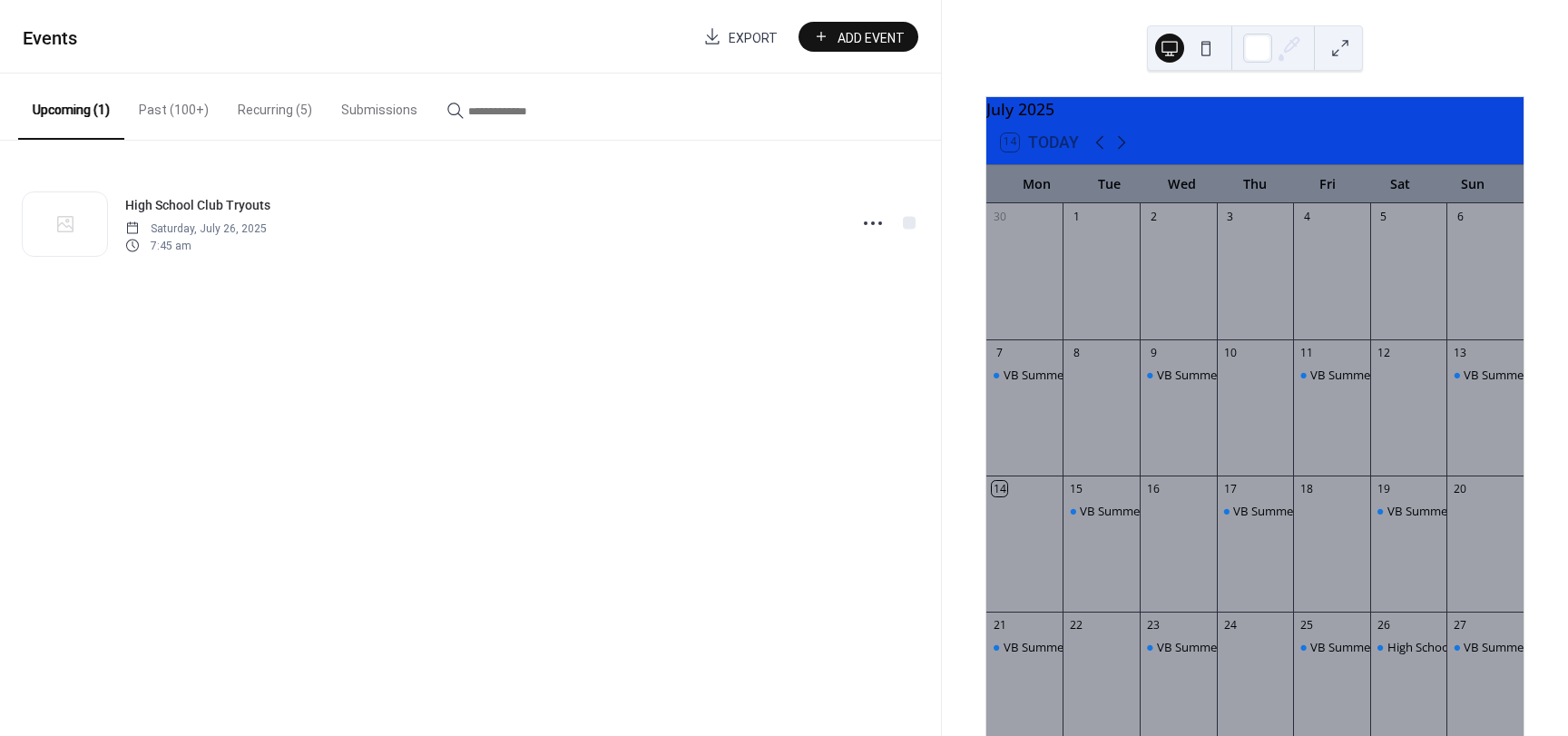 click on "Recurring (5)" at bounding box center [275, 105] 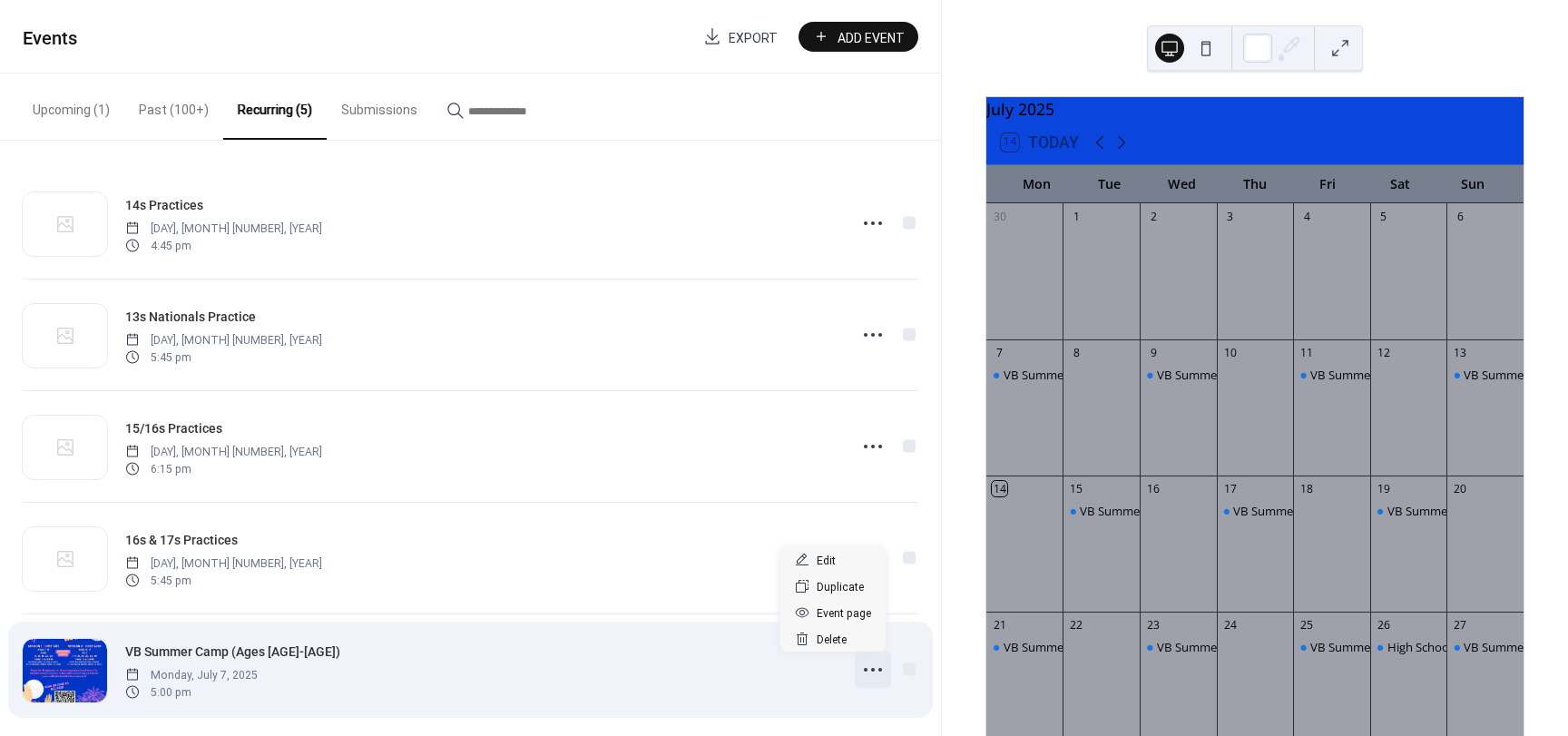 click 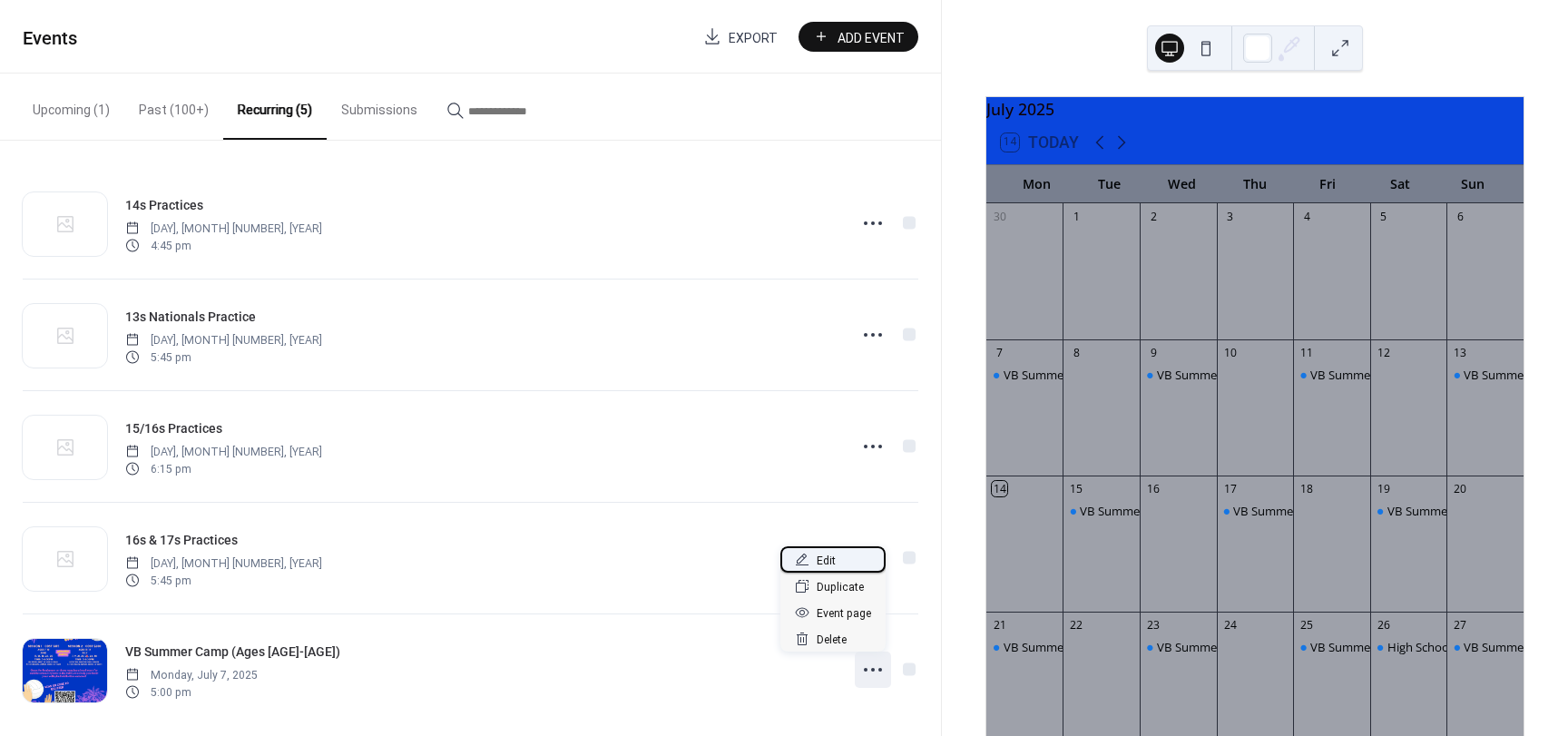 click on "Edit" at bounding box center [826, 561] 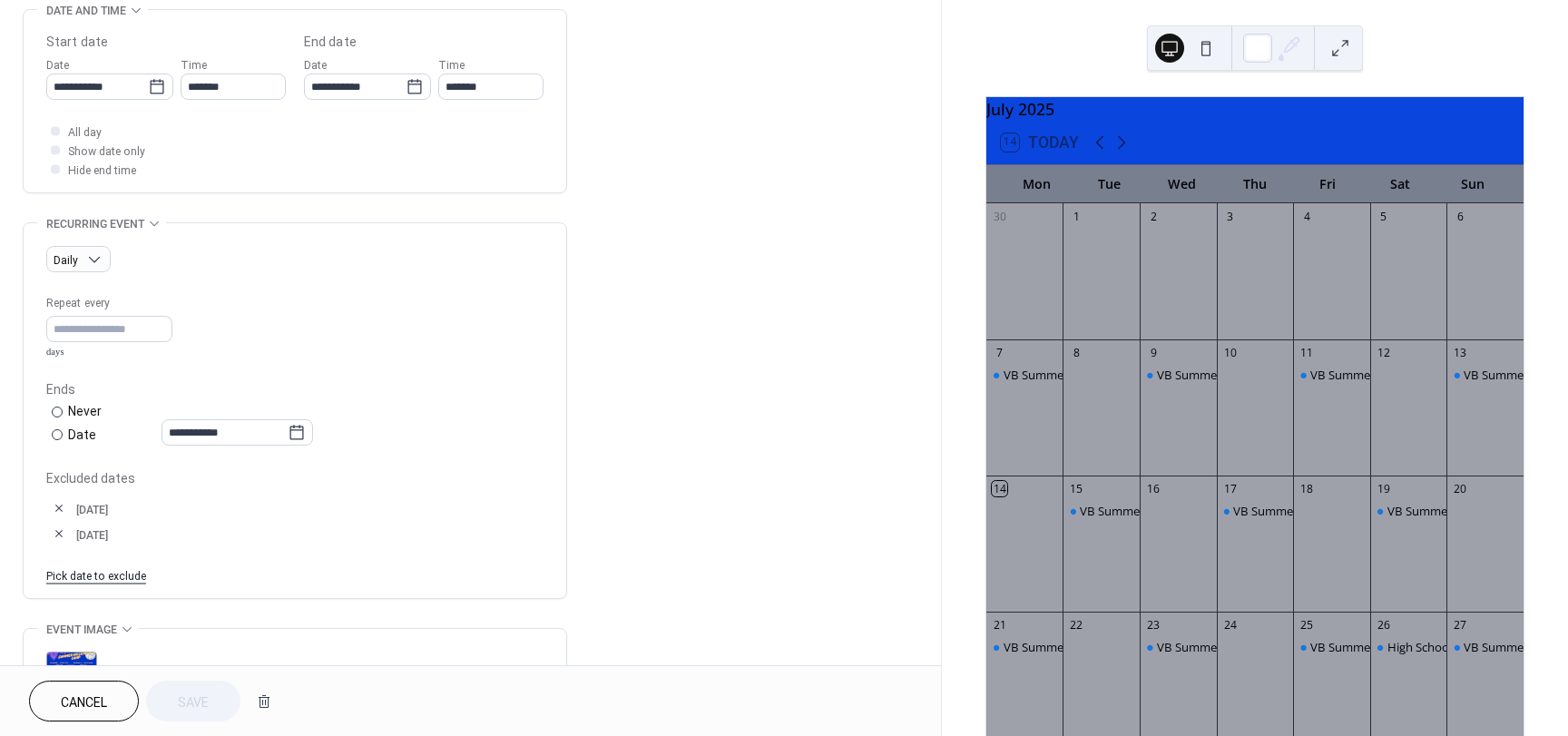 scroll, scrollTop: 726, scrollLeft: 0, axis: vertical 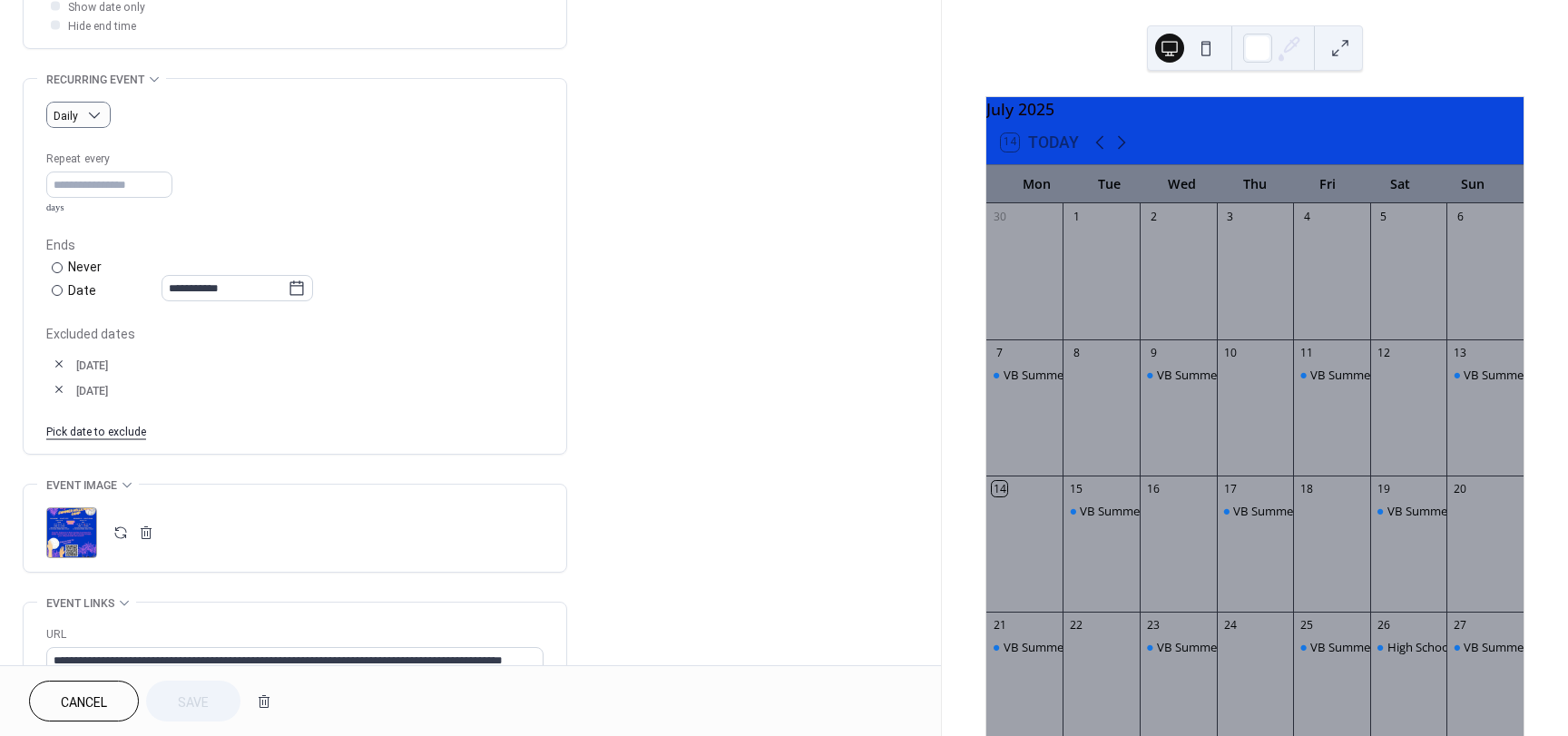click on "Repeat every * days" at bounding box center [295, 182] 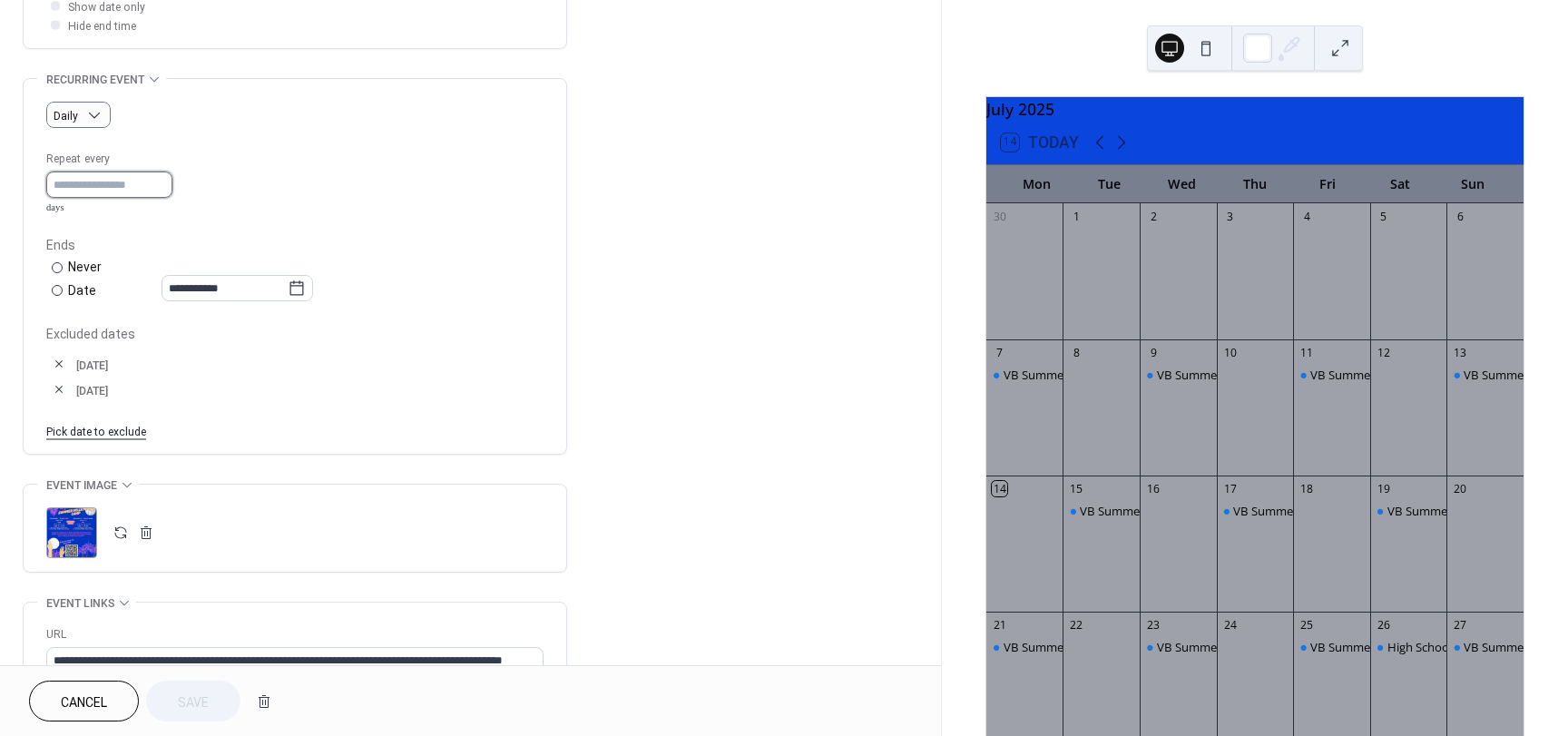 click on "*" at bounding box center [109, 184] 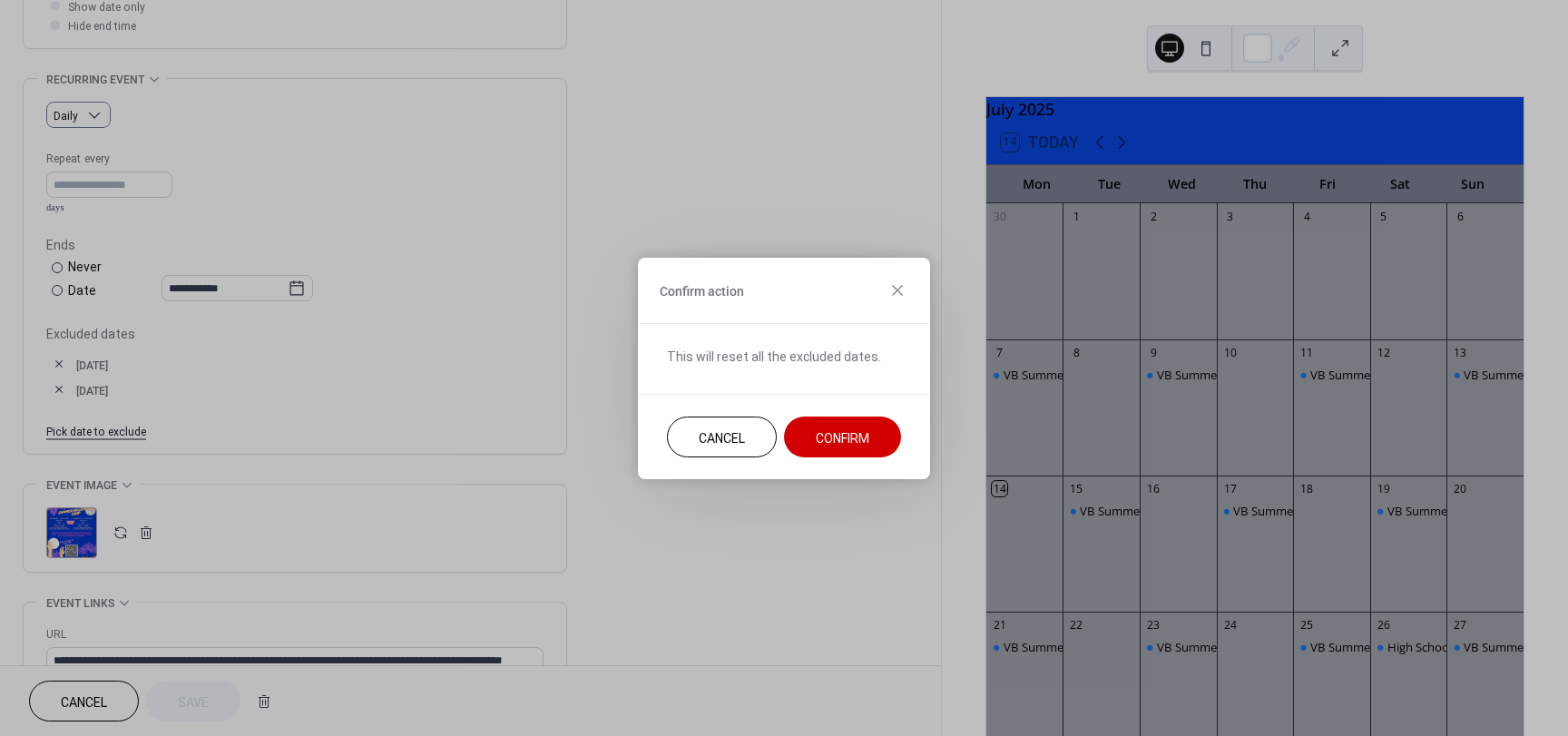 click on "Confirm" at bounding box center (842, 437) 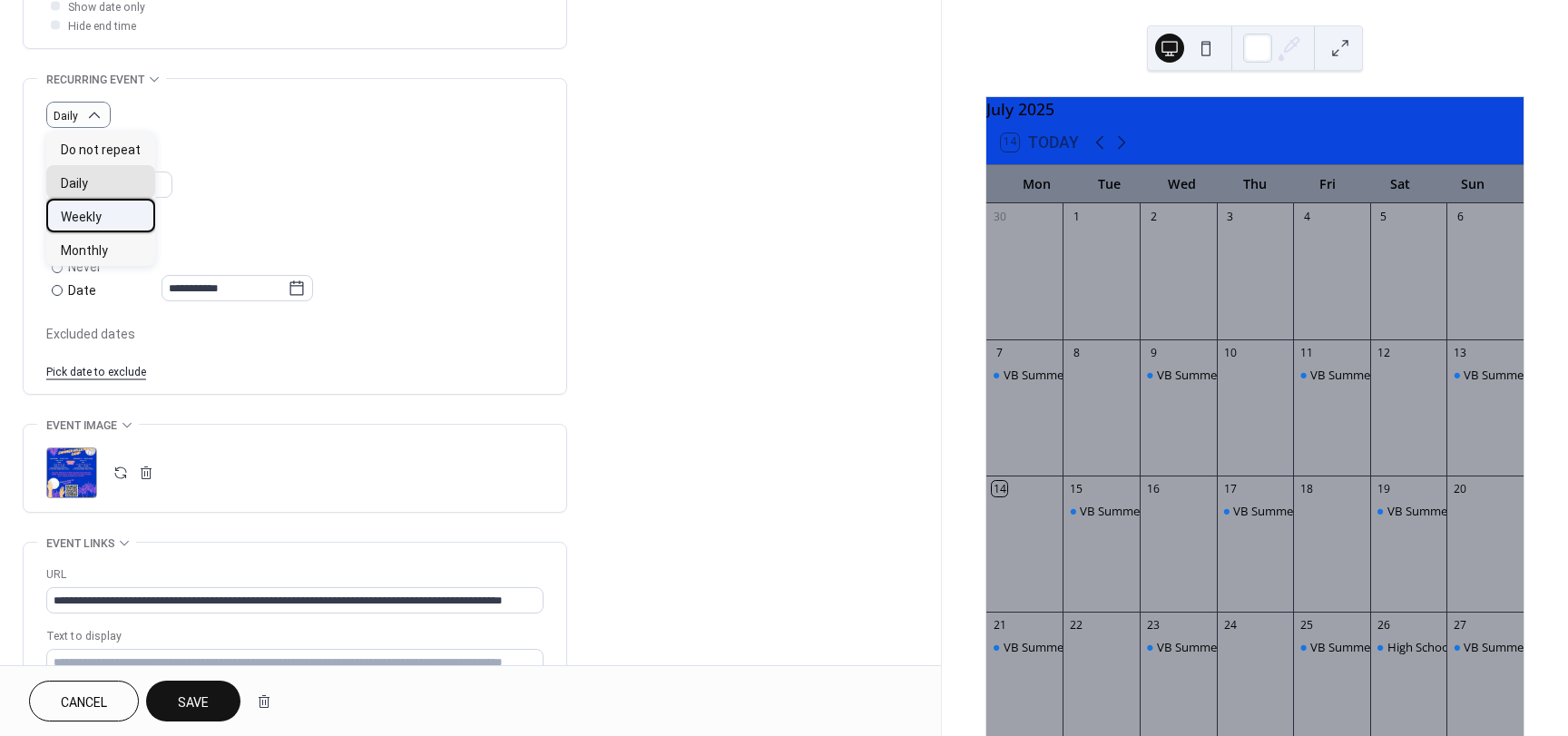 click on "Weekly" at bounding box center [81, 217] 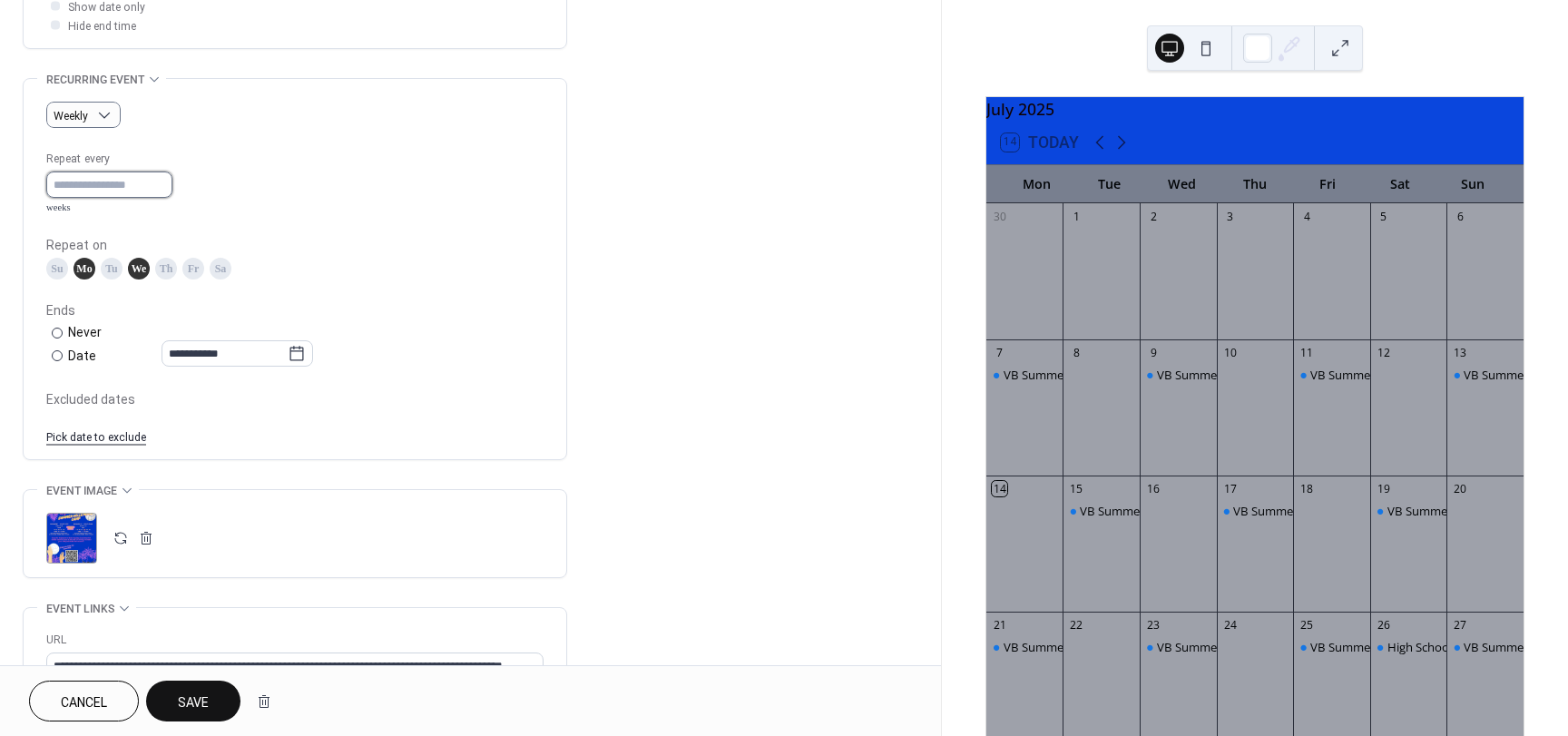 click on "*" at bounding box center [109, 184] 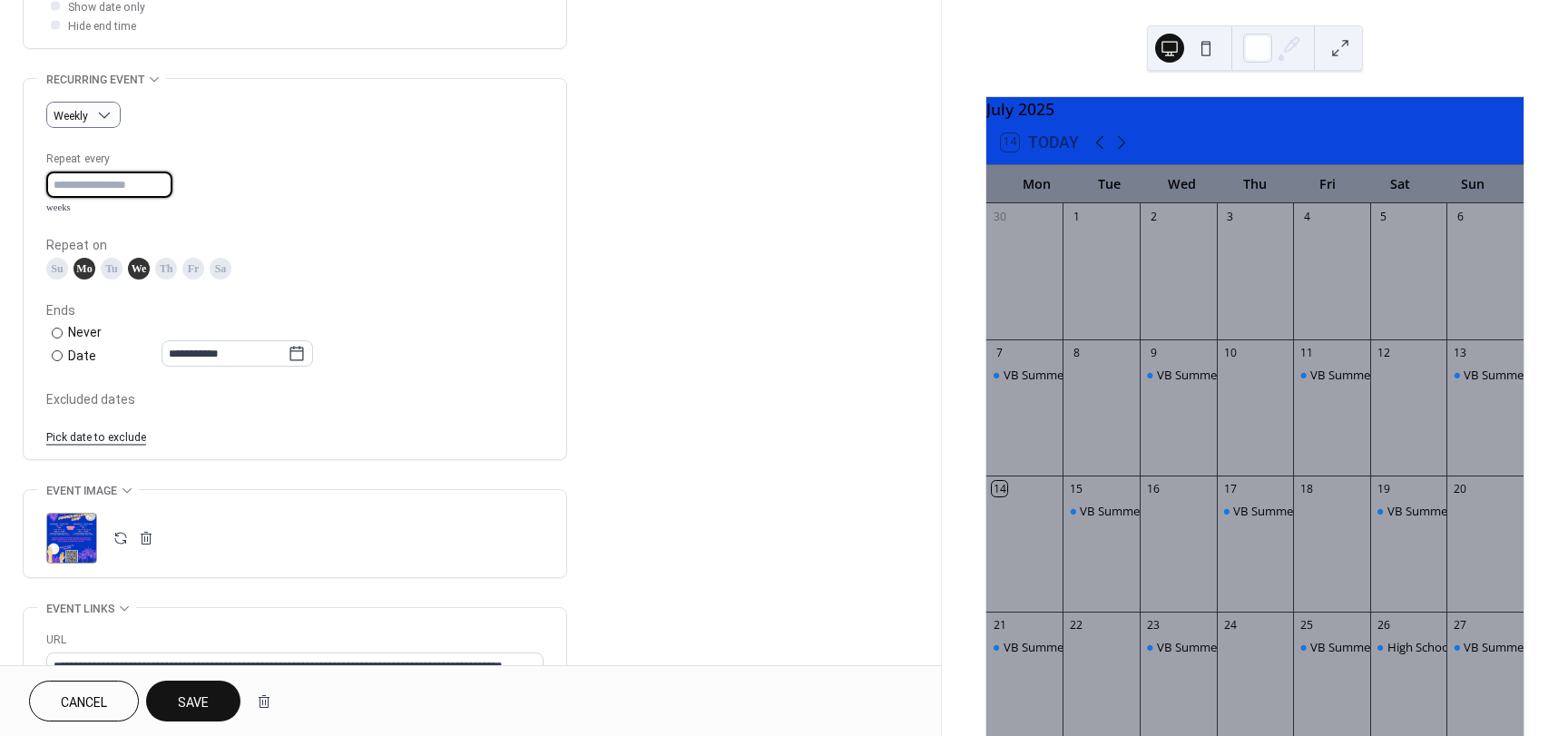 click on "*" at bounding box center [109, 184] 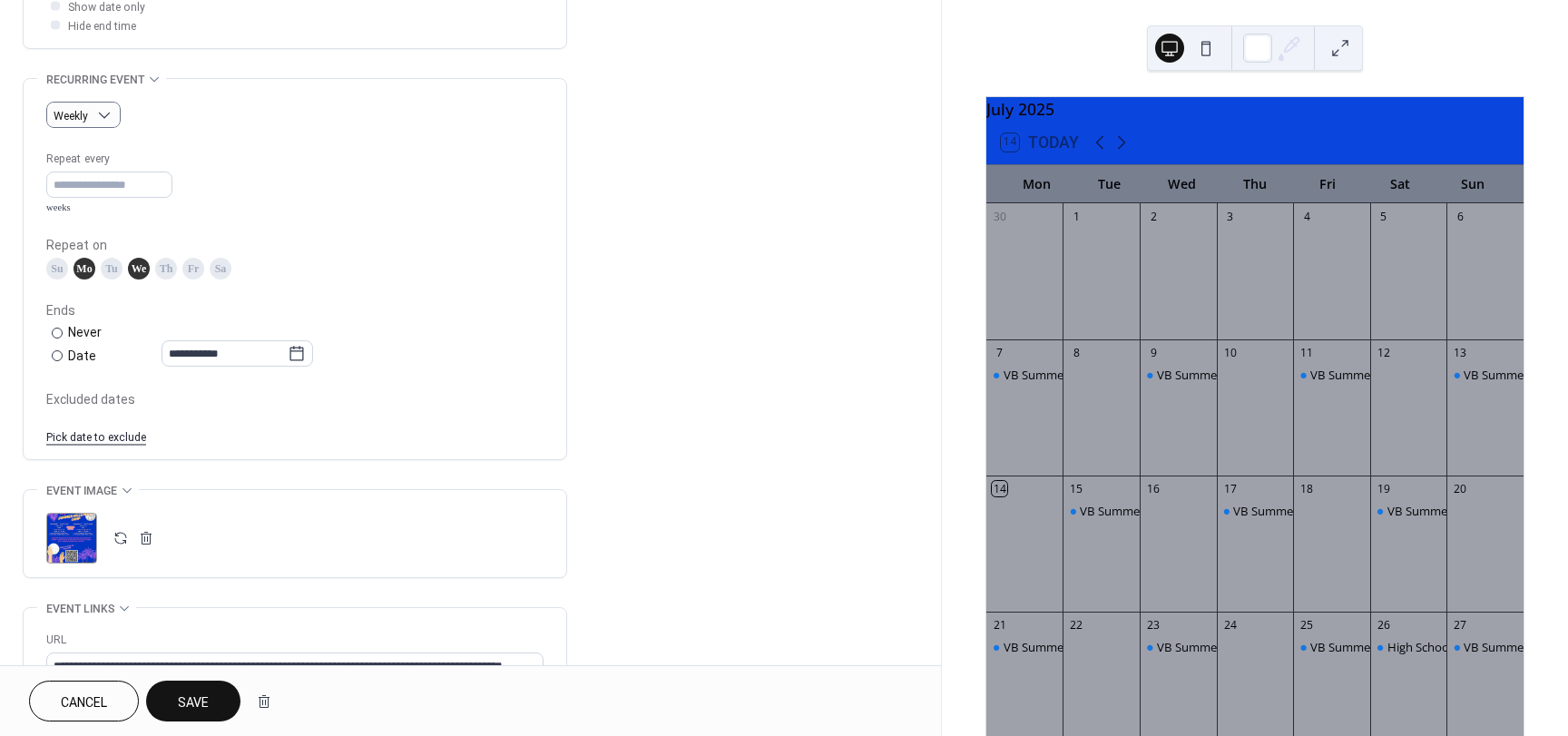 click on "Pick date to exclude" at bounding box center (96, 436) 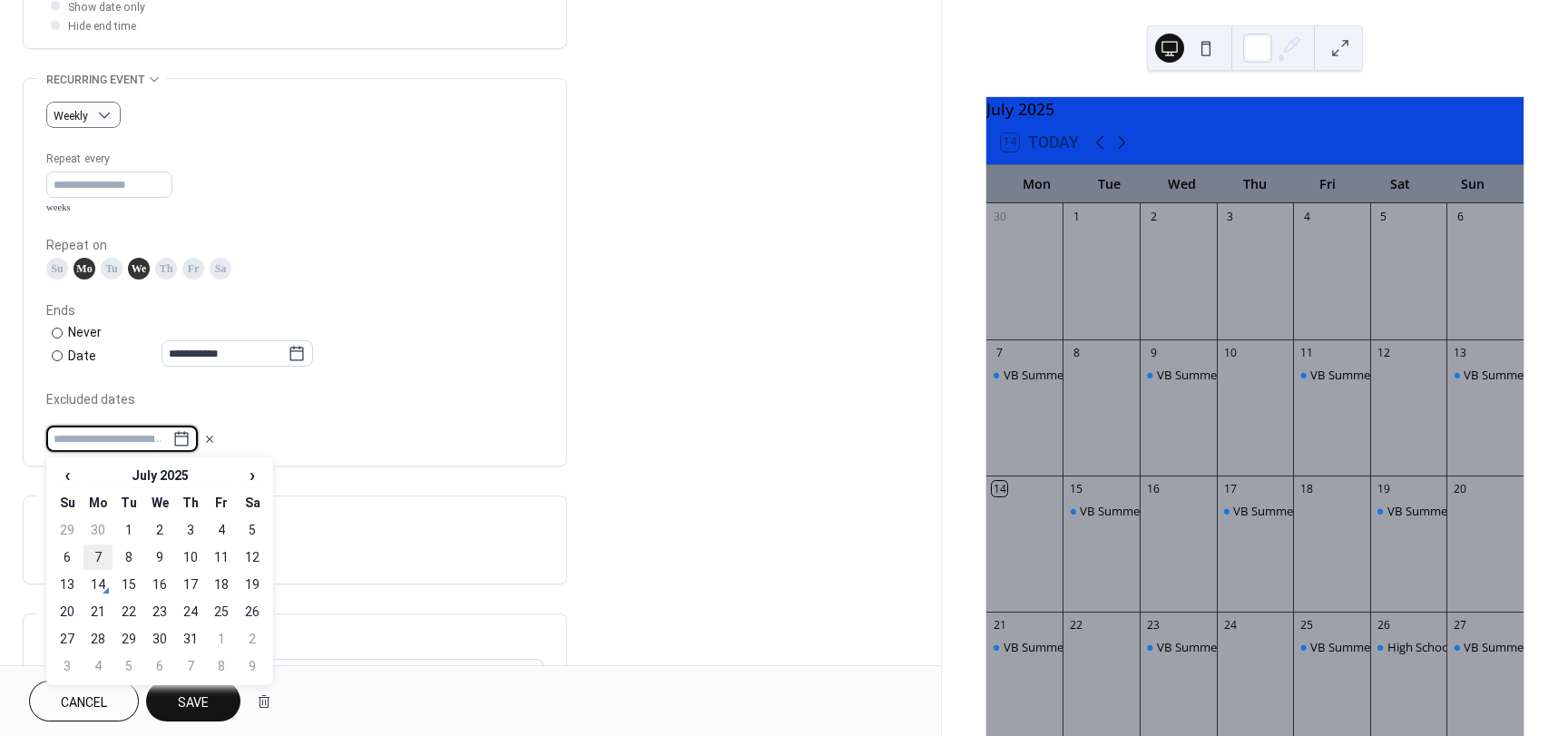 click on "7" at bounding box center (98, 557) 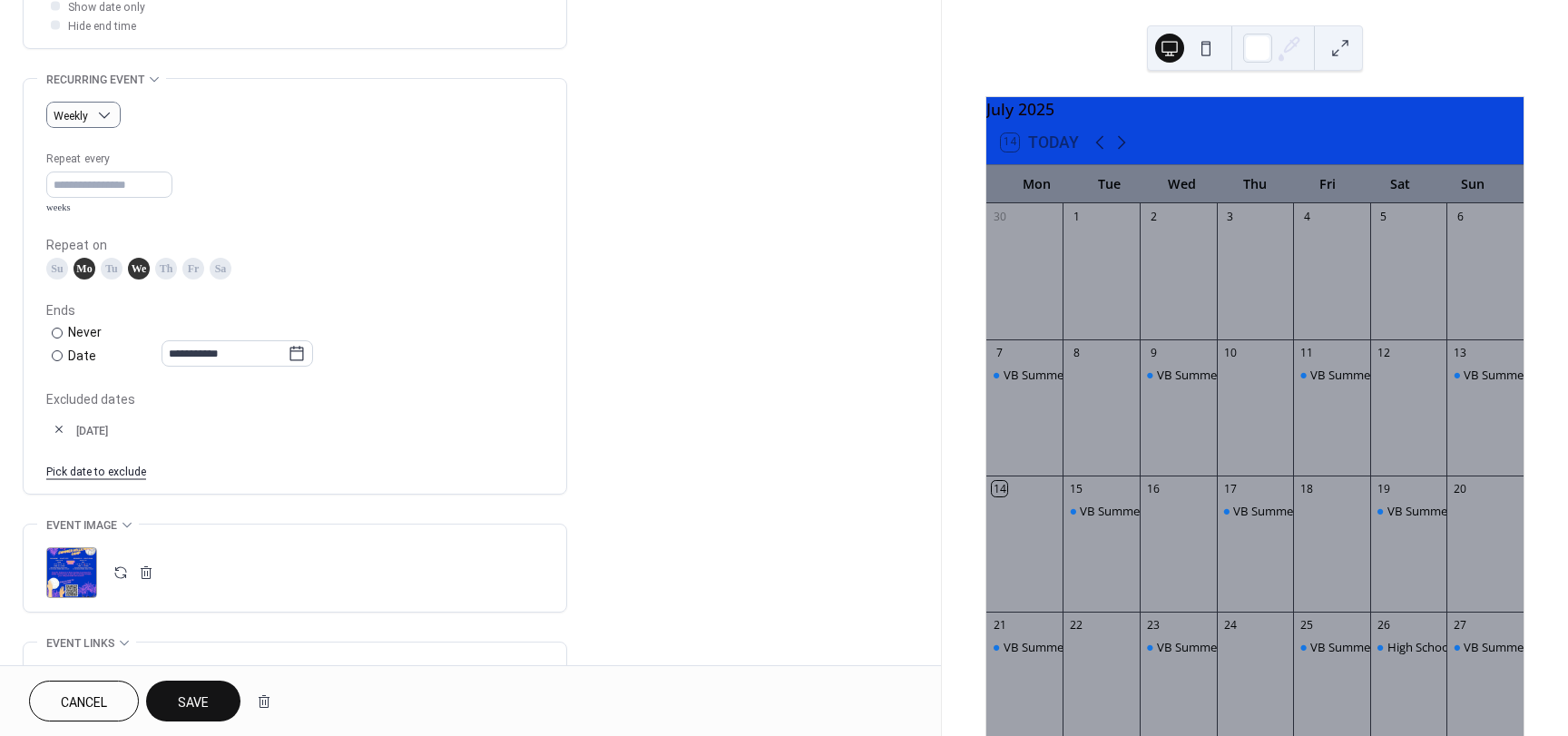 click at bounding box center [59, 429] 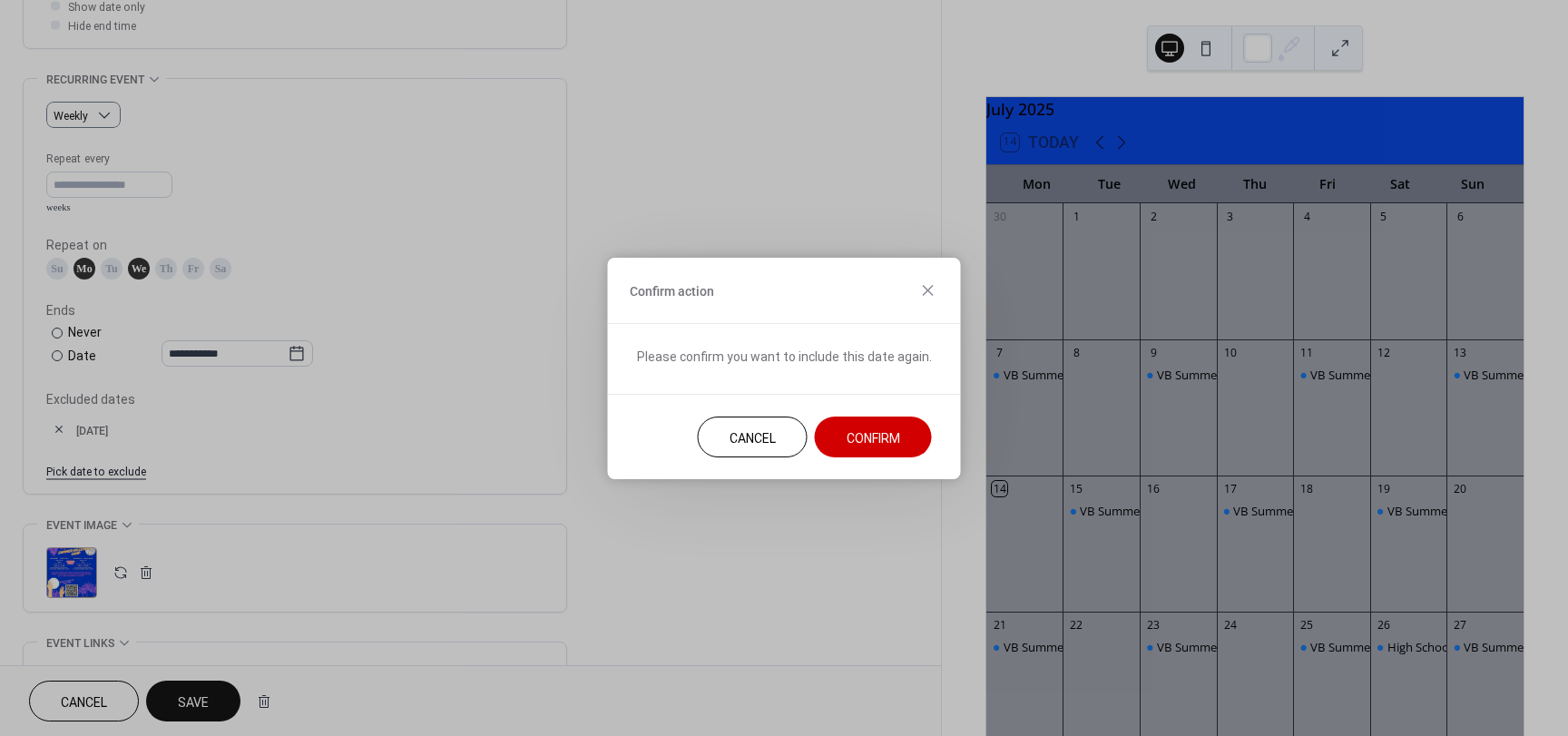 click on "Confirm" at bounding box center (873, 437) 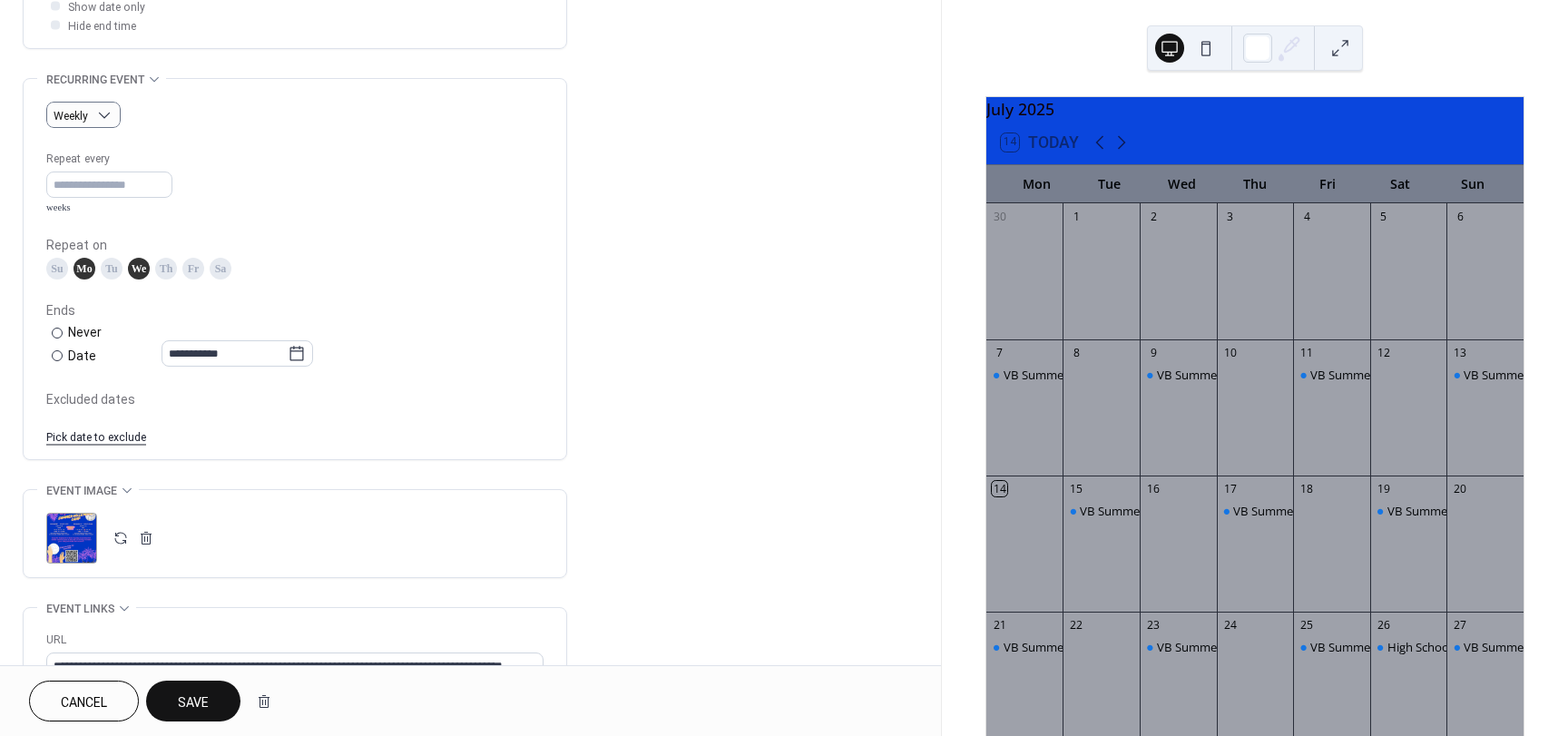 click on "Pick date to exclude" at bounding box center [96, 436] 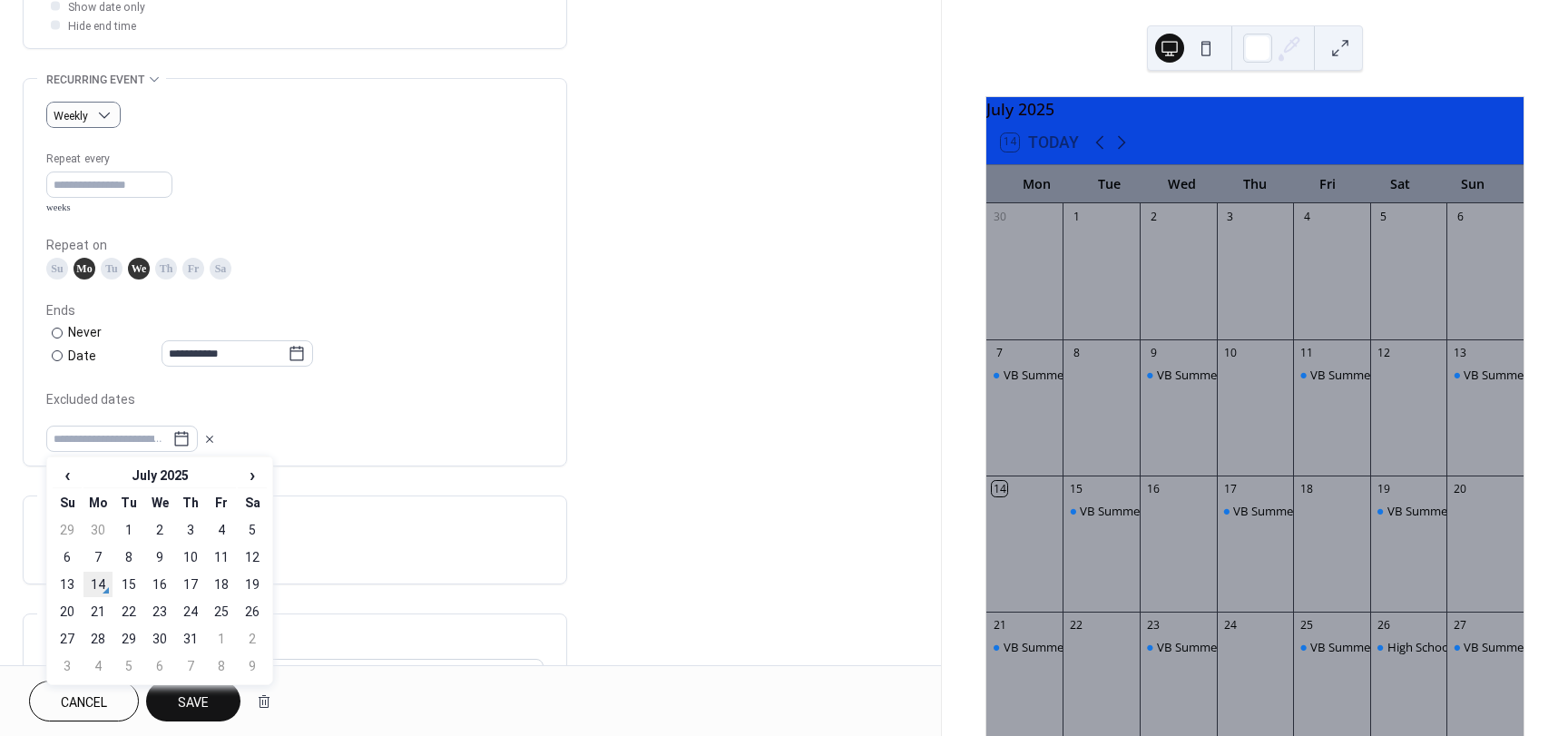 click on "14" at bounding box center [98, 584] 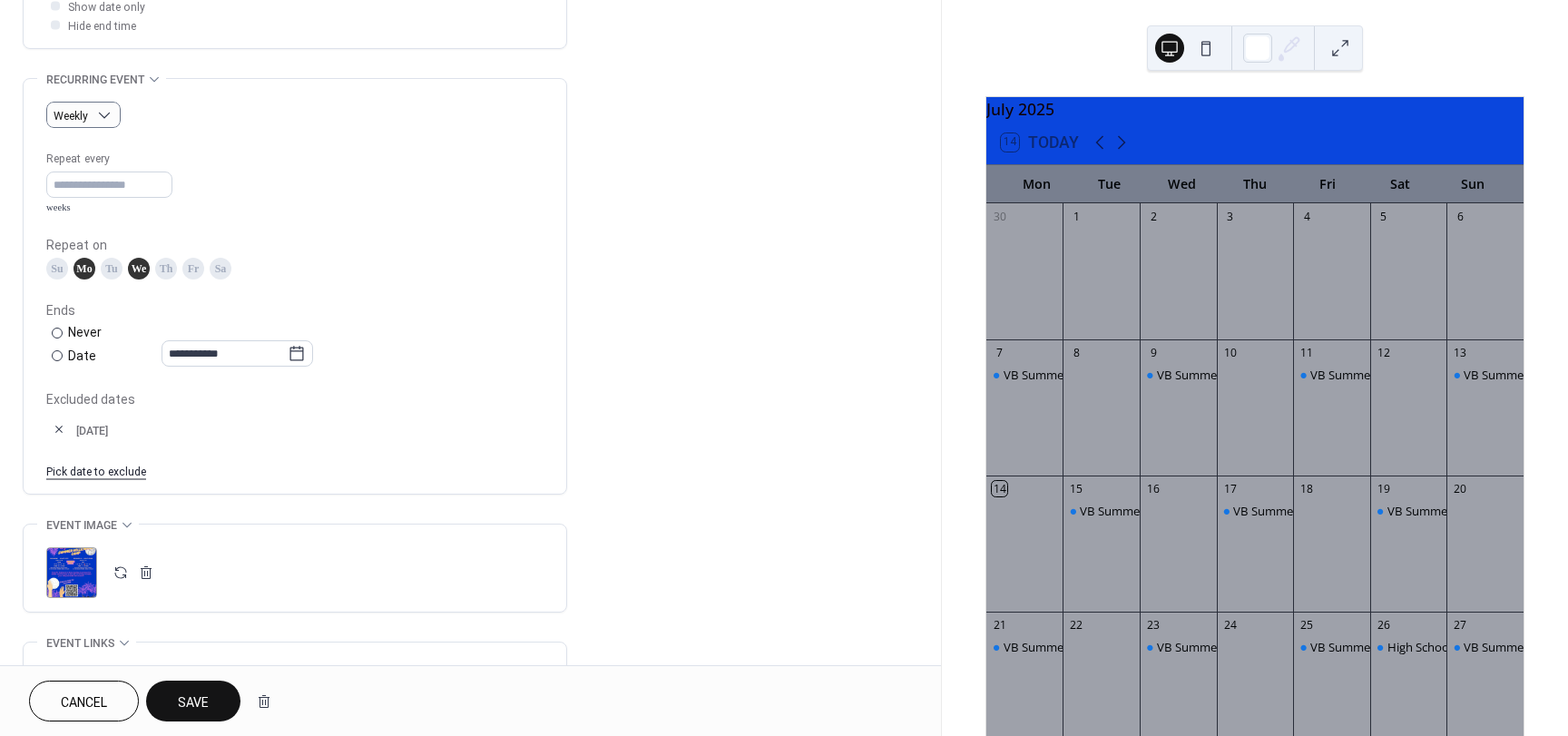 click on "Save" at bounding box center (193, 702) 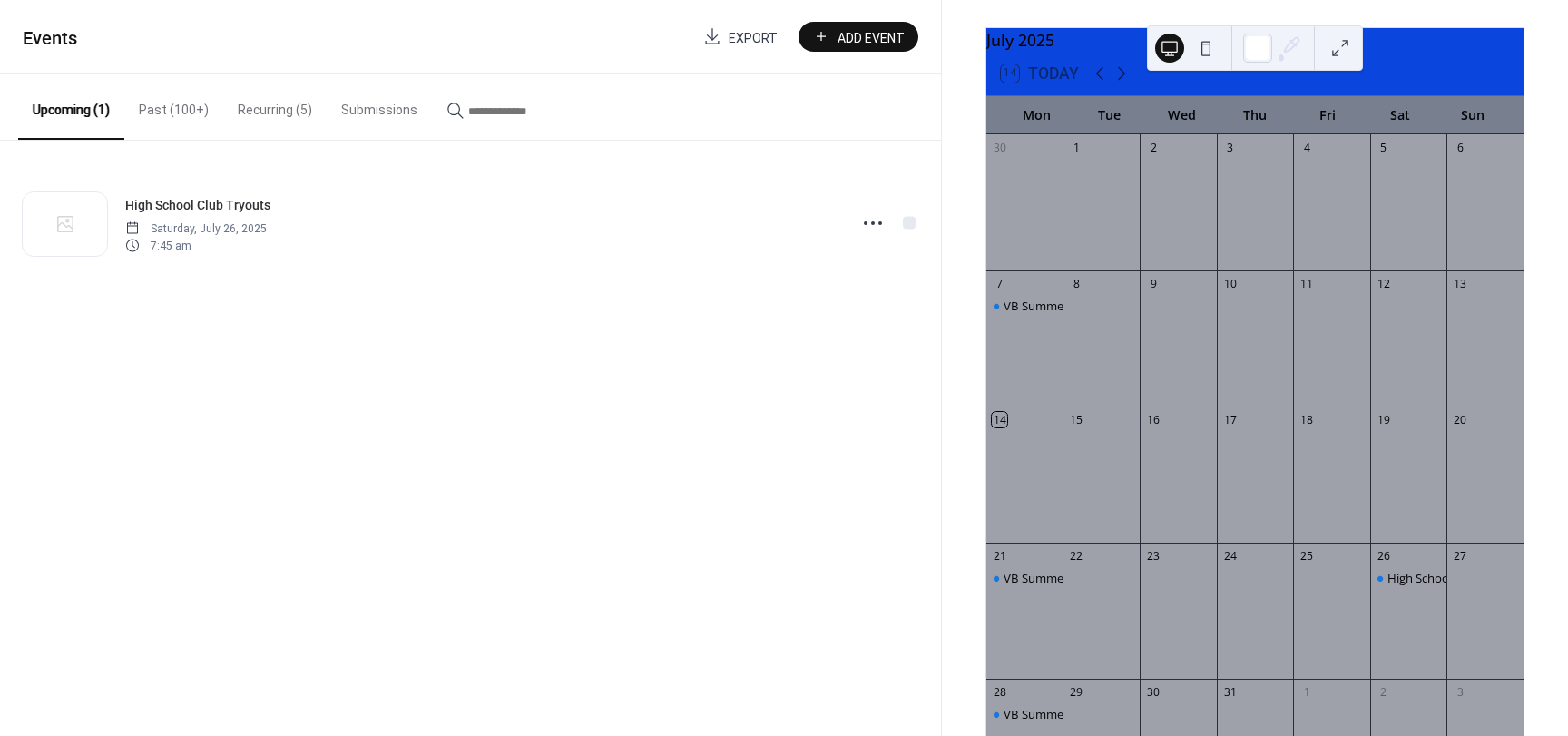 scroll, scrollTop: 272, scrollLeft: 0, axis: vertical 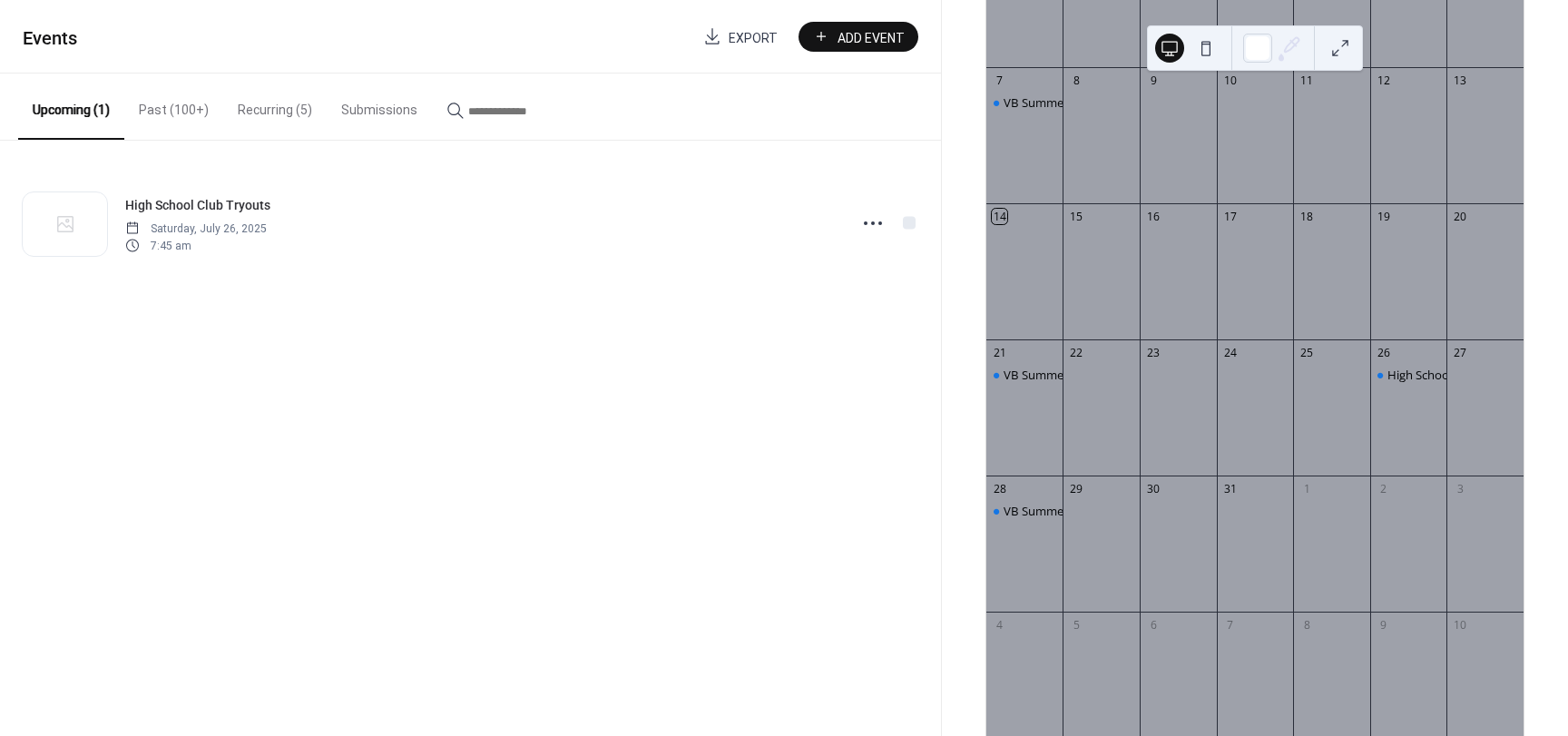 click on "Recurring (5)" at bounding box center (275, 105) 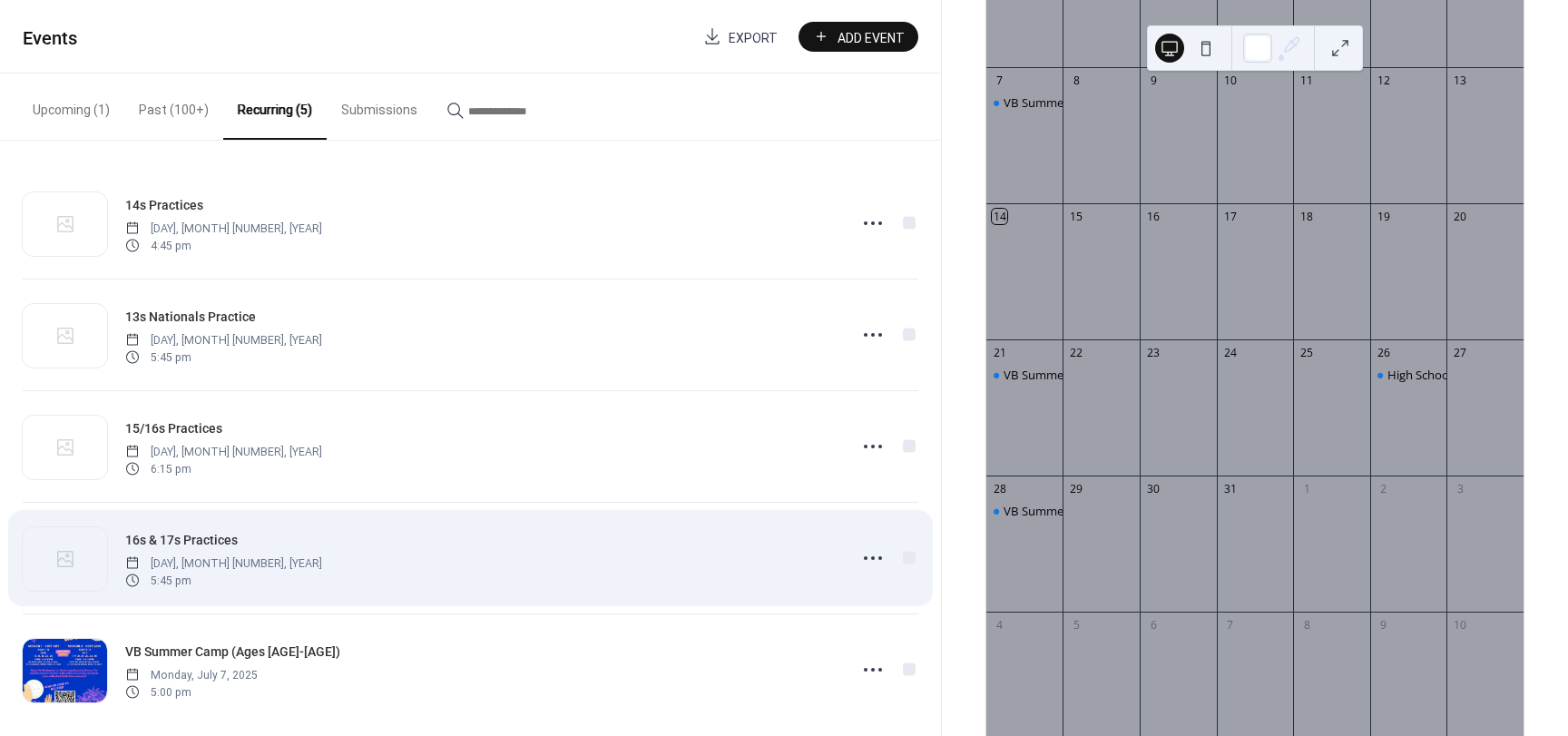 scroll, scrollTop: 16, scrollLeft: 0, axis: vertical 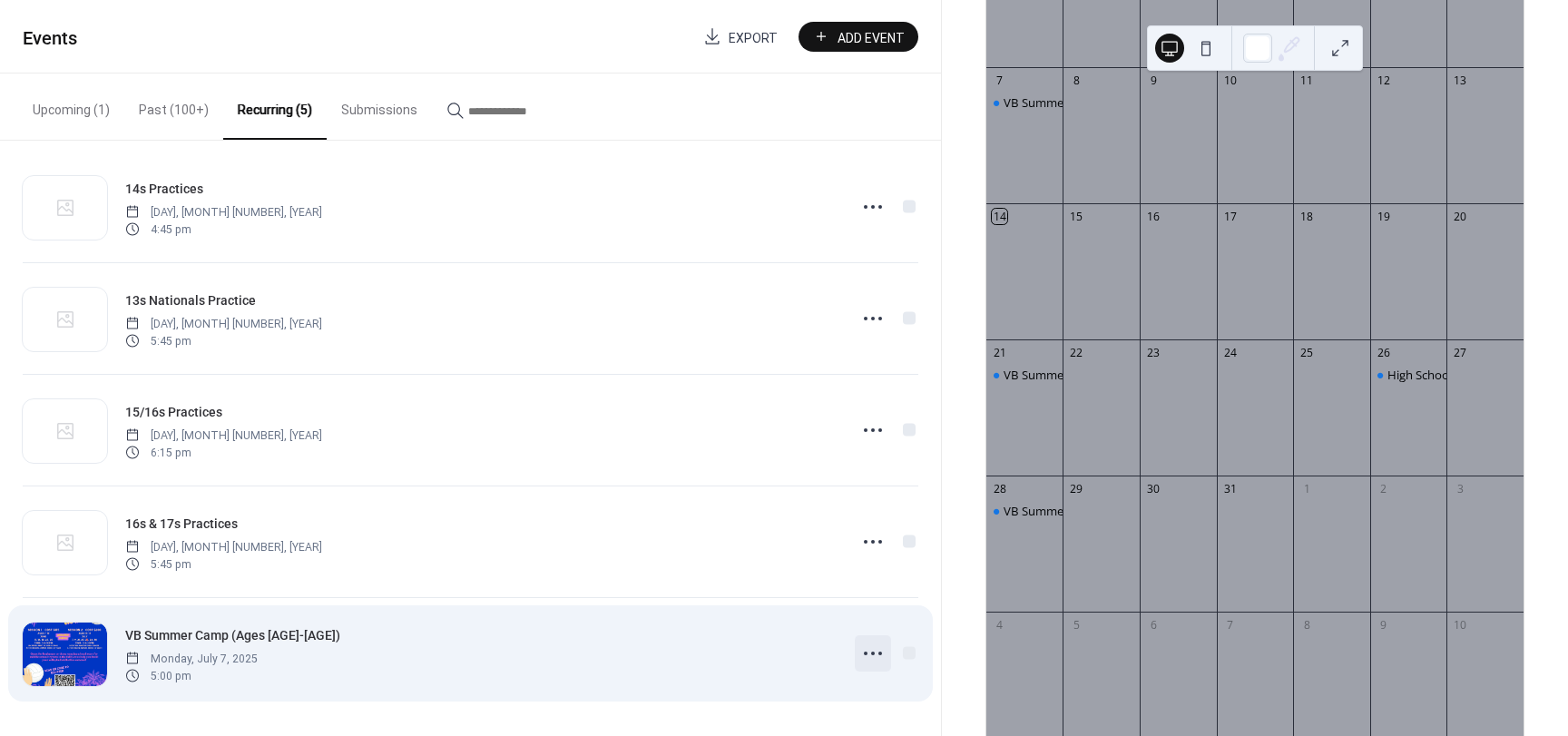 click 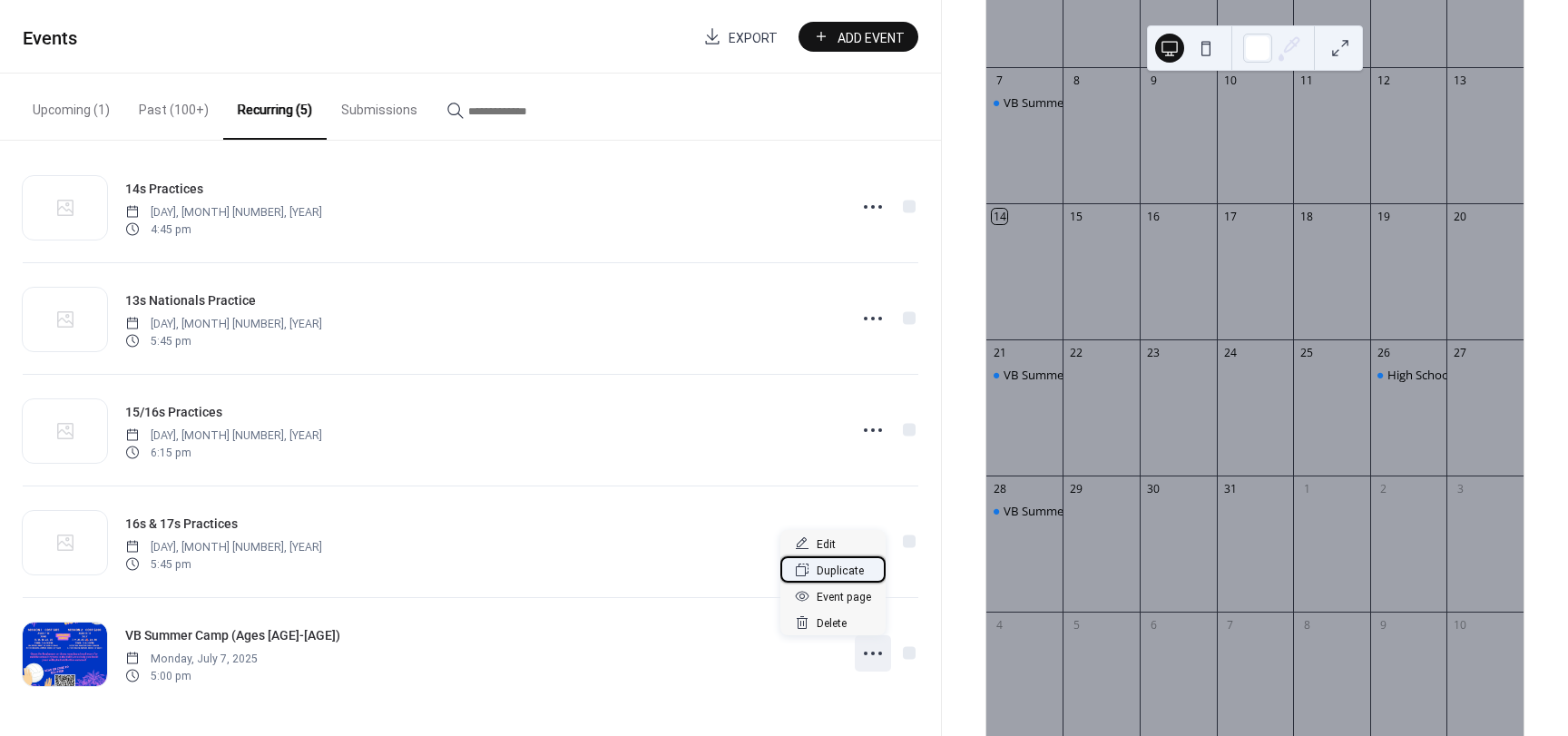 click on "Duplicate" at bounding box center [840, 571] 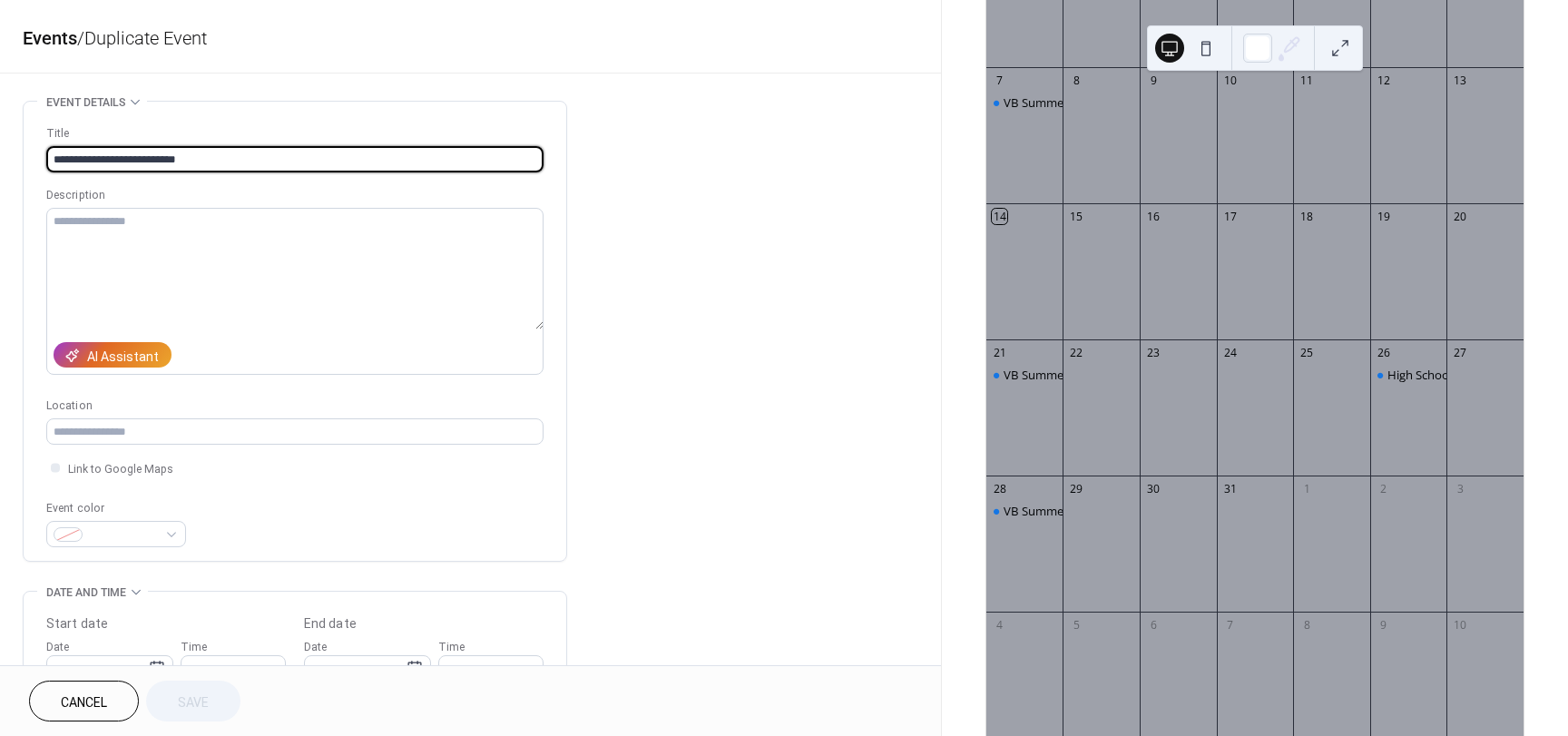 type on "**********" 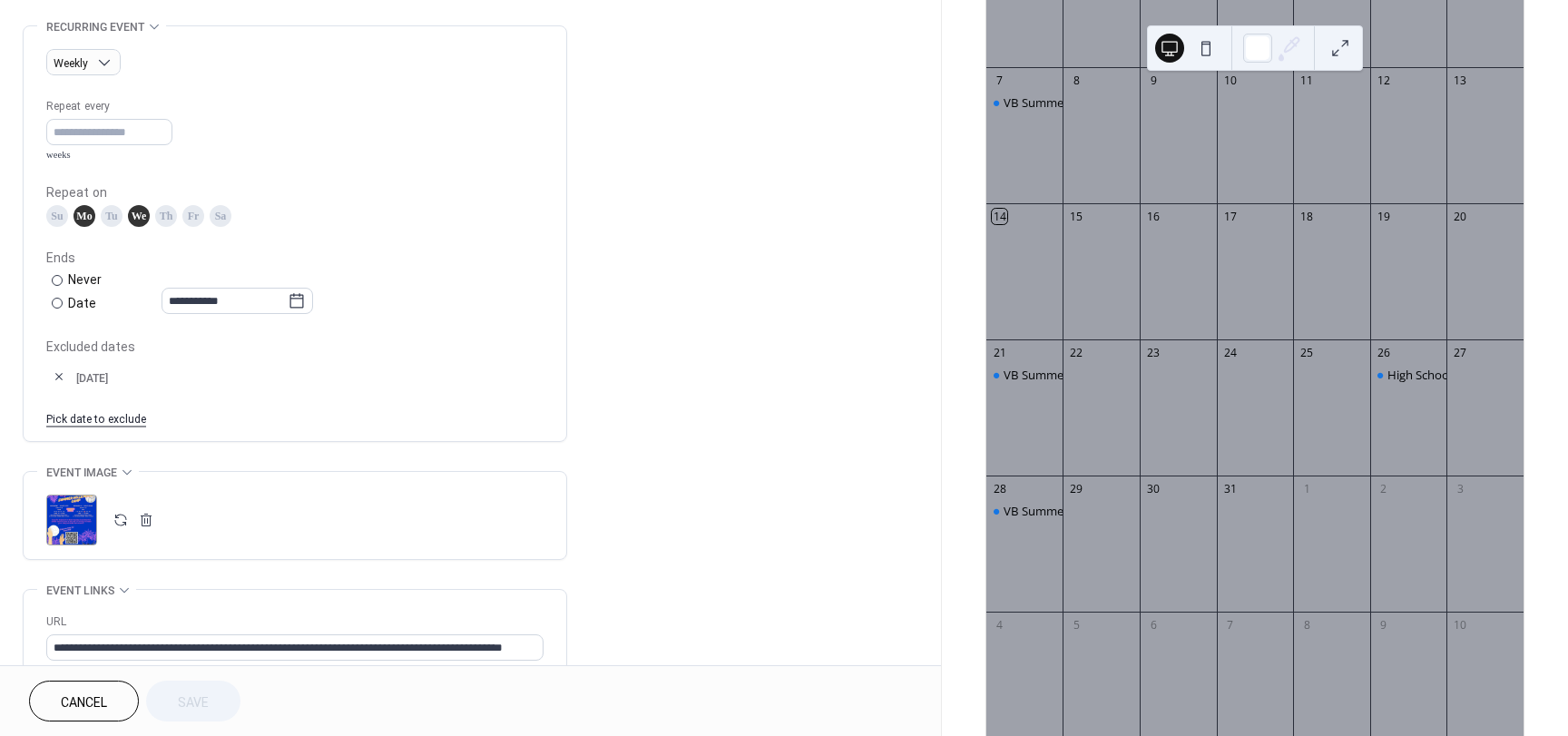 scroll, scrollTop: 817, scrollLeft: 0, axis: vertical 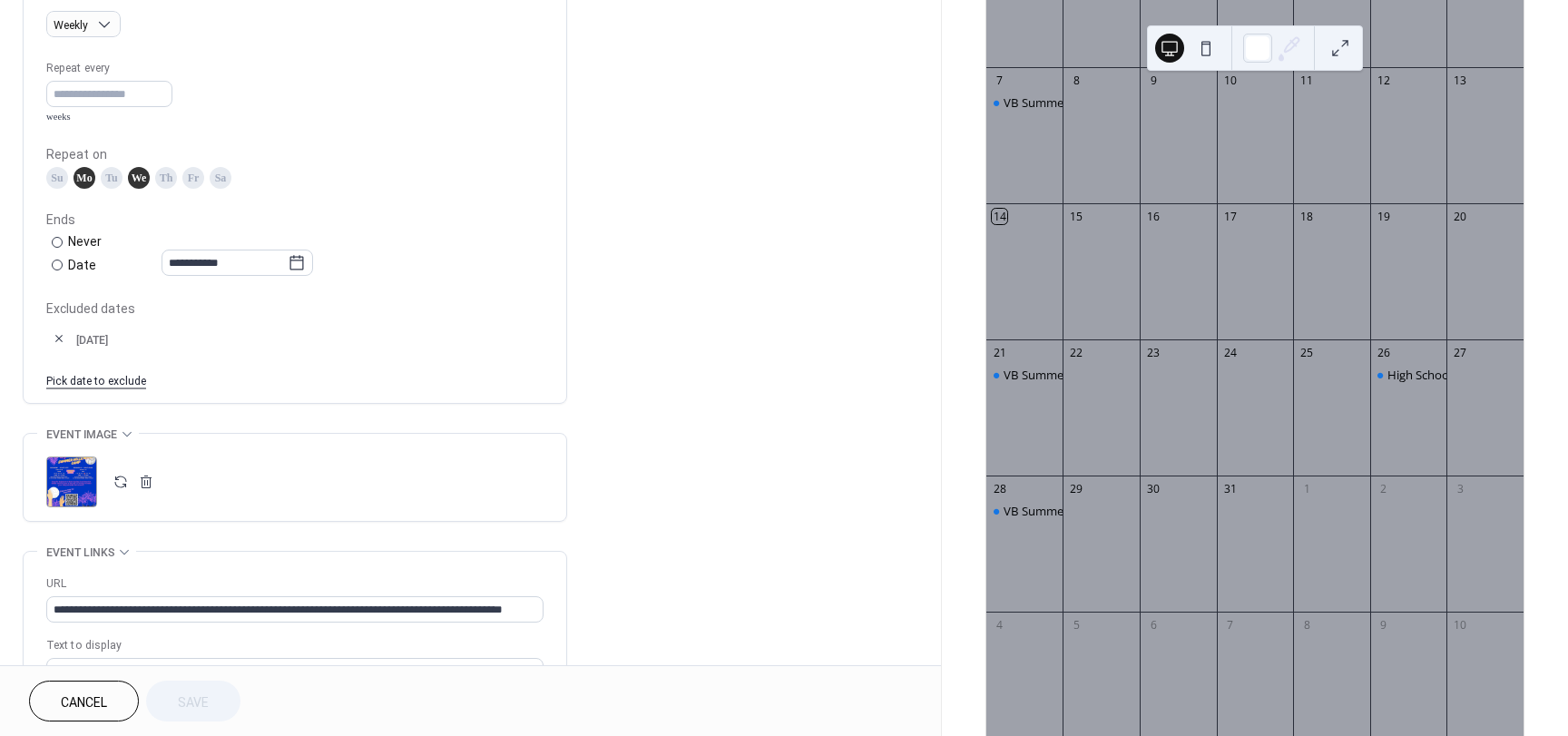click on "Mo" at bounding box center [84, 178] 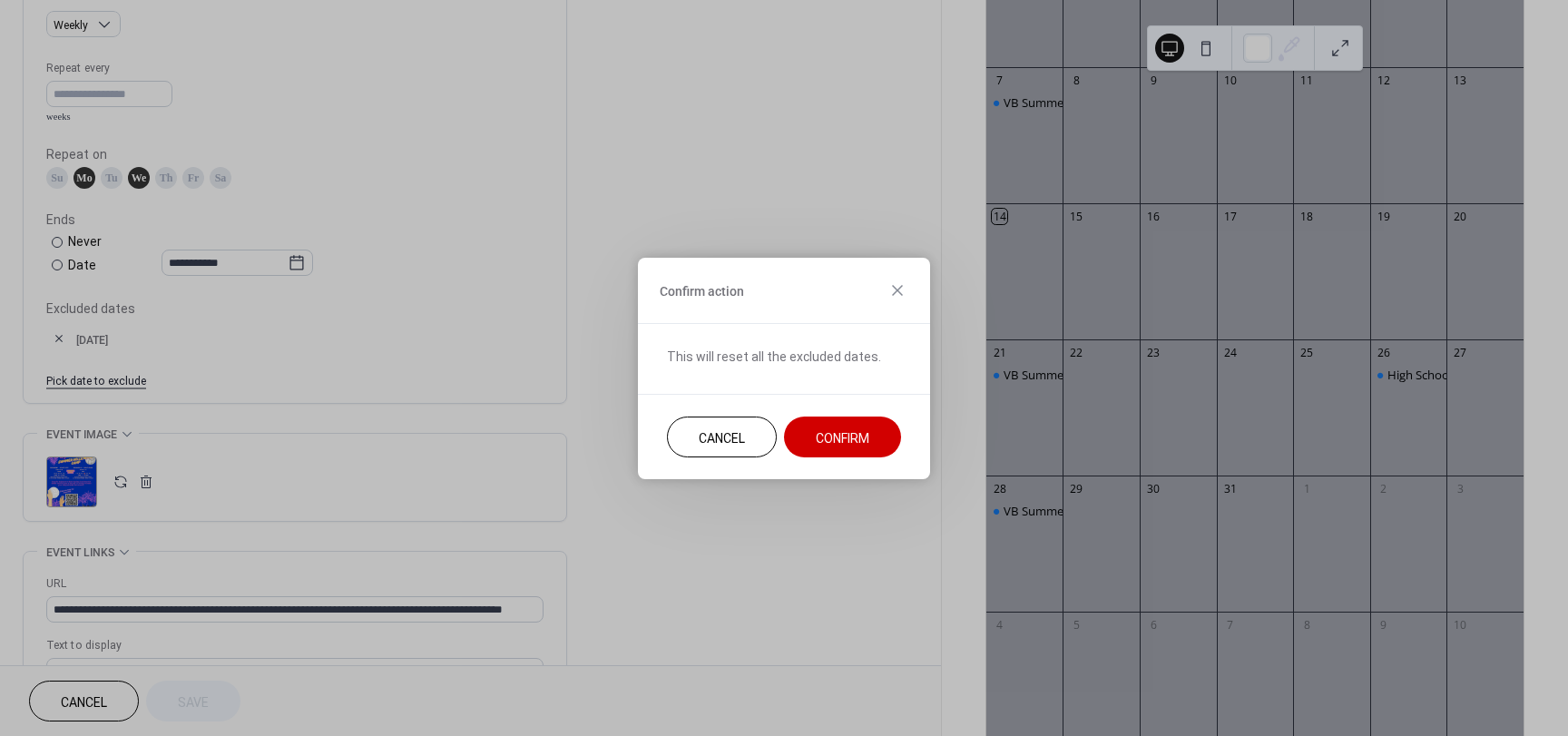 click on "Confirm" at bounding box center [842, 437] 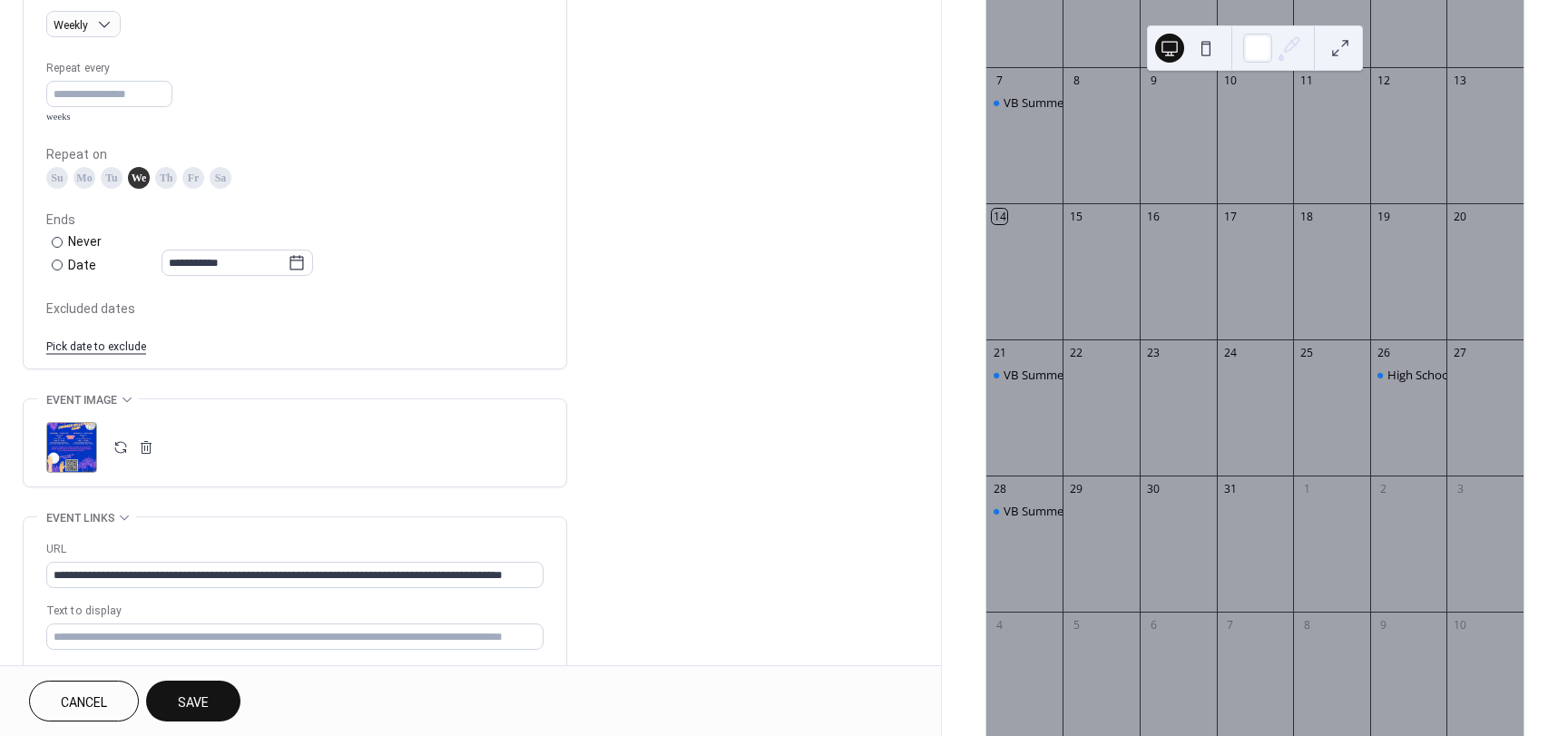 click on "Pick date to exclude" at bounding box center [96, 345] 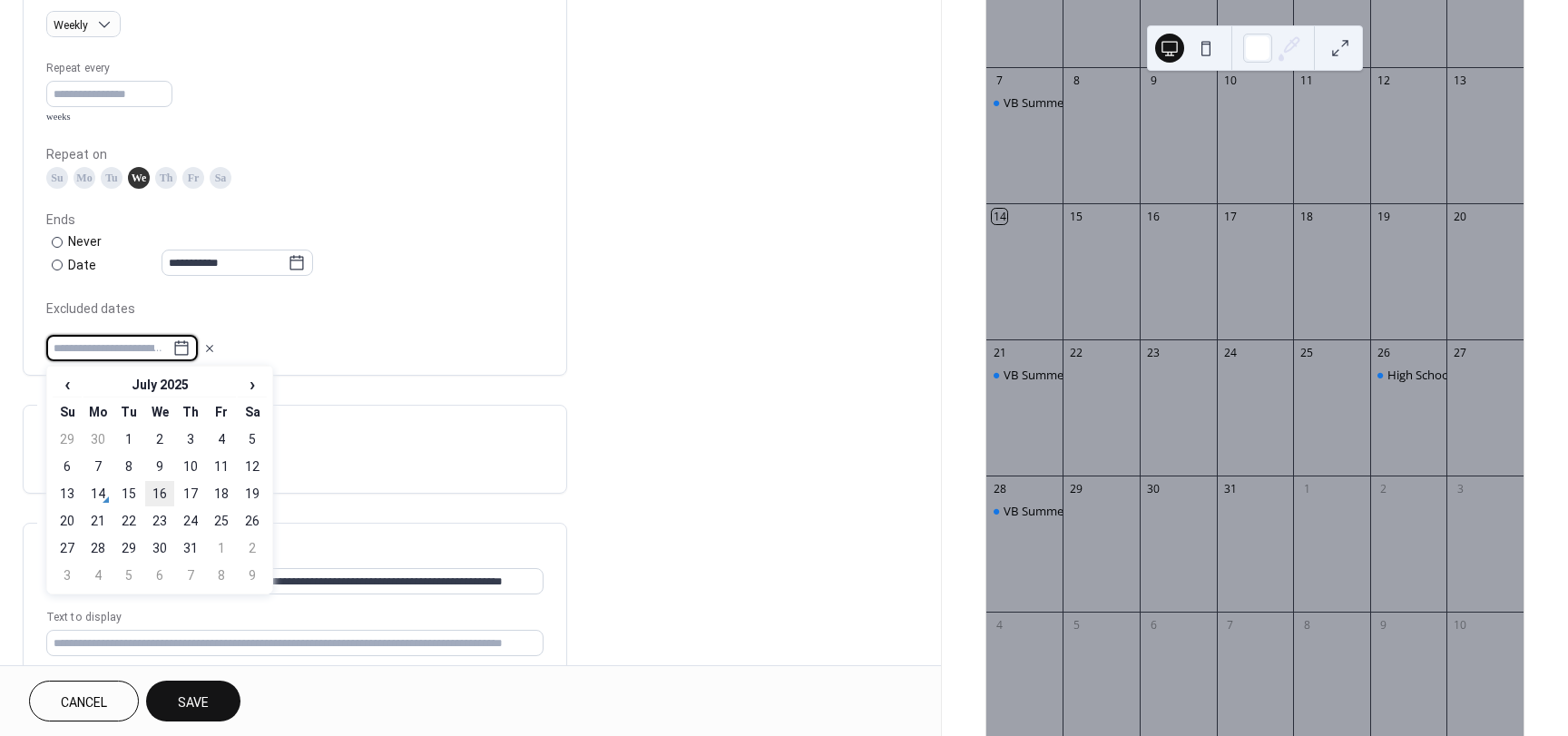 click on "16" at bounding box center [160, 494] 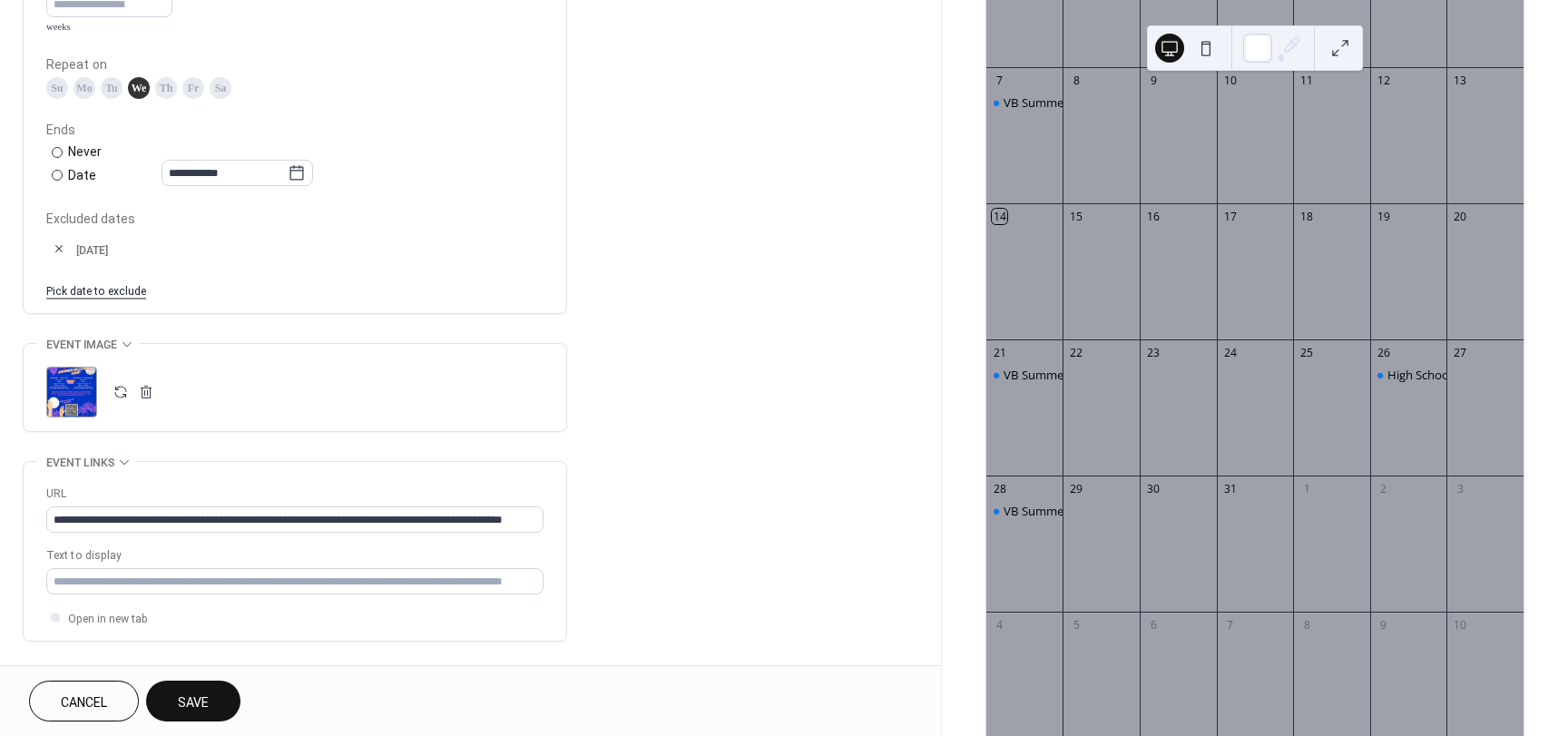 scroll, scrollTop: 908, scrollLeft: 0, axis: vertical 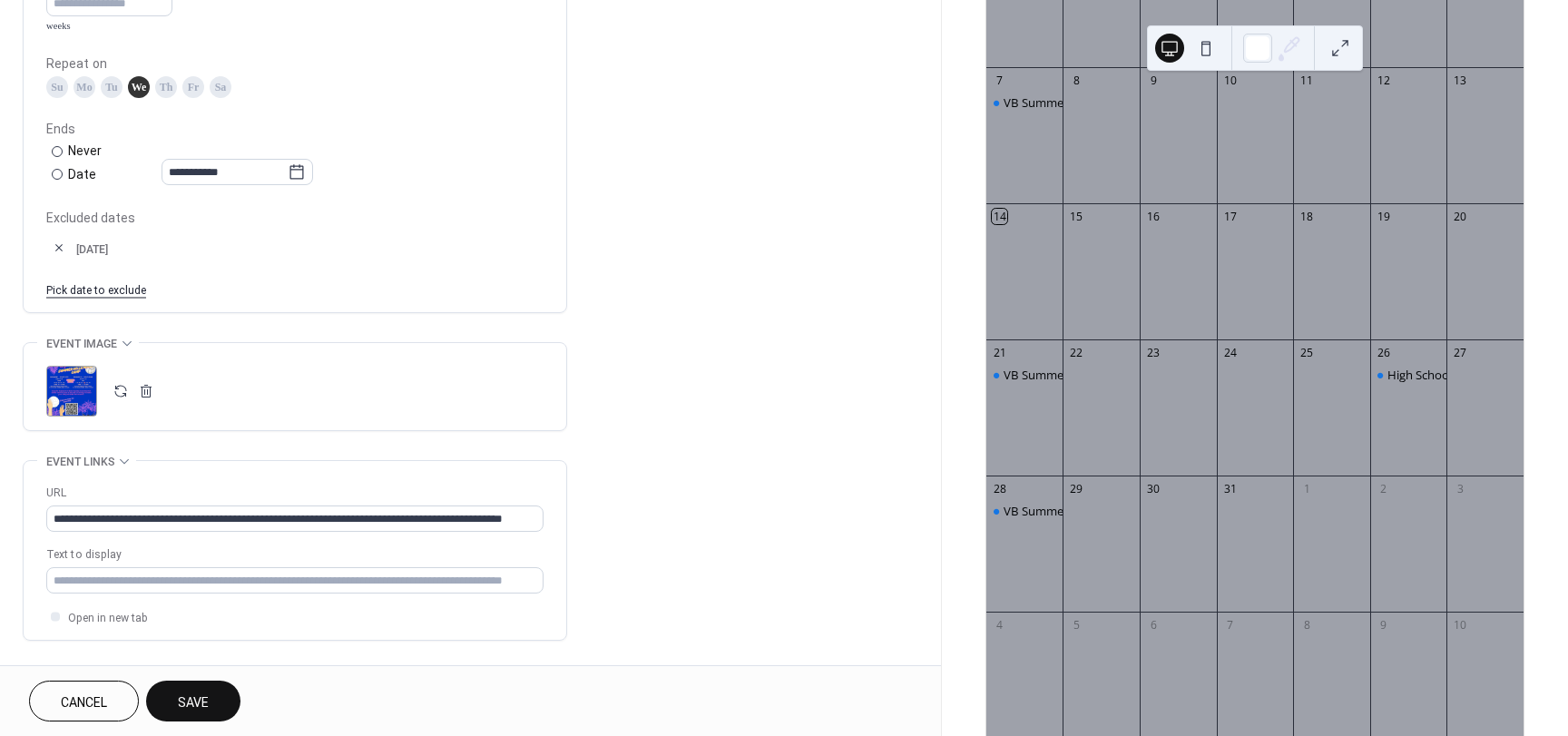 click on "Save" at bounding box center [193, 702] 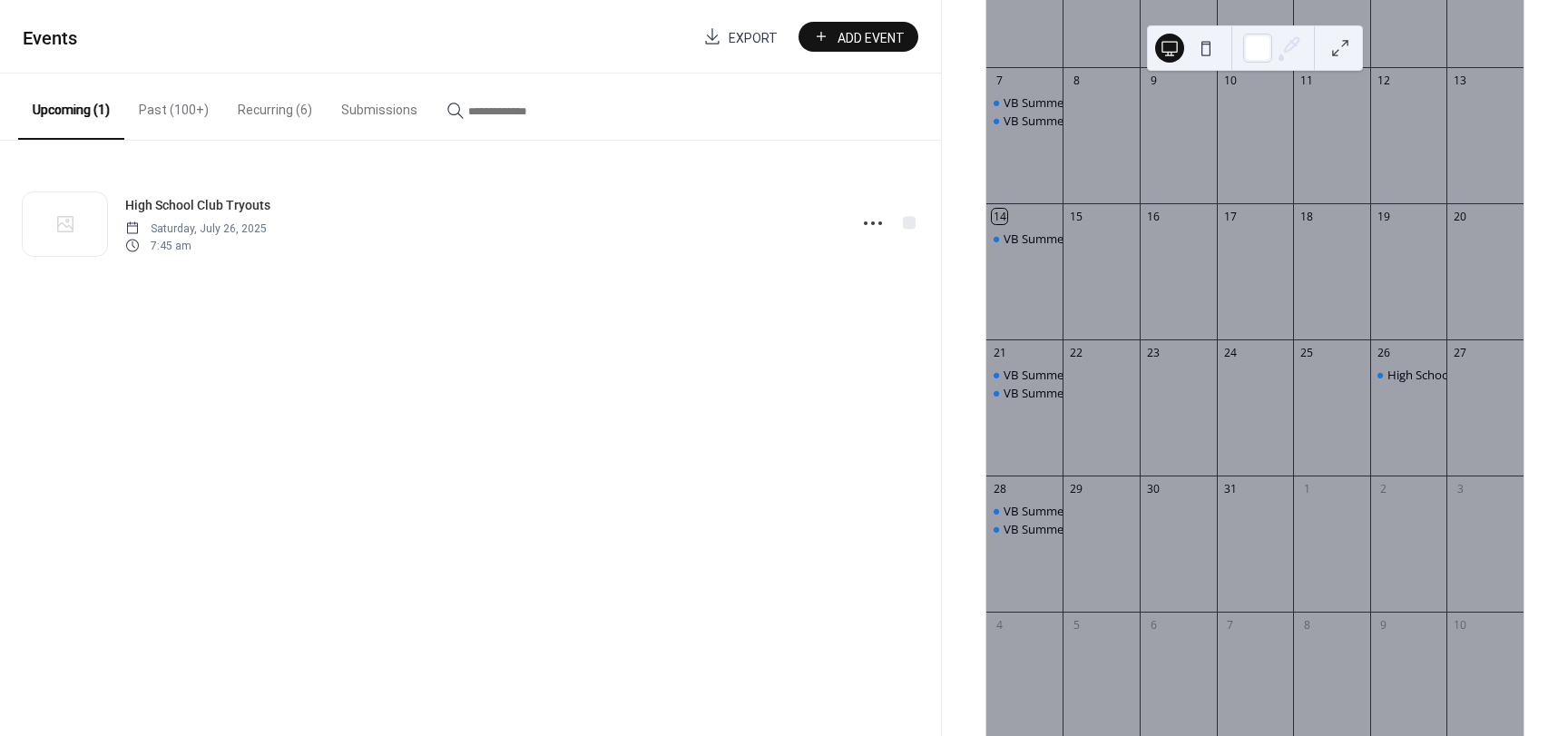 click on "Recurring (6)" at bounding box center [275, 105] 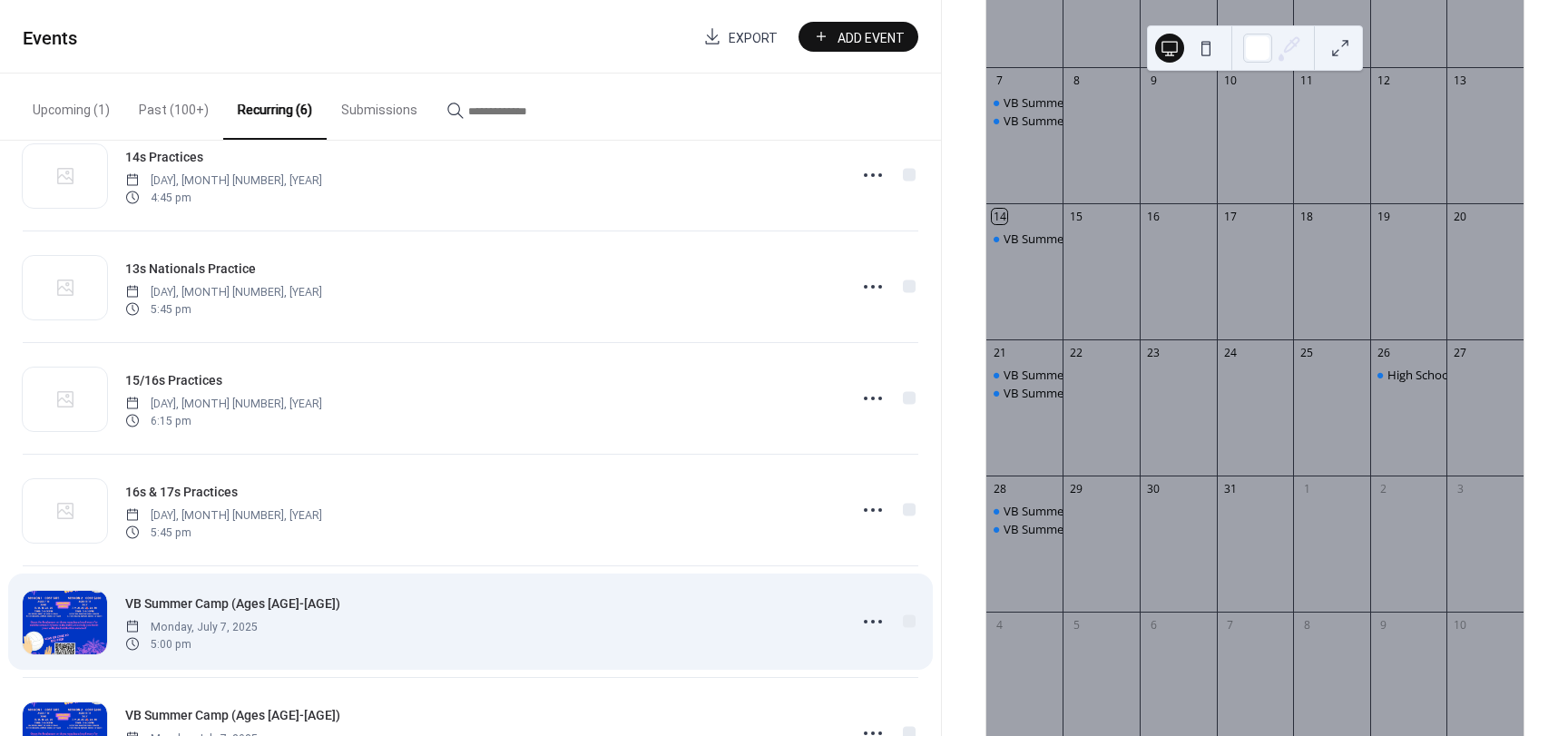 scroll, scrollTop: 128, scrollLeft: 0, axis: vertical 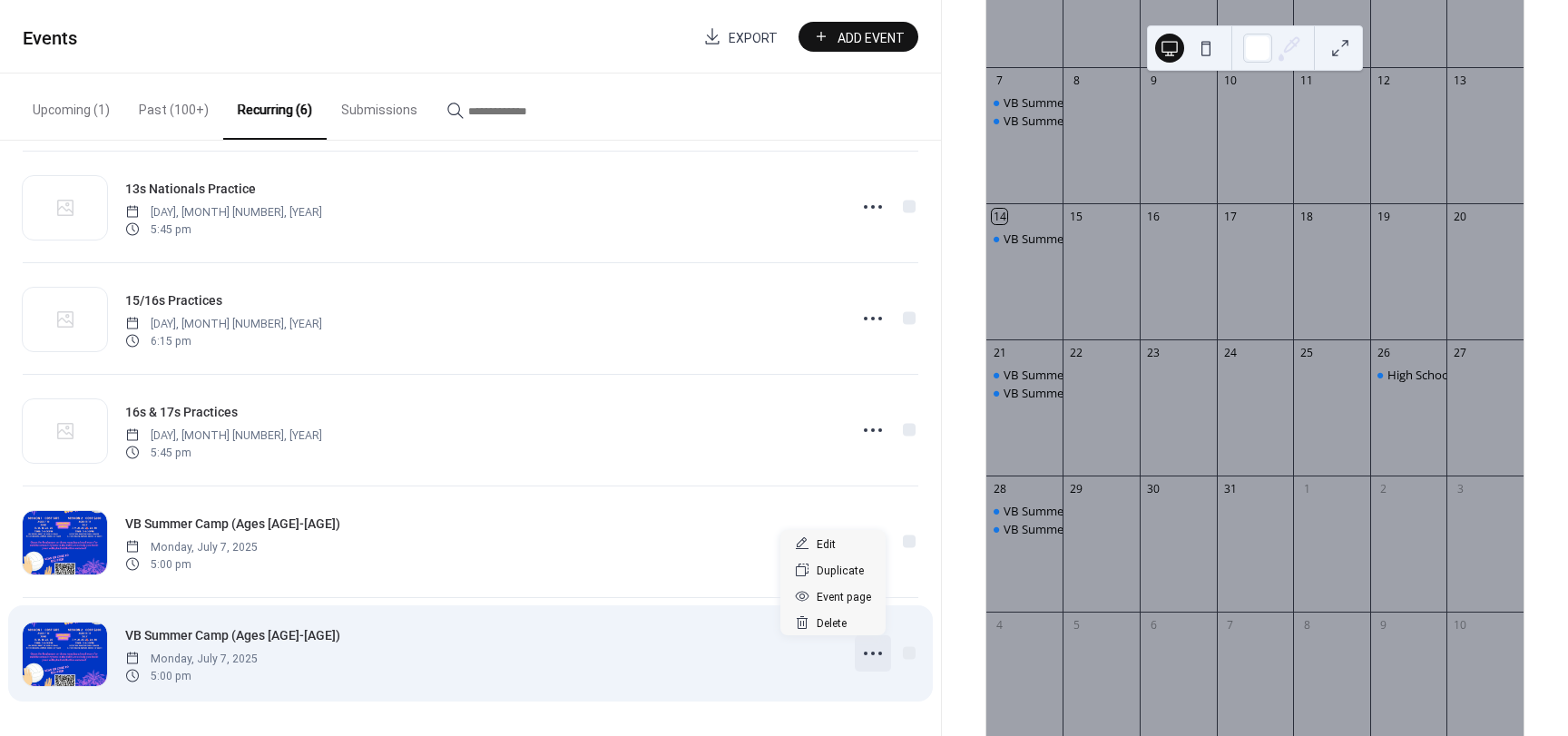 click 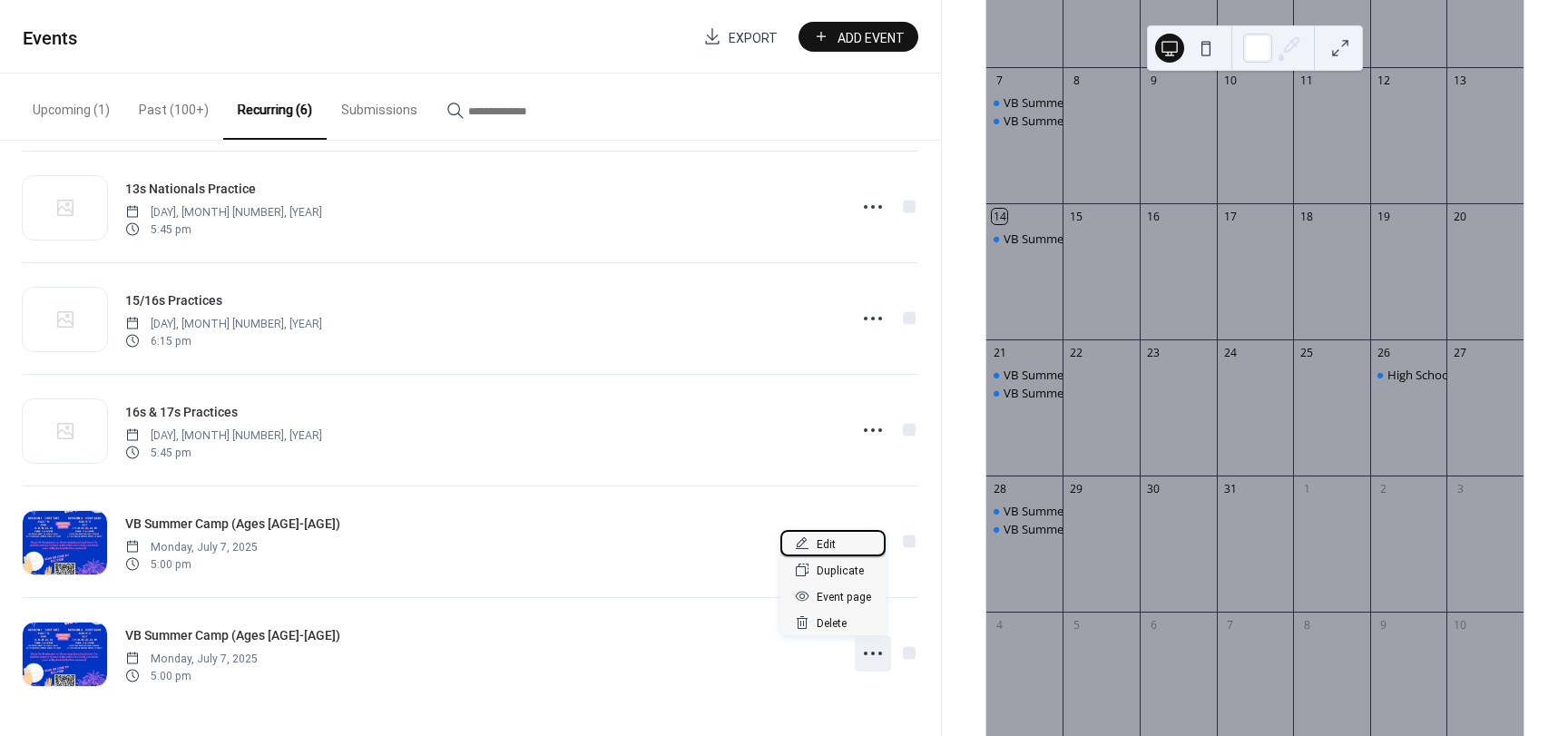 click on "Edit" at bounding box center (826, 545) 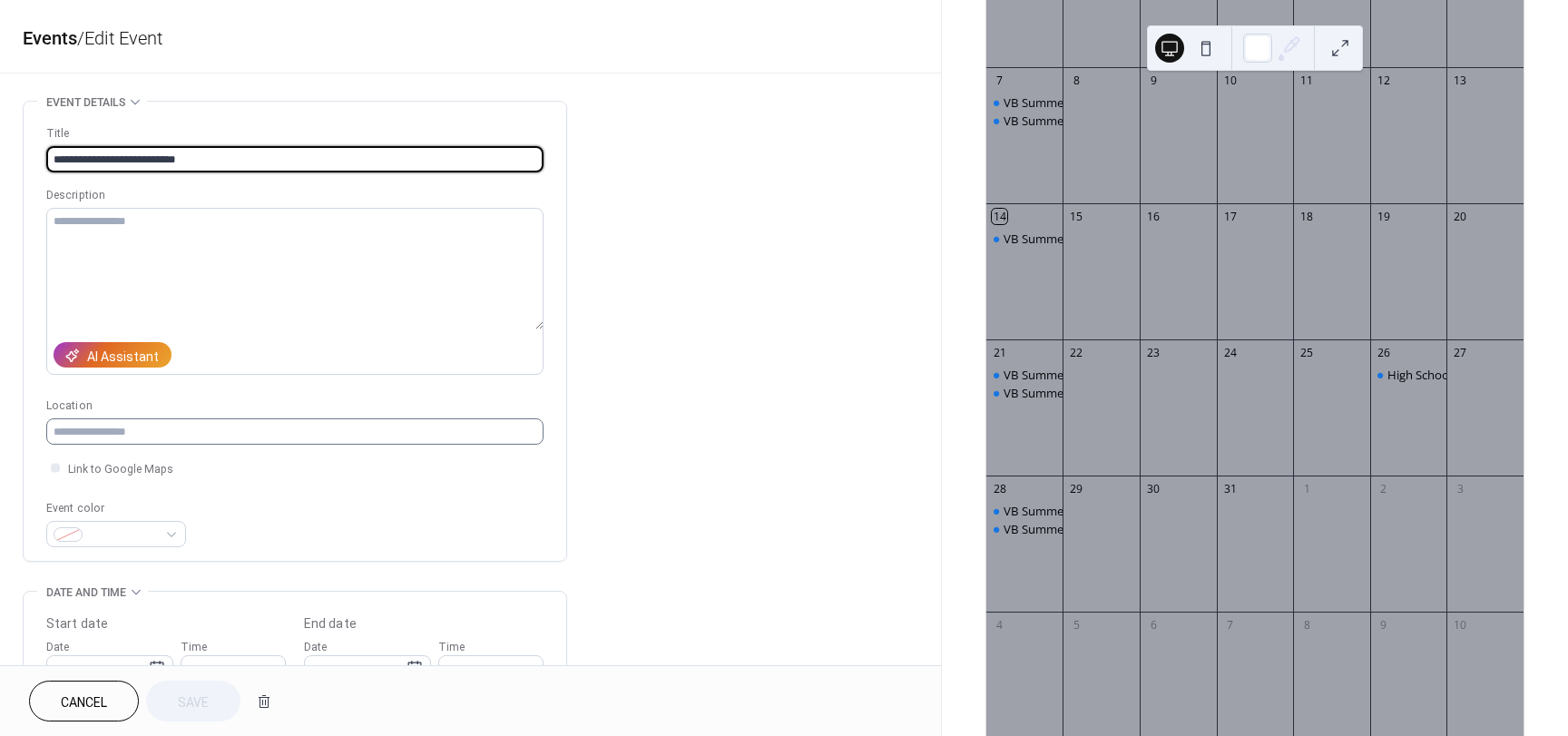 type on "**********" 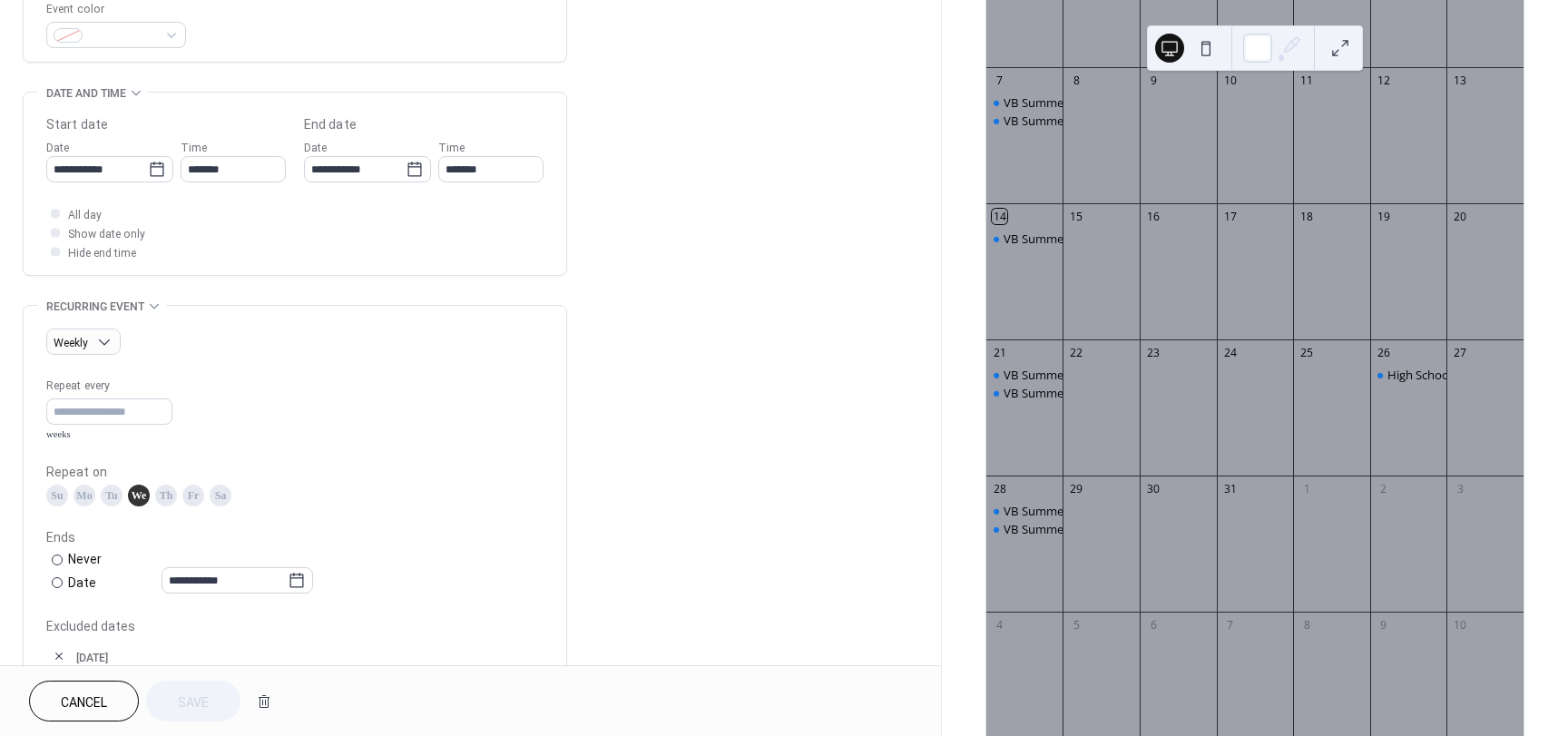 scroll, scrollTop: 545, scrollLeft: 0, axis: vertical 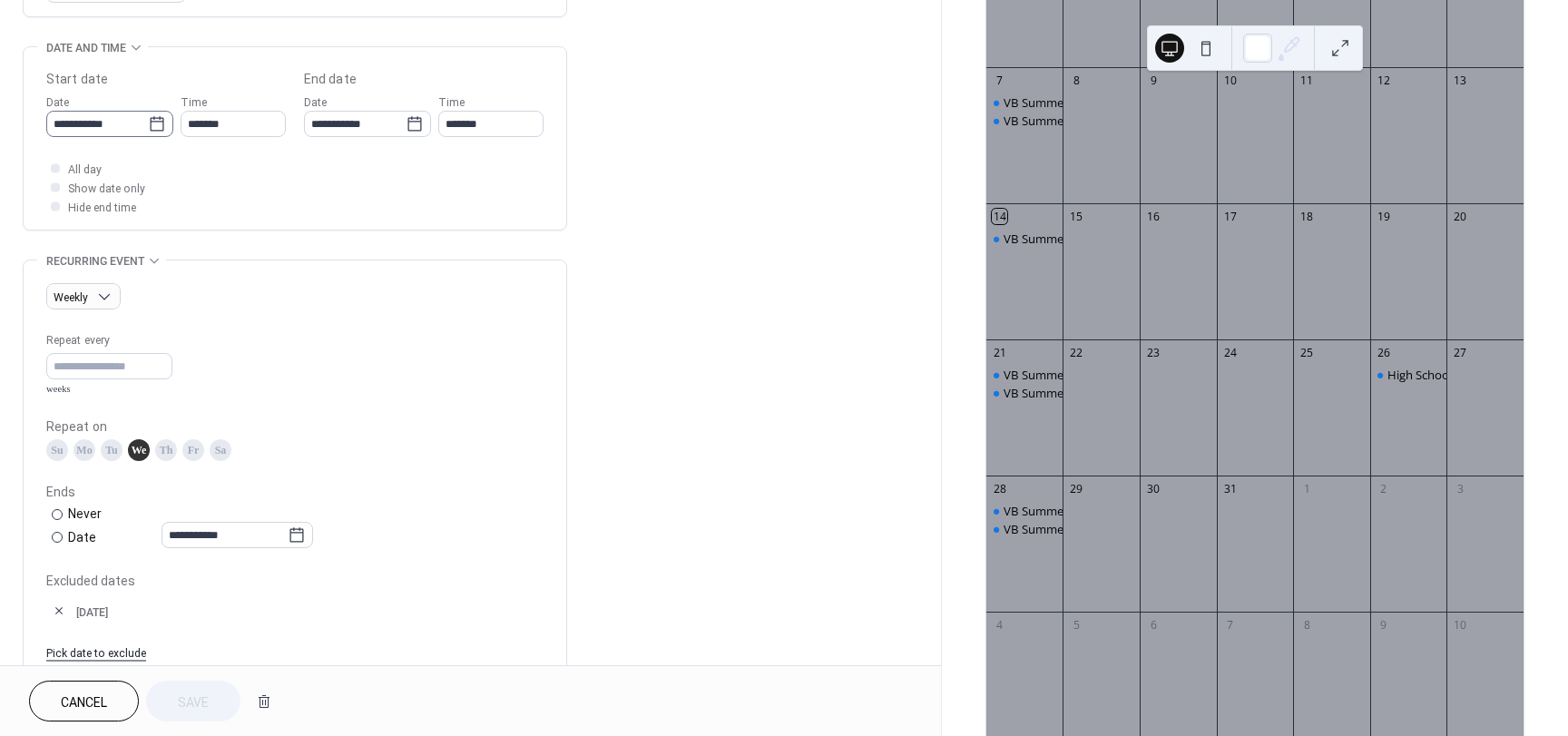 click 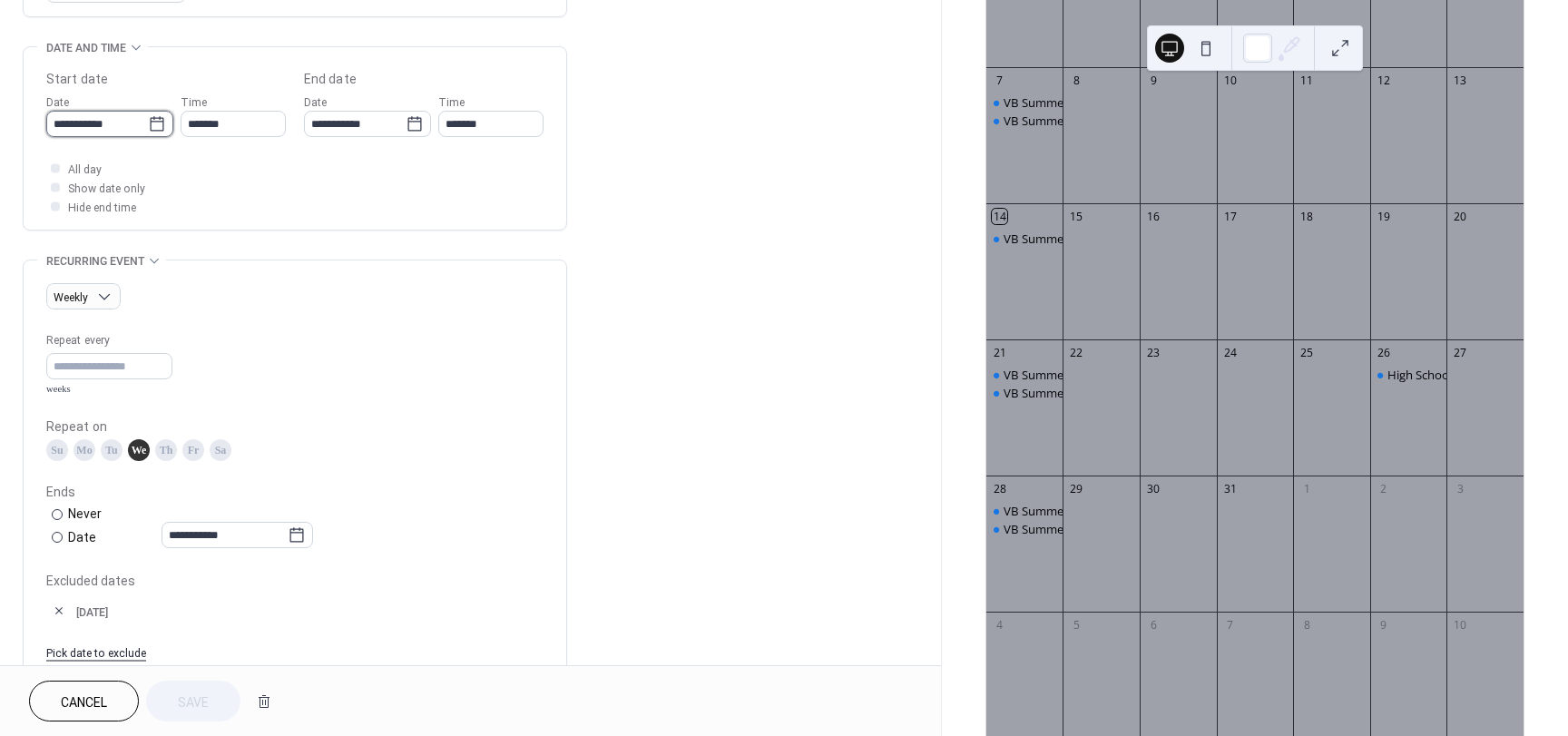 click on "**********" at bounding box center (97, 123) 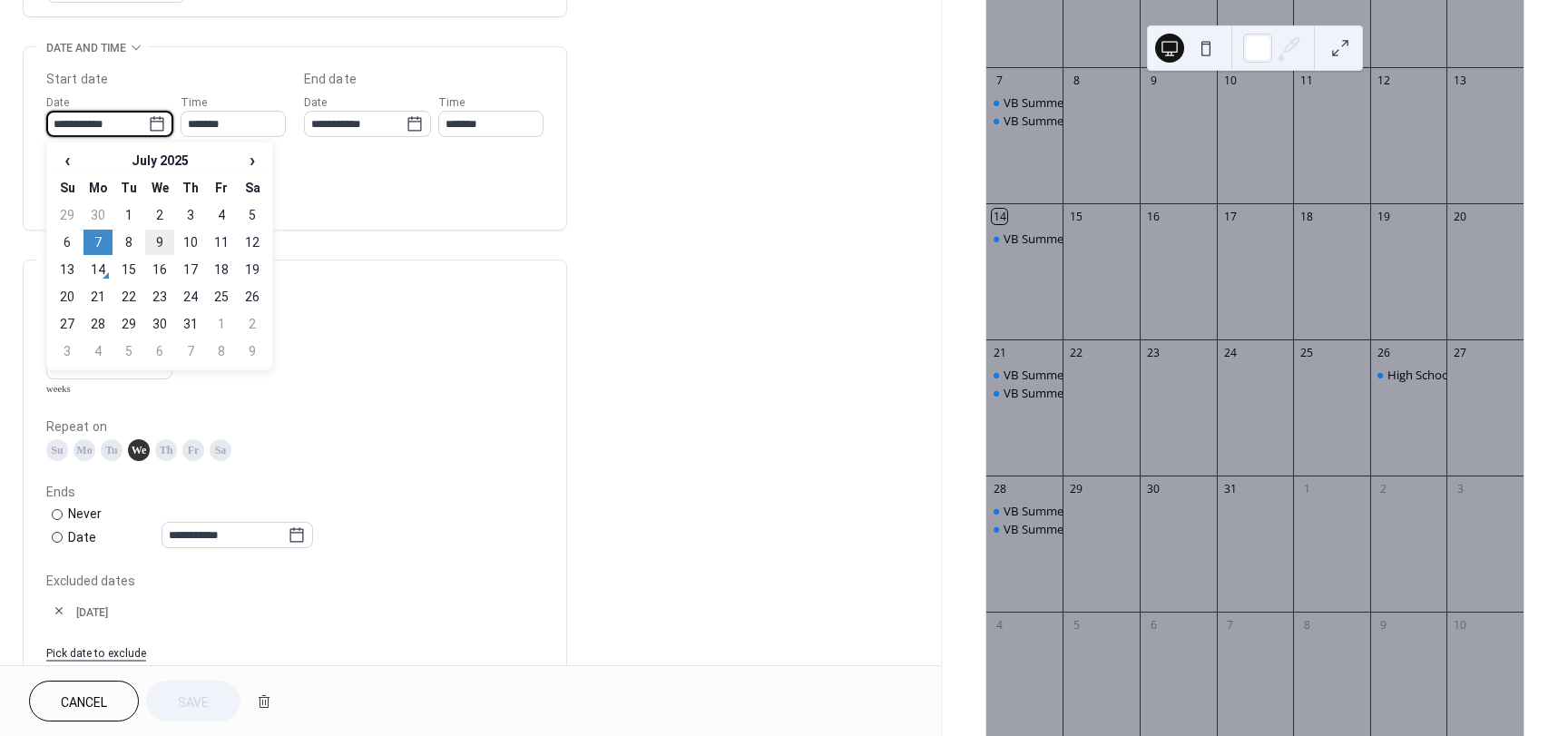 click on "9" at bounding box center (160, 242) 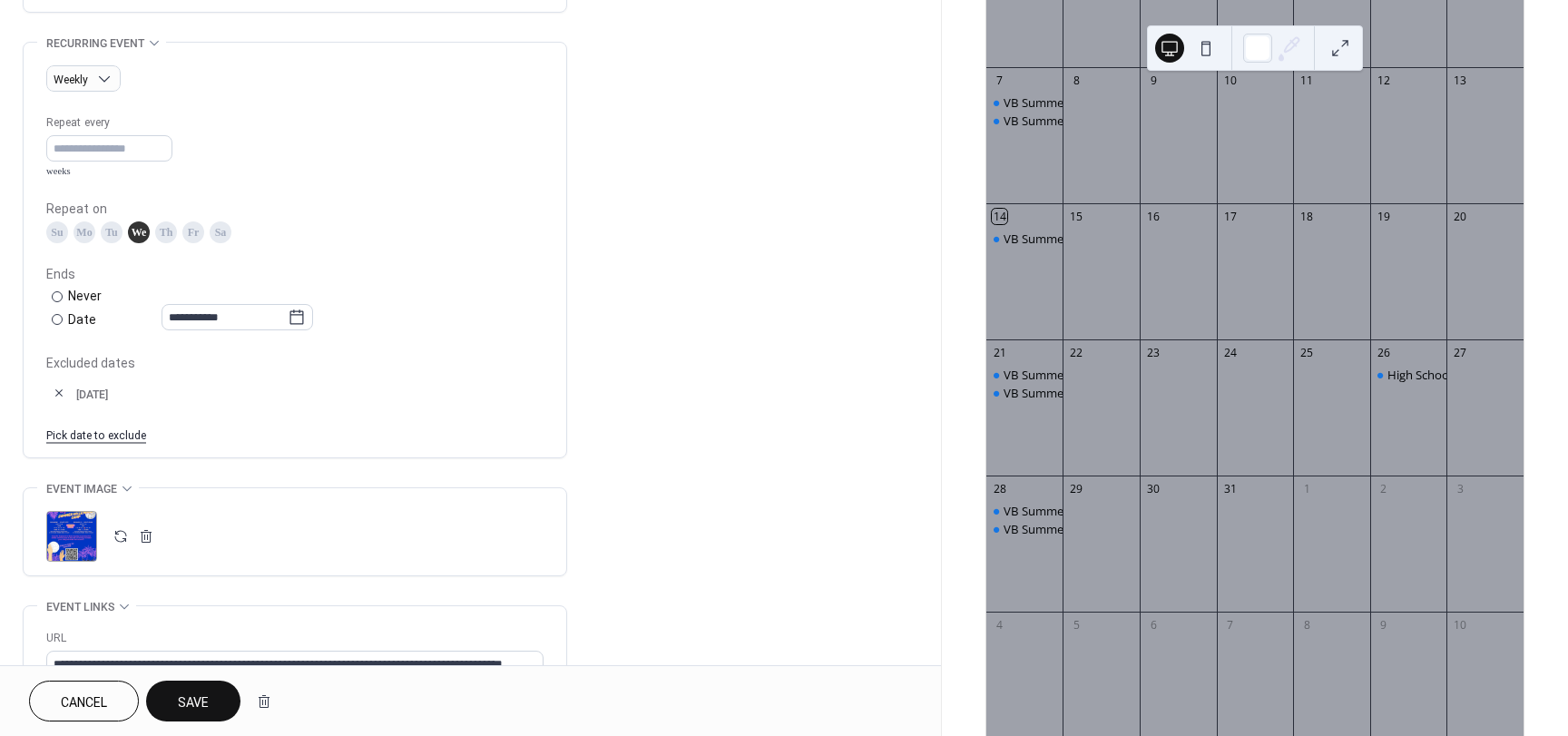 scroll, scrollTop: 817, scrollLeft: 0, axis: vertical 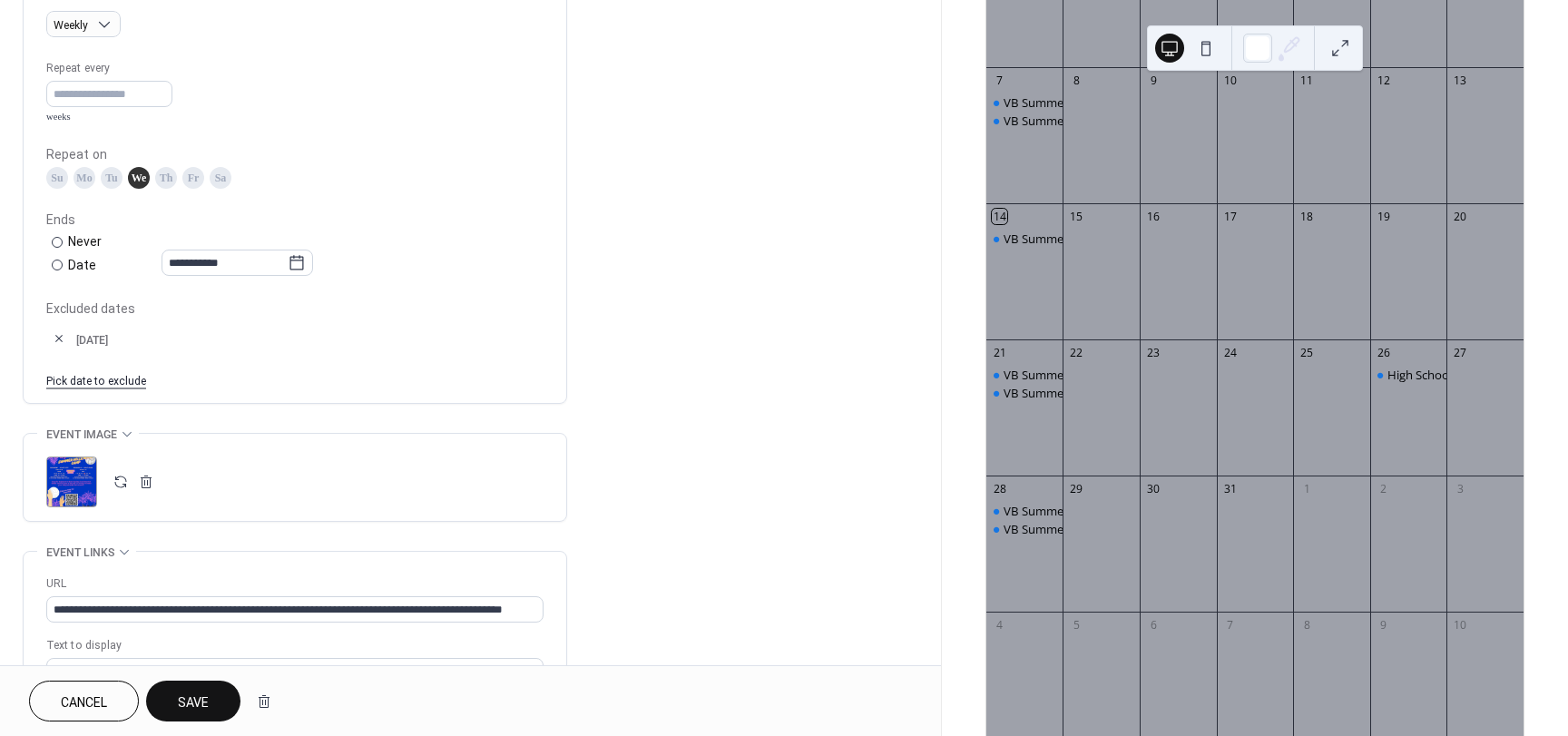 click on "Save" at bounding box center [193, 701] 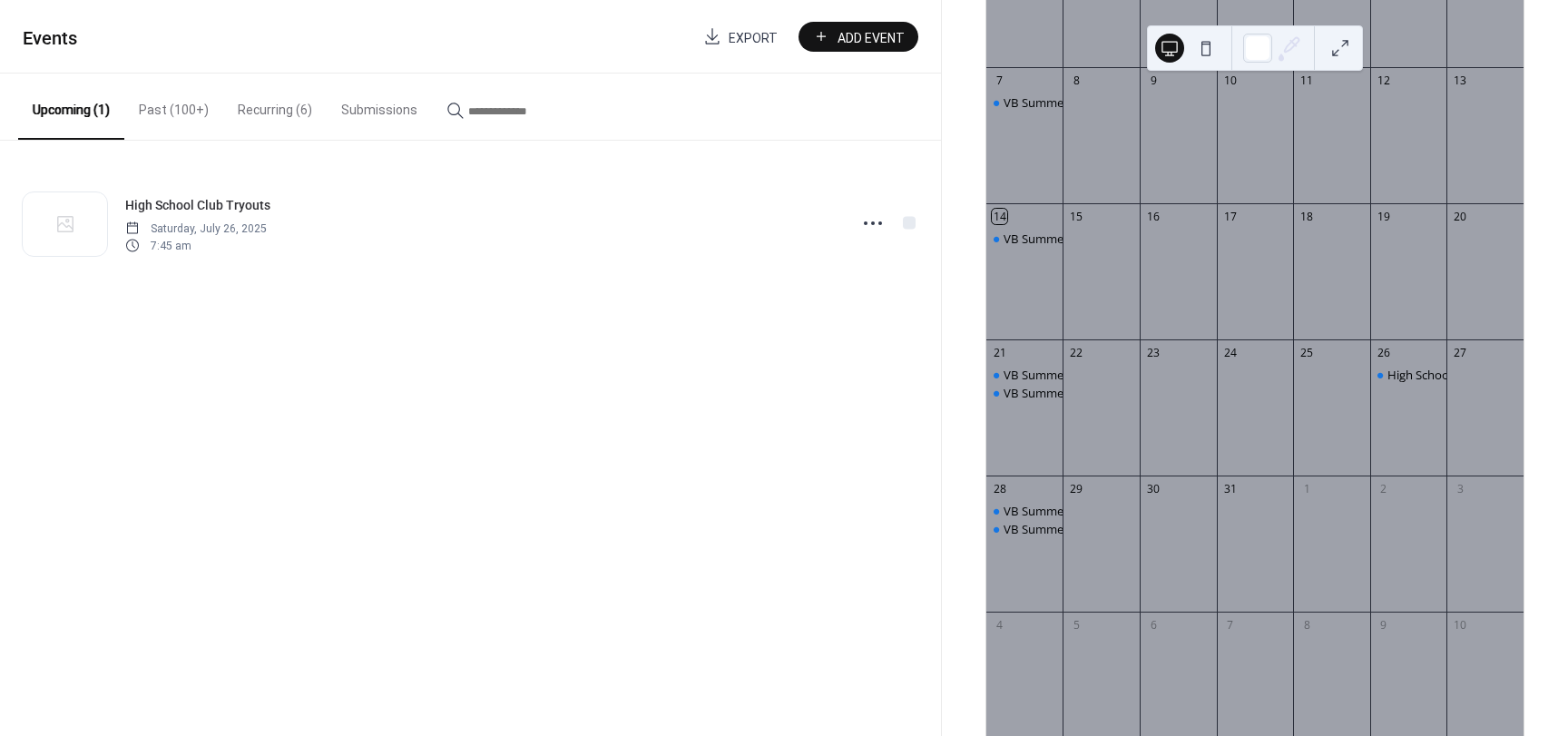click on "Recurring (6)" at bounding box center [275, 105] 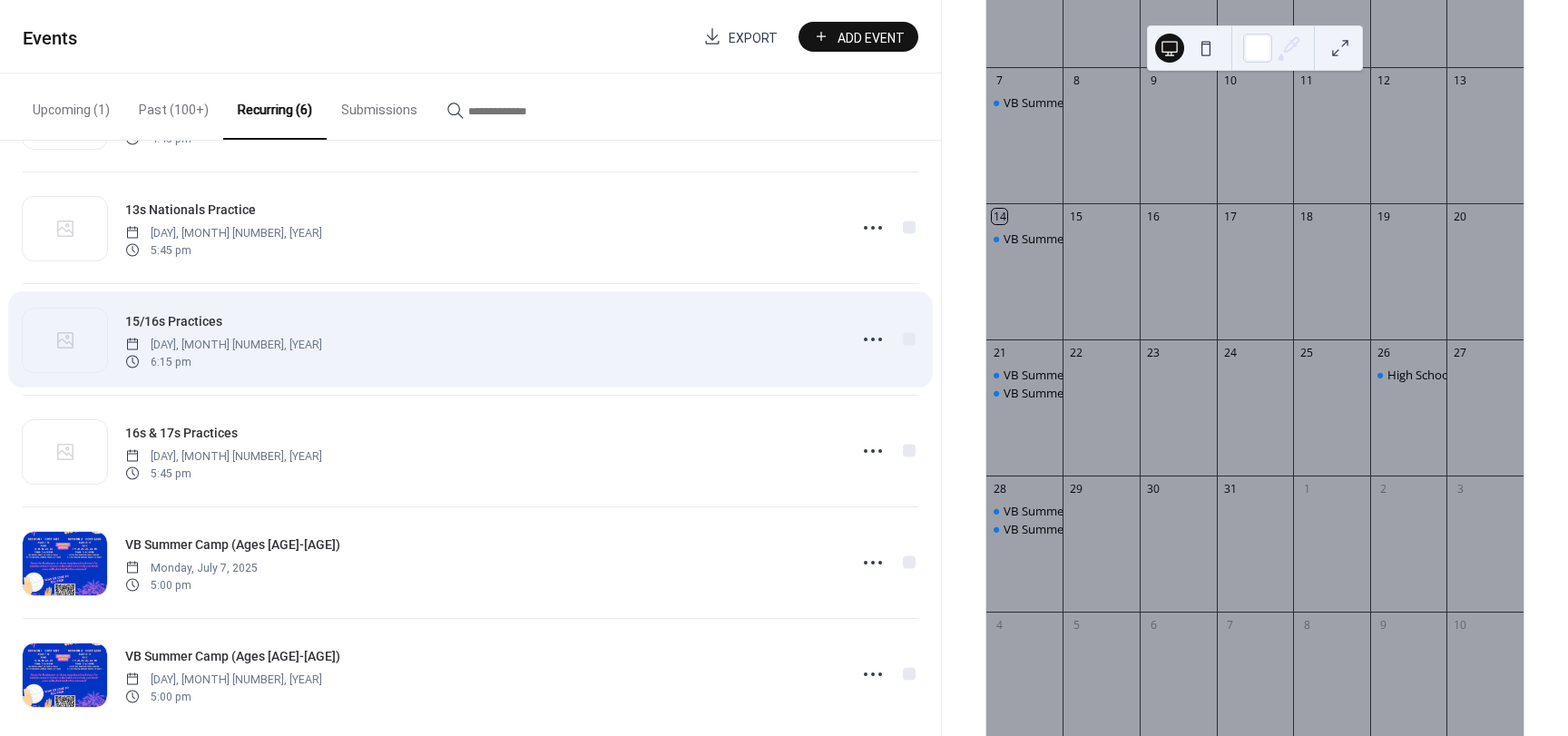 scroll, scrollTop: 128, scrollLeft: 0, axis: vertical 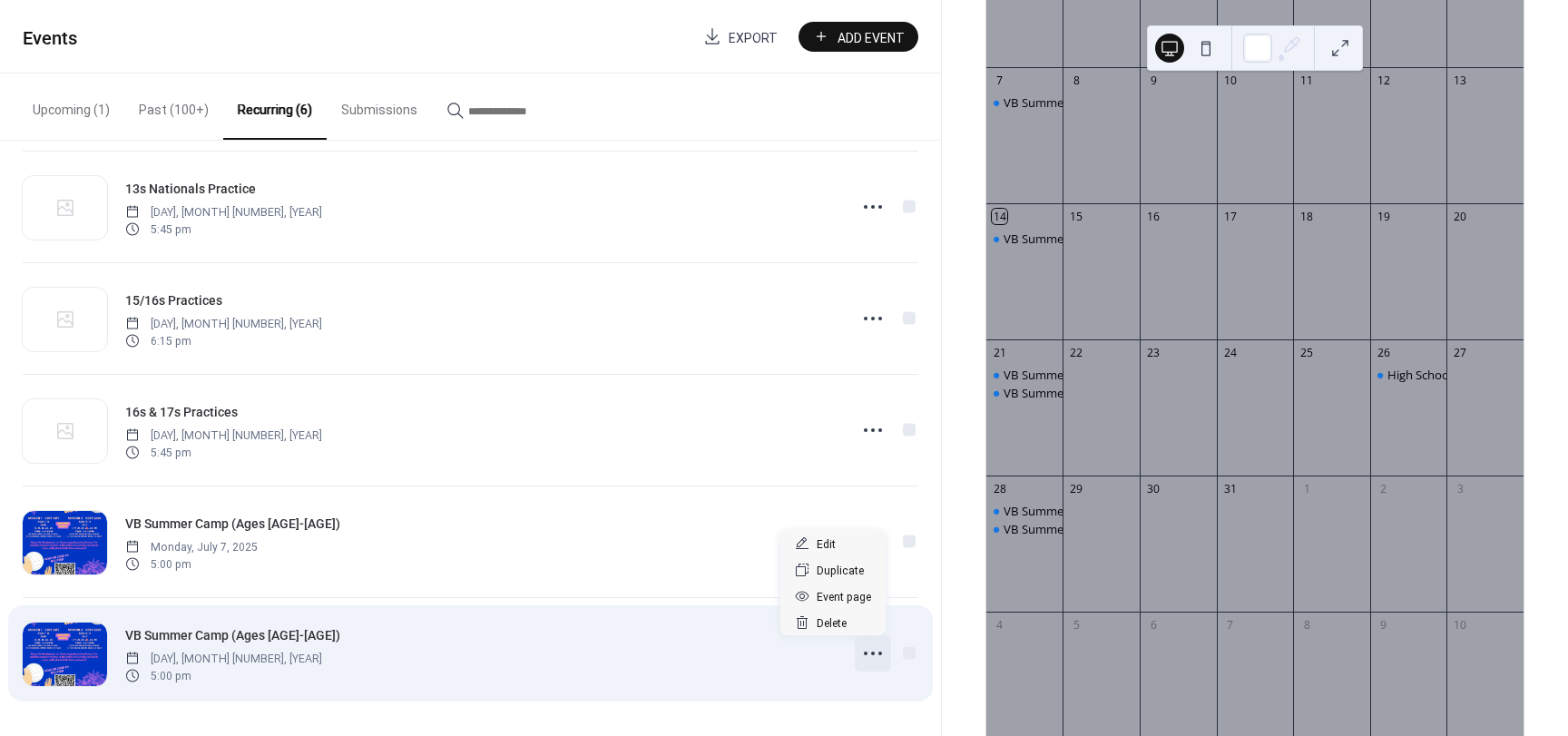 click 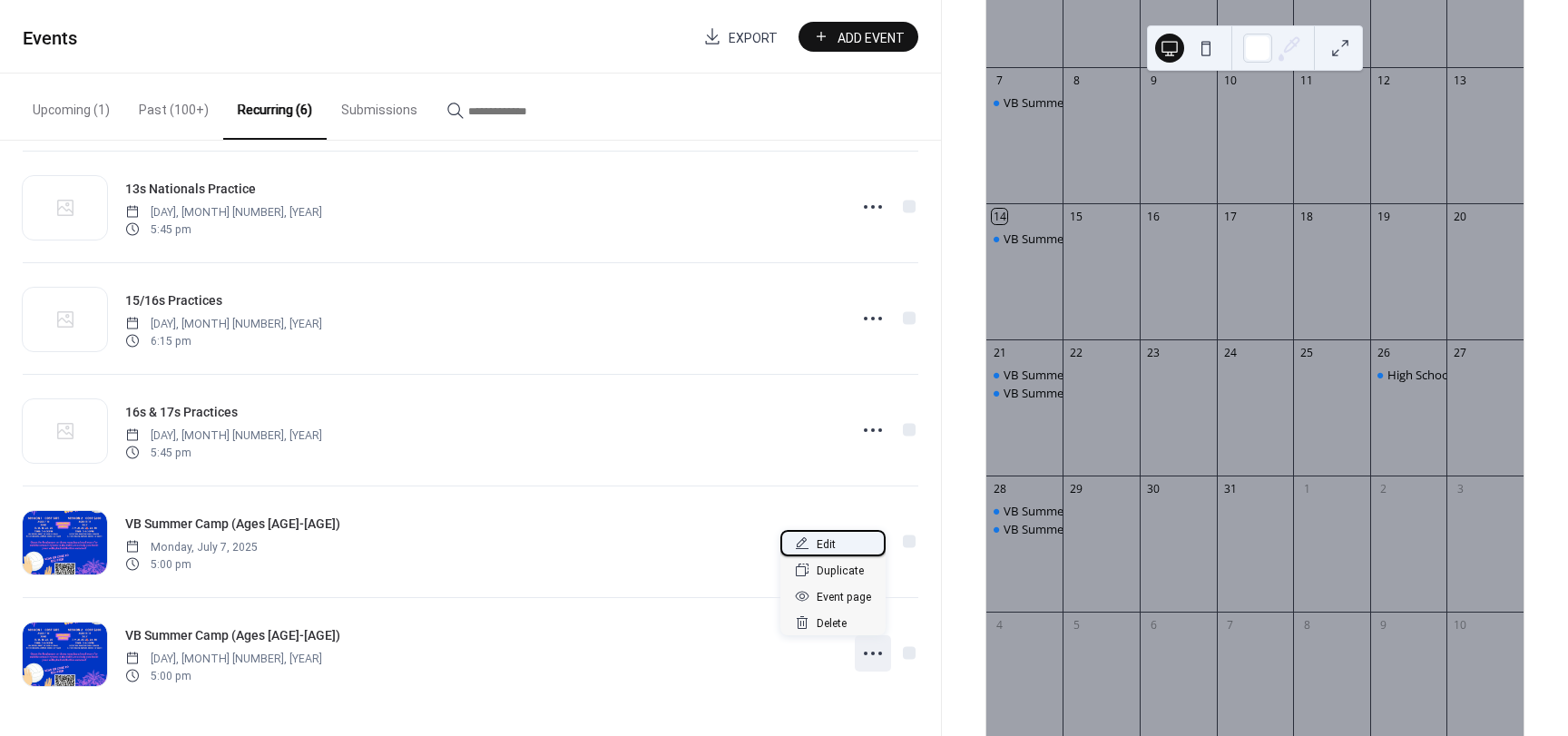 click on "Edit" at bounding box center (826, 545) 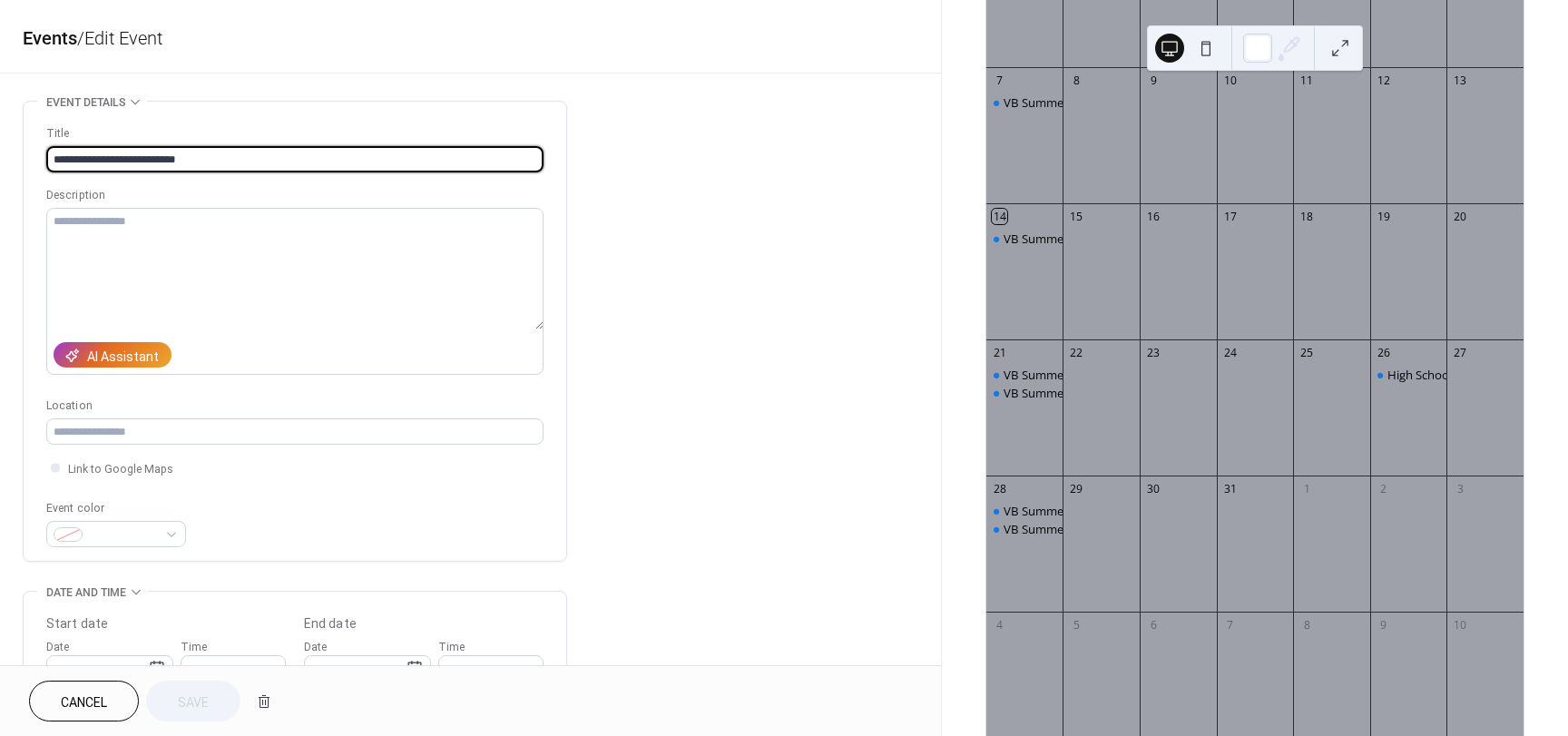 type on "**********" 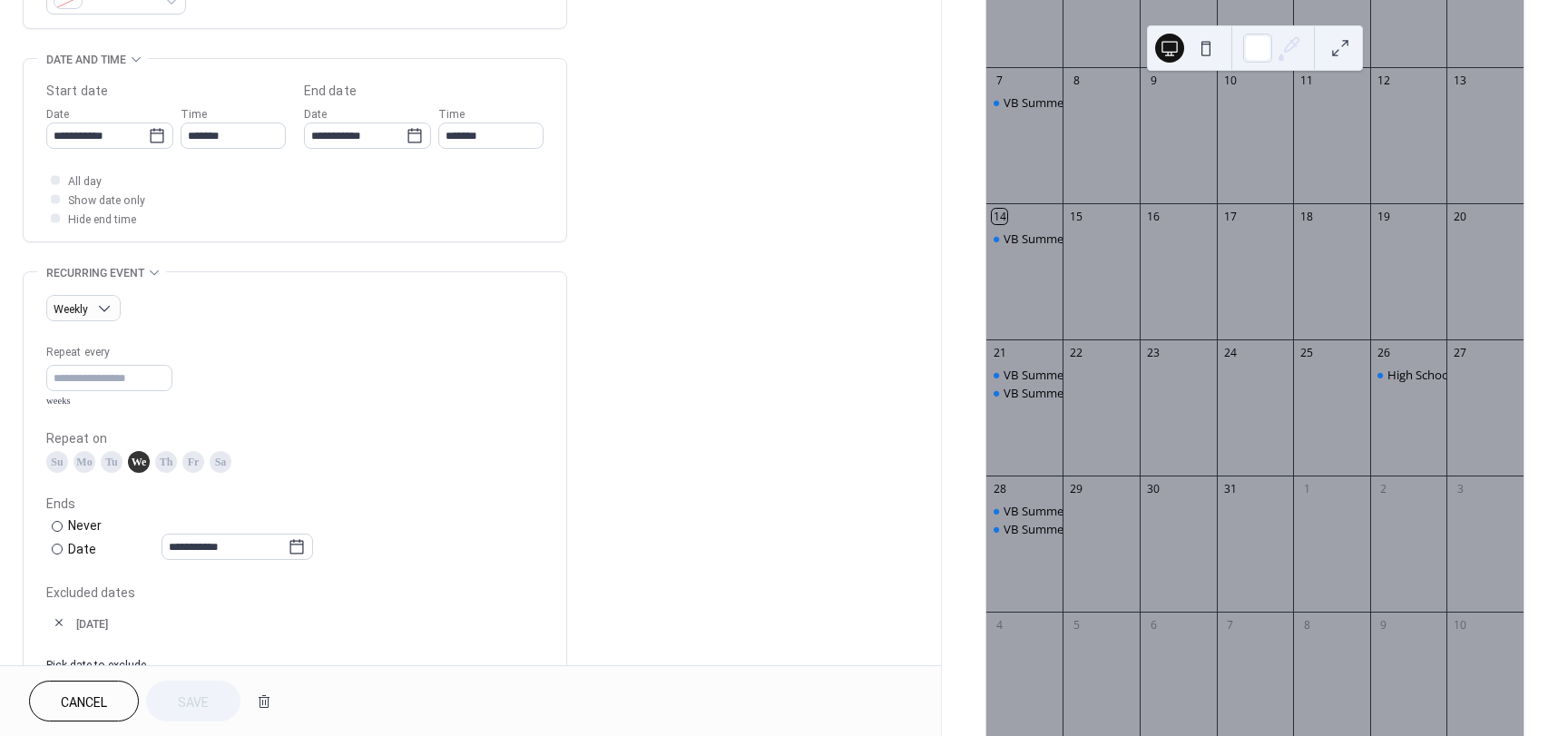 scroll, scrollTop: 581, scrollLeft: 0, axis: vertical 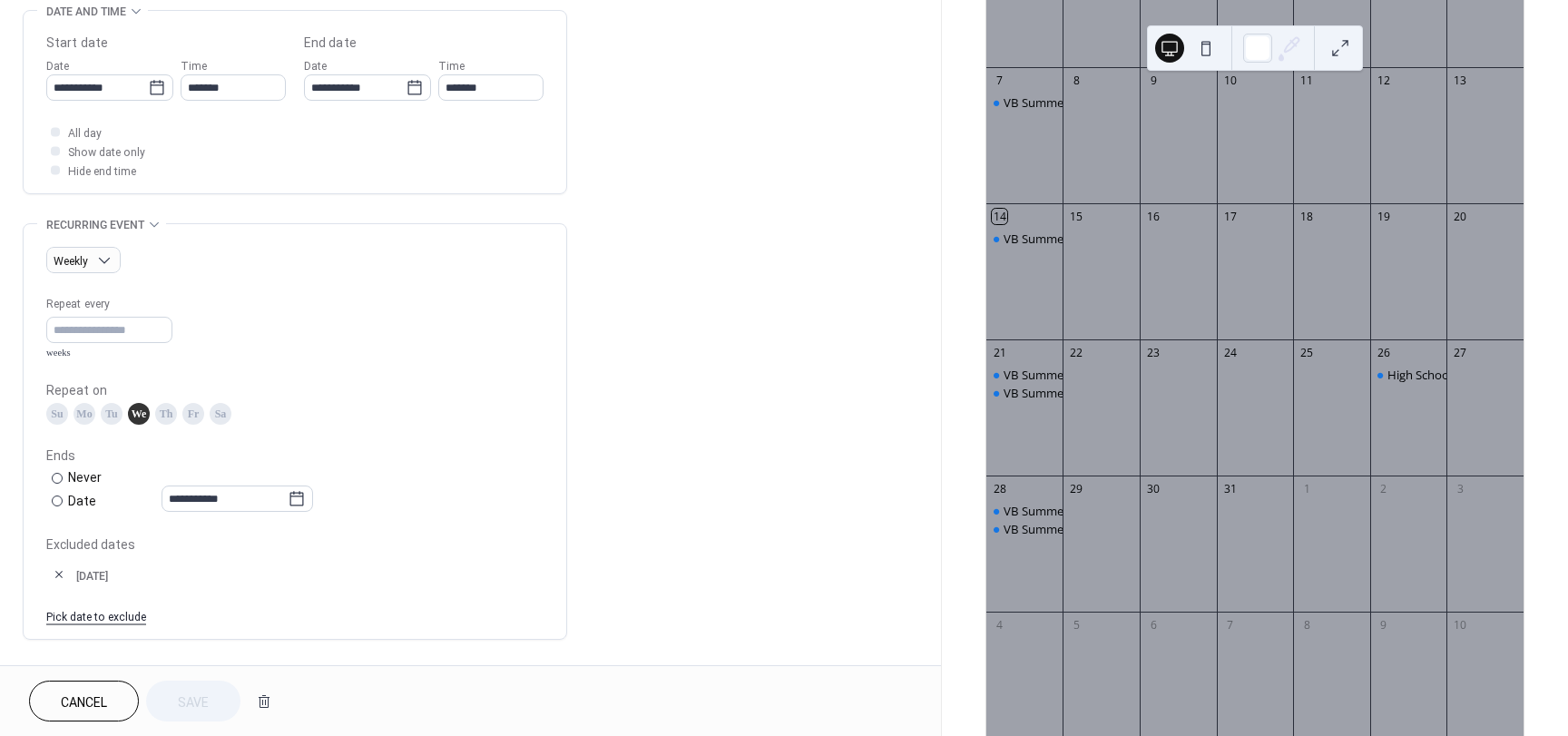 click on "Mo" at bounding box center (84, 414) 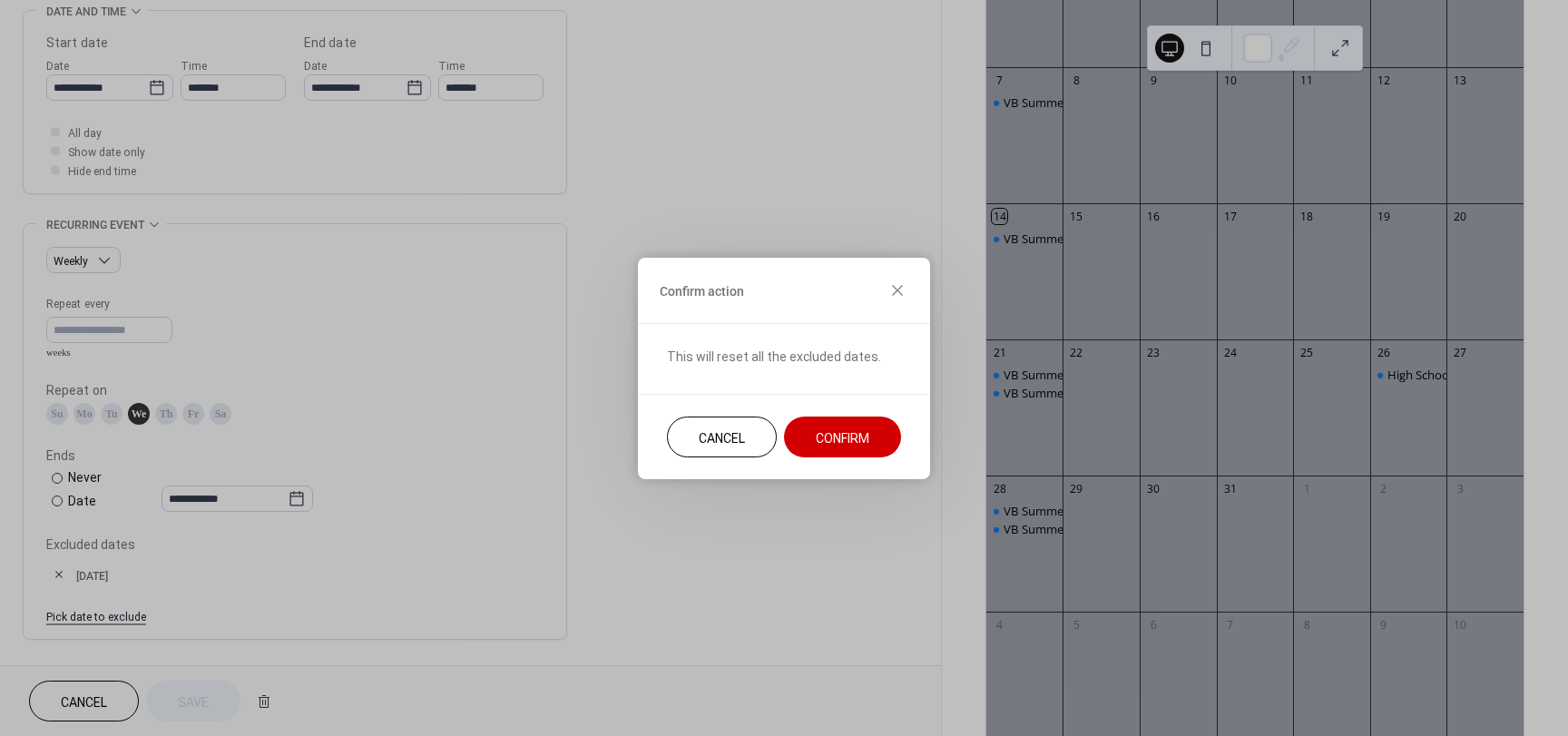 click on "Confirm" at bounding box center (842, 437) 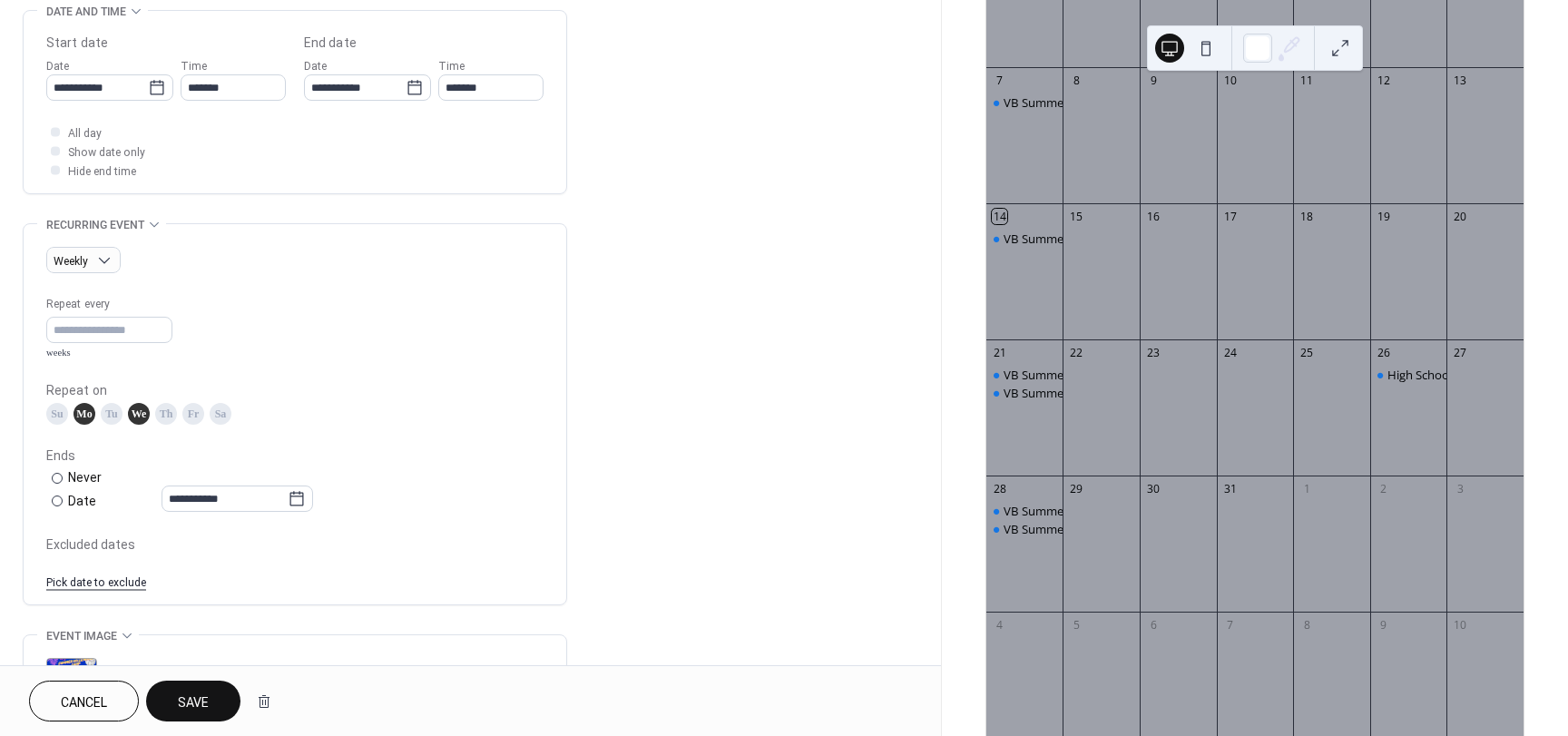 click on "Pick date to exclude" at bounding box center [96, 581] 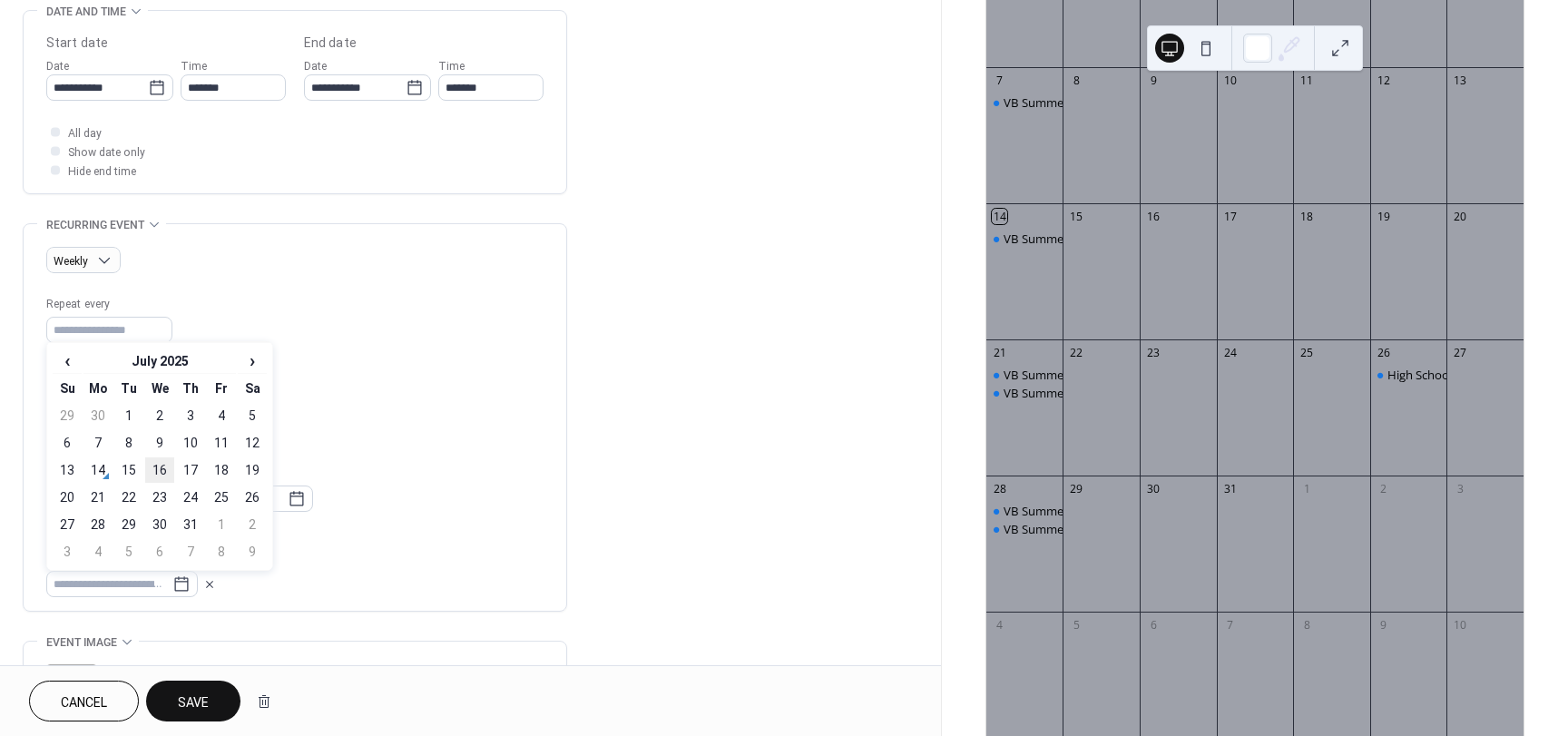 click on "16" at bounding box center (160, 470) 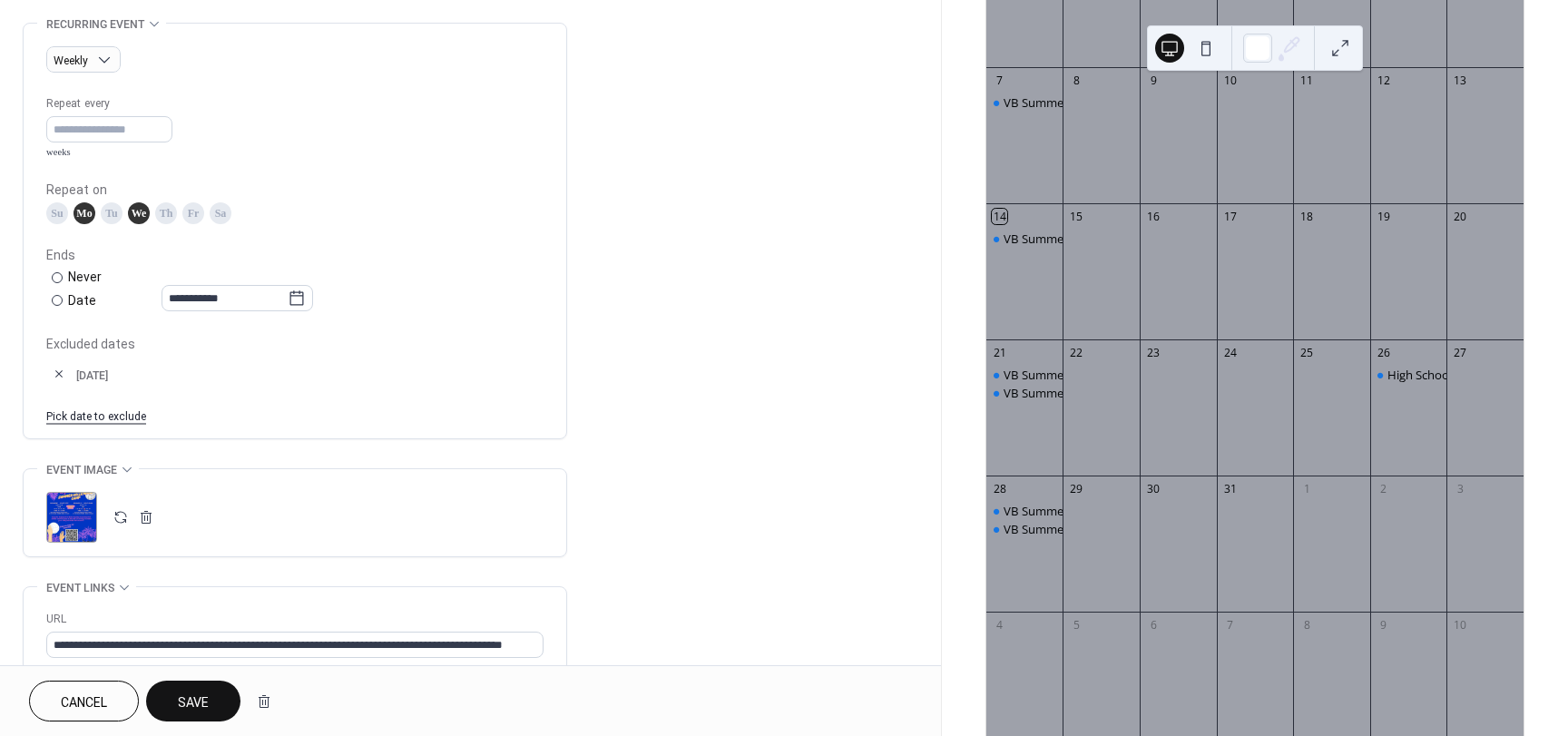 scroll, scrollTop: 1035, scrollLeft: 0, axis: vertical 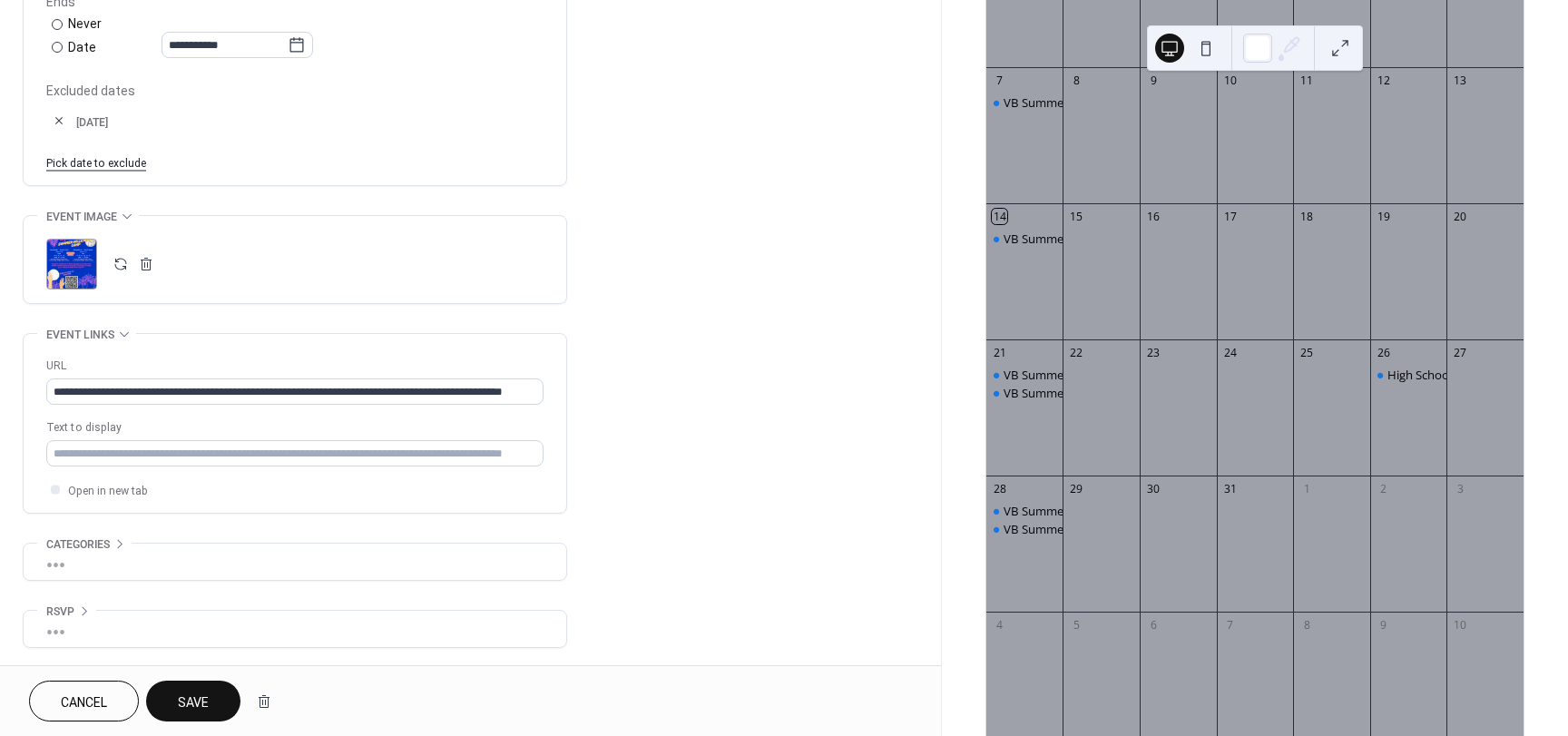 click on "Pick date to exclude" at bounding box center [96, 162] 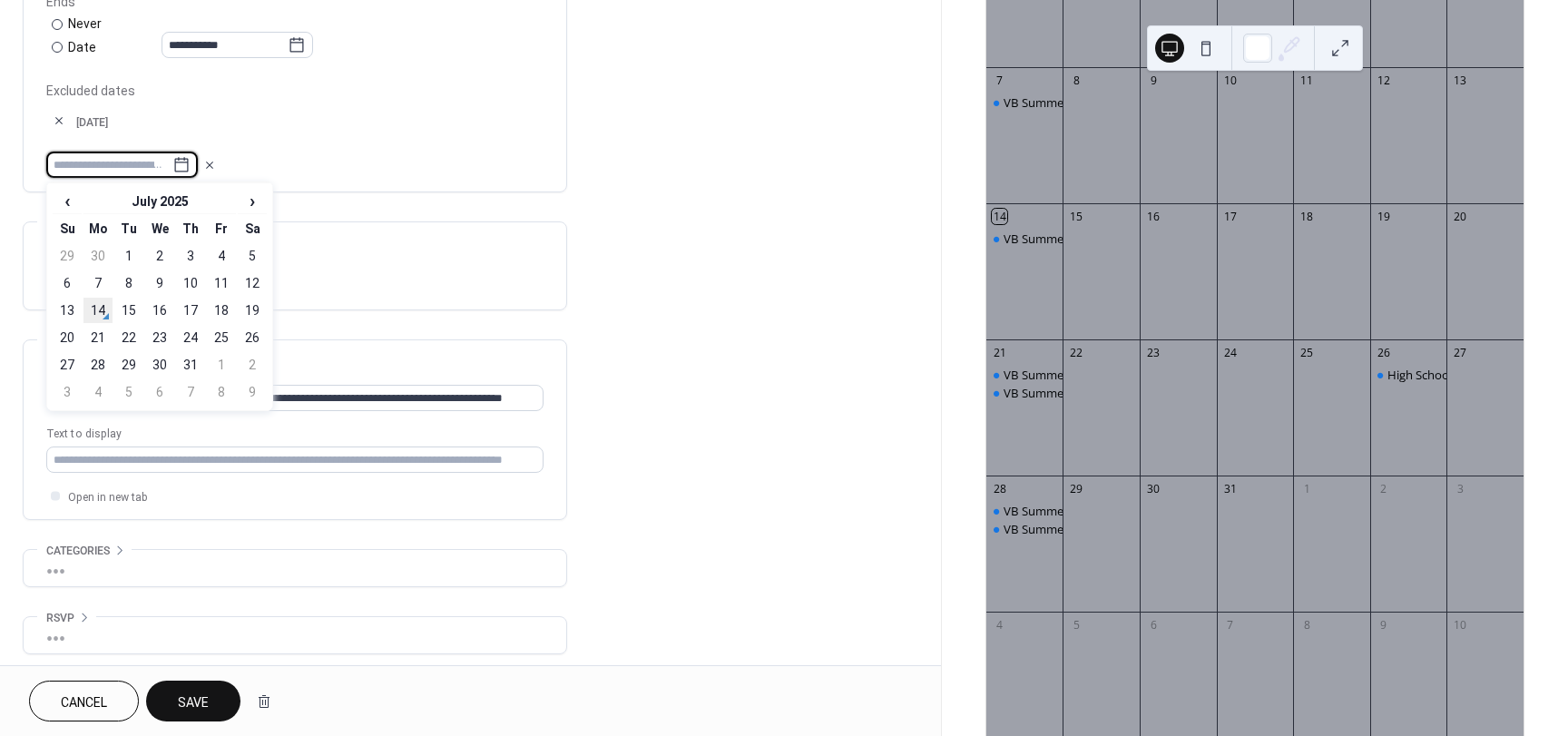 click on "14" at bounding box center (98, 310) 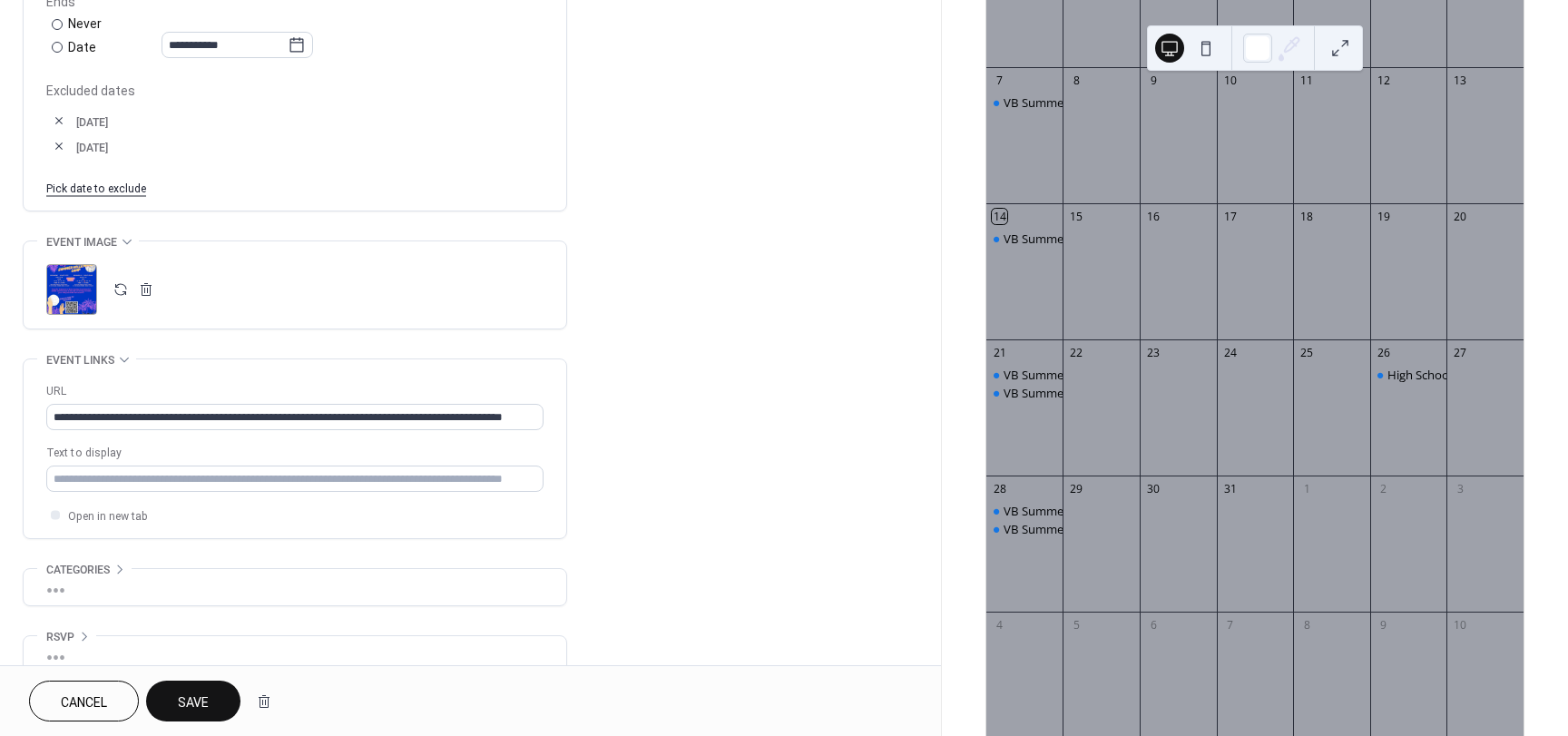 click on "Save" at bounding box center [193, 702] 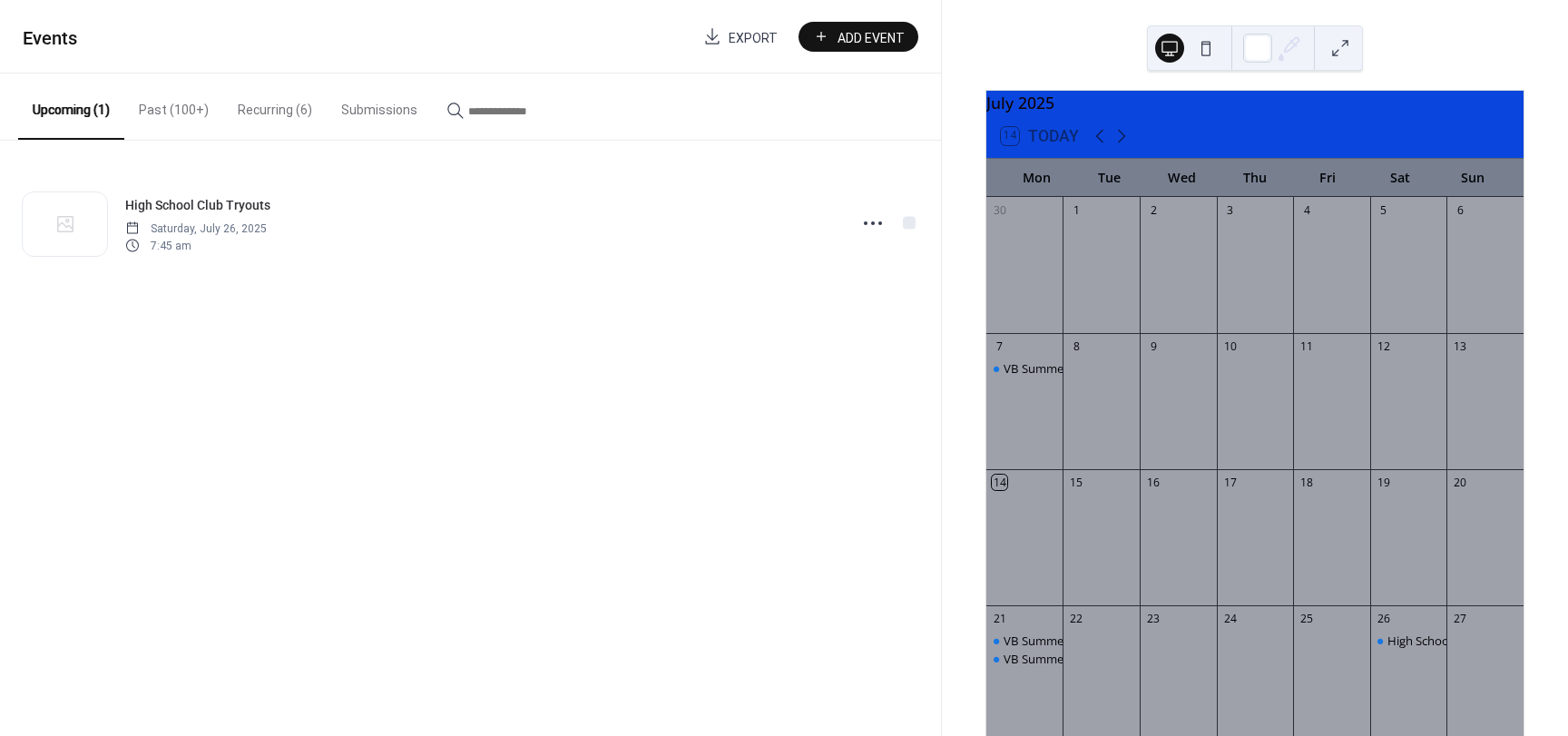 scroll, scrollTop: 0, scrollLeft: 0, axis: both 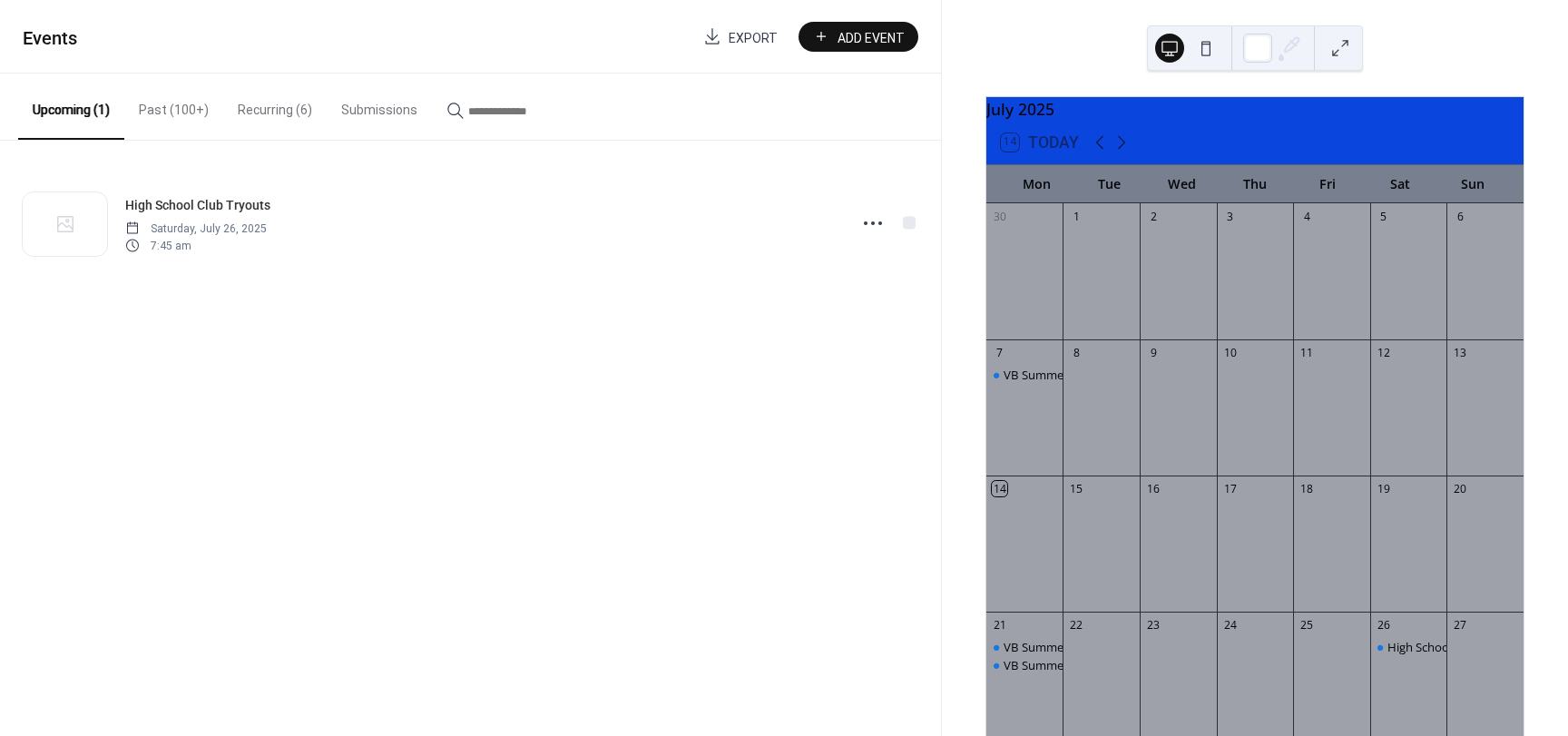 click on "Recurring (6)" at bounding box center (275, 105) 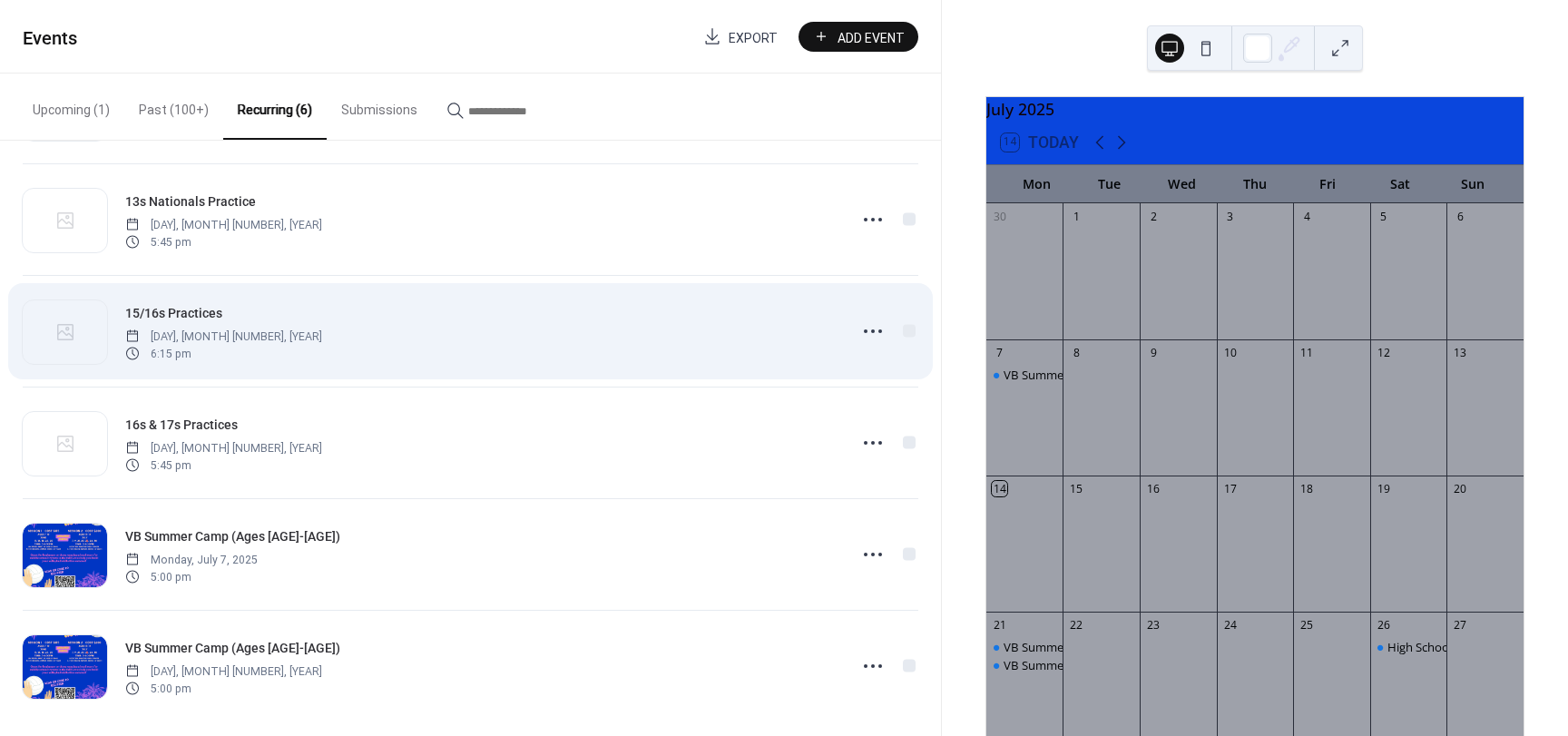 scroll, scrollTop: 128, scrollLeft: 0, axis: vertical 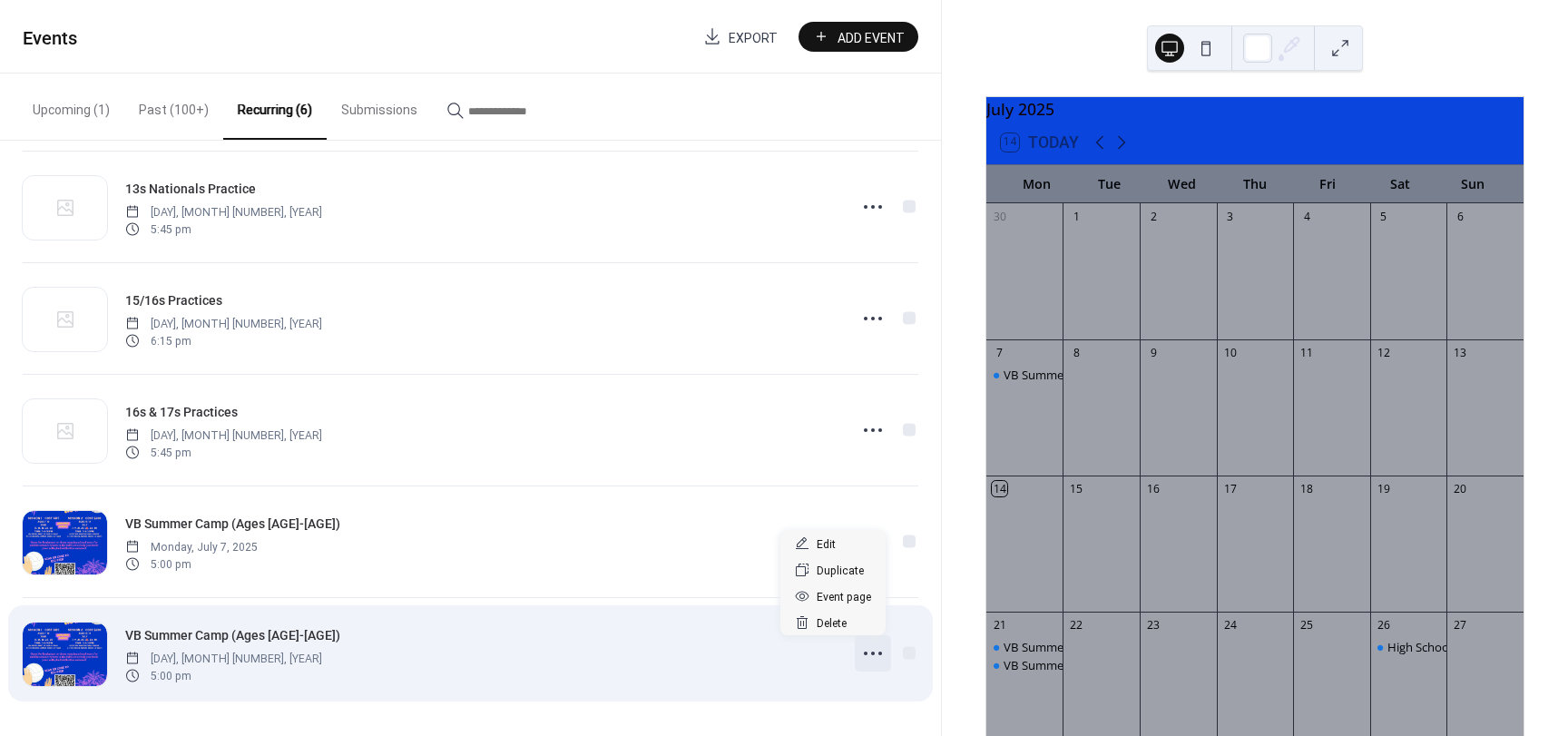 click 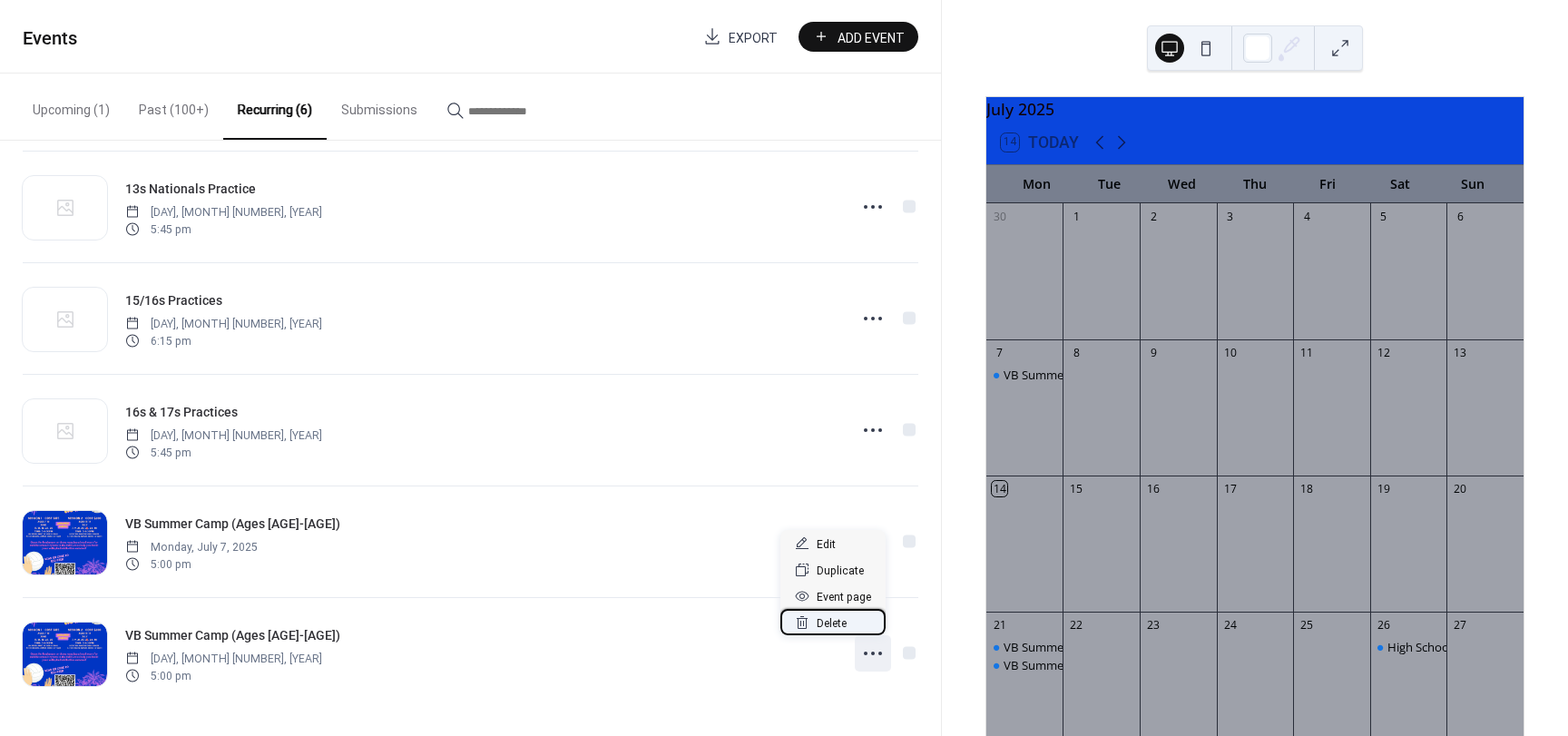 click on "Delete" at bounding box center [831, 623] 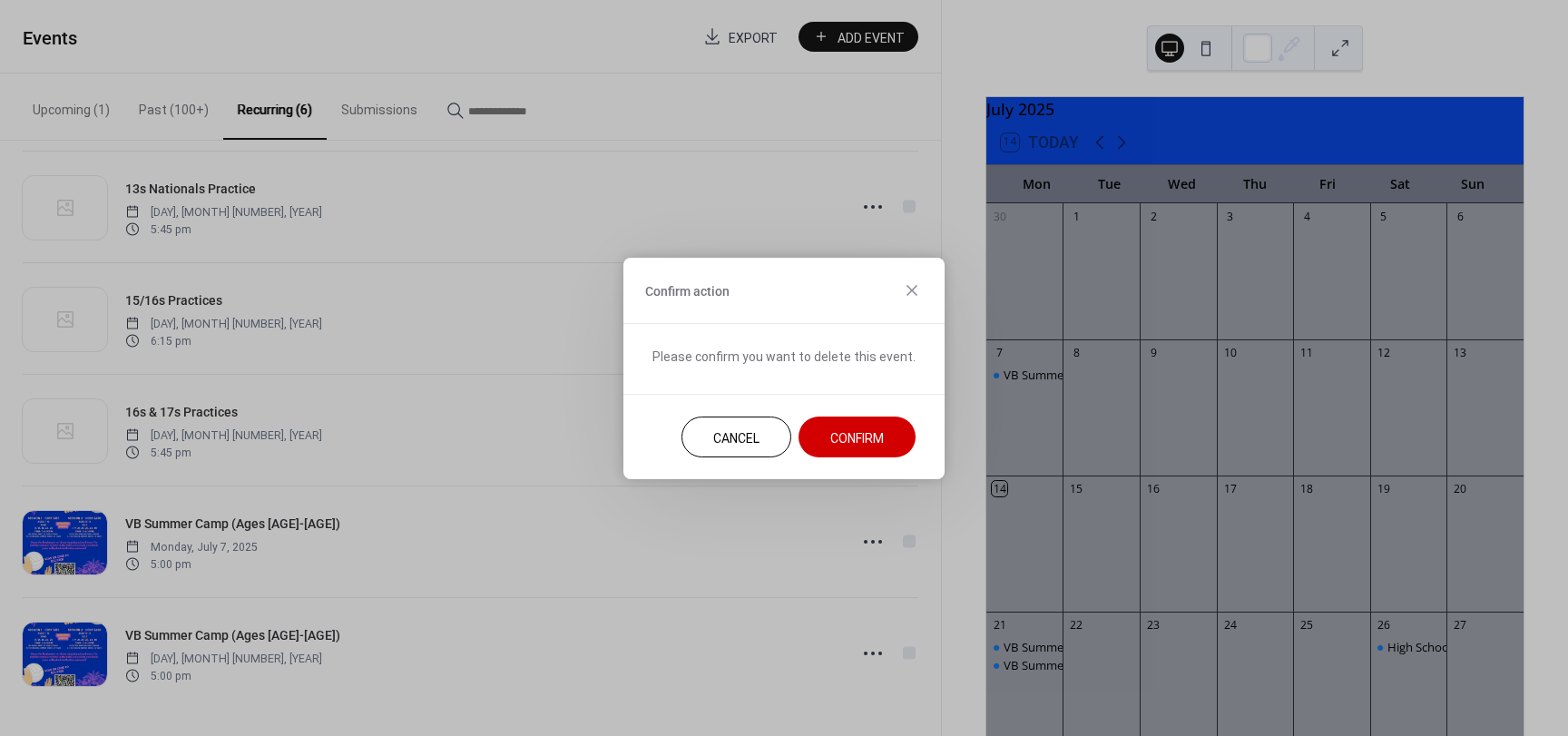 click on "Confirm" at bounding box center (857, 437) 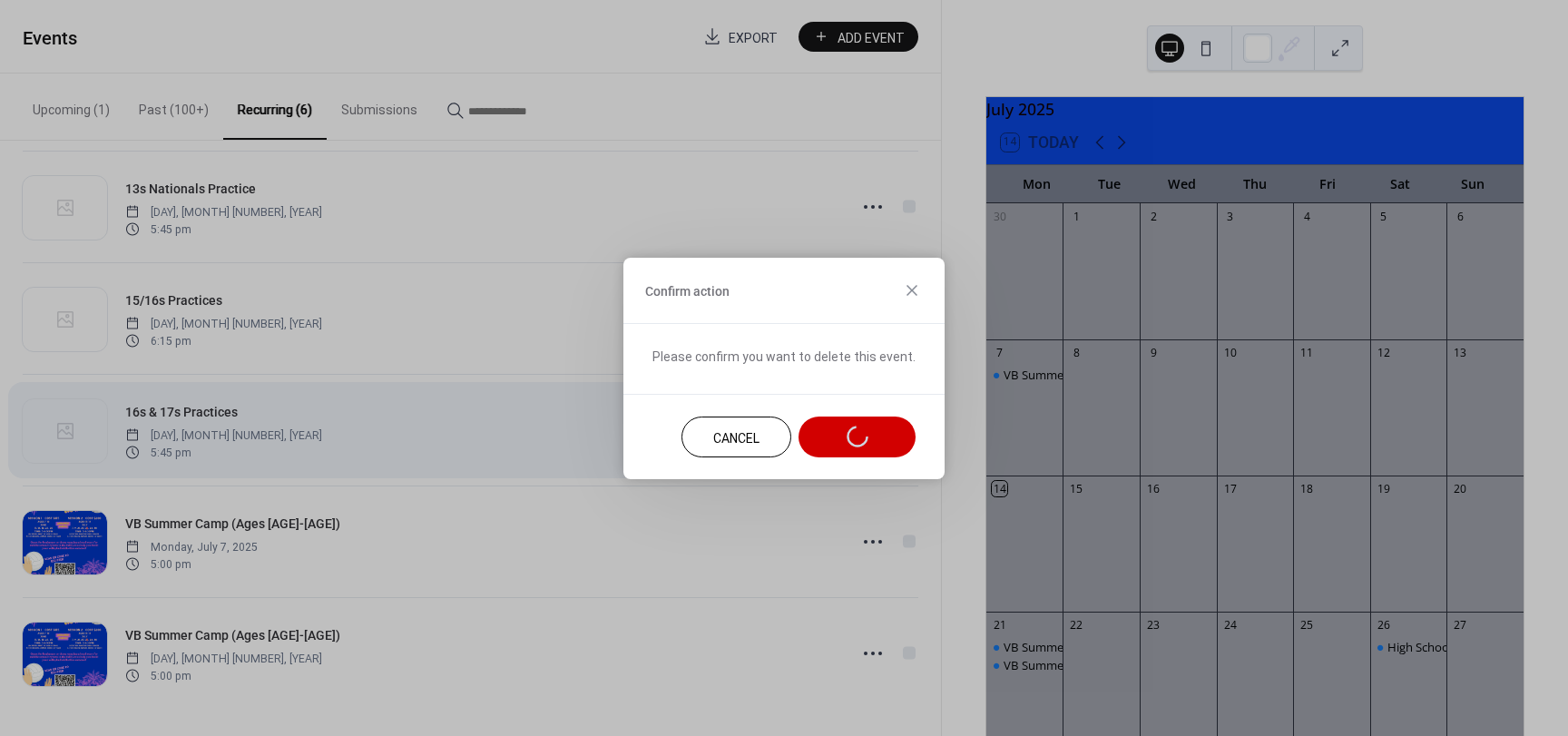 scroll, scrollTop: 16, scrollLeft: 0, axis: vertical 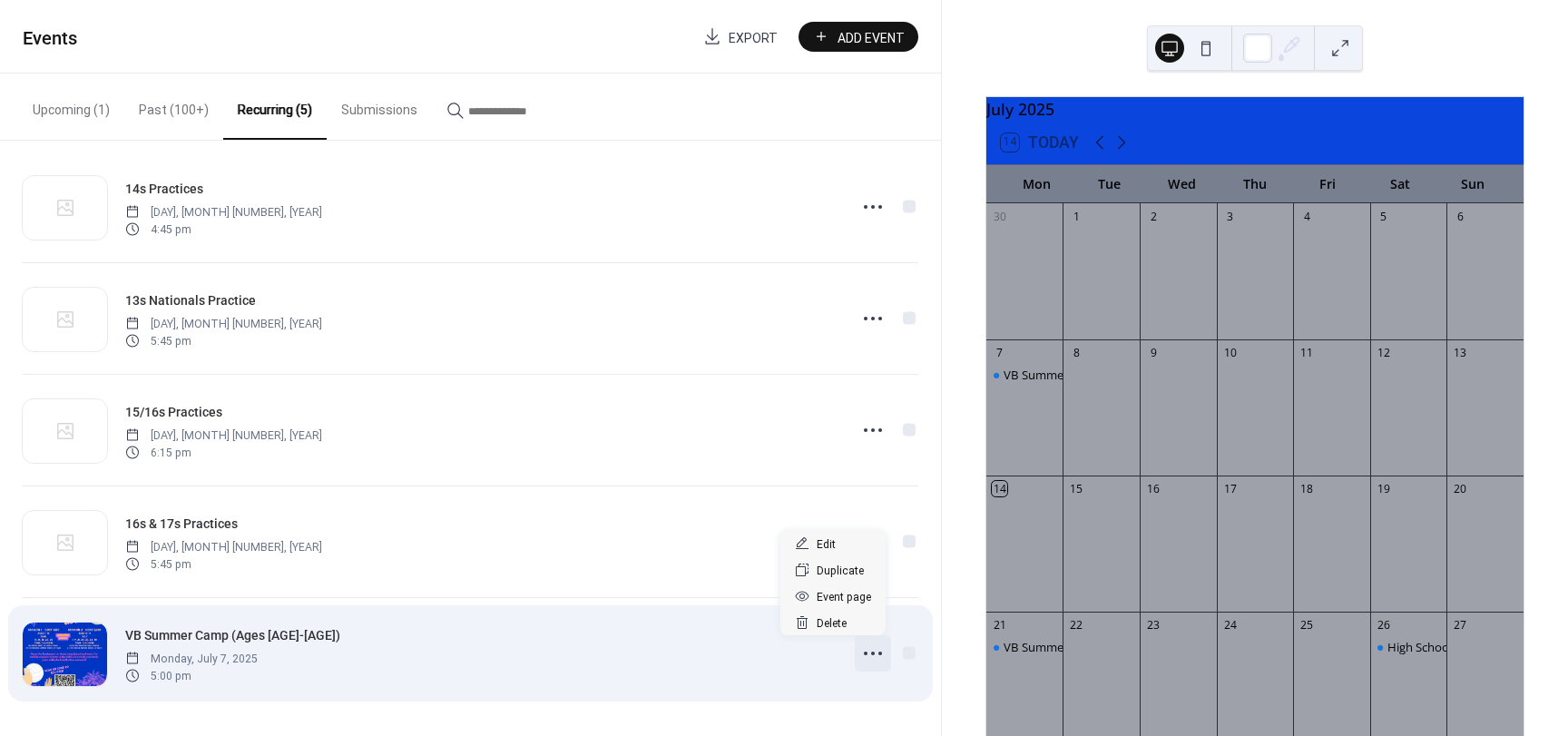 click 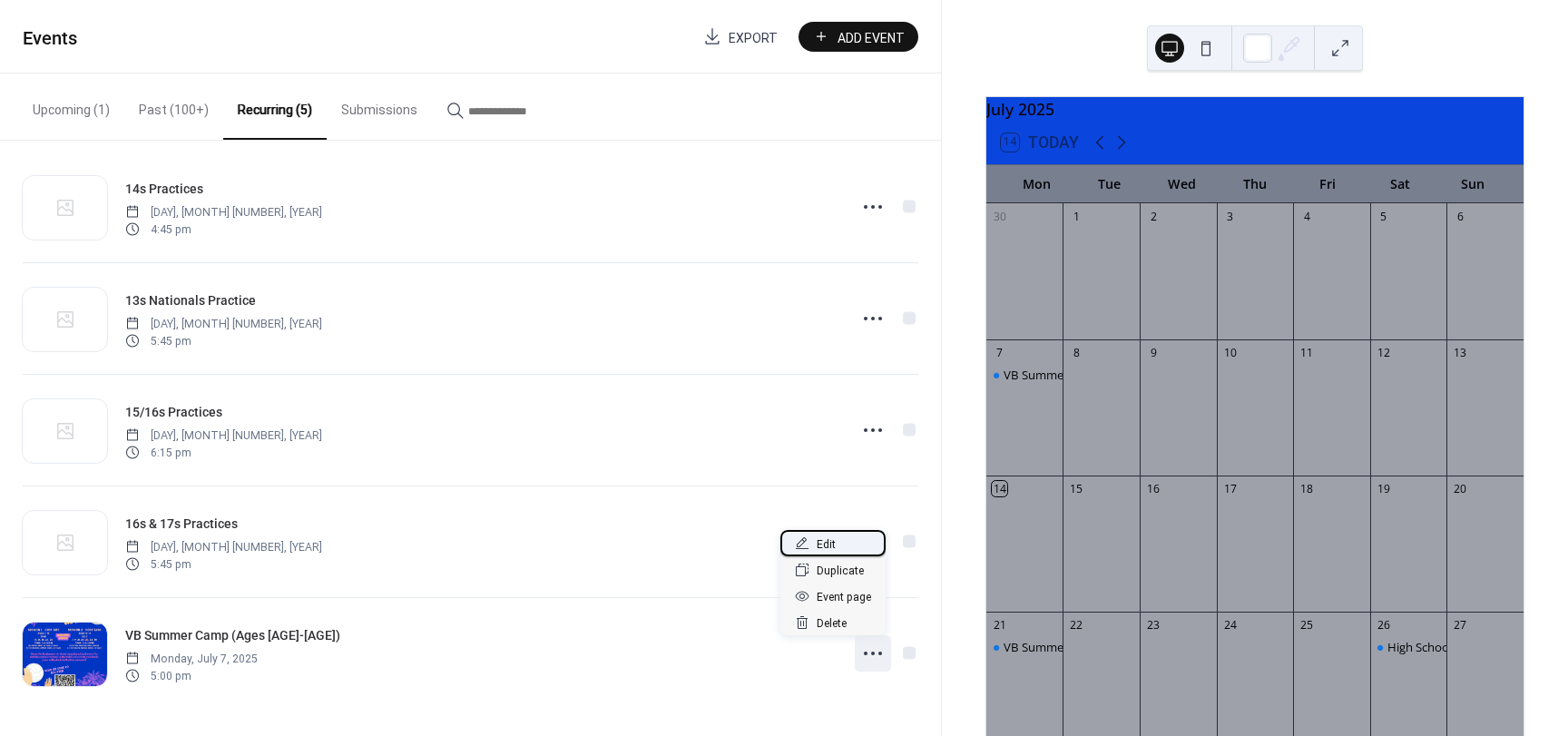 click on "Edit" at bounding box center (826, 545) 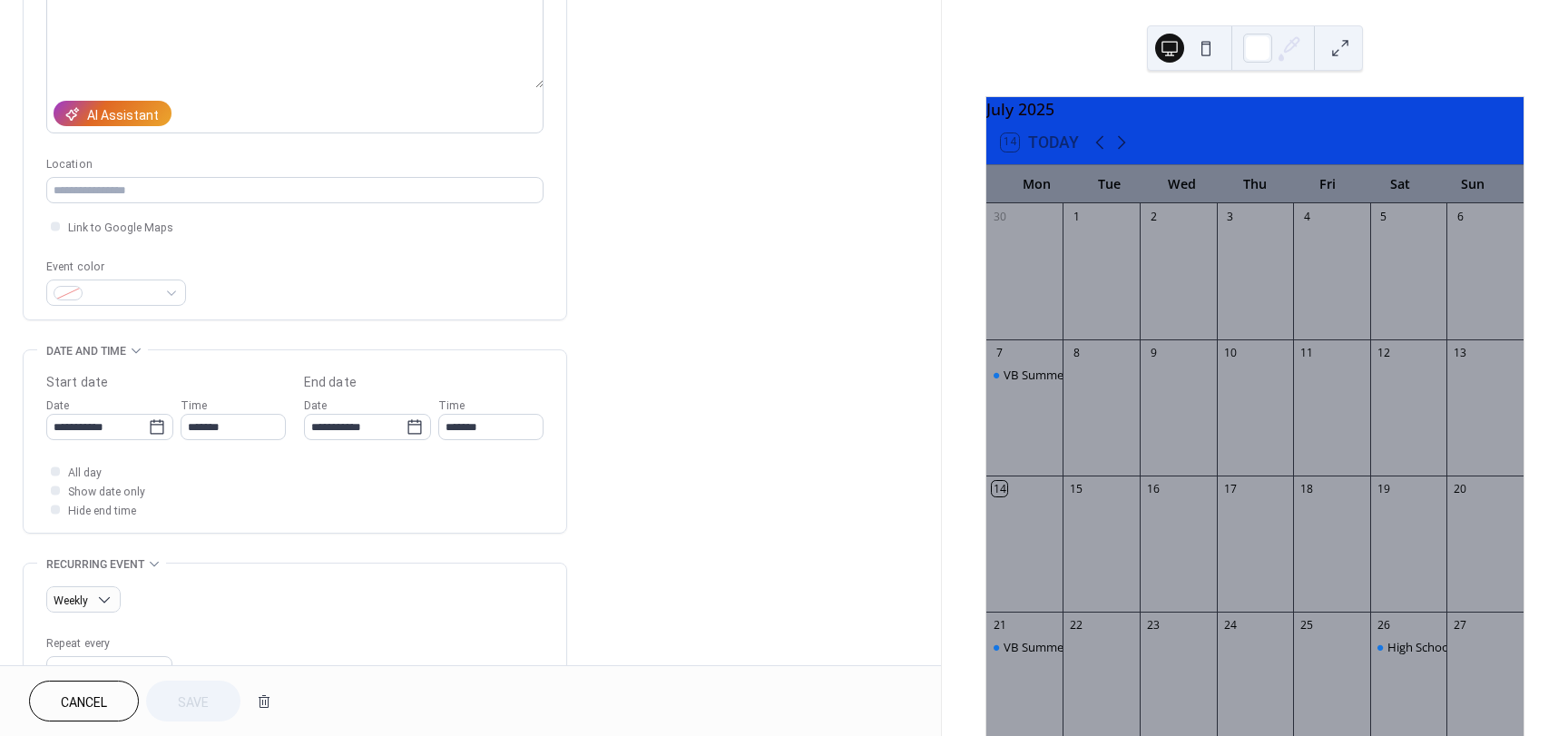 scroll, scrollTop: 635, scrollLeft: 0, axis: vertical 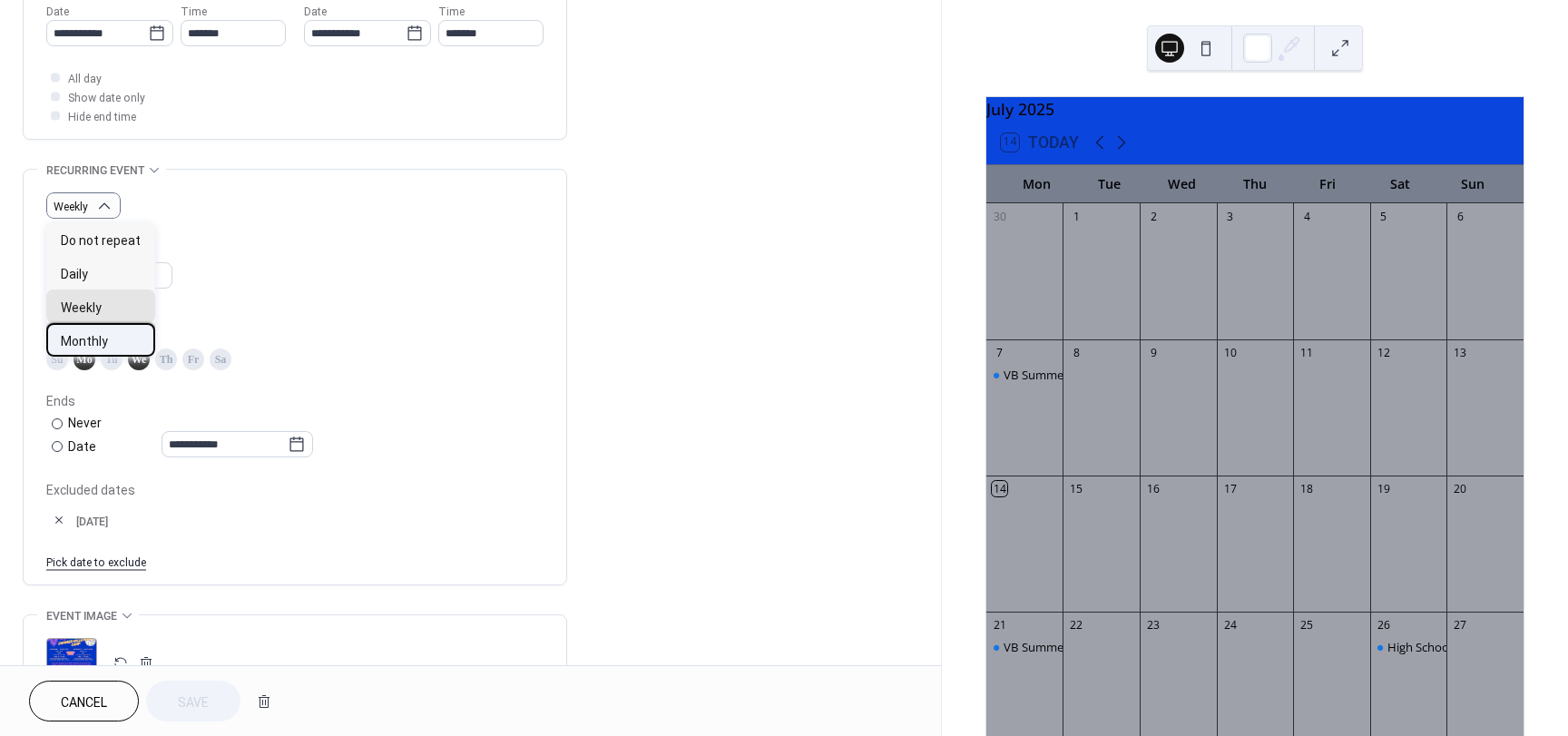 click on "Monthly" at bounding box center [84, 341] 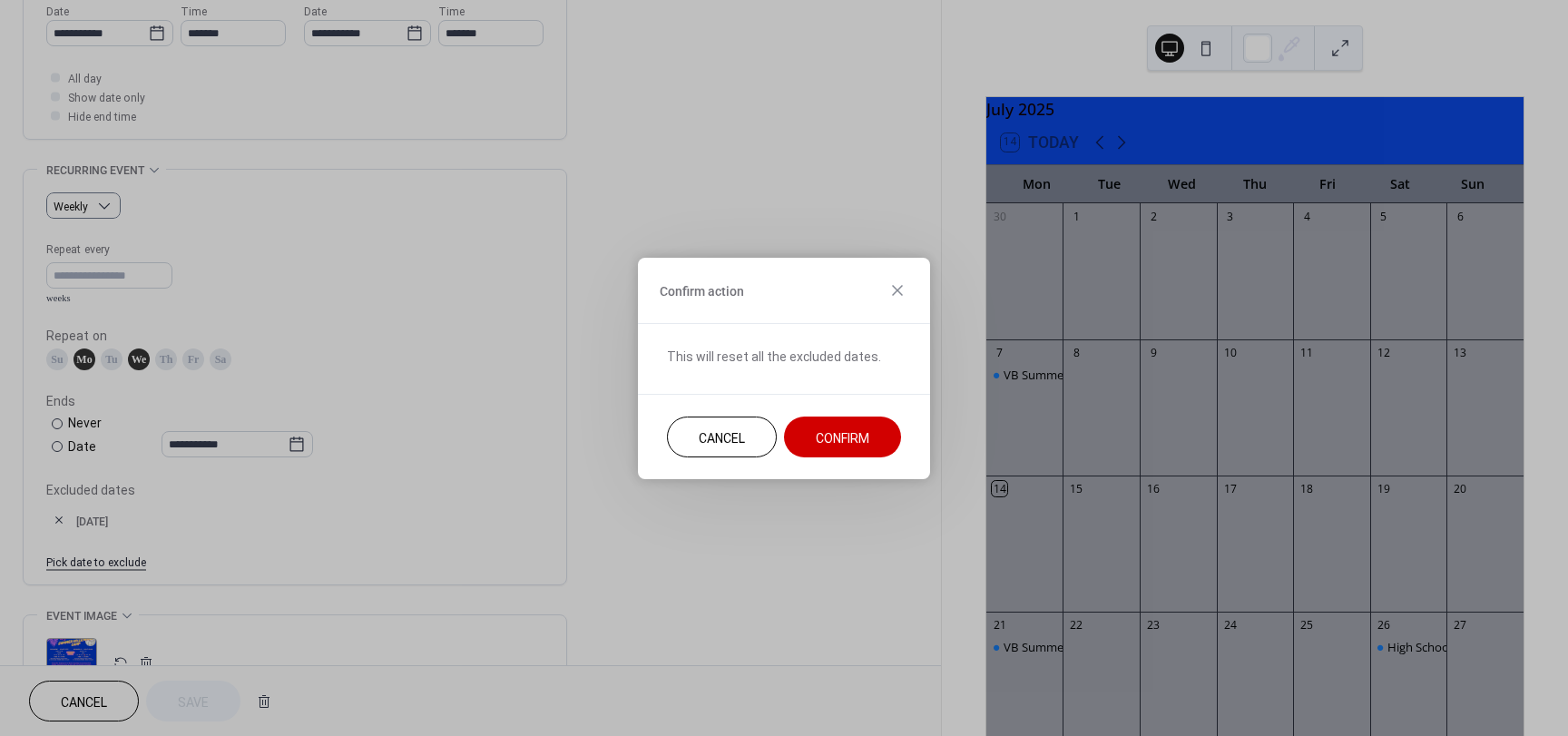 click on "Confirm" at bounding box center (842, 437) 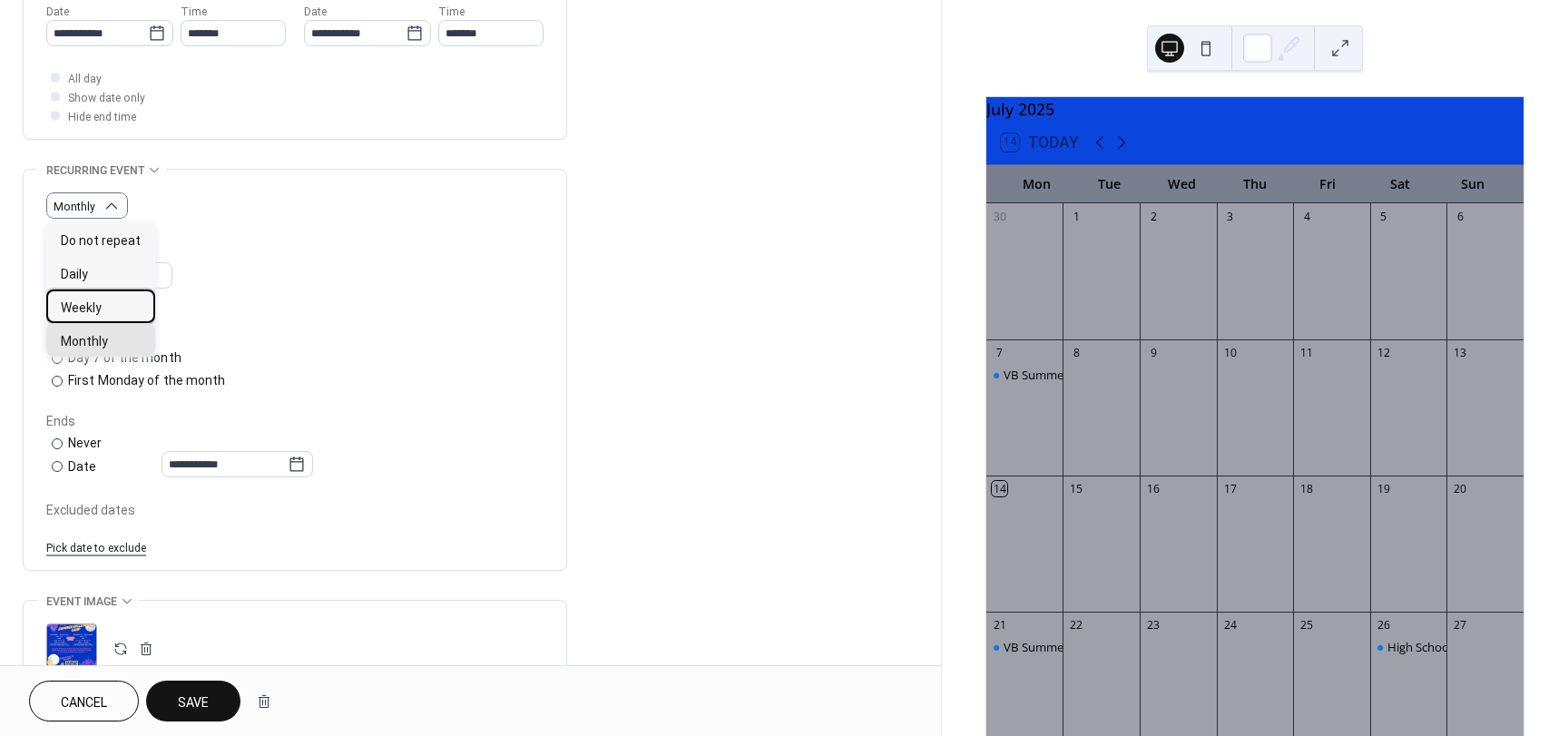click on "Weekly" at bounding box center (81, 308) 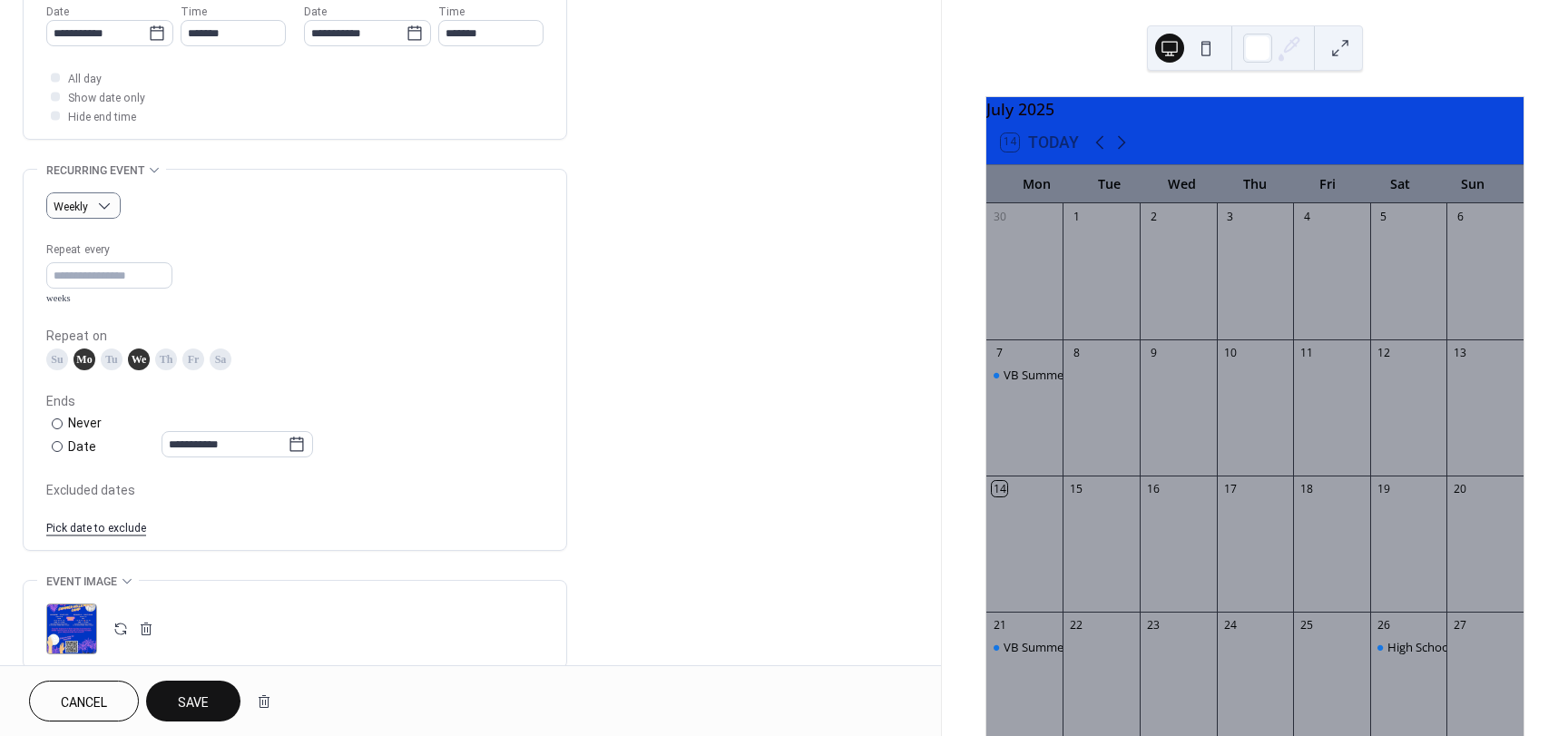 click on "Mo" at bounding box center [84, 359] 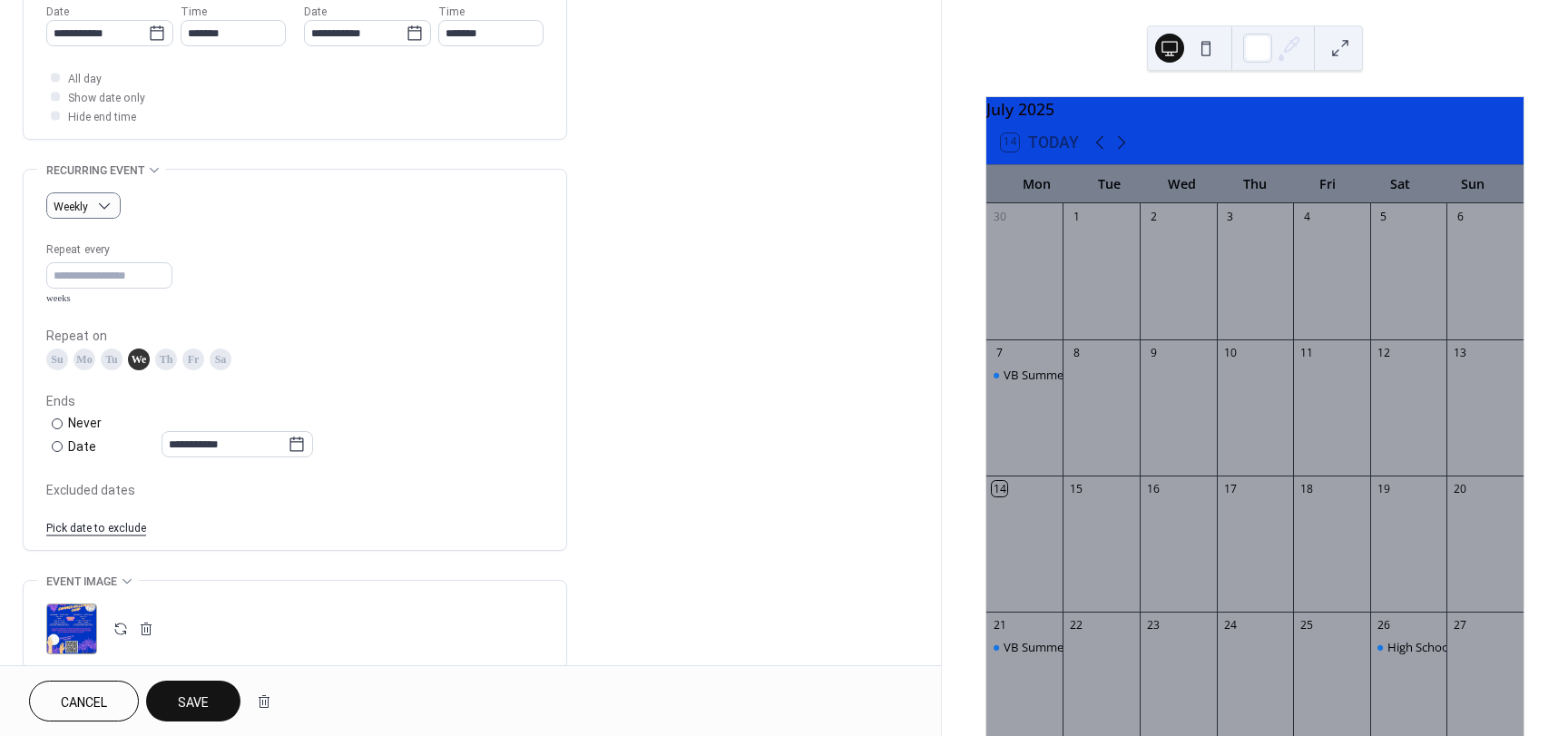 click on "Mo" at bounding box center [84, 359] 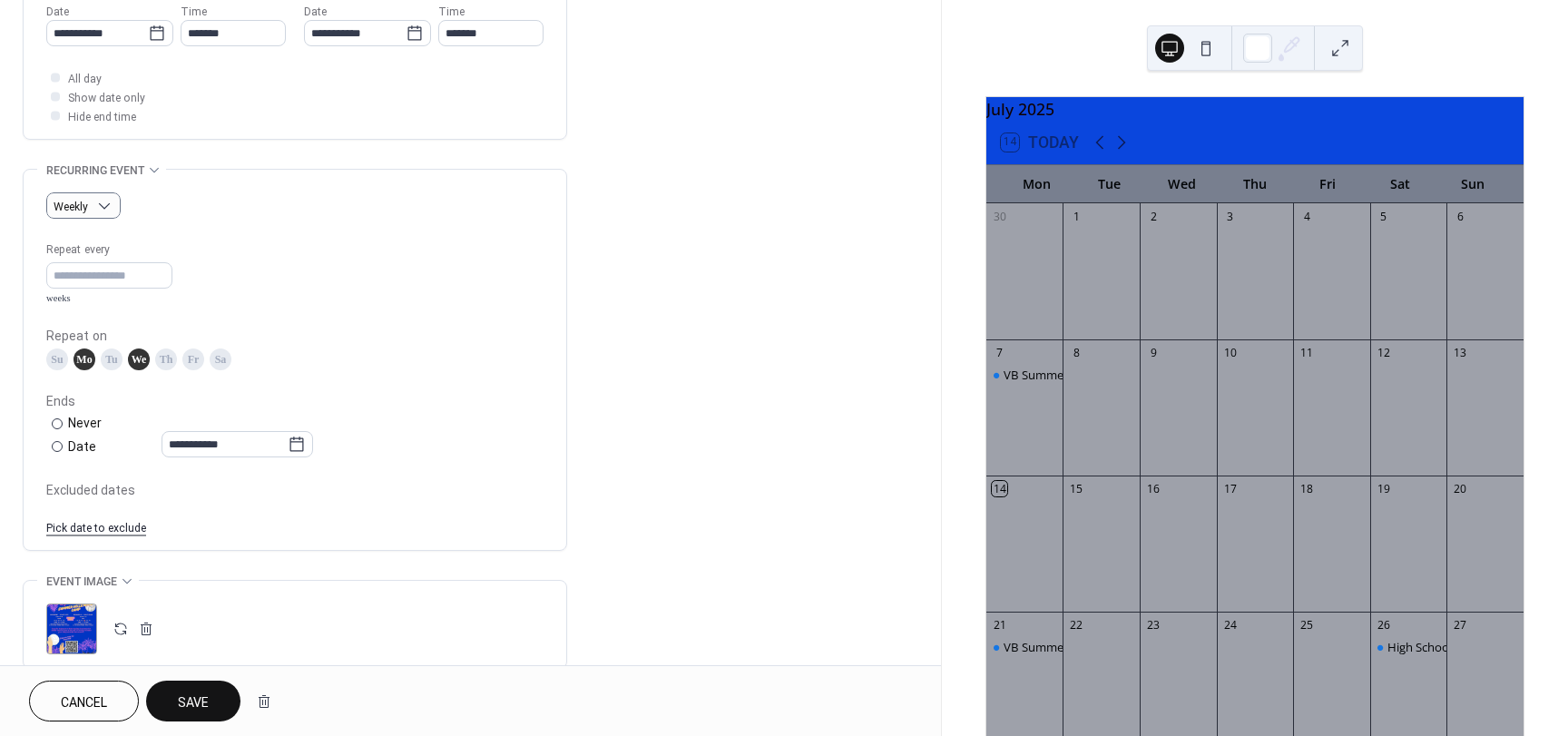 click on "We" at bounding box center (139, 359) 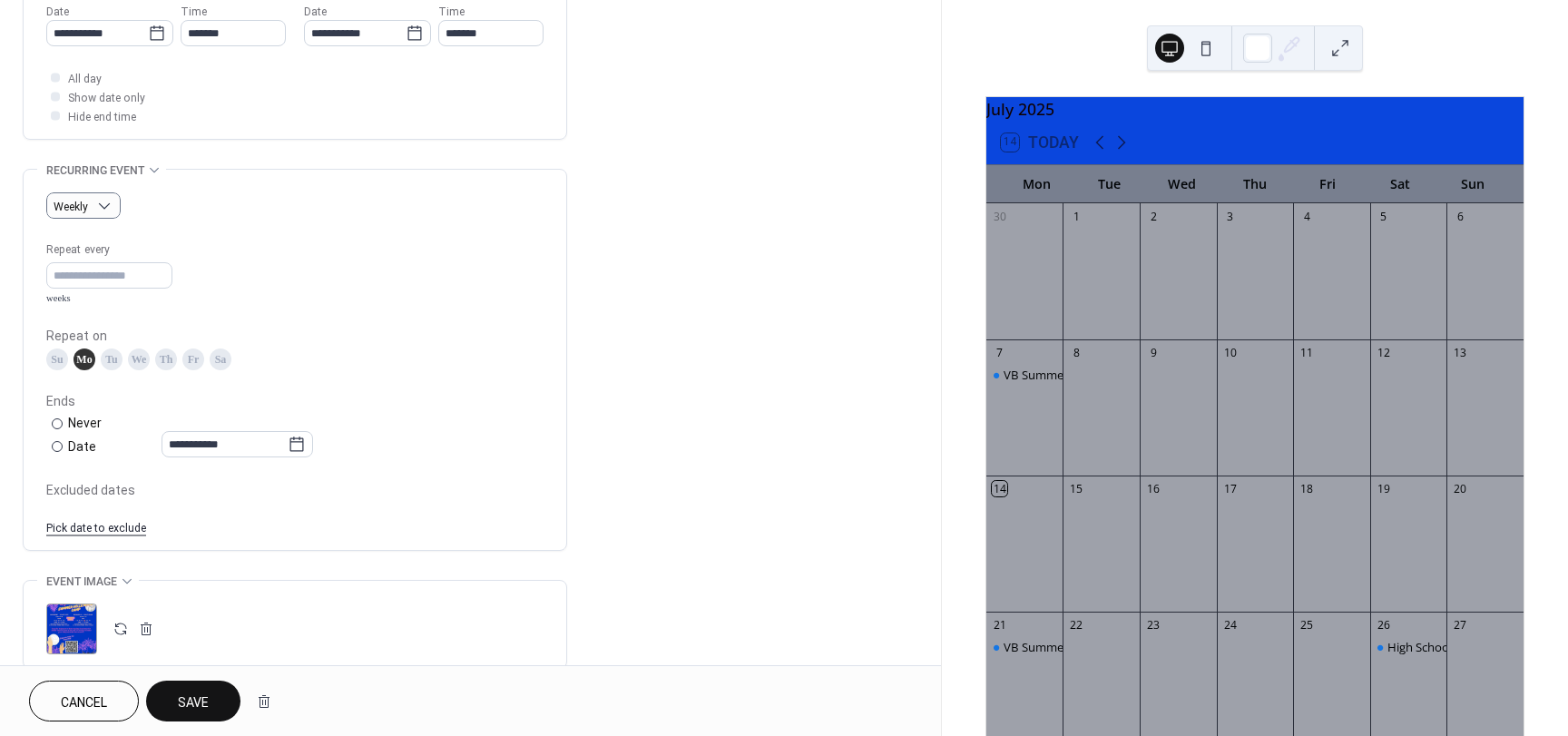click on "We" at bounding box center [139, 359] 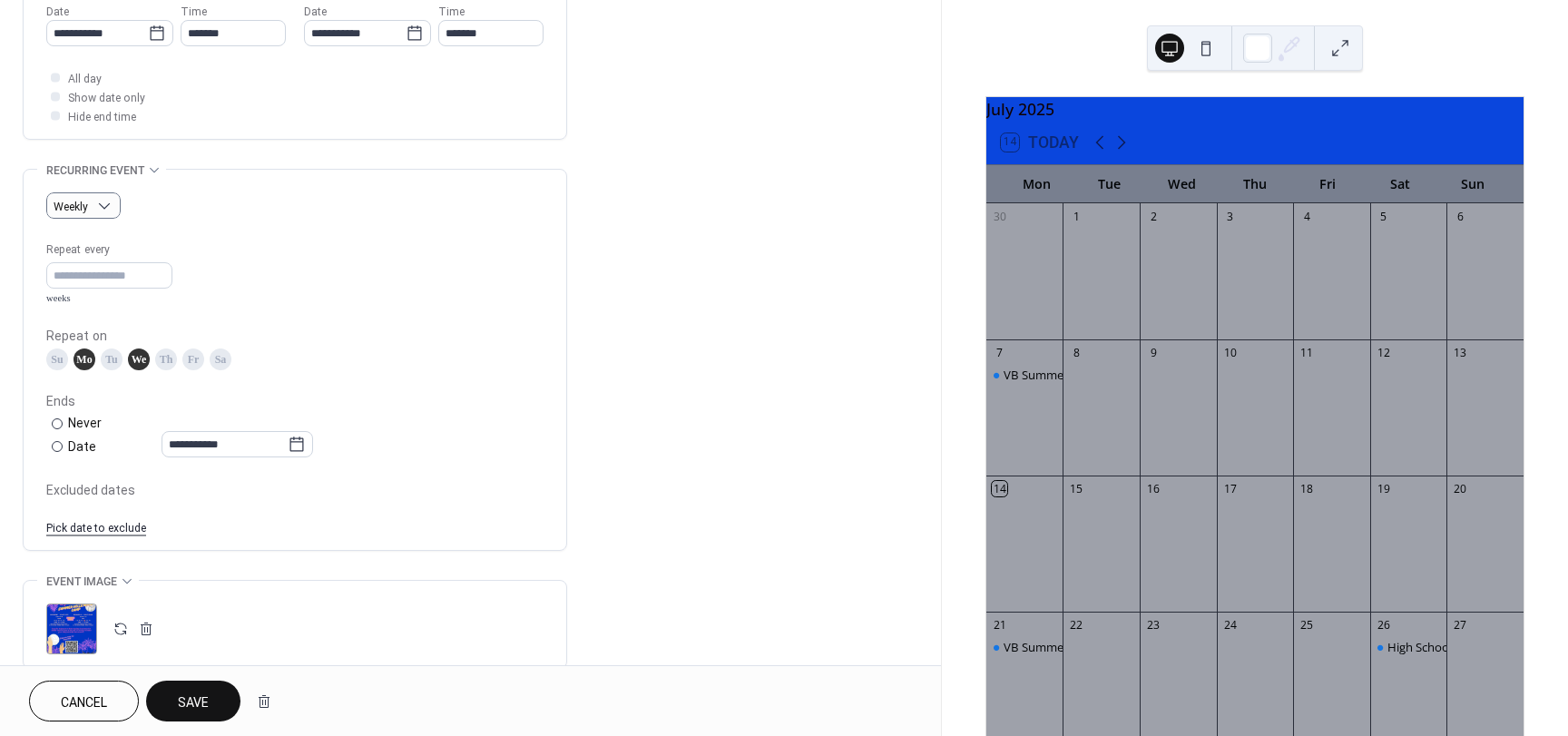 click on "Repeat every * weeks" at bounding box center [295, 272] 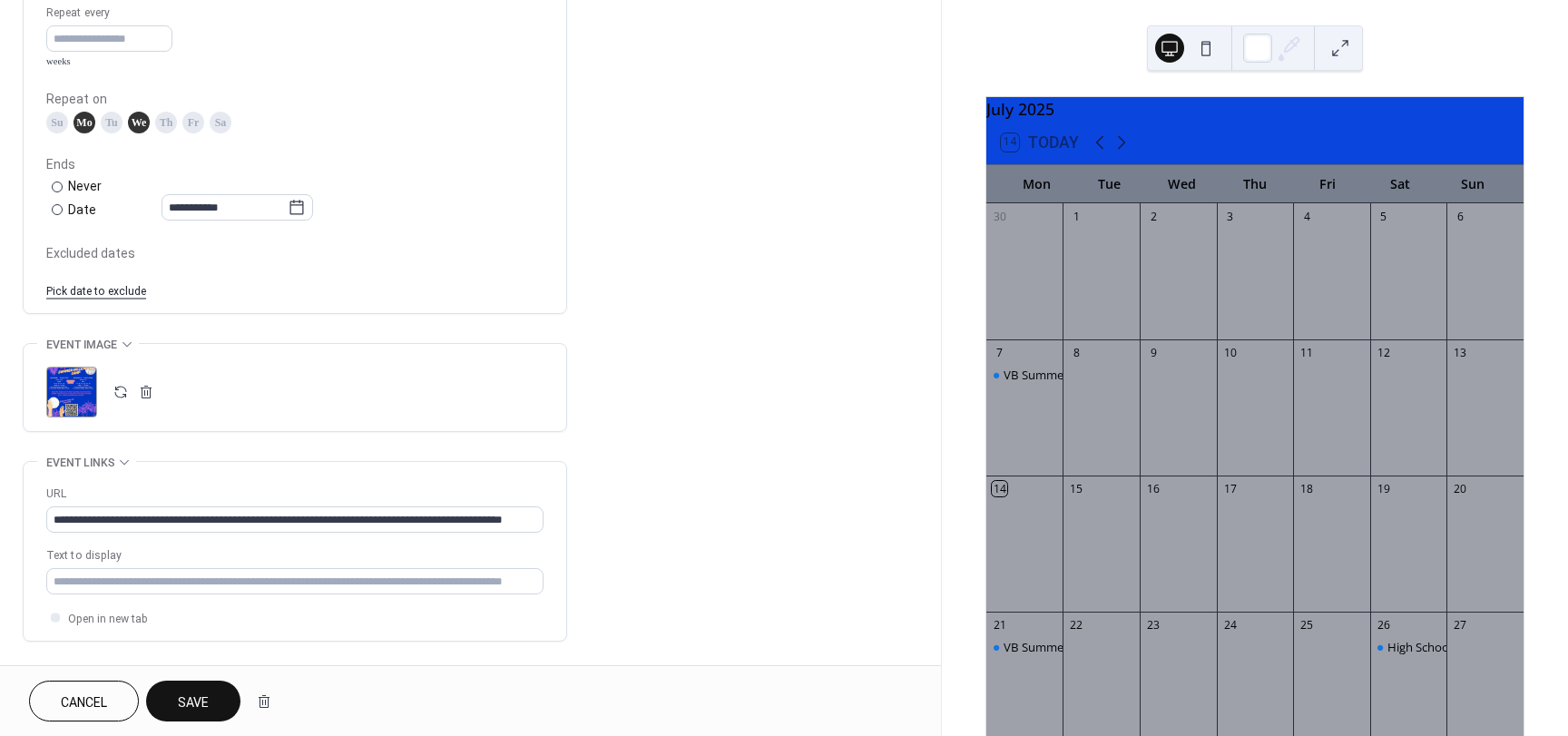 scroll, scrollTop: 908, scrollLeft: 0, axis: vertical 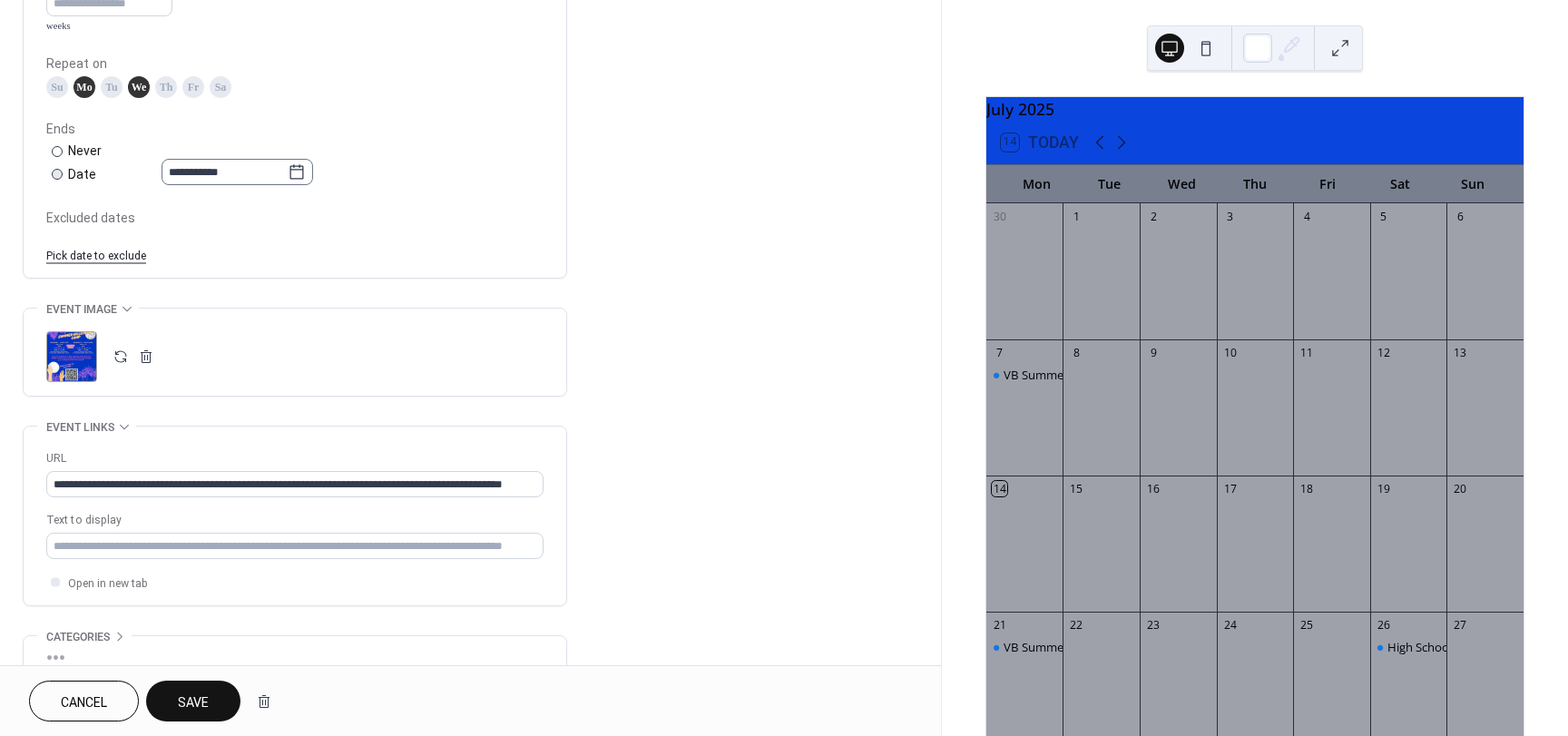 click 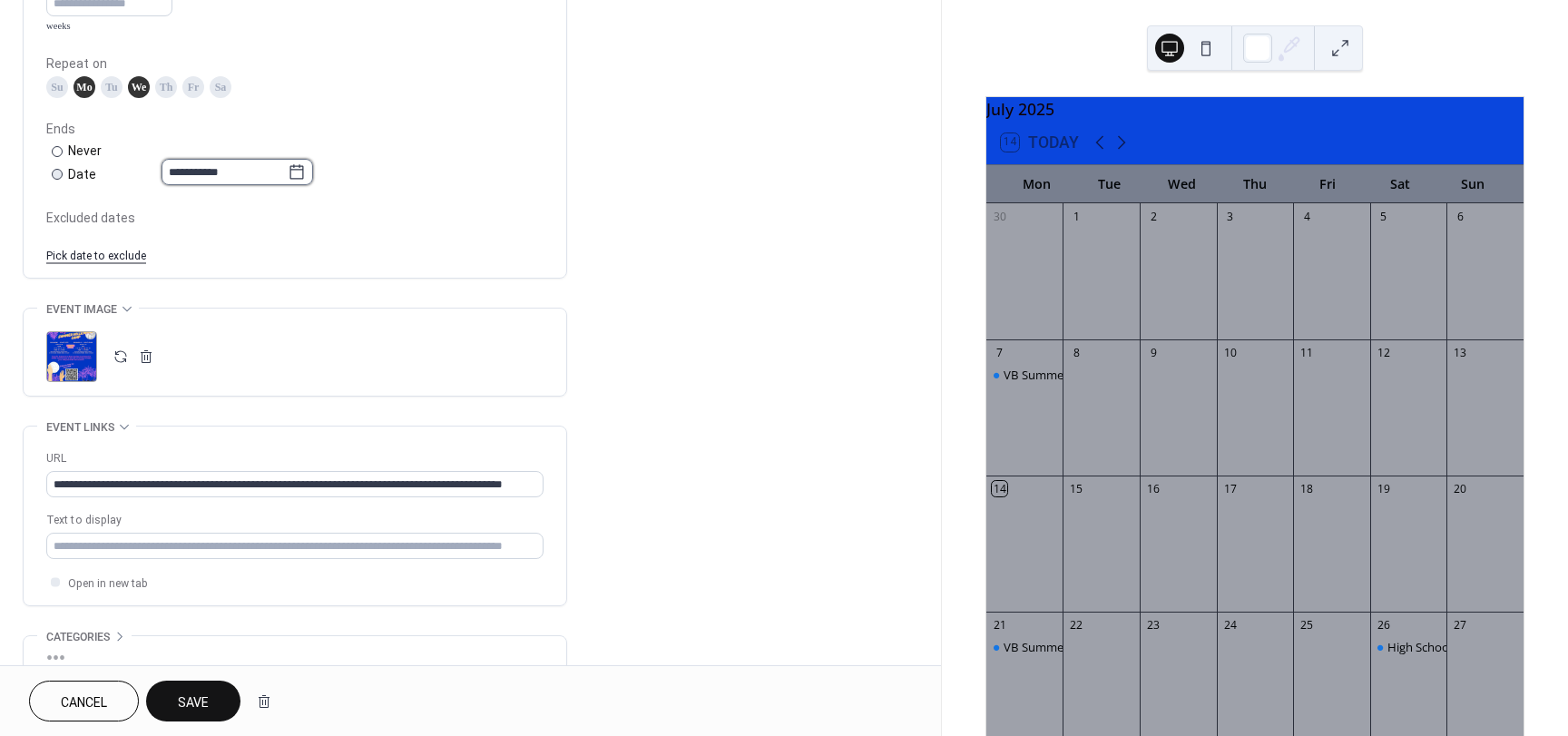click on "**********" at bounding box center (224, 172) 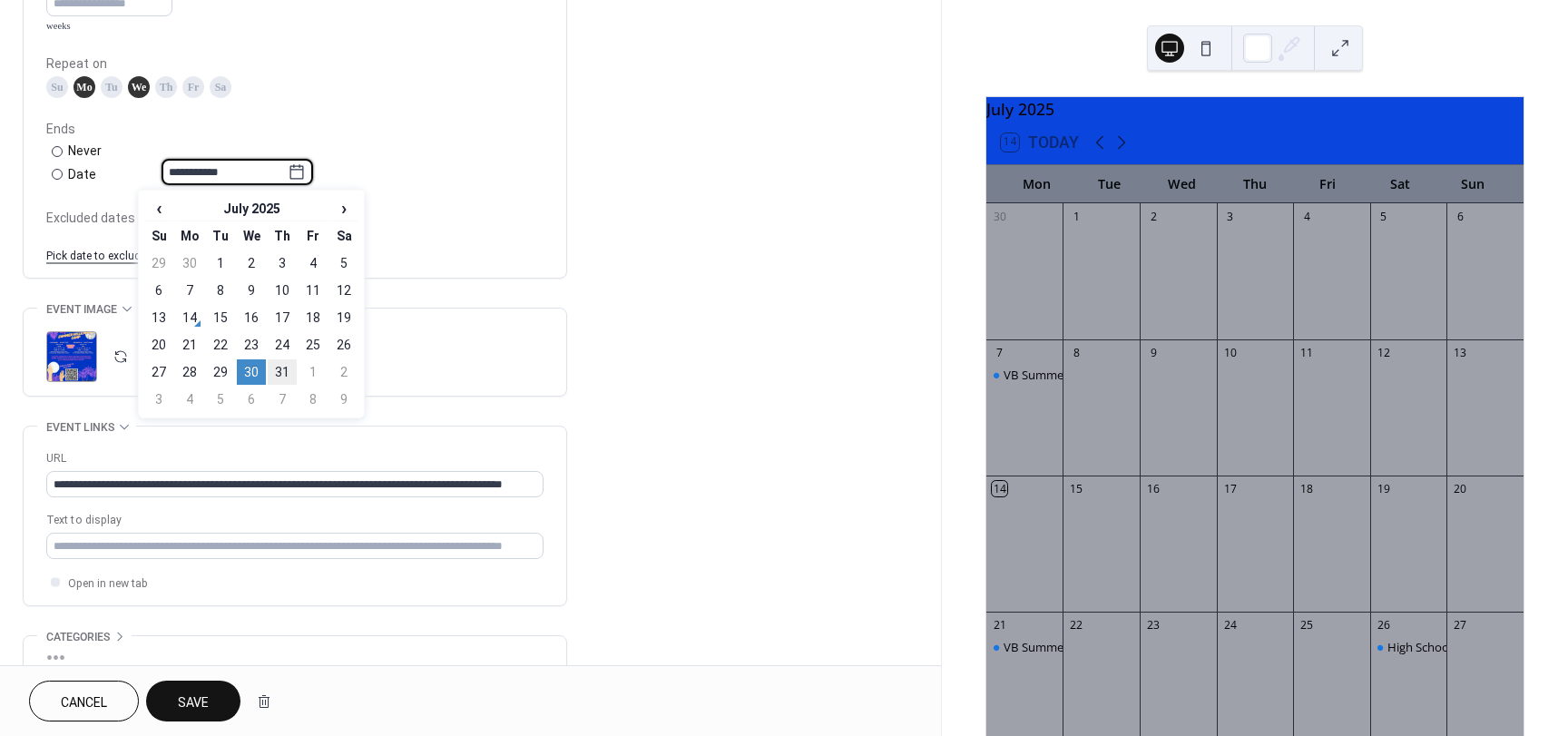 click on "31" at bounding box center [282, 372] 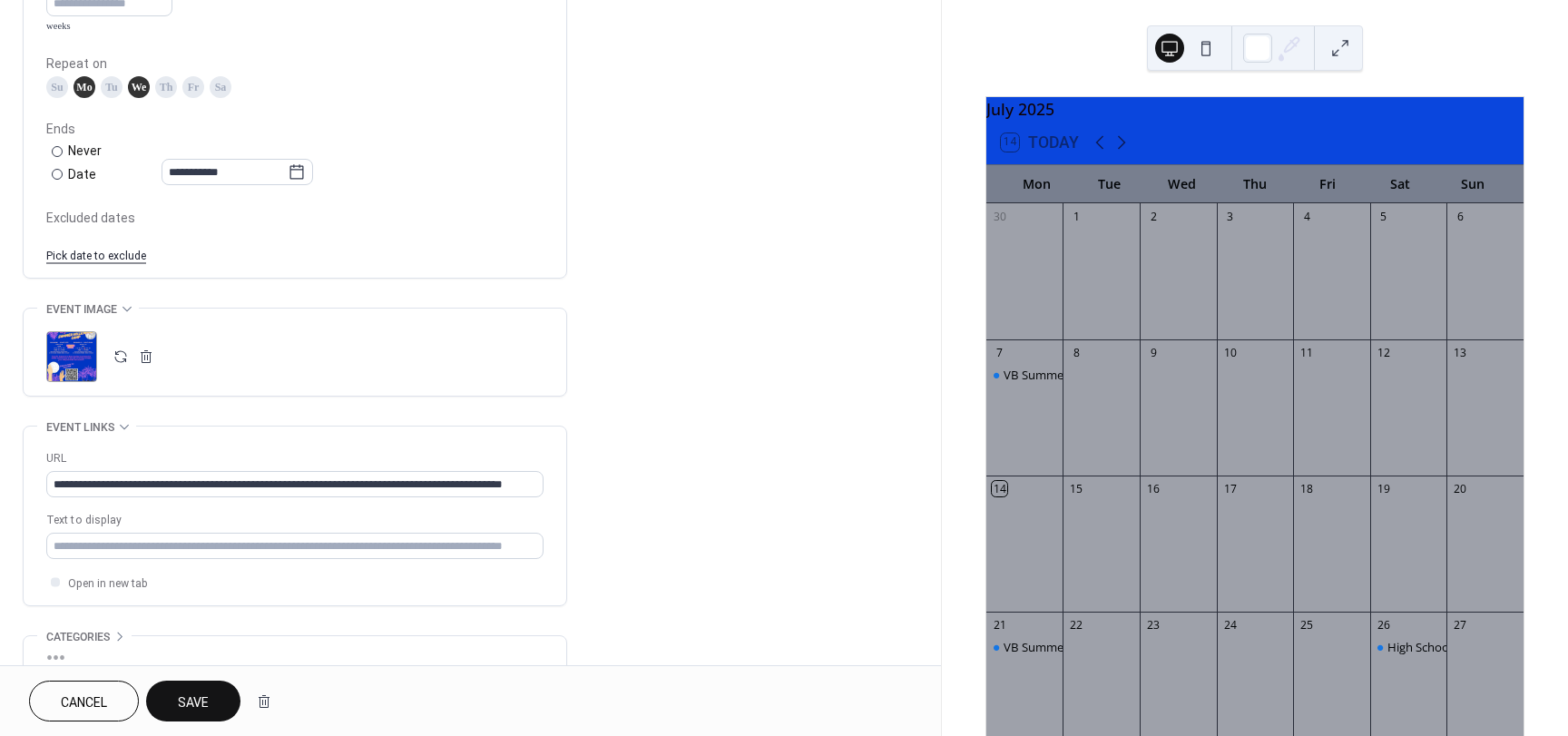 click on "Excluded dates   Pick date to exclude" at bounding box center (295, 235) 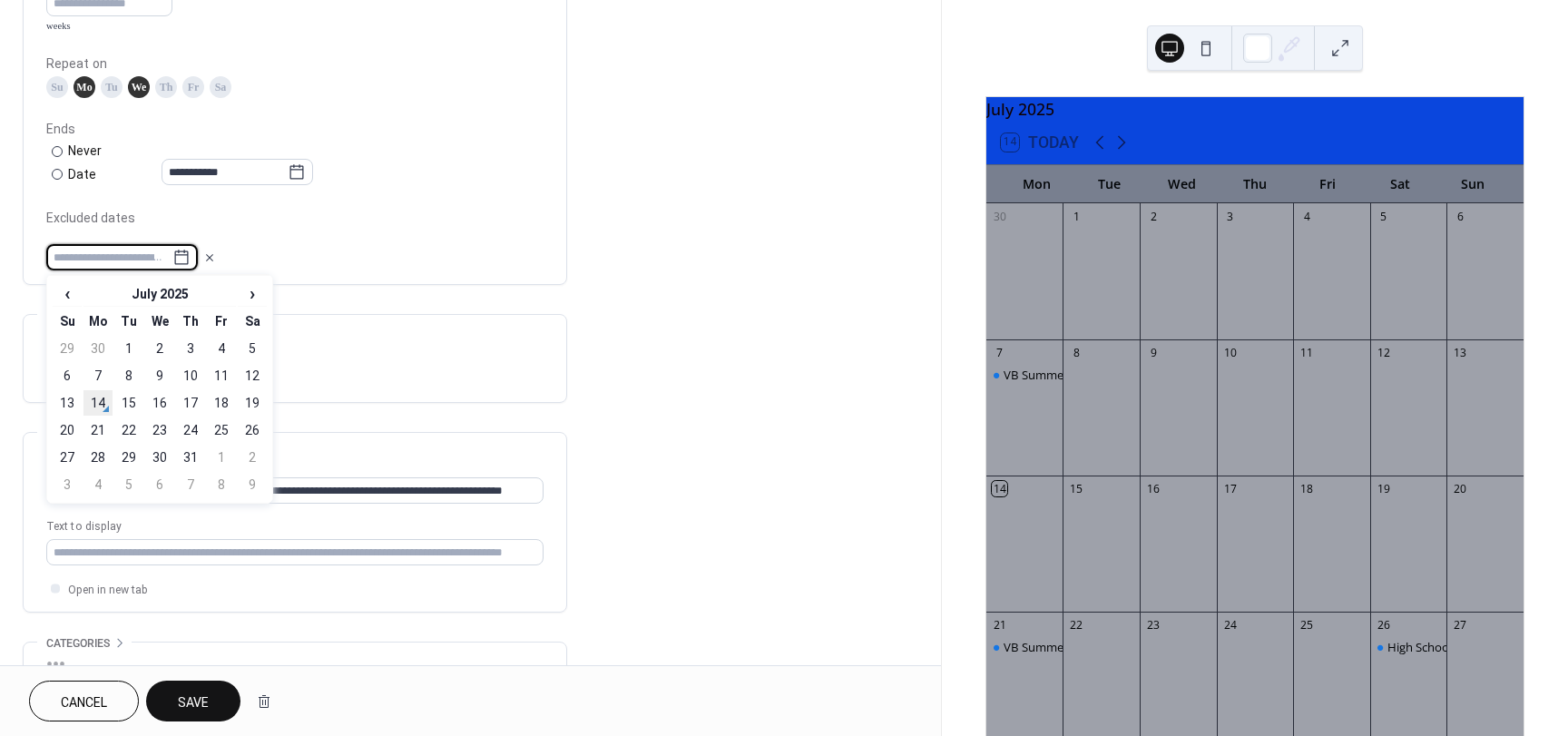click on "14" at bounding box center [98, 403] 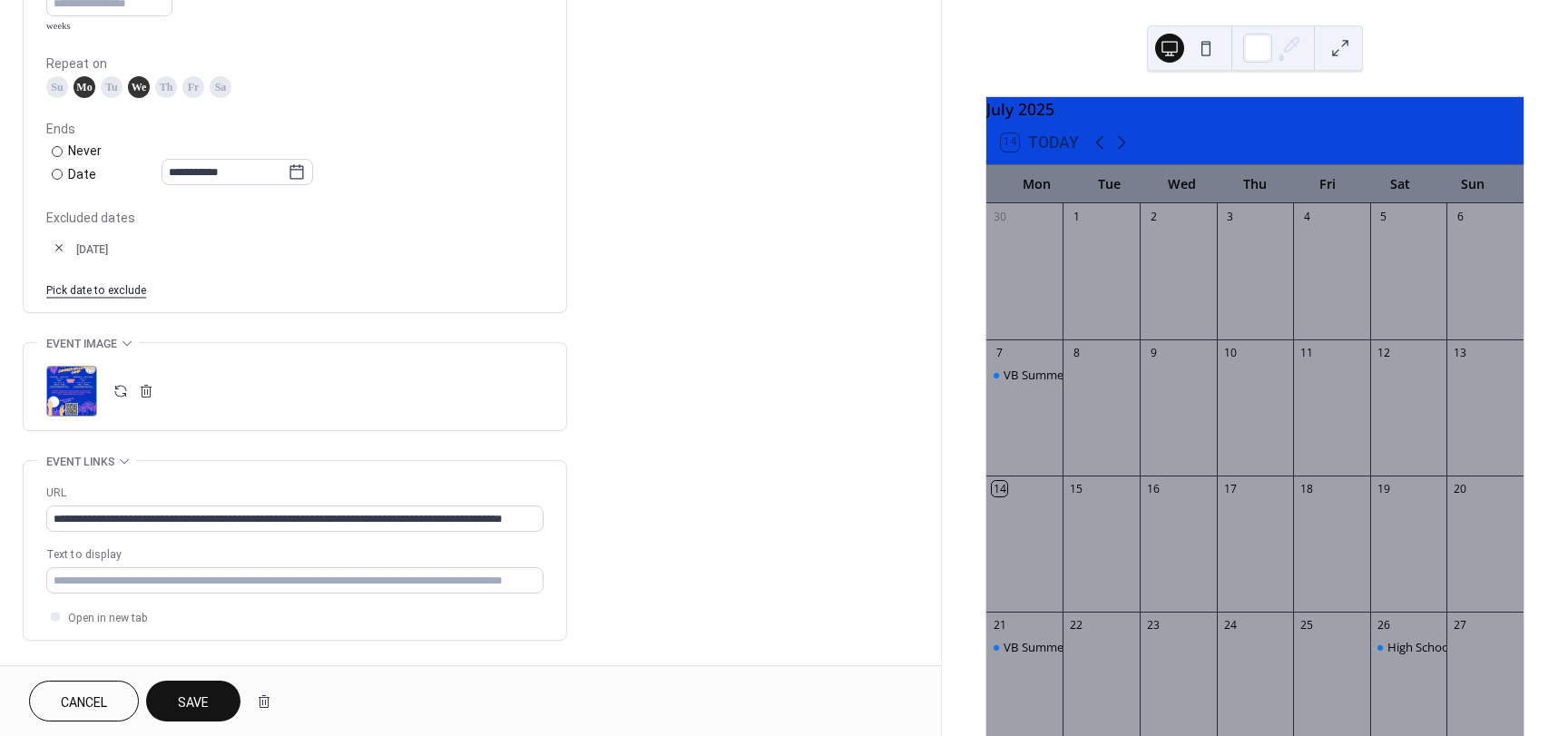 click on "Pick date to exclude" at bounding box center (96, 289) 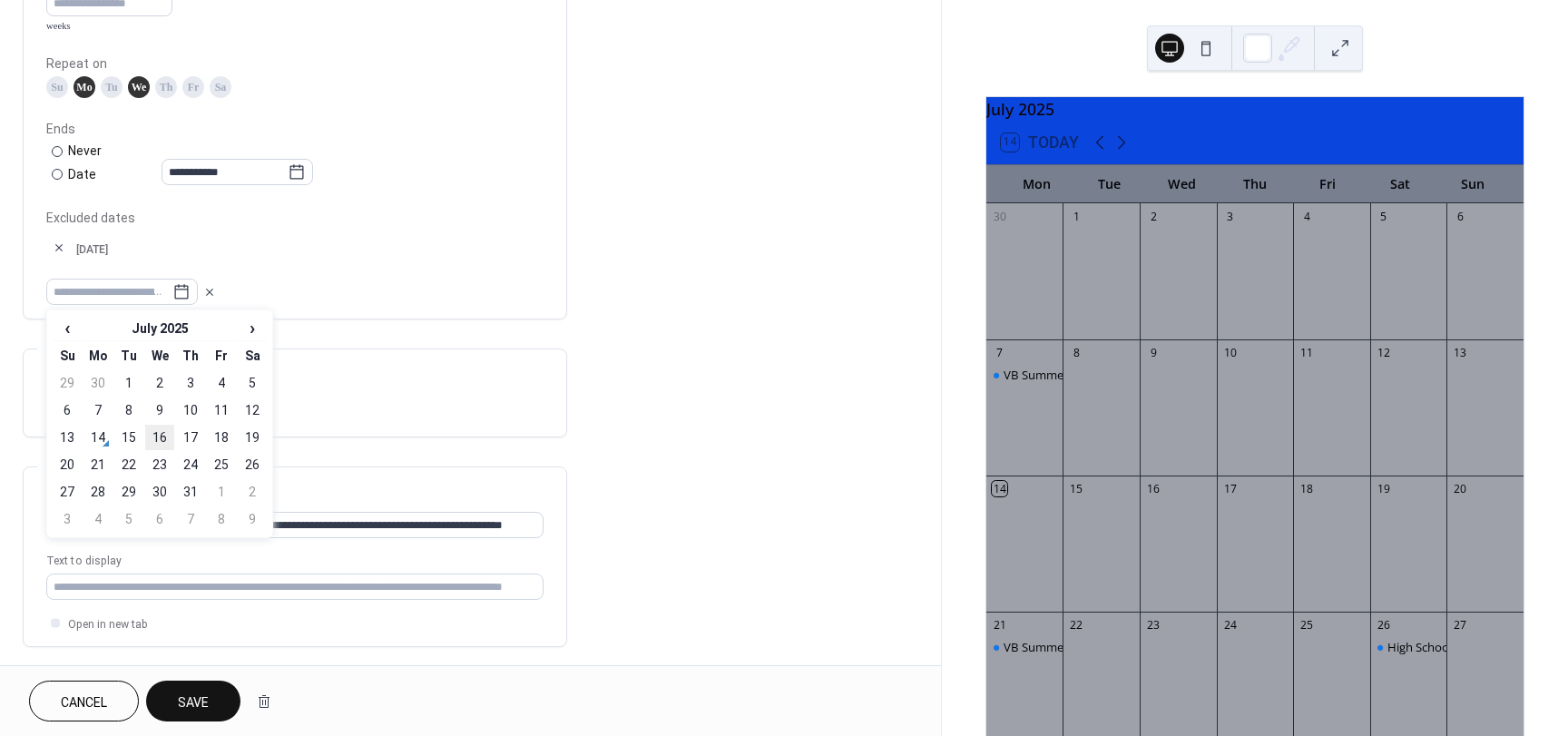 click on "16" at bounding box center (160, 437) 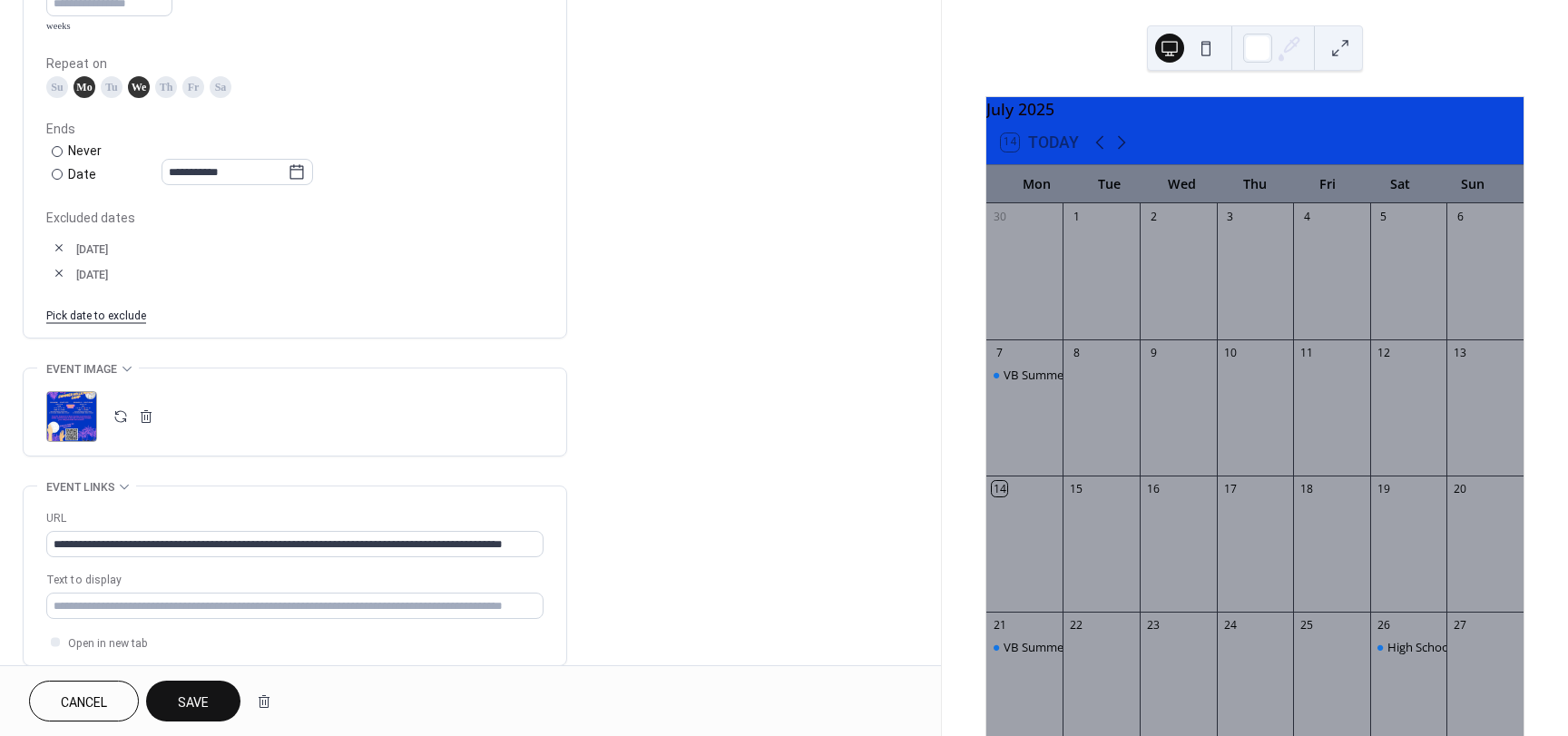 click on "Excluded dates 14-Jul-2025 16-Jul-2025   Pick date to exclude" at bounding box center (295, 265) 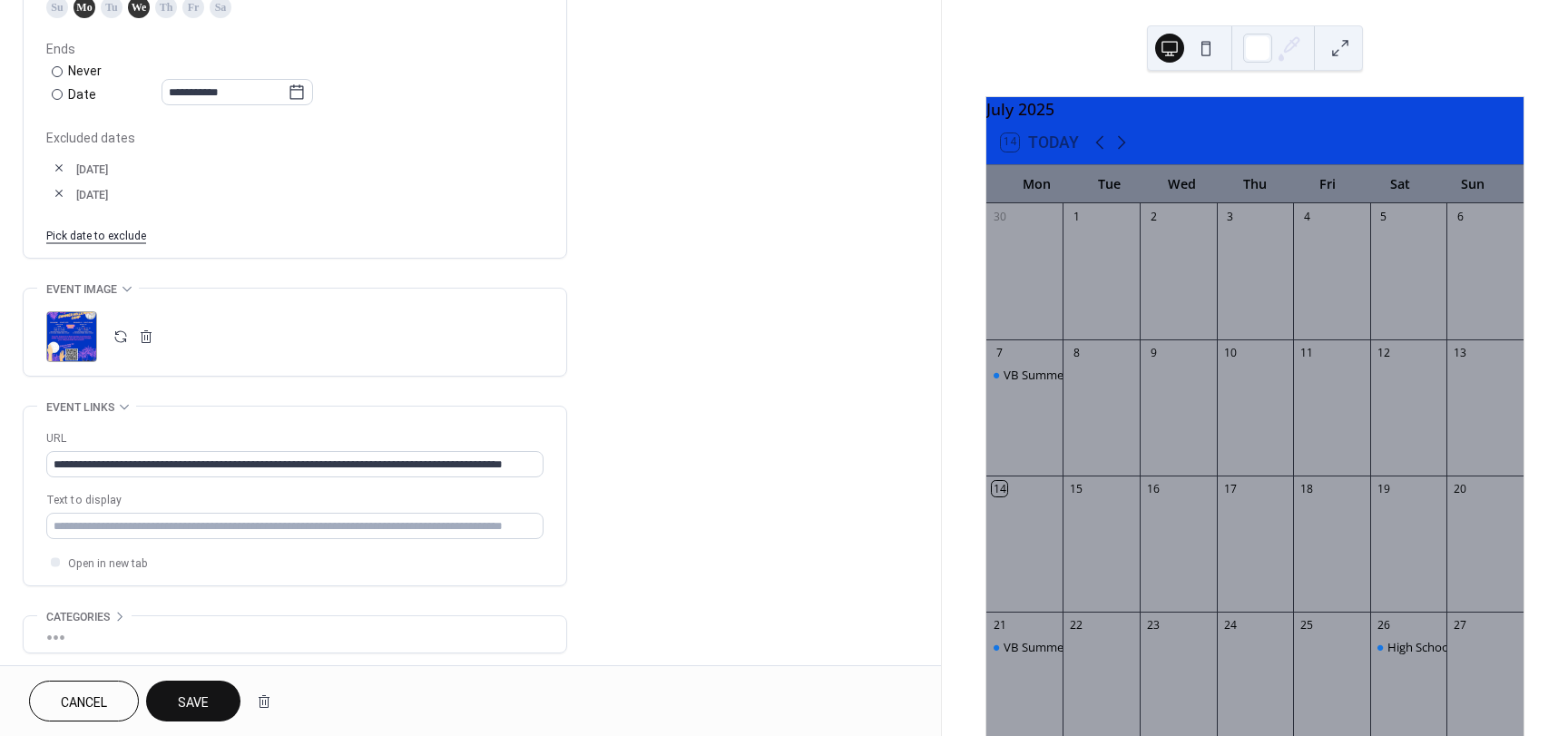 scroll, scrollTop: 1060, scrollLeft: 0, axis: vertical 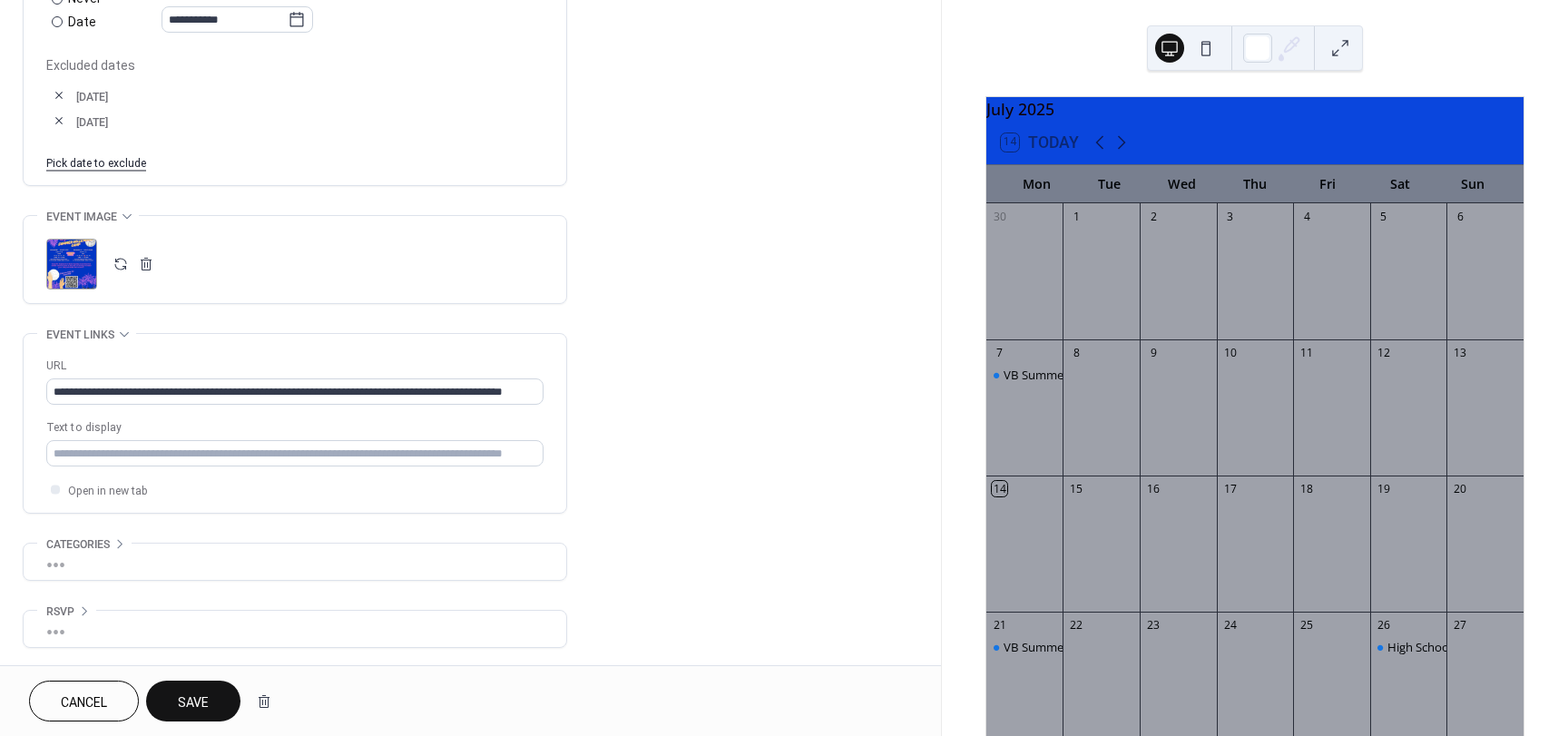 click on "Save" at bounding box center [193, 701] 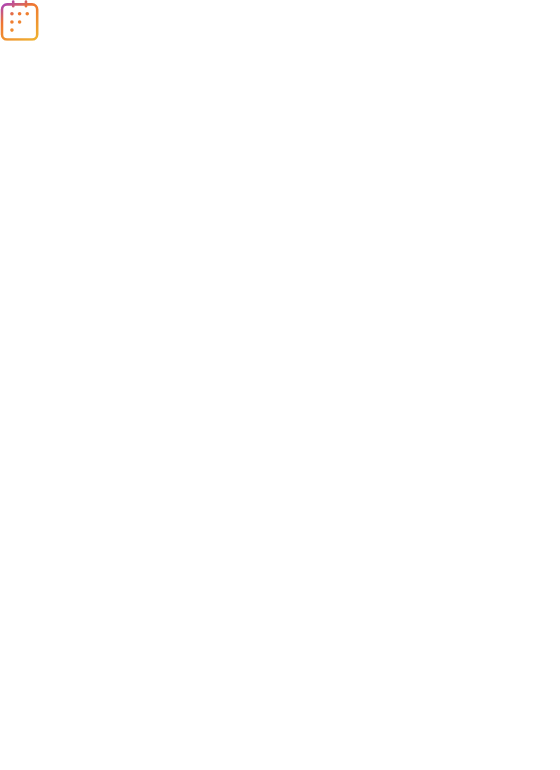 scroll, scrollTop: 0, scrollLeft: 0, axis: both 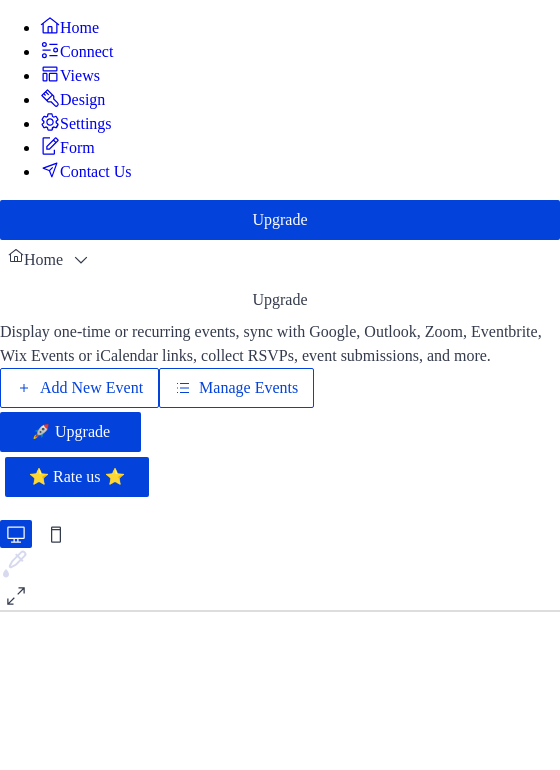 click on "Add New Event" at bounding box center (91, 388) 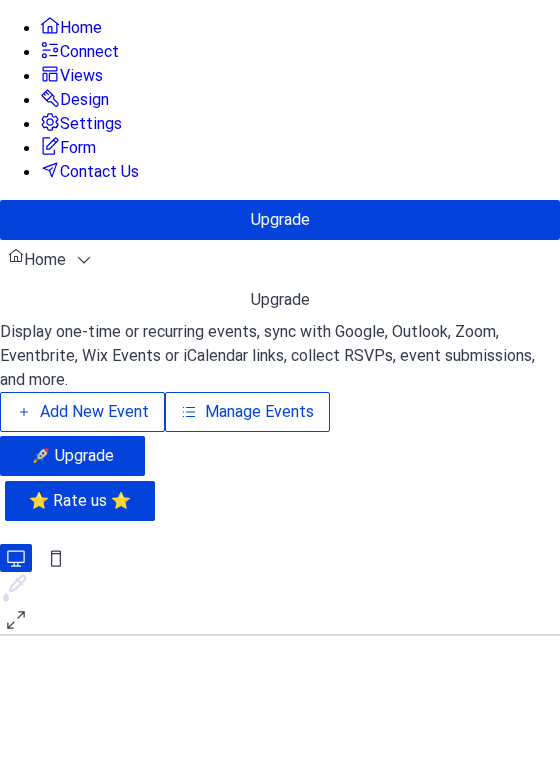 click on "Manage Events" at bounding box center [259, 412] 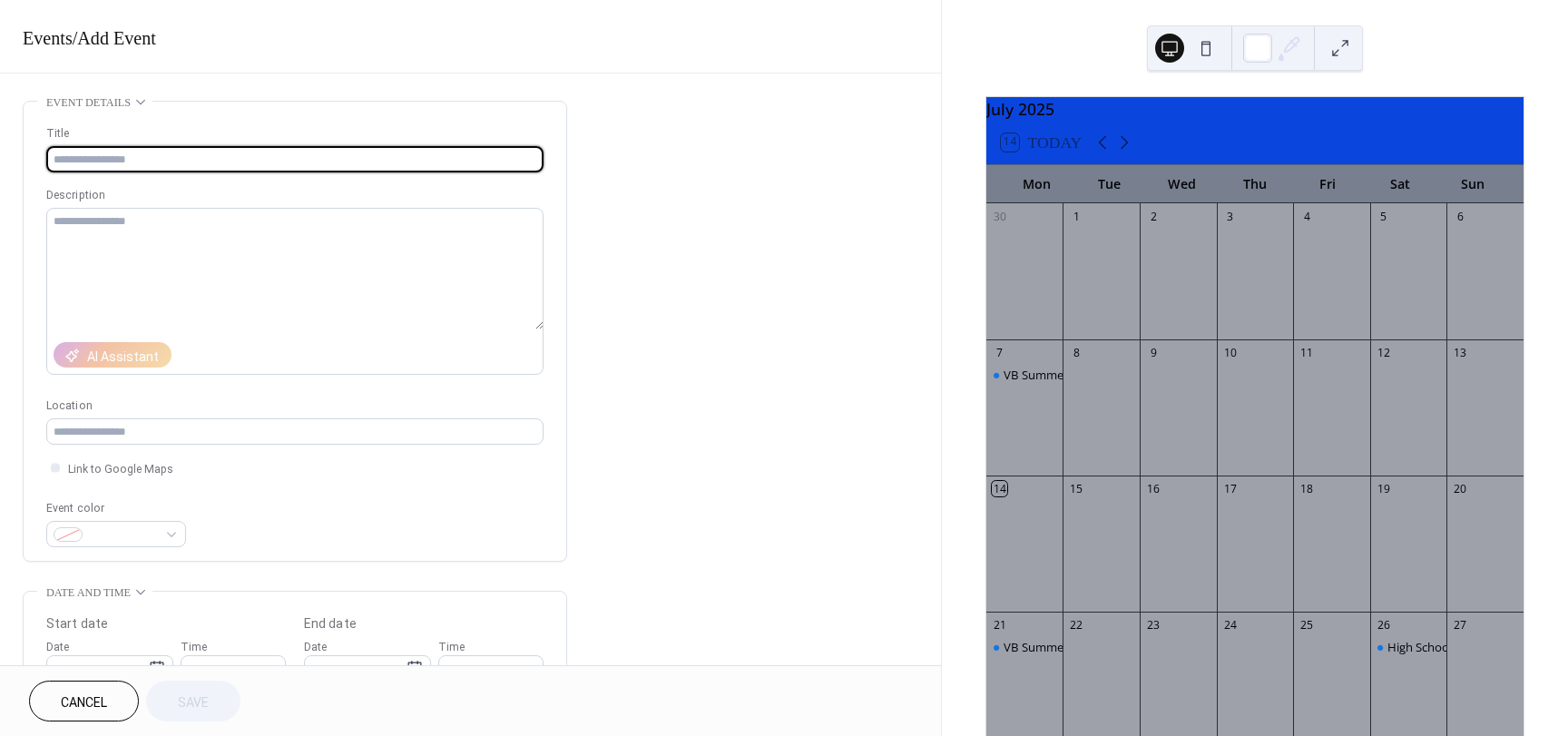 scroll, scrollTop: 0, scrollLeft: 0, axis: both 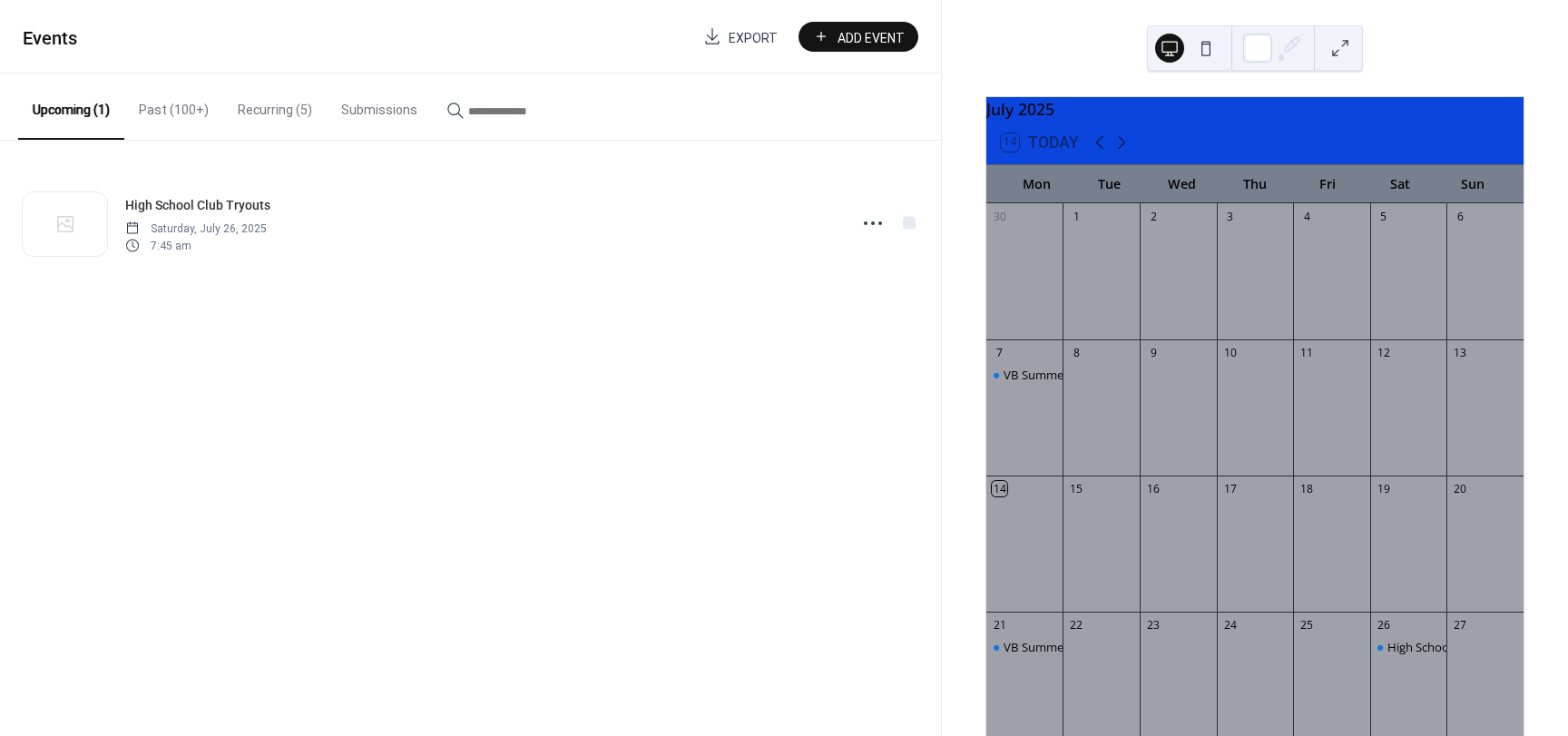 click on "Recurring (5)" at bounding box center [275, 105] 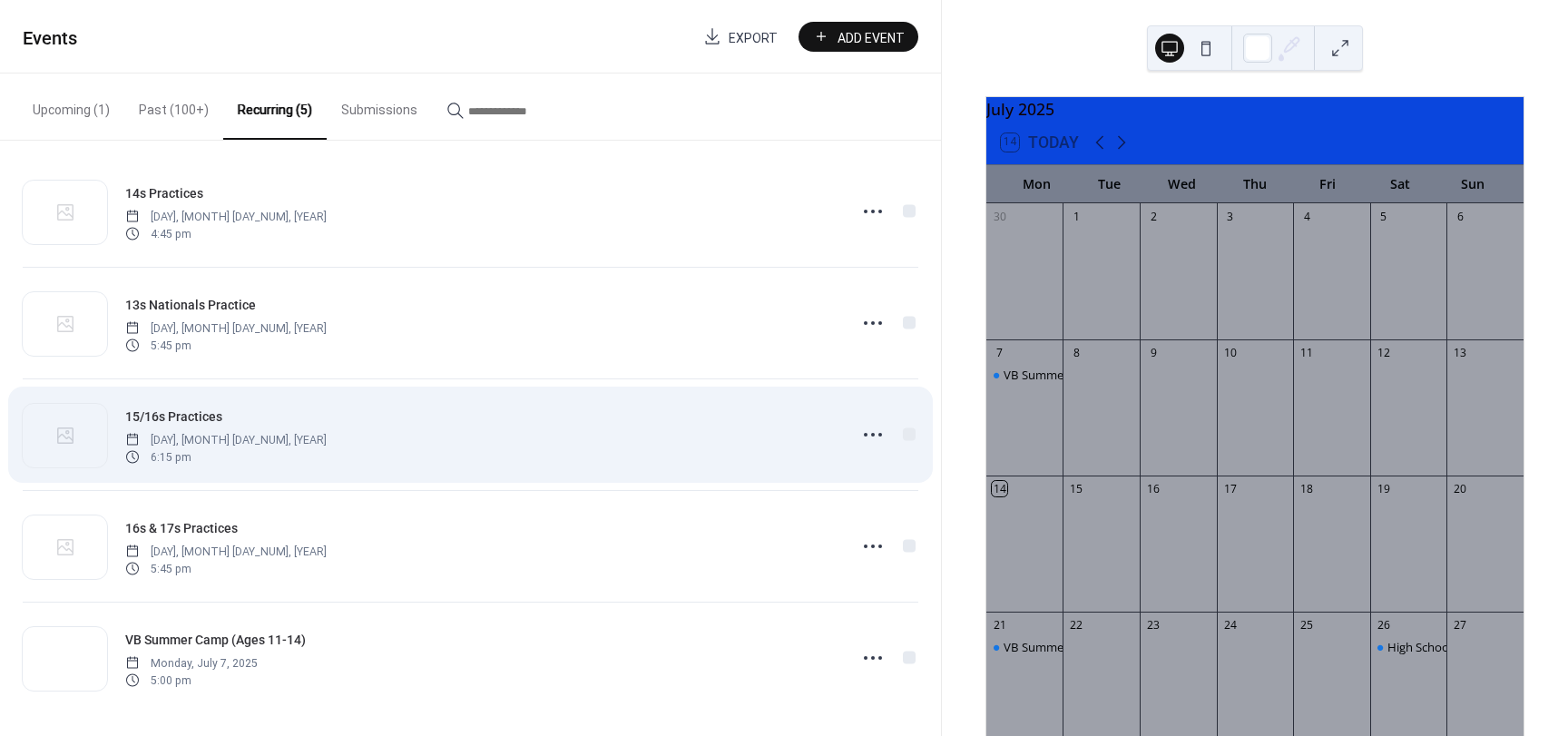 scroll, scrollTop: 16, scrollLeft: 0, axis: vertical 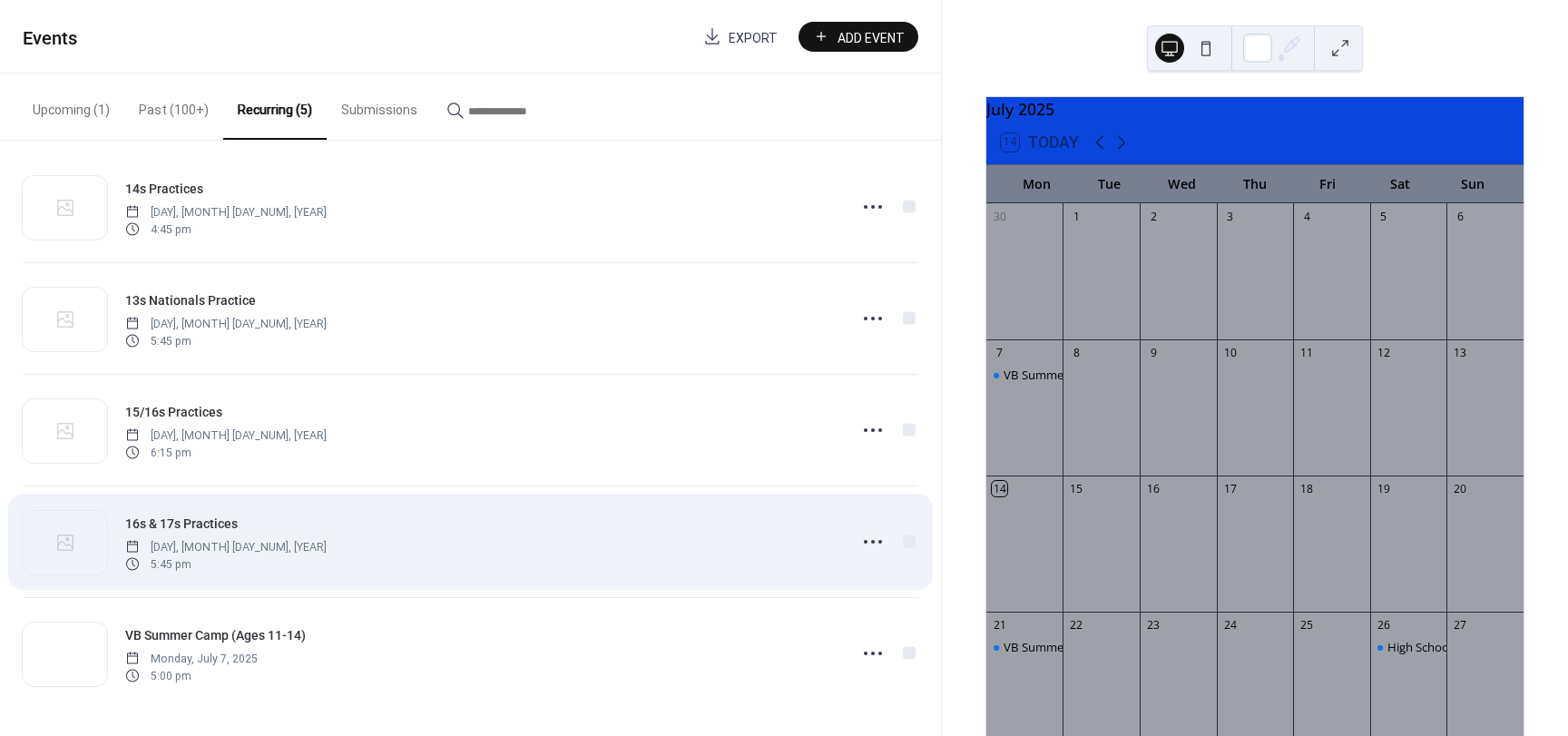 click on "[DAY], [MONTH] [DAY_NUM], [YEAR] [TIME]" at bounding box center (480, 542) 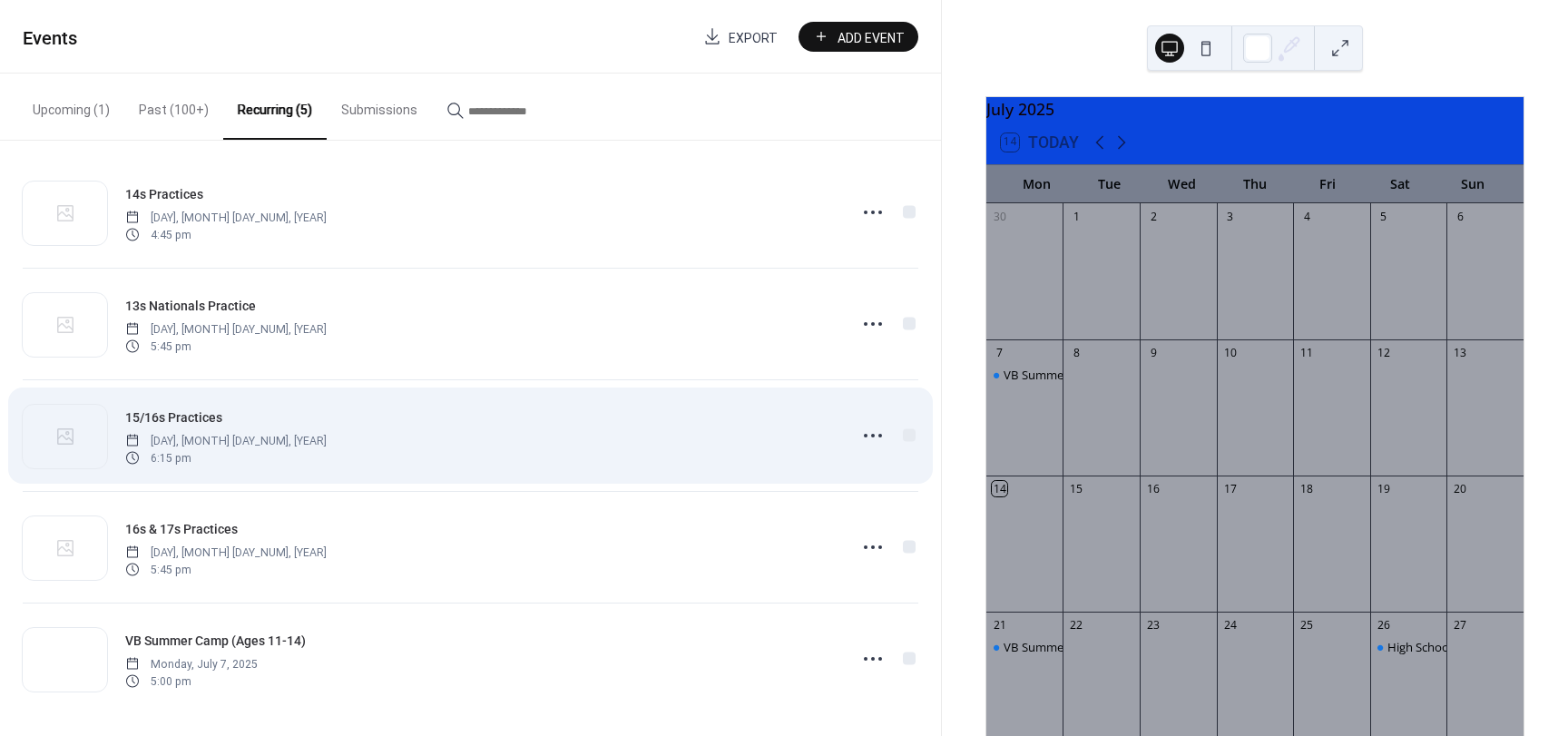 scroll, scrollTop: 16, scrollLeft: 0, axis: vertical 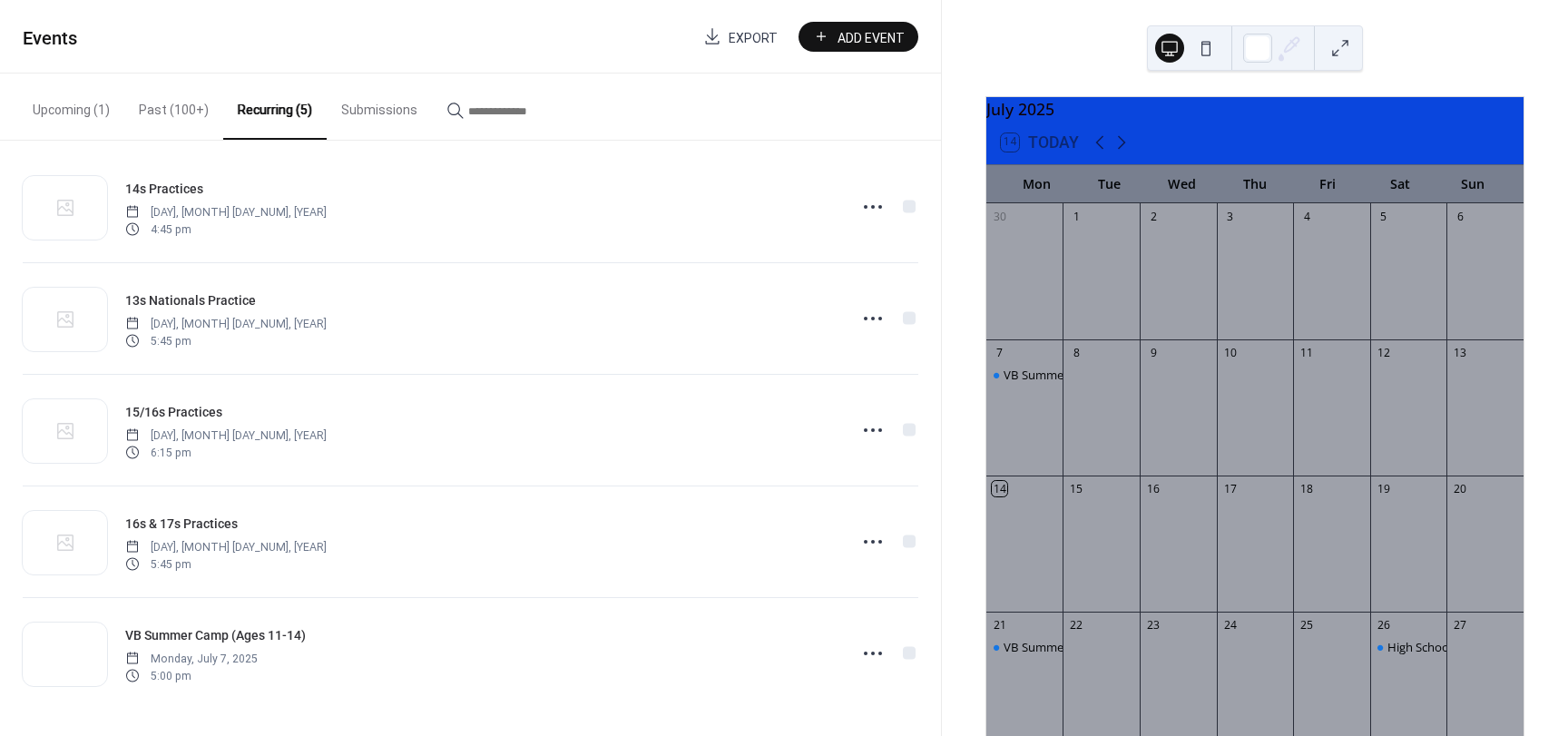 click on "Past (100+)" at bounding box center (173, 105) 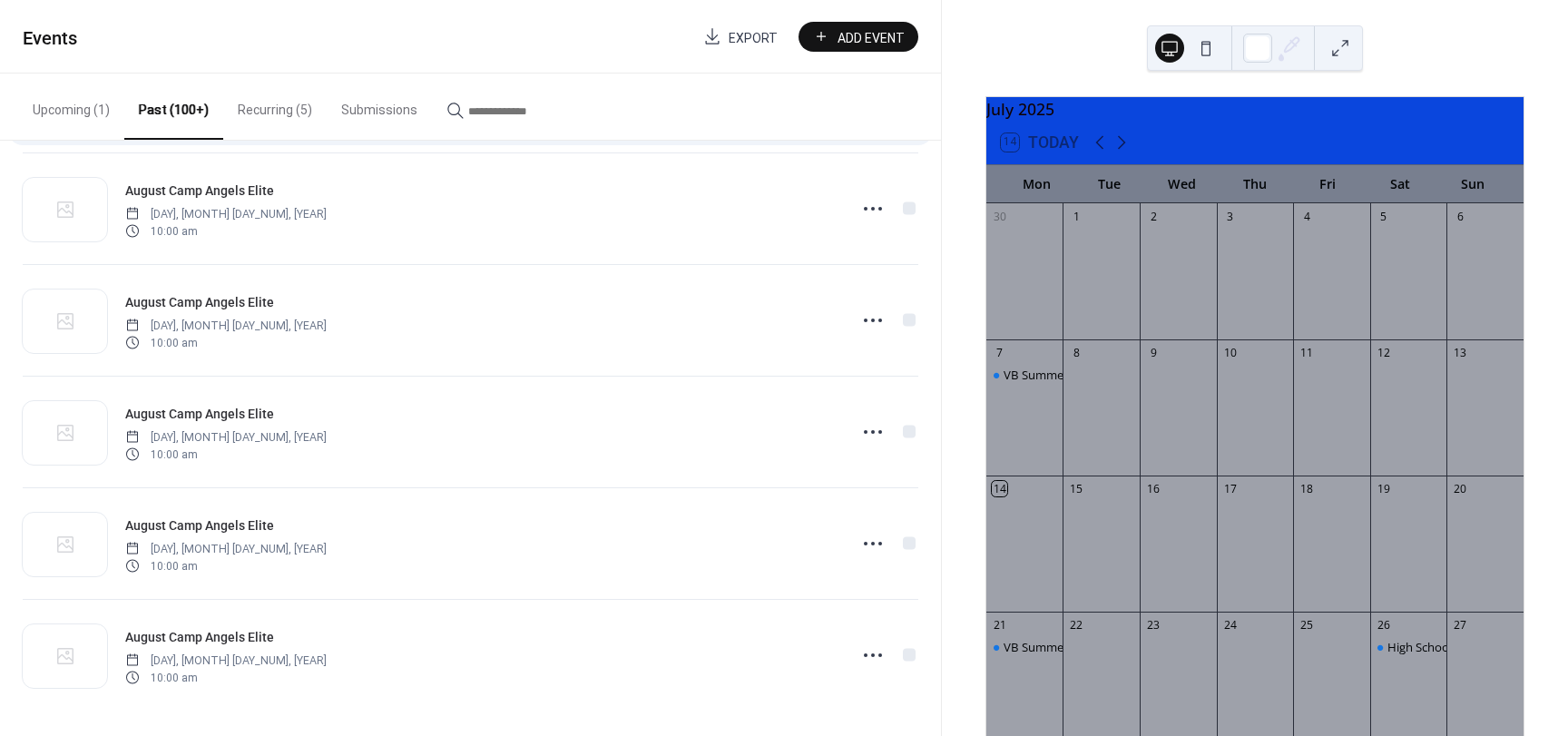 scroll, scrollTop: 2807, scrollLeft: 0, axis: vertical 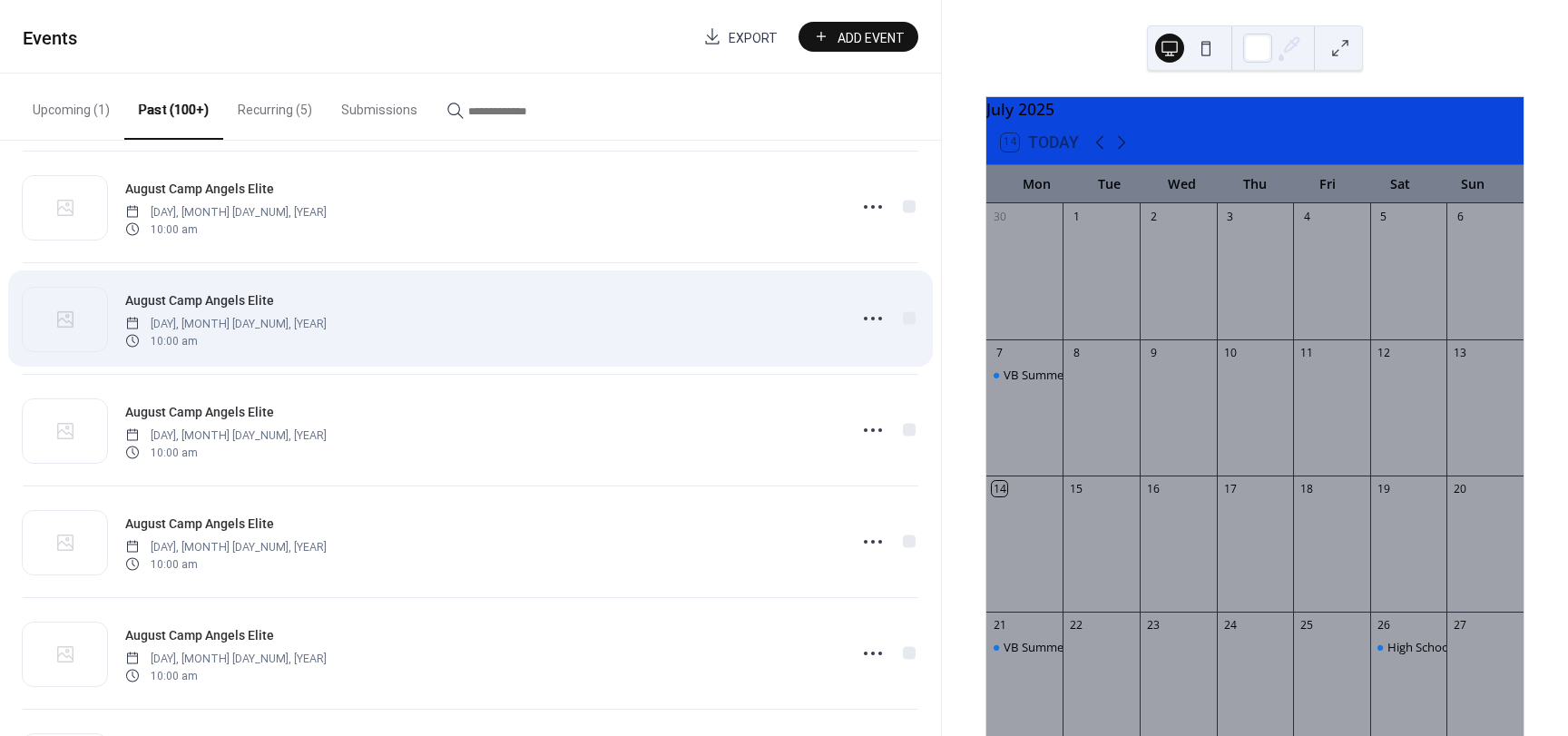 click on "[MONTH] Camp Angels Elite [DAY], [MONTH] [DAY_NUM], [YEAR] [TIME]" at bounding box center (480, 319) 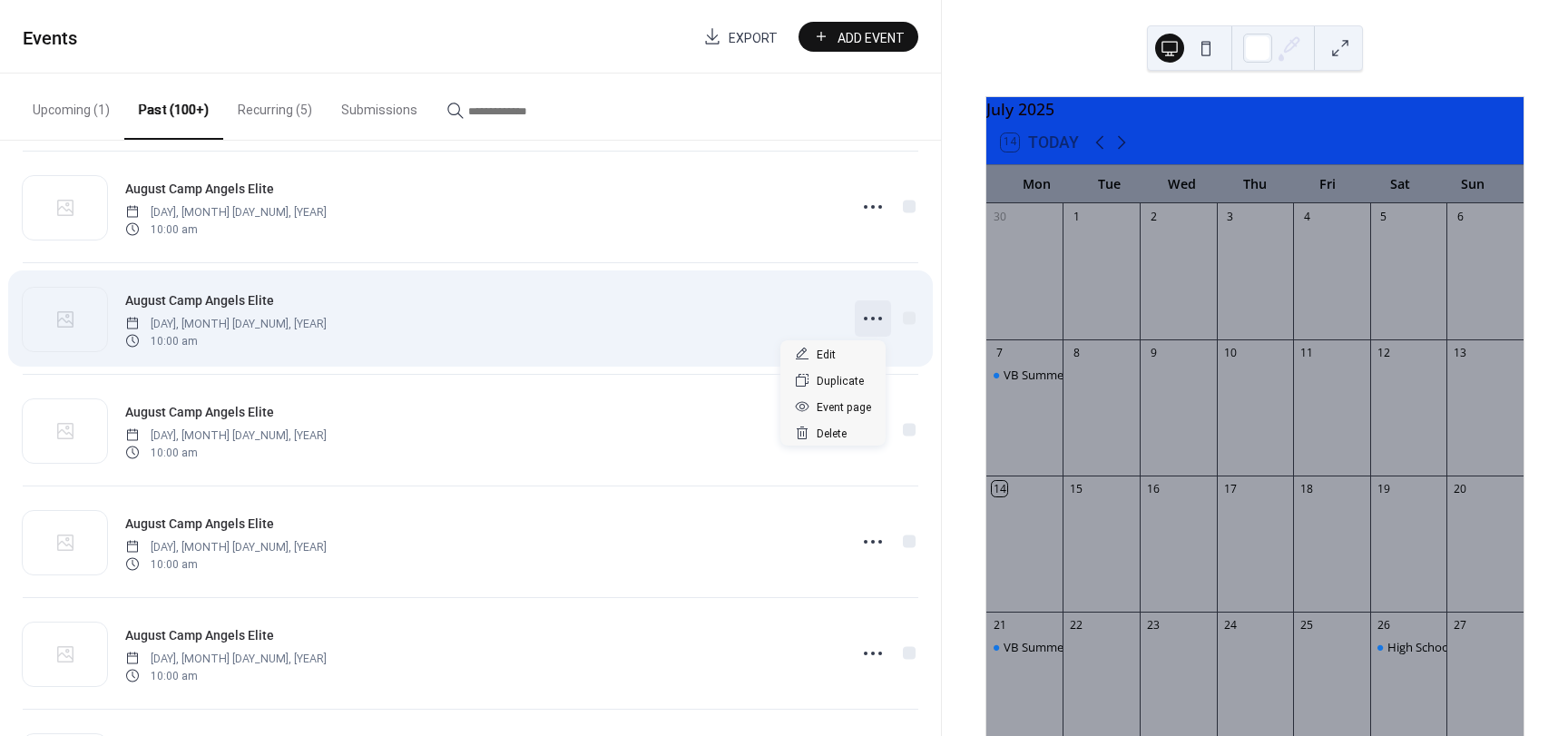 click 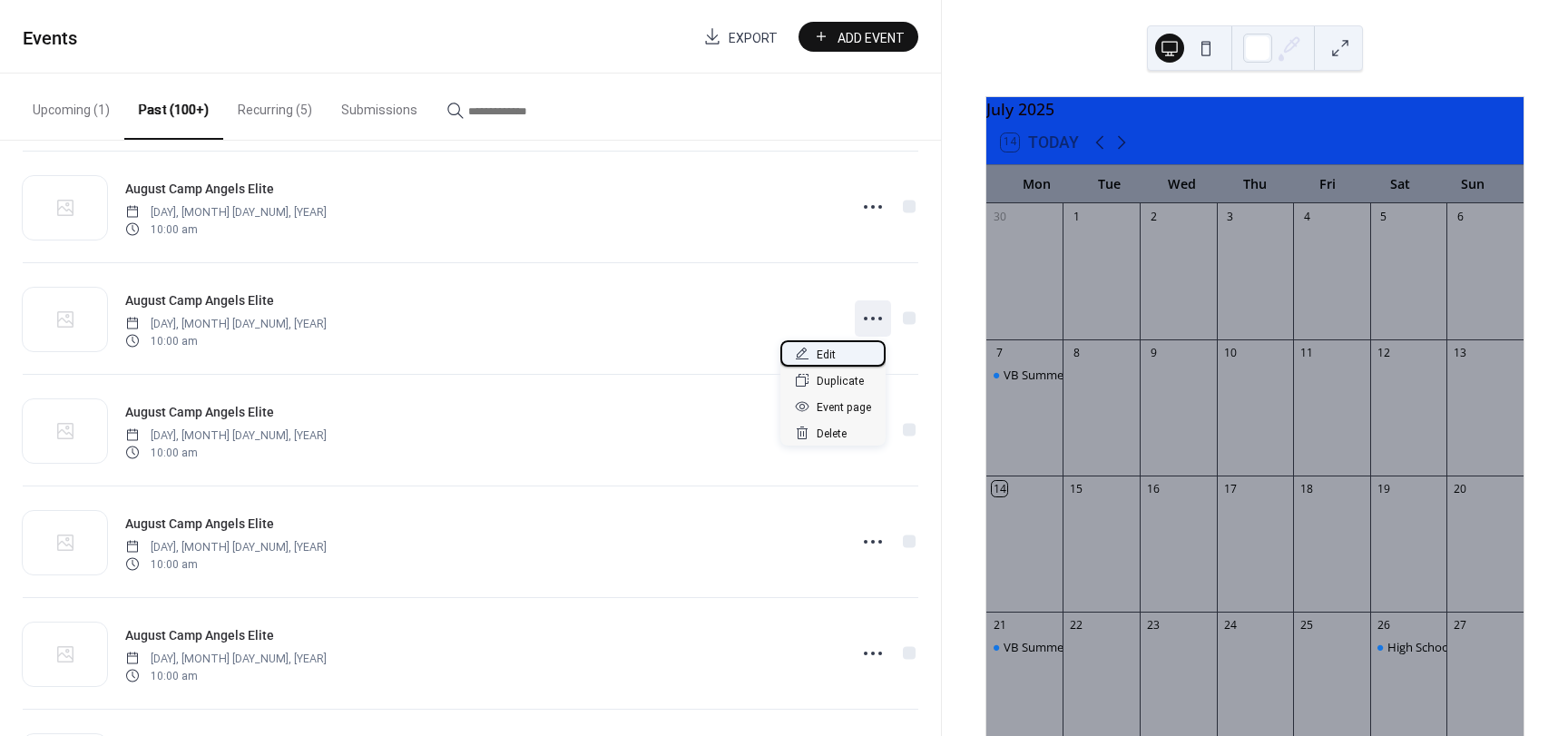 click on "Edit" at bounding box center (826, 355) 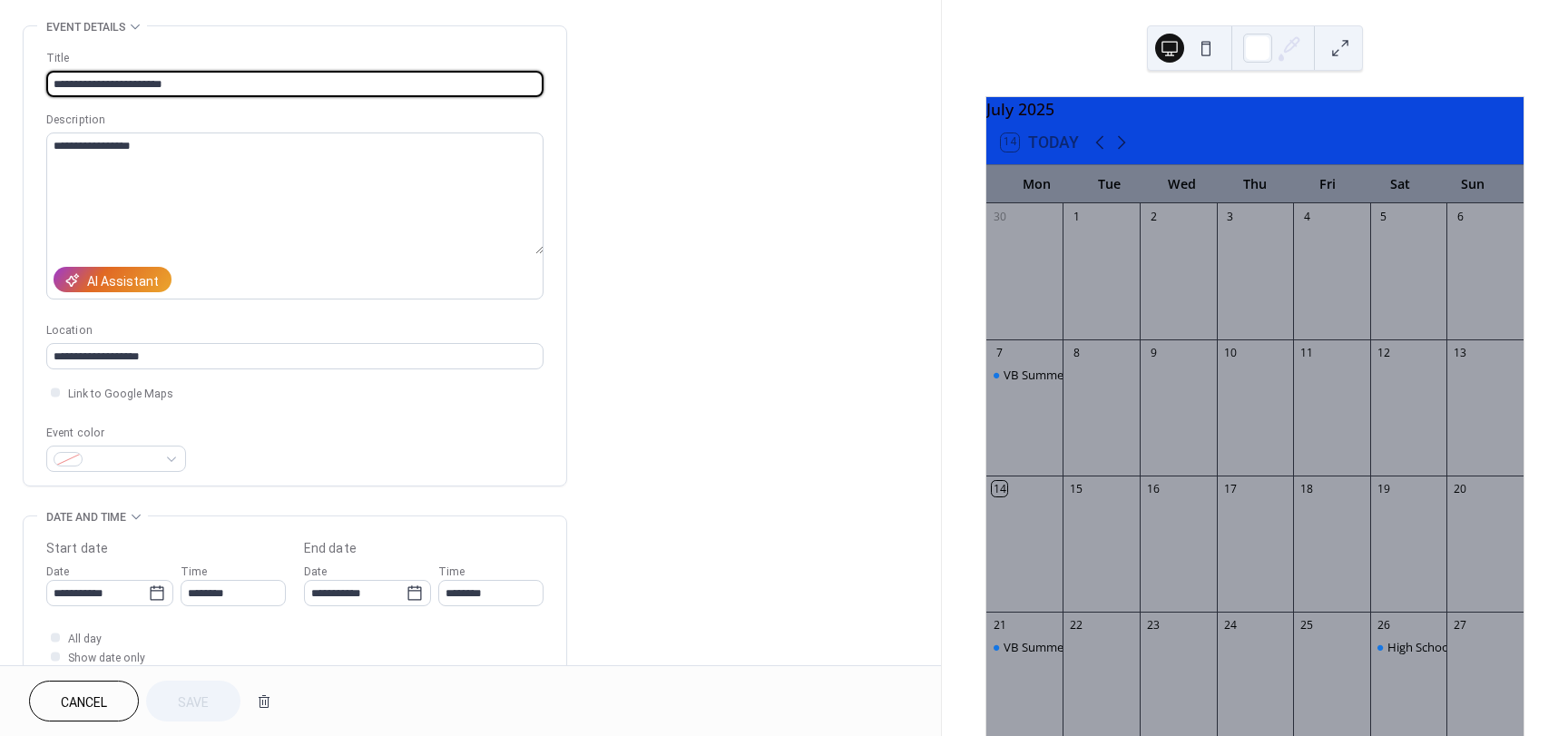 scroll, scrollTop: 0, scrollLeft: 0, axis: both 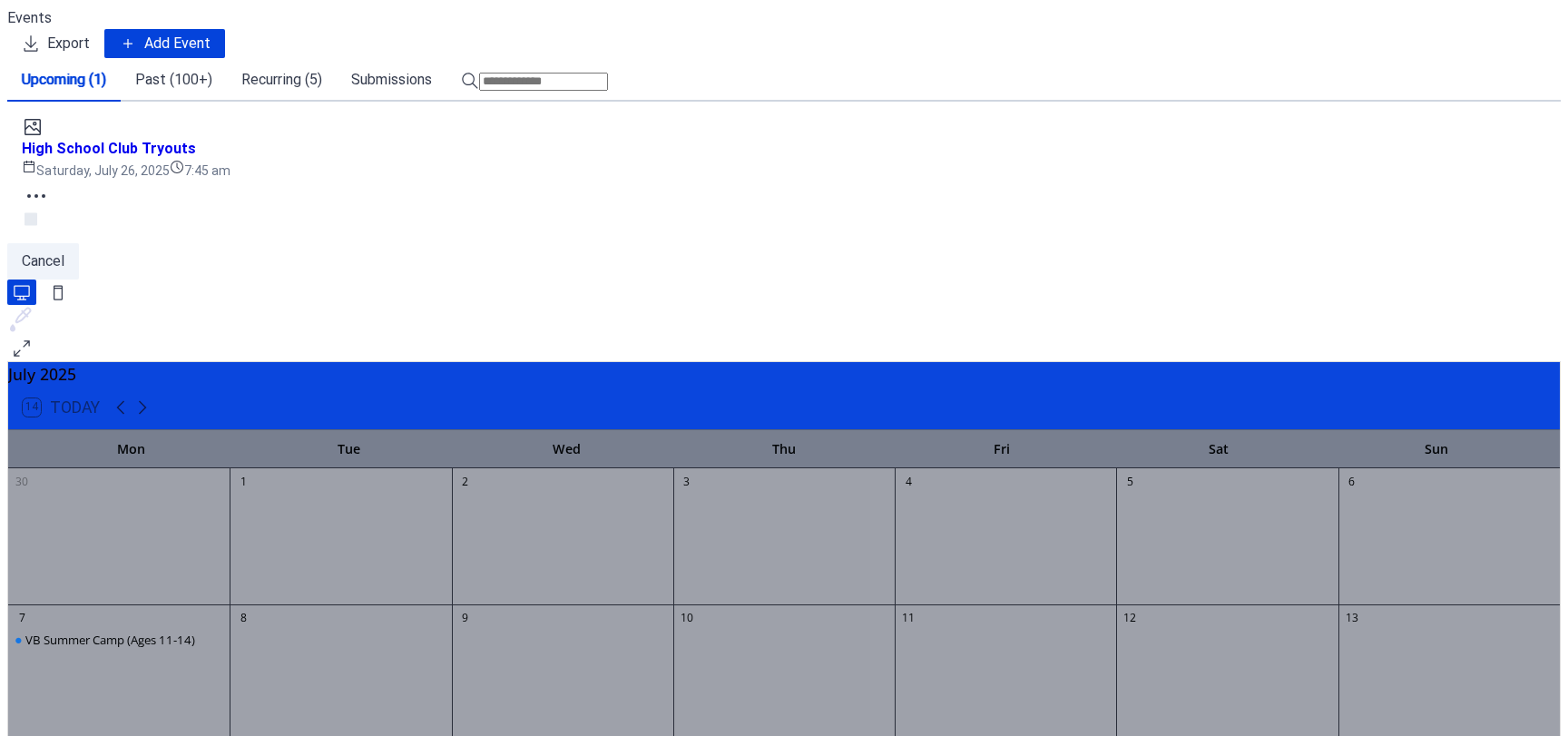 click on "Recurring (5)" at bounding box center (281, 80) 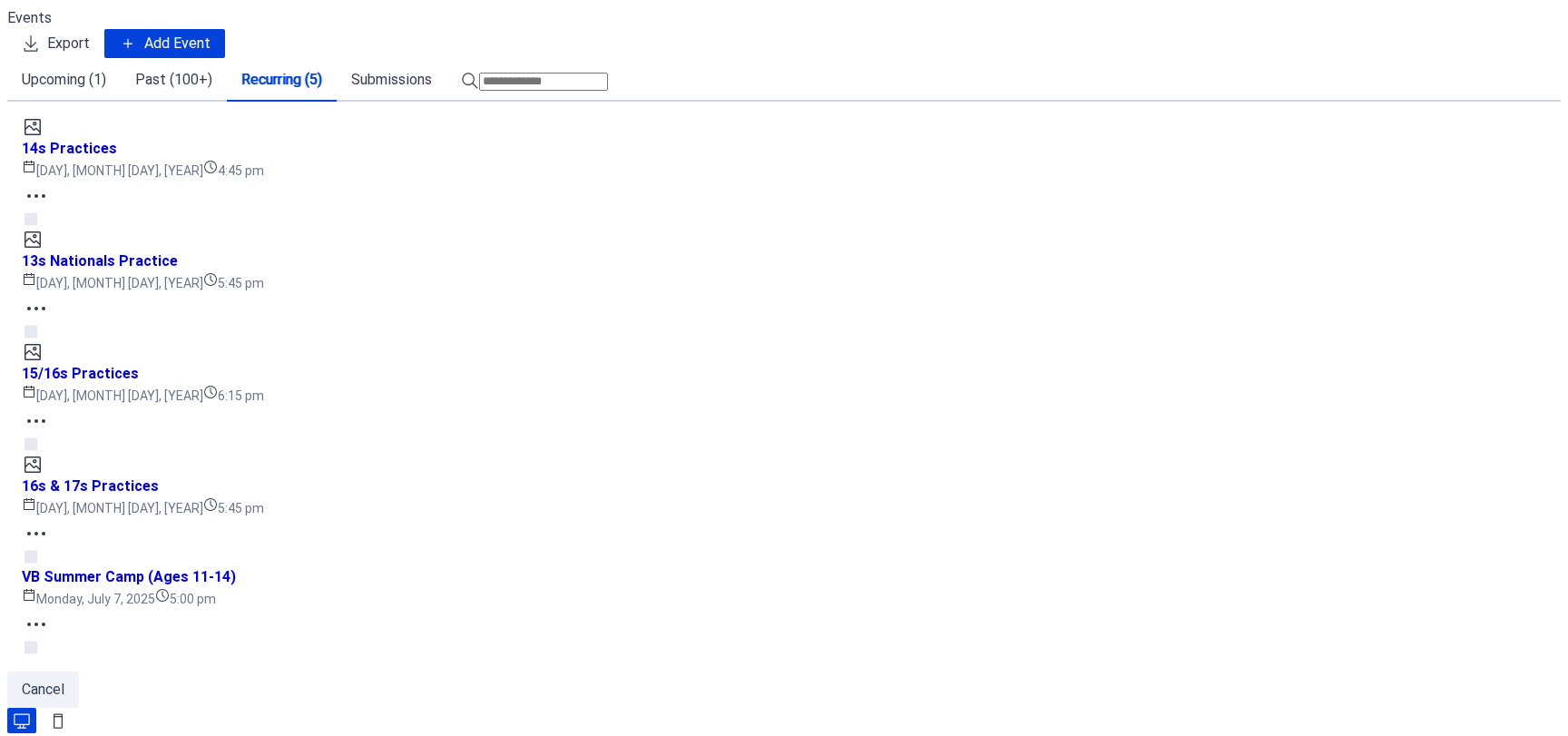 scroll, scrollTop: 0, scrollLeft: 0, axis: both 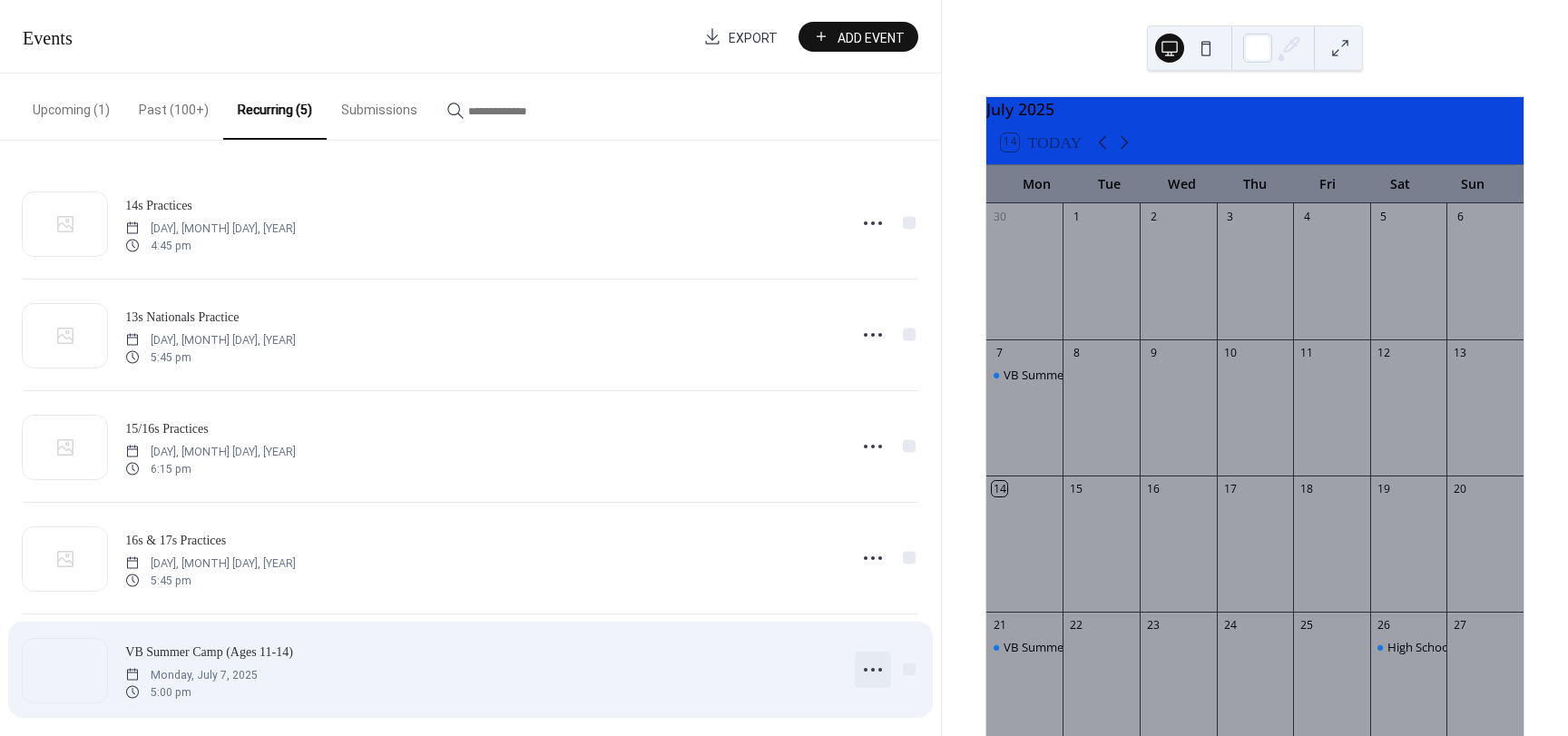 click 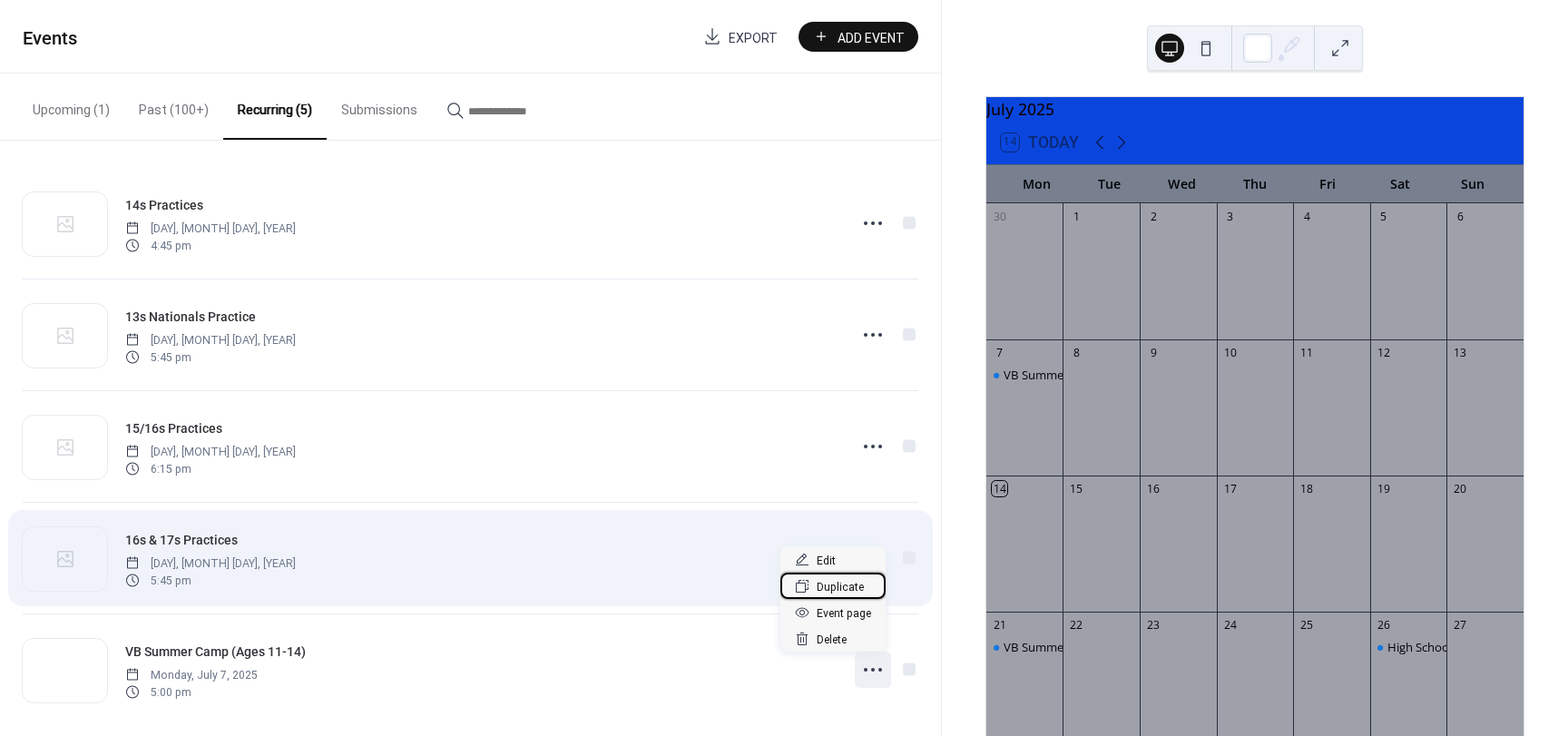 click on "Duplicate" at bounding box center [840, 587] 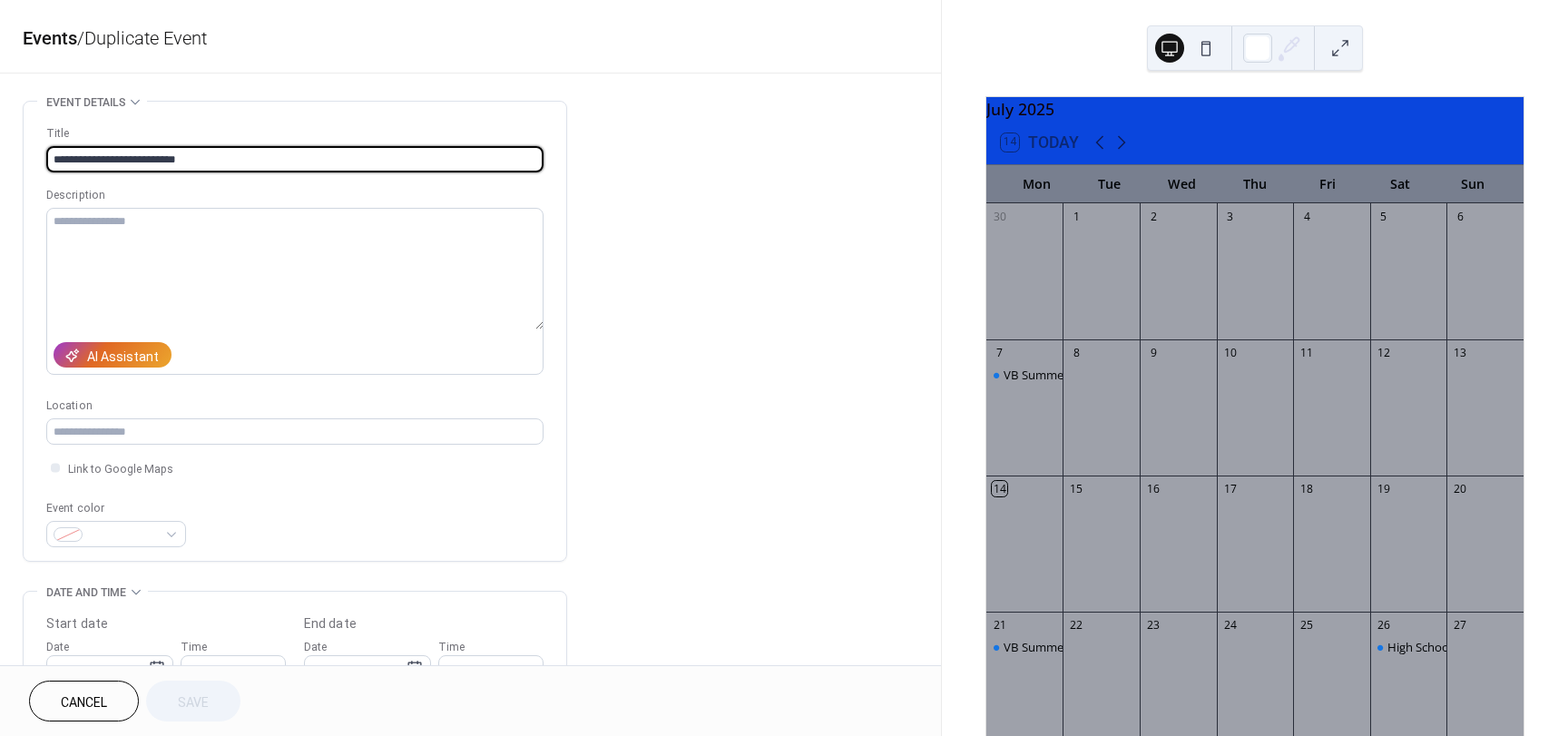 type on "**********" 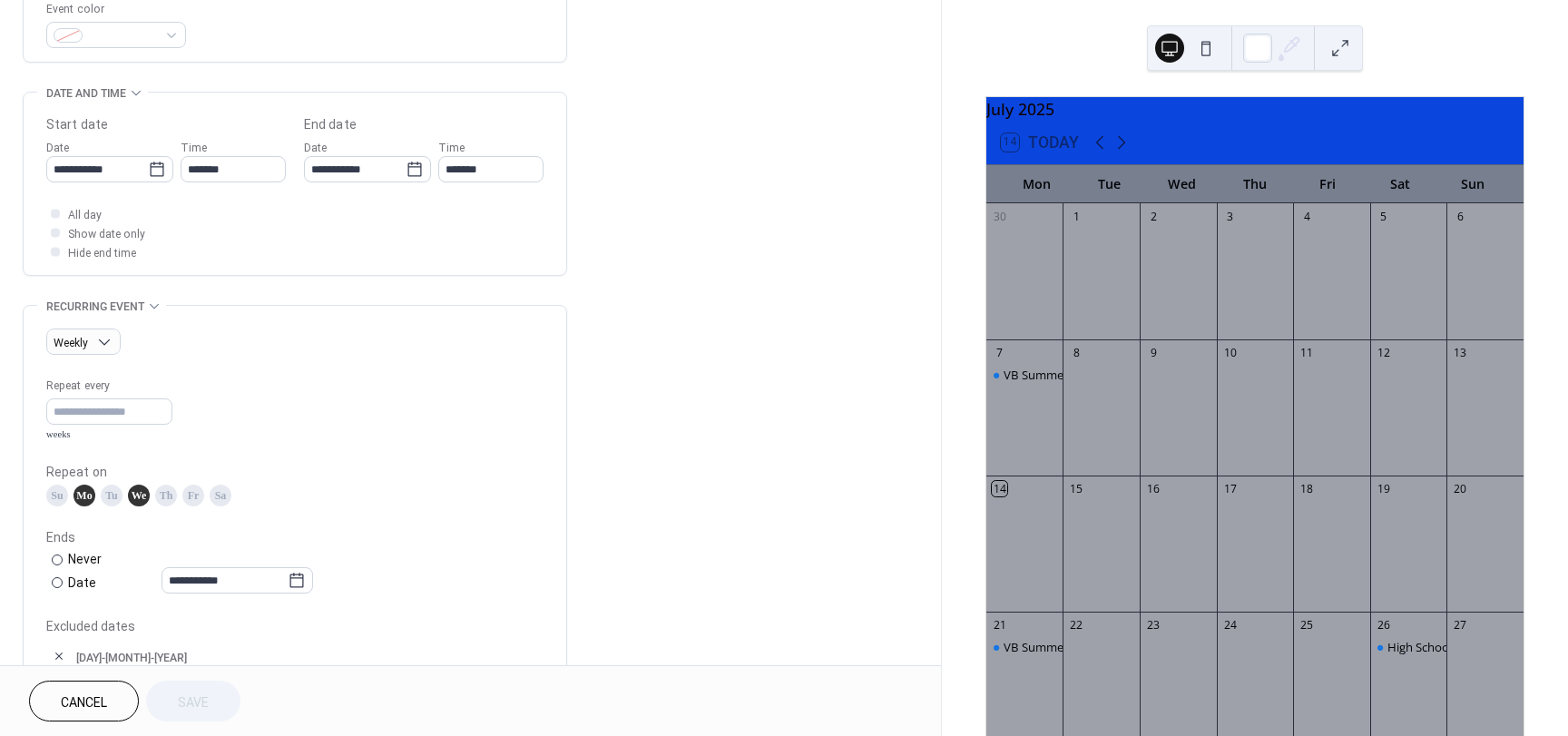scroll, scrollTop: 545, scrollLeft: 0, axis: vertical 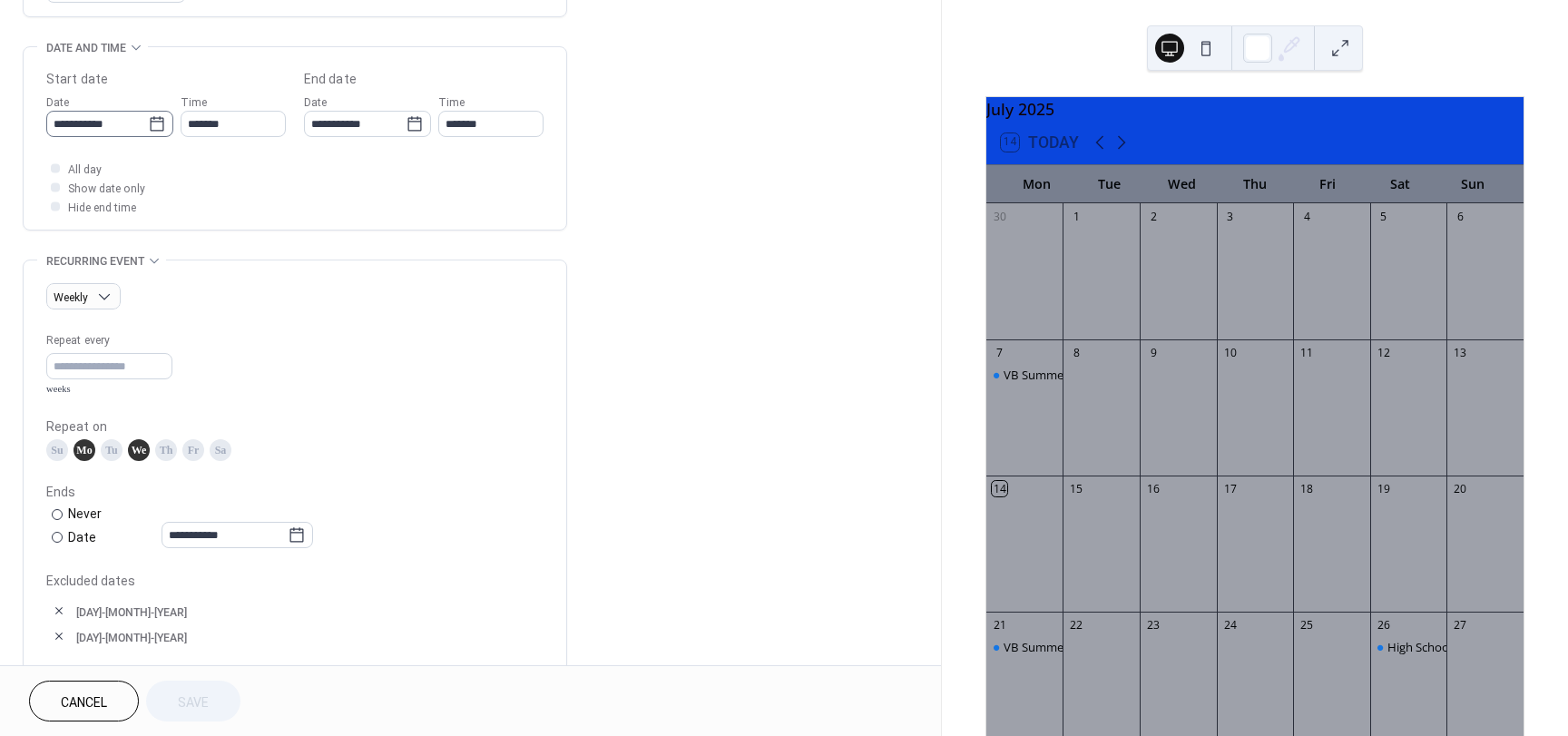 click 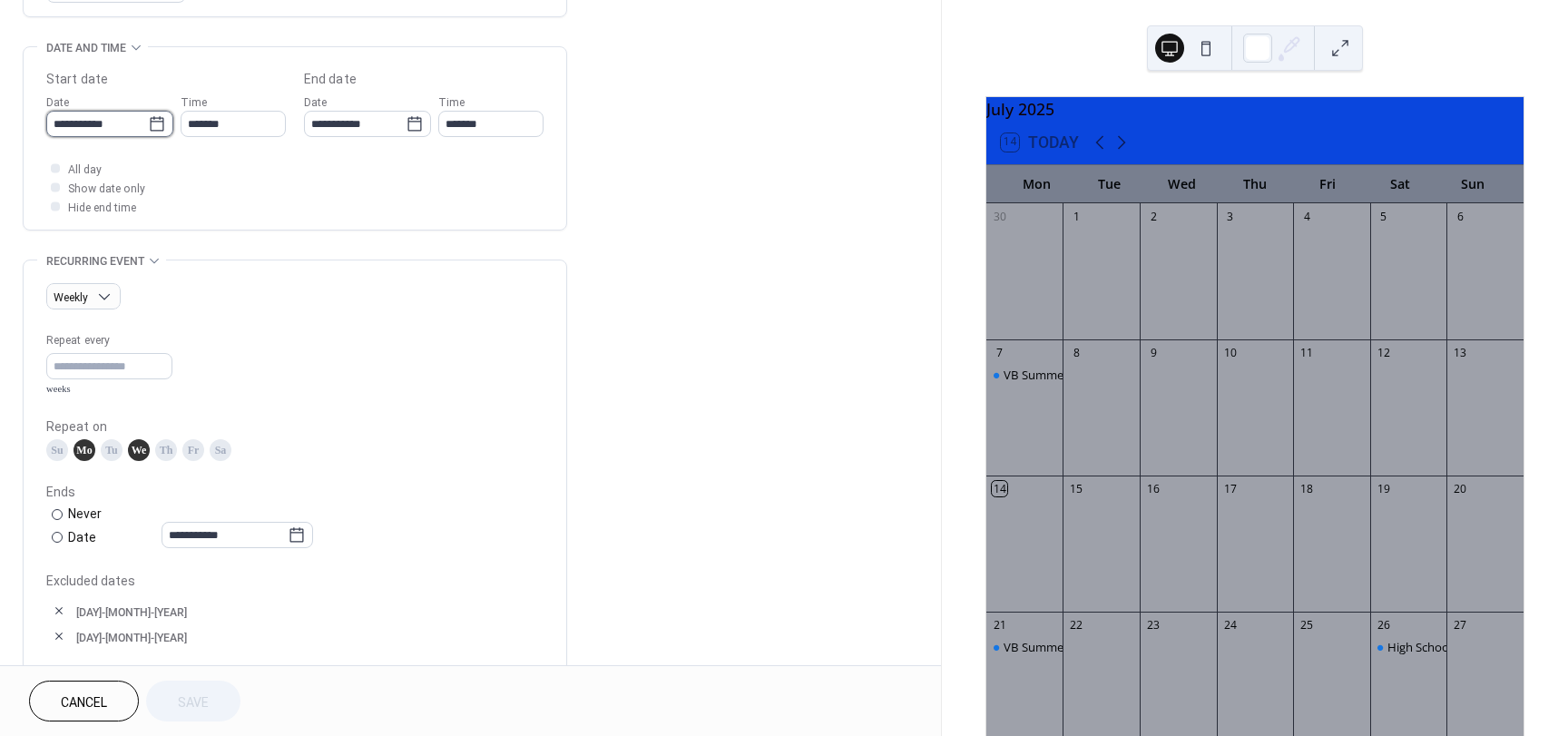 click on "**********" at bounding box center (97, 123) 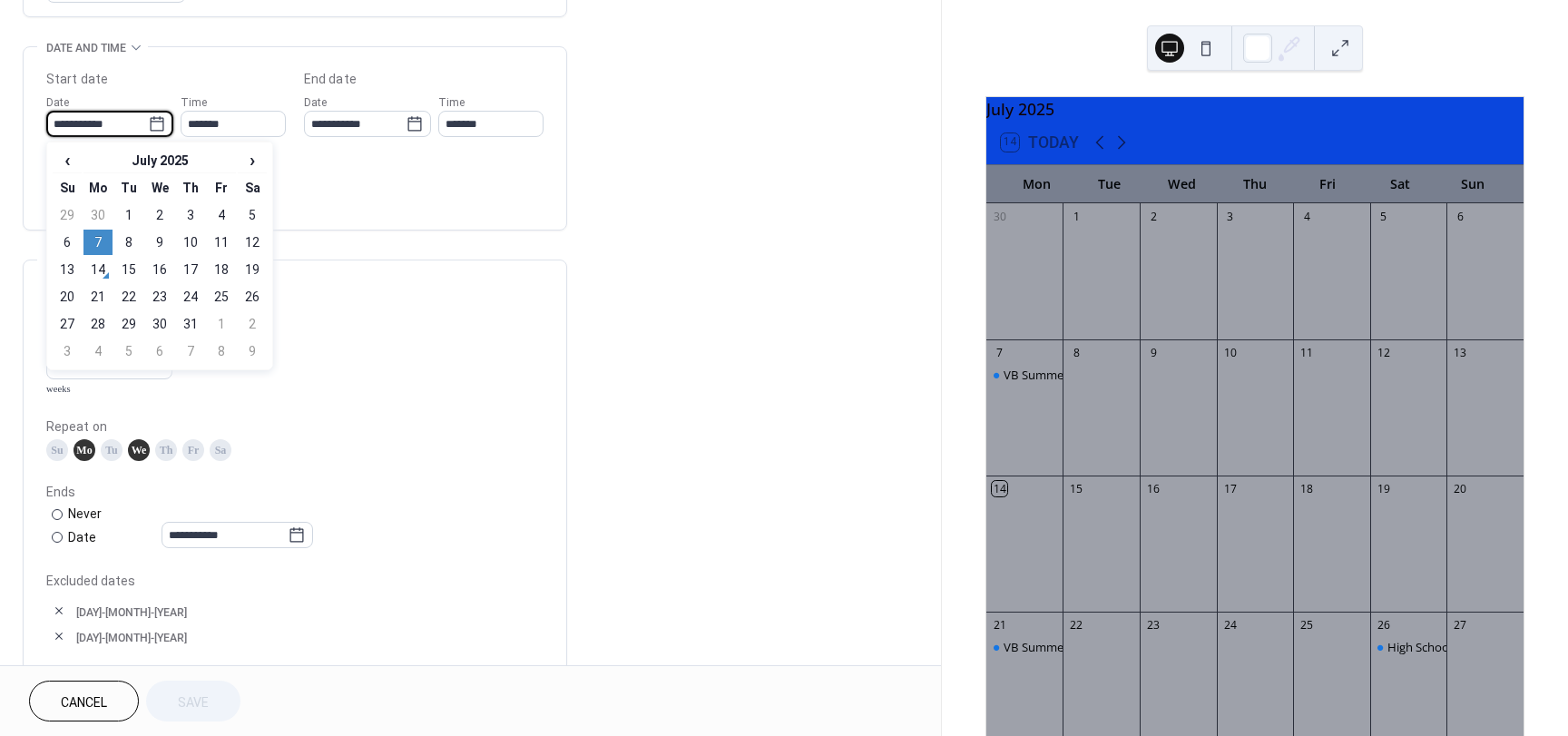 click on "9" at bounding box center (160, 242) 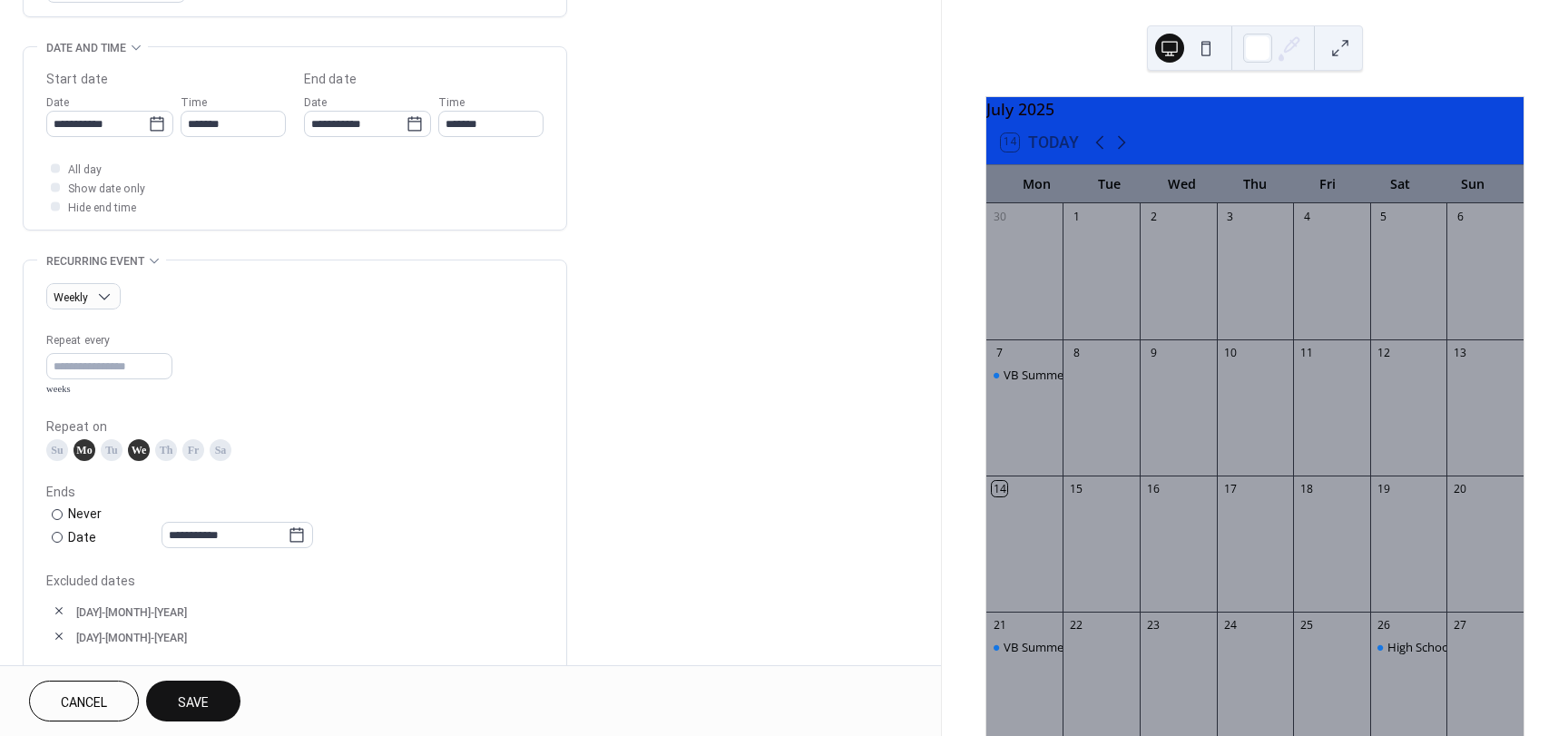 click on "All day Show date only Hide end time" at bounding box center (295, 187) 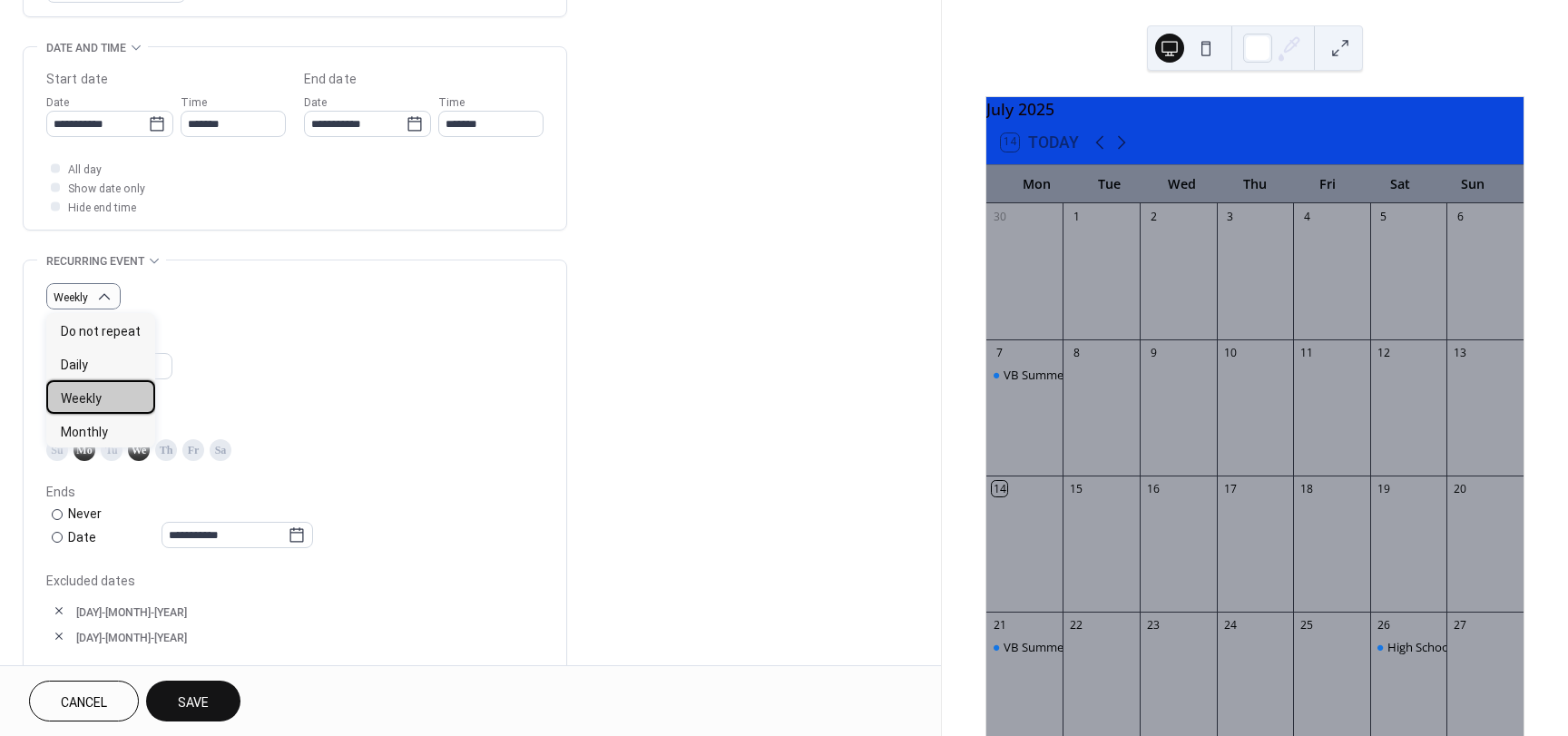 click on "Weekly" at bounding box center (81, 398) 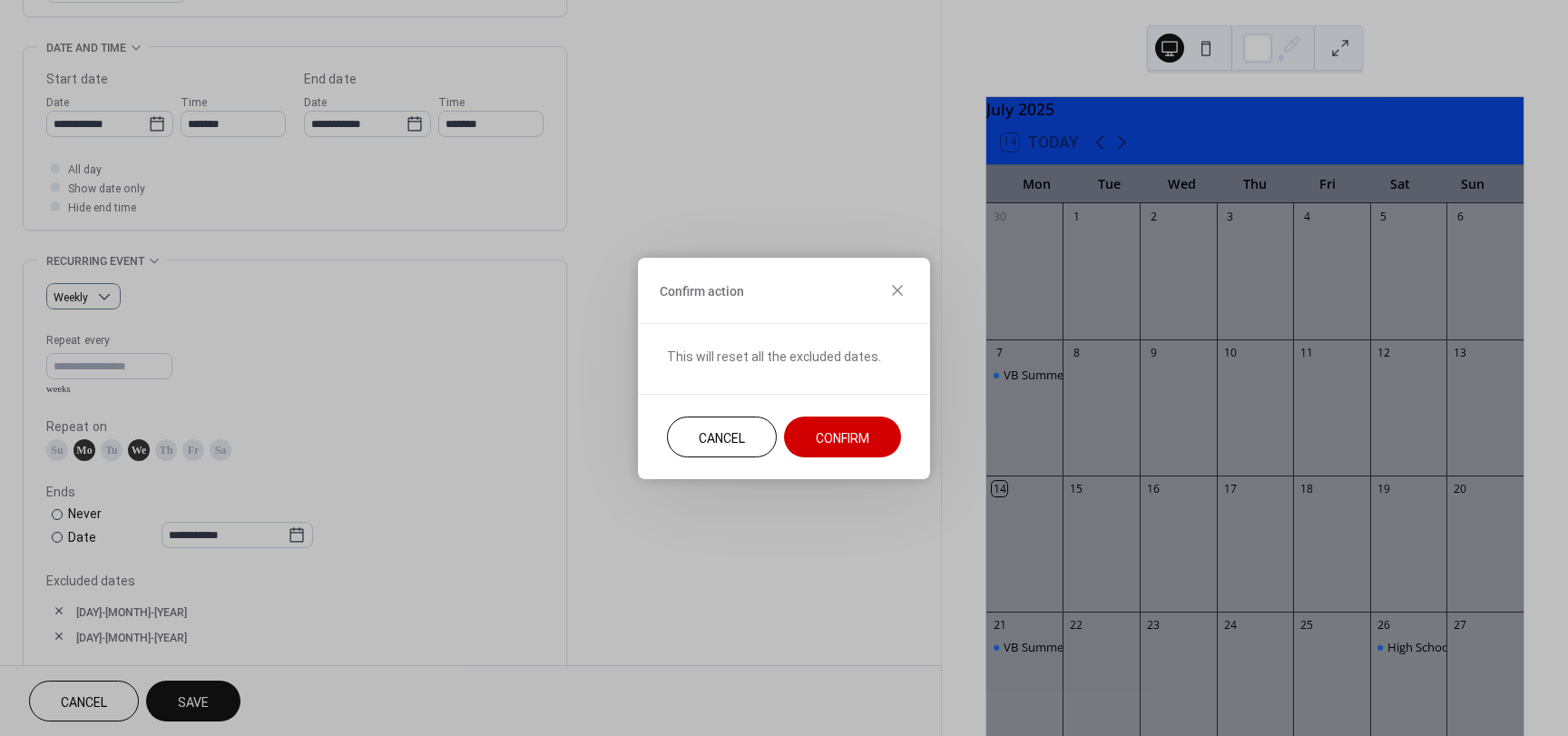 click on "Confirm" at bounding box center (842, 437) 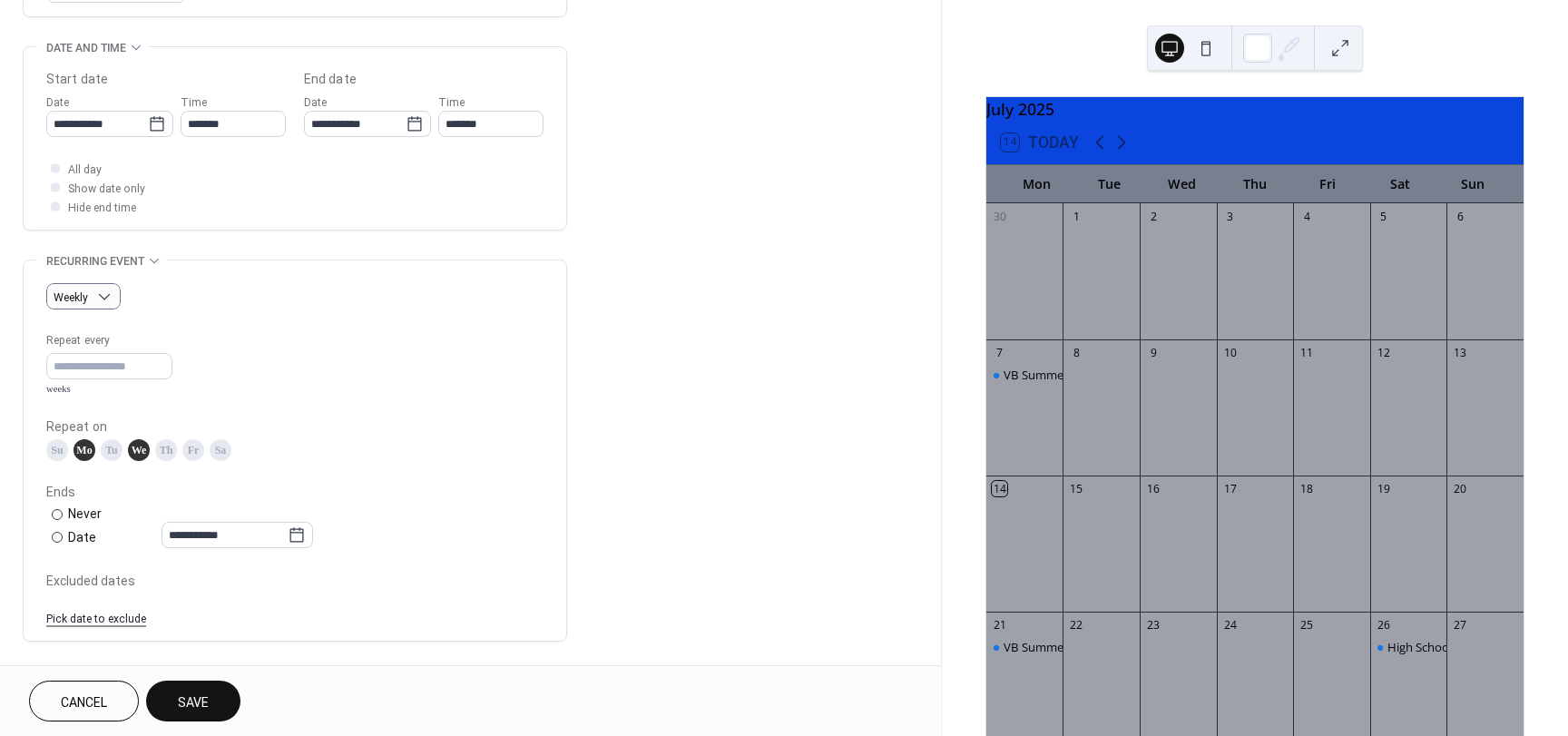 click on "Mo" at bounding box center (84, 450) 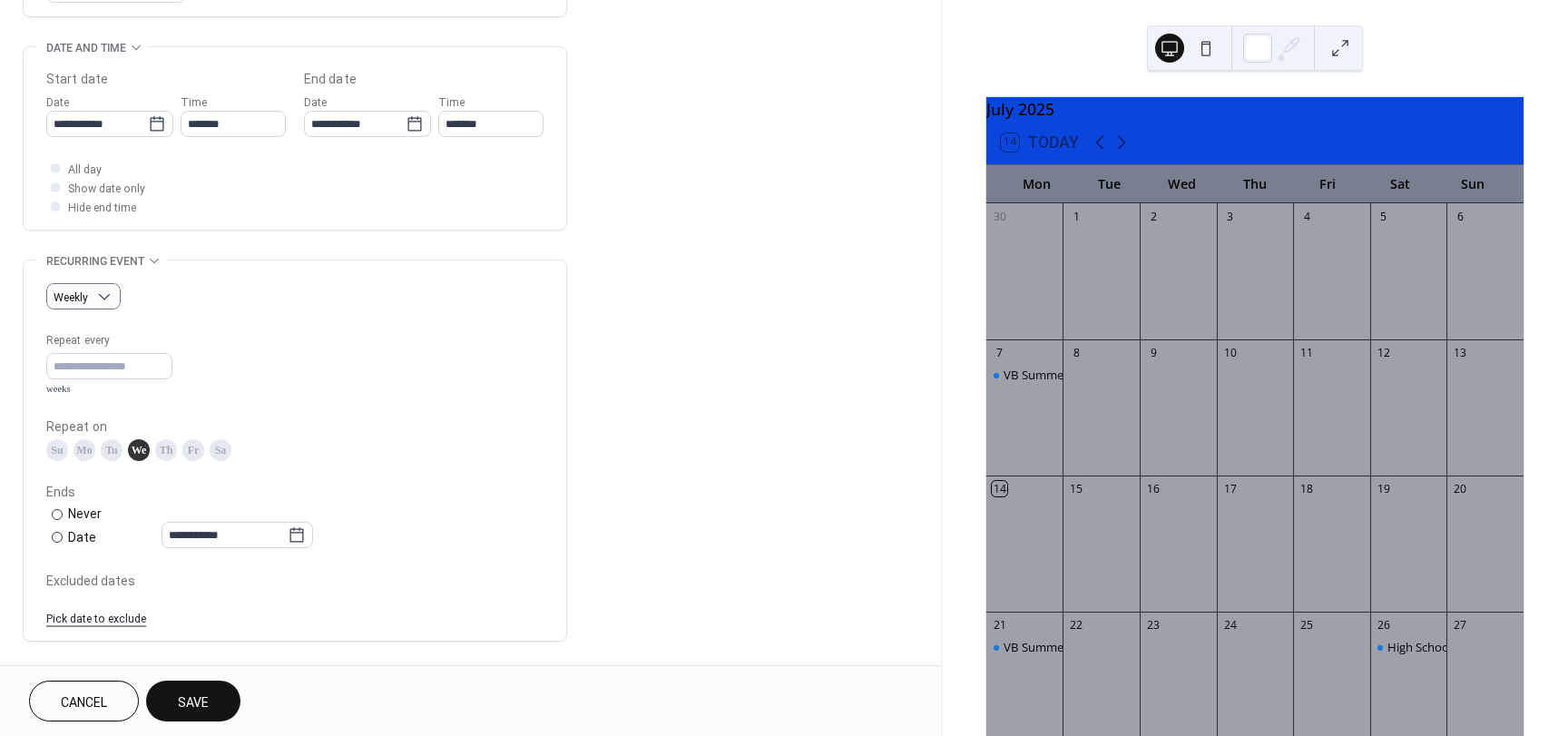 click on "Th" at bounding box center [166, 450] 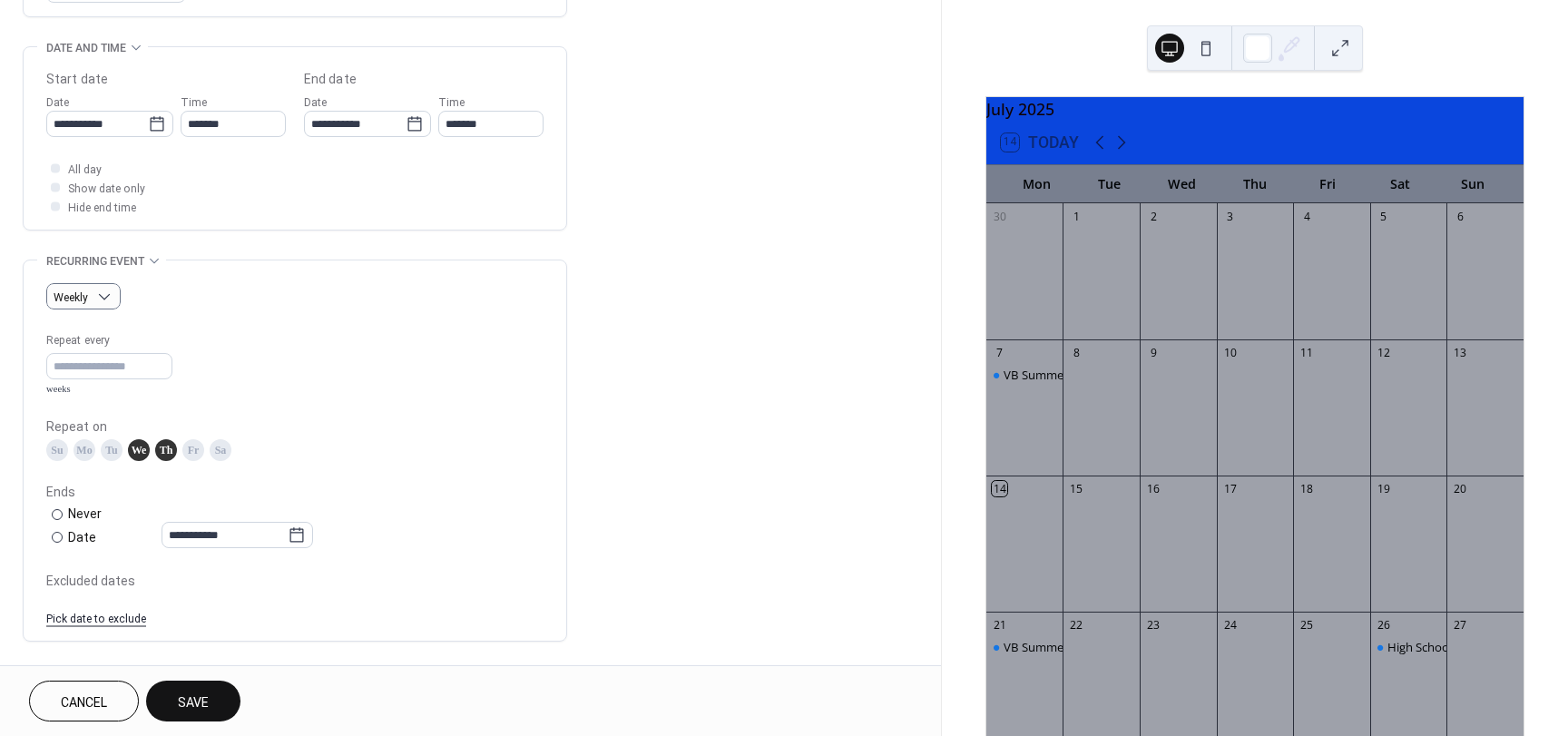 click on "We" at bounding box center (139, 450) 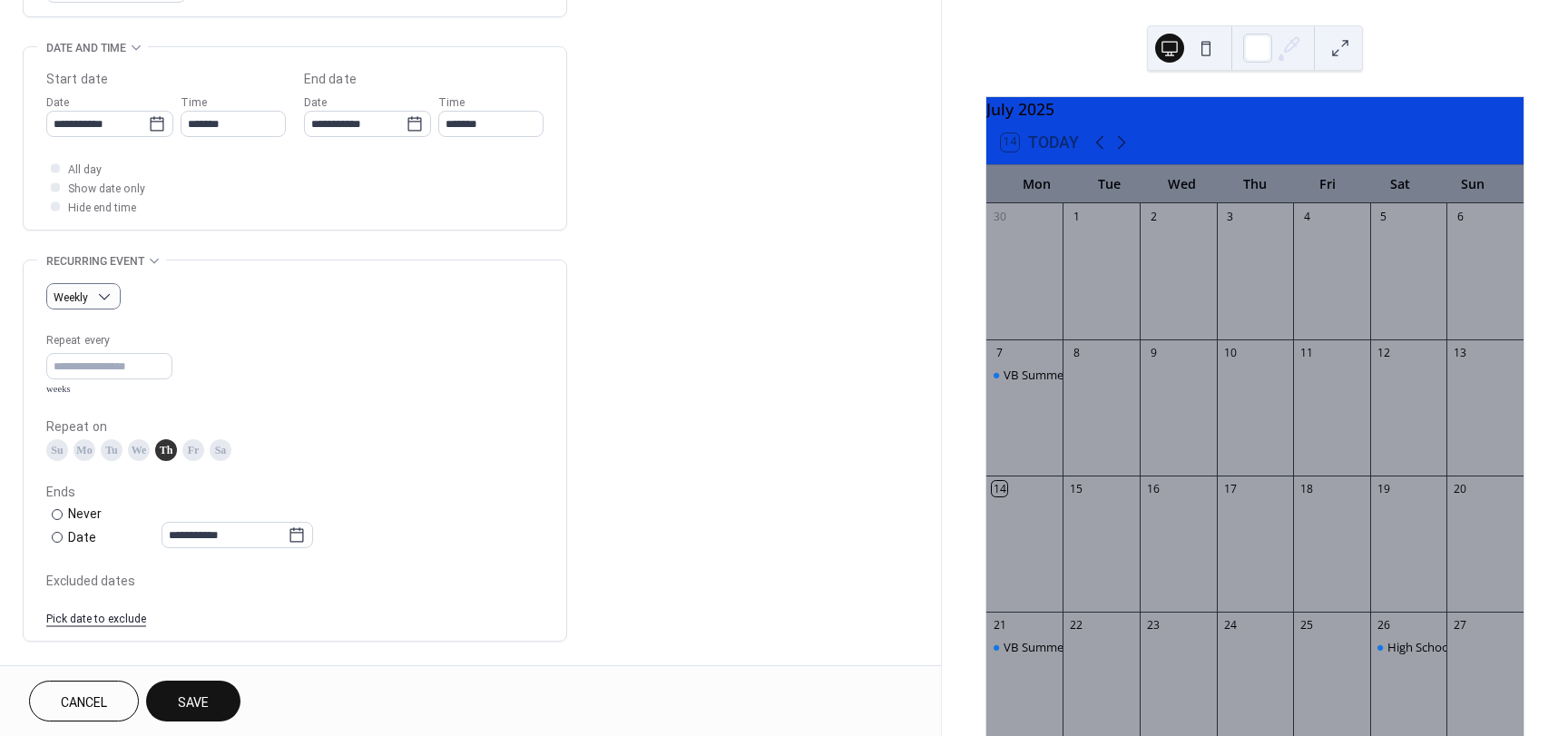 click on "Th" at bounding box center [166, 450] 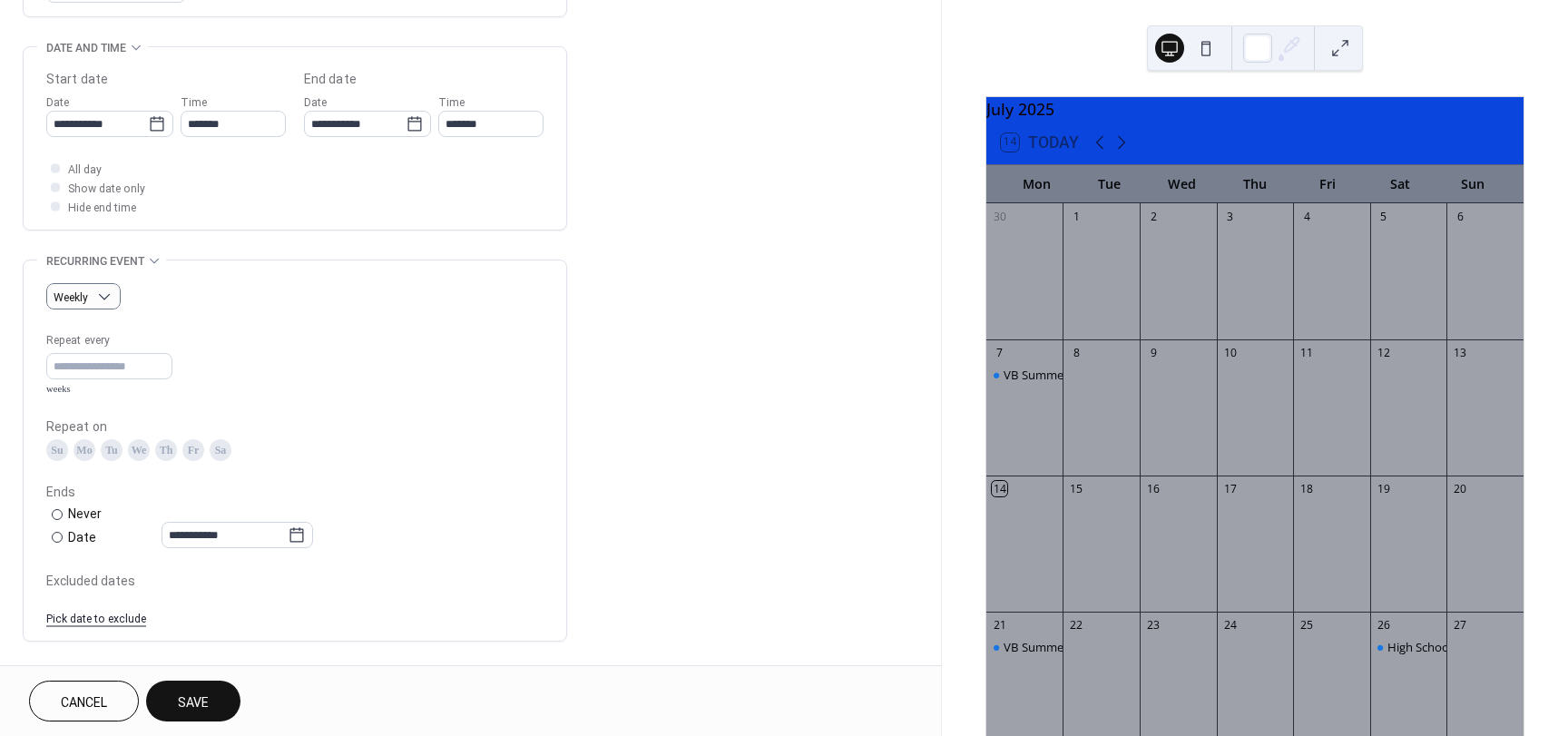 click on "We" at bounding box center [139, 450] 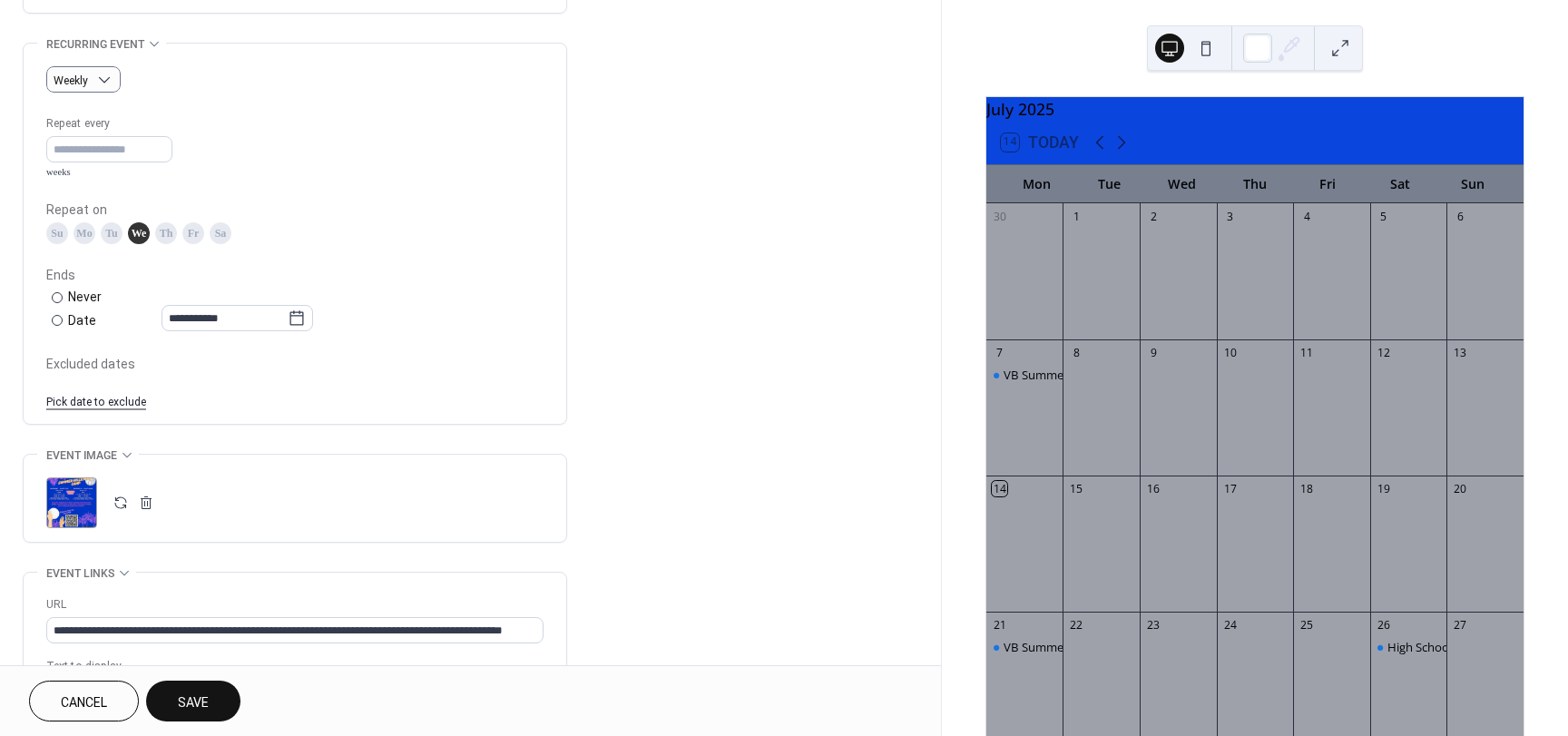 scroll, scrollTop: 908, scrollLeft: 0, axis: vertical 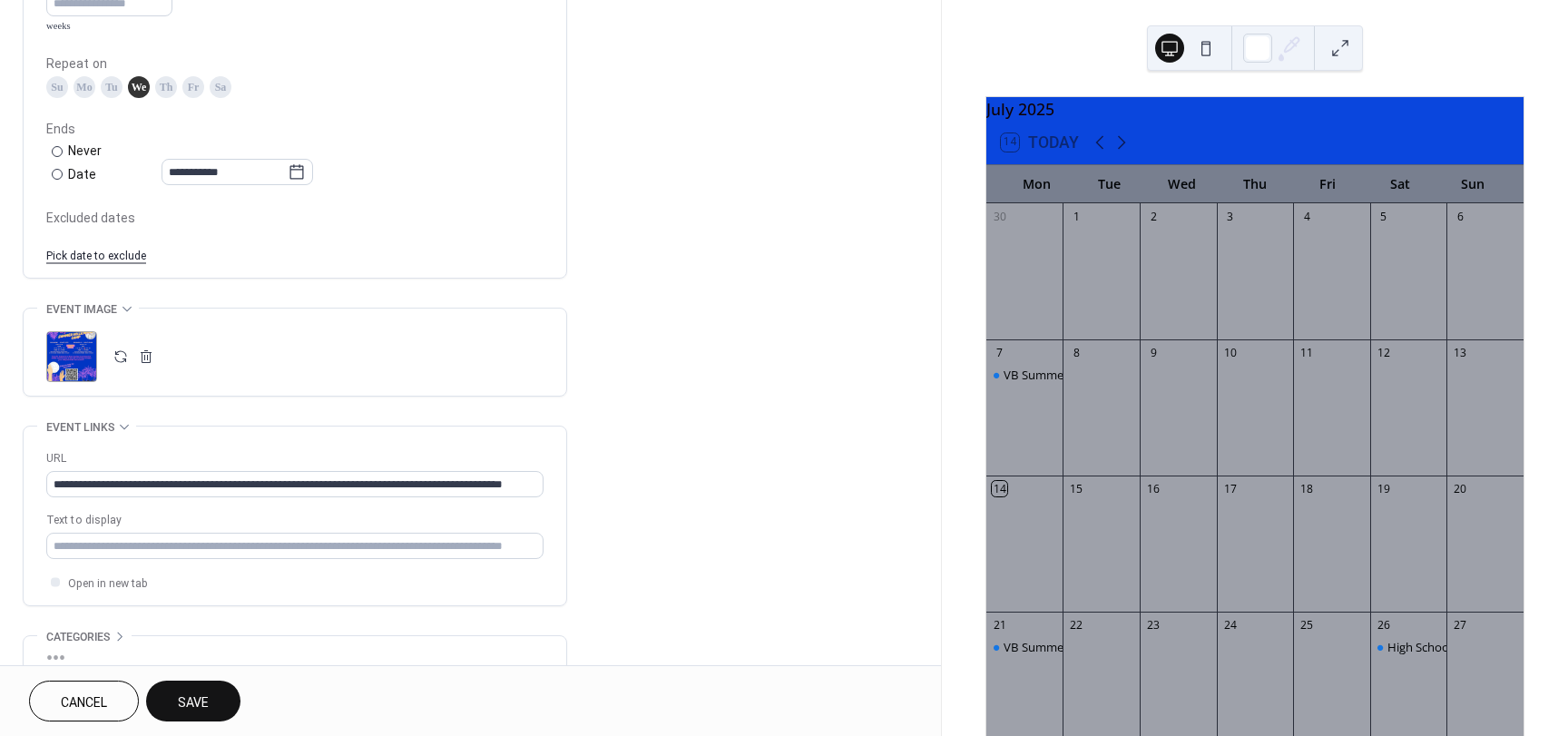 click on "Pick date to exclude" at bounding box center [96, 254] 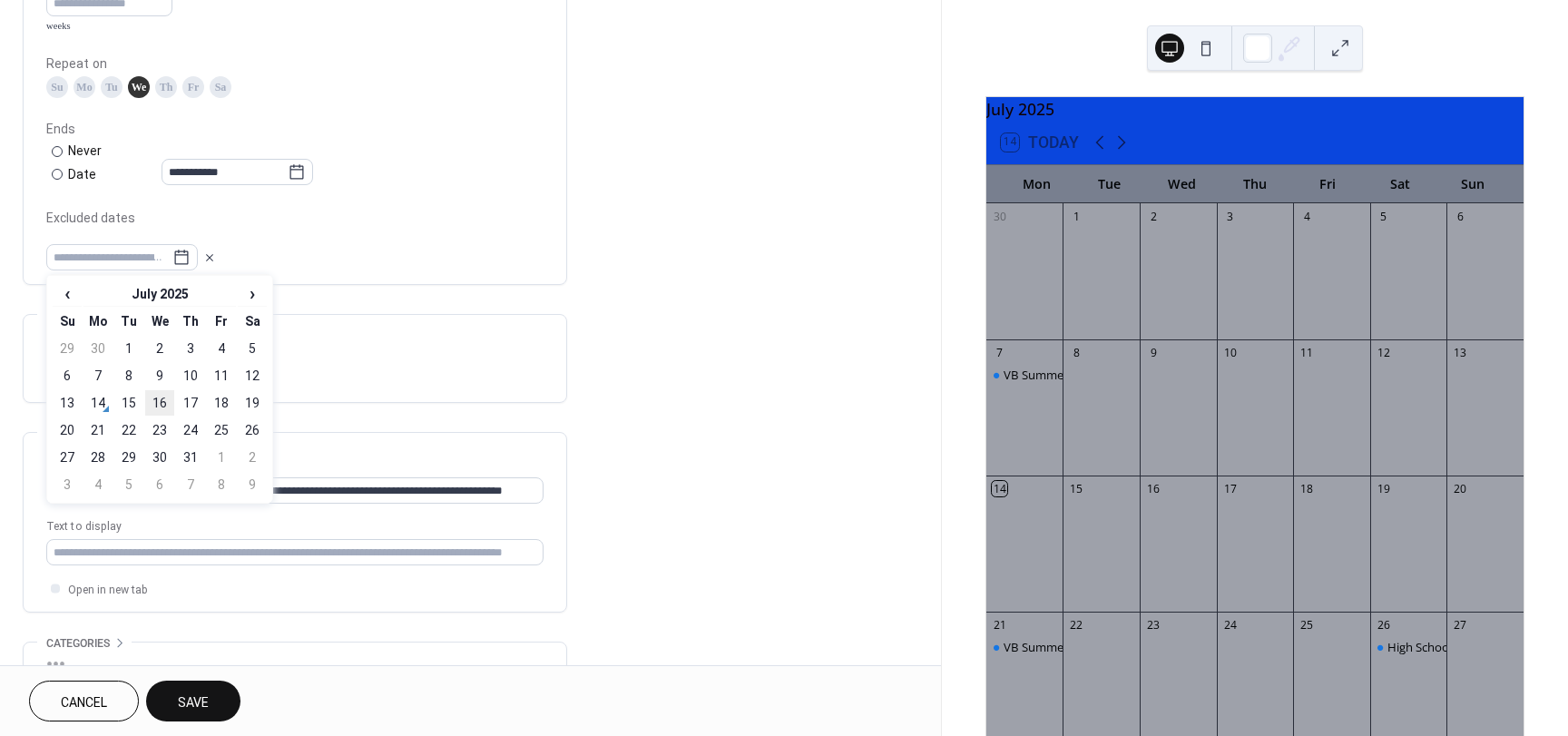 click on "16" at bounding box center (160, 403) 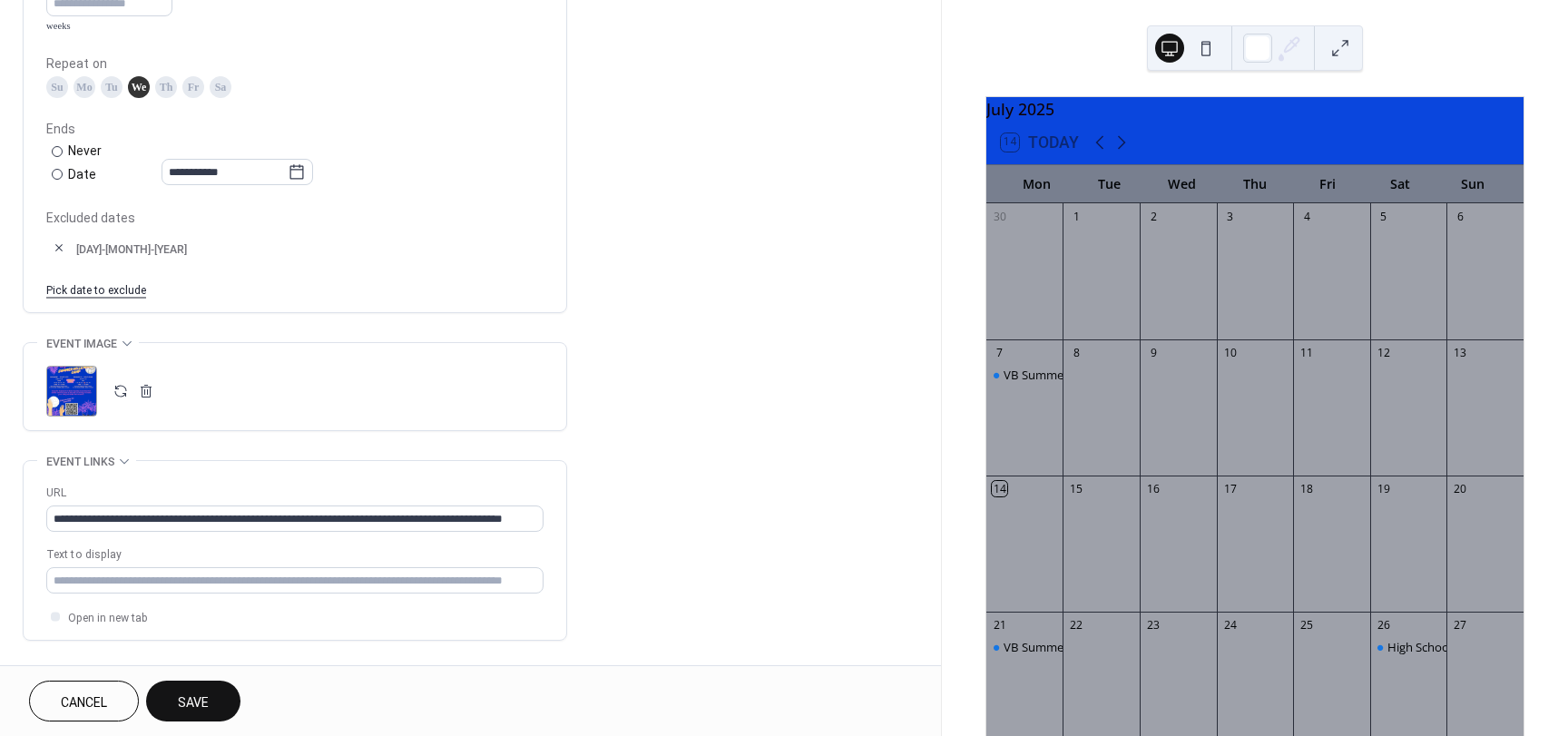 click on "Save" at bounding box center [193, 702] 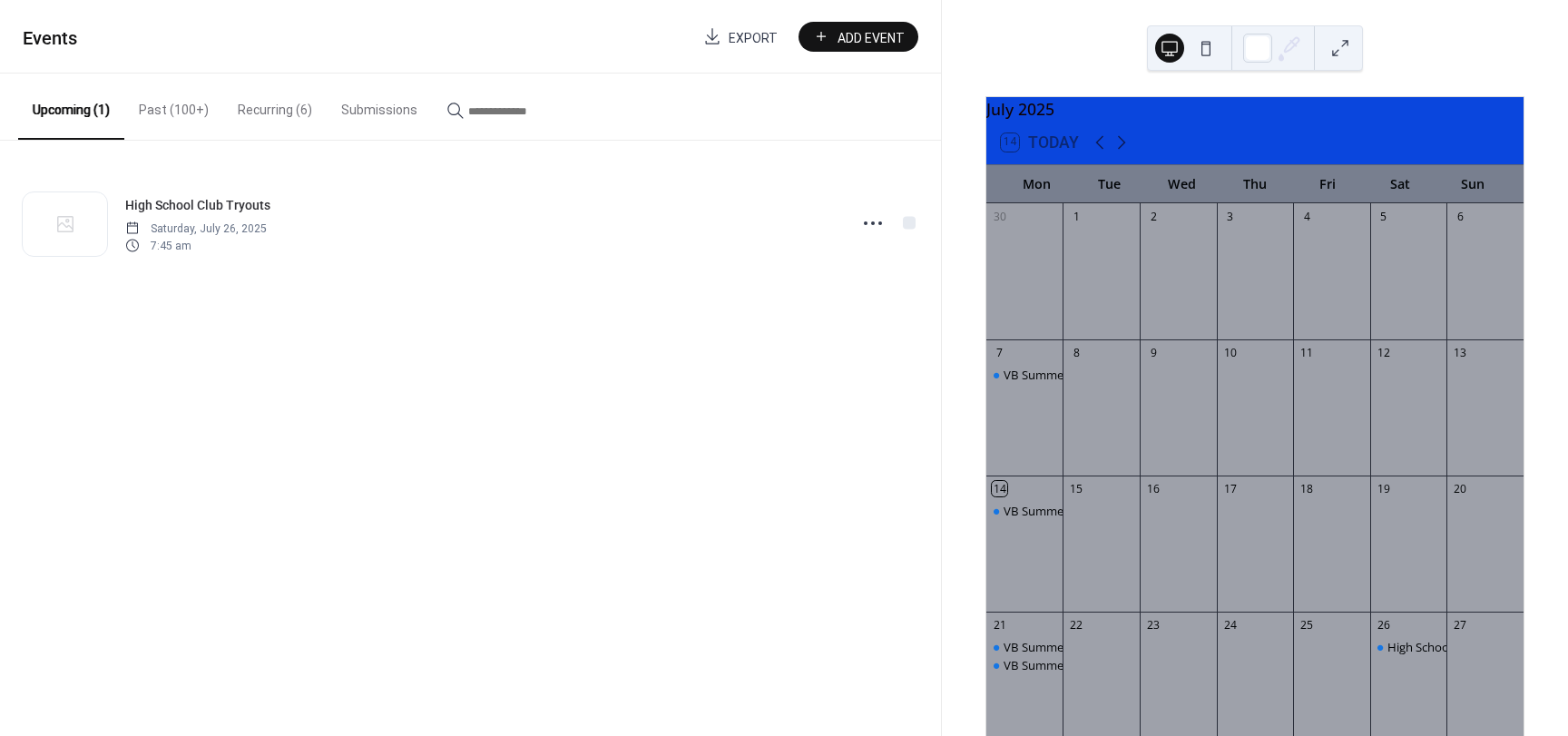 click on "Recurring (6)" at bounding box center [275, 105] 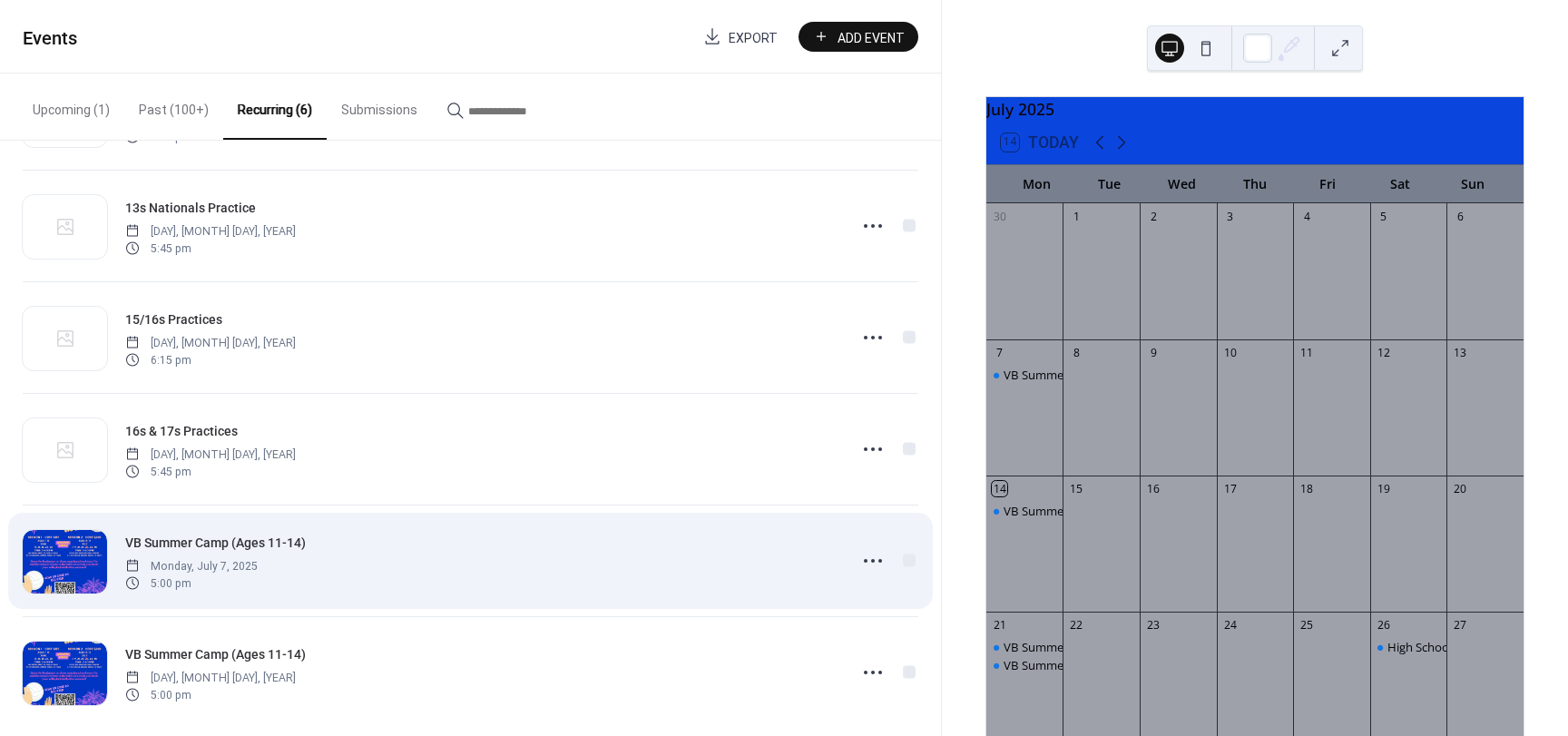 scroll, scrollTop: 128, scrollLeft: 0, axis: vertical 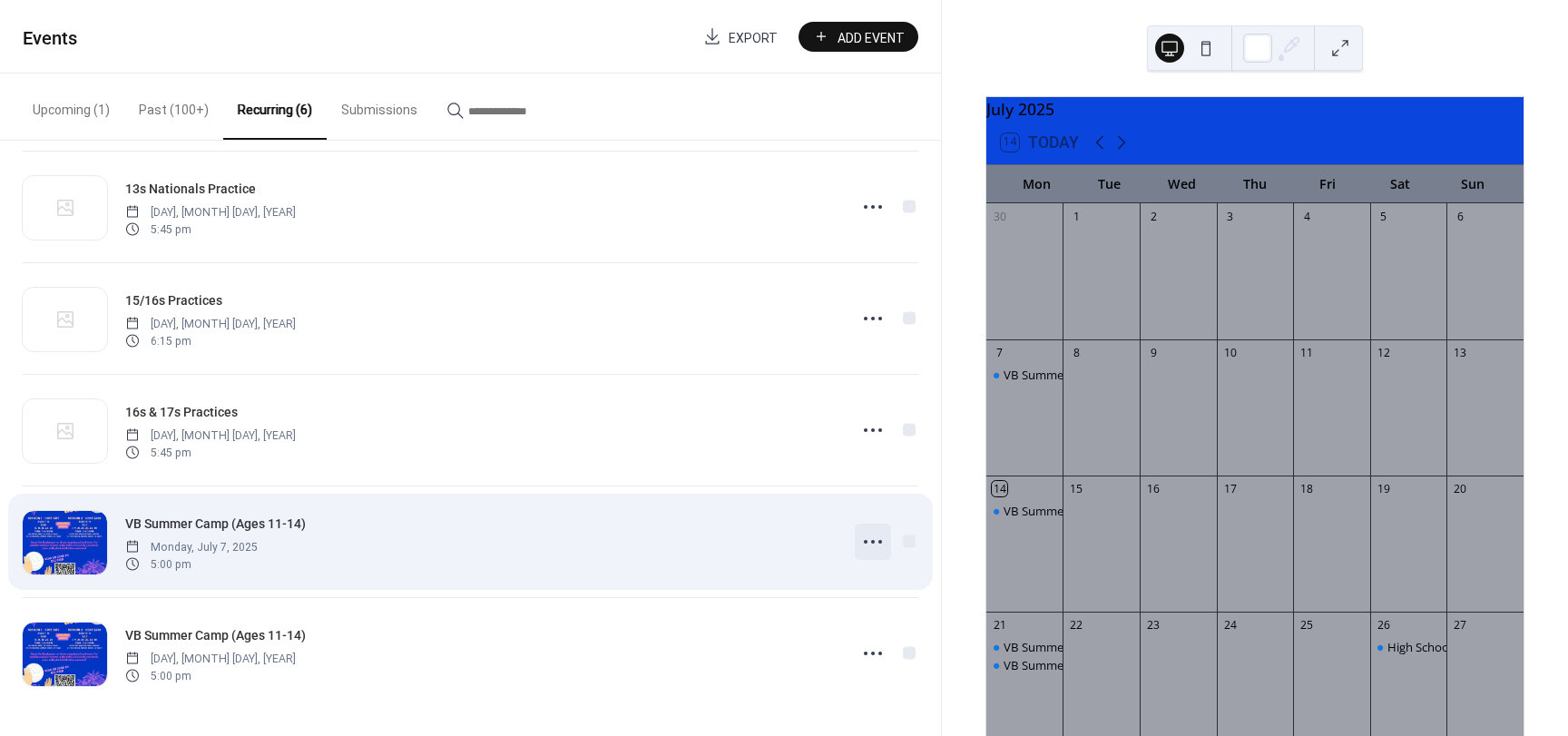 click 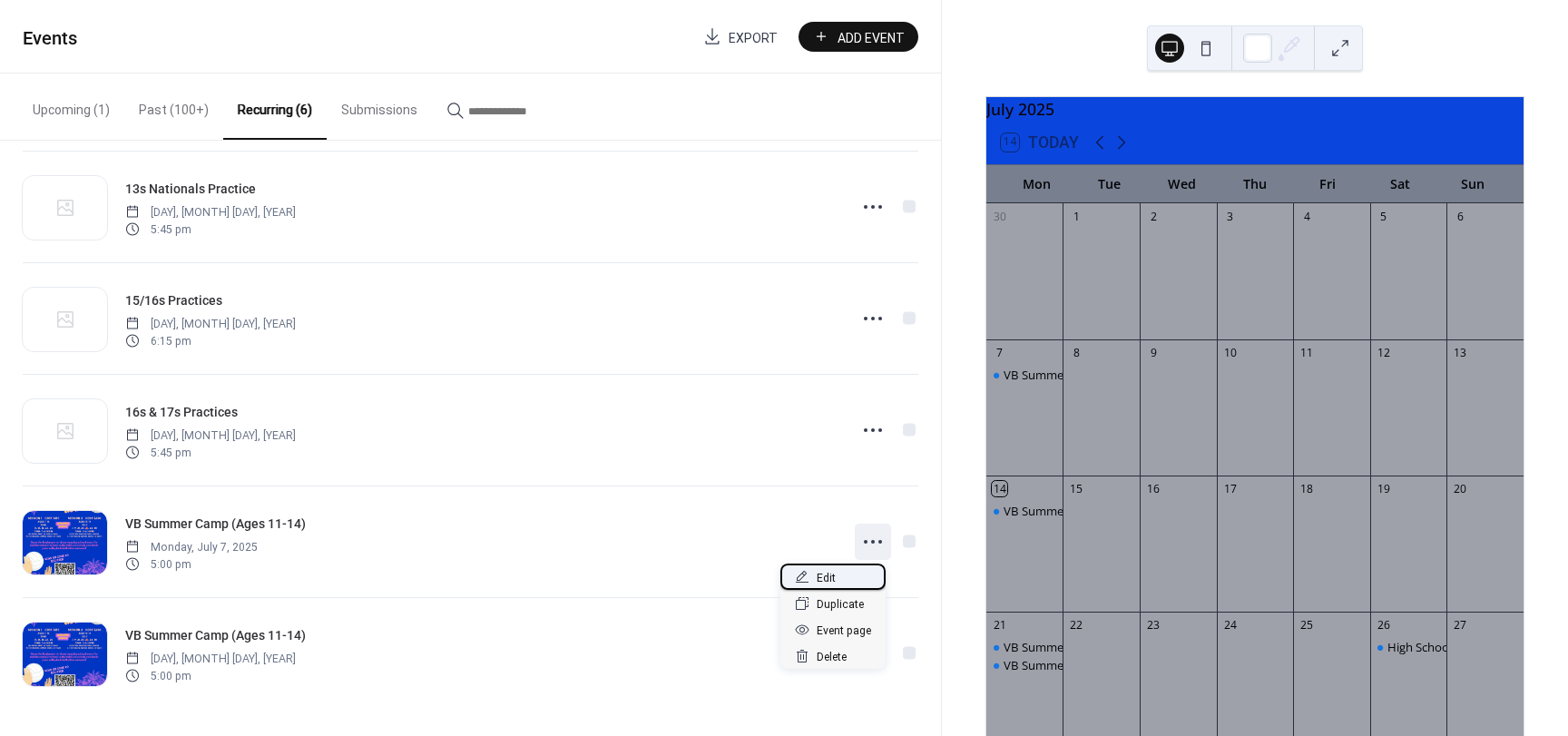 click on "Edit" at bounding box center (833, 576) 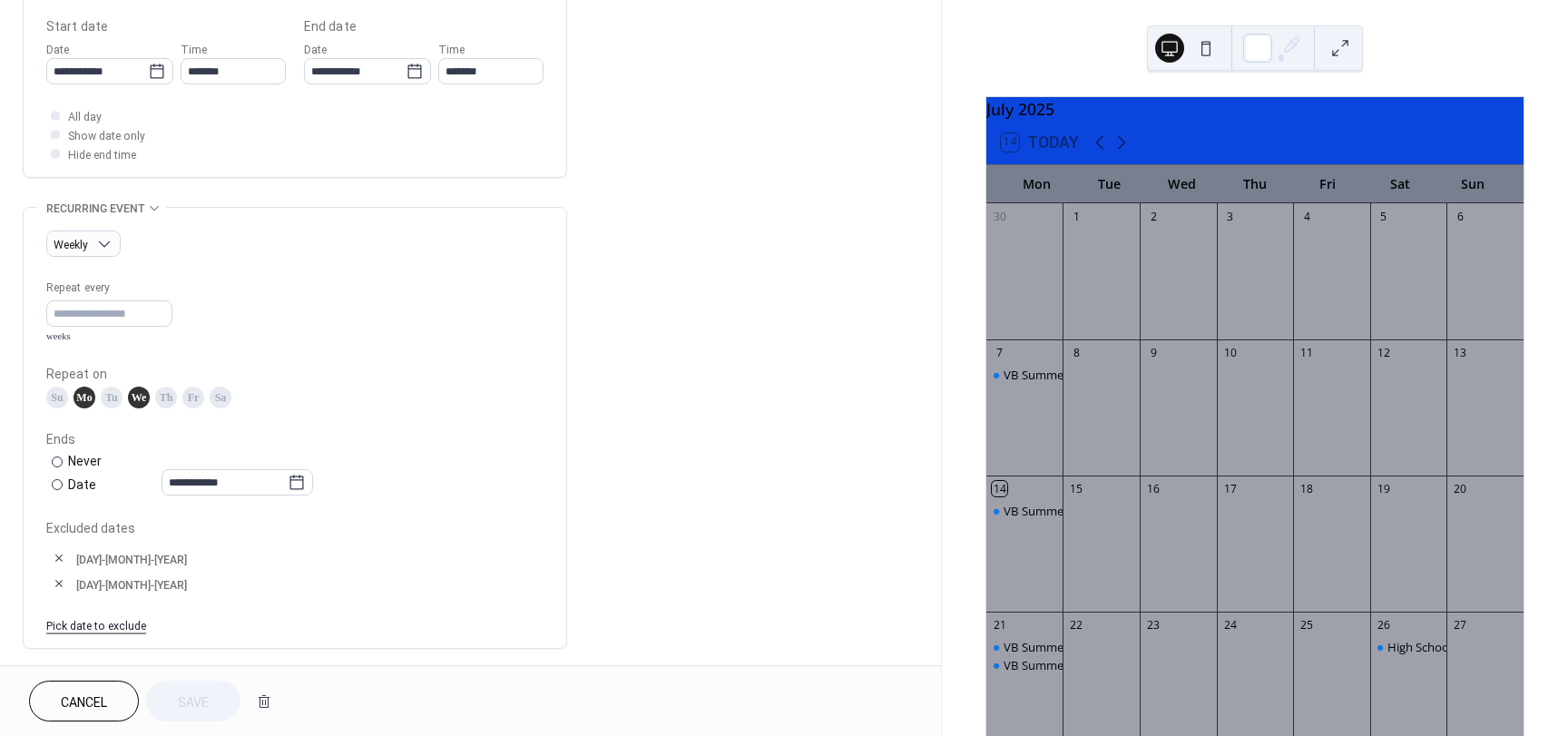 scroll, scrollTop: 635, scrollLeft: 0, axis: vertical 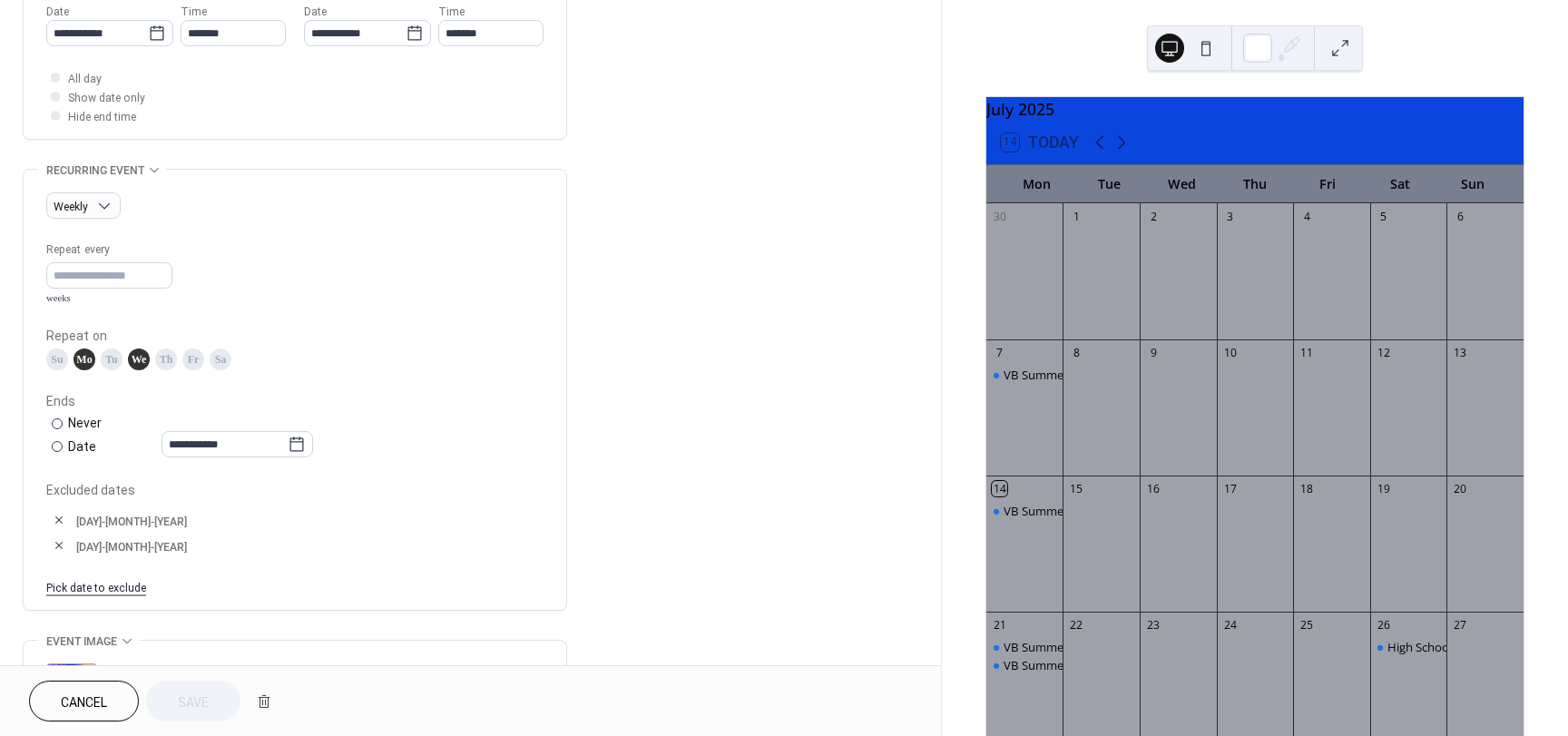 click on "We" at bounding box center (139, 359) 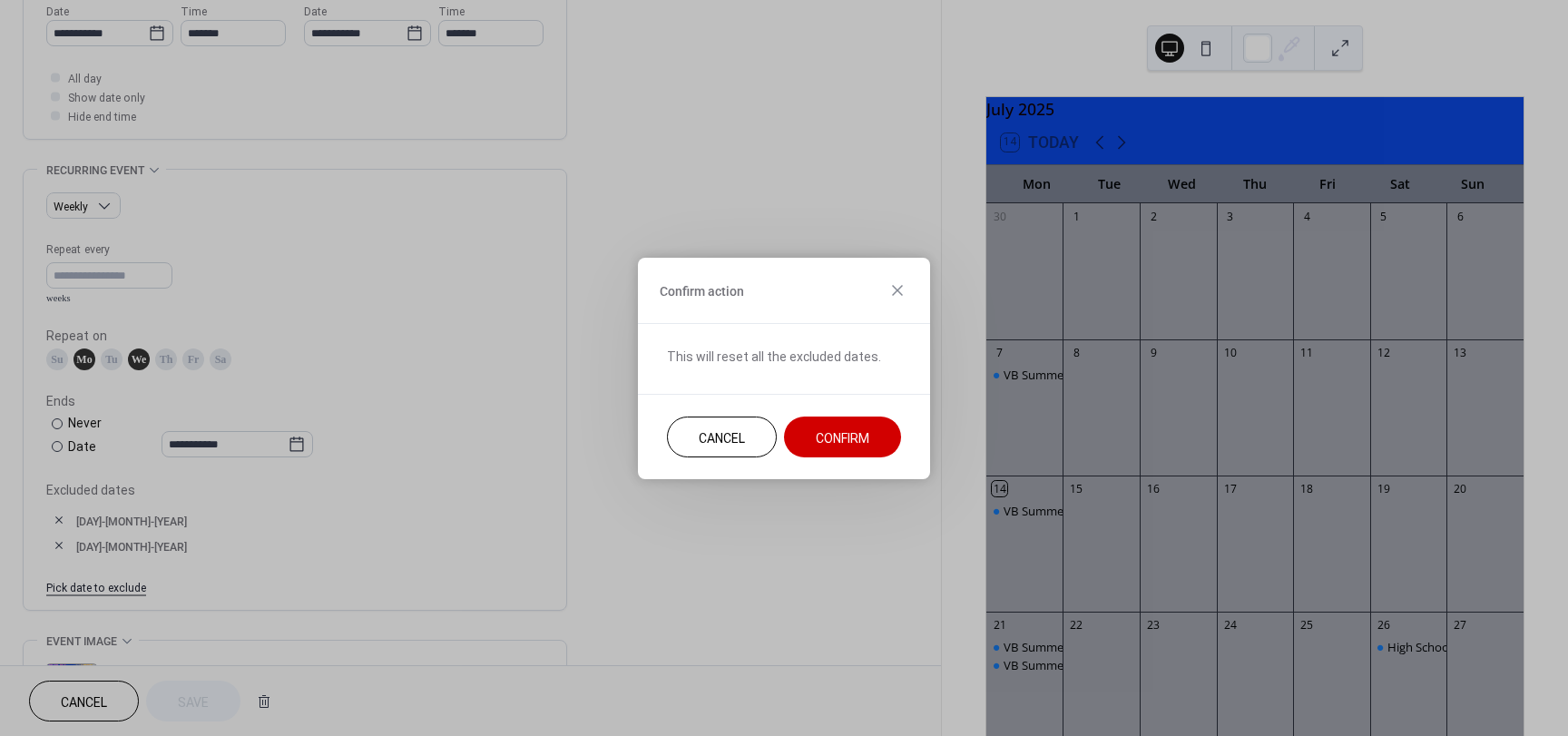 click on "Confirm" at bounding box center (842, 437) 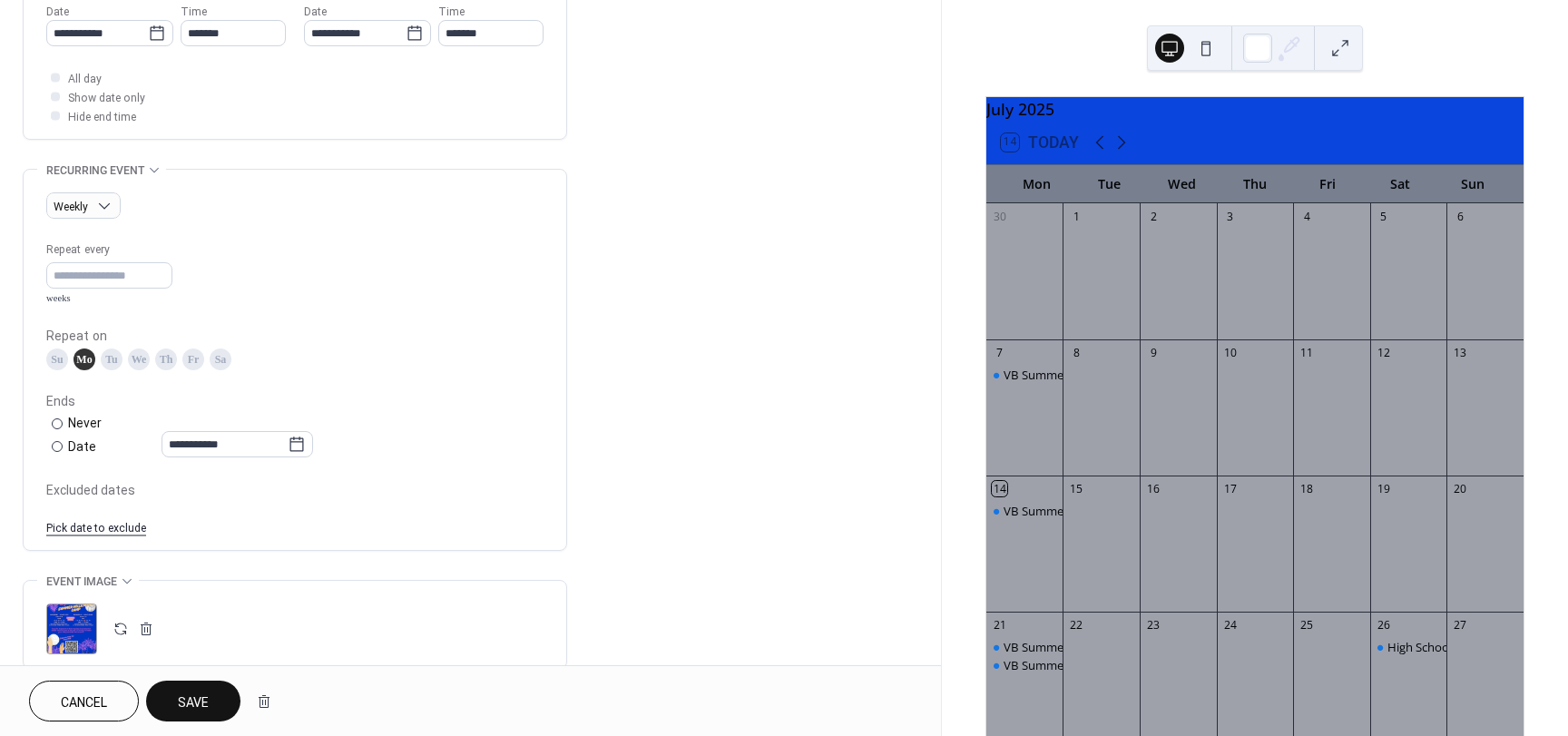 click on "Pick date to exclude" at bounding box center (96, 526) 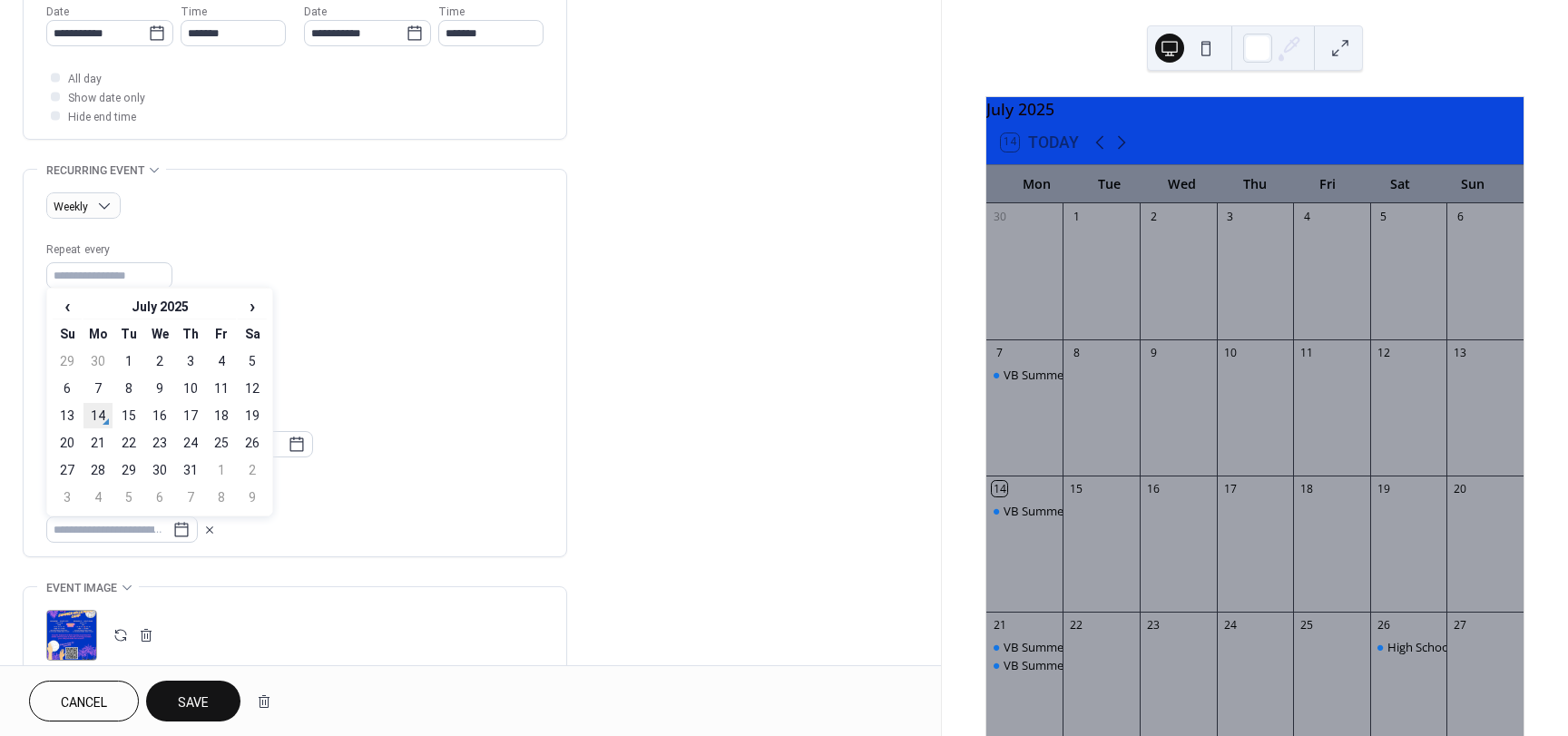 click on "14" at bounding box center (98, 416) 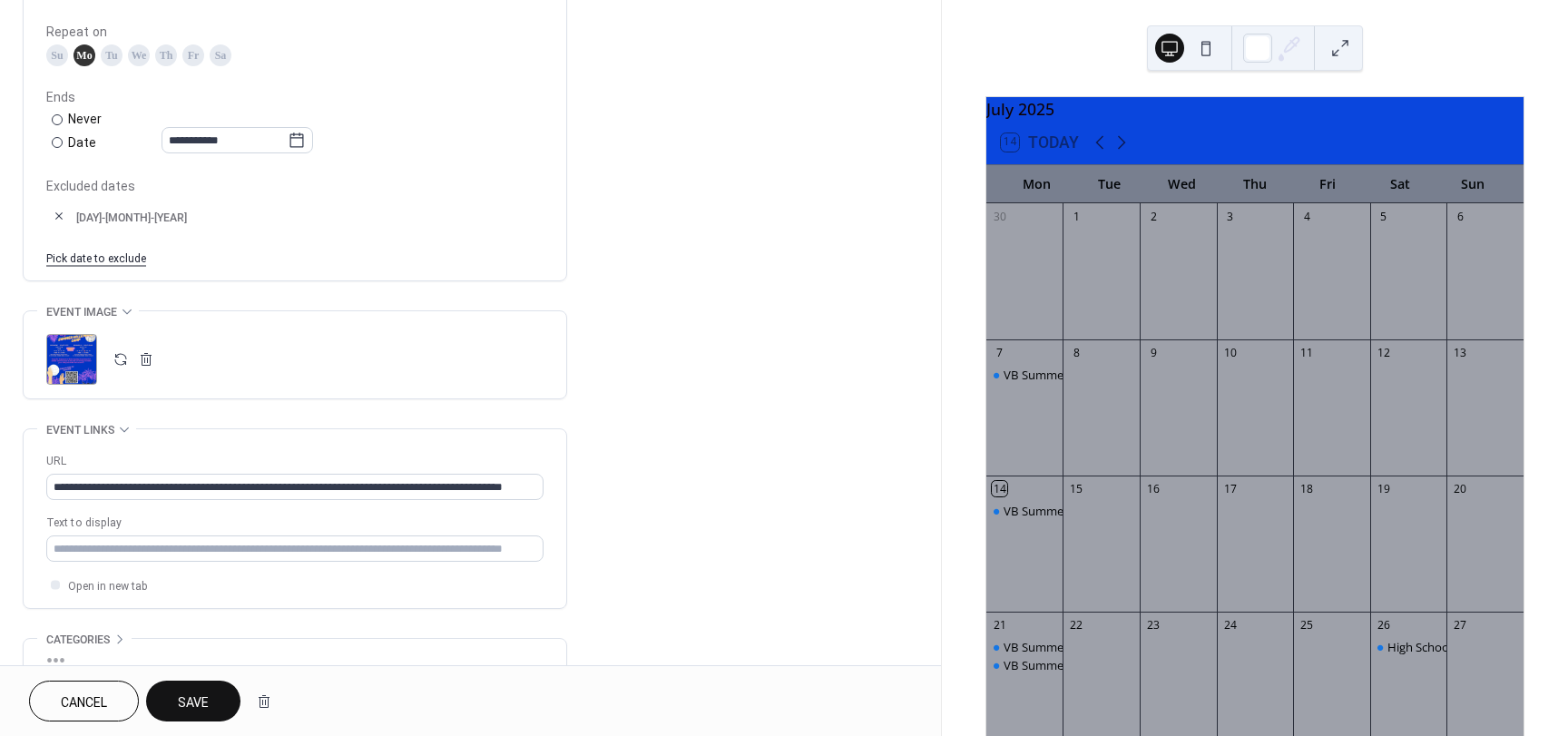 scroll, scrollTop: 1035, scrollLeft: 0, axis: vertical 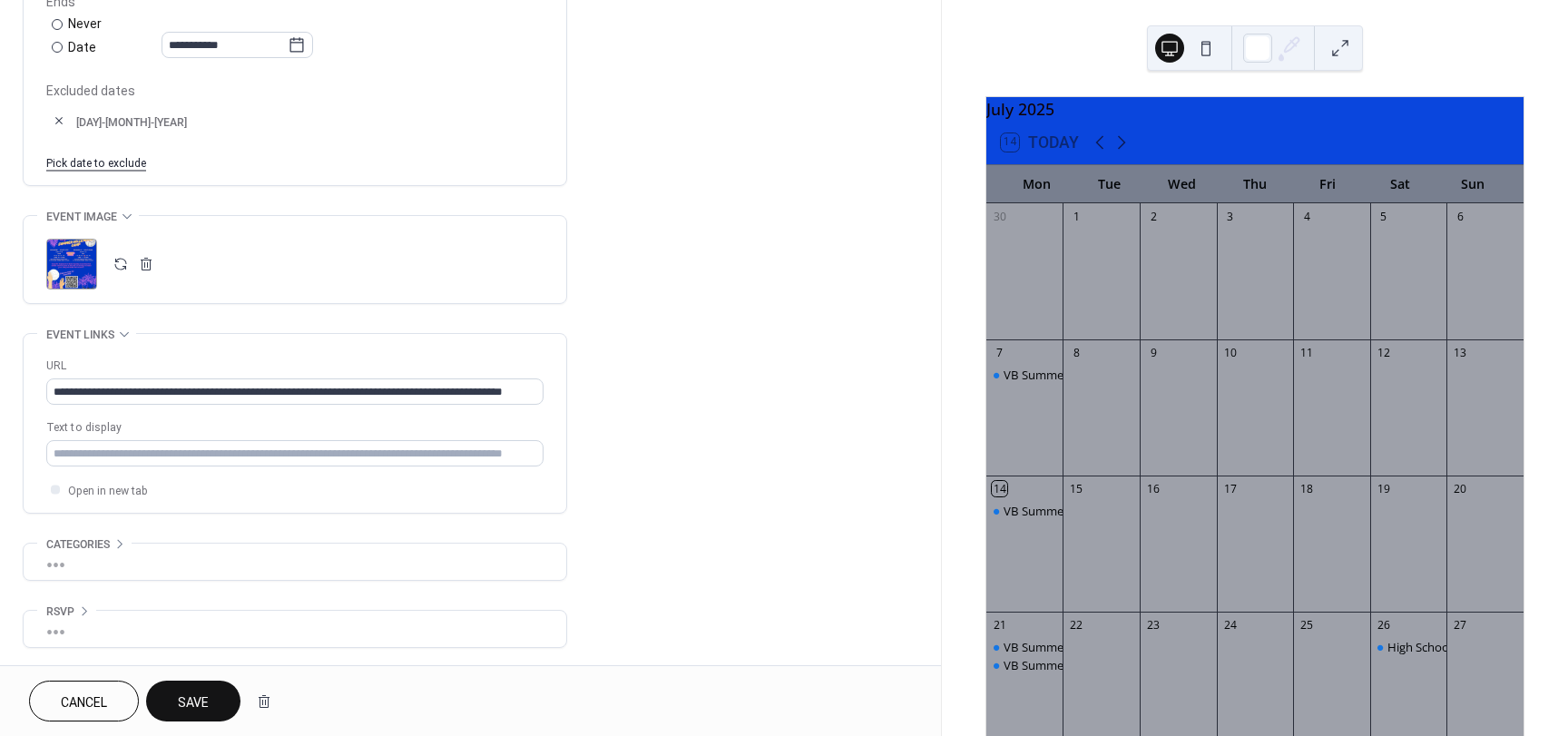 click on "Save" at bounding box center (193, 701) 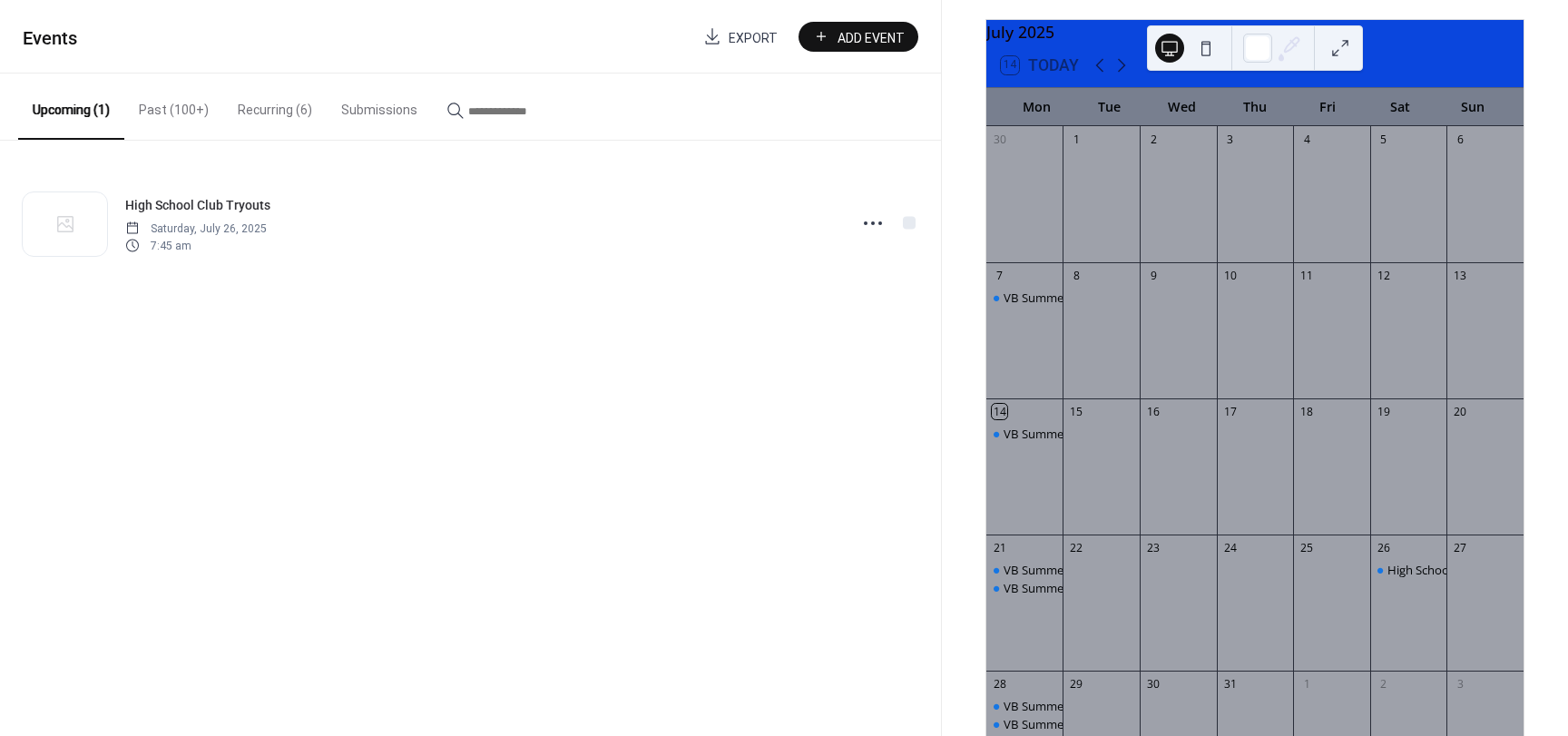 scroll, scrollTop: 339, scrollLeft: 0, axis: vertical 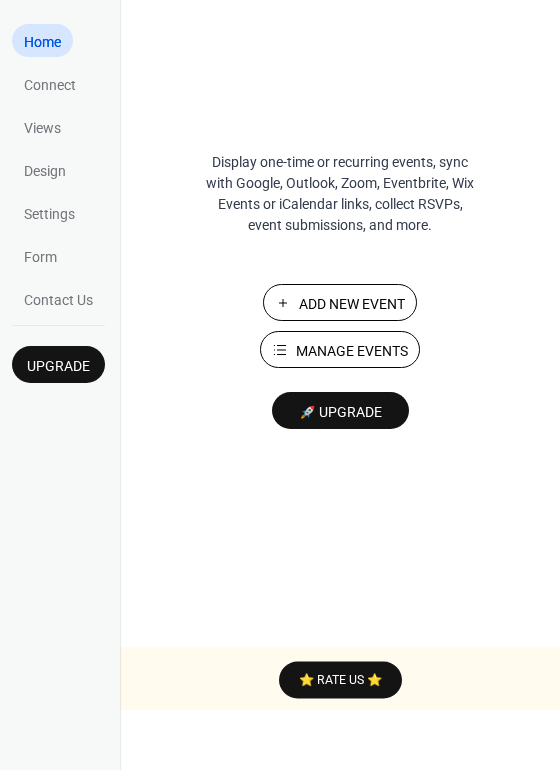 click on "Manage Events" at bounding box center [340, 349] 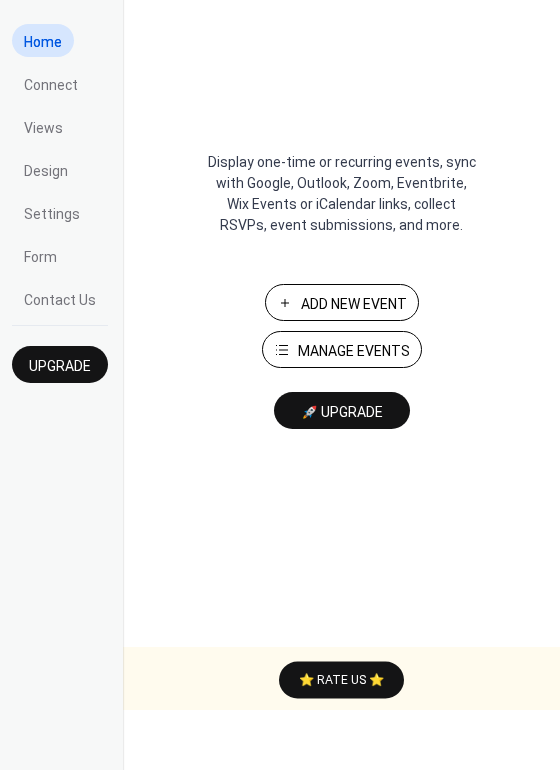 click on "Add New Event" at bounding box center [342, 302] 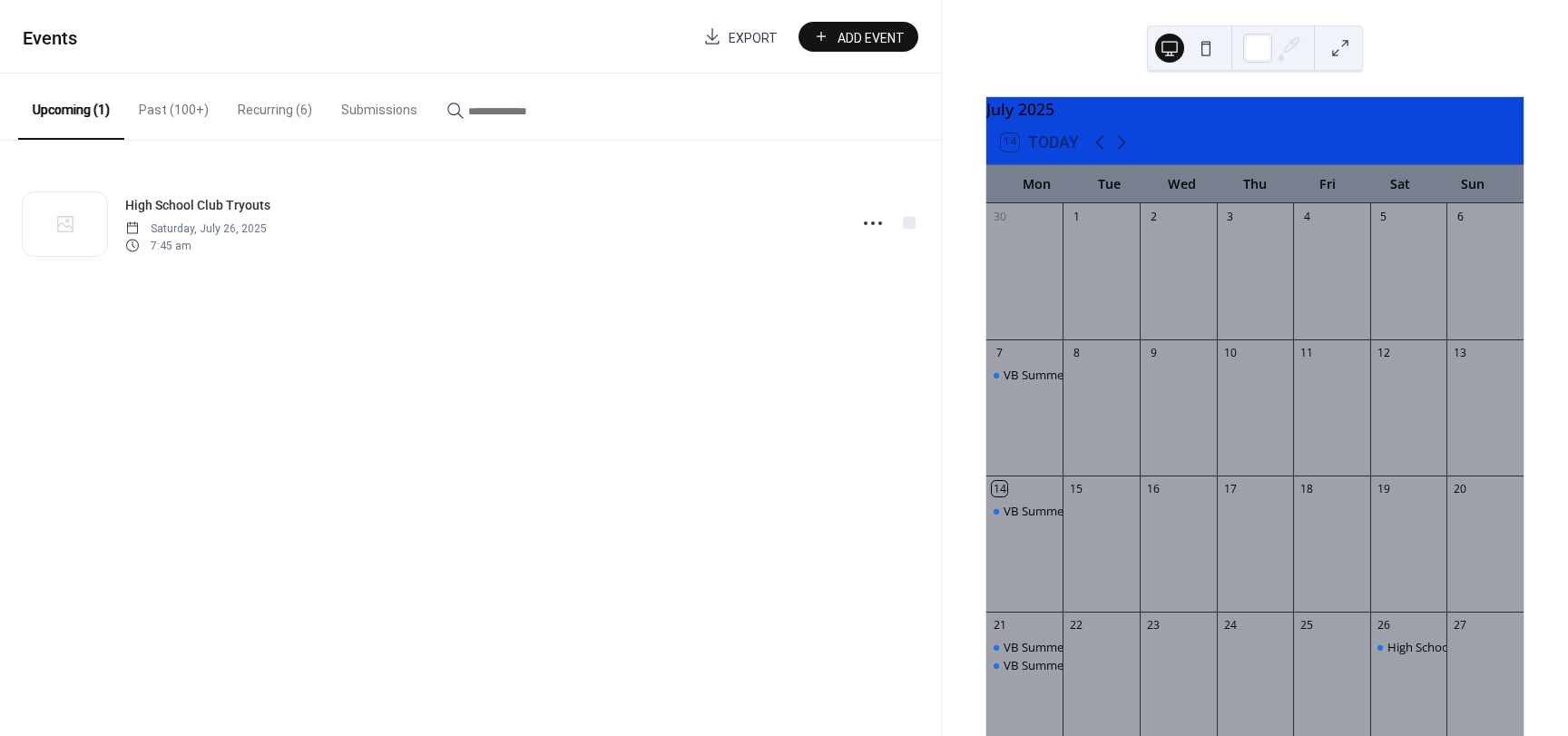 scroll, scrollTop: 0, scrollLeft: 0, axis: both 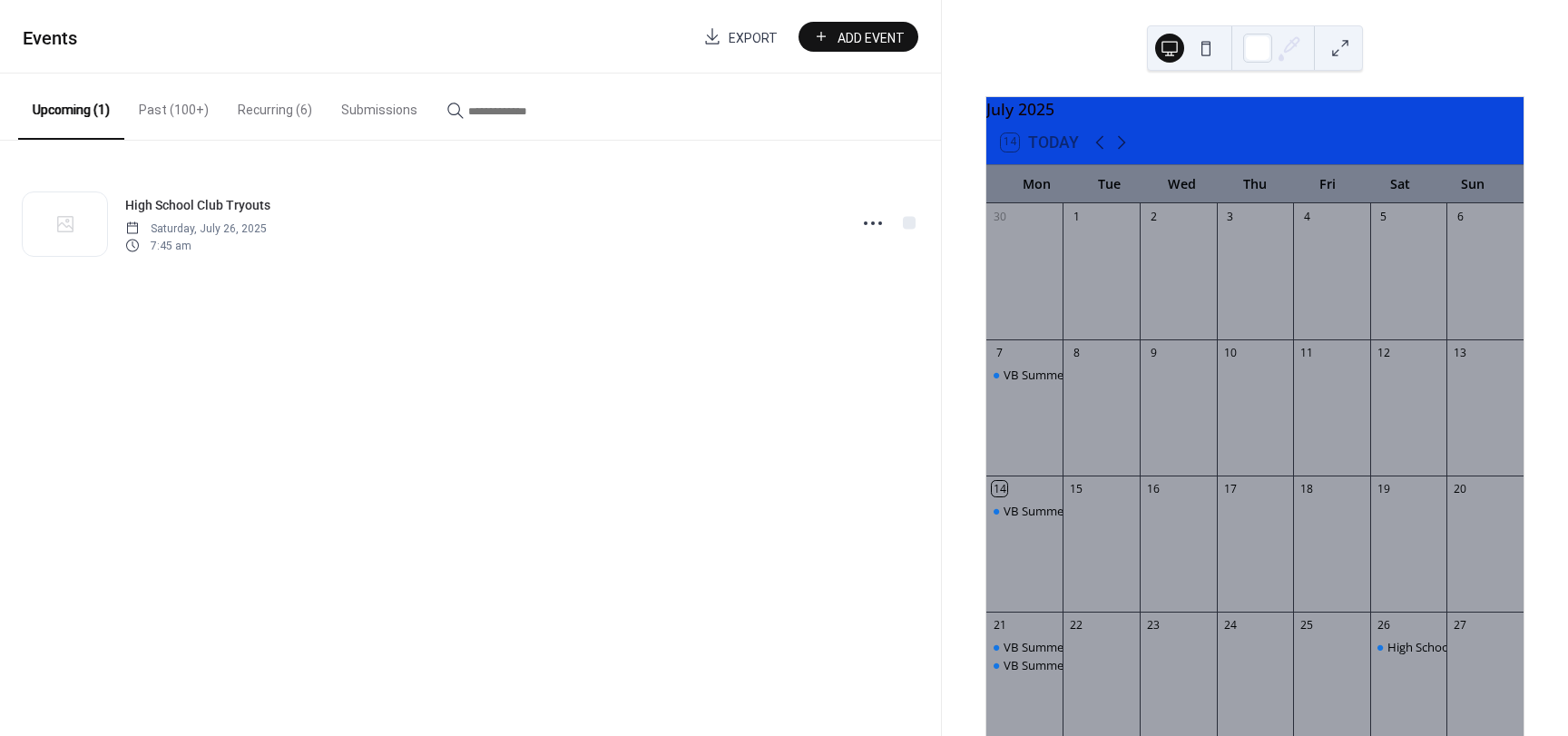 click on "Recurring (6)" at bounding box center (275, 105) 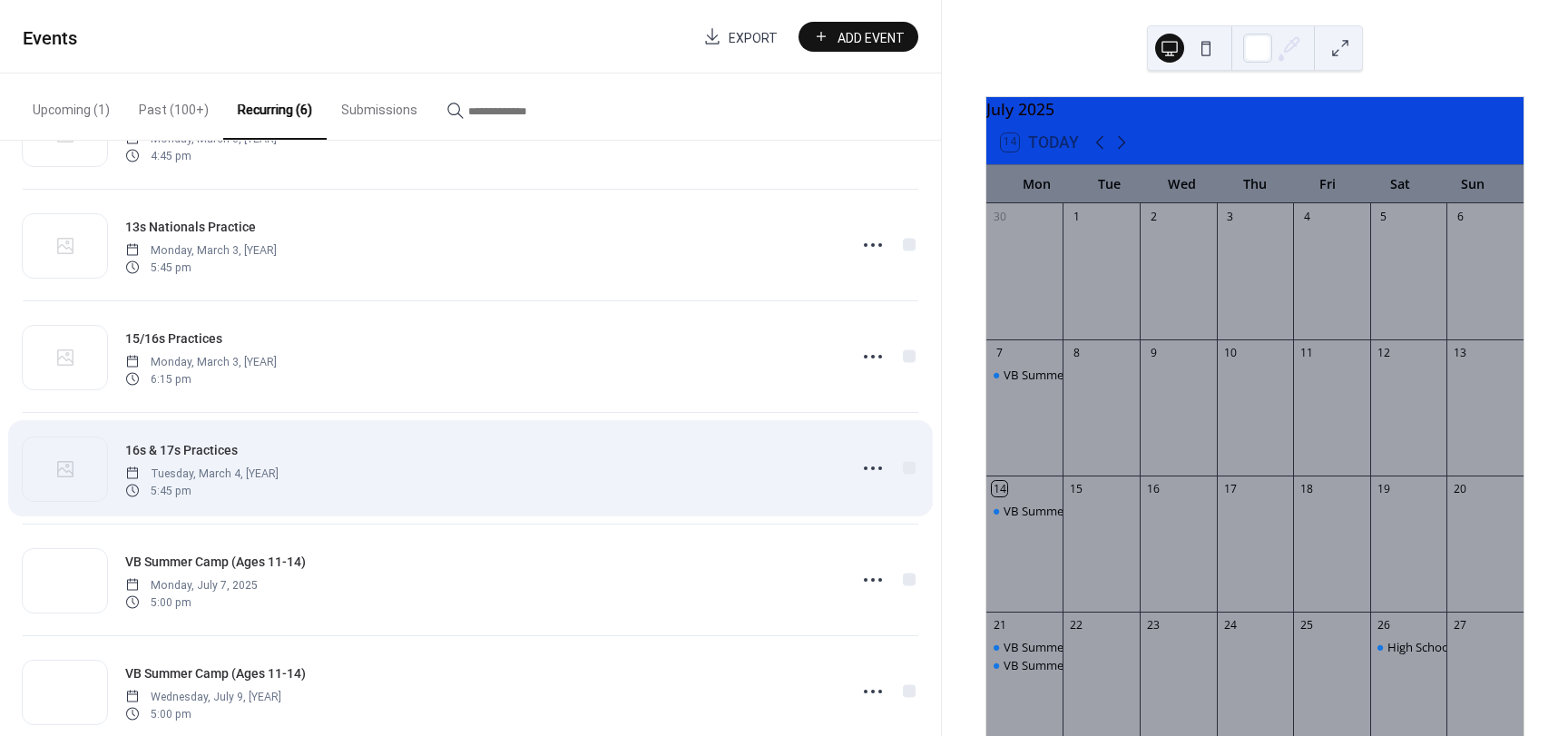 scroll, scrollTop: 128, scrollLeft: 0, axis: vertical 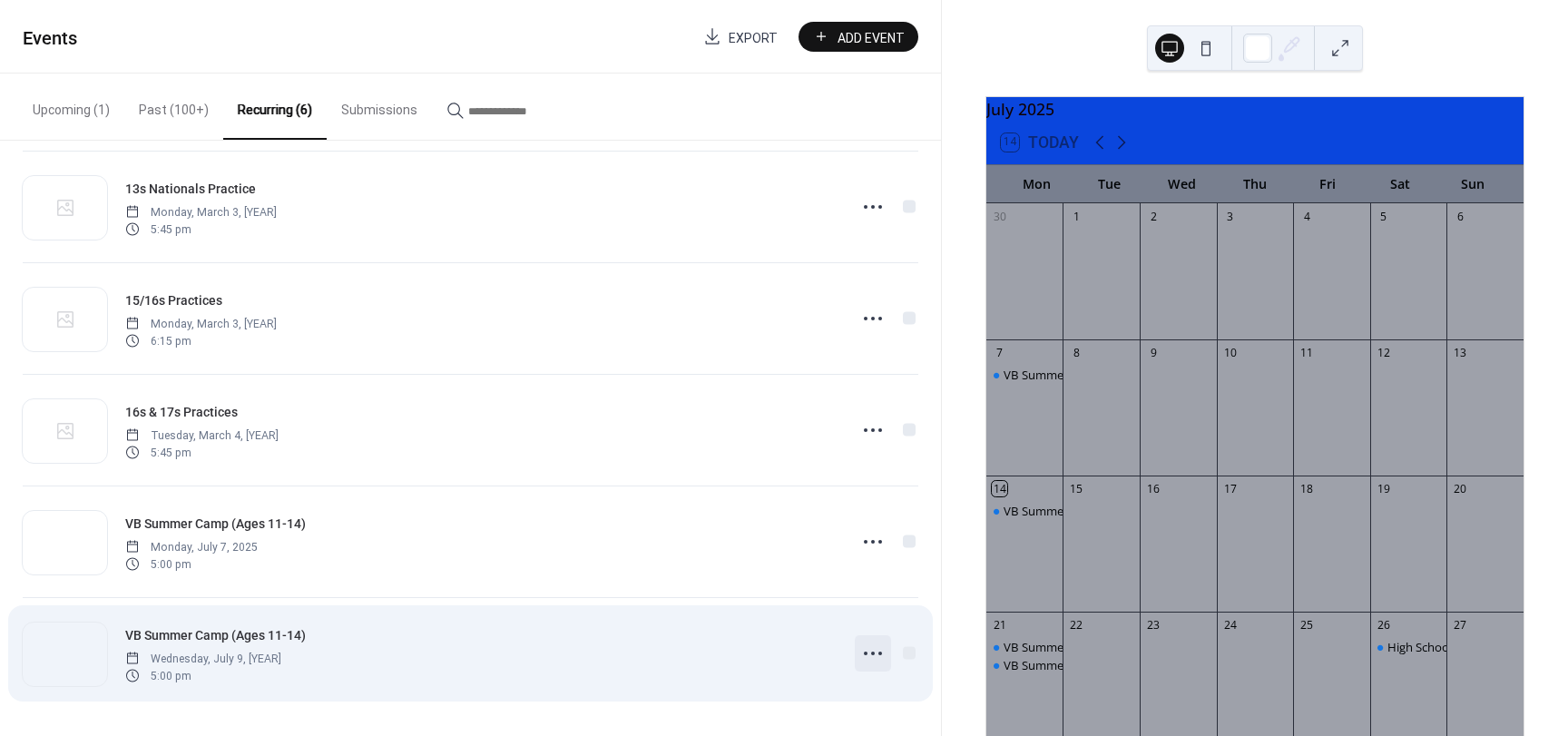 click 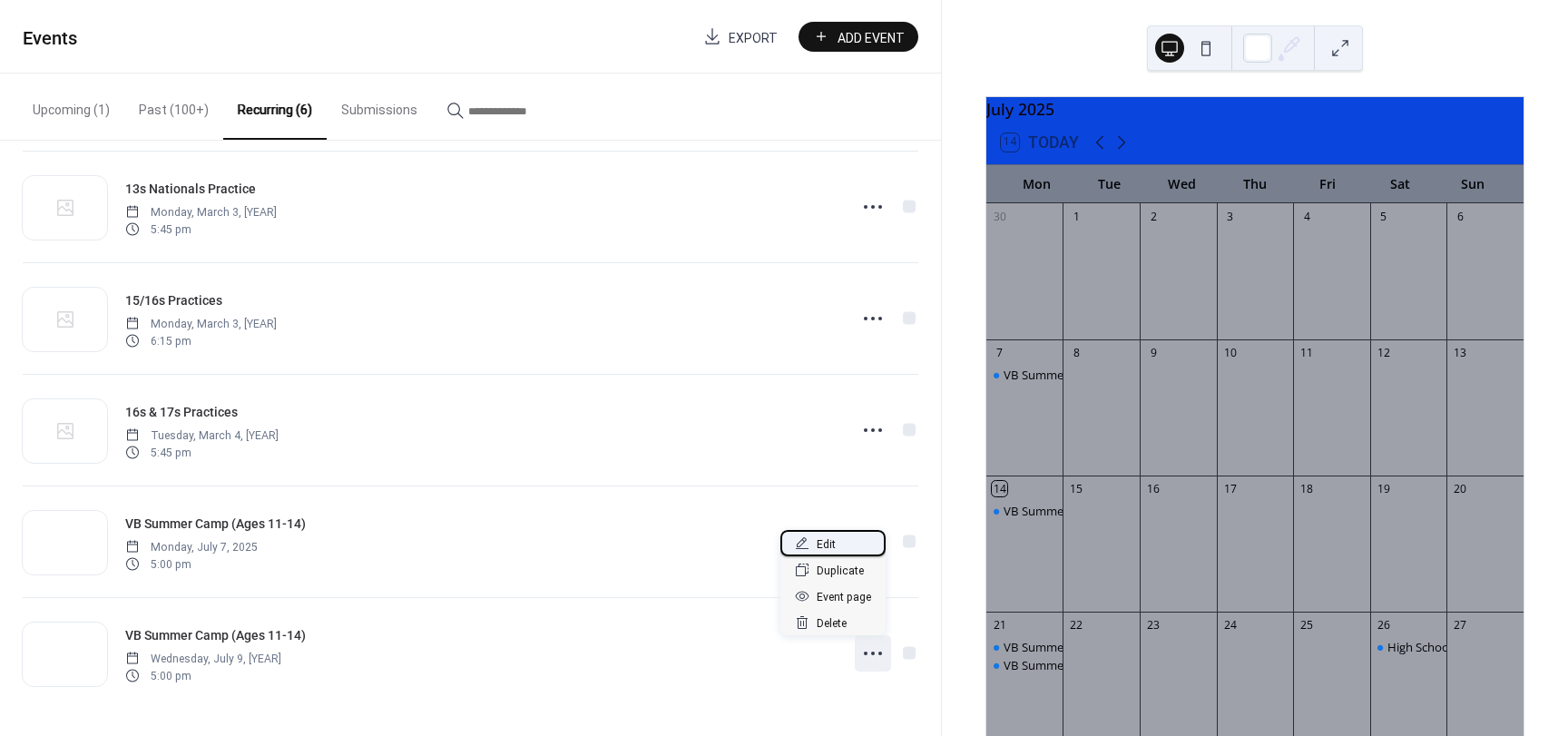 click on "Edit" at bounding box center (826, 545) 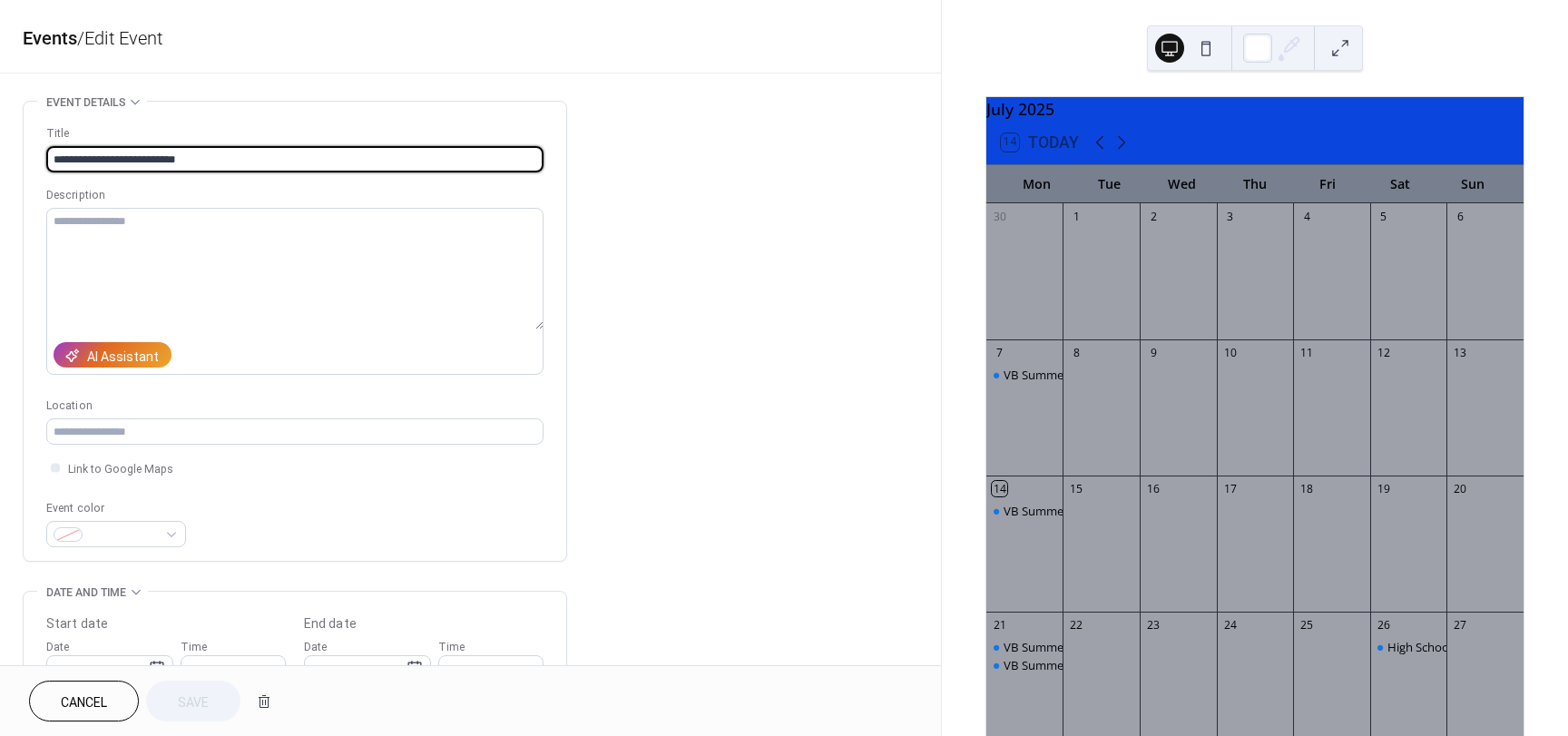 click on "**********" at bounding box center (295, 159) 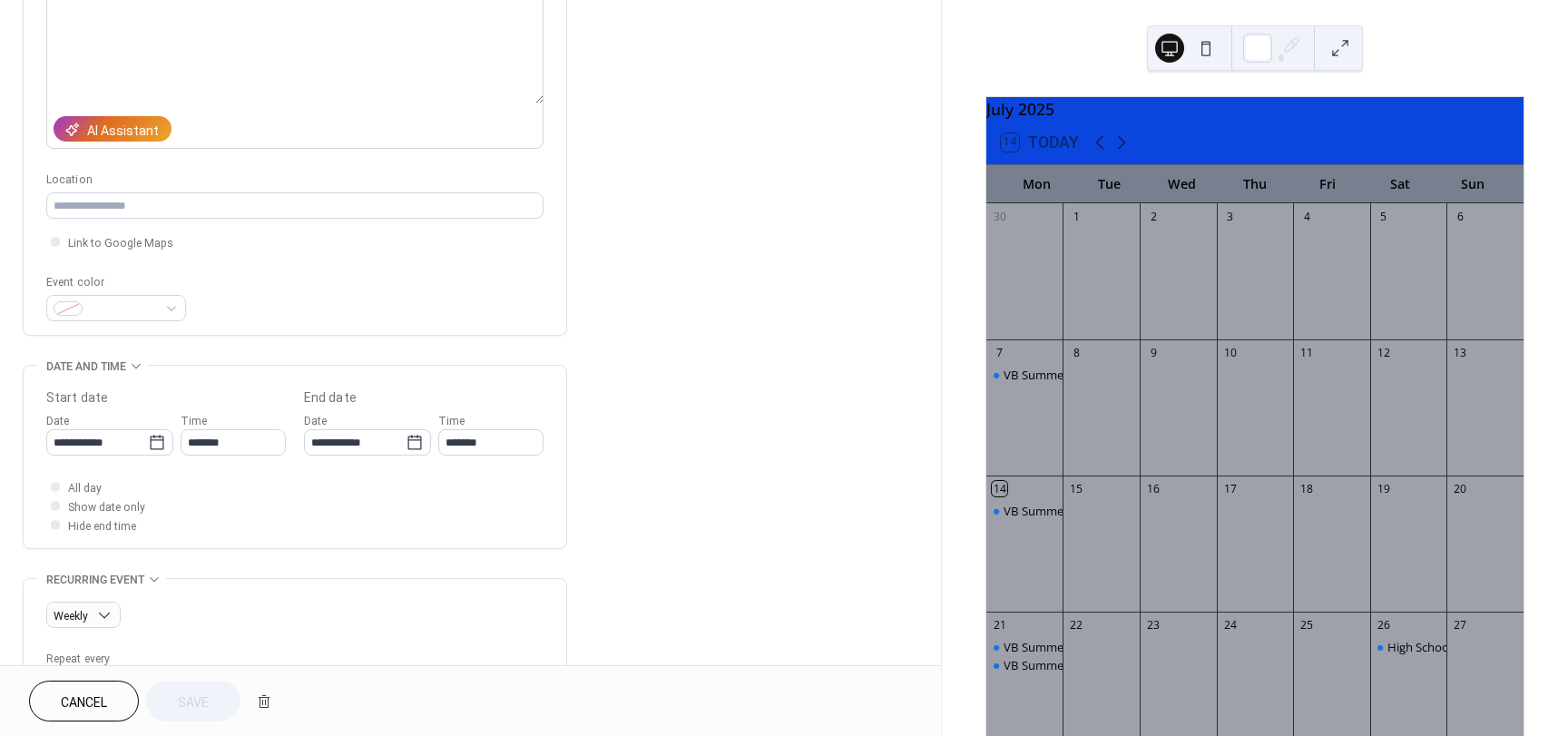 scroll, scrollTop: 363, scrollLeft: 0, axis: vertical 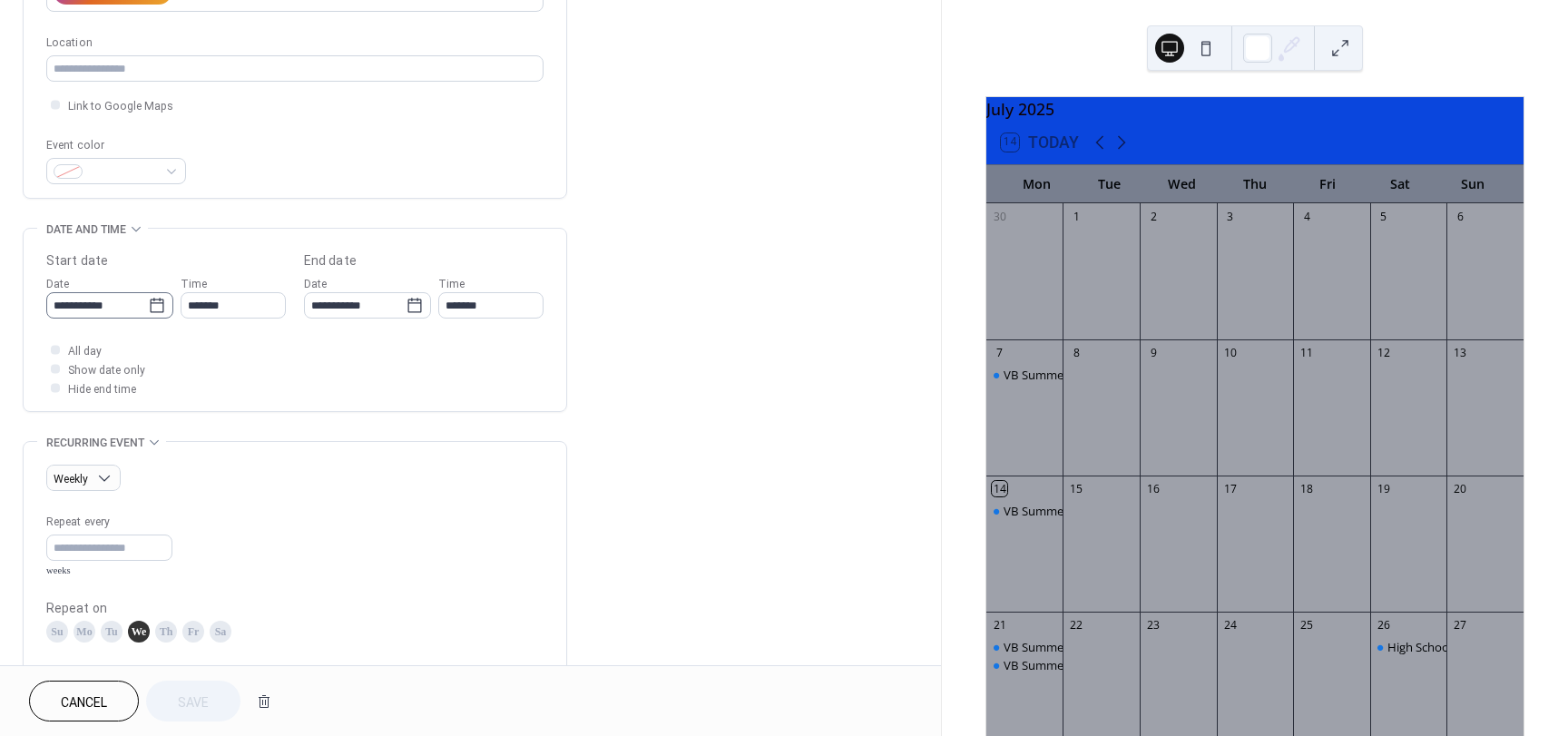 click 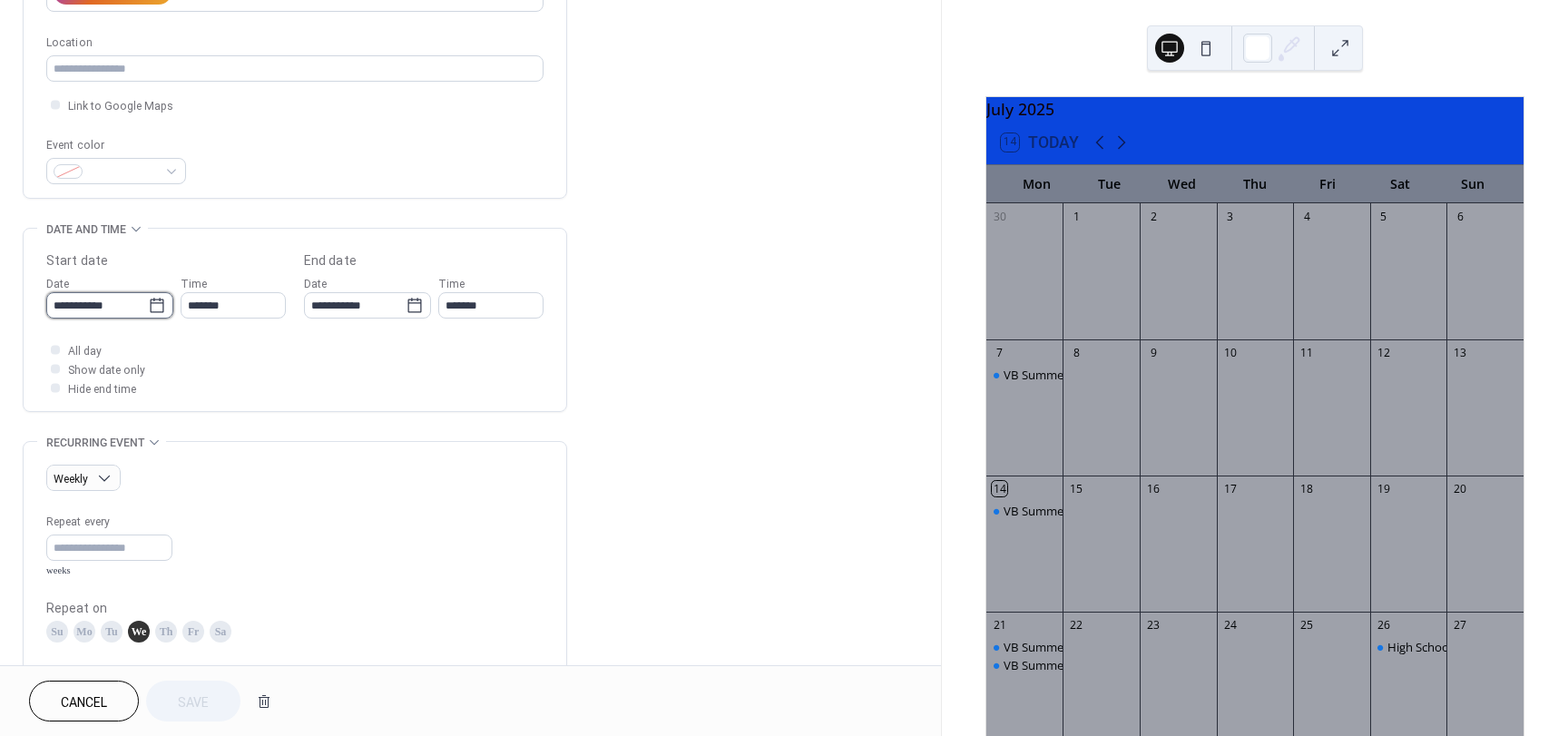 click on "**********" at bounding box center [97, 305] 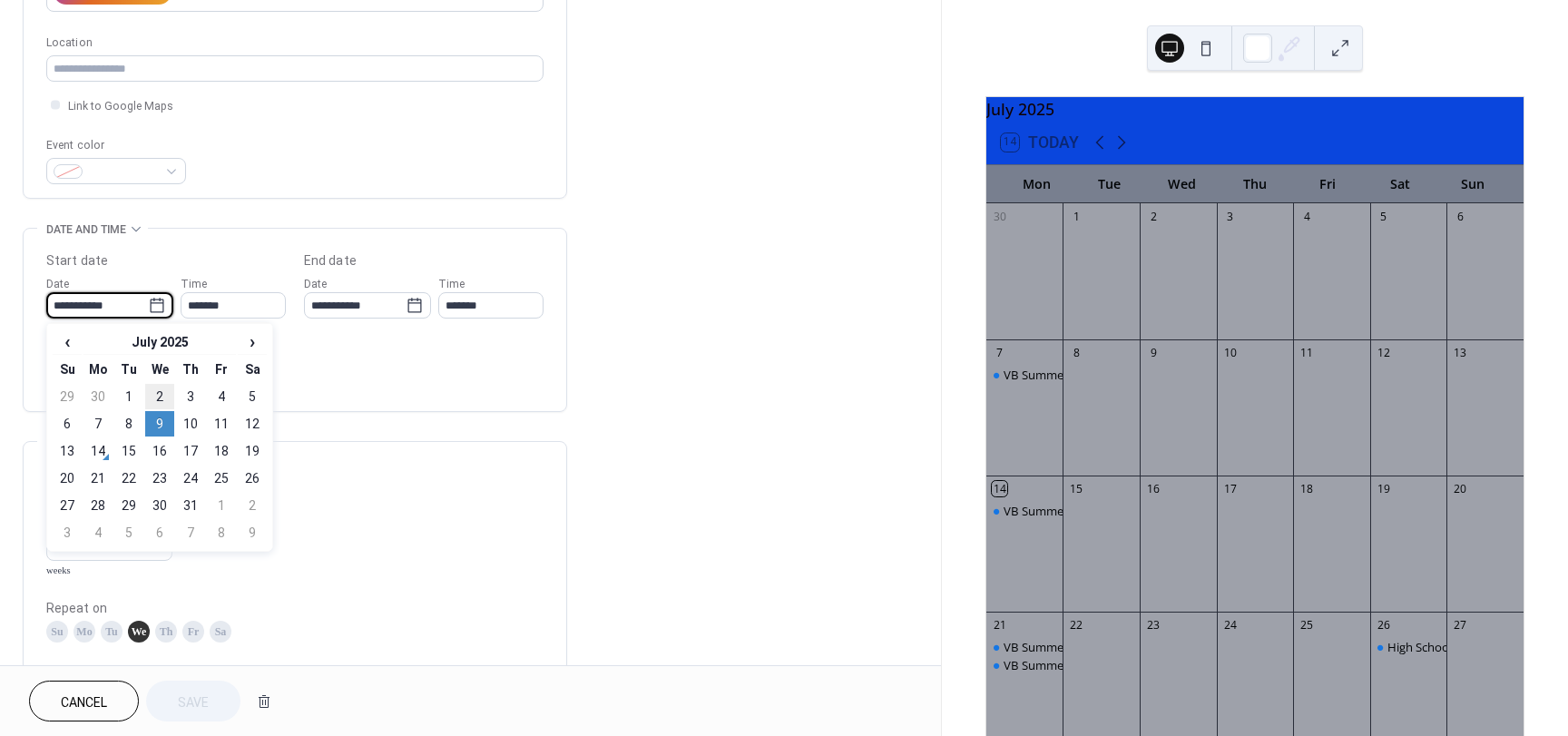click on "2" at bounding box center (160, 397) 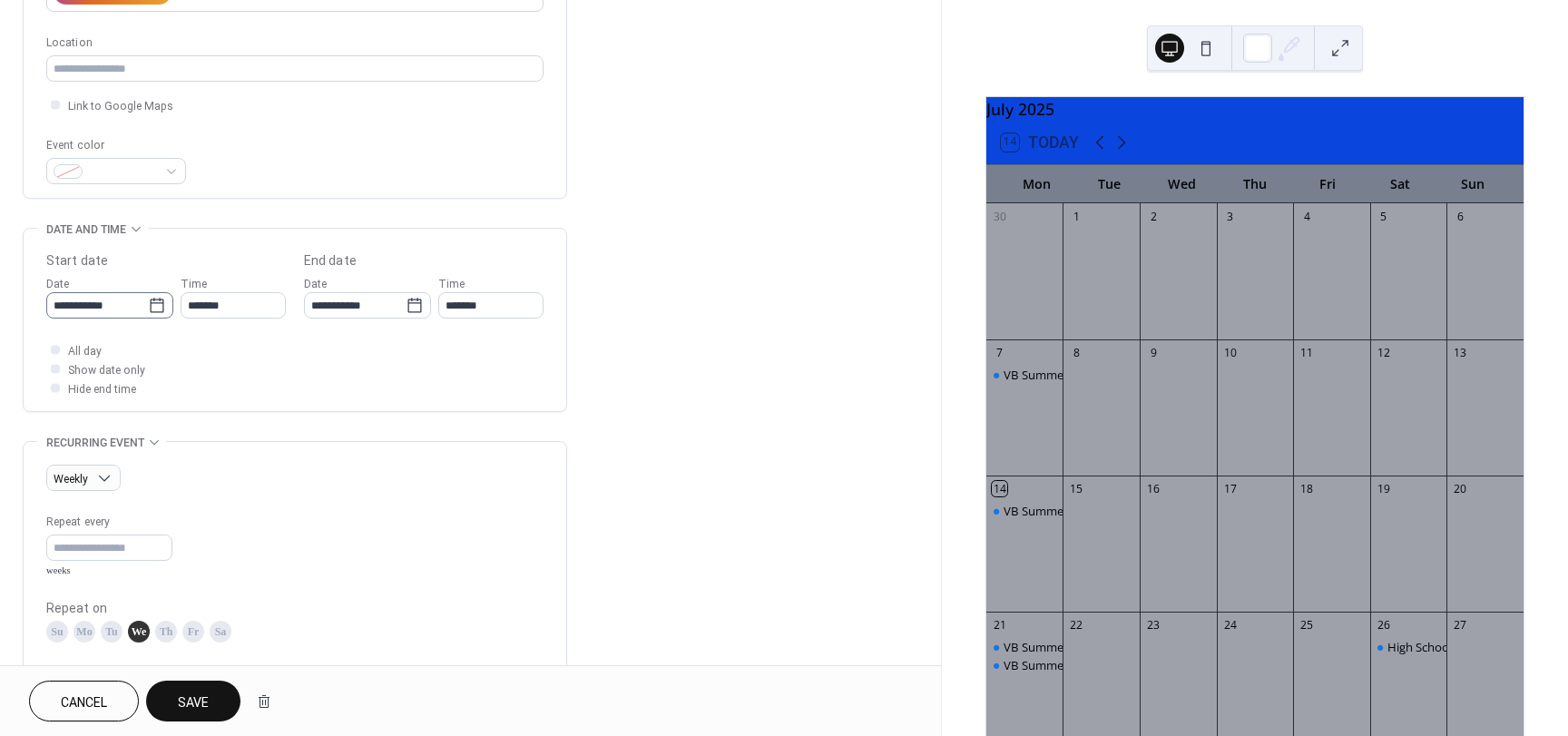 click 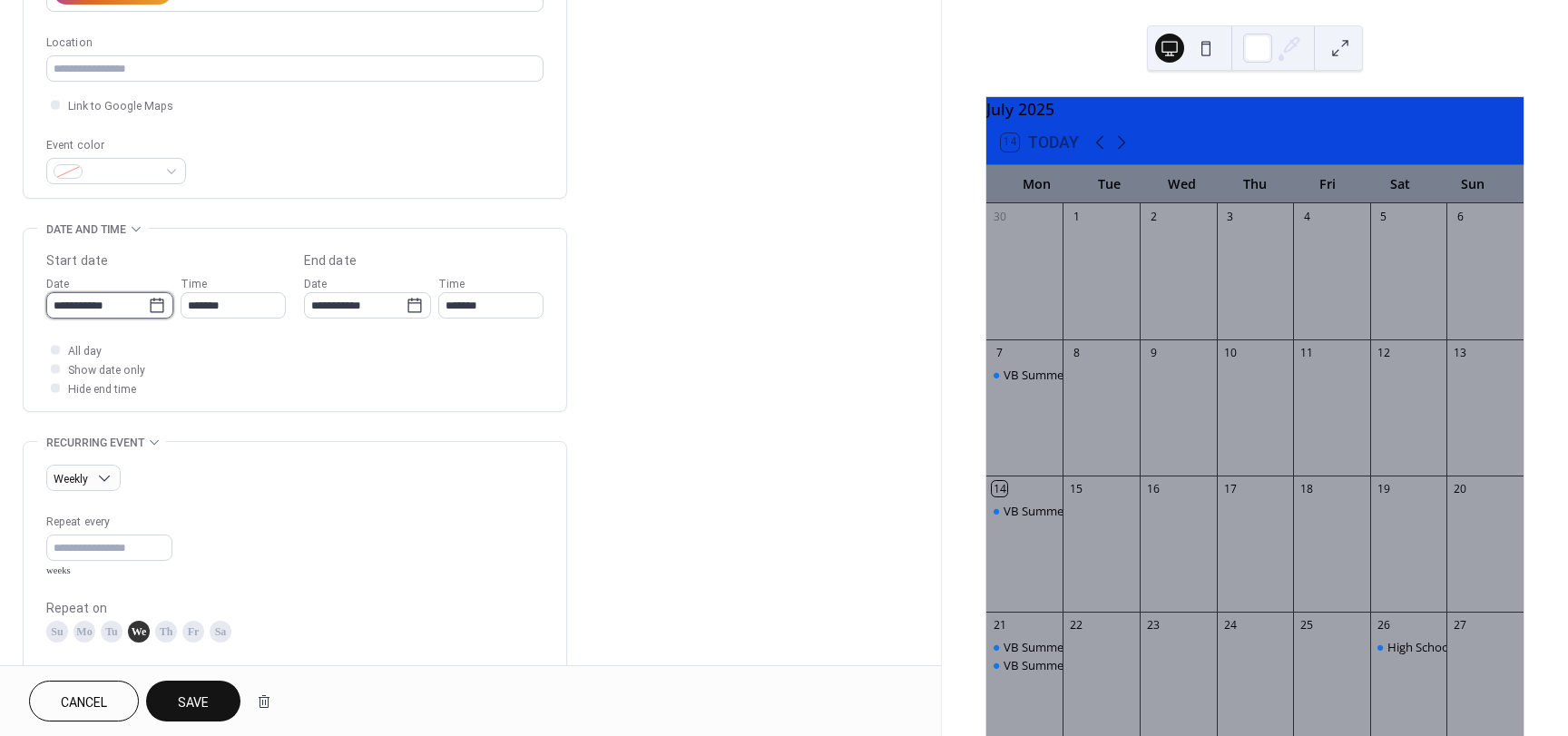 click on "**********" at bounding box center (97, 305) 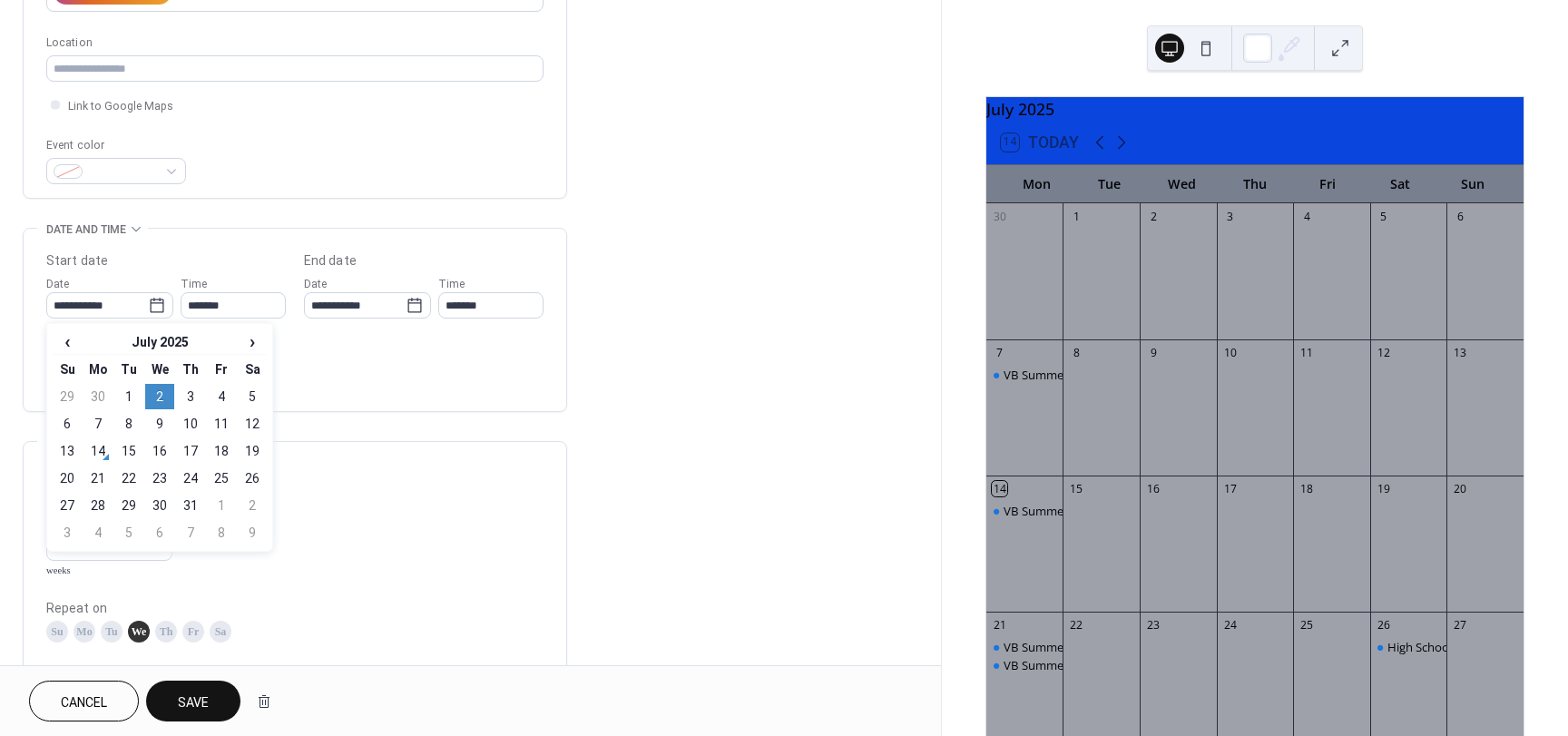 click on "8" at bounding box center (129, 424) 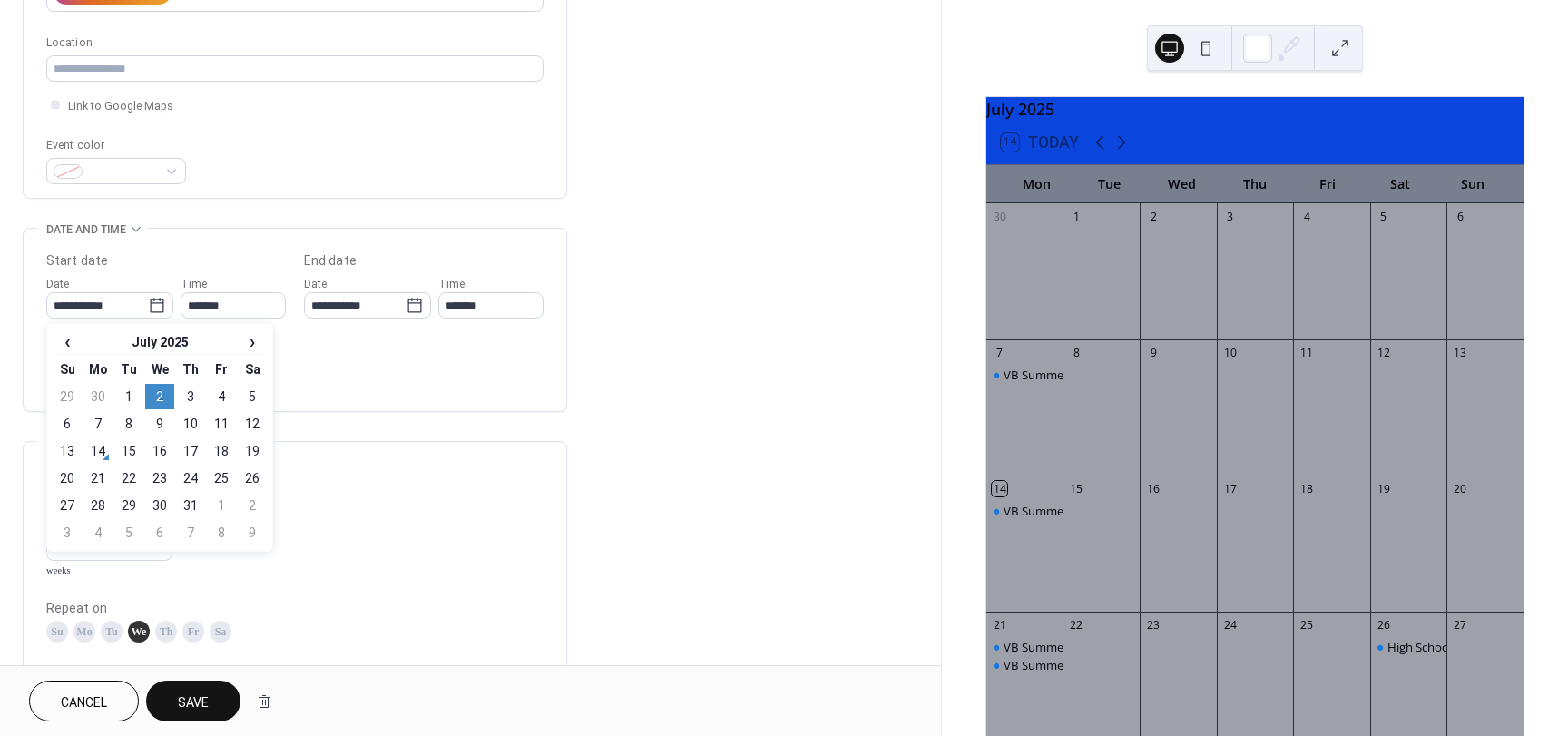 type on "**********" 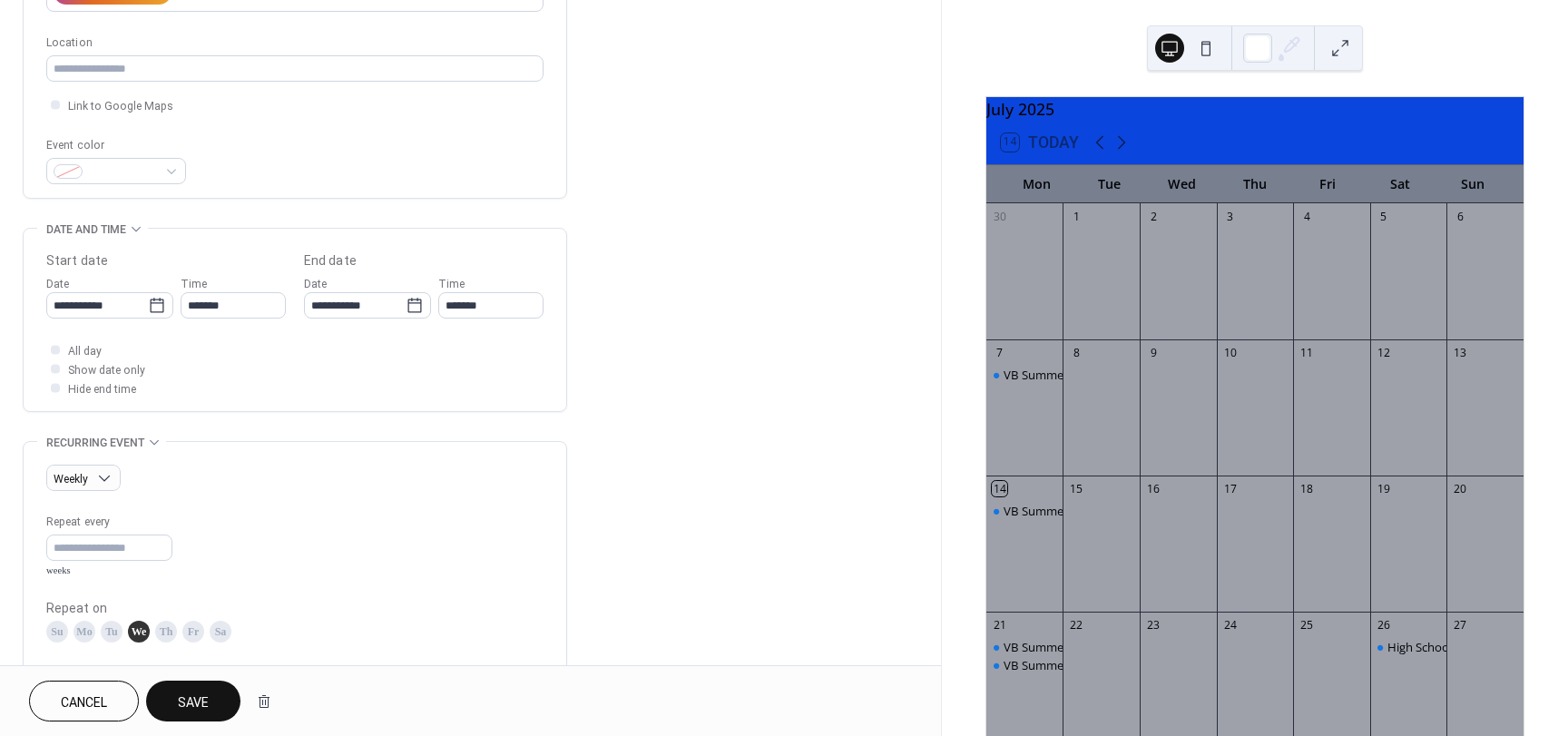 click on "All day Show date only Hide end time" at bounding box center [295, 368] 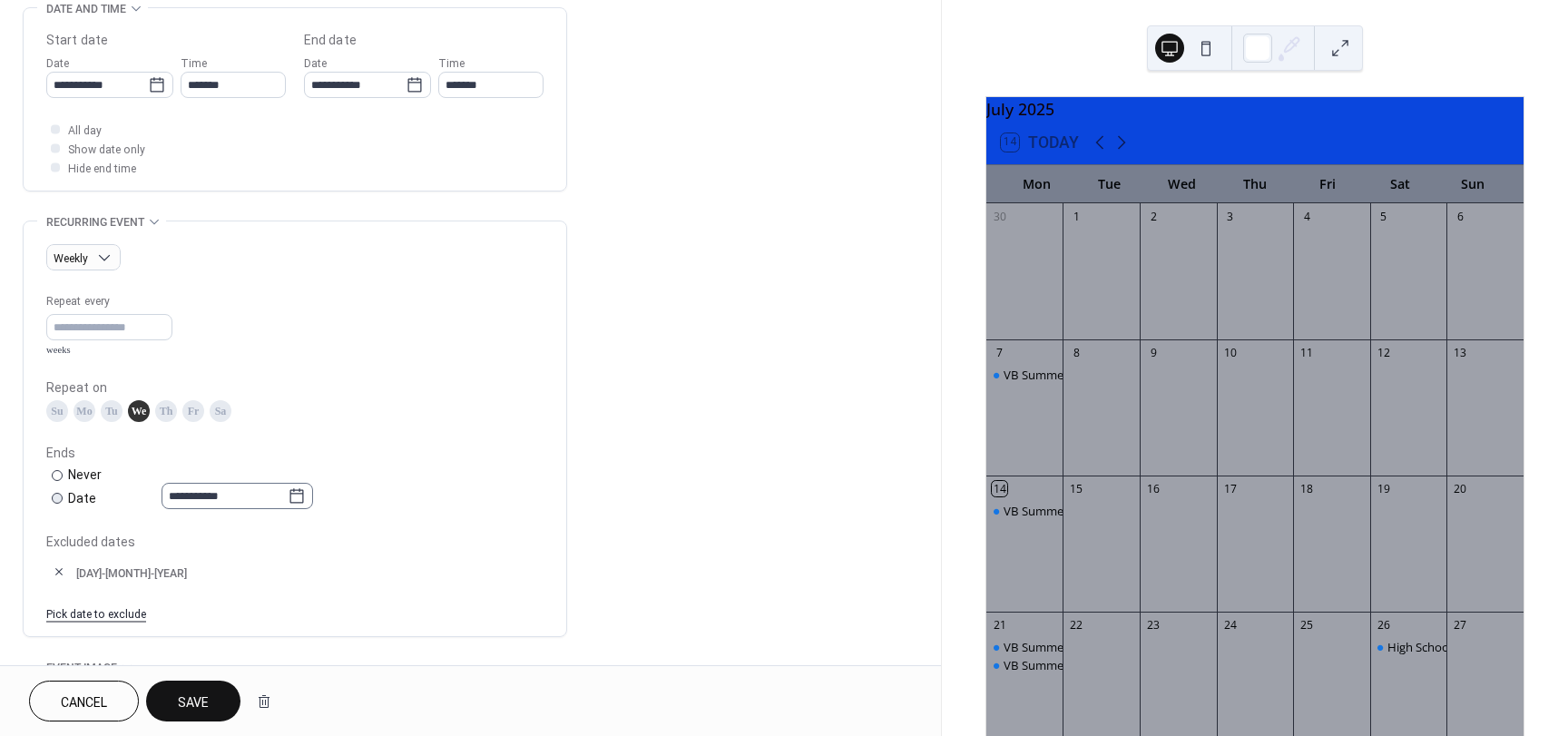 scroll, scrollTop: 635, scrollLeft: 0, axis: vertical 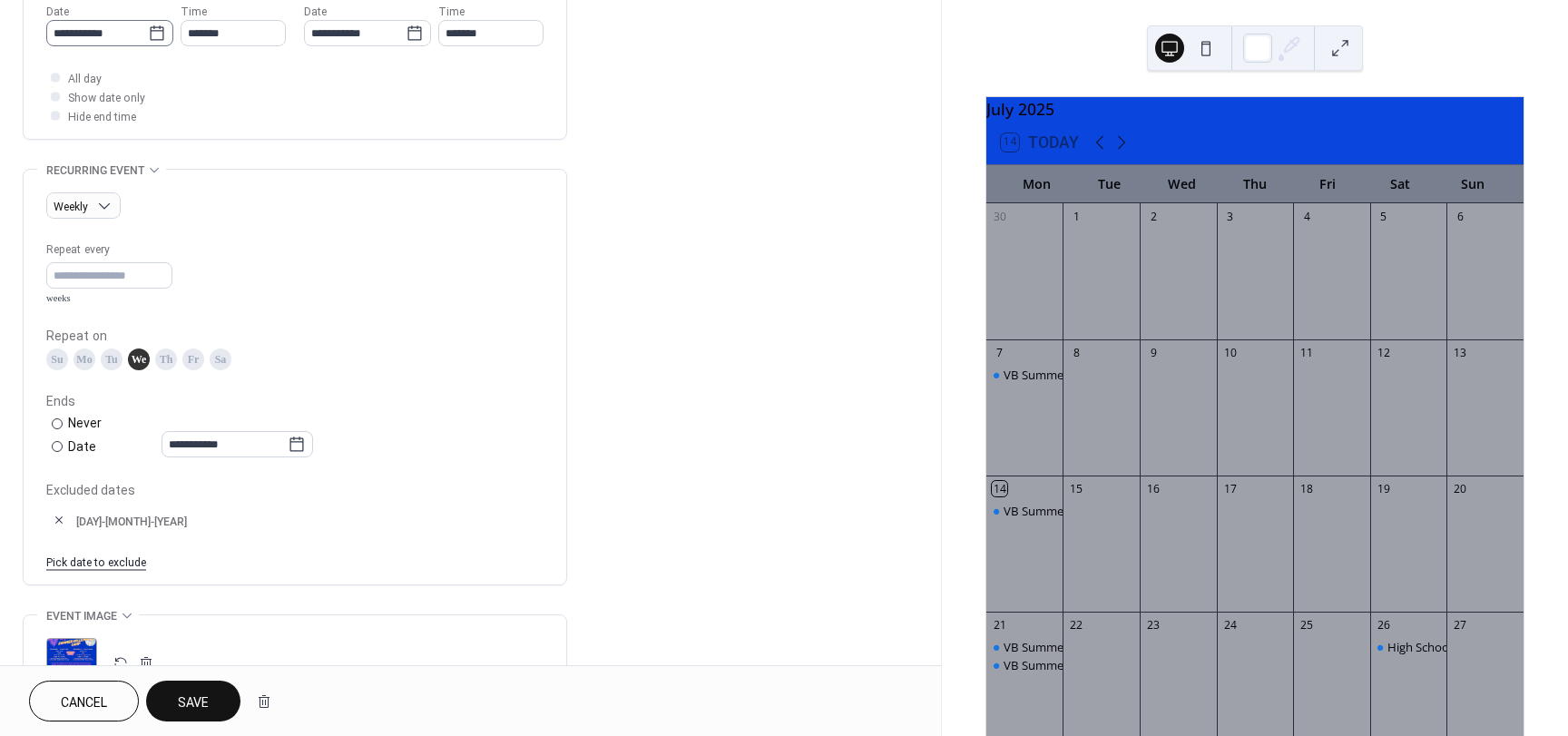 click 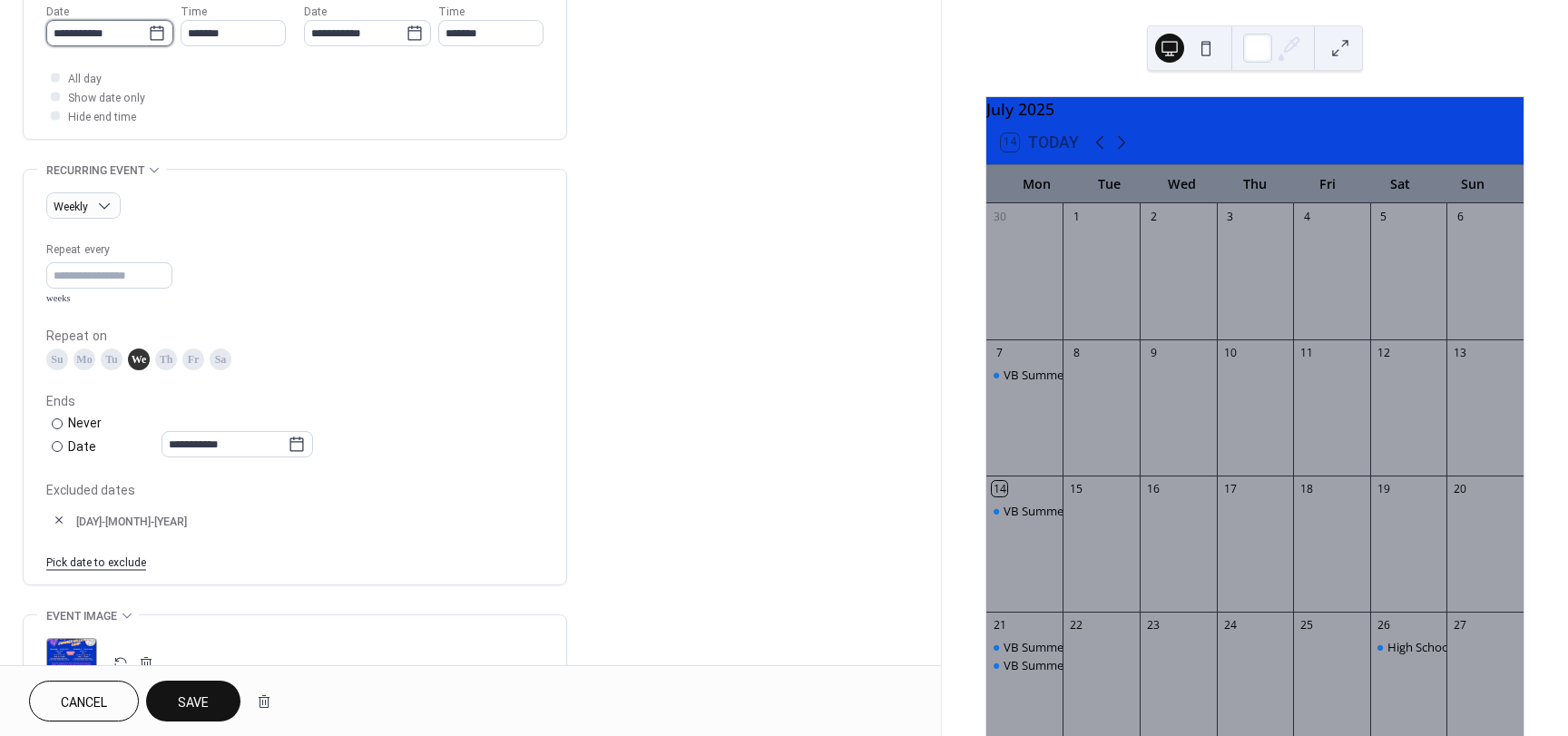 click on "**********" at bounding box center [97, 33] 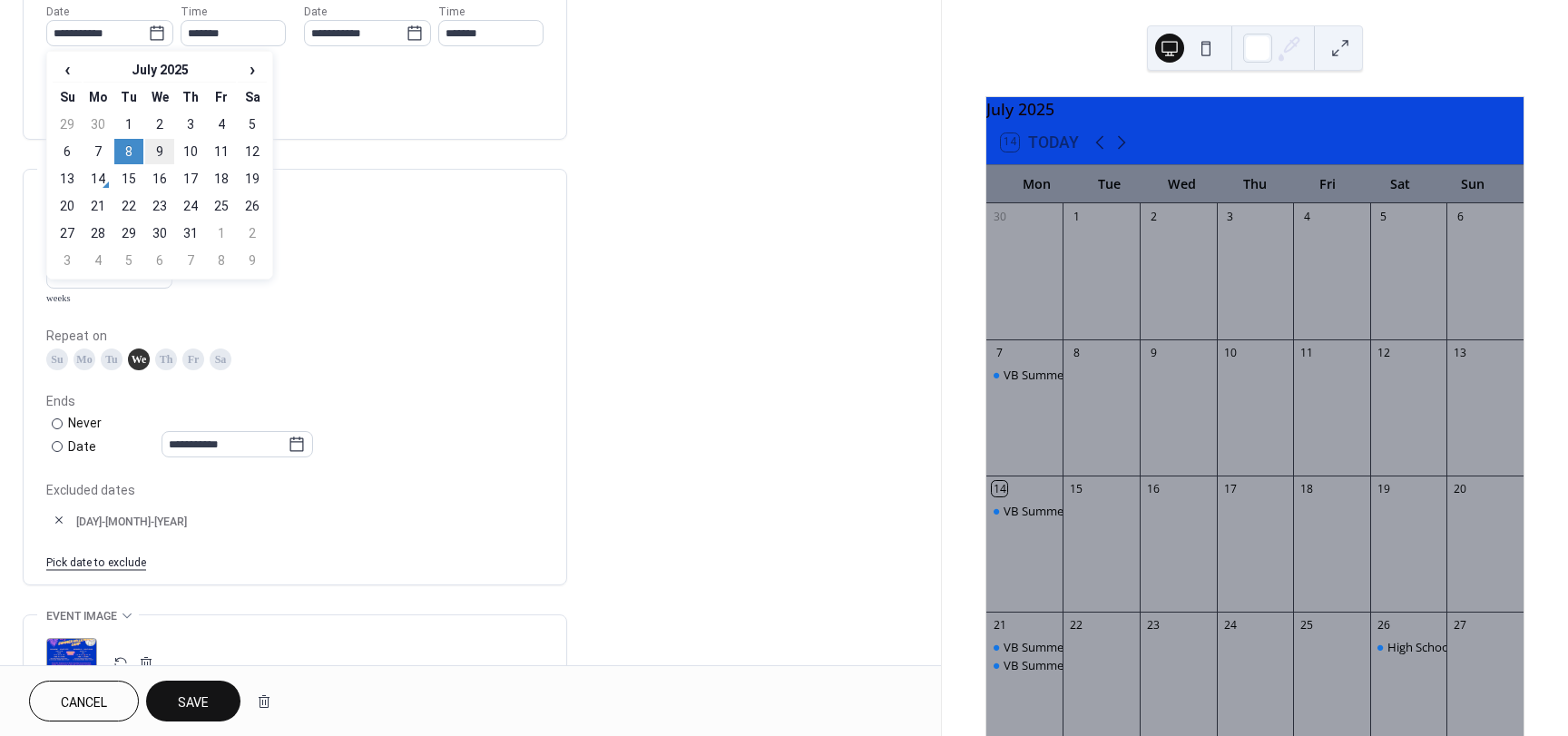 click on "9" at bounding box center [160, 152] 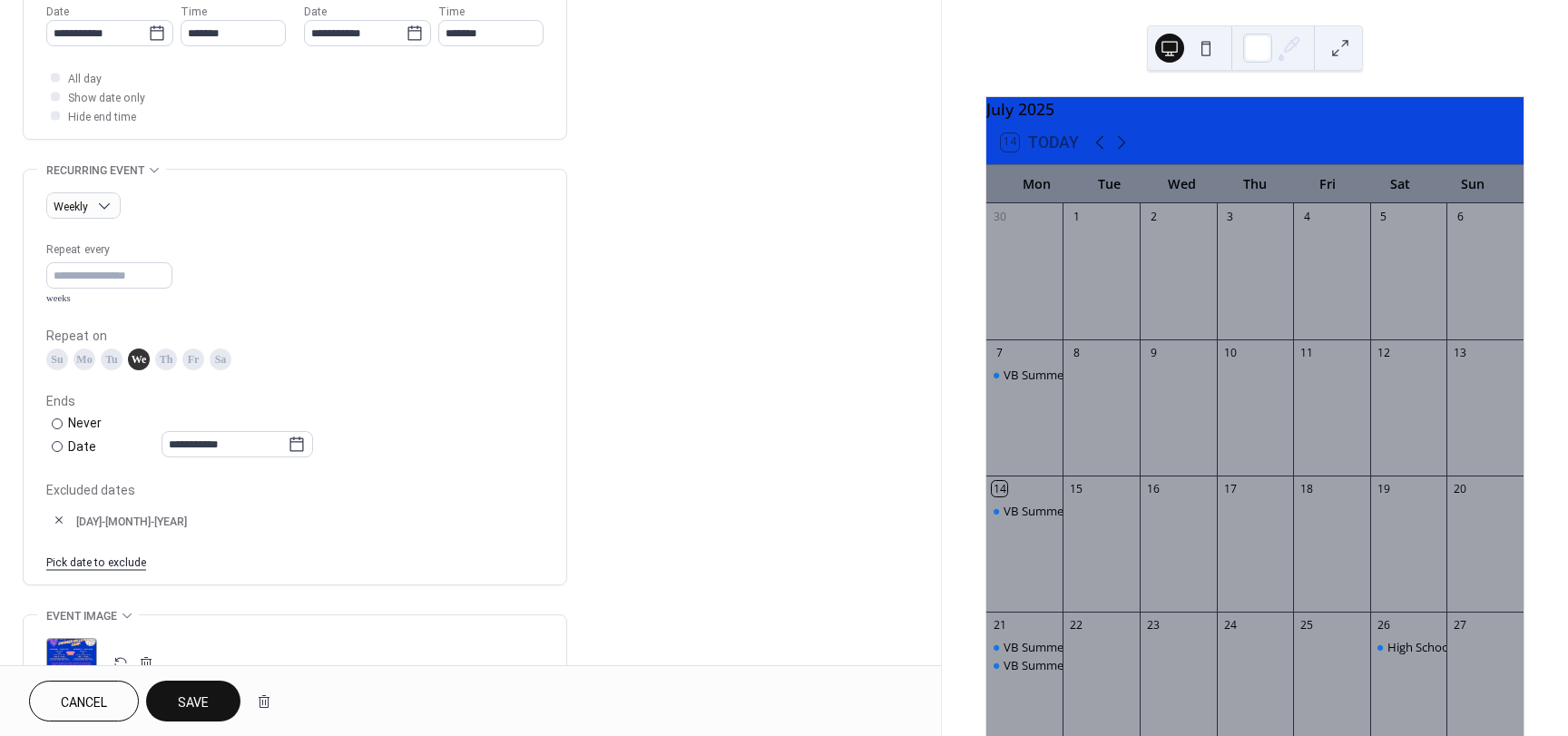 click on "We" at bounding box center [139, 359] 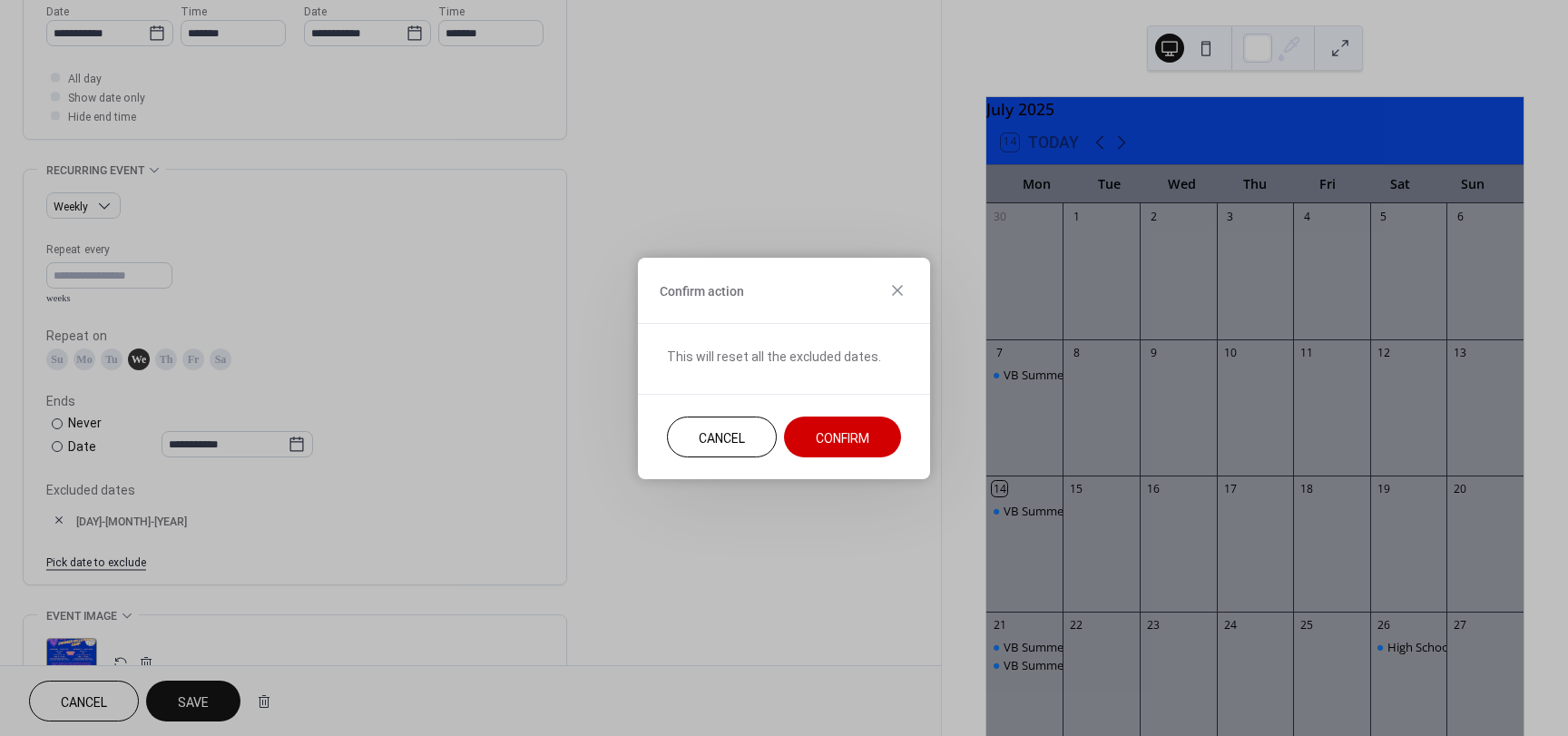 click on "Confirm" at bounding box center [842, 437] 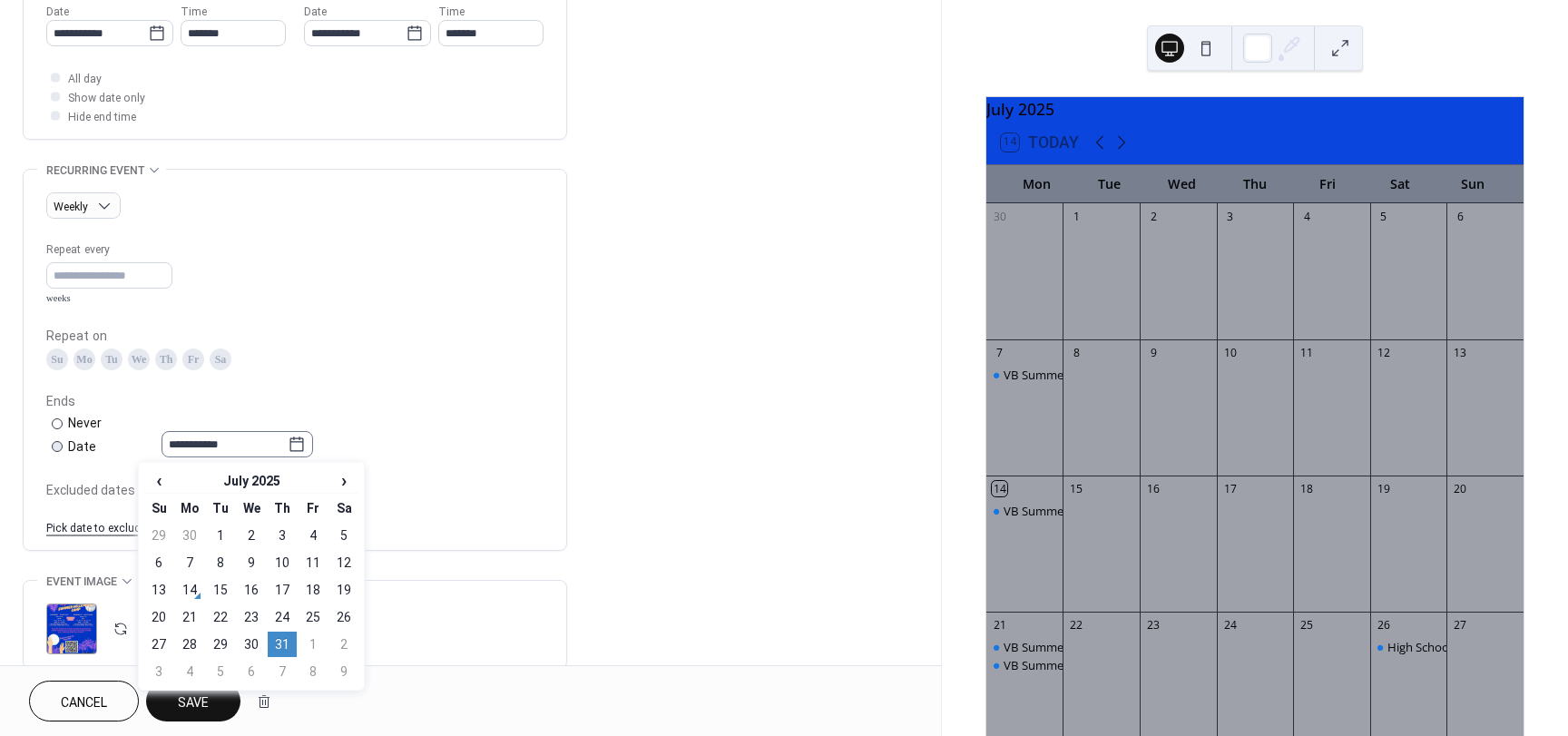 click 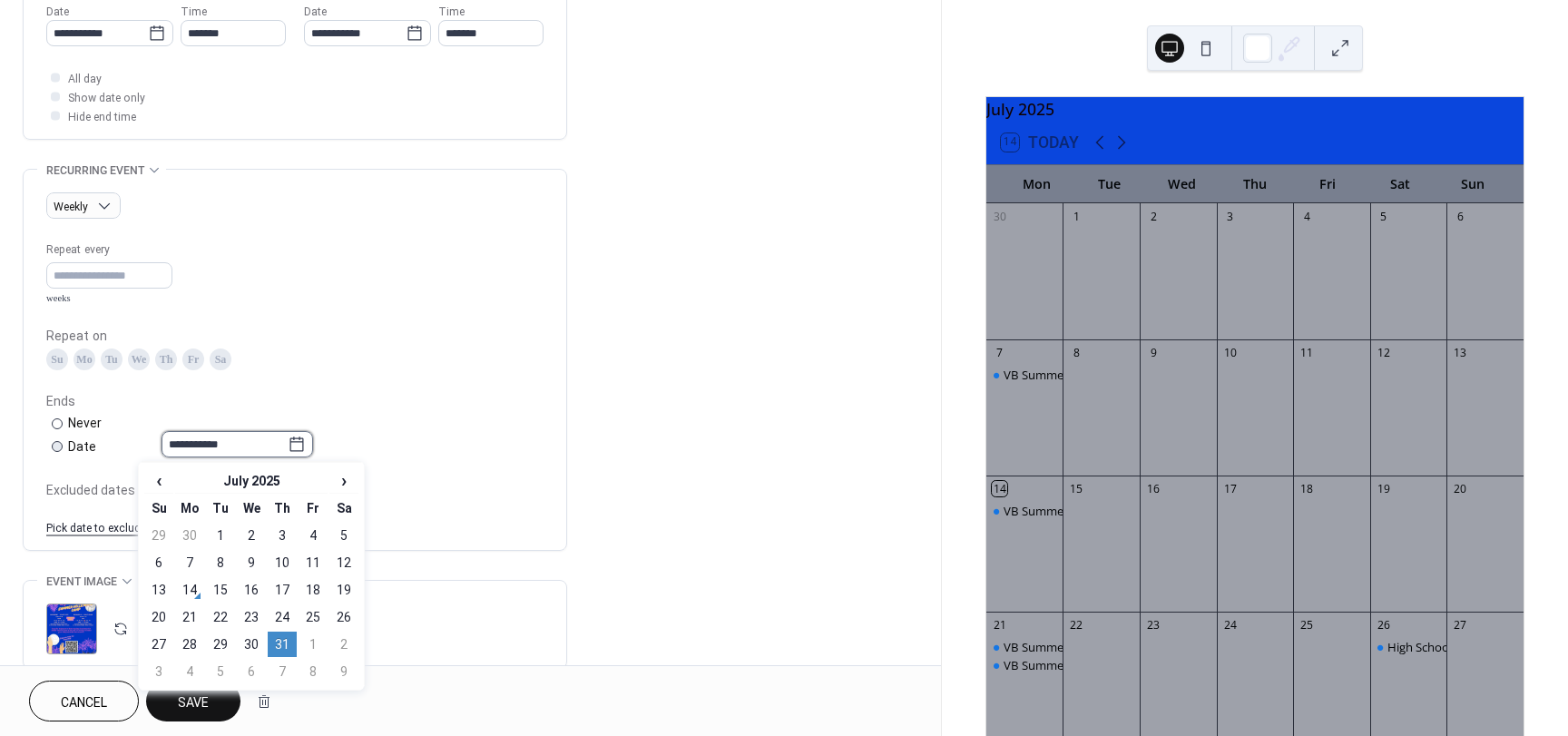 click on "**********" at bounding box center [224, 444] 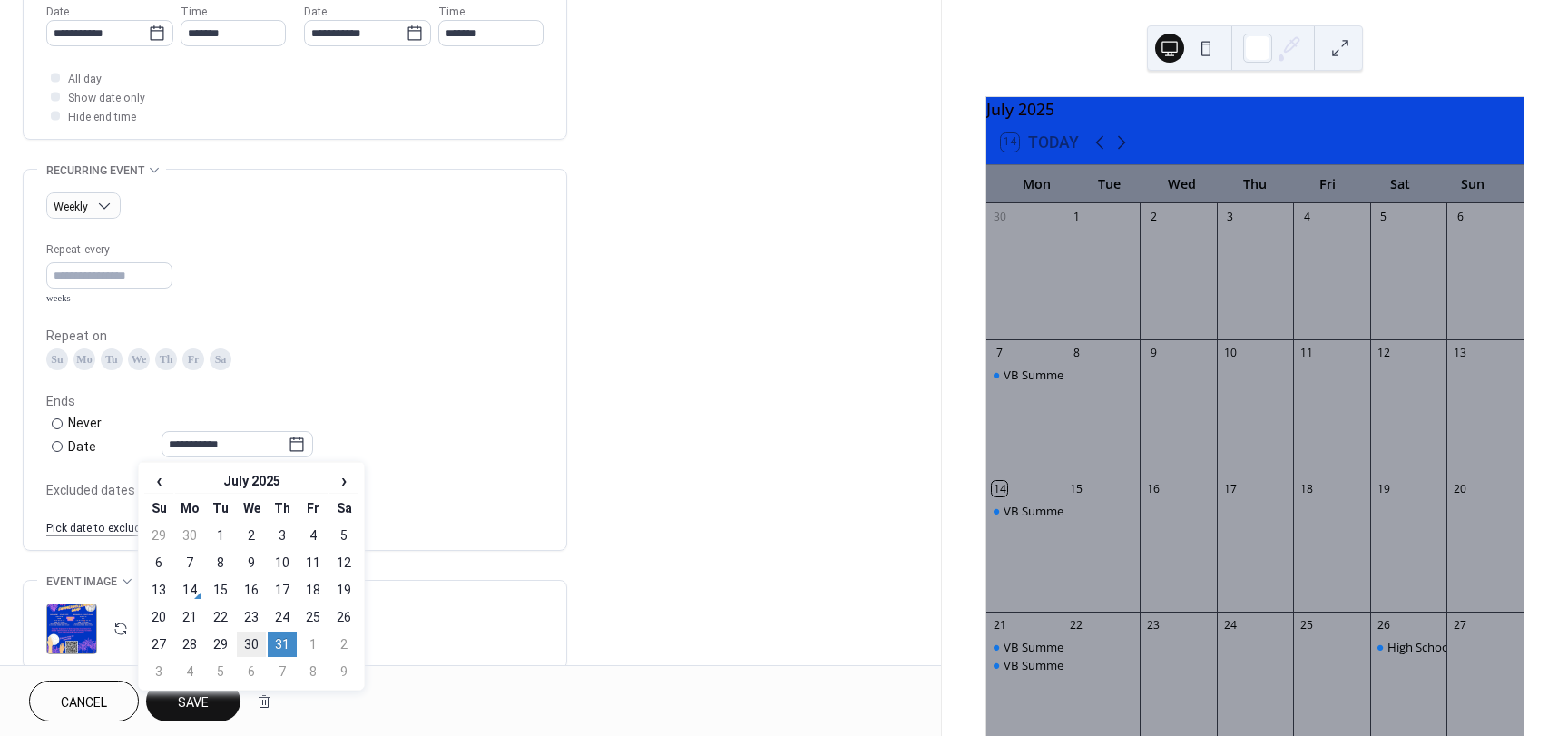 click on "30" at bounding box center (251, 644) 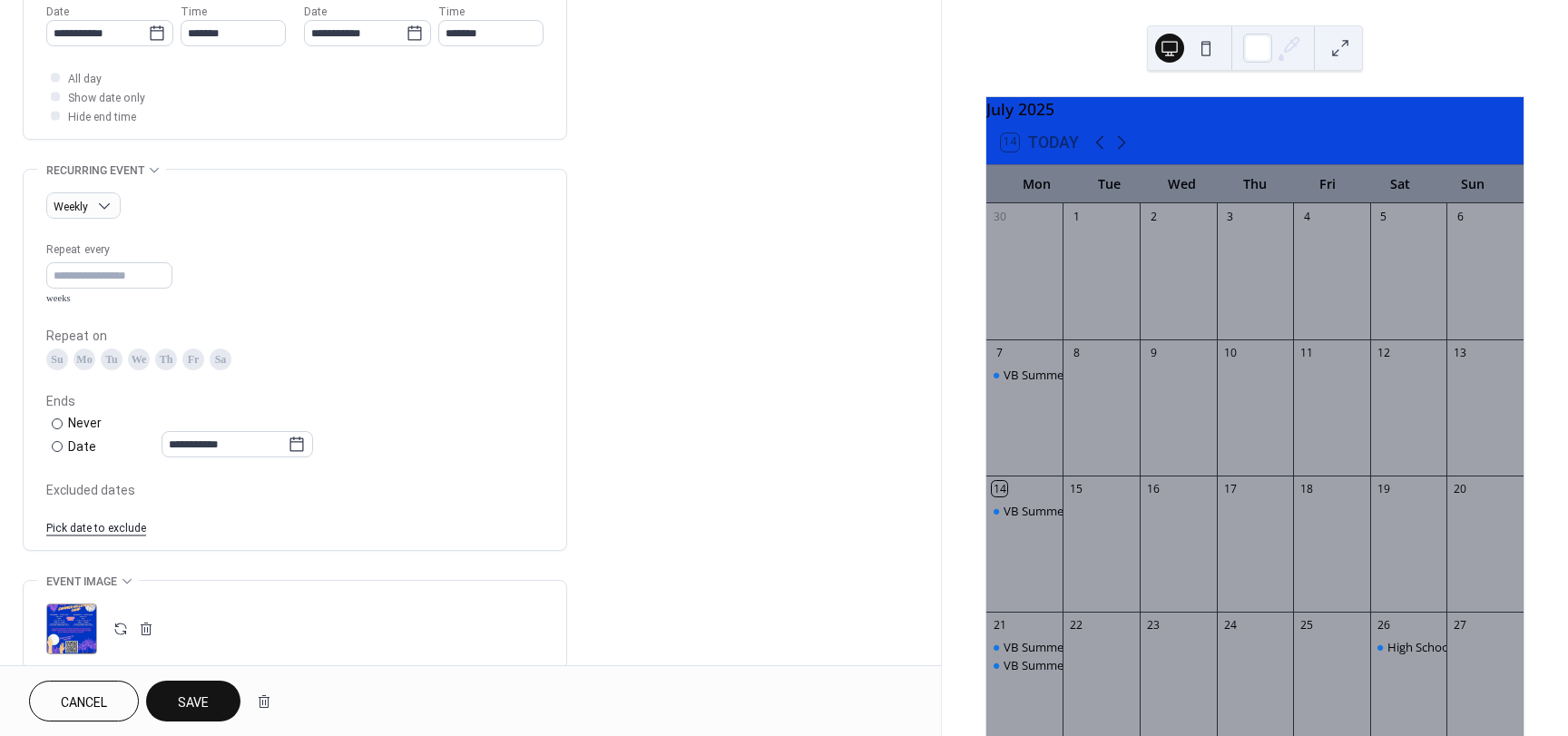 click on "**********" at bounding box center [295, 425] 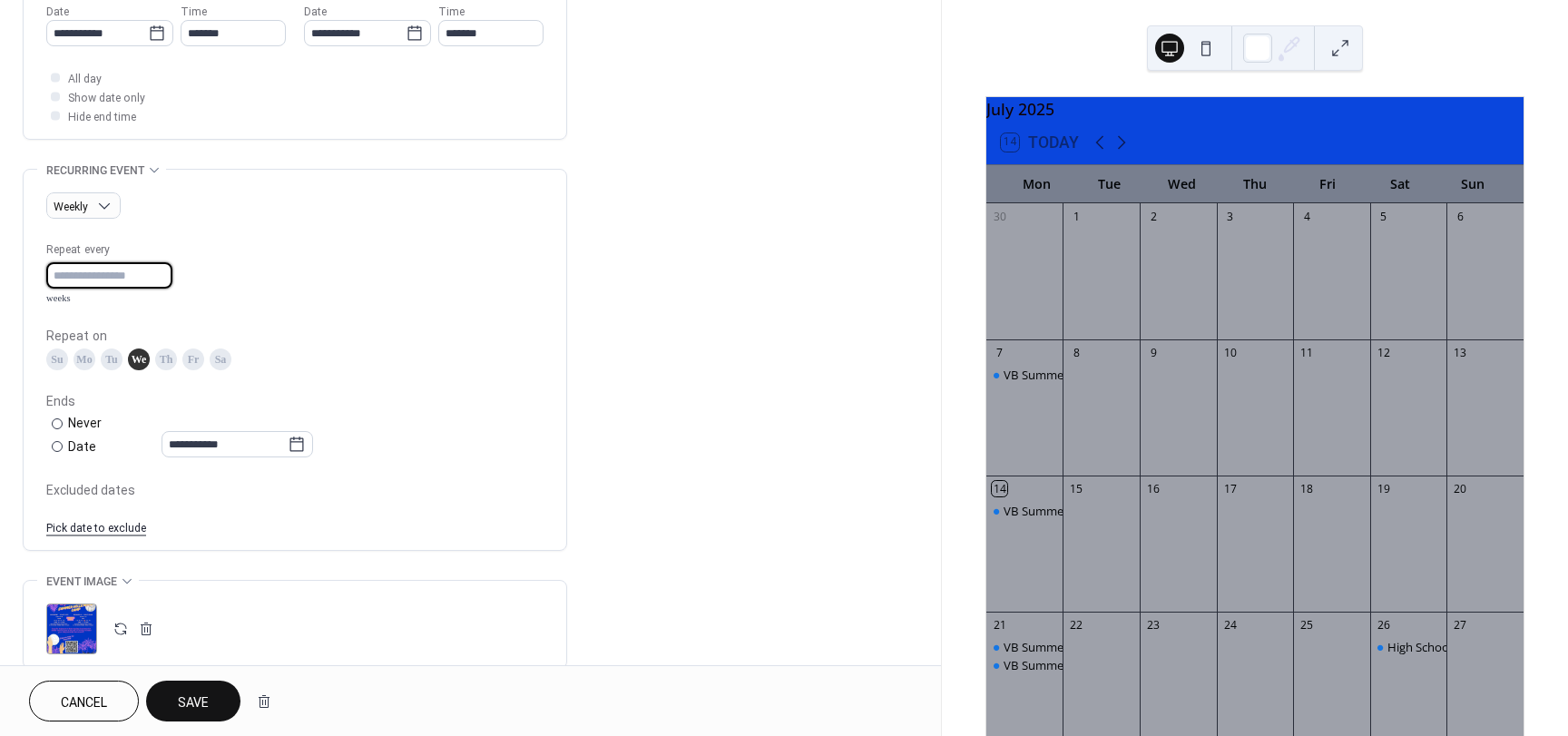 click on "*" at bounding box center (109, 275) 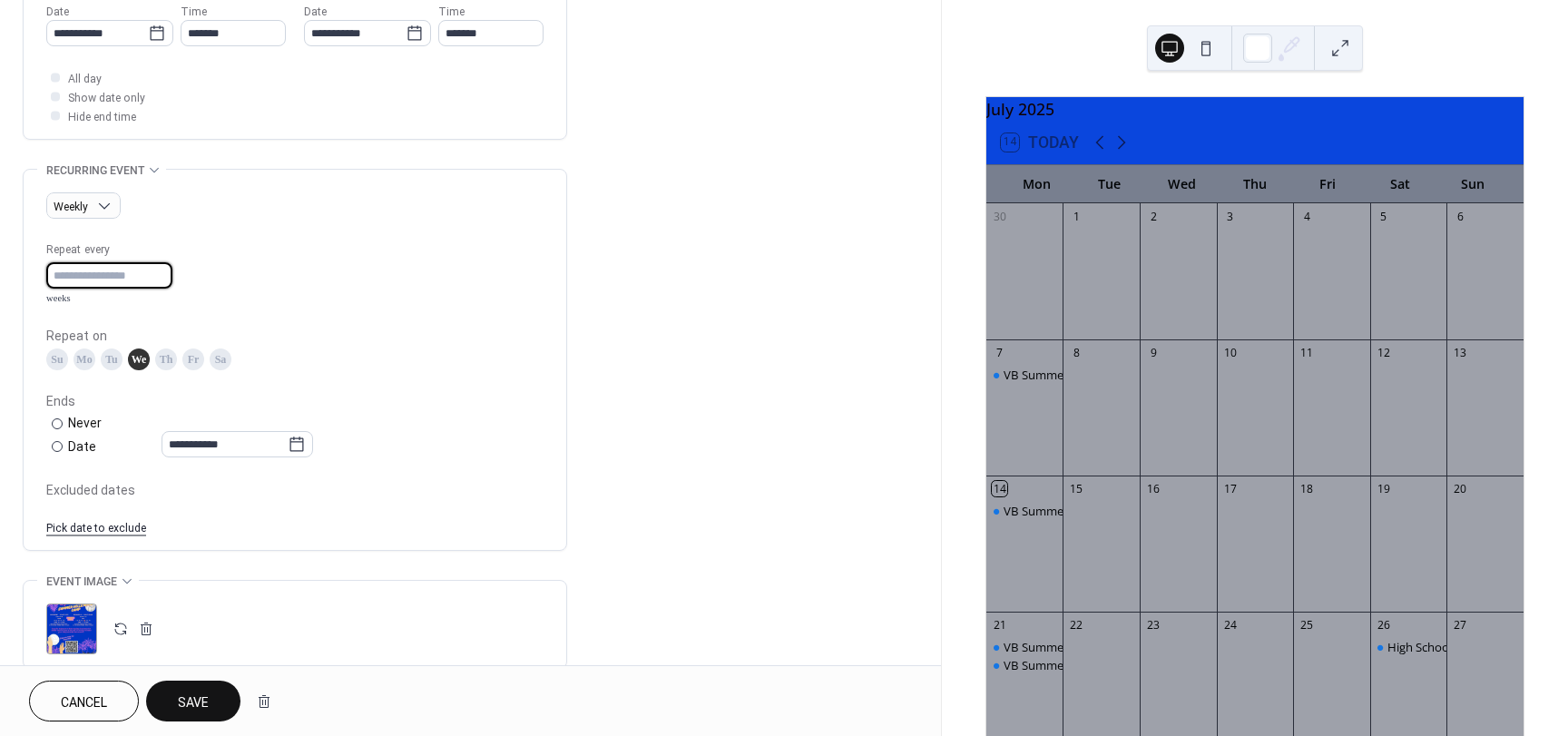 click on "*" at bounding box center (109, 275) 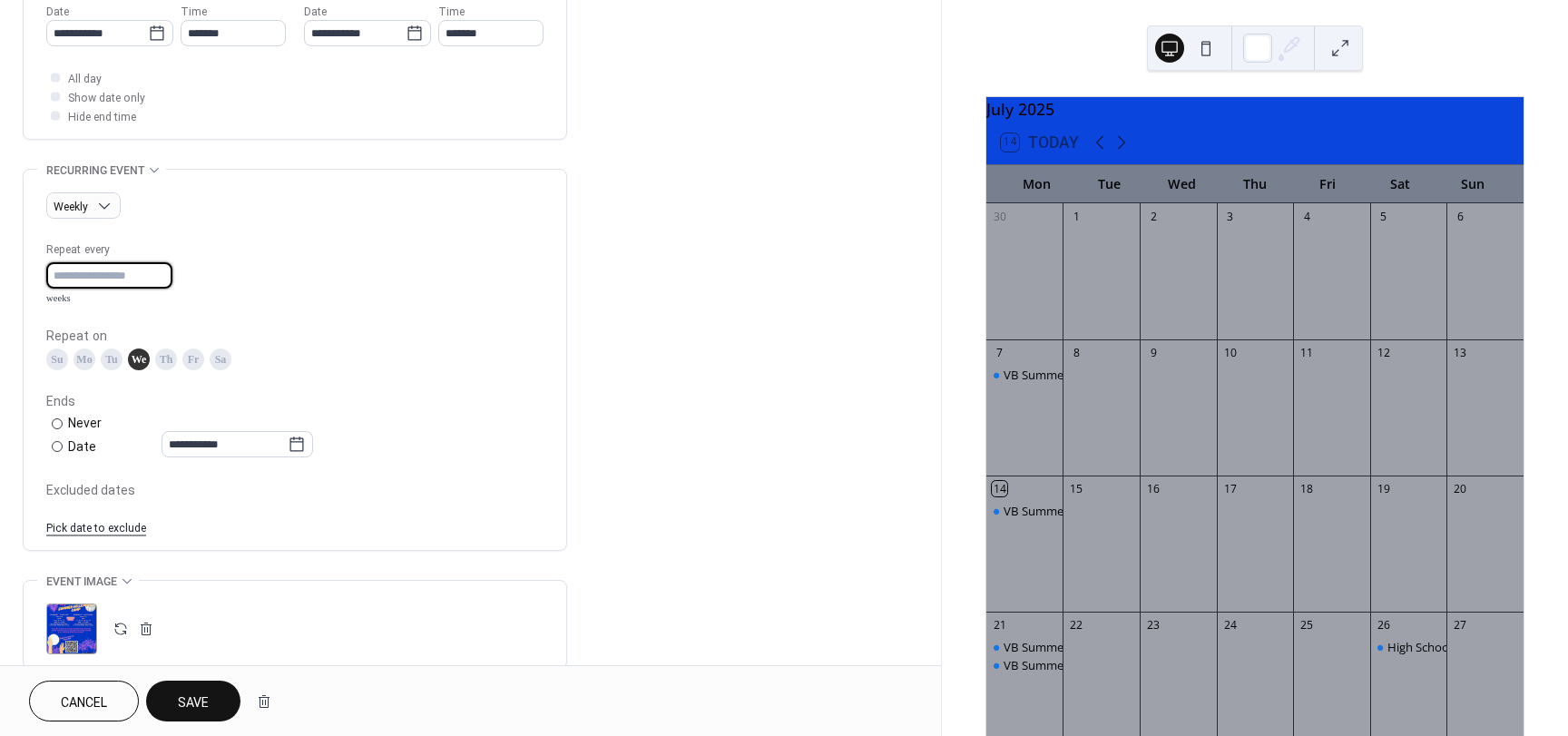 type on "*" 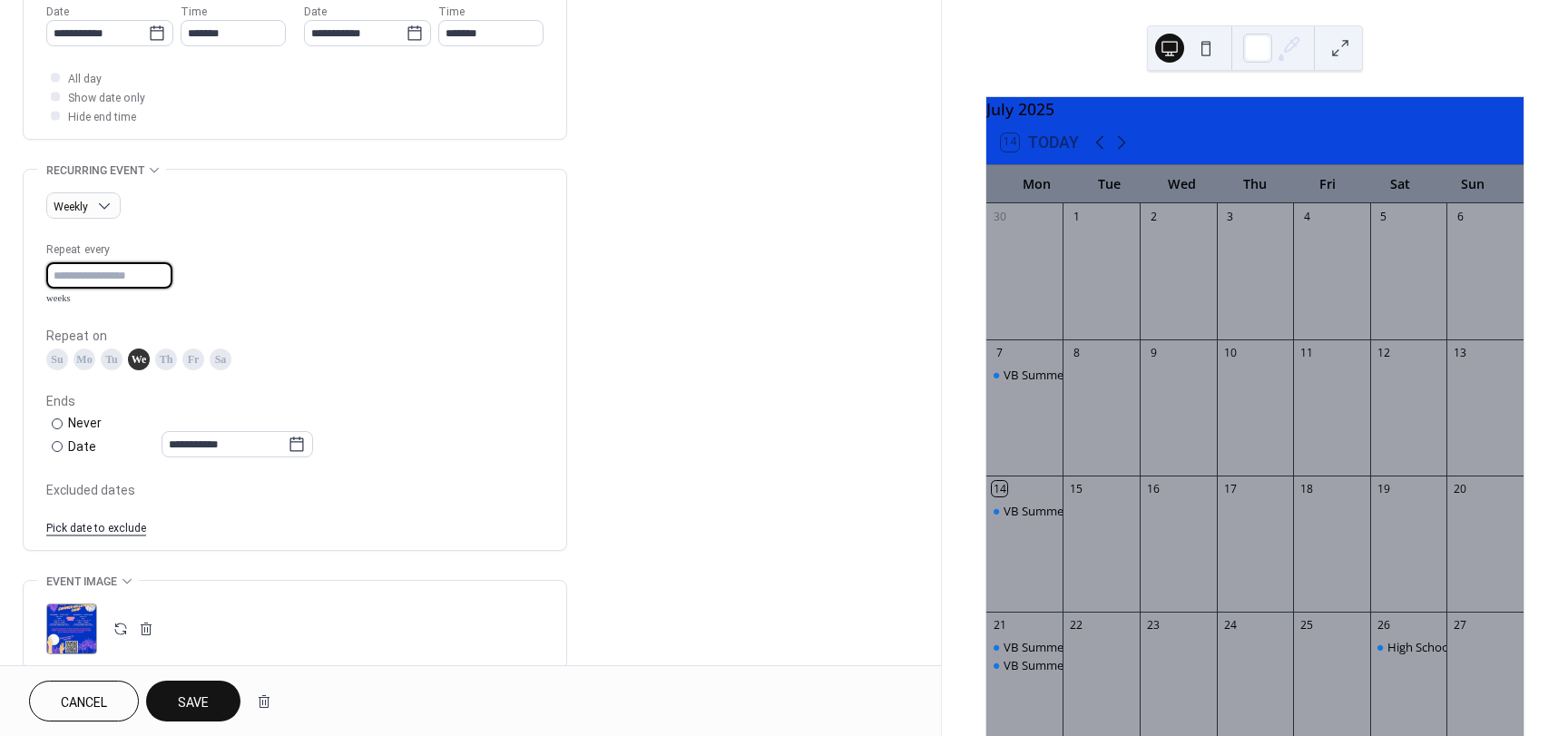 click on "*" at bounding box center (109, 275) 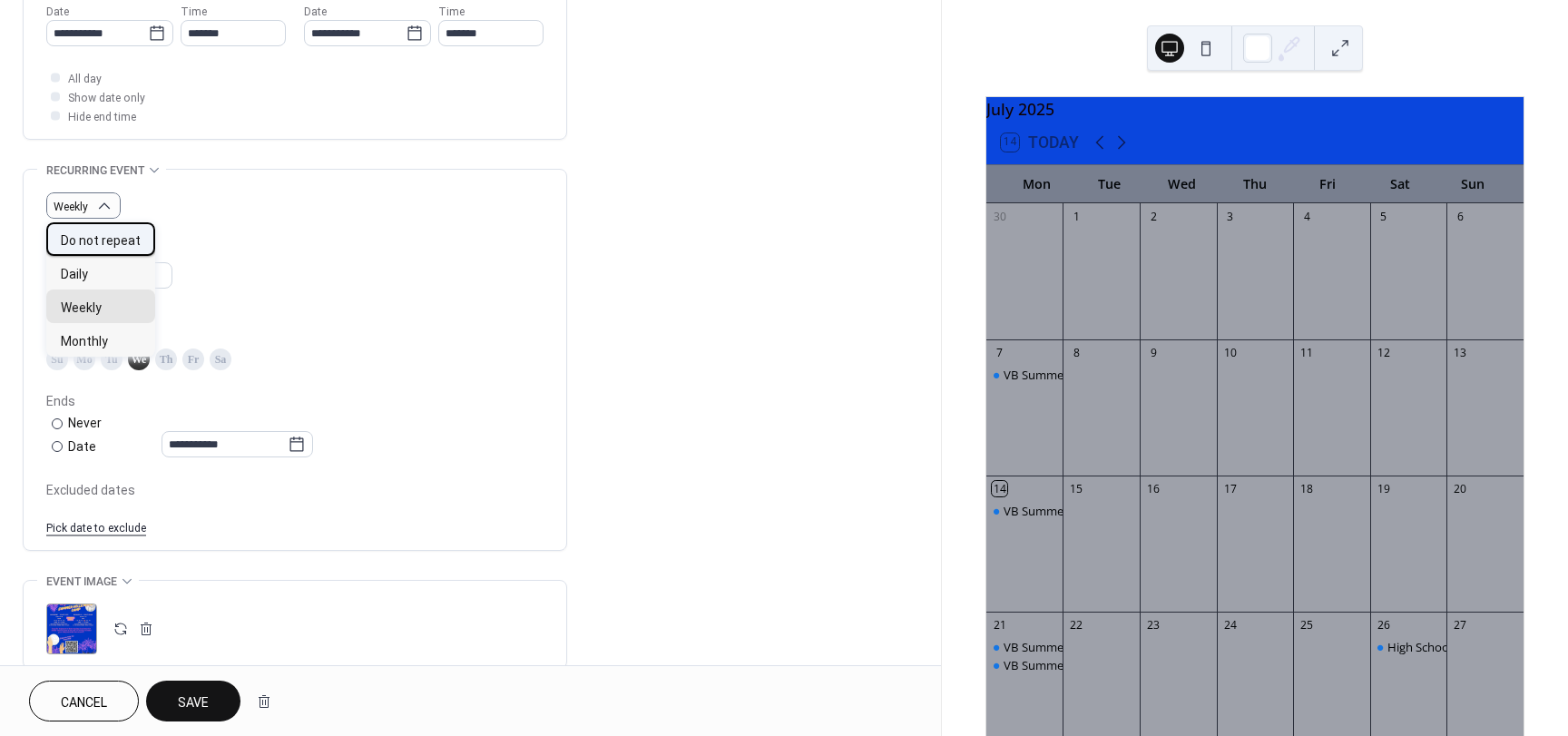 click on "Do not repeat" at bounding box center [101, 240] 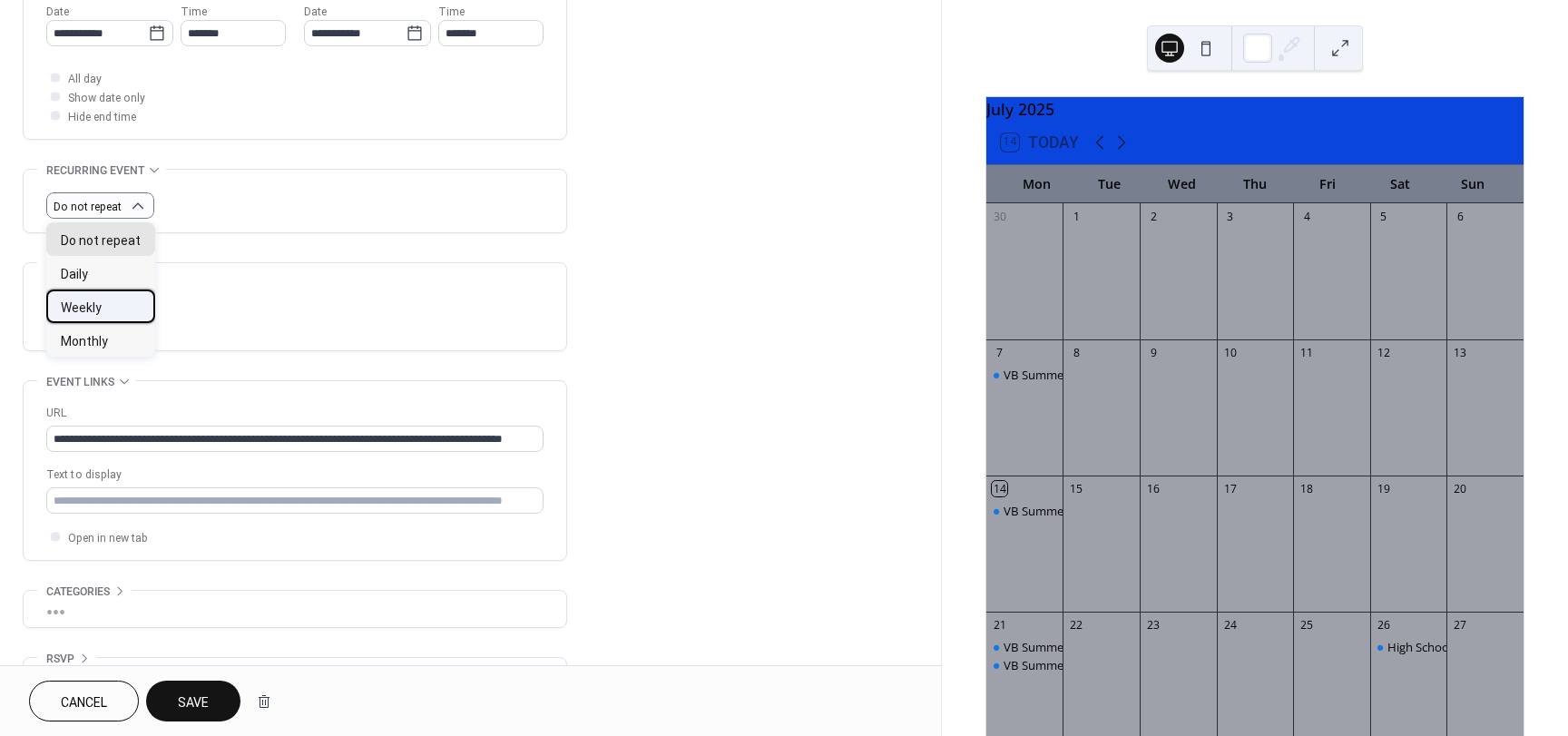click on "Weekly" at bounding box center [81, 308] 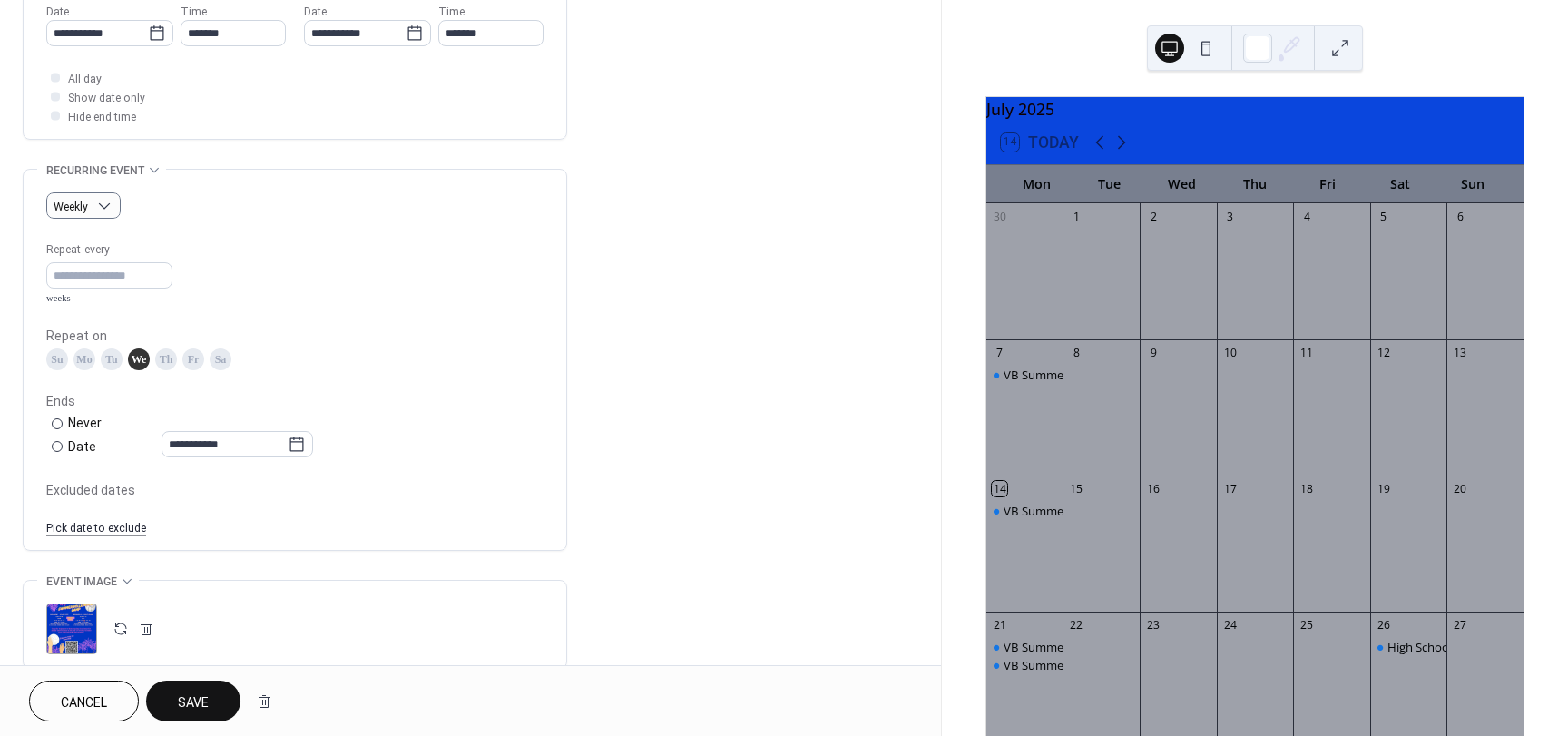 click on "Pick date to exclude" at bounding box center [96, 526] 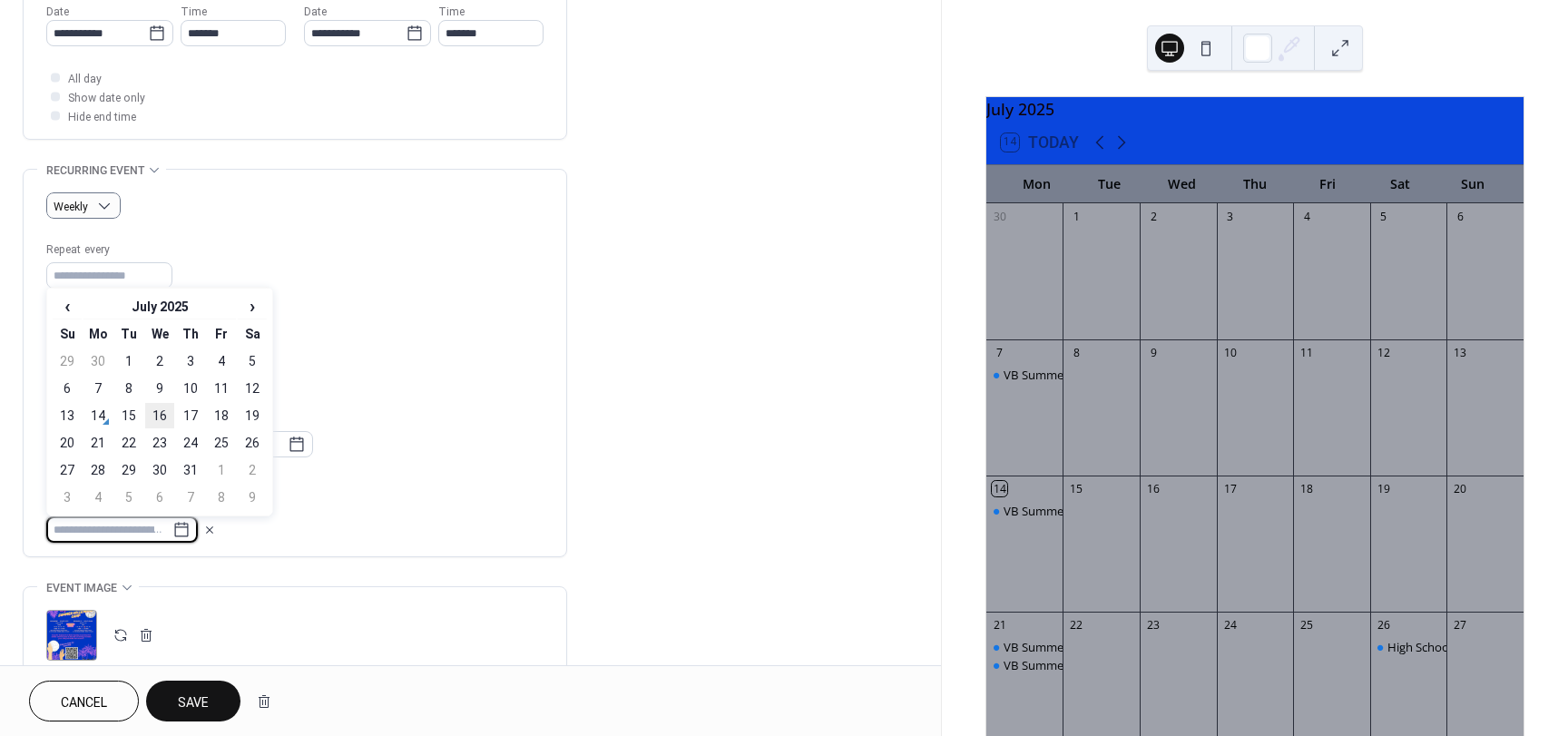click on "16" at bounding box center (160, 416) 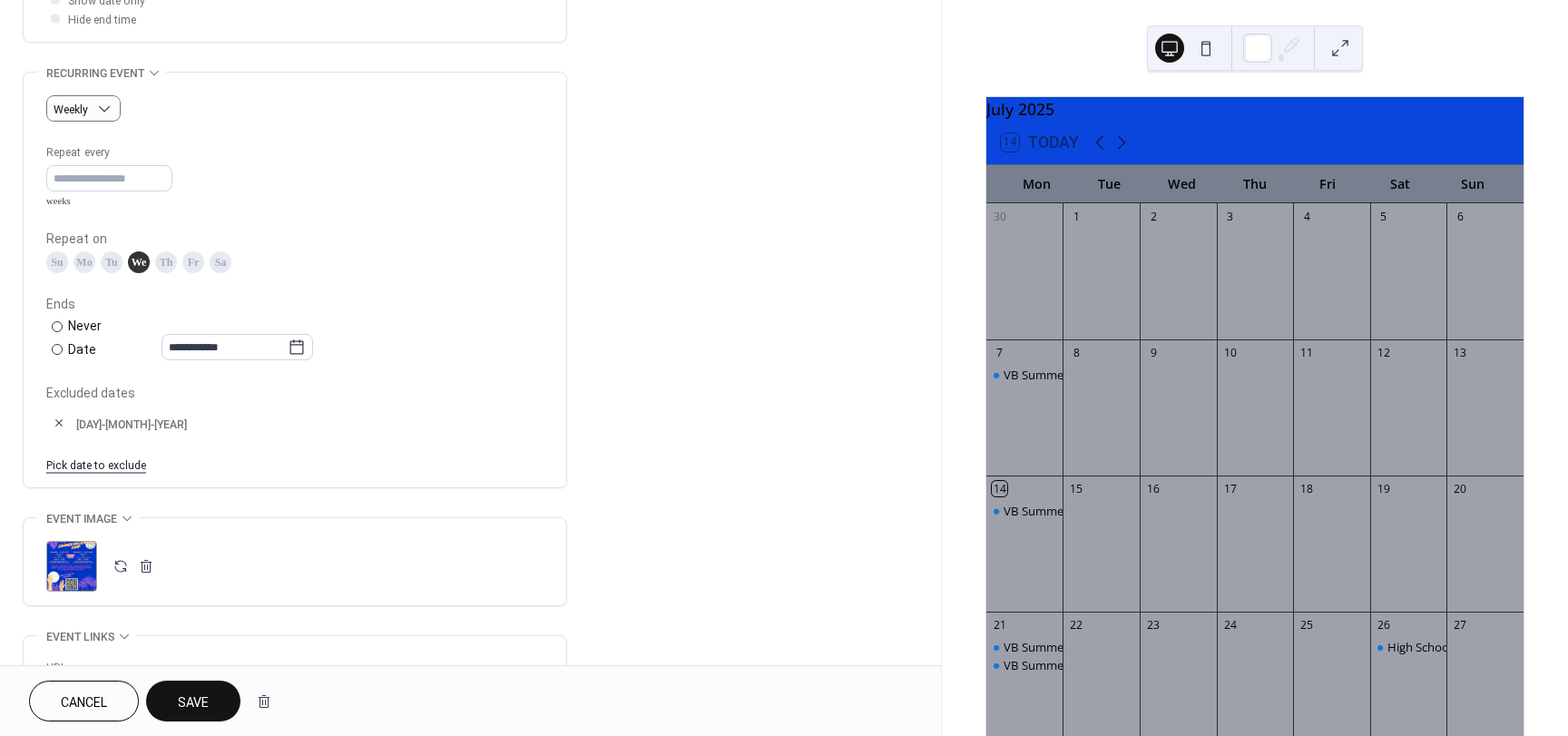 scroll, scrollTop: 1035, scrollLeft: 0, axis: vertical 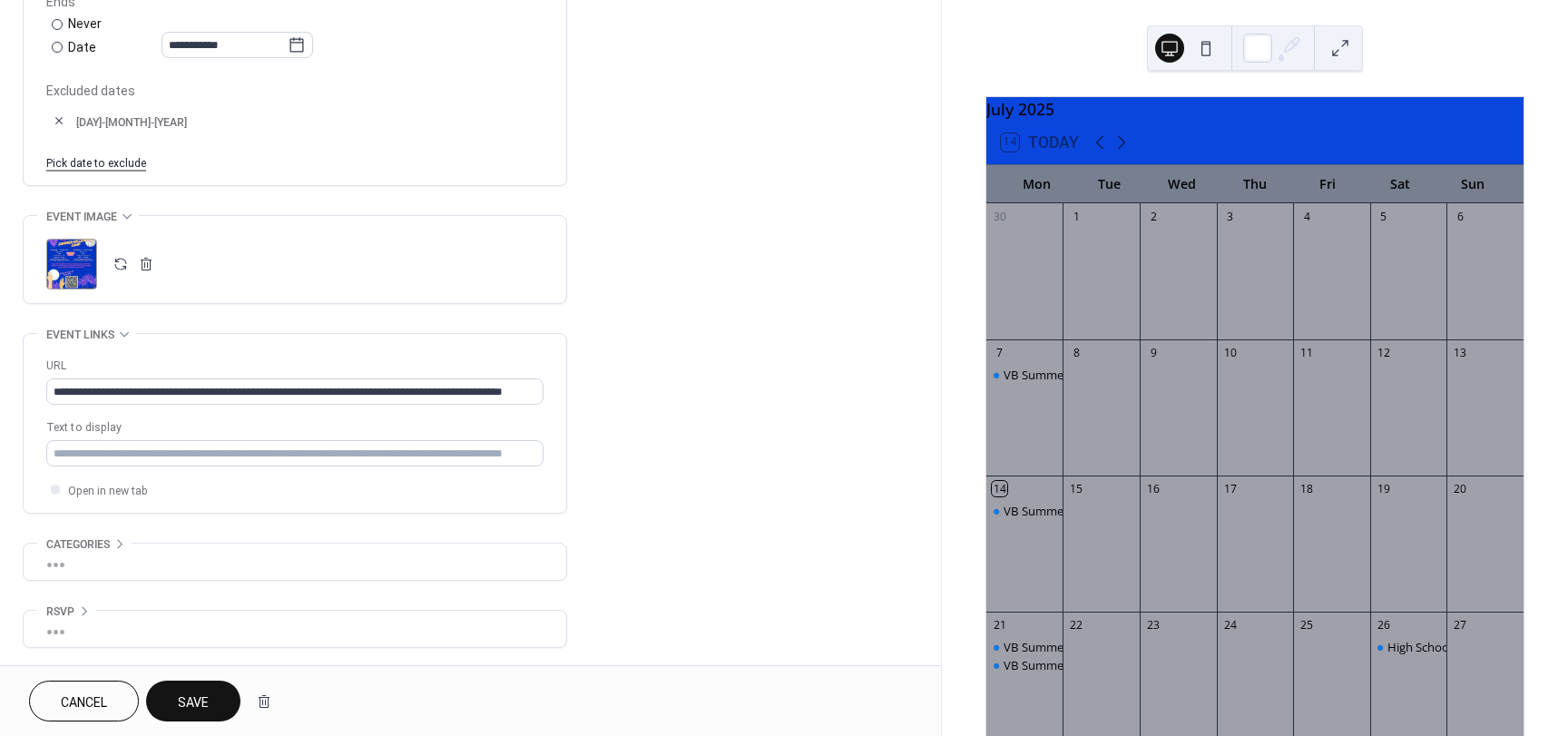 click on "Save" at bounding box center (193, 702) 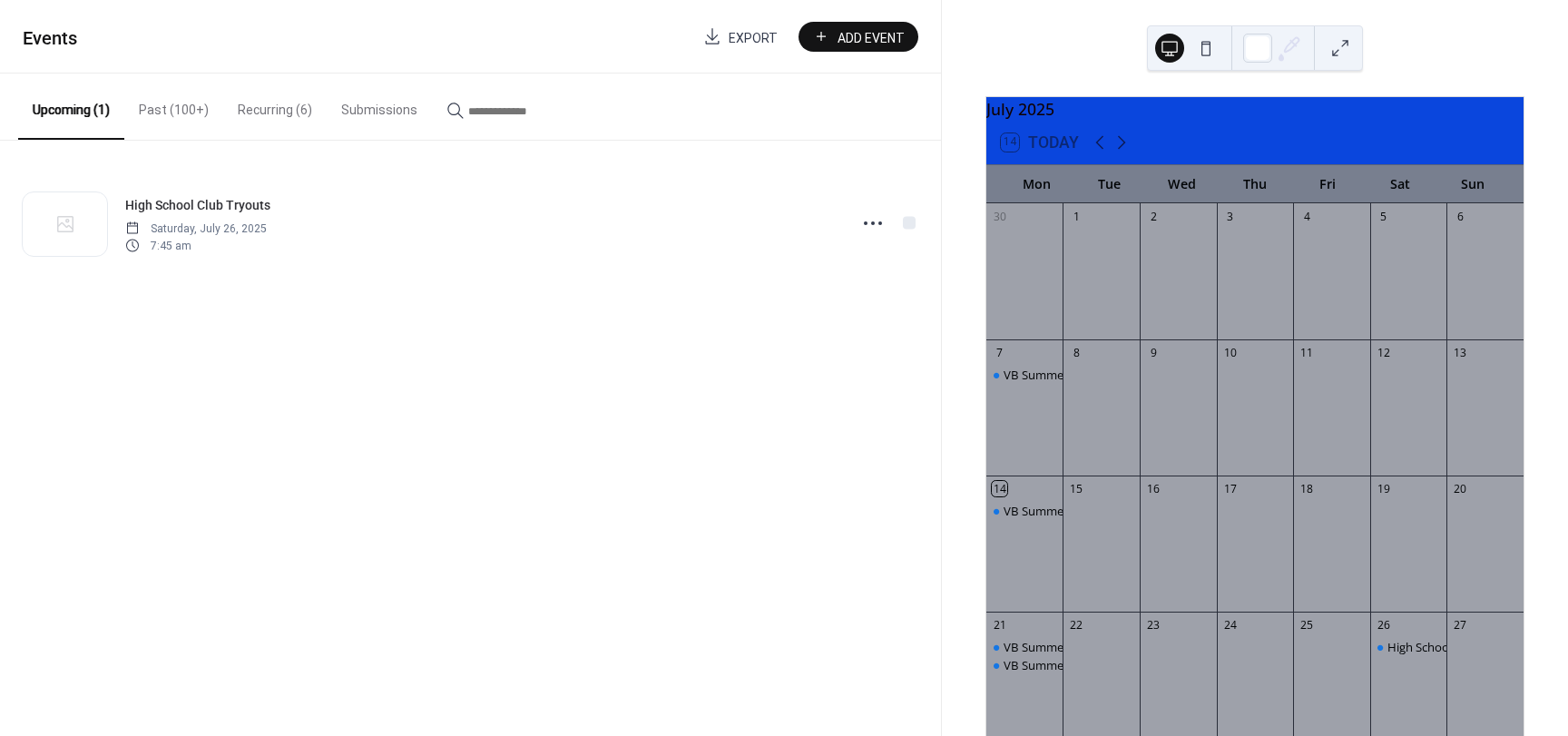 click on "Recurring (6)" at bounding box center (275, 105) 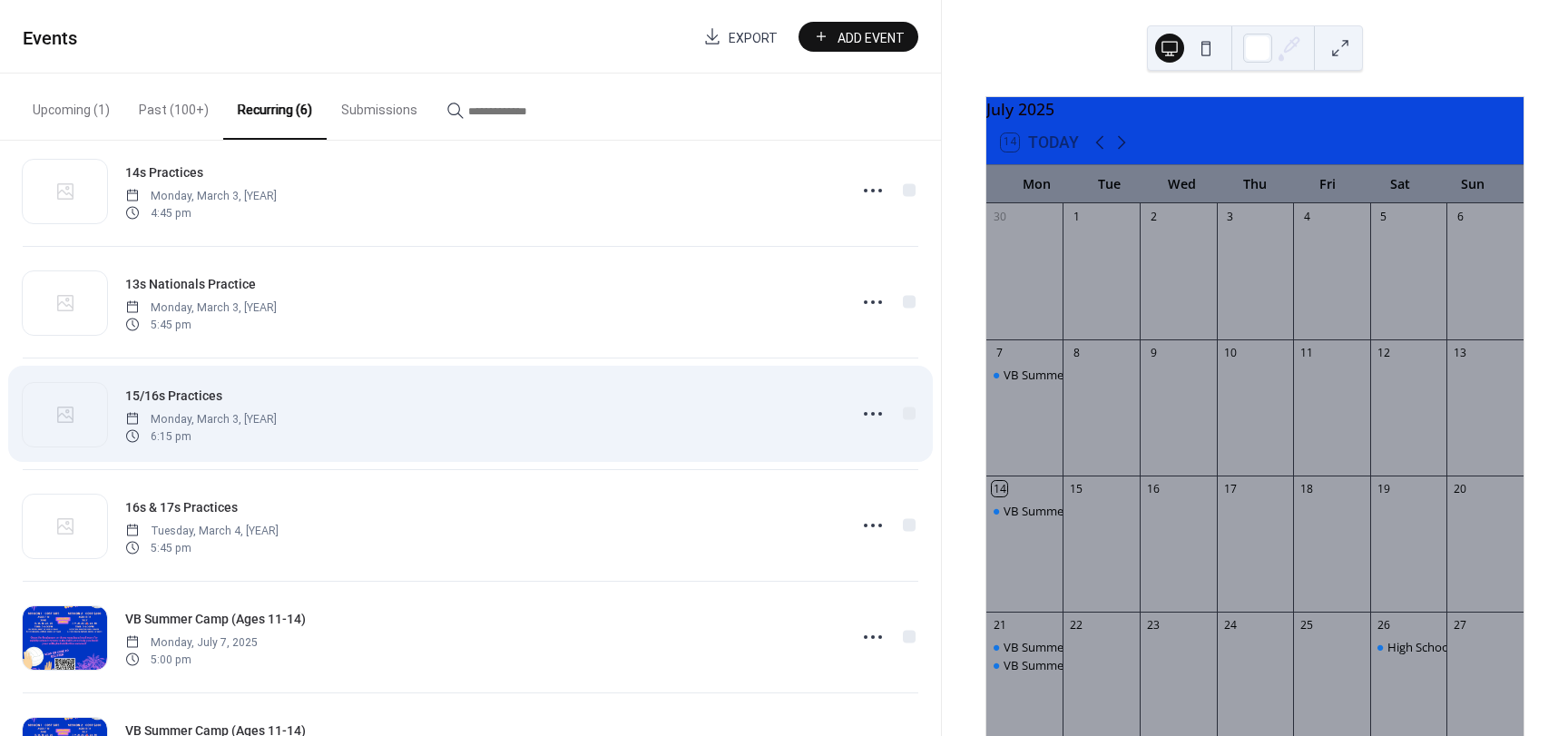 scroll, scrollTop: 128, scrollLeft: 0, axis: vertical 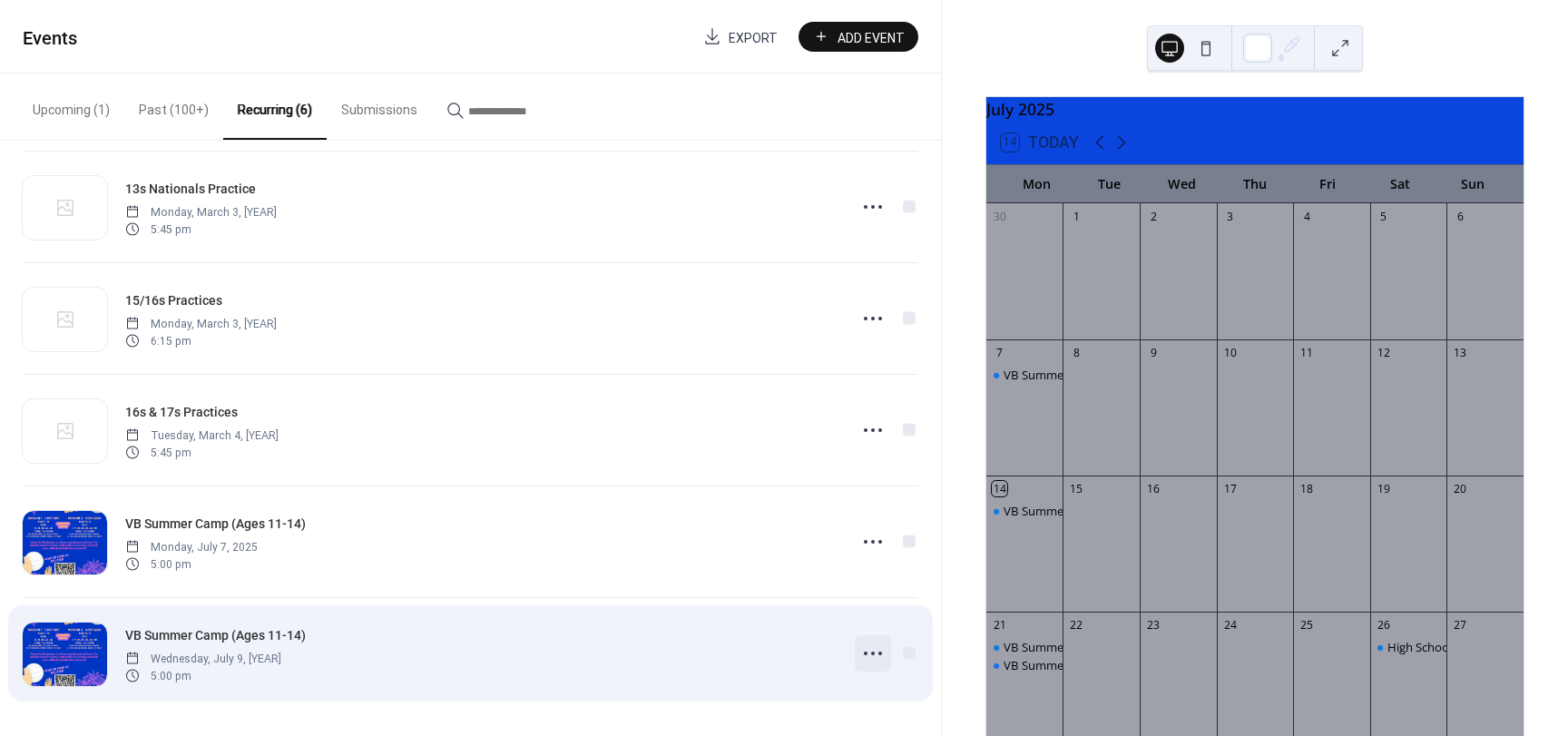 click 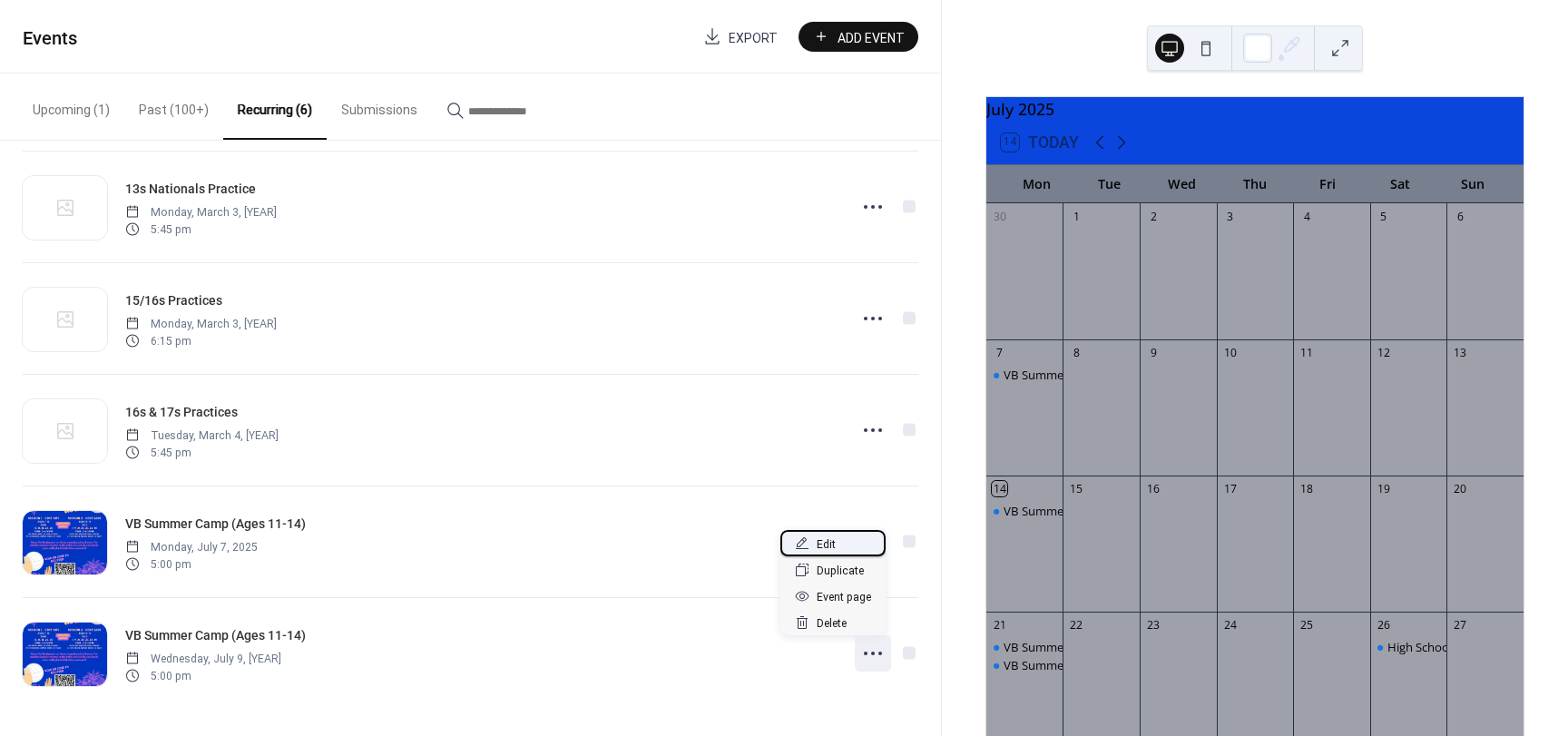 click on "Edit" at bounding box center (826, 545) 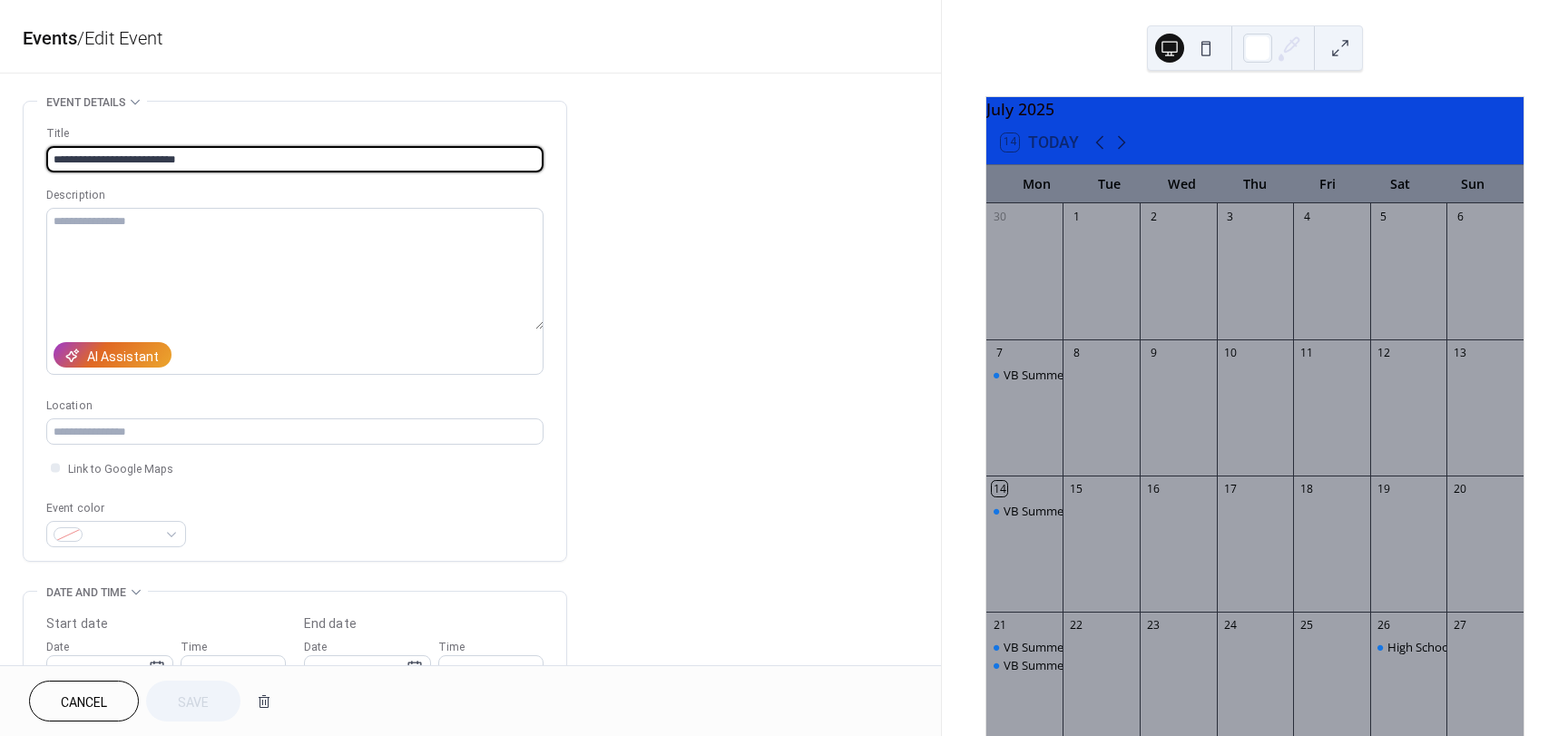 type on "**********" 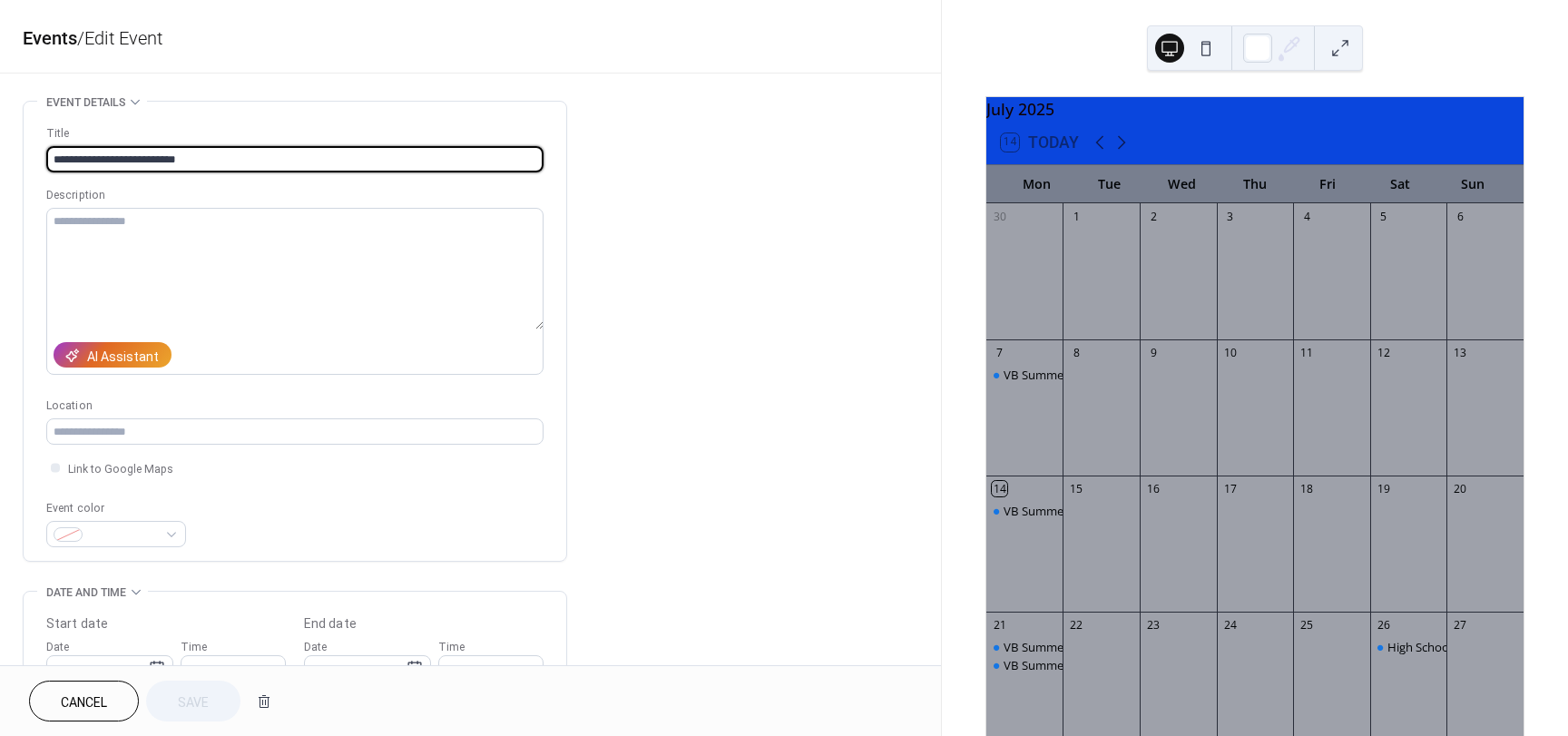 click on "**********" at bounding box center [470, 900] 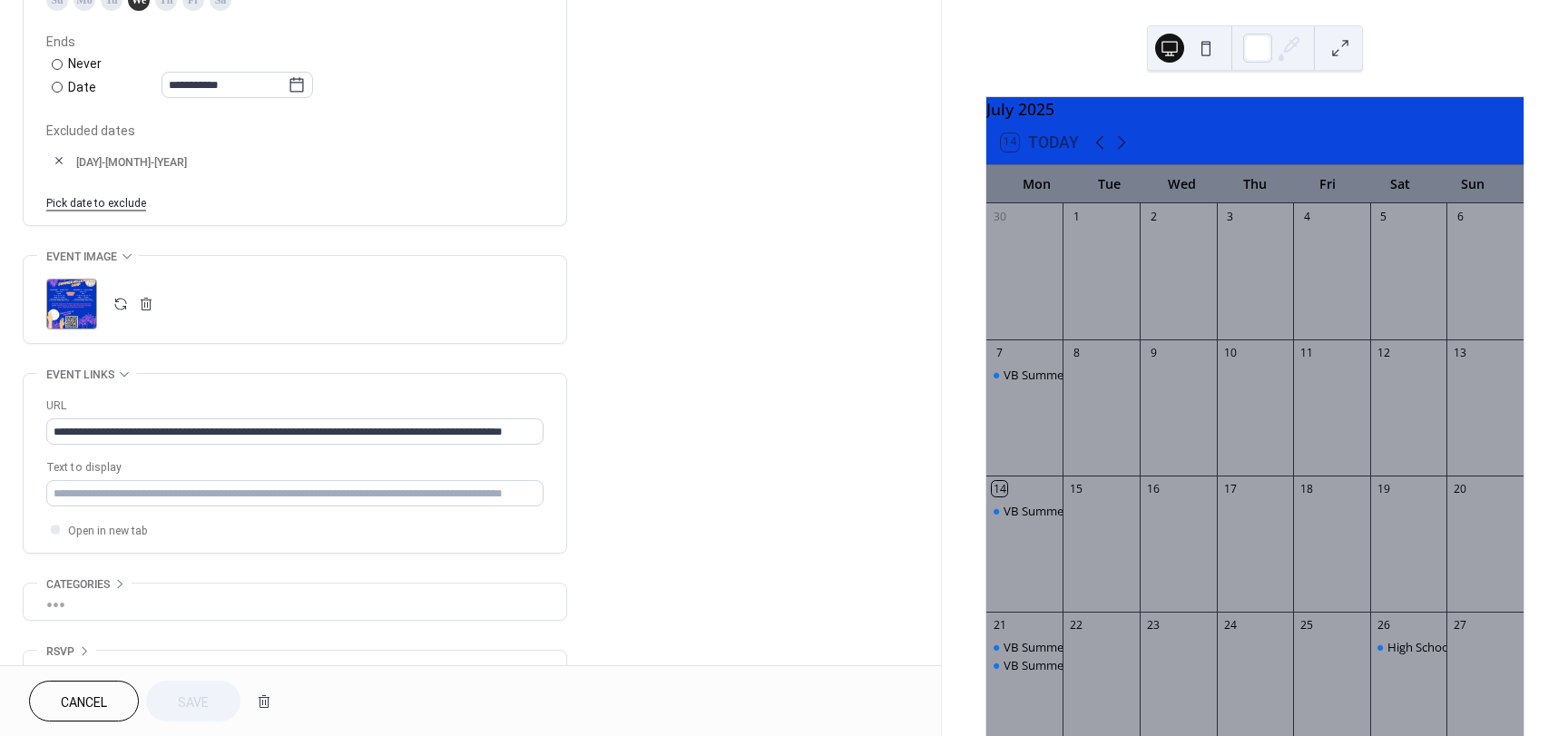 scroll, scrollTop: 998, scrollLeft: 0, axis: vertical 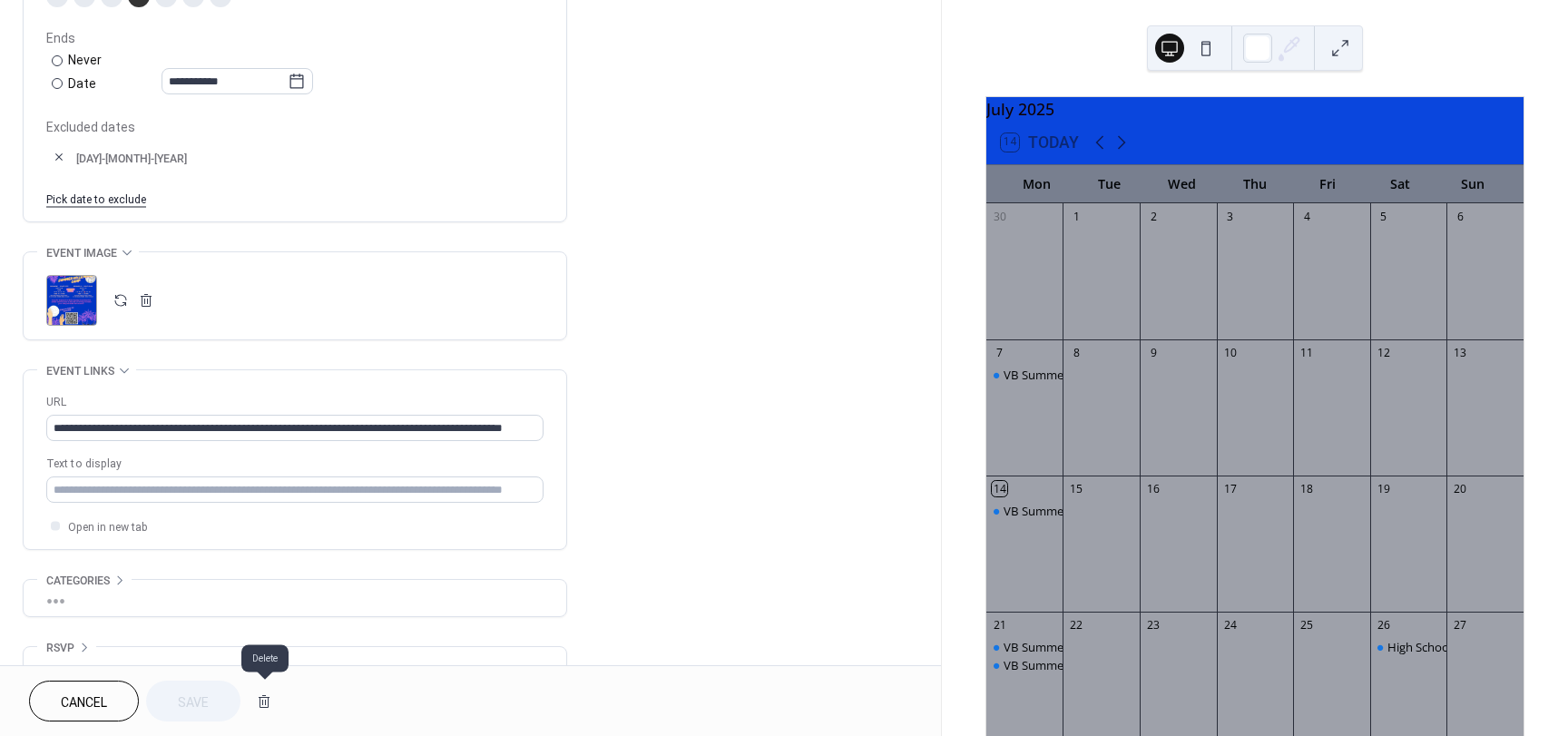 click at bounding box center (264, 702) 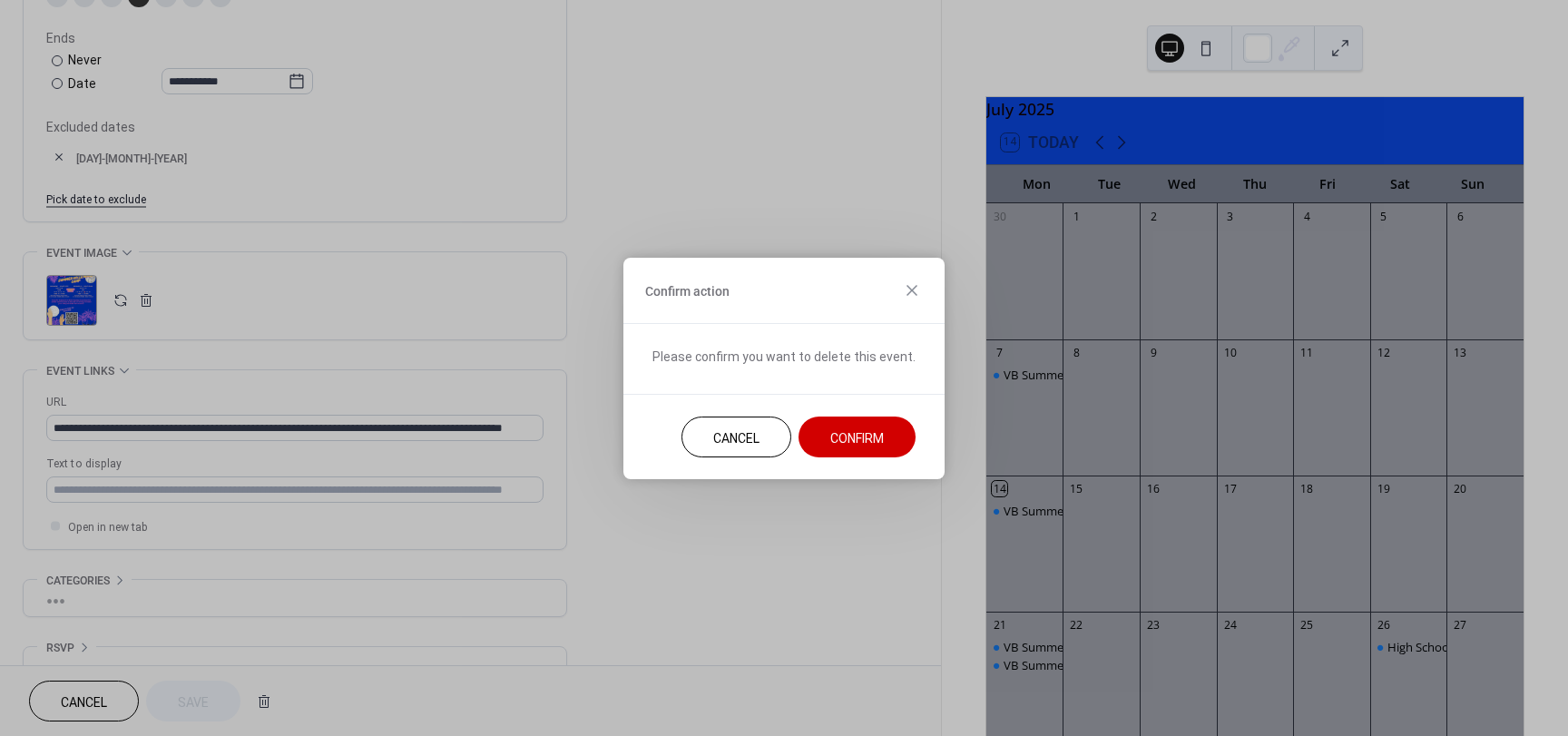 click on "Confirm" at bounding box center (857, 437) 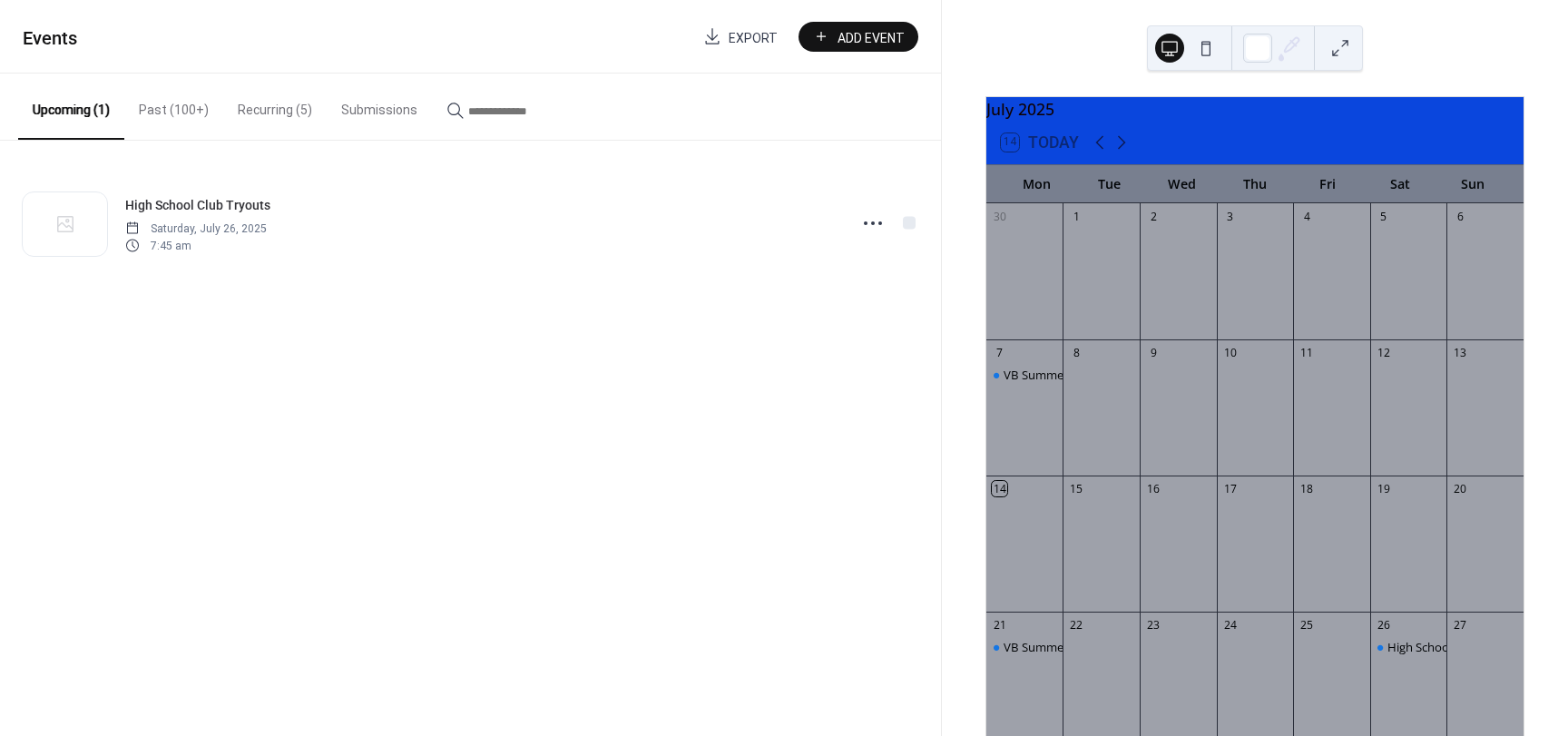 click on "Add Event" at bounding box center (871, 37) 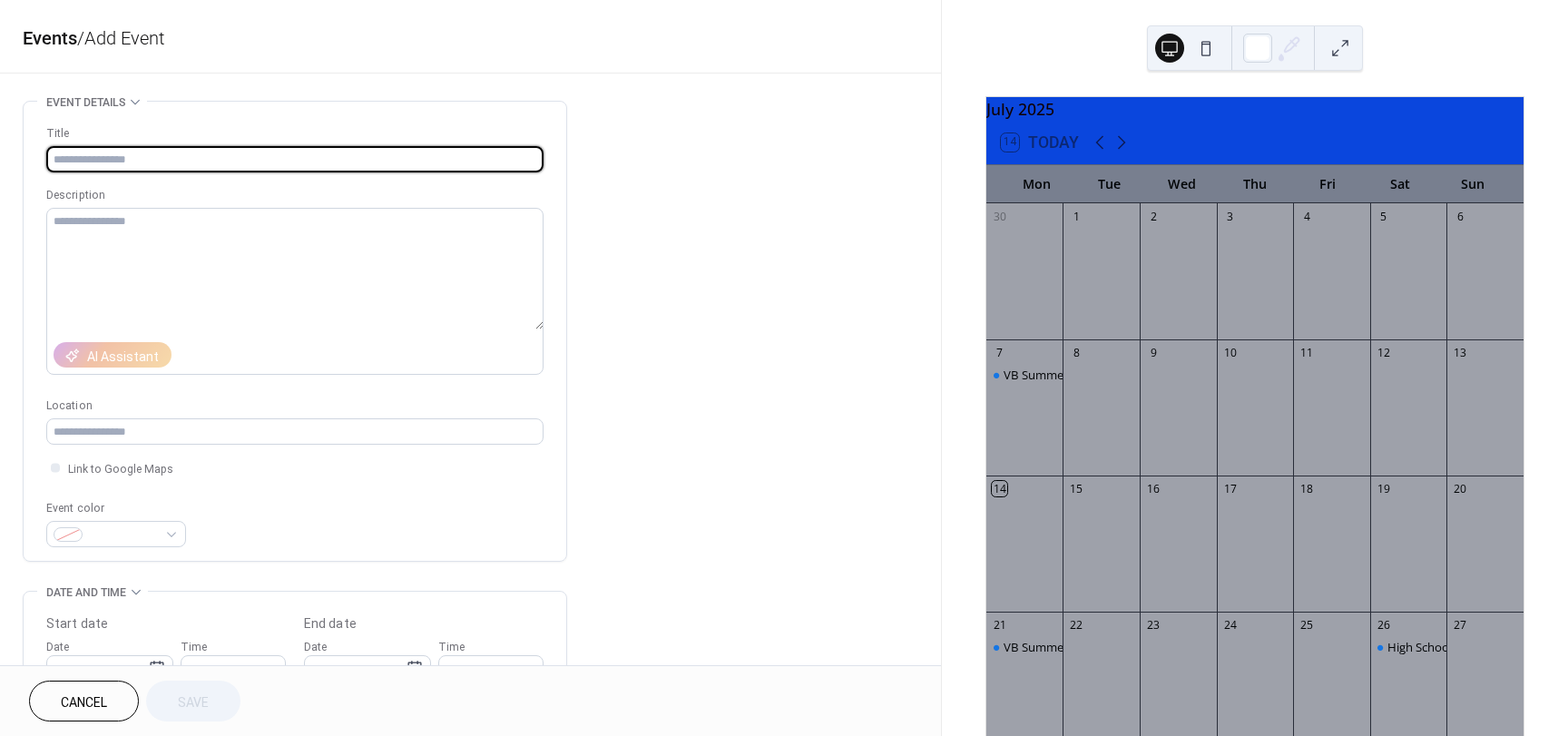 click at bounding box center (295, 159) 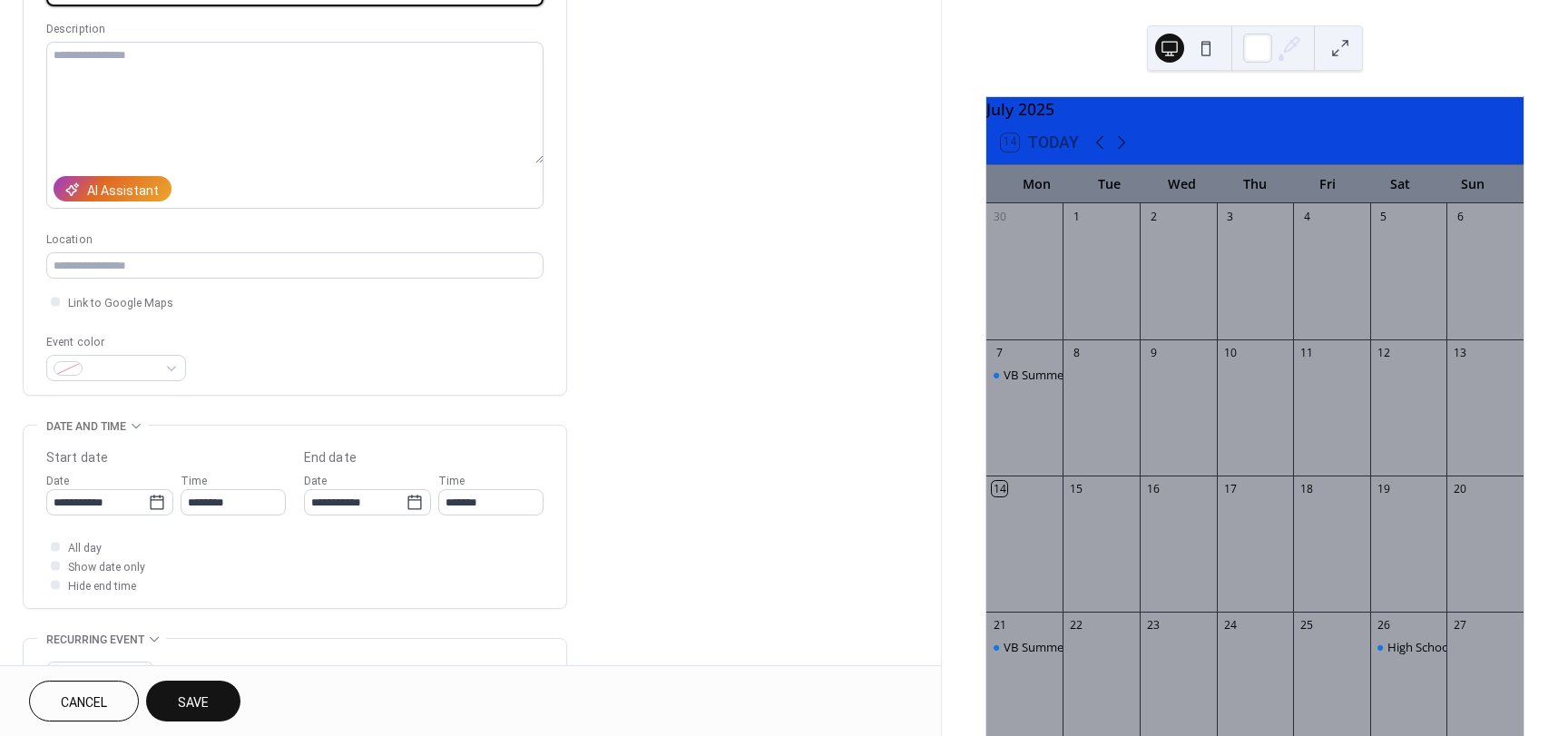 scroll, scrollTop: 272, scrollLeft: 0, axis: vertical 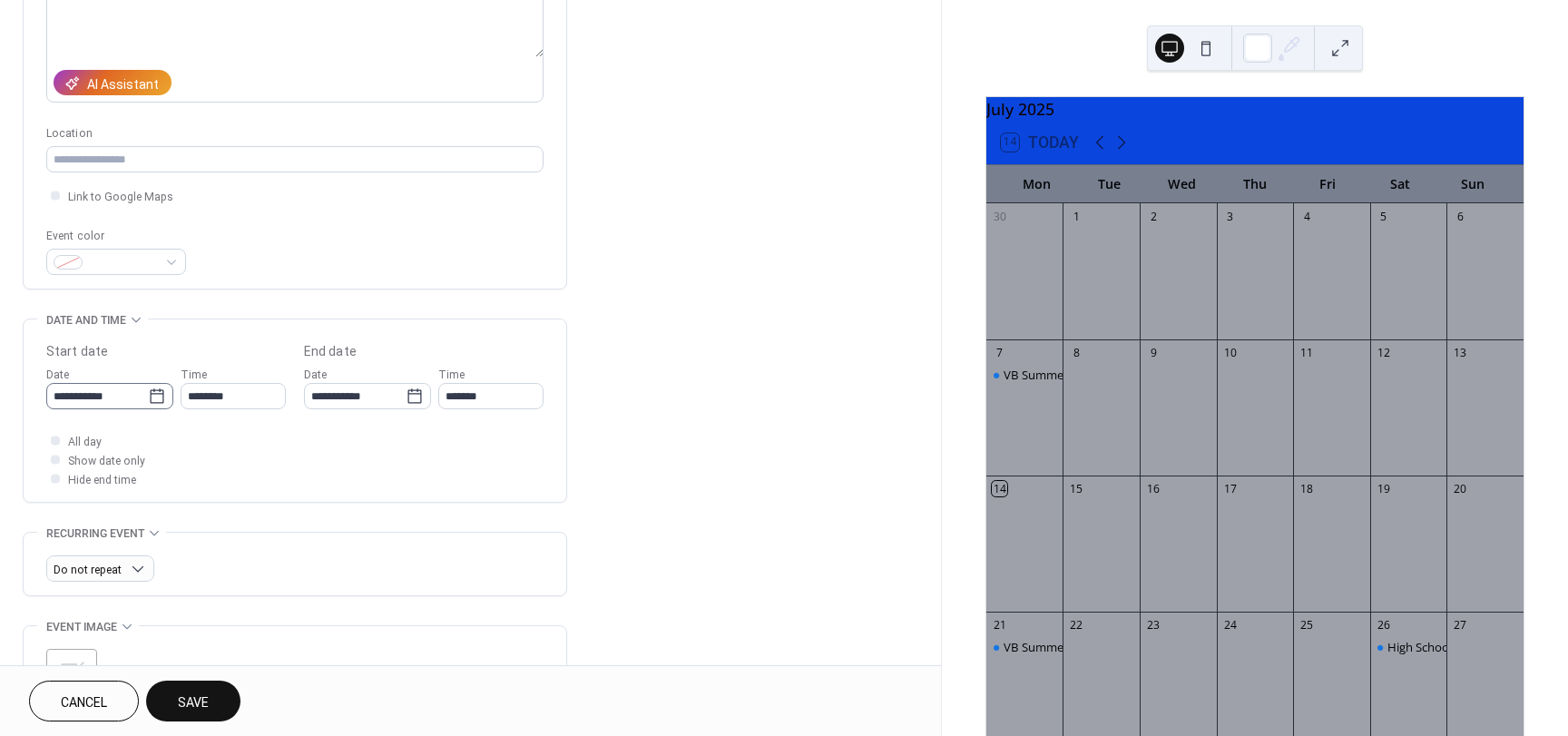 type on "**********" 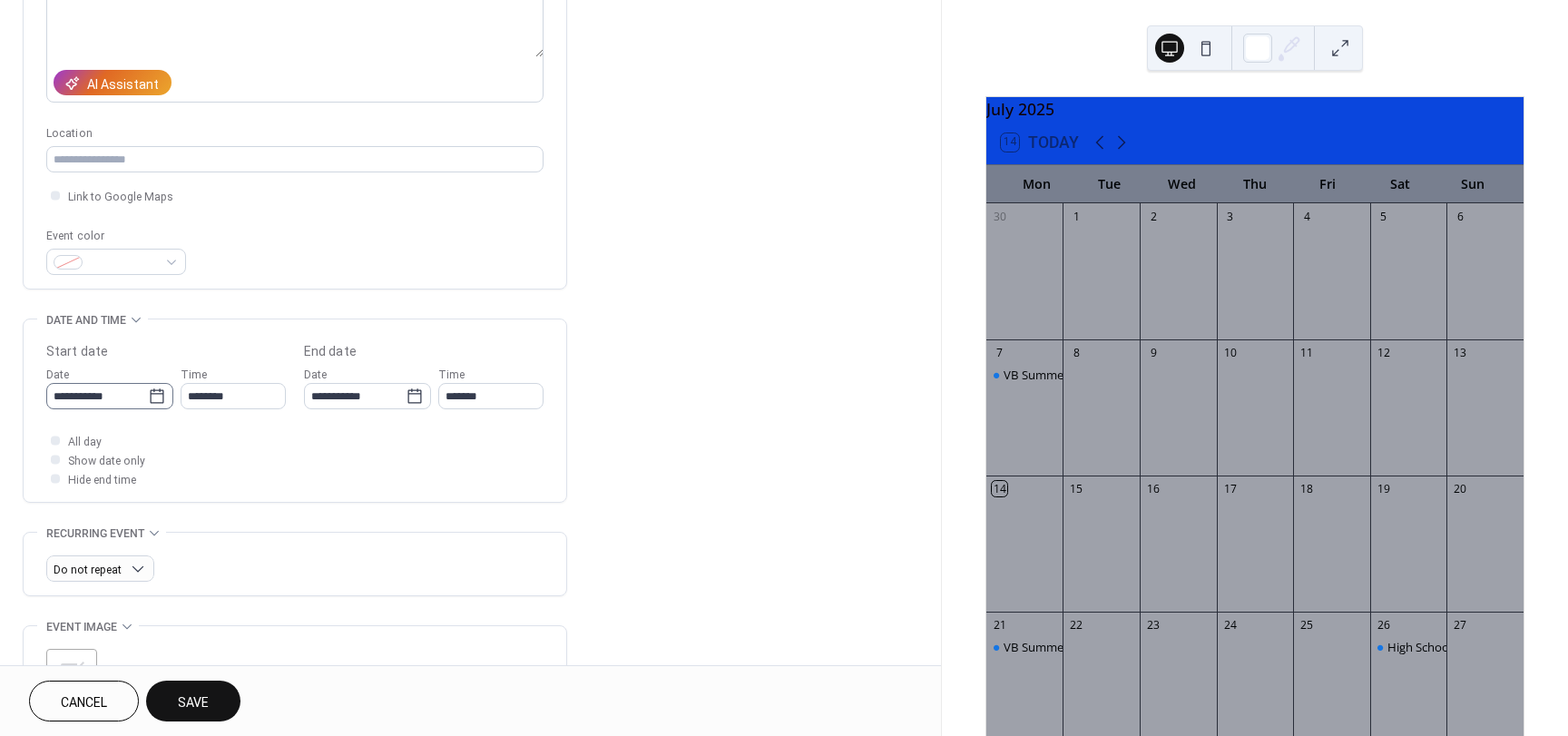 click 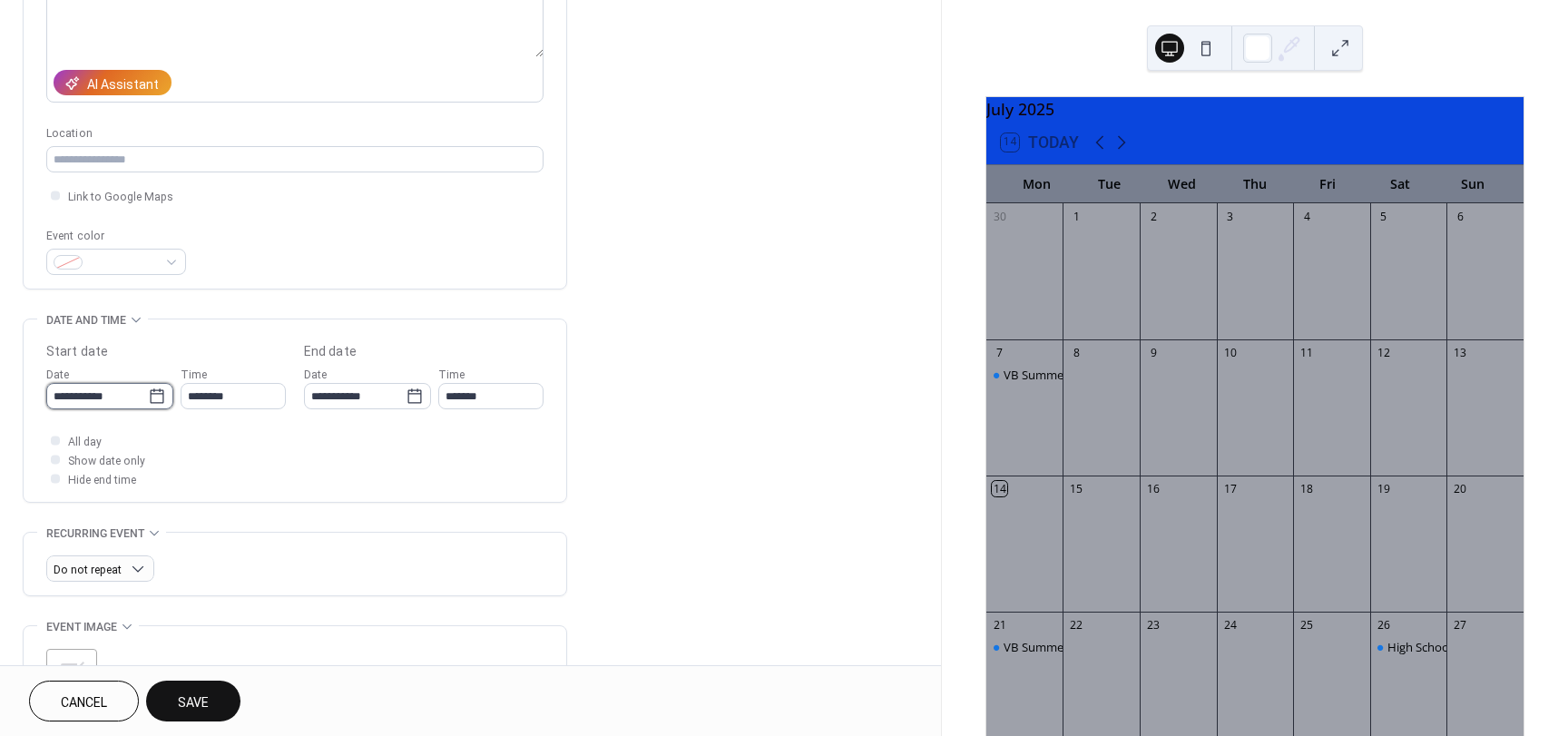 click on "**********" at bounding box center (97, 396) 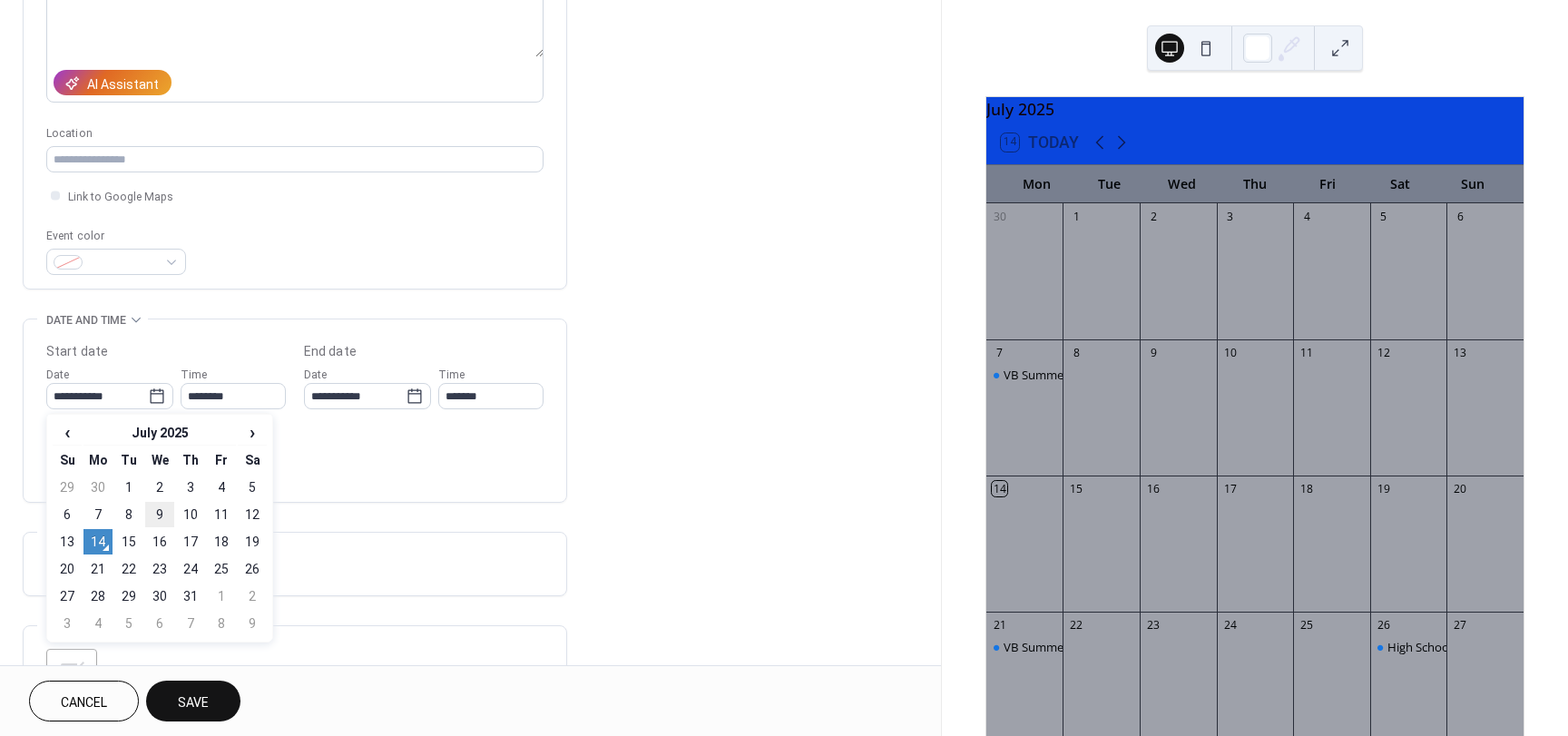 click on "9" at bounding box center (160, 515) 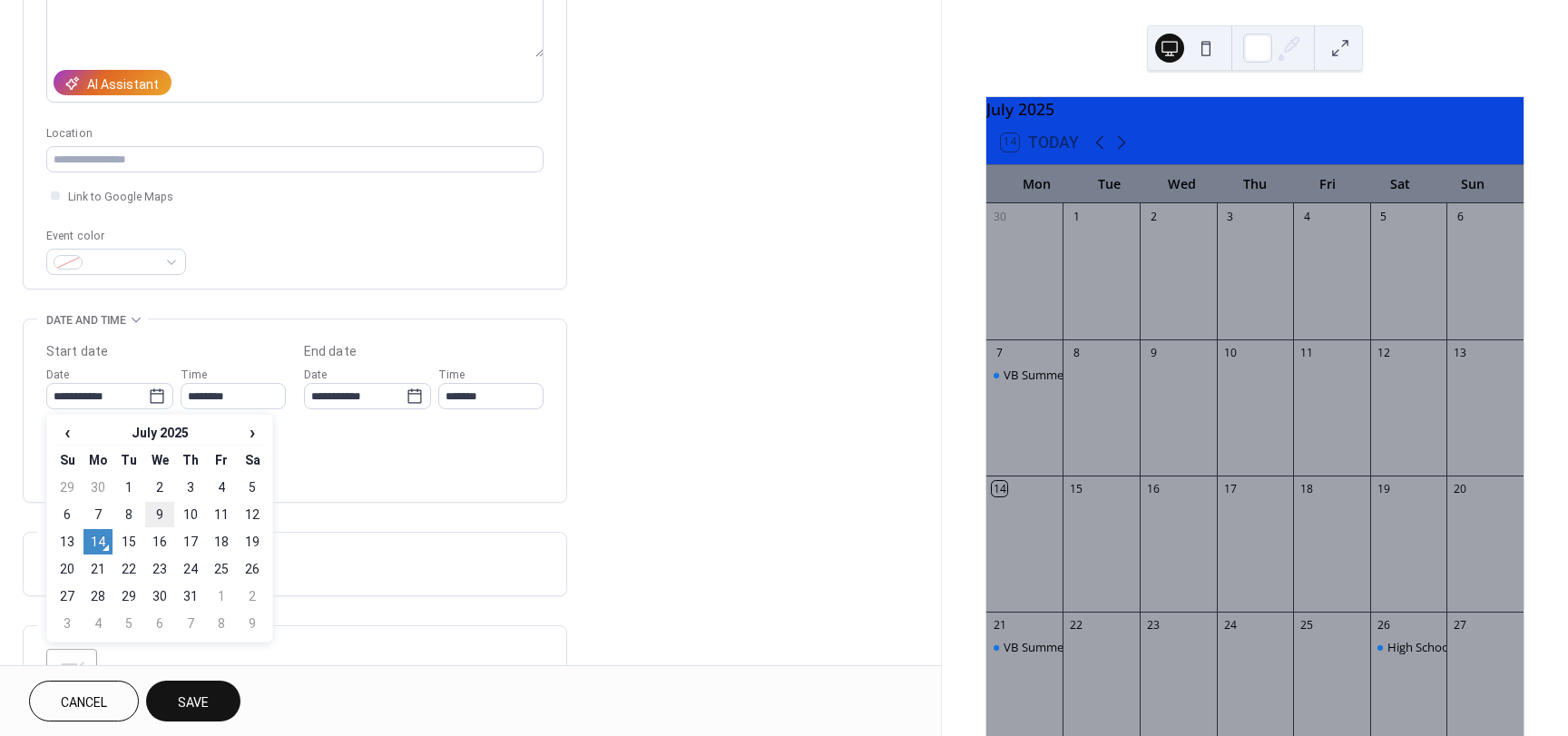 type on "**********" 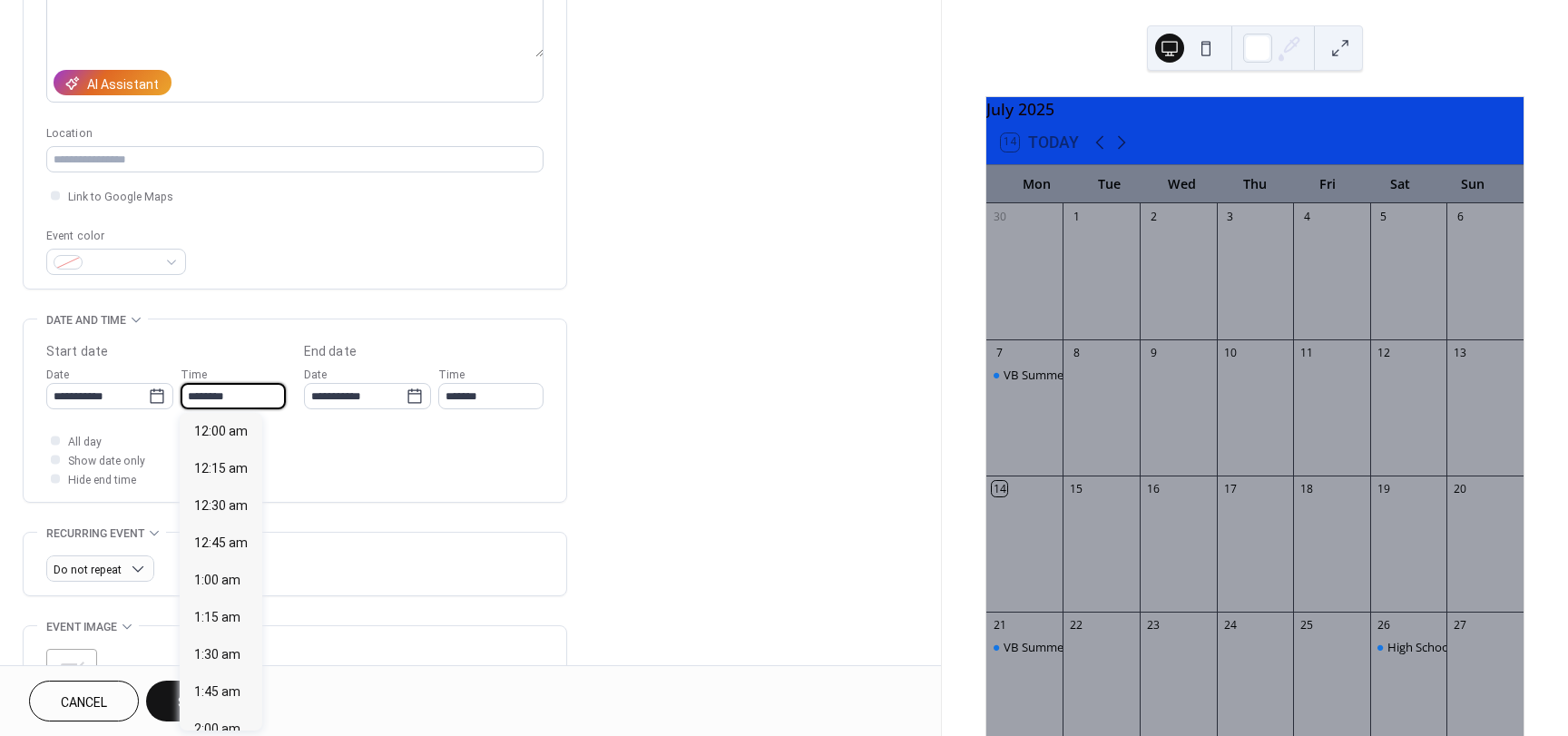 click on "********" at bounding box center (233, 396) 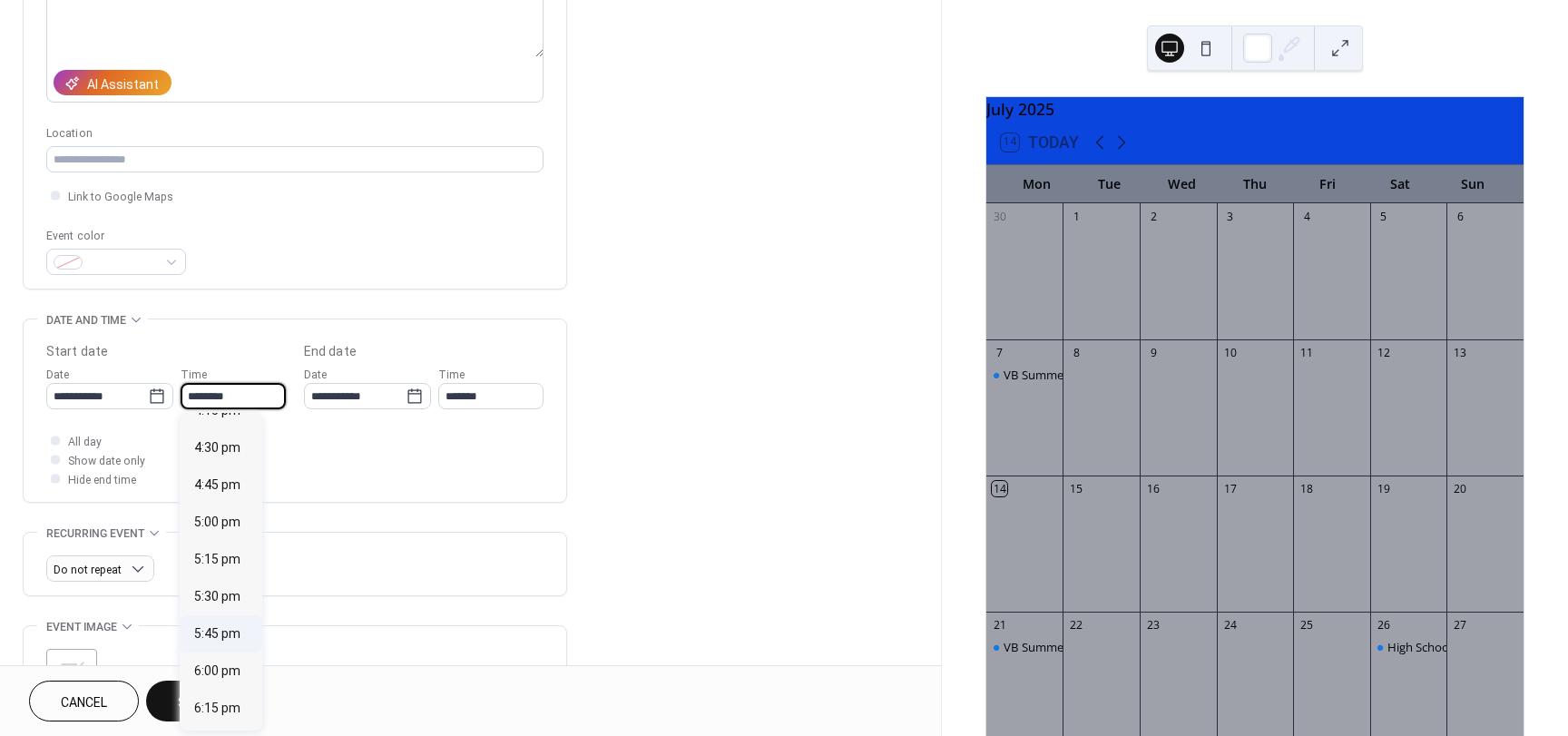 scroll, scrollTop: 2512, scrollLeft: 0, axis: vertical 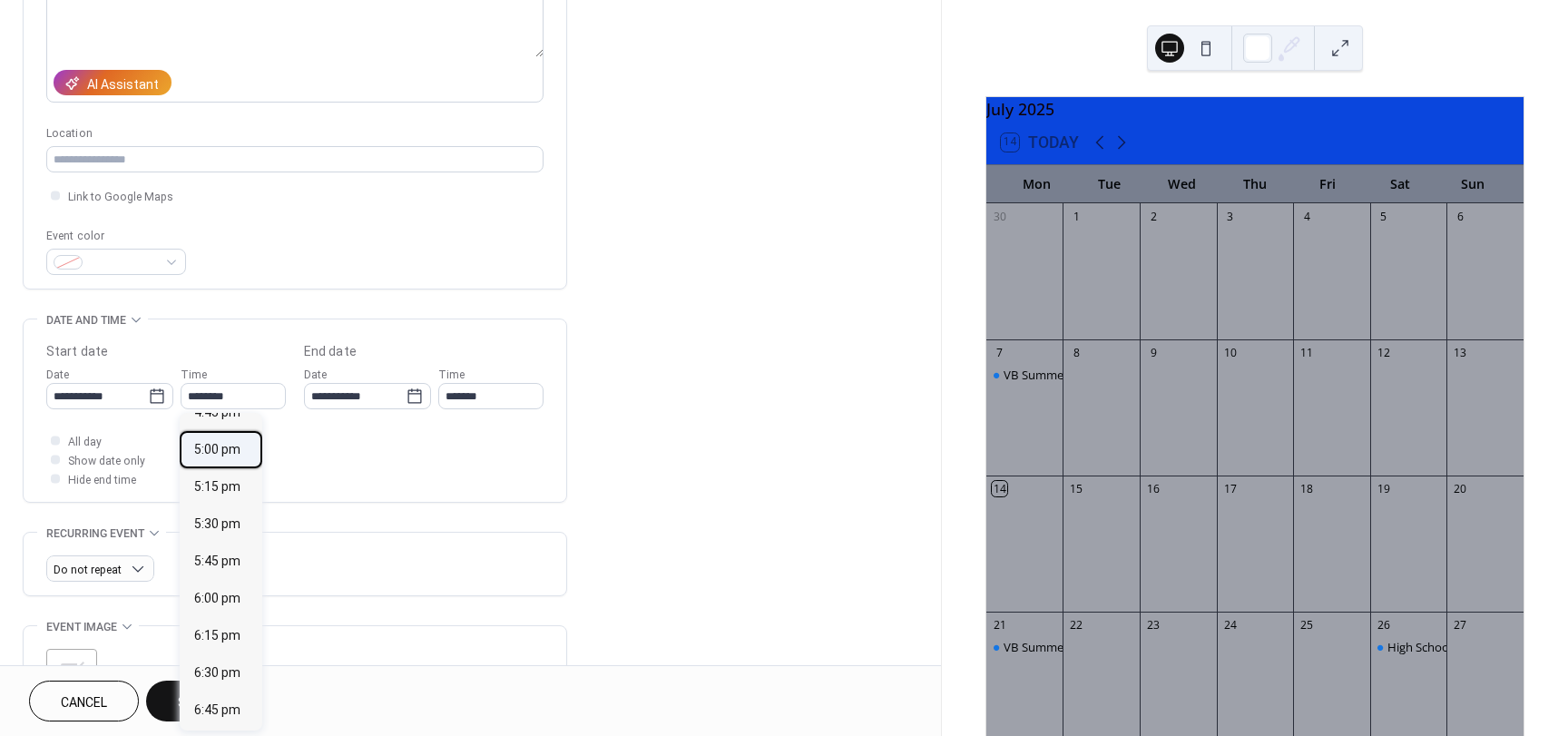 click on "5:00 pm" at bounding box center (217, 449) 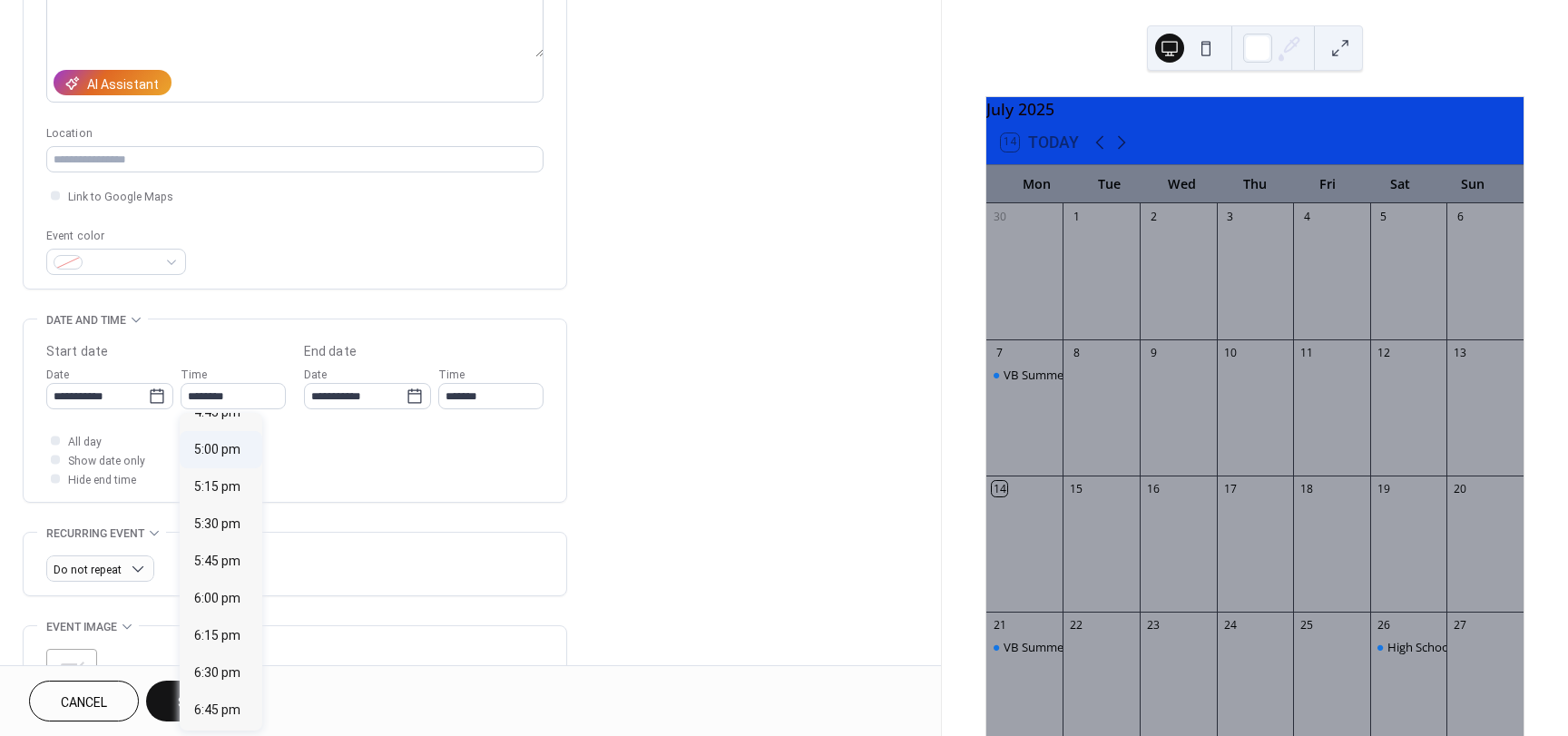 type on "*******" 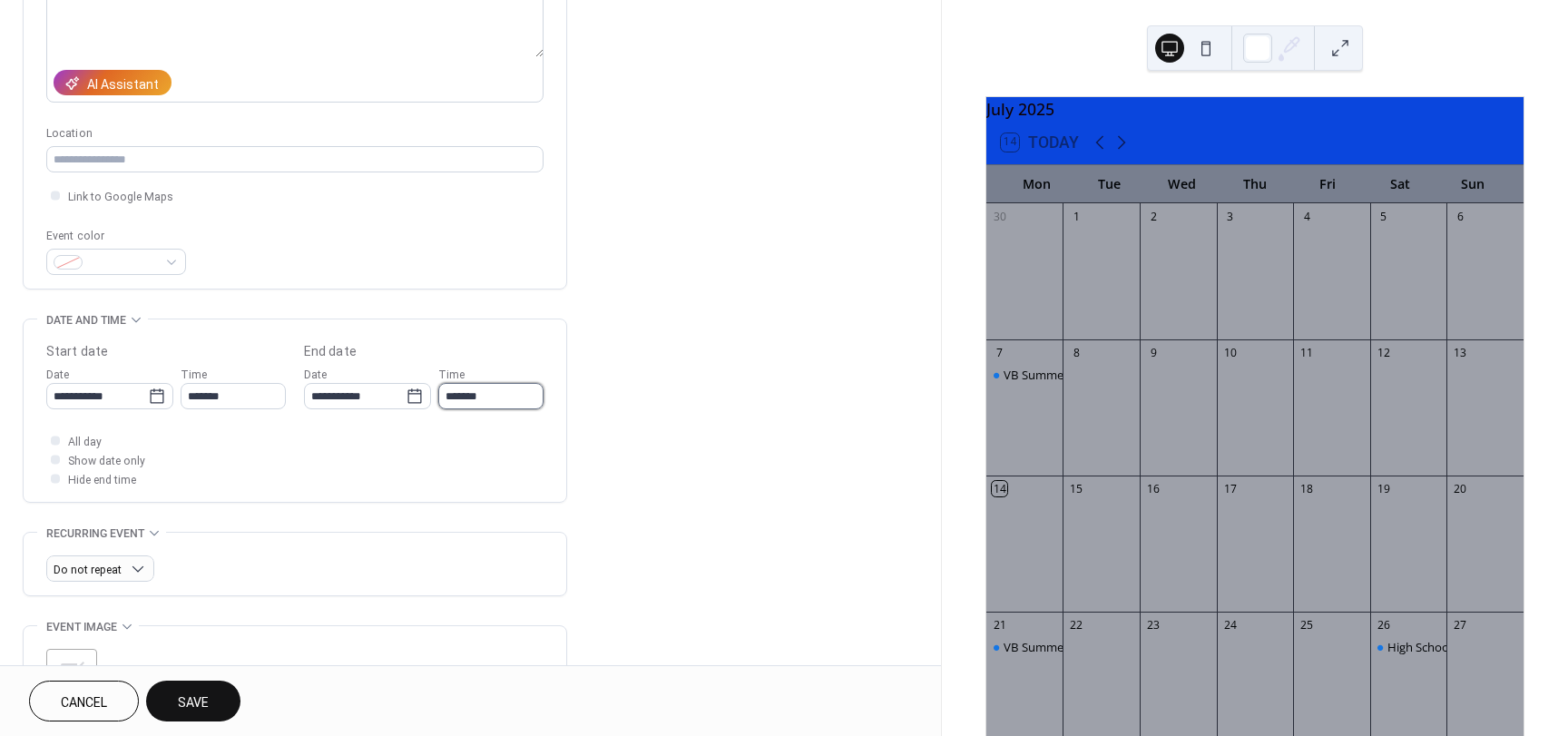 click on "*******" at bounding box center [491, 396] 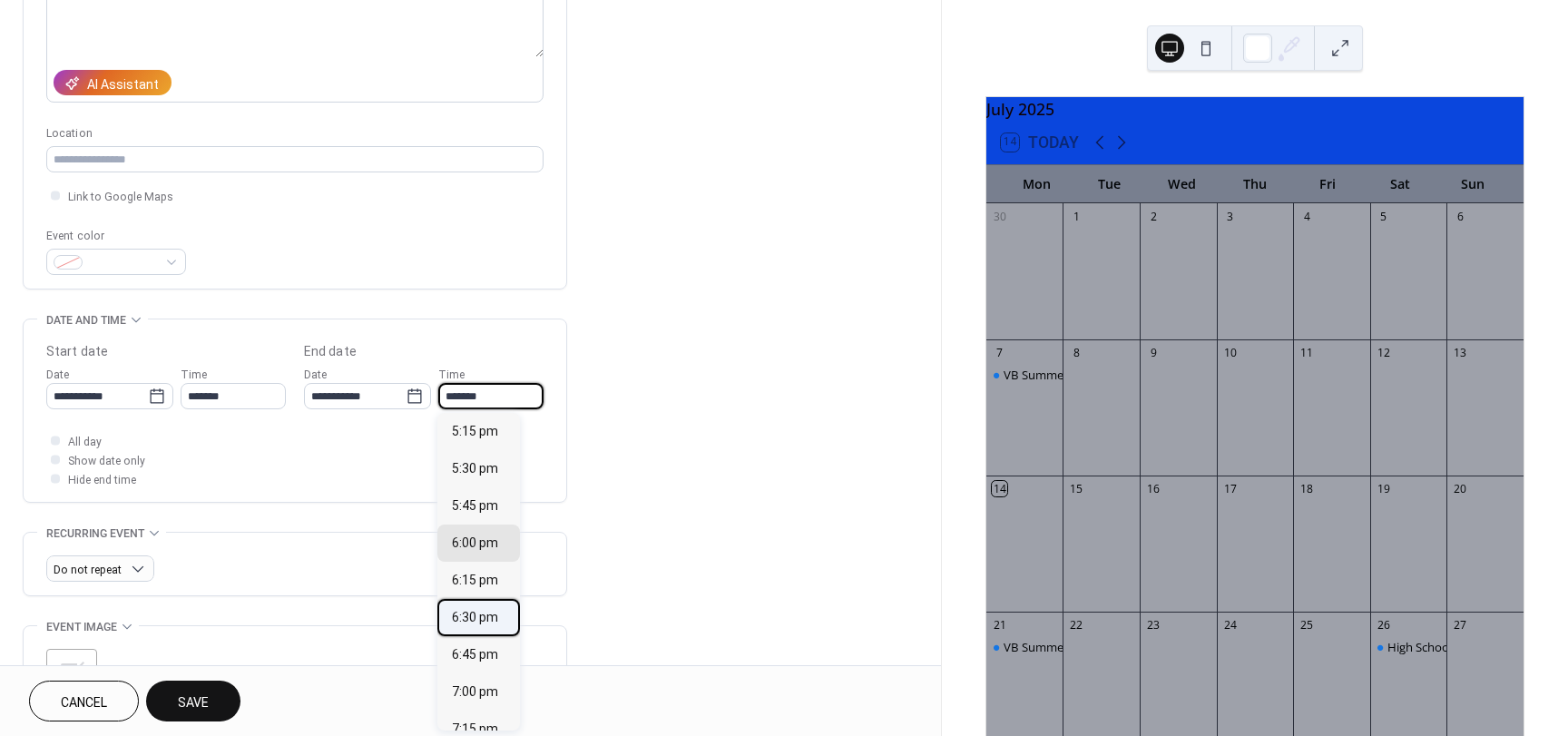 click on "6:30 pm" at bounding box center (475, 617) 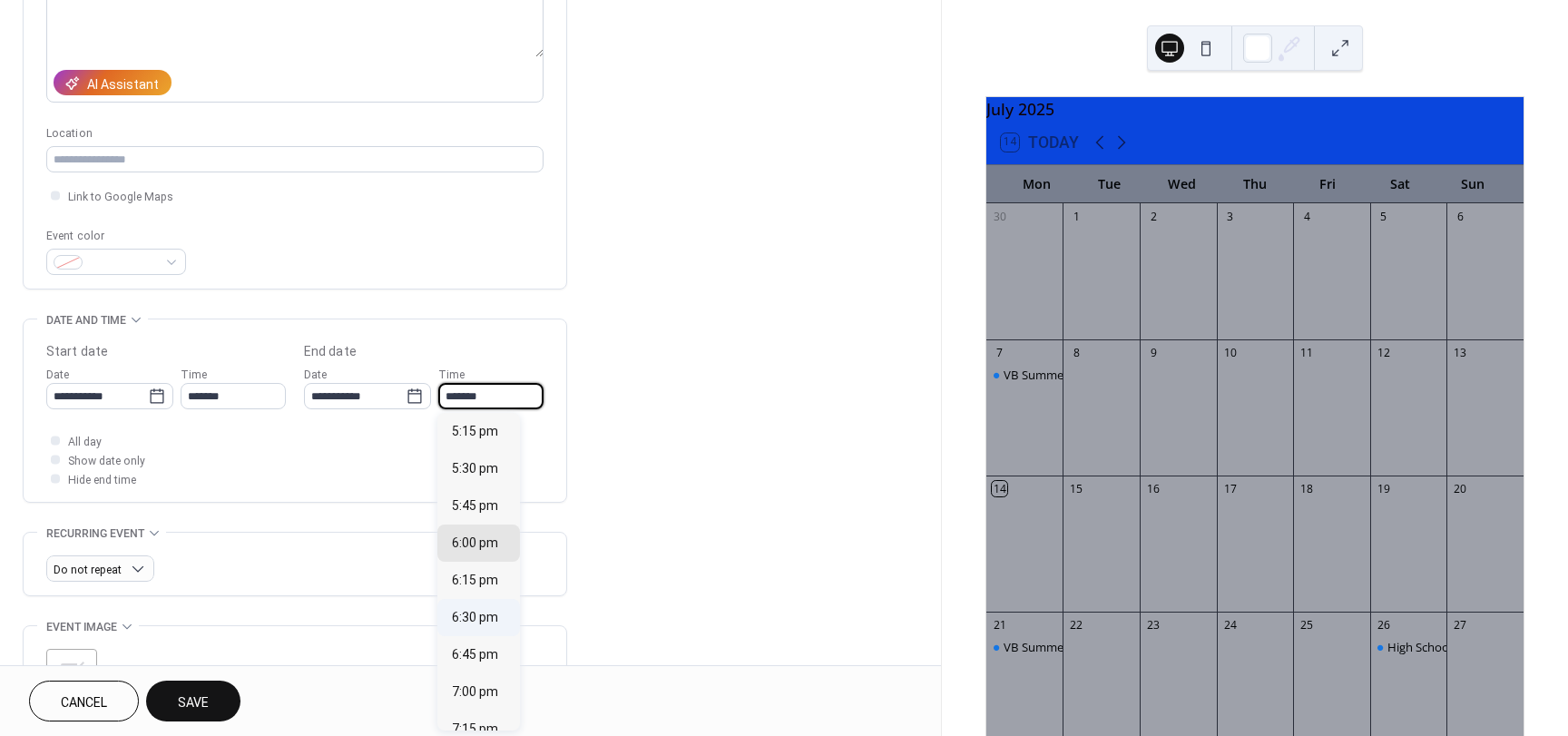 type on "*******" 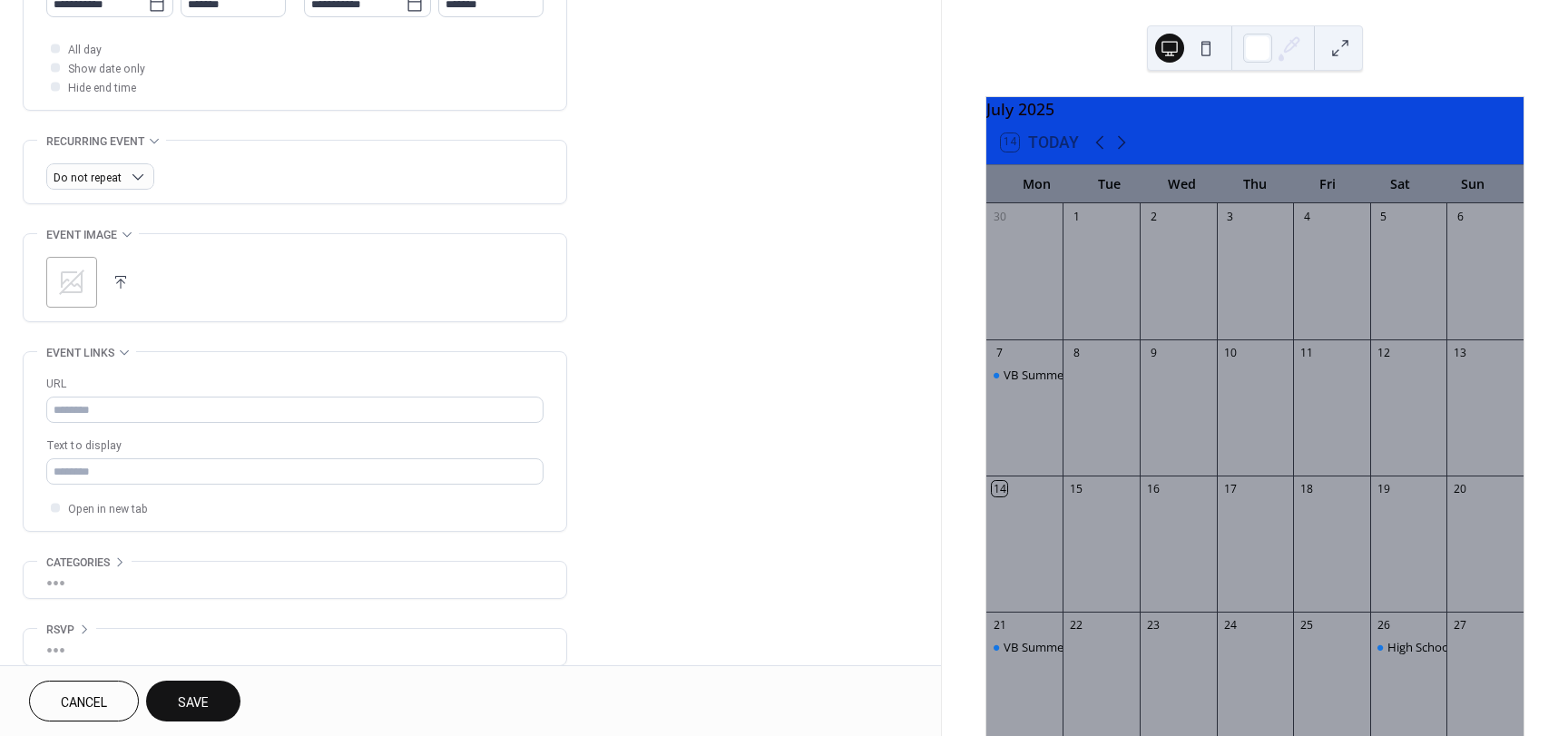 scroll, scrollTop: 683, scrollLeft: 0, axis: vertical 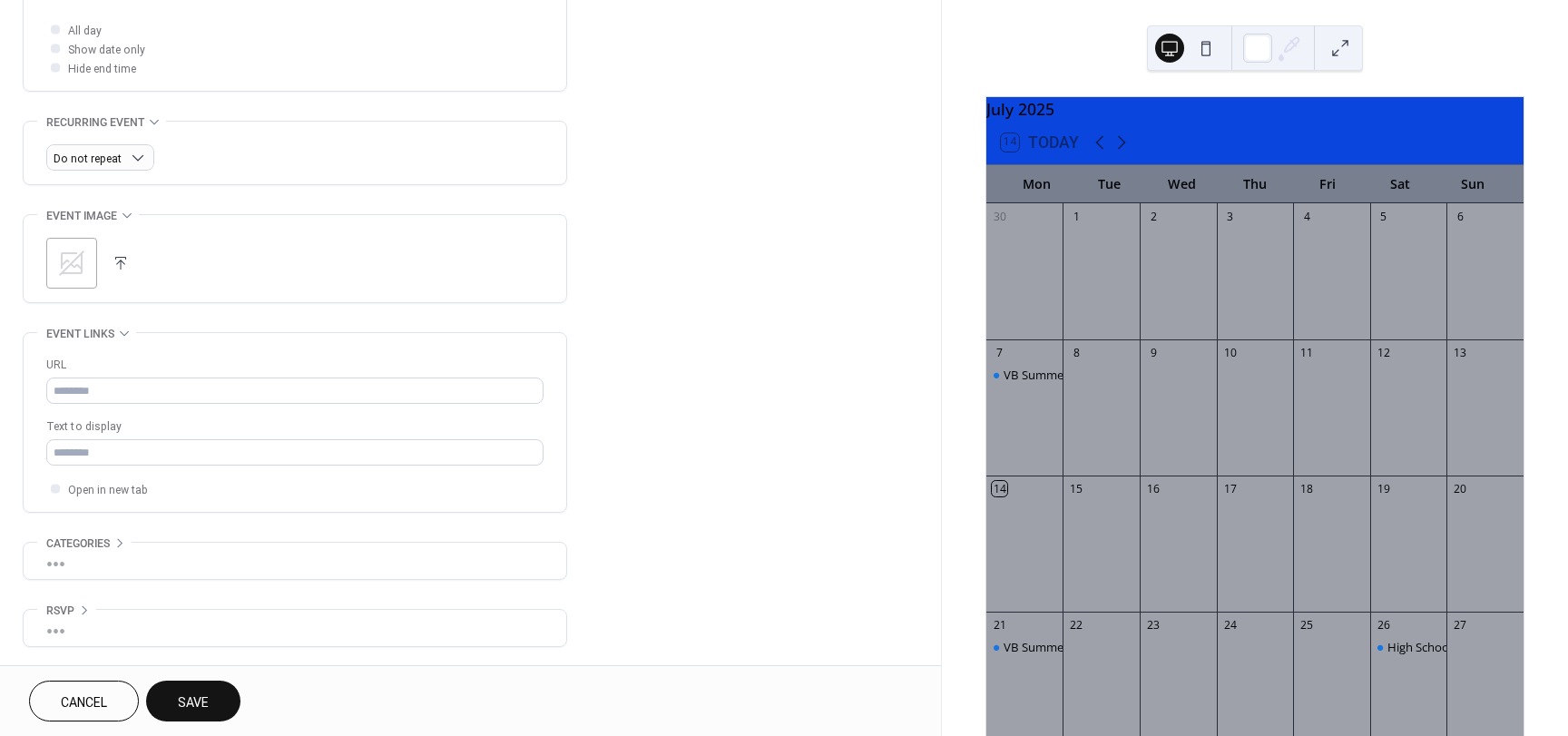 click at bounding box center (121, 263) 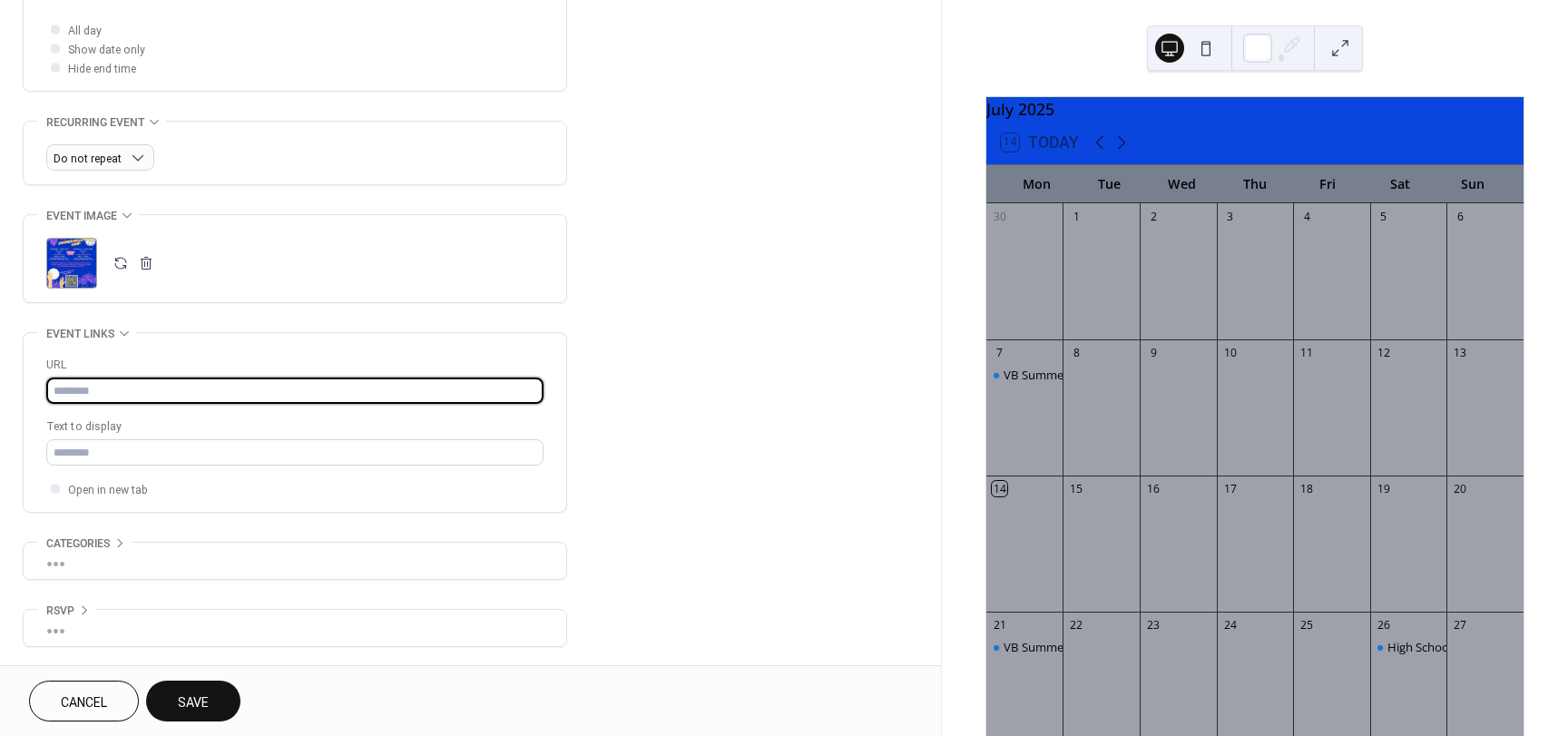 click at bounding box center [295, 390] 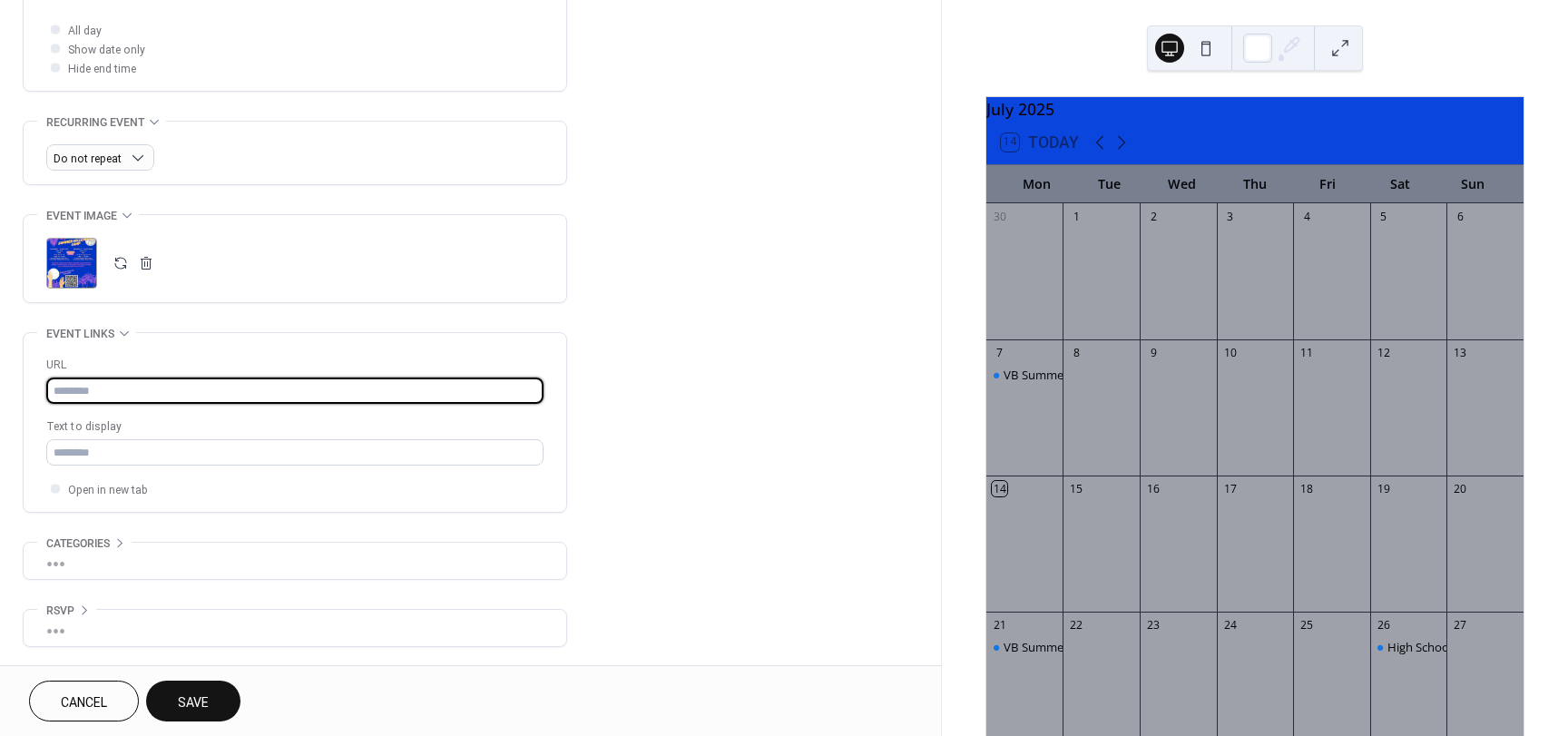 paste on "**********" 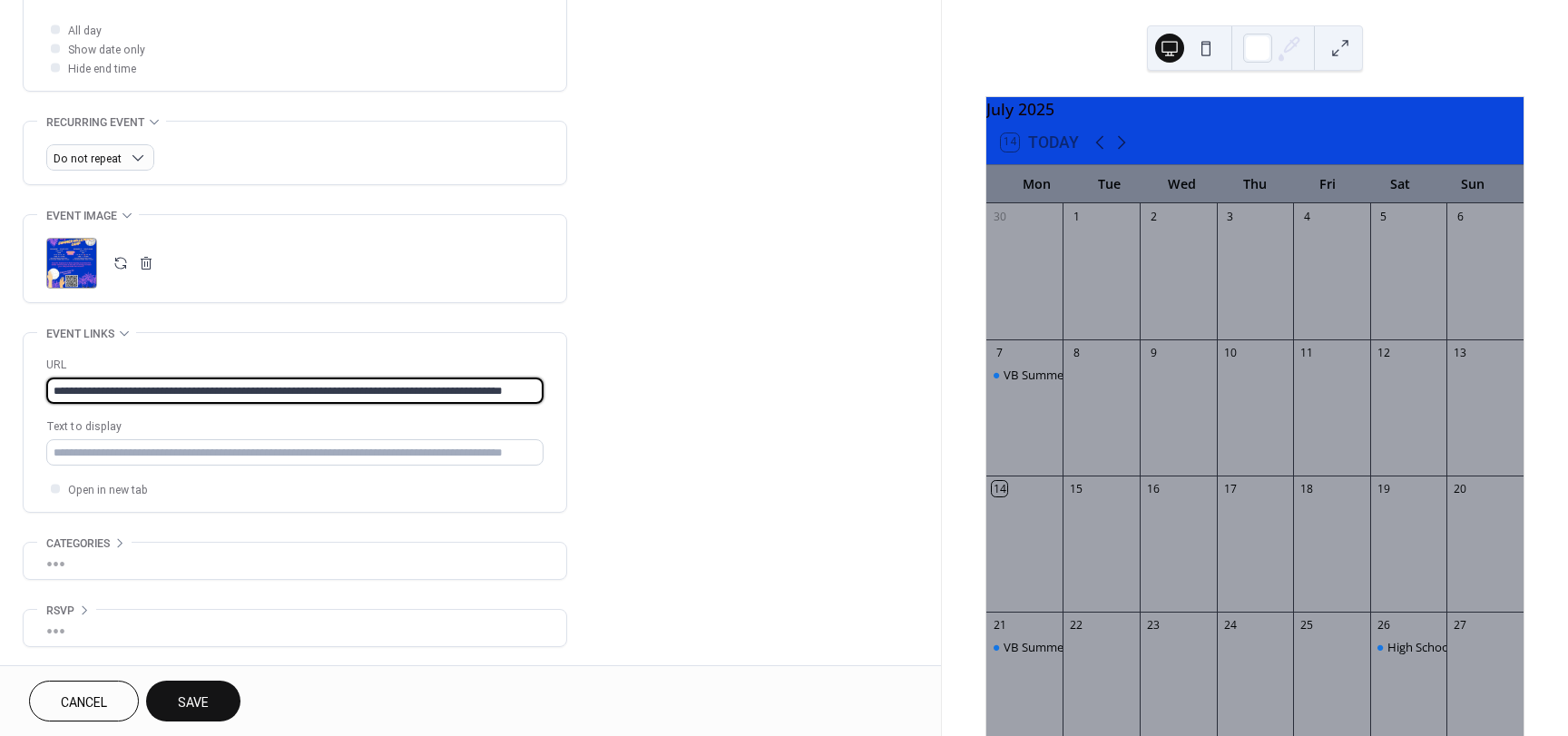 scroll, scrollTop: 0, scrollLeft: 95, axis: horizontal 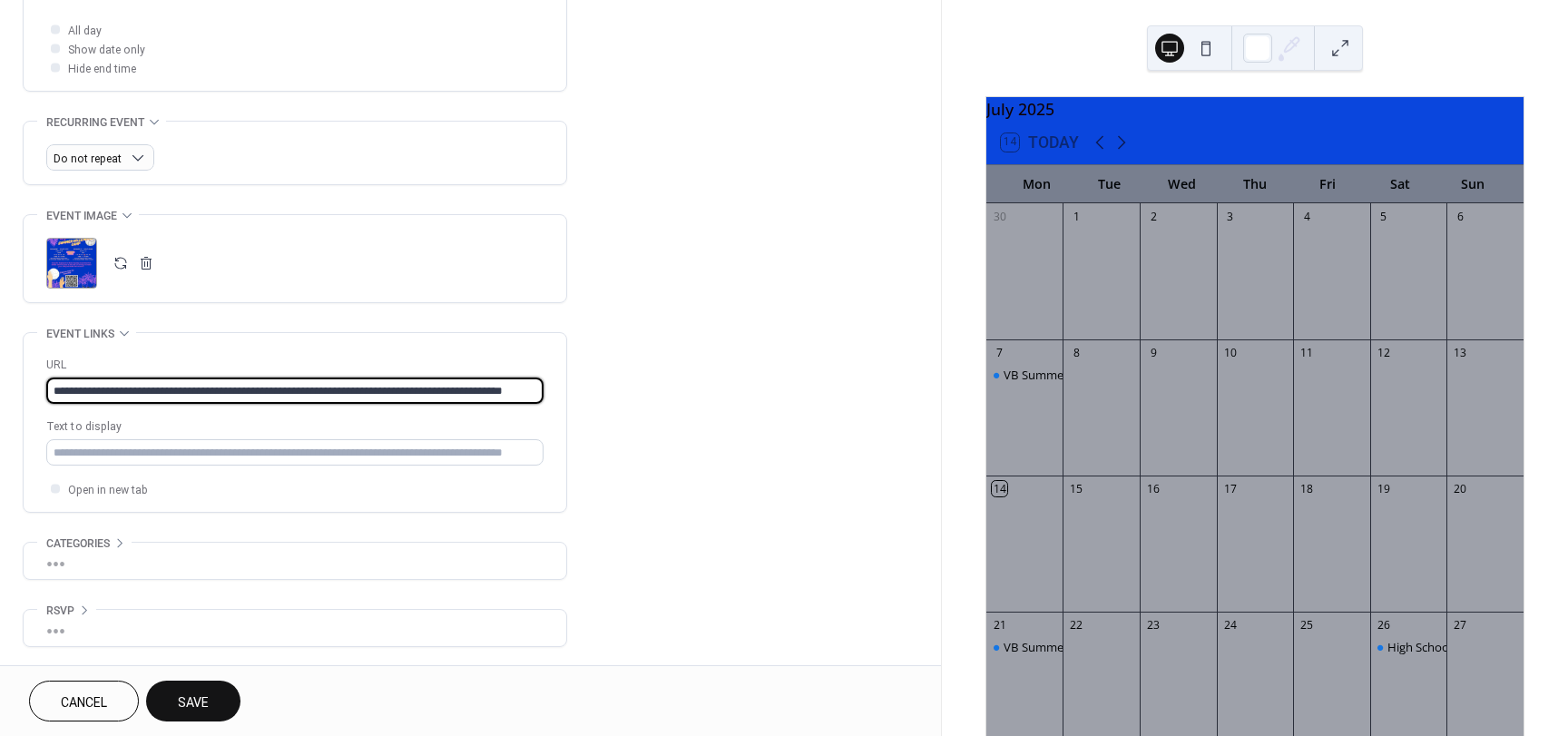 type on "**********" 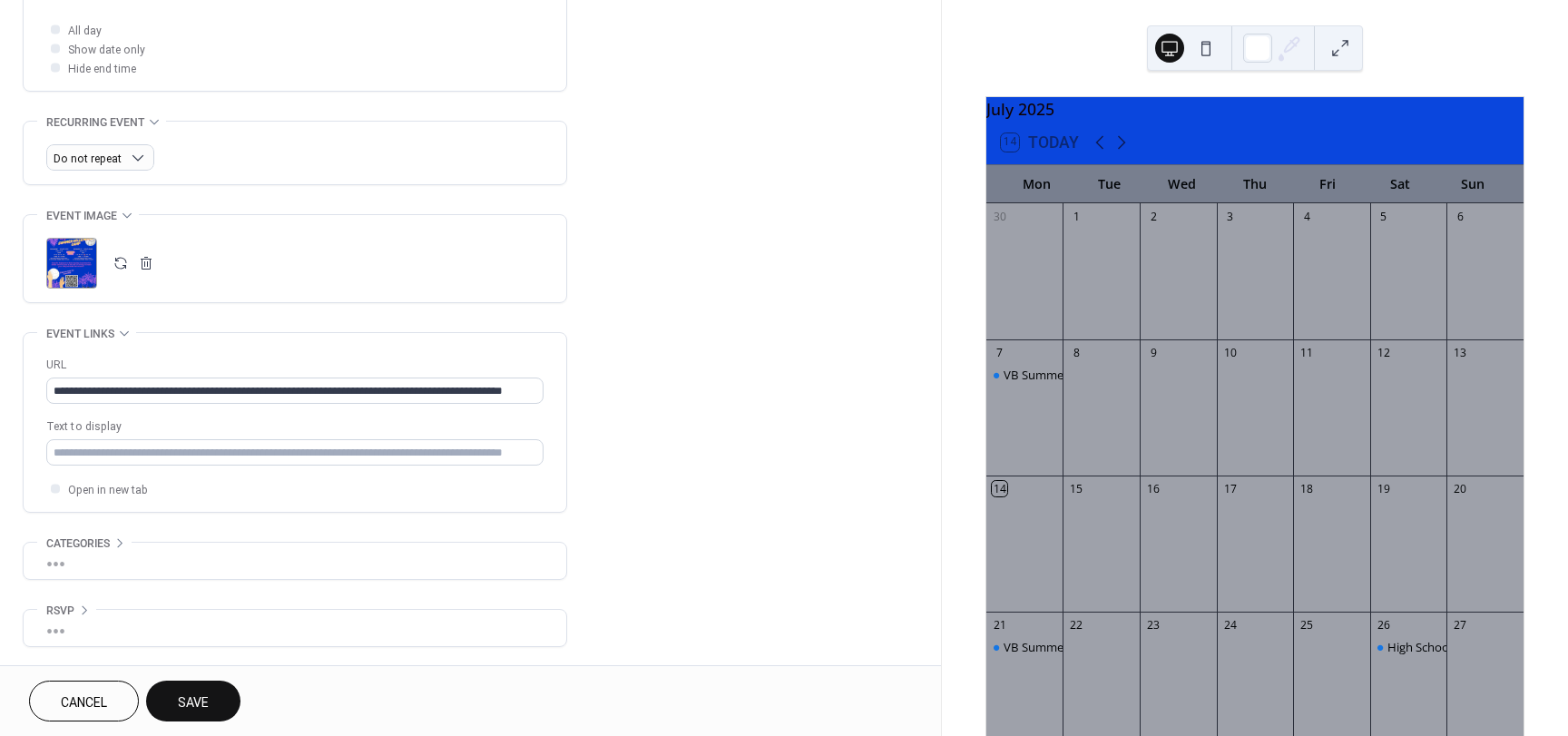 scroll, scrollTop: 0, scrollLeft: 0, axis: both 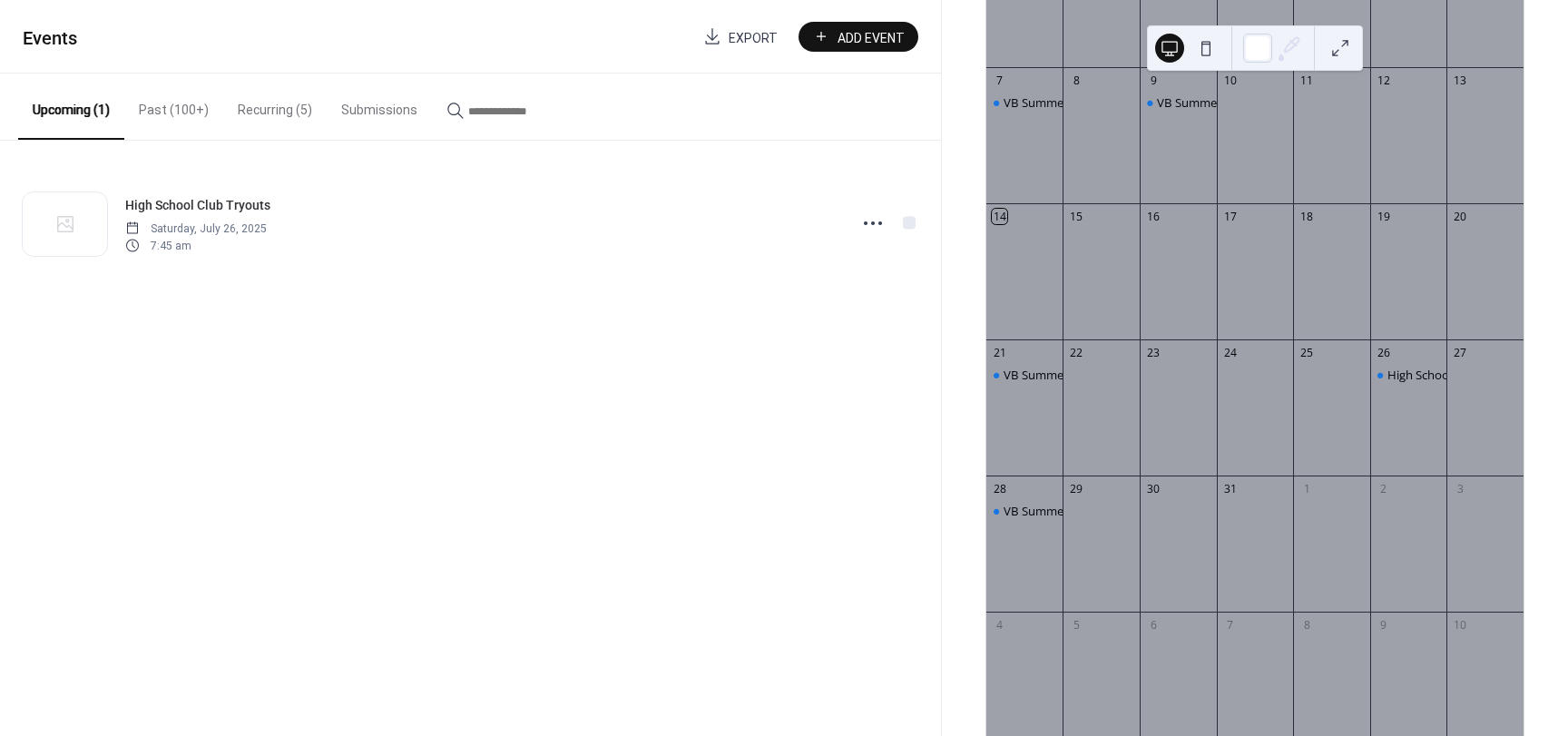 click on "Recurring (5)" at bounding box center (275, 105) 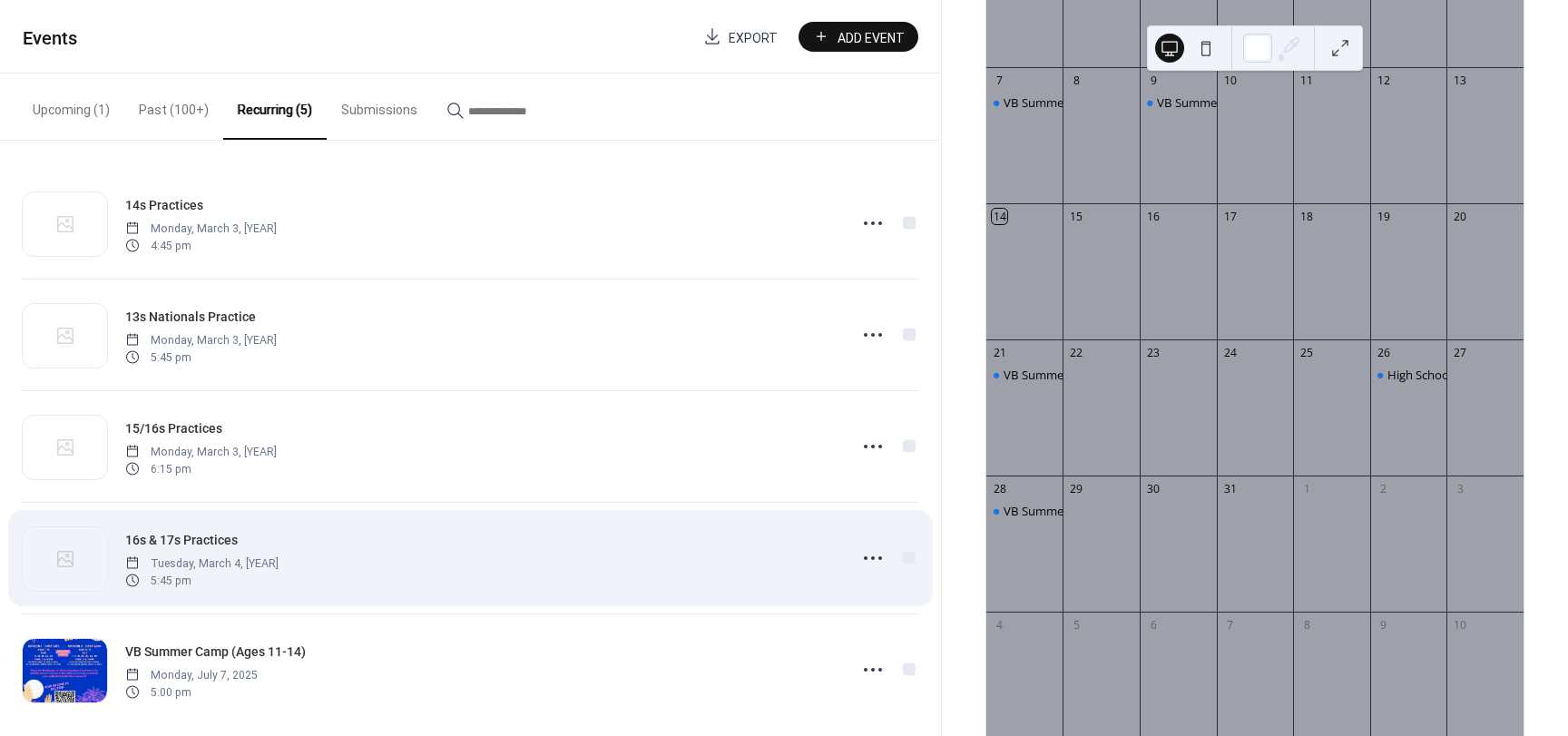 scroll, scrollTop: 16, scrollLeft: 0, axis: vertical 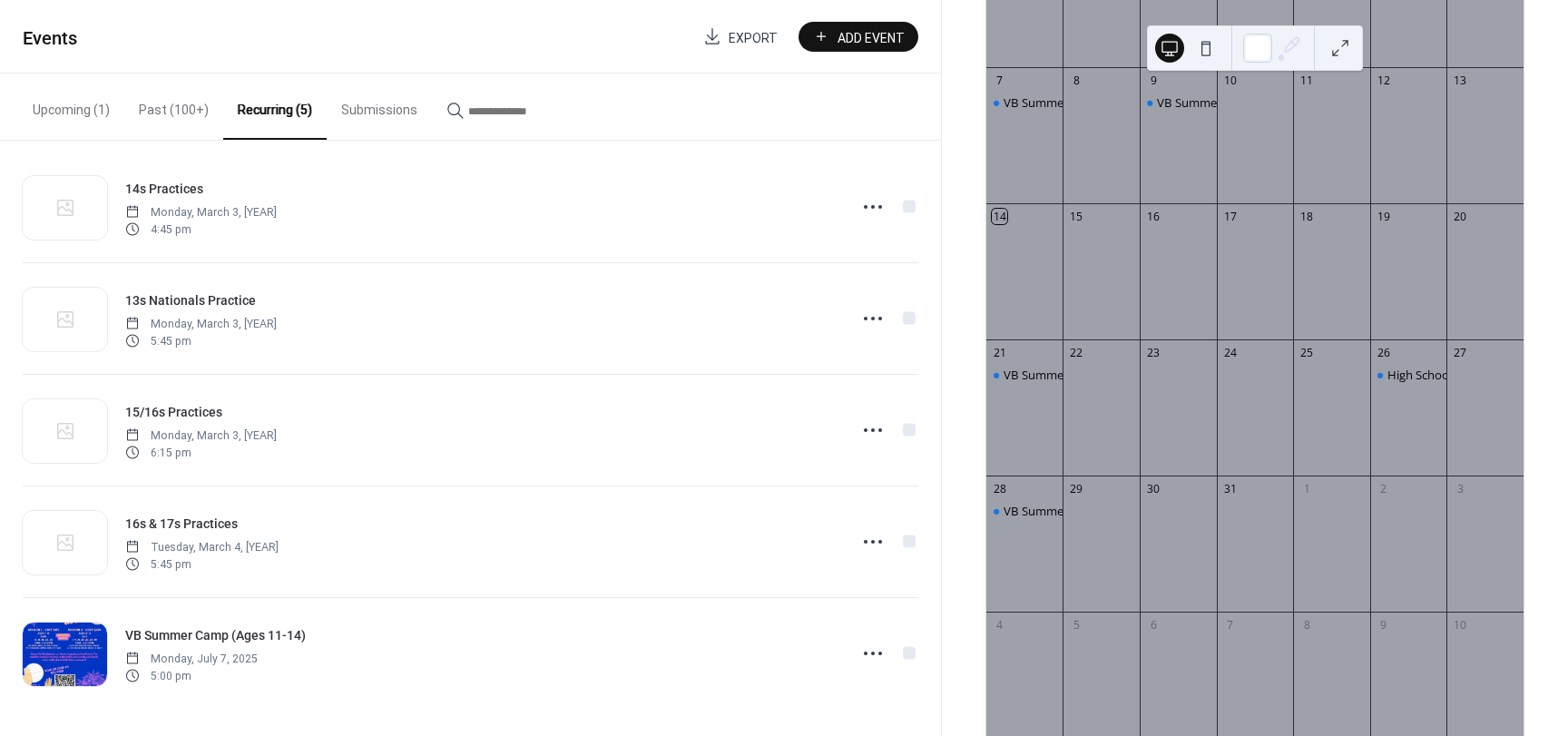 click on "Past (100+)" at bounding box center (173, 105) 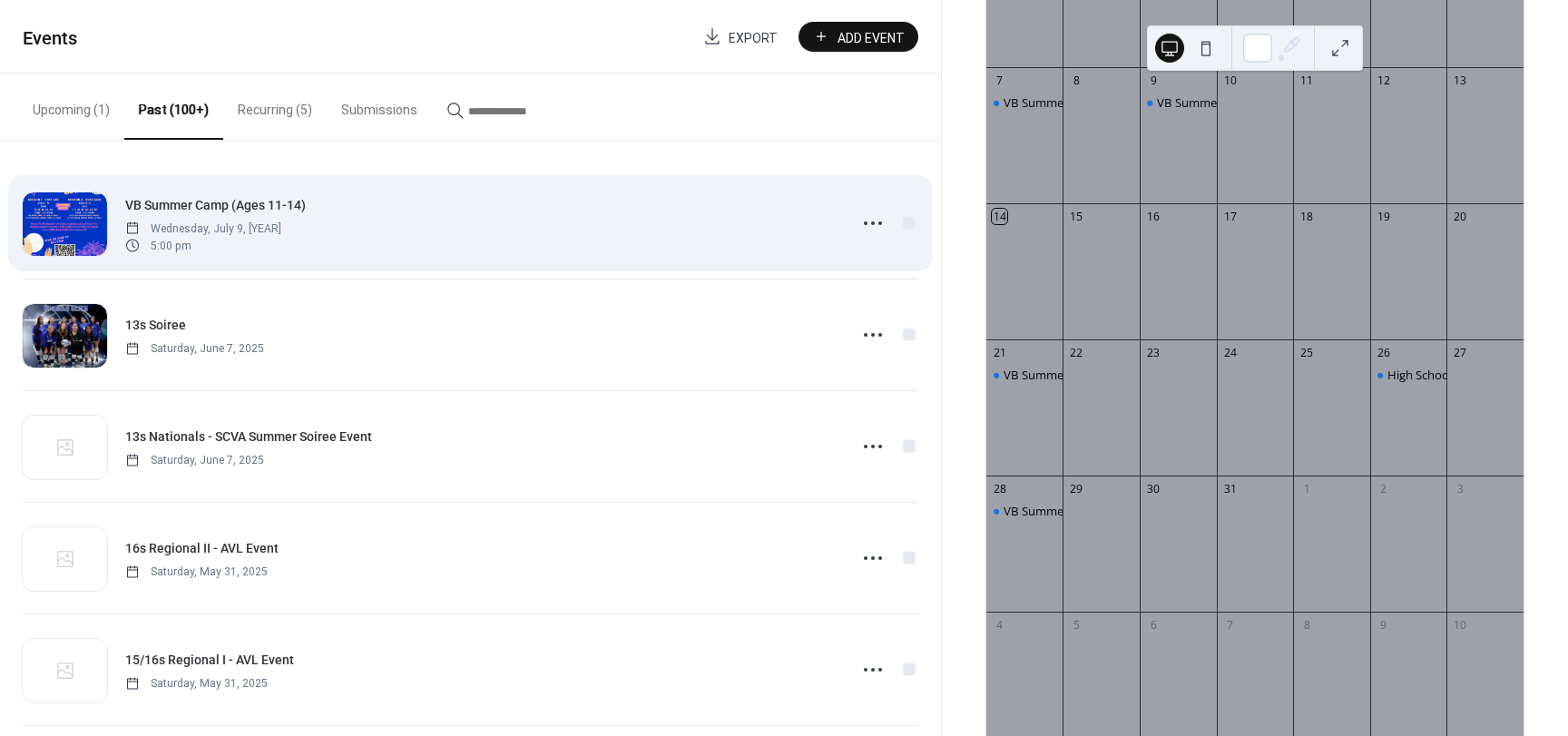 click on "VB Summer Camp (Ages 11-14) Wednesday, July 9, 2025 5:00 pm" at bounding box center [470, 223] 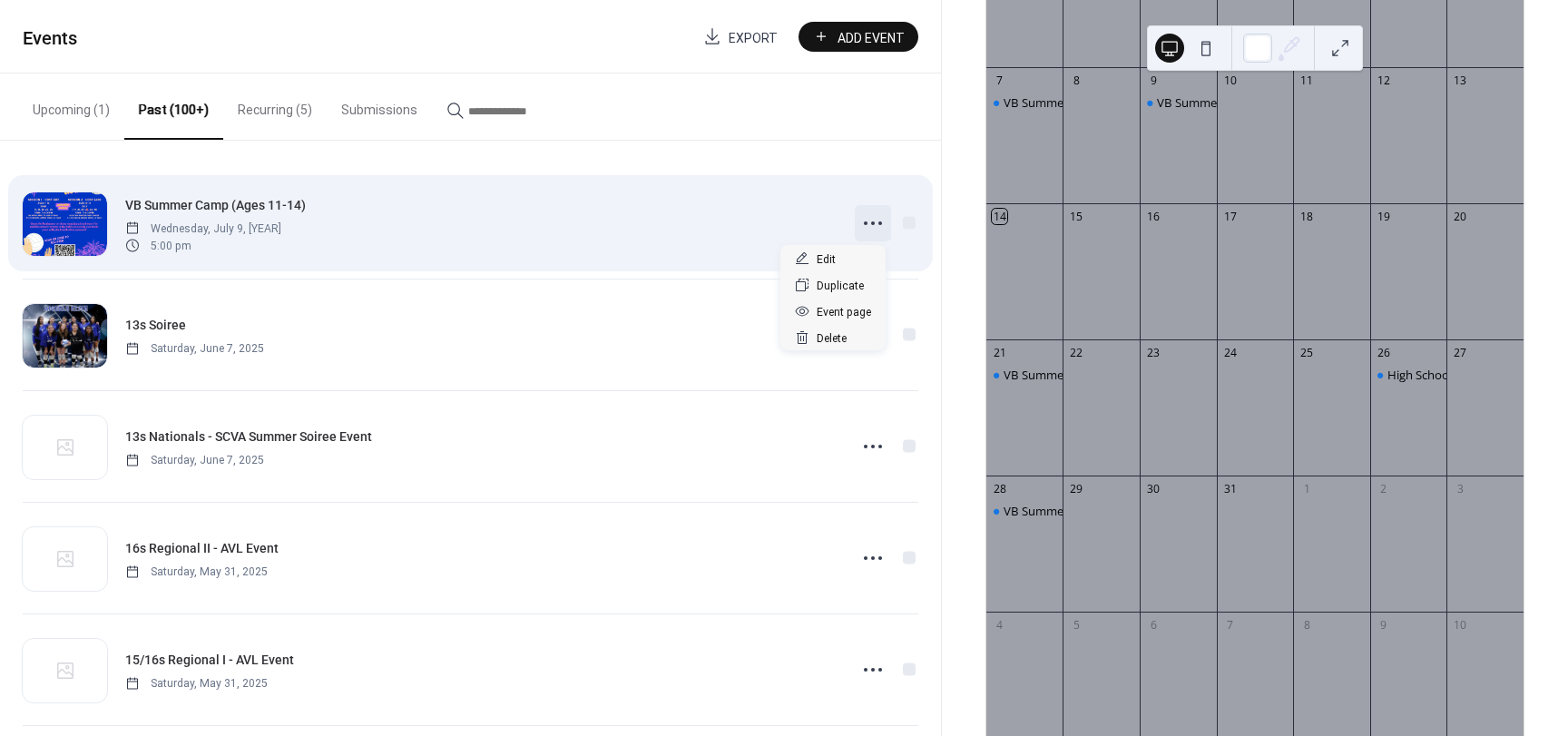click 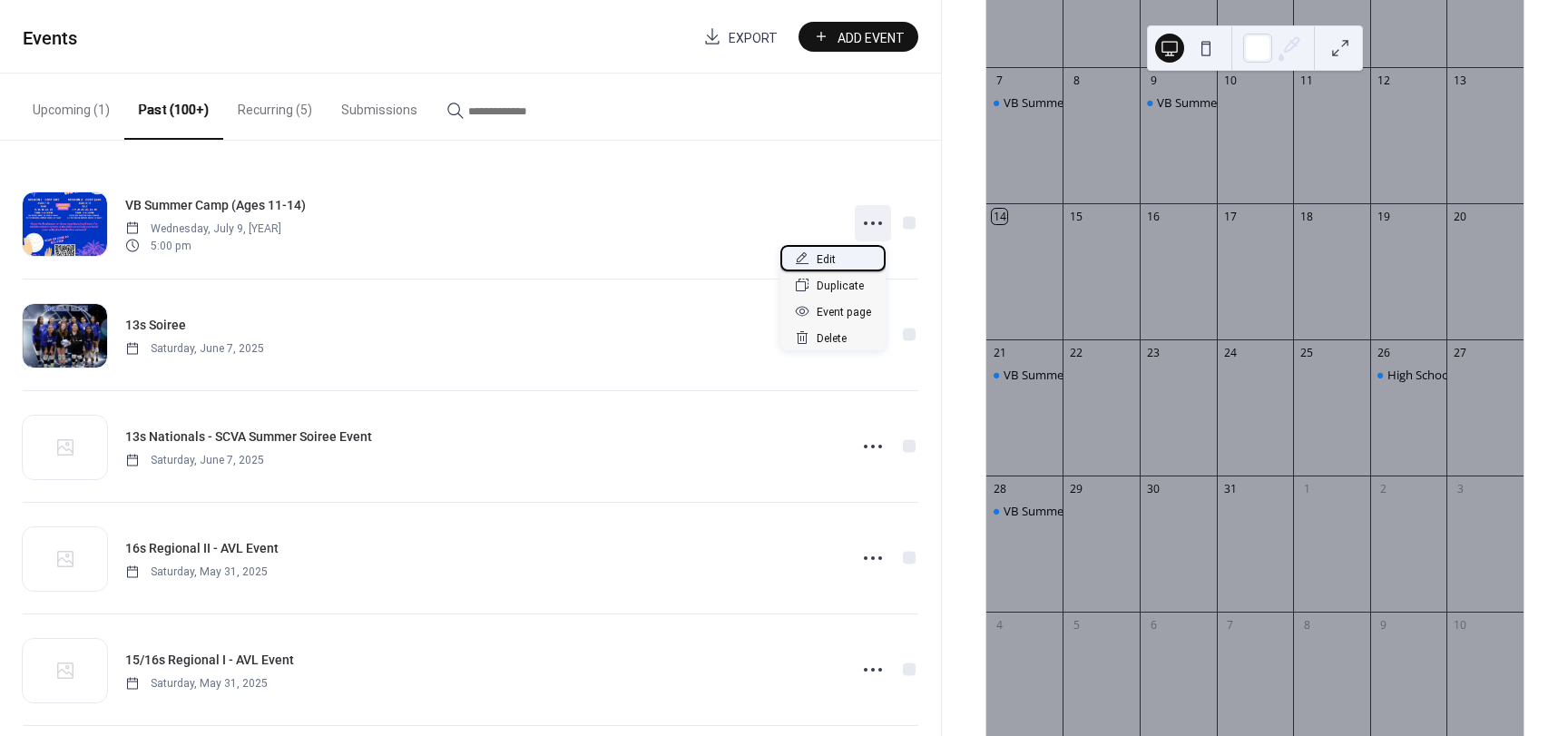 click on "Edit" at bounding box center (833, 258) 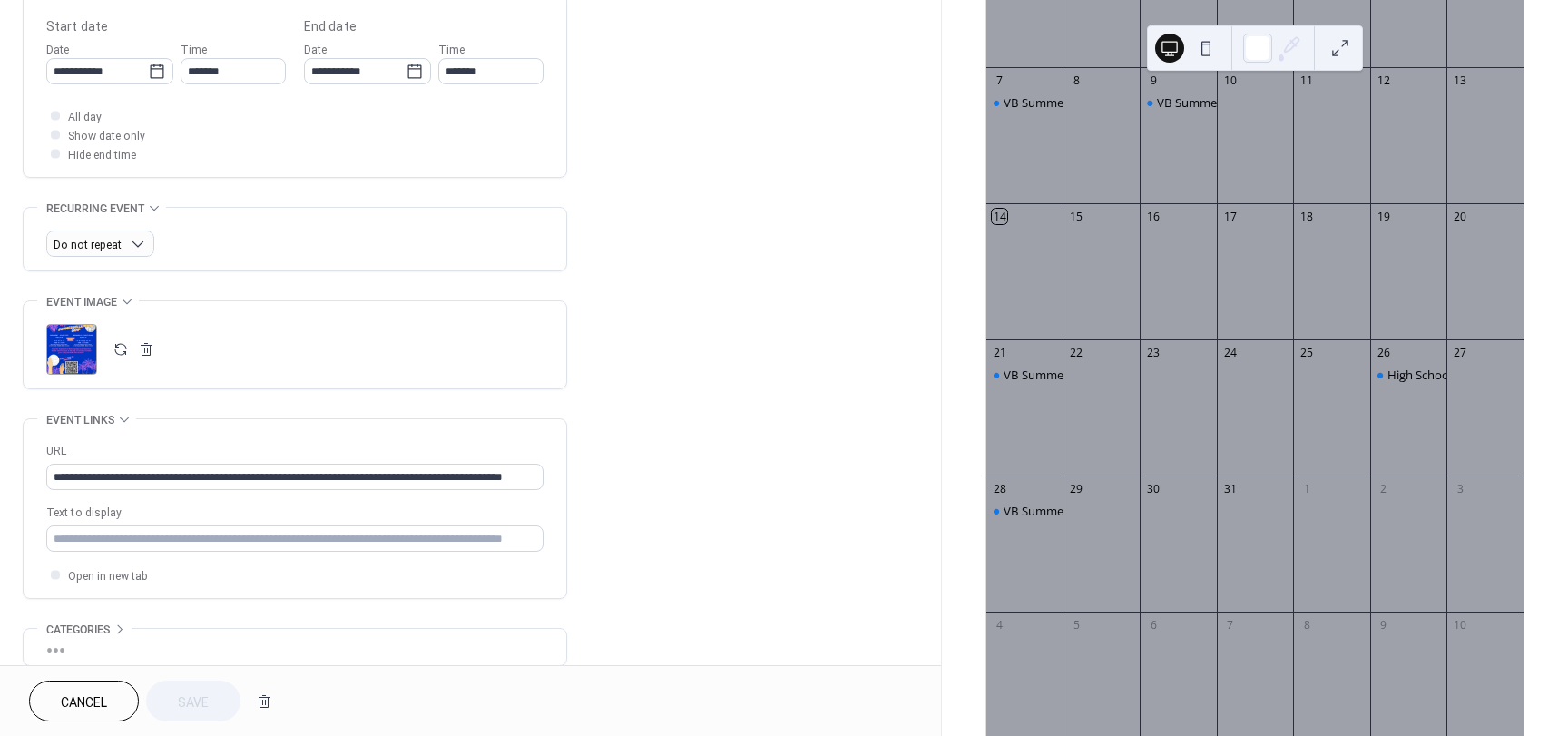 scroll, scrollTop: 635, scrollLeft: 0, axis: vertical 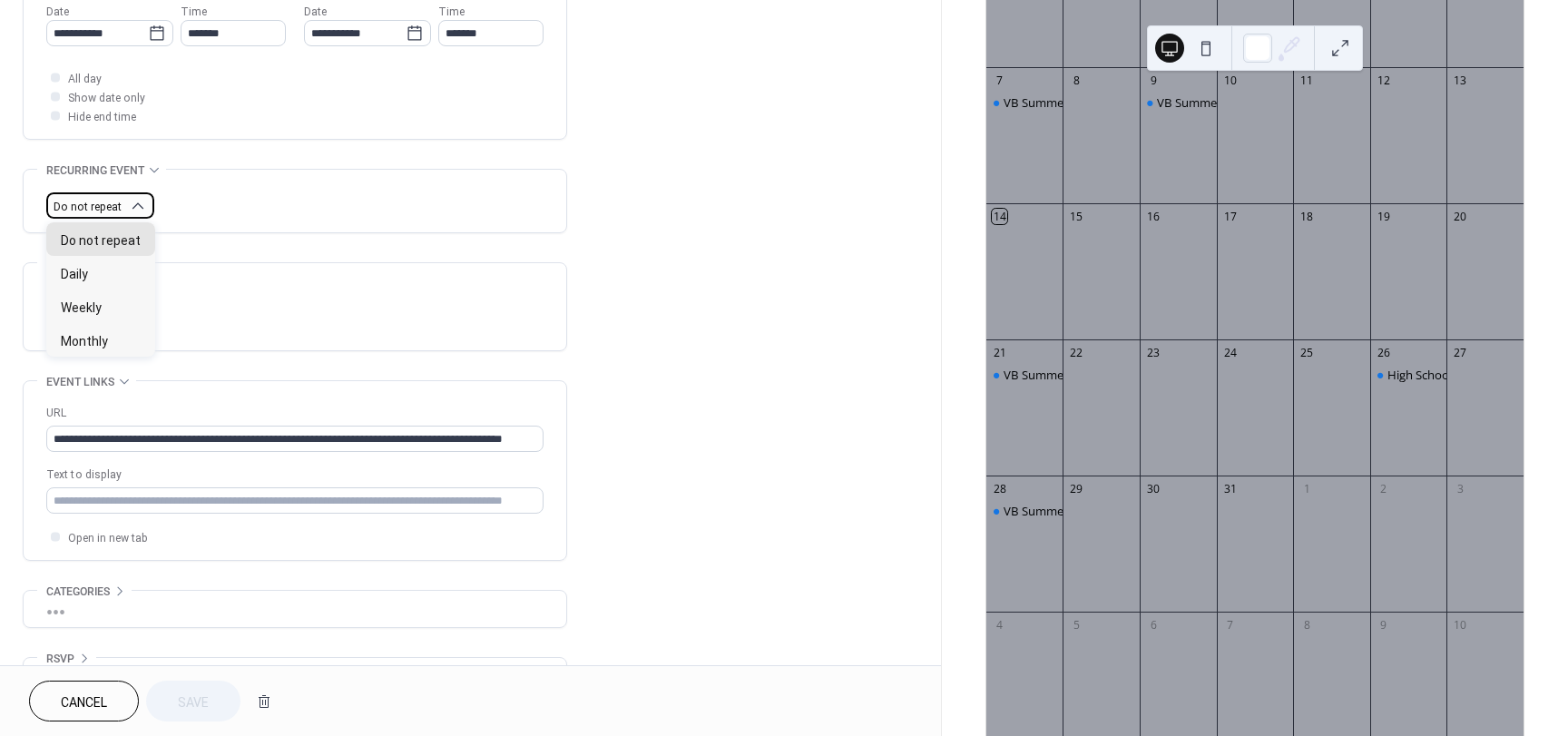 click on "Do not repeat" at bounding box center [100, 205] 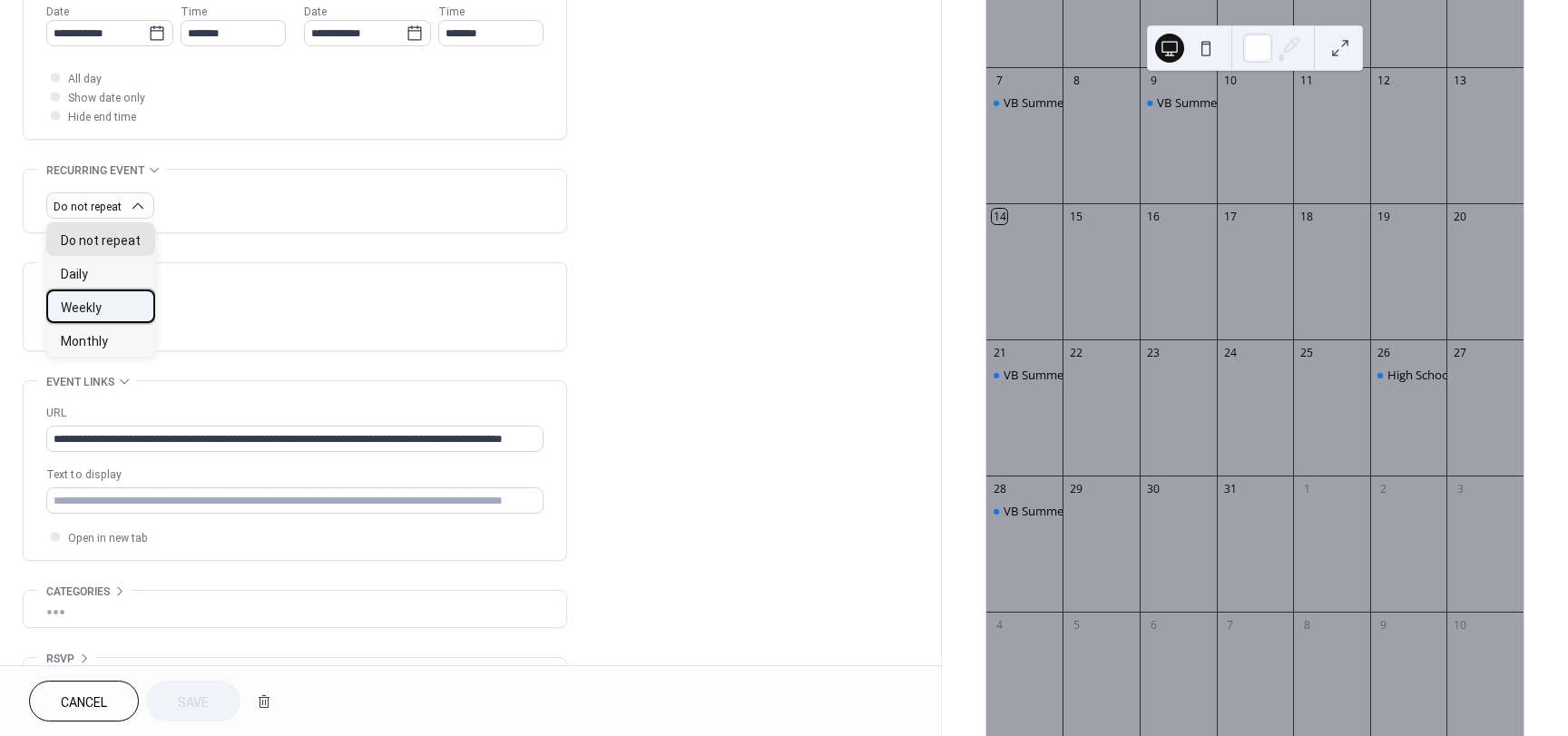 click on "Weekly" at bounding box center [81, 308] 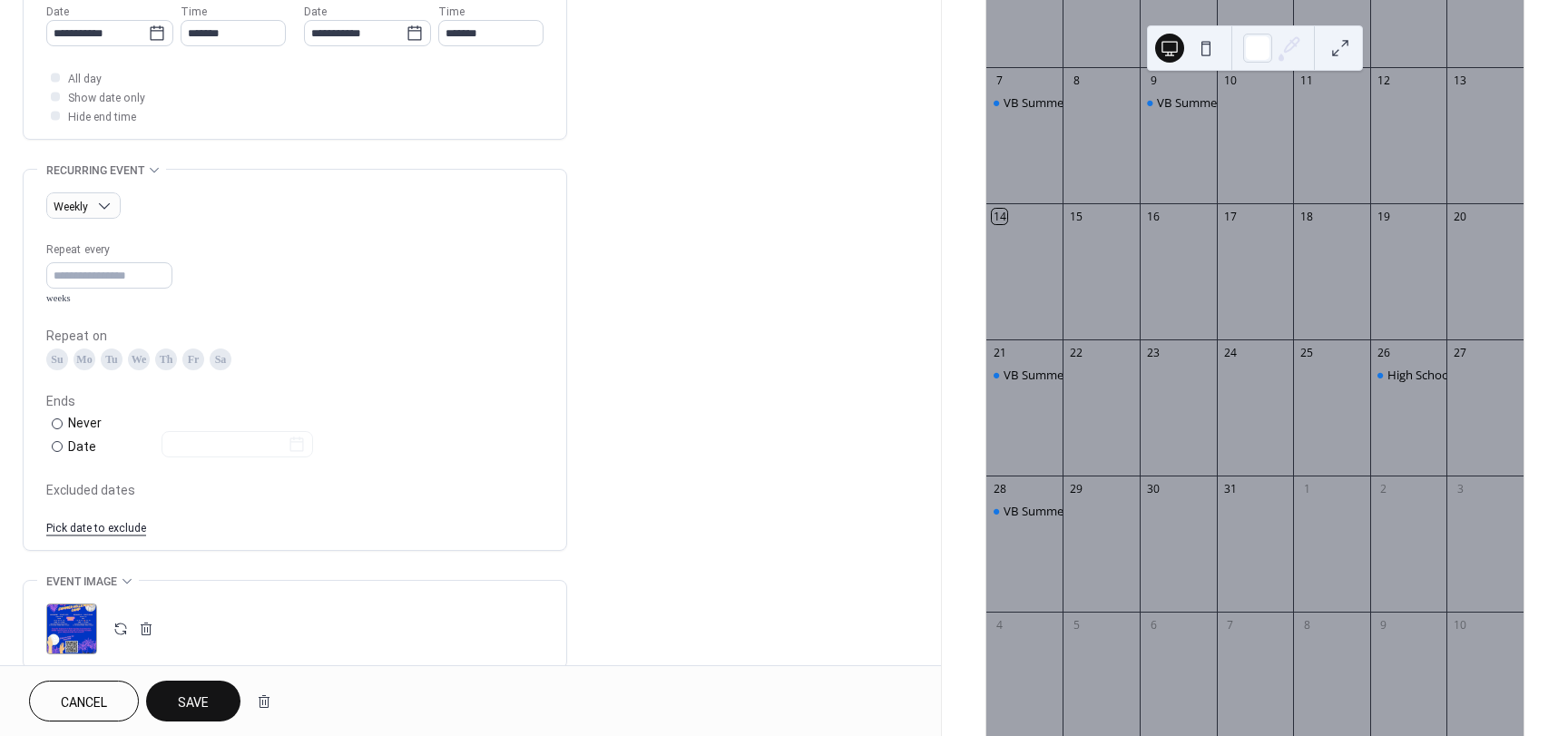 click on "We" at bounding box center (139, 359) 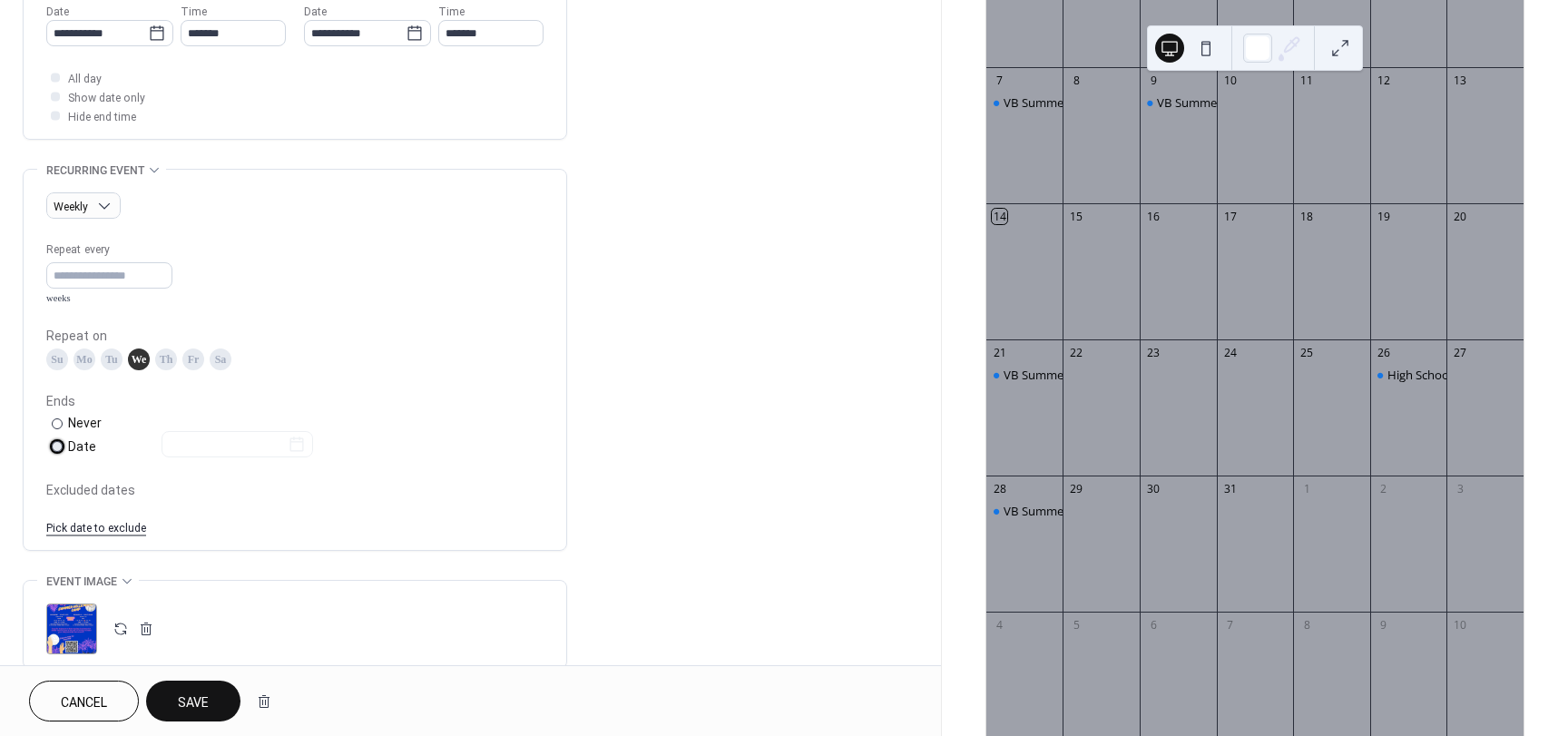 click at bounding box center [226, 446] 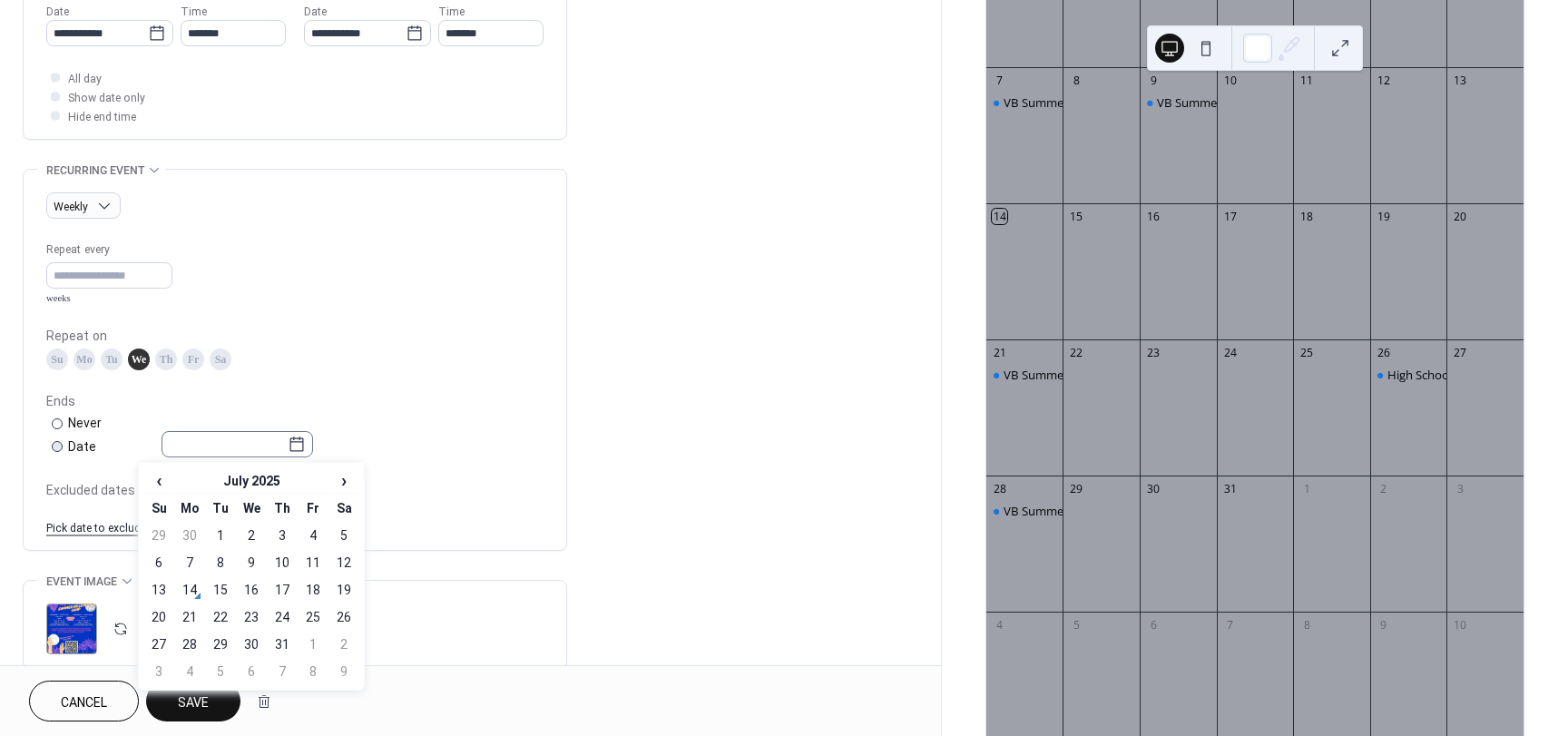 click 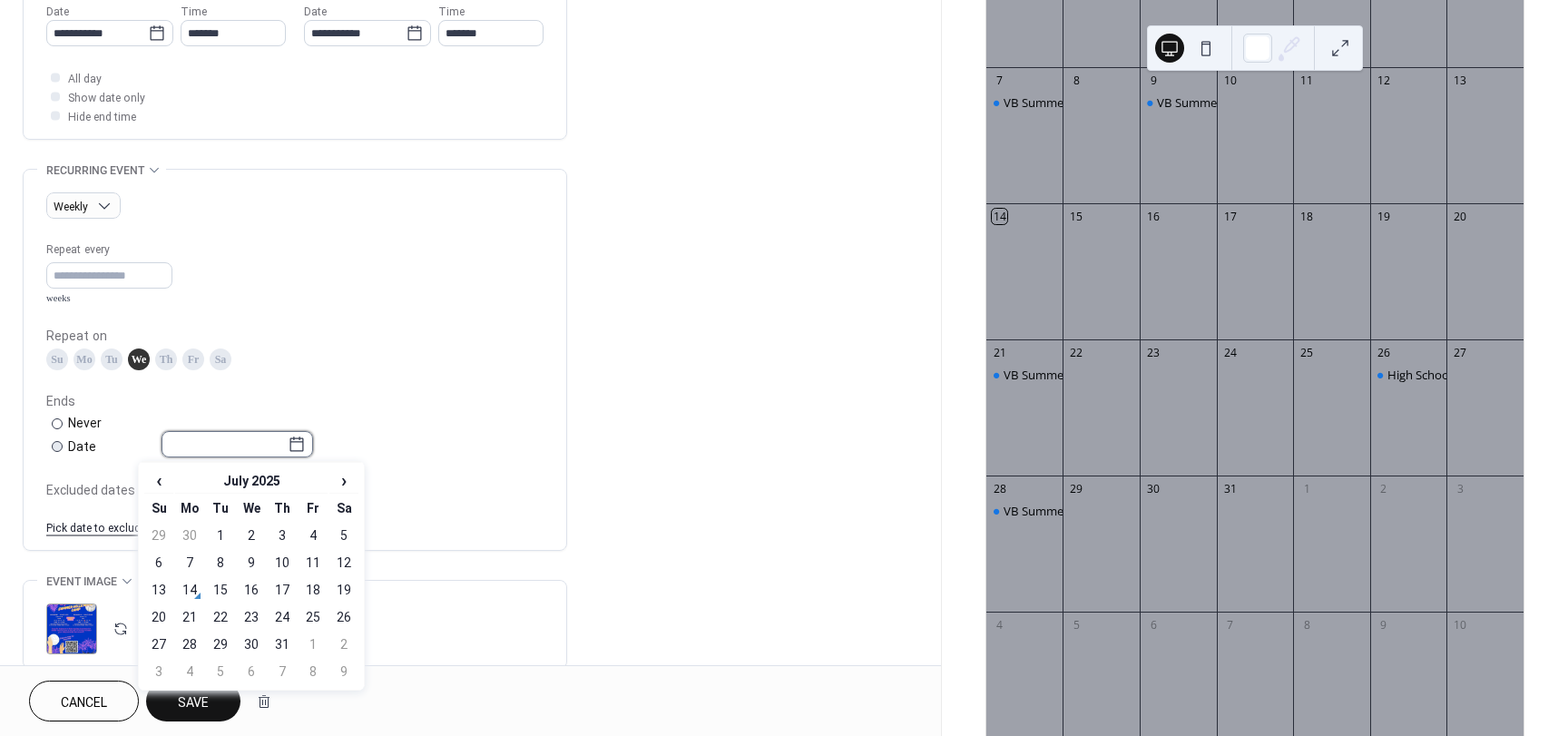 click at bounding box center (224, 444) 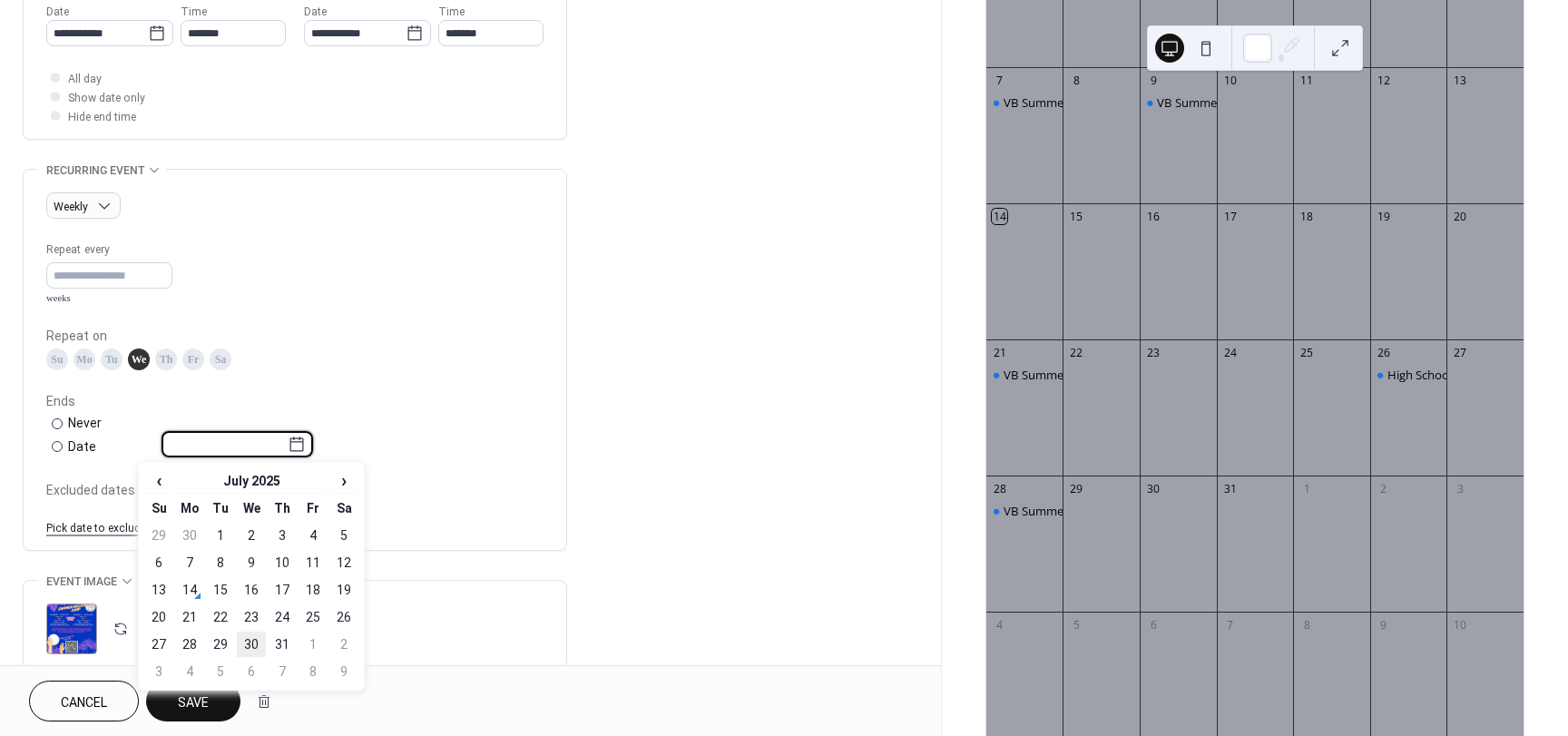 click on "30" at bounding box center [251, 644] 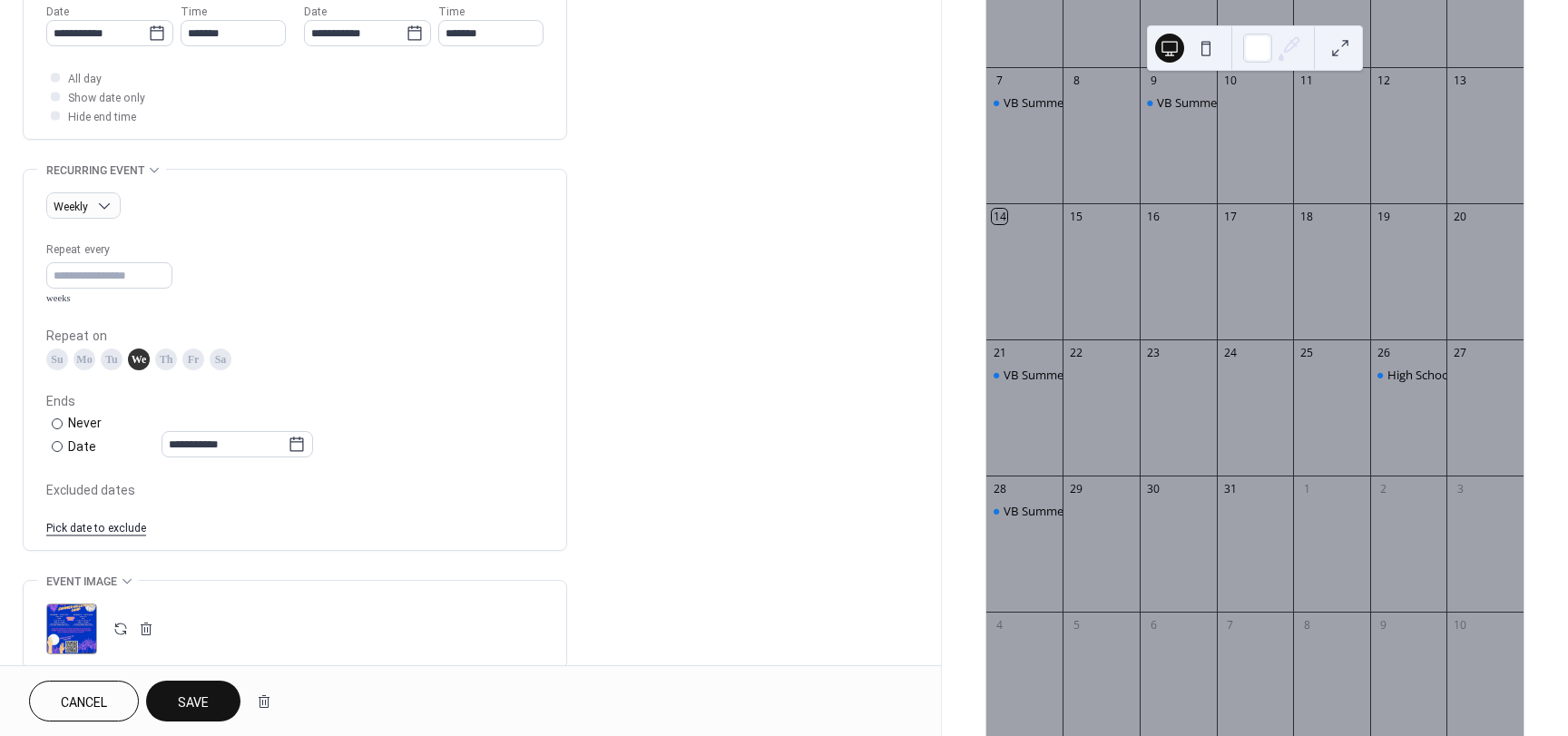 click on "Pick date to exclude" at bounding box center [96, 526] 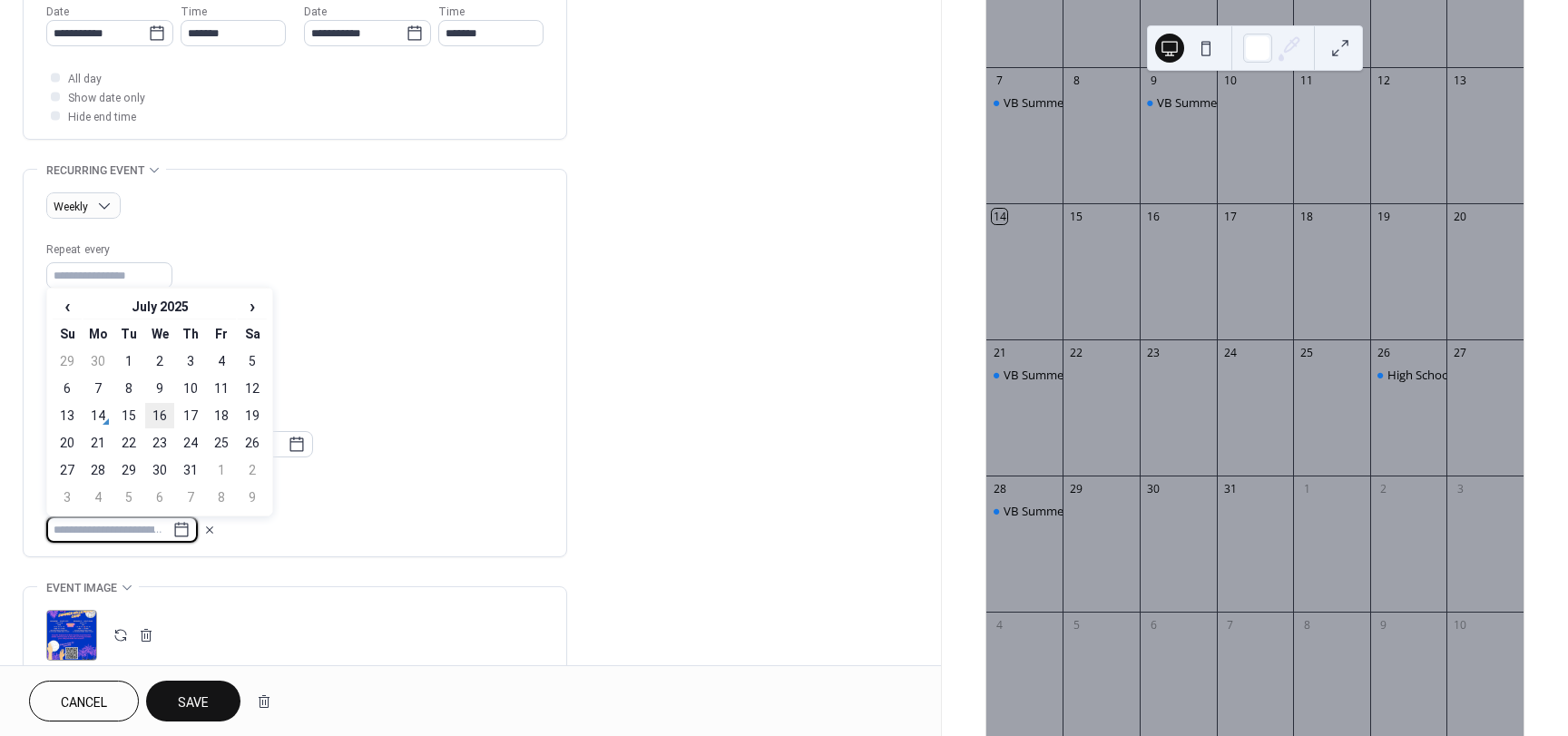 click on "16" at bounding box center (160, 416) 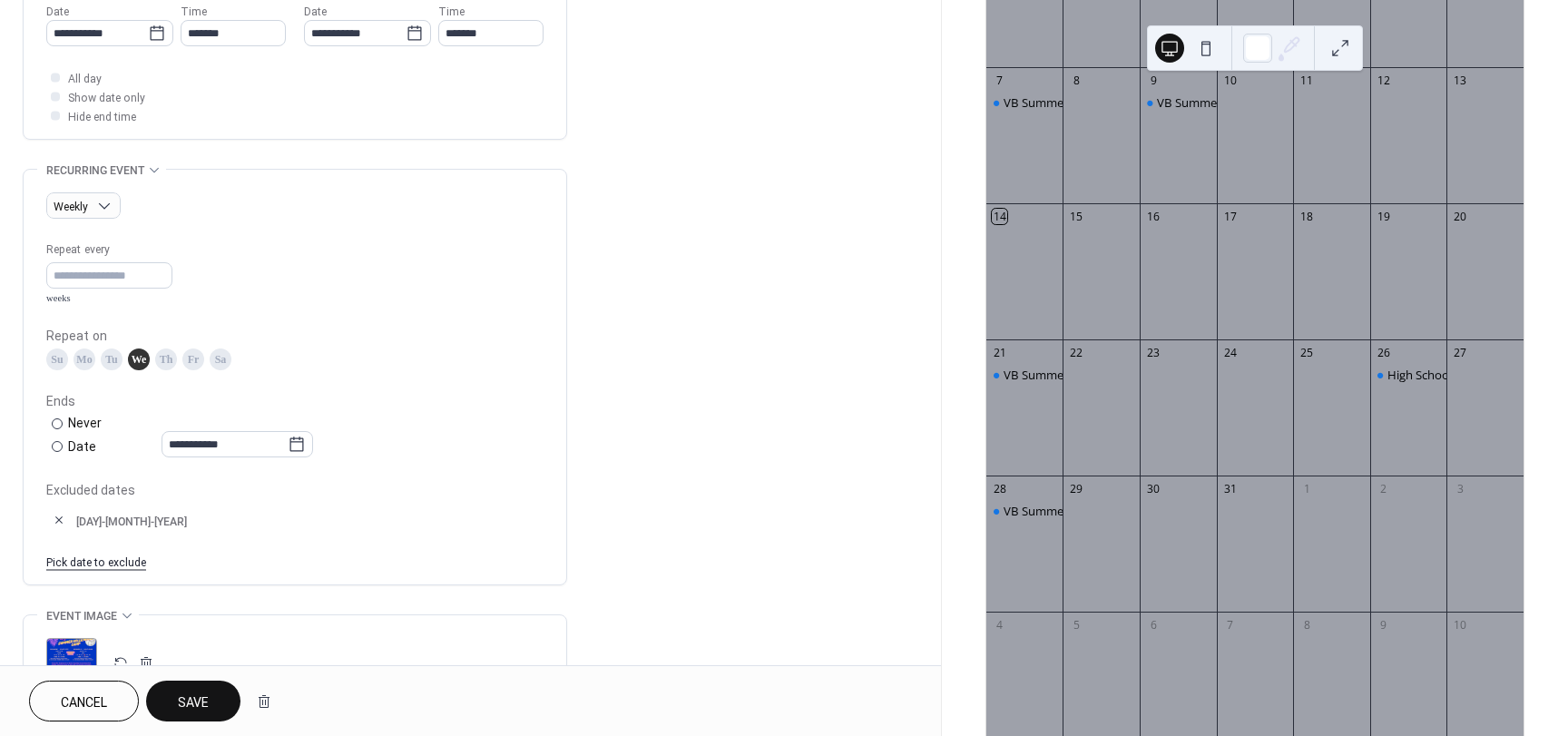 click on "Save" at bounding box center [193, 701] 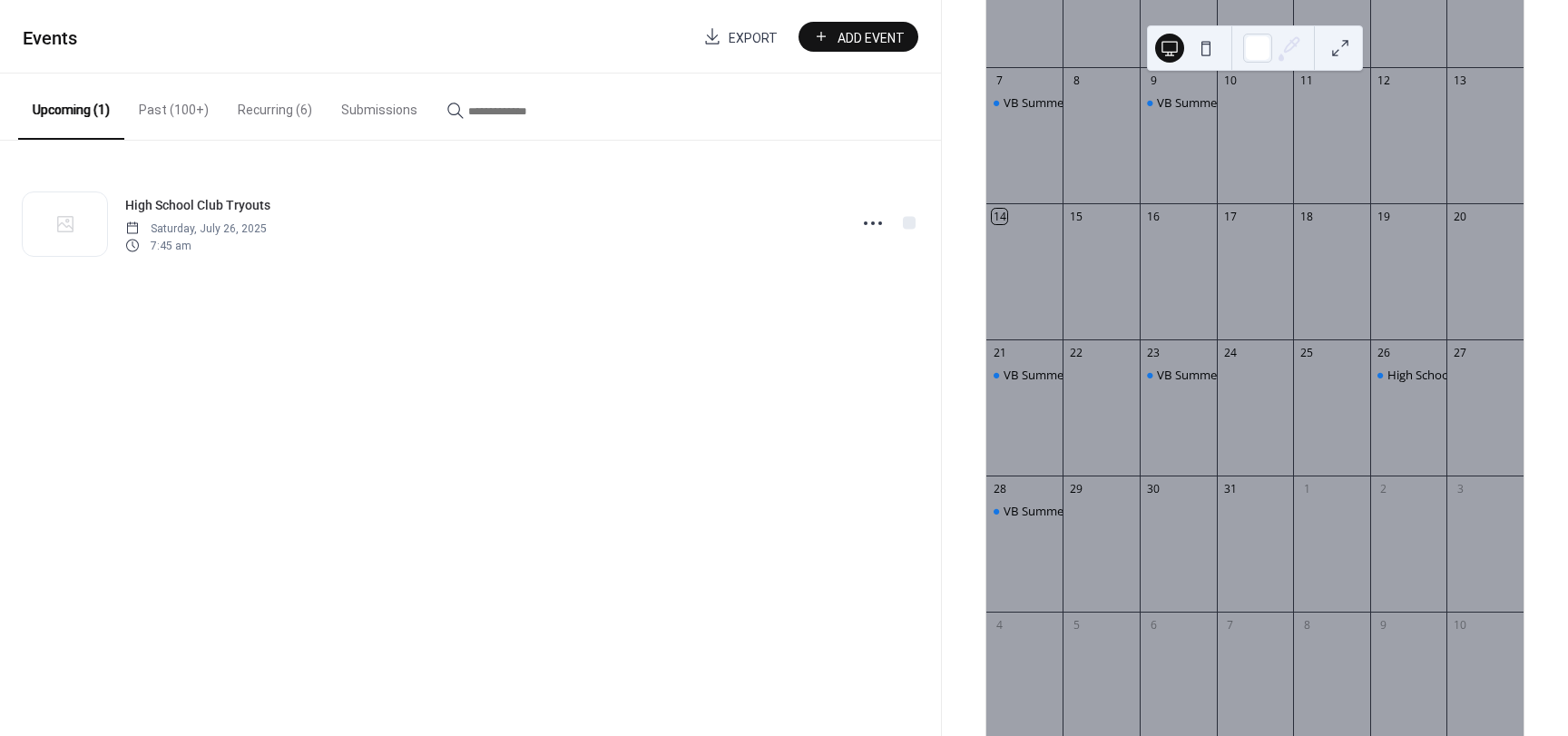 click on "Recurring (6)" at bounding box center (275, 105) 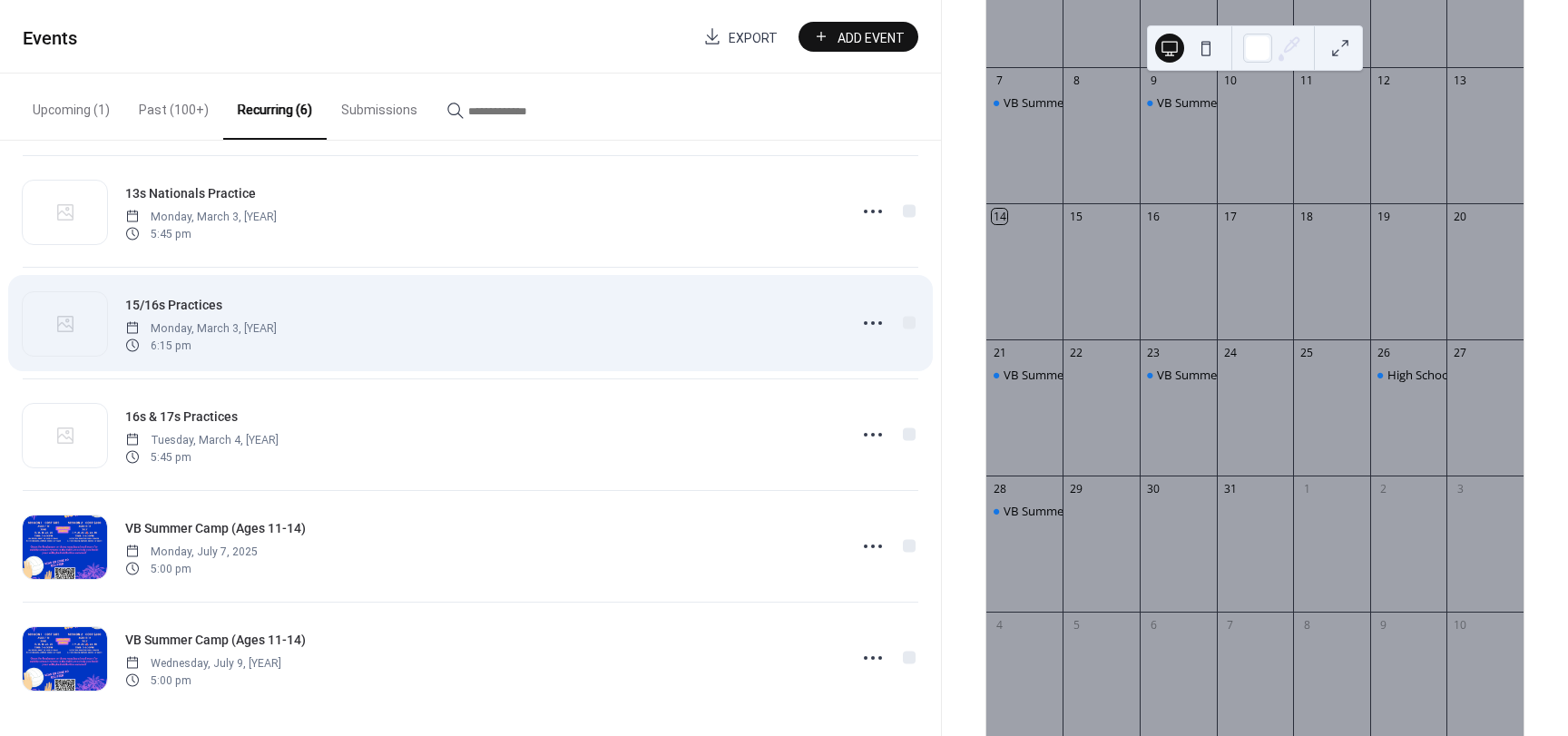 scroll, scrollTop: 128, scrollLeft: 0, axis: vertical 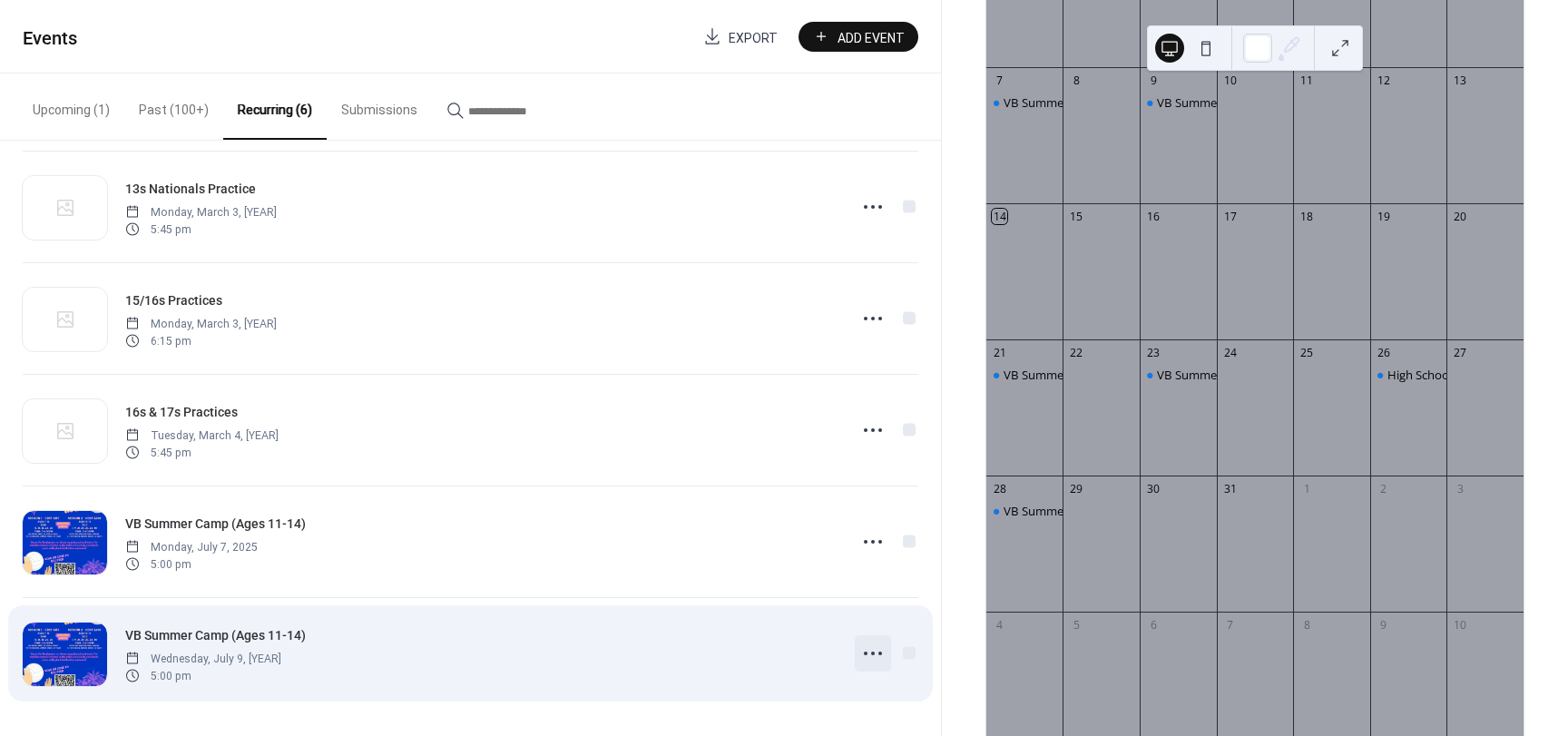 click 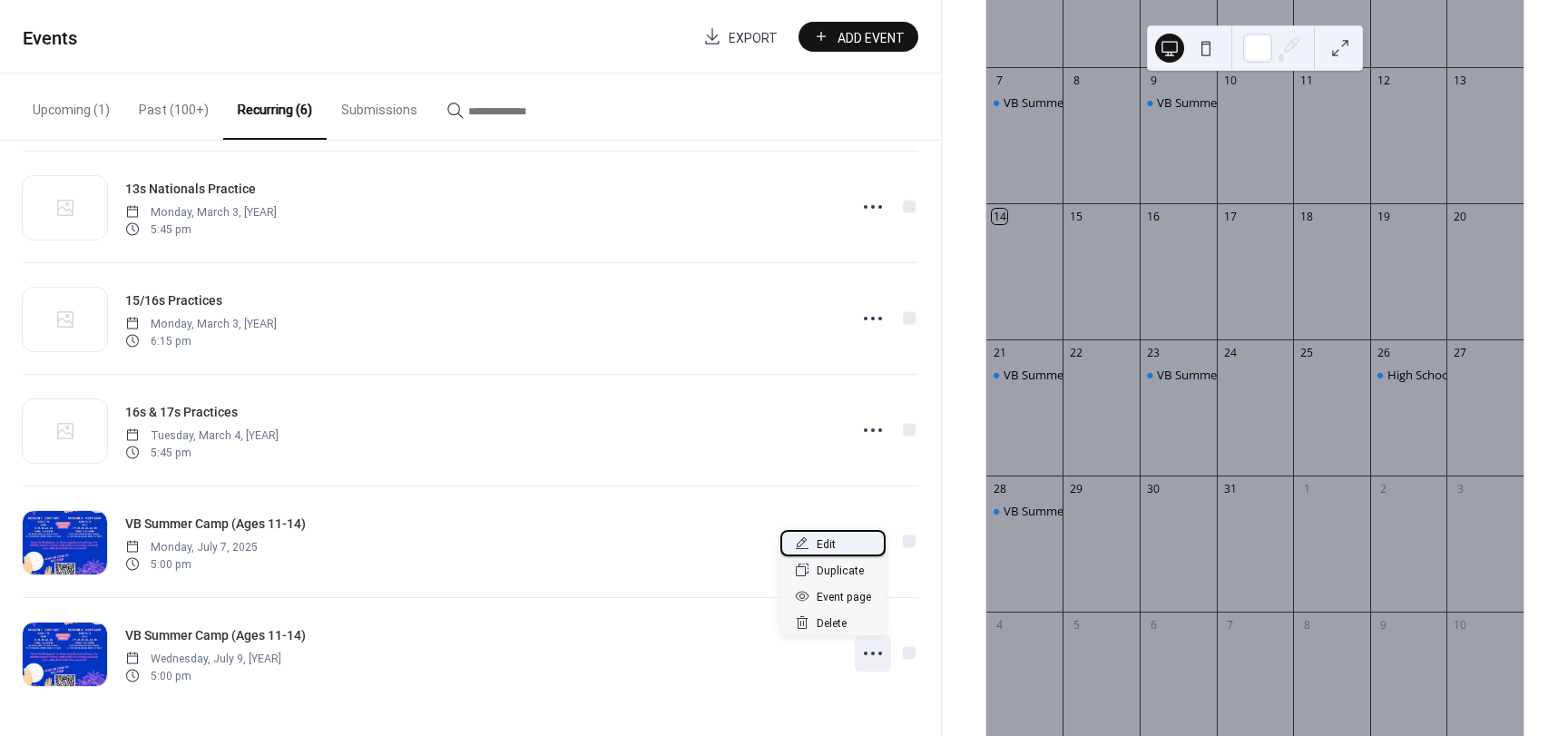 click on "Edit" at bounding box center (833, 543) 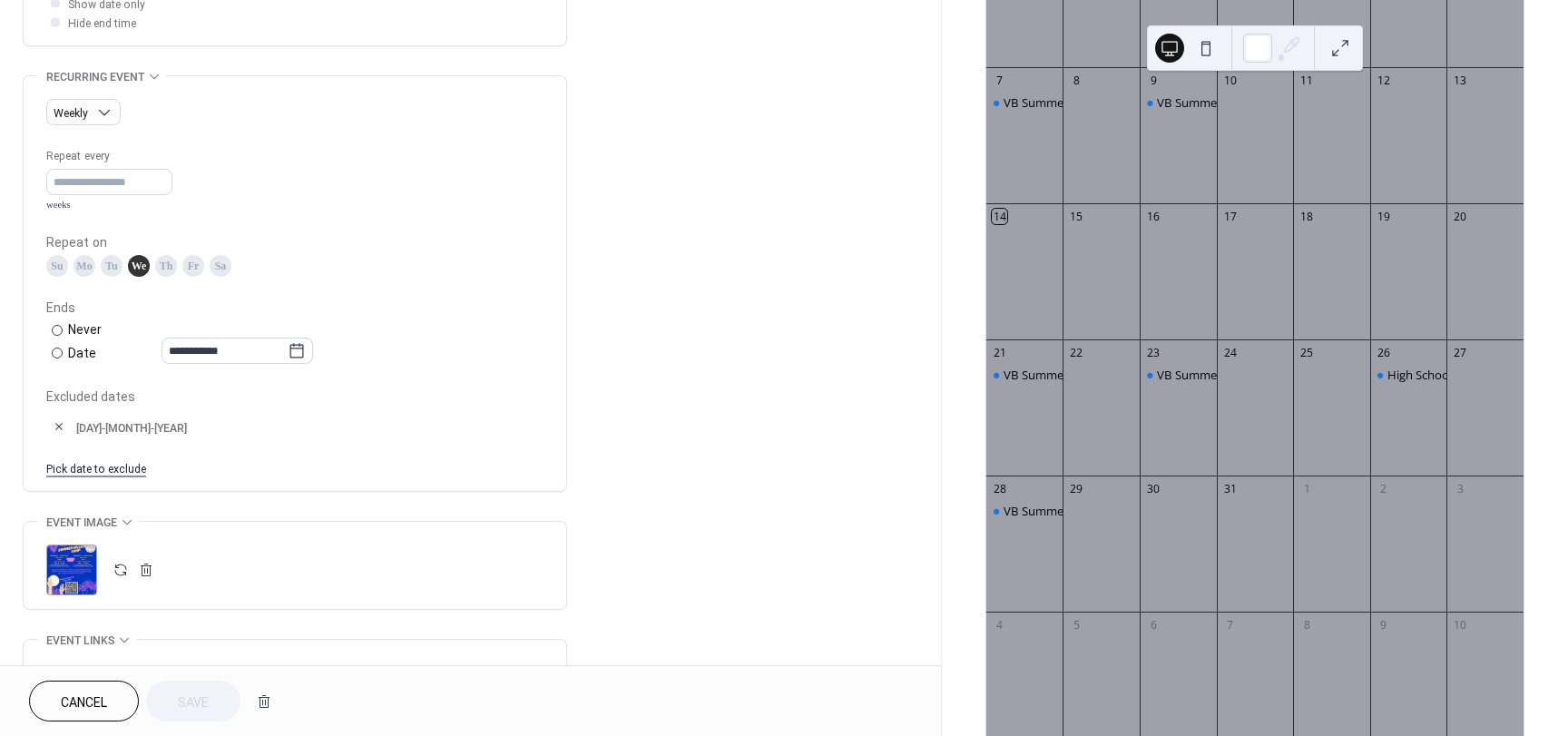 scroll, scrollTop: 908, scrollLeft: 0, axis: vertical 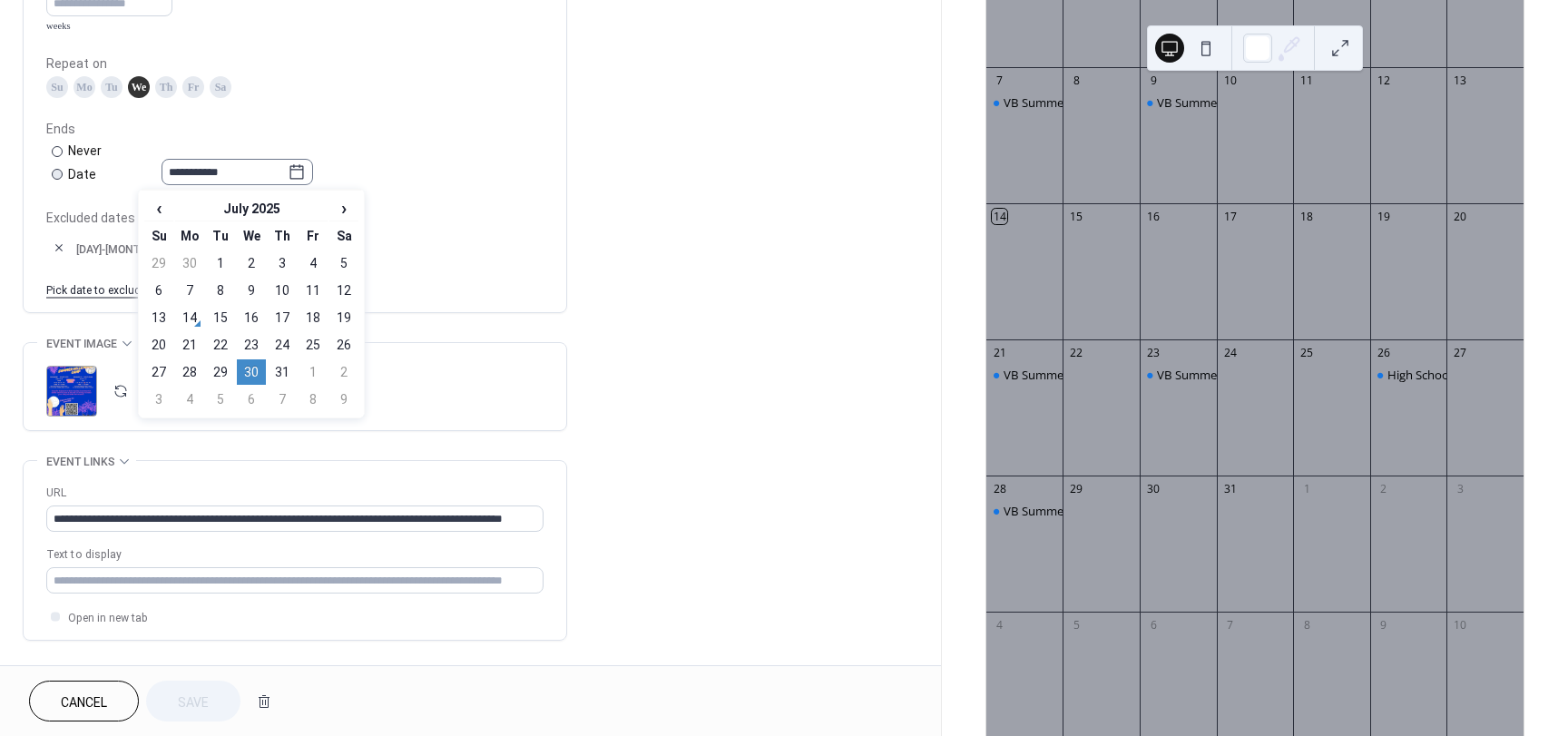click 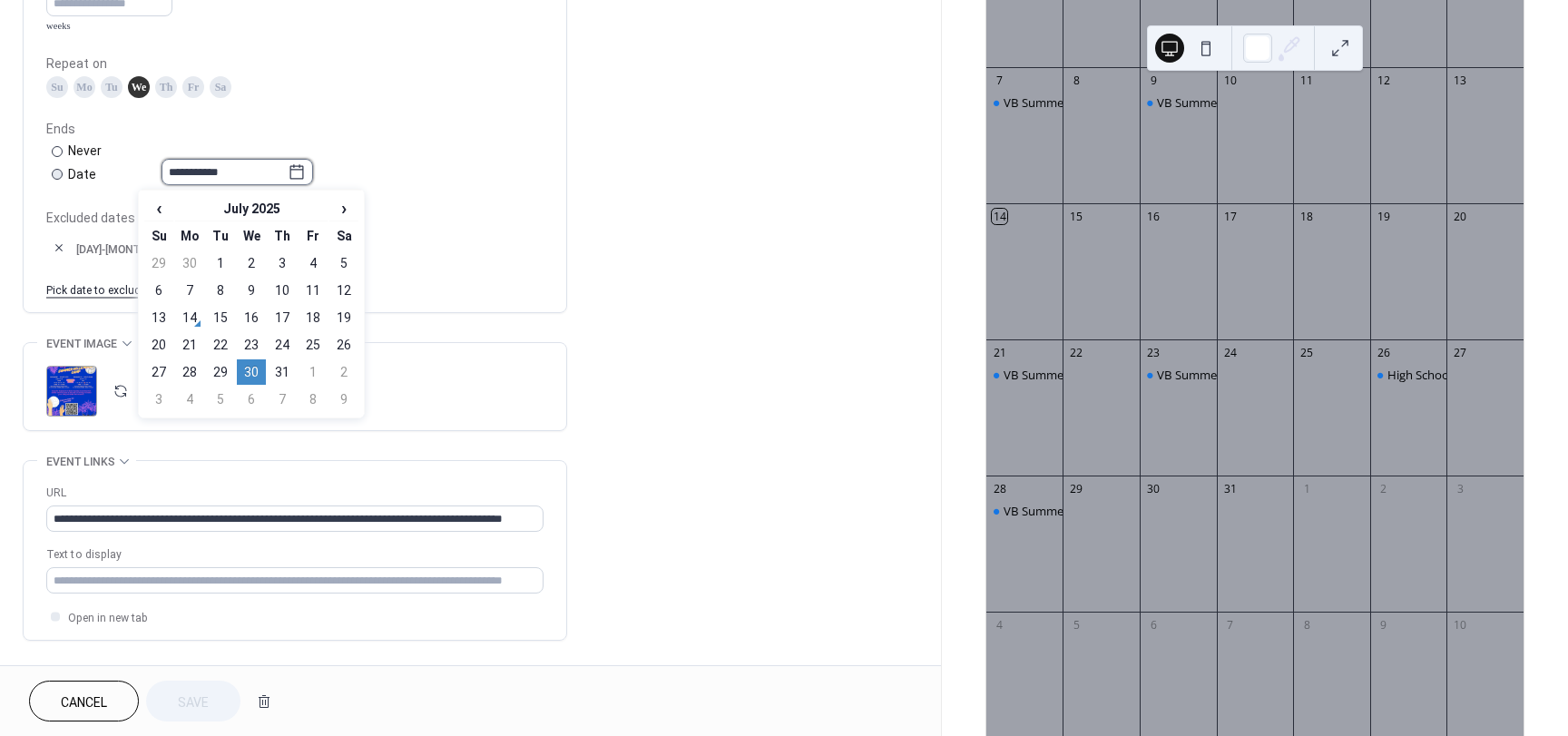 click on "**********" at bounding box center (224, 172) 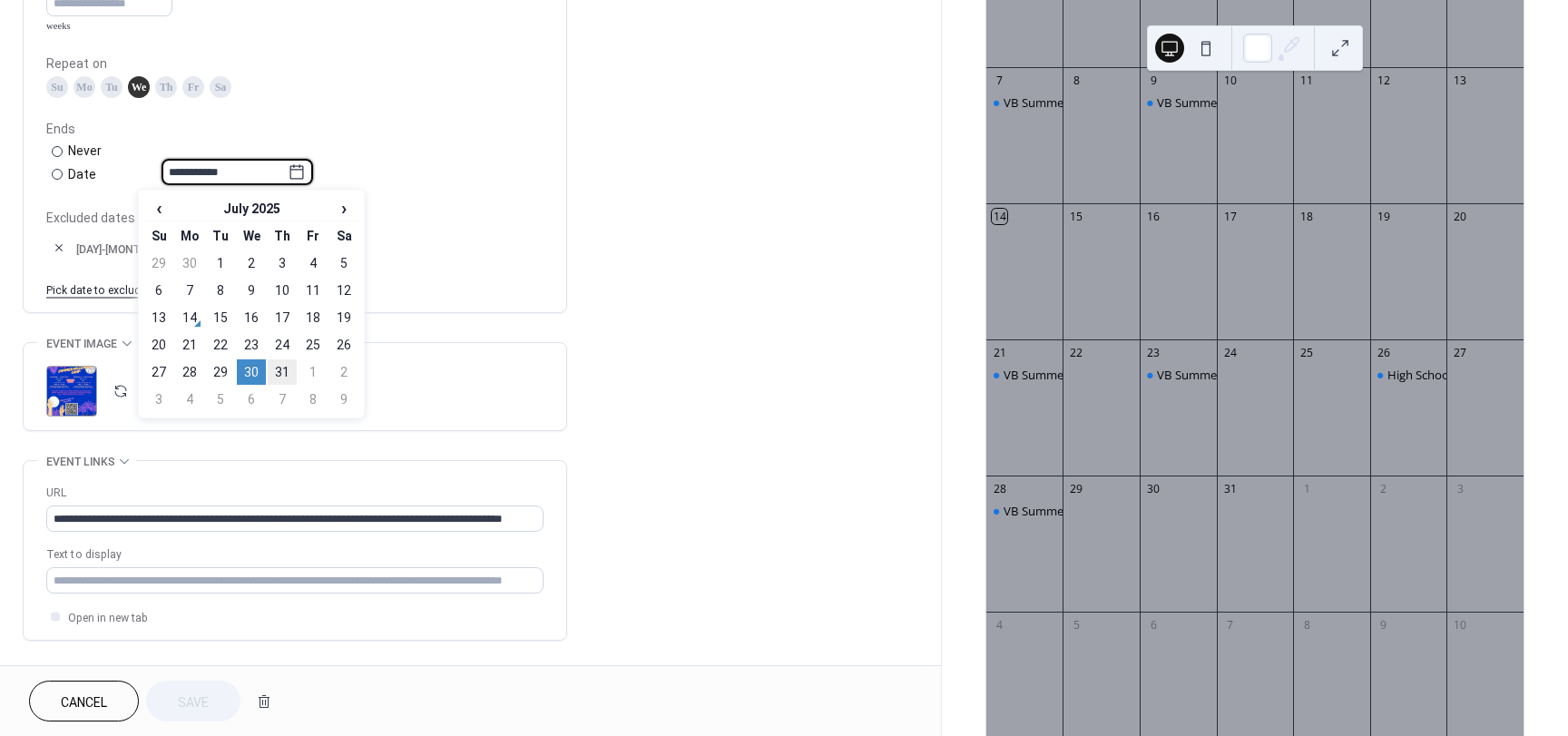 click on "31" at bounding box center [282, 372] 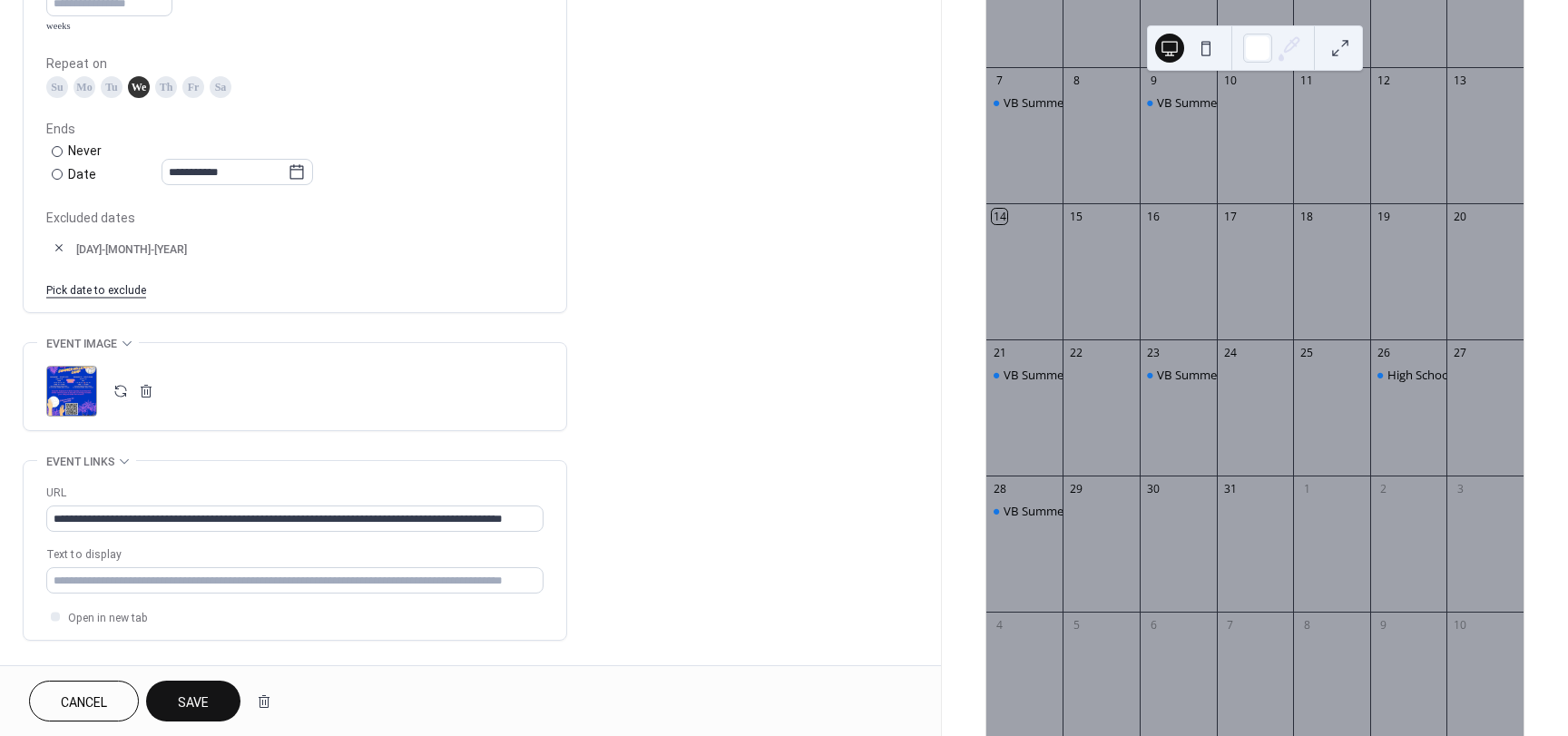 click on "Save" at bounding box center (193, 702) 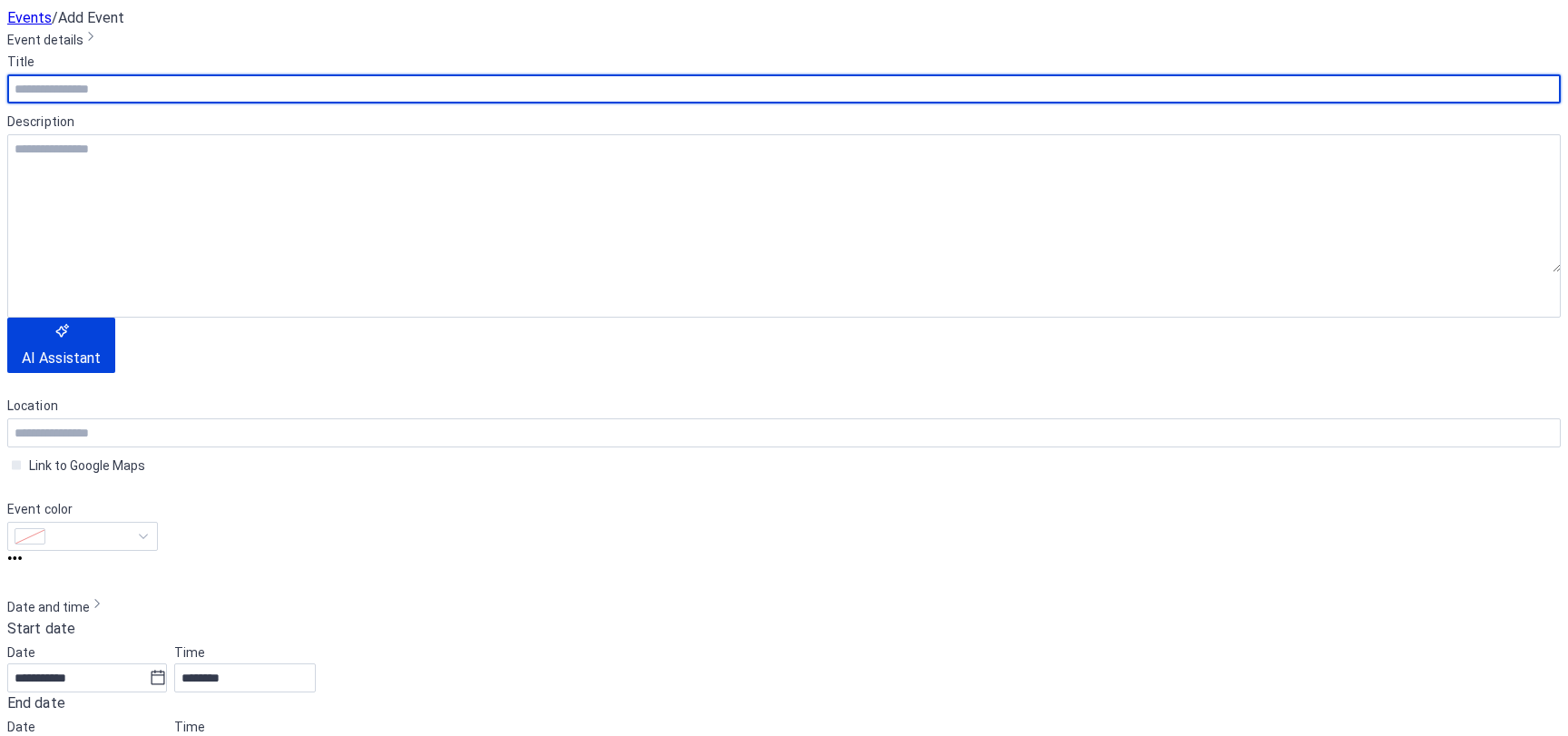 scroll, scrollTop: 0, scrollLeft: 0, axis: both 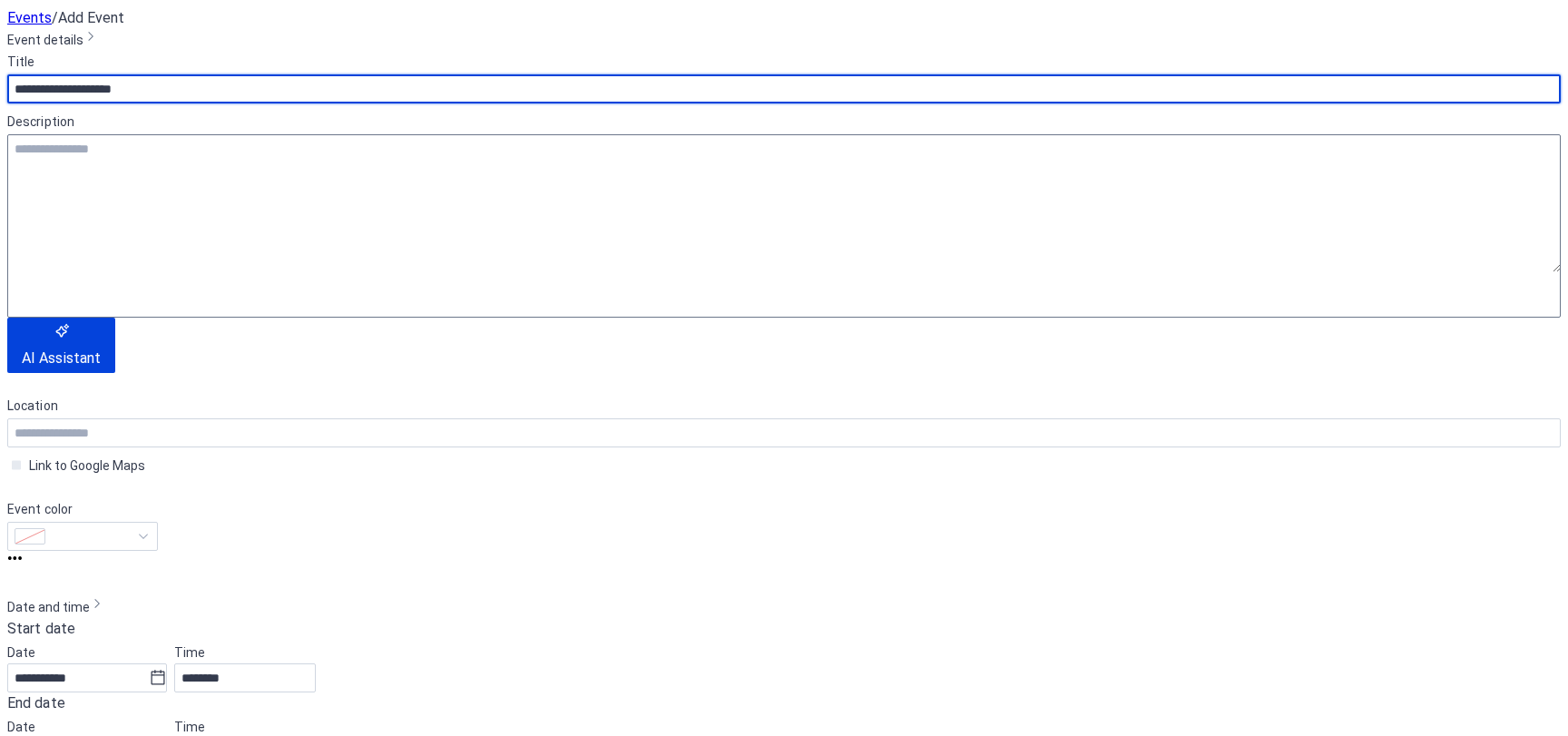 type on "**********" 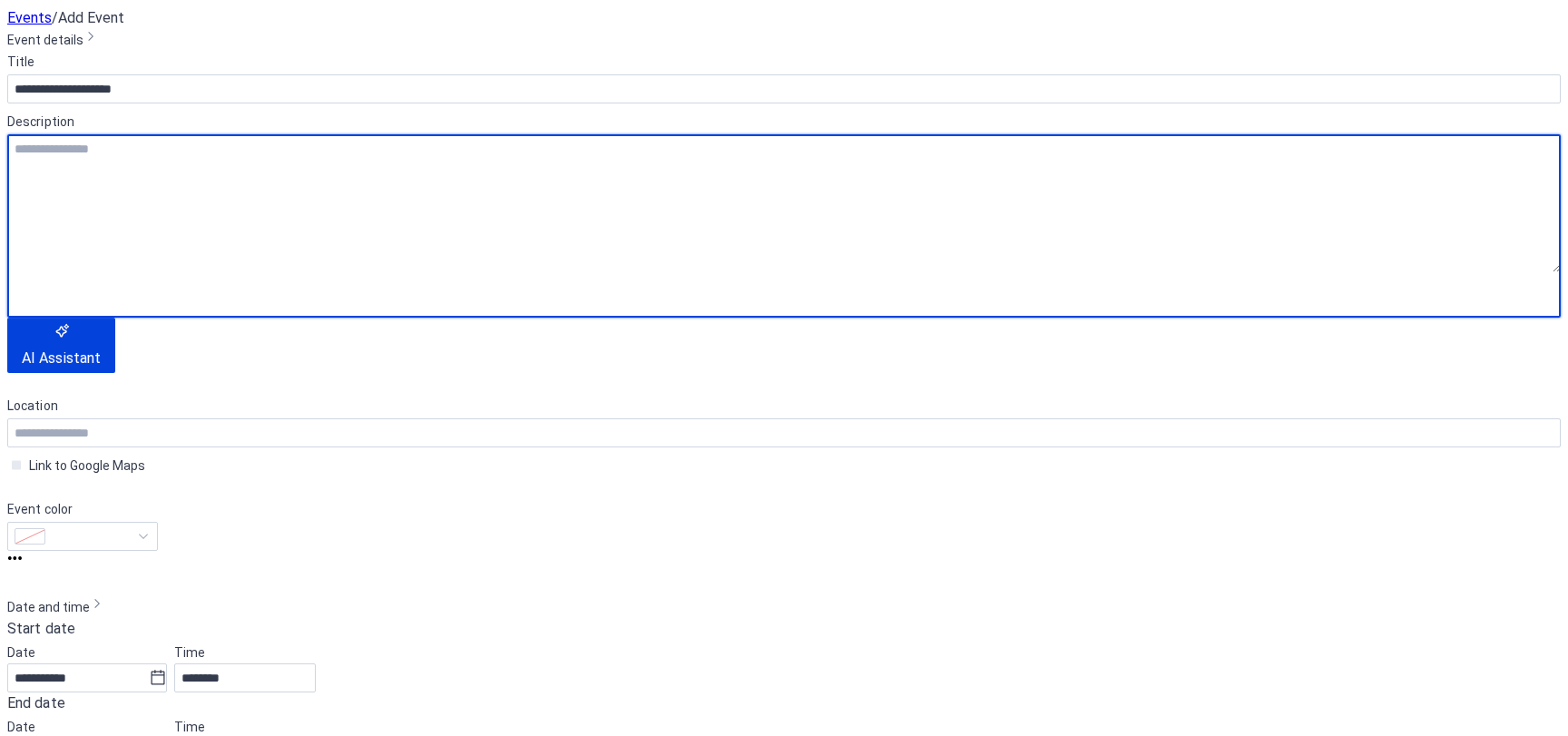 click at bounding box center (784, 203) 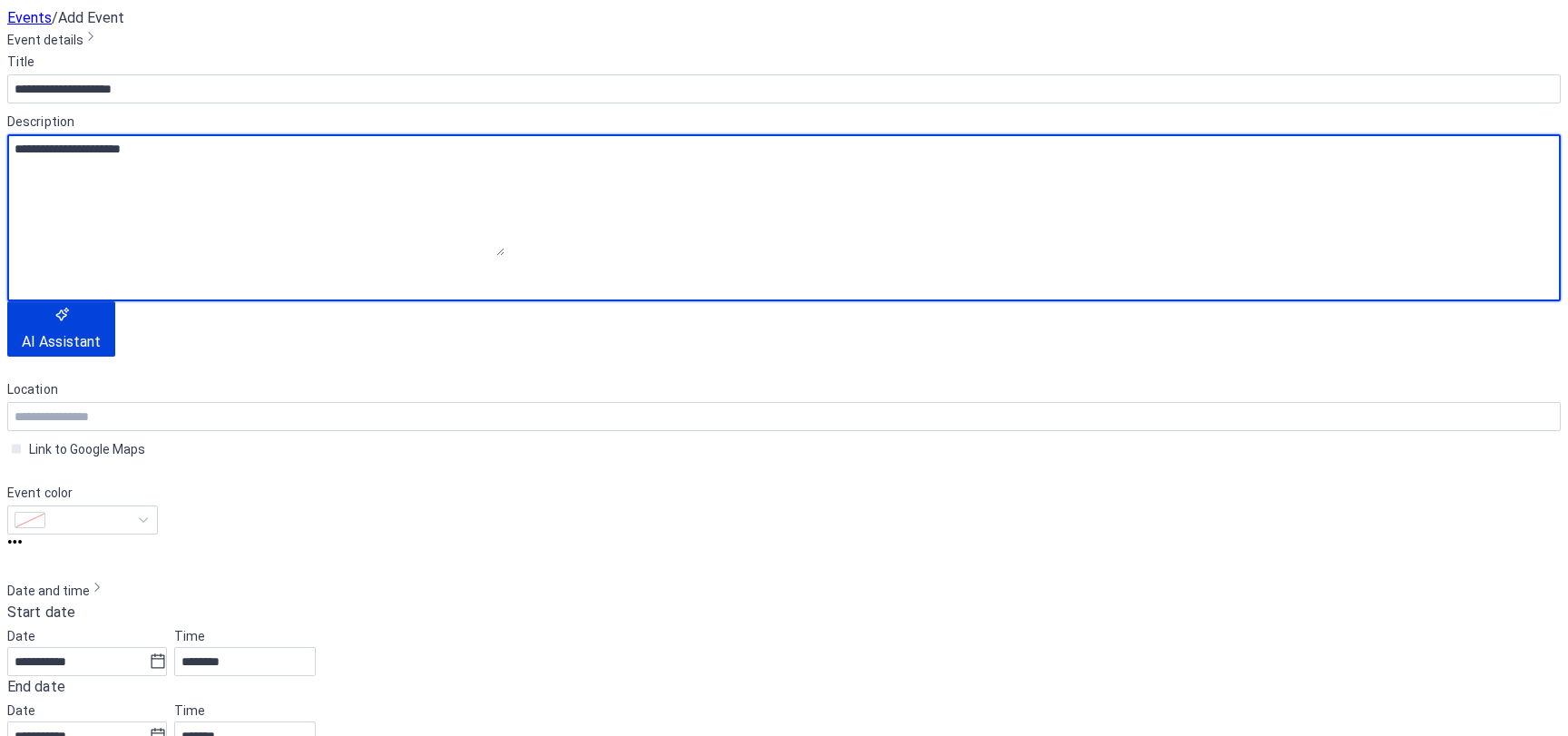 scroll, scrollTop: 454, scrollLeft: 0, axis: vertical 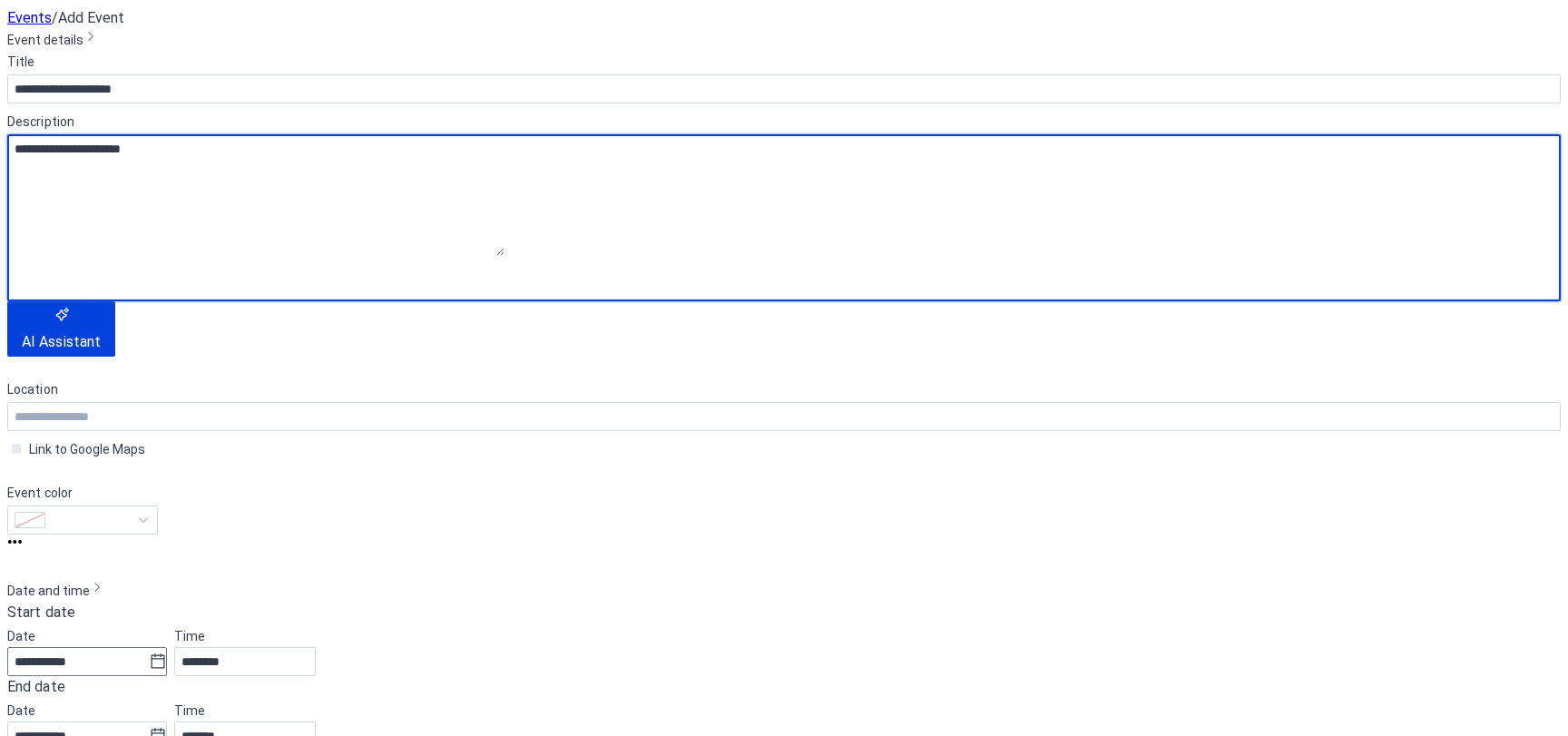 type on "**********" 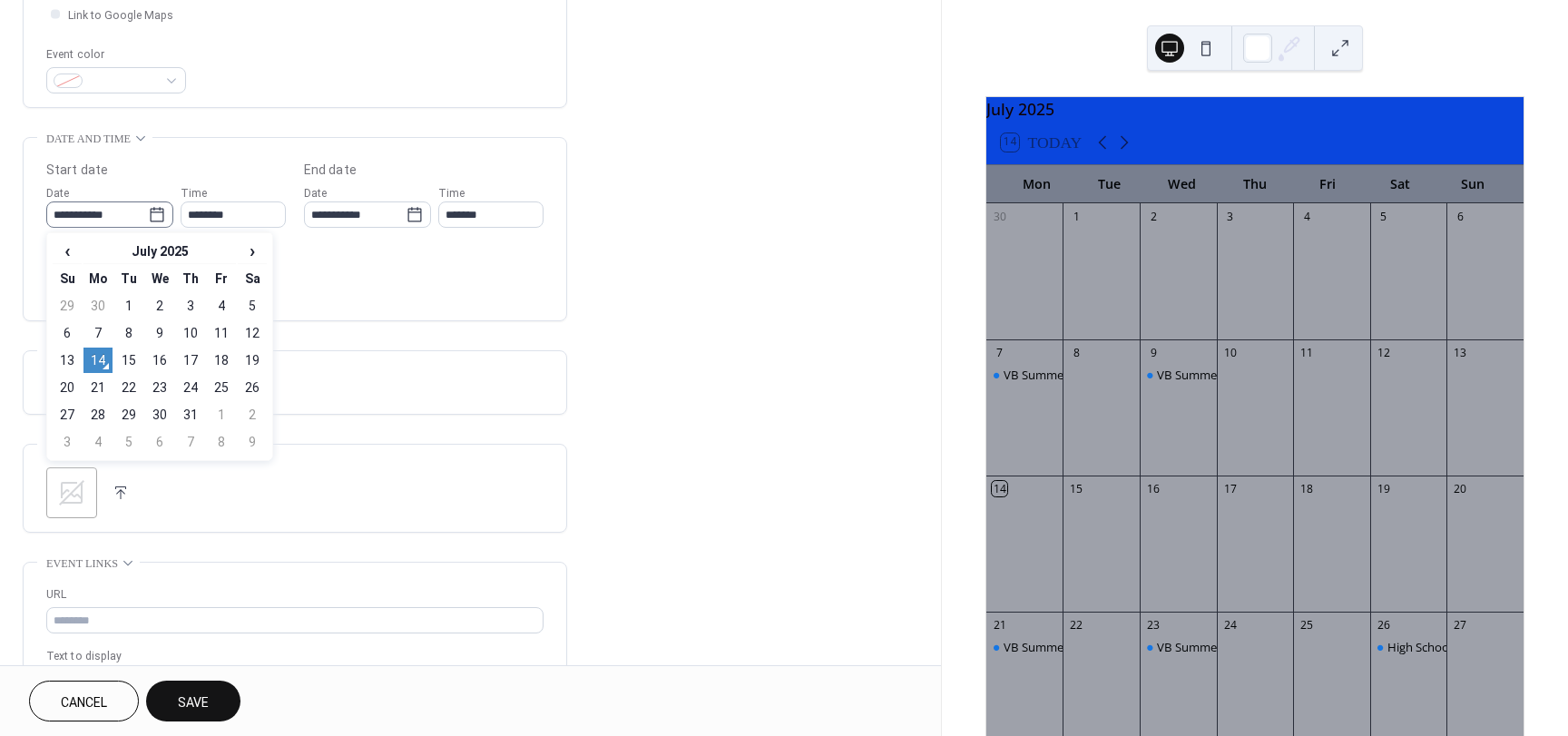 click 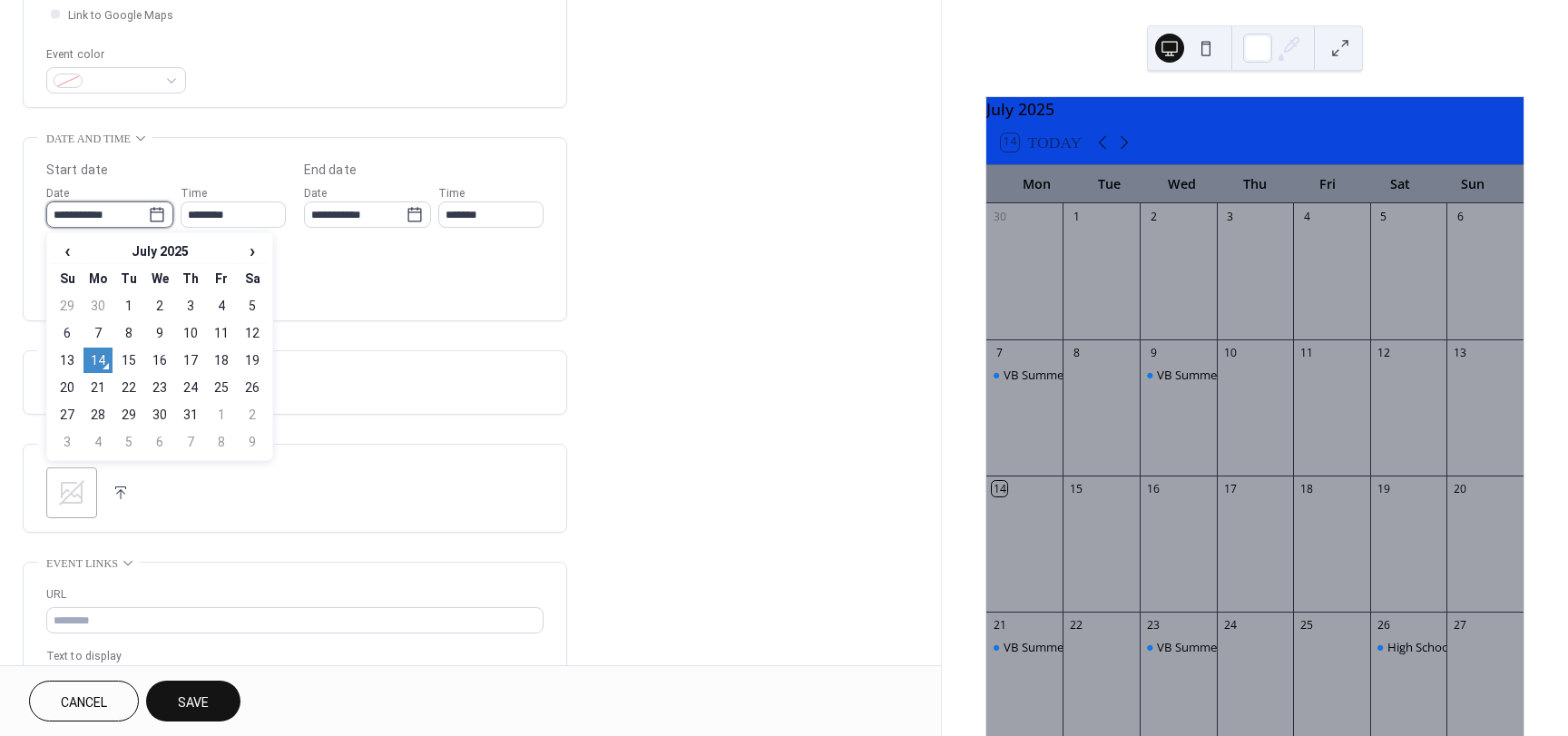 click on "**********" at bounding box center [97, 214] 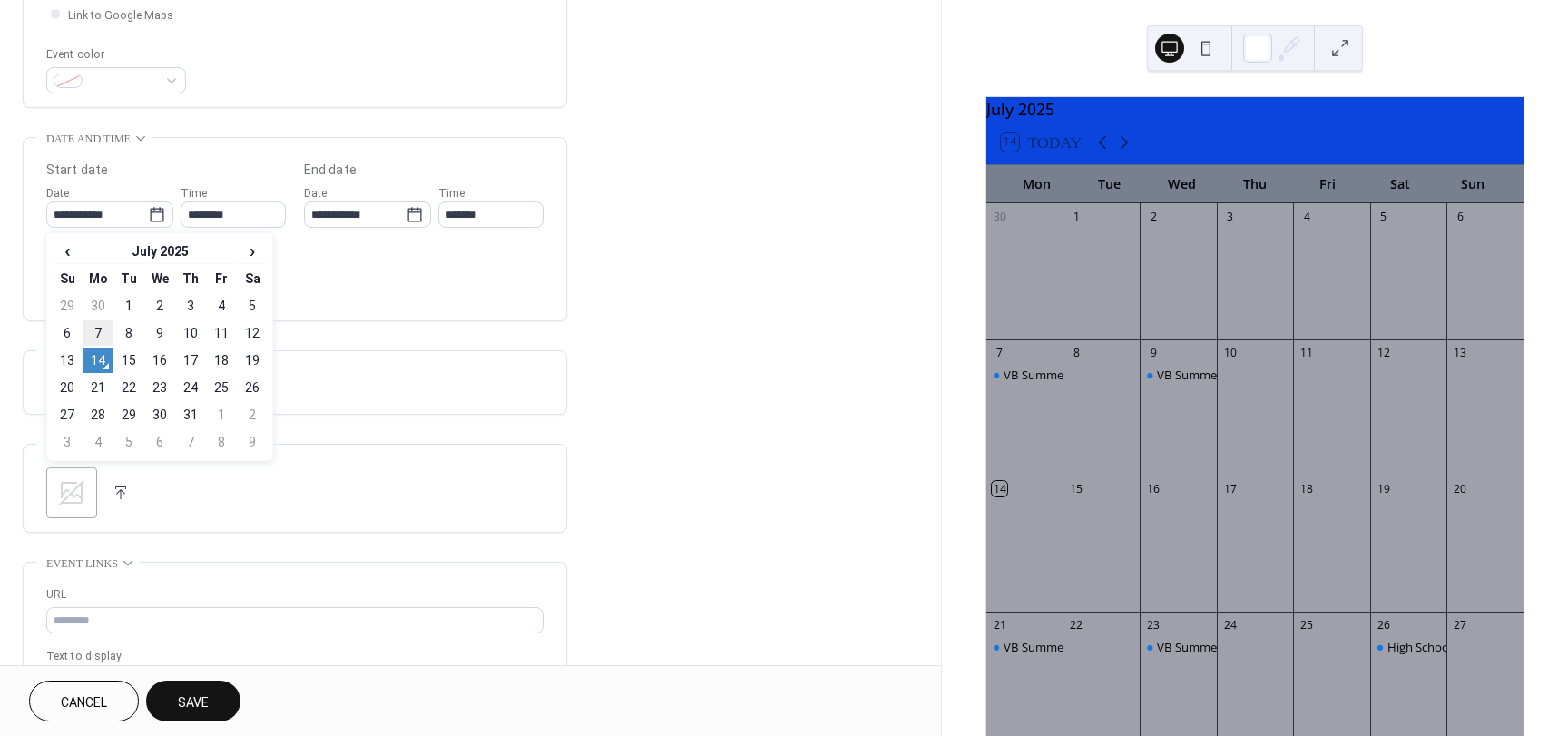 click on "7" at bounding box center [98, 333] 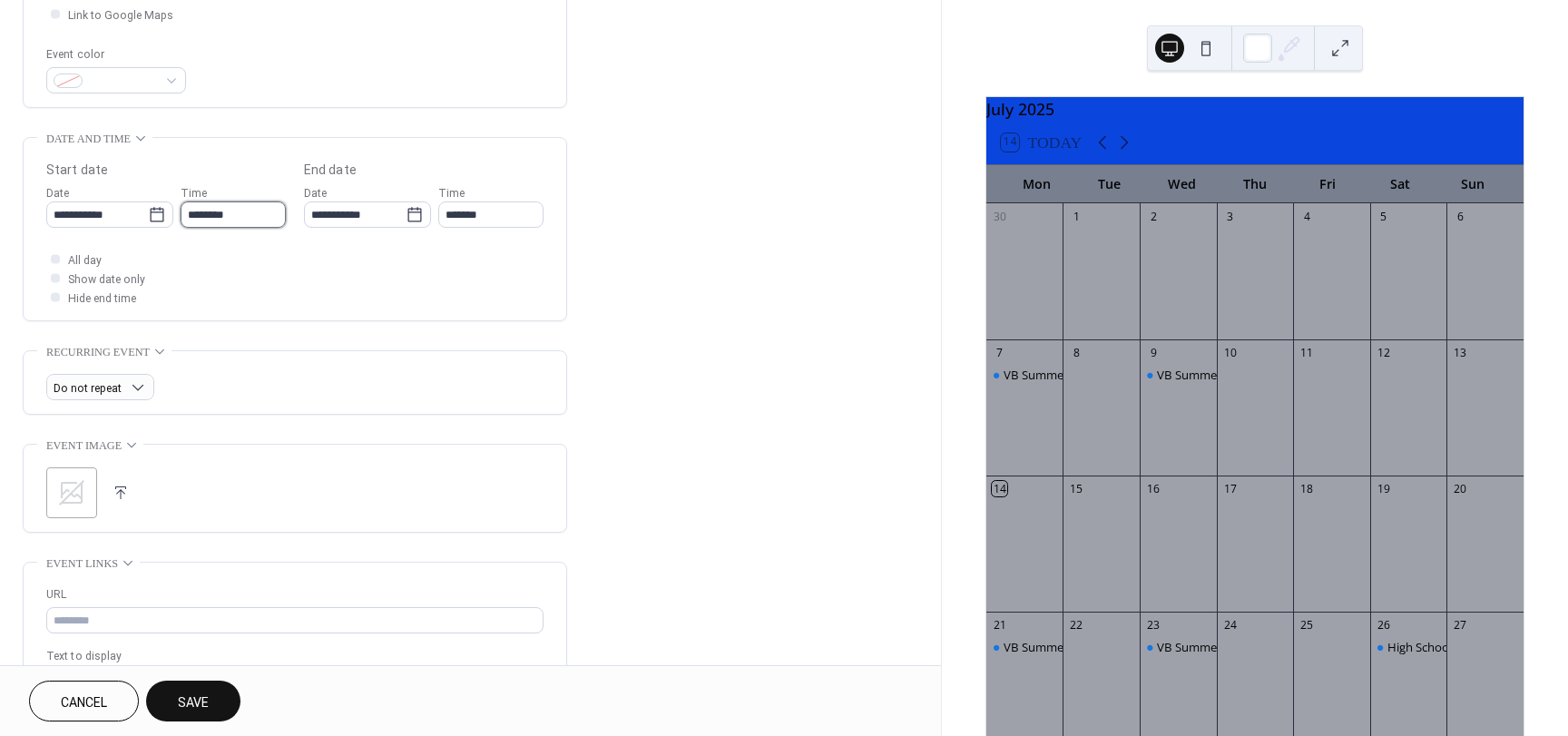 click on "********" at bounding box center (233, 214) 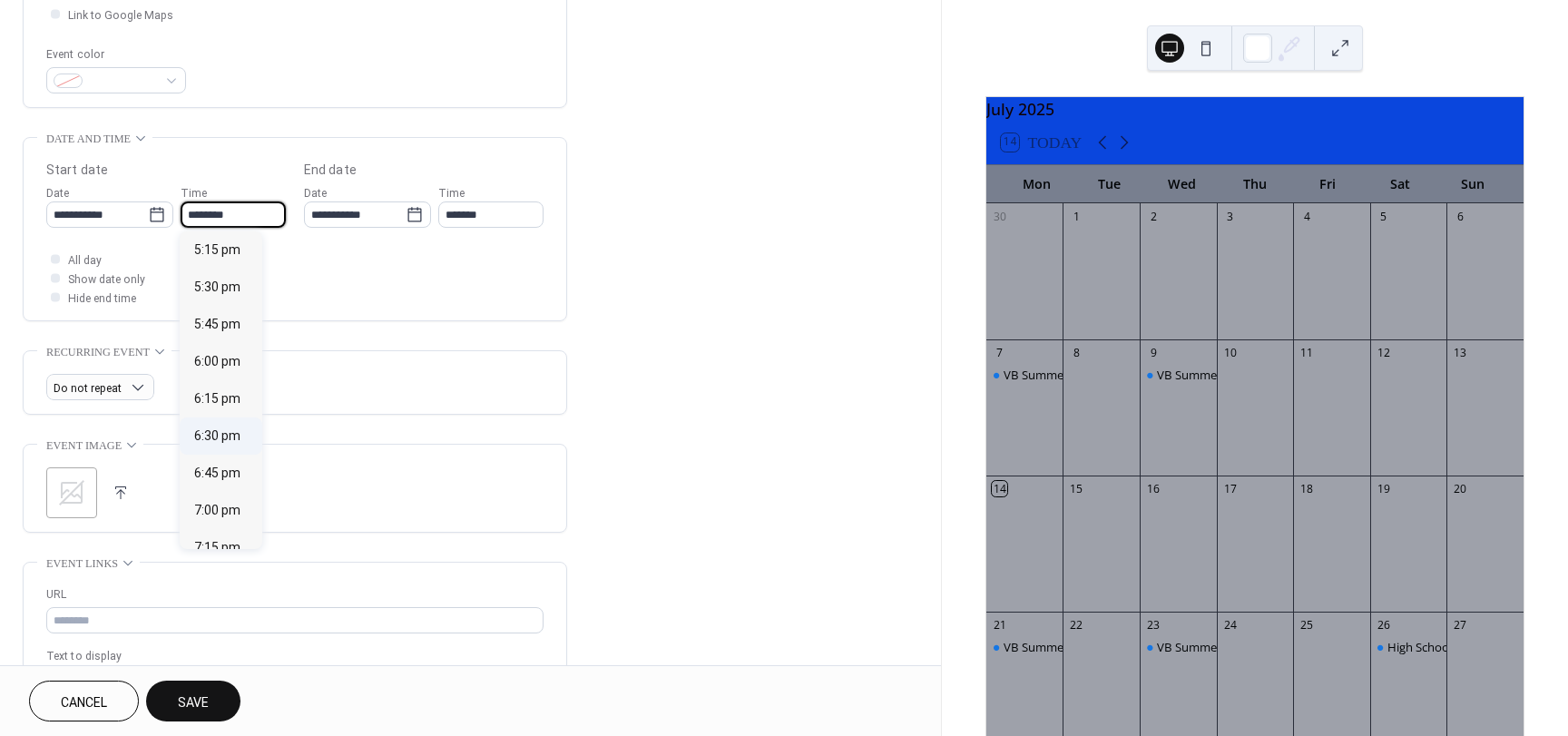 scroll, scrollTop: 2603, scrollLeft: 0, axis: vertical 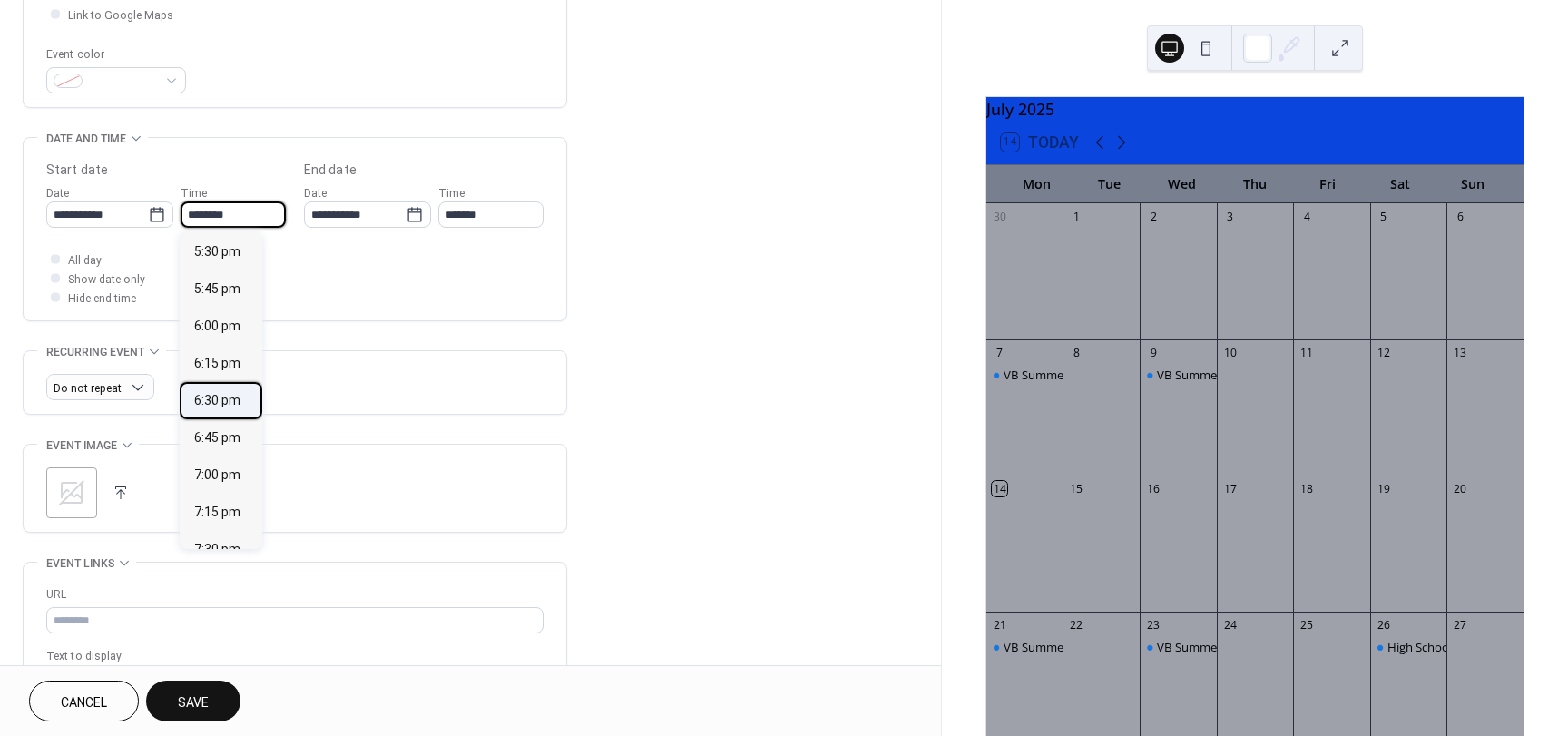click on "6:30 pm" at bounding box center [217, 400] 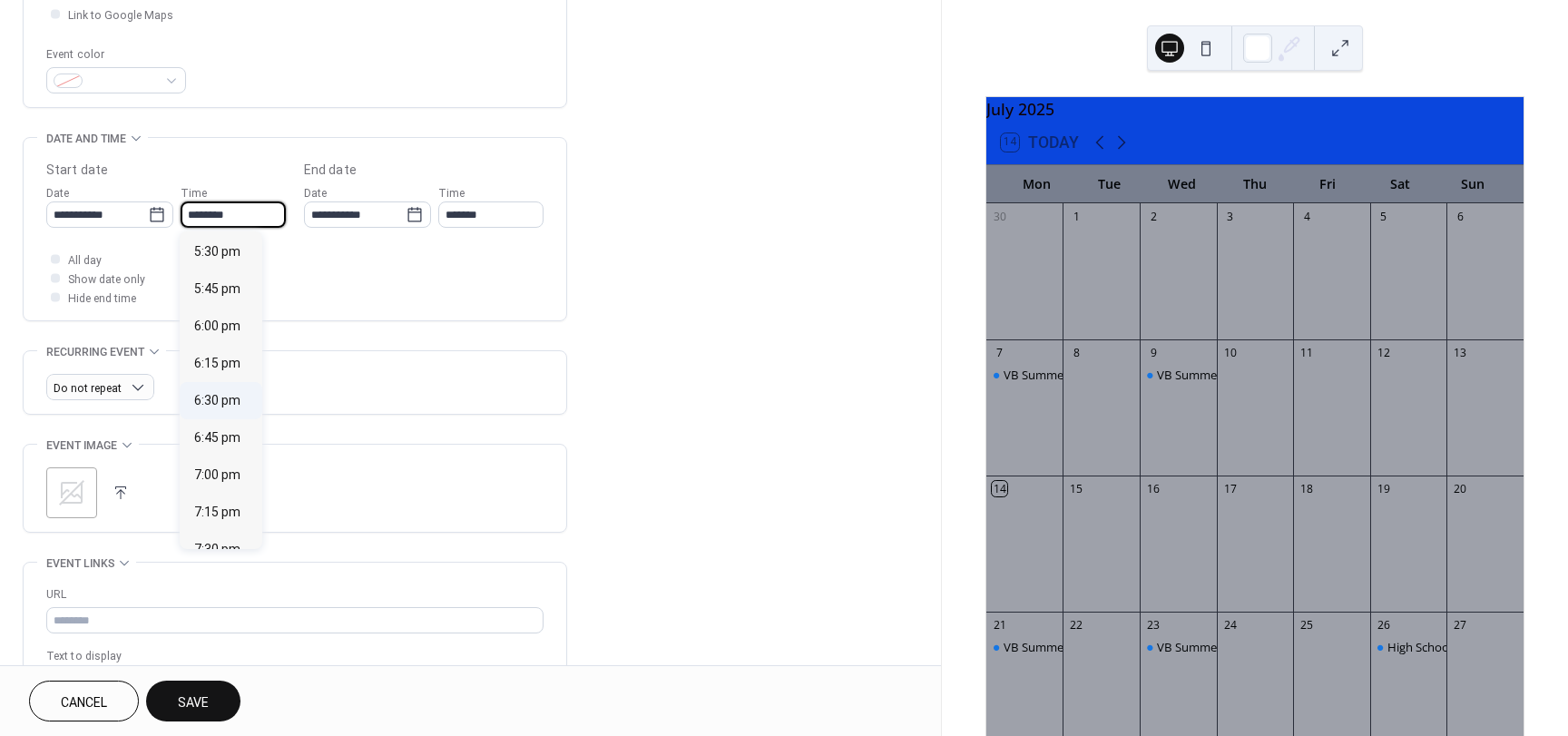type on "*******" 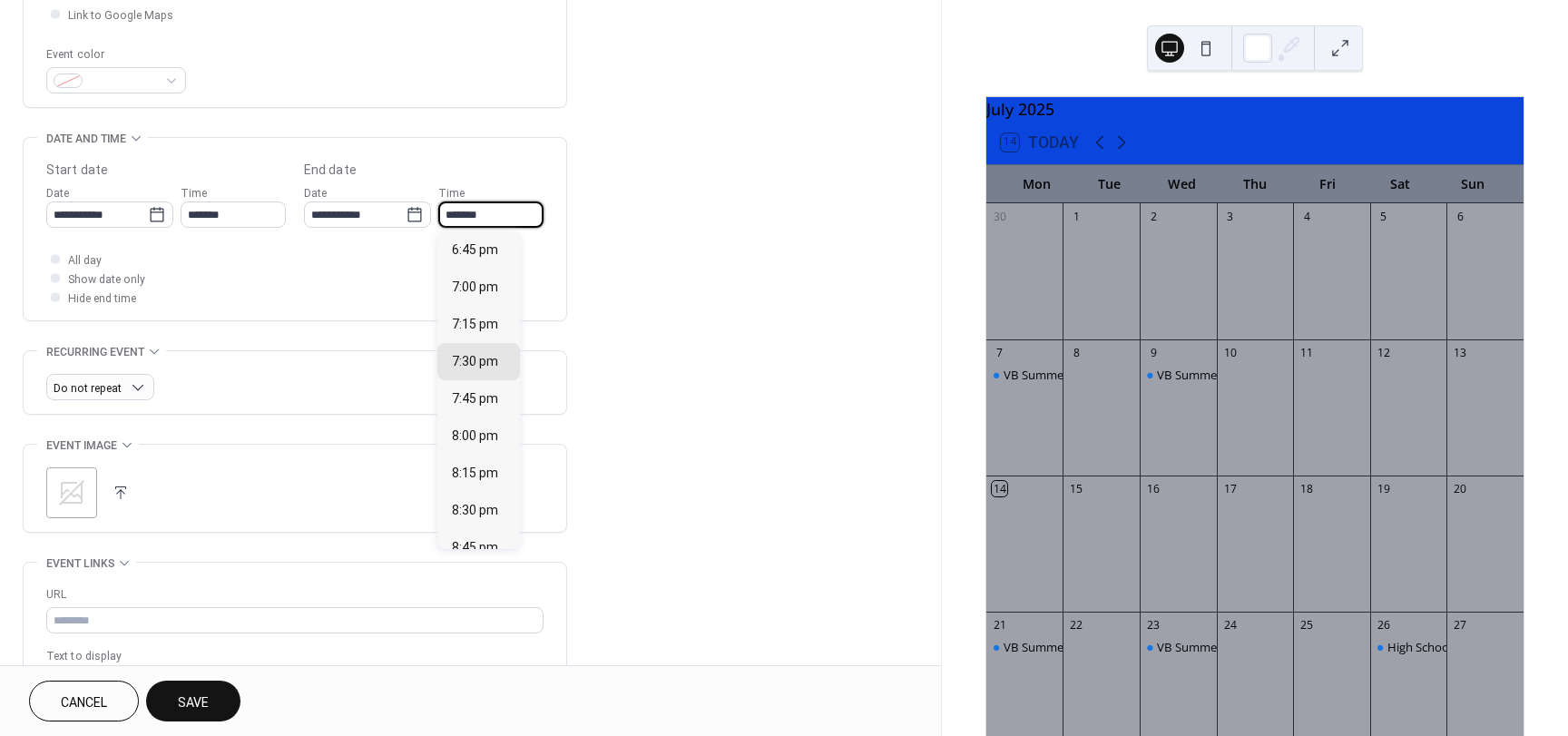 click on "*******" at bounding box center (491, 214) 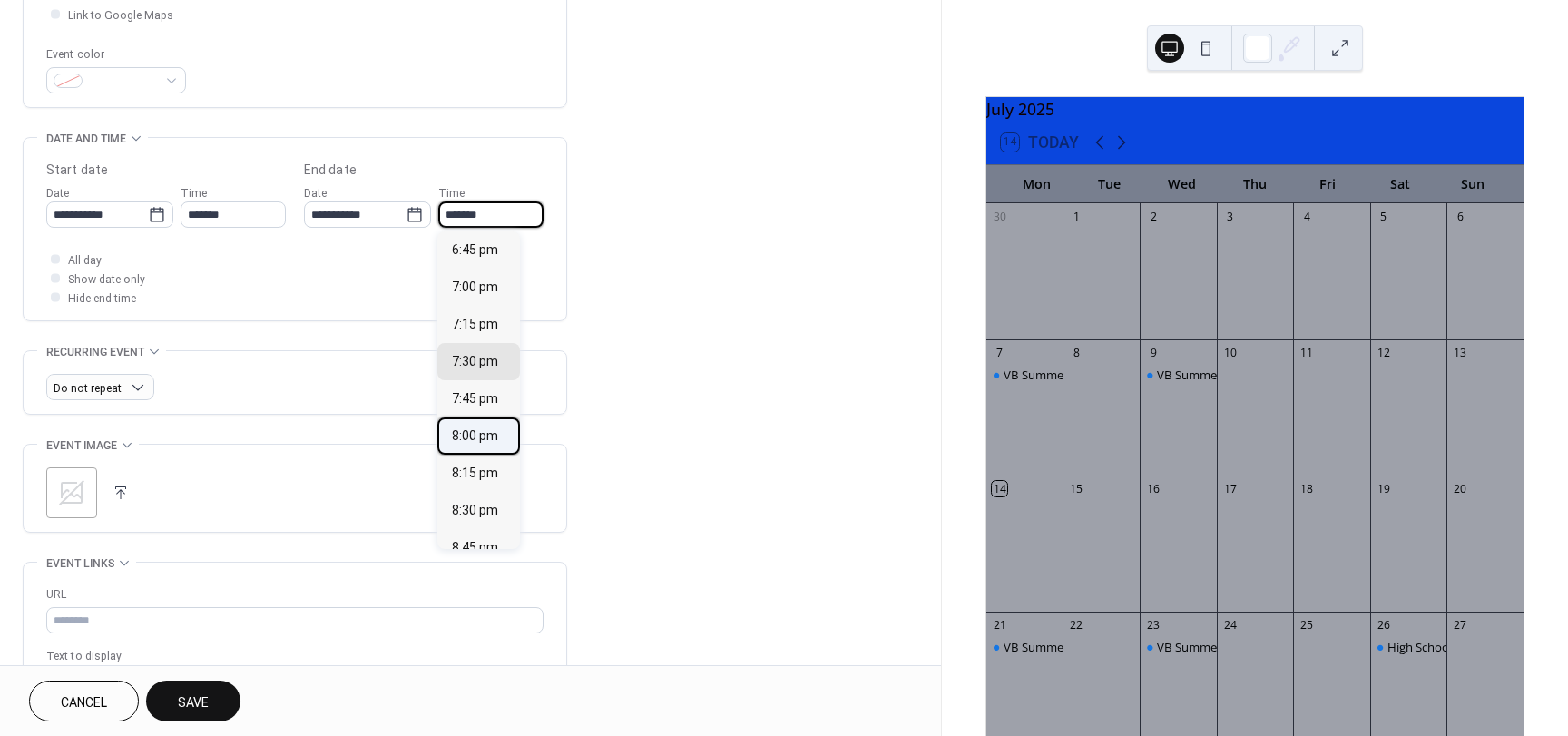 click on "8:00 pm" at bounding box center [475, 436] 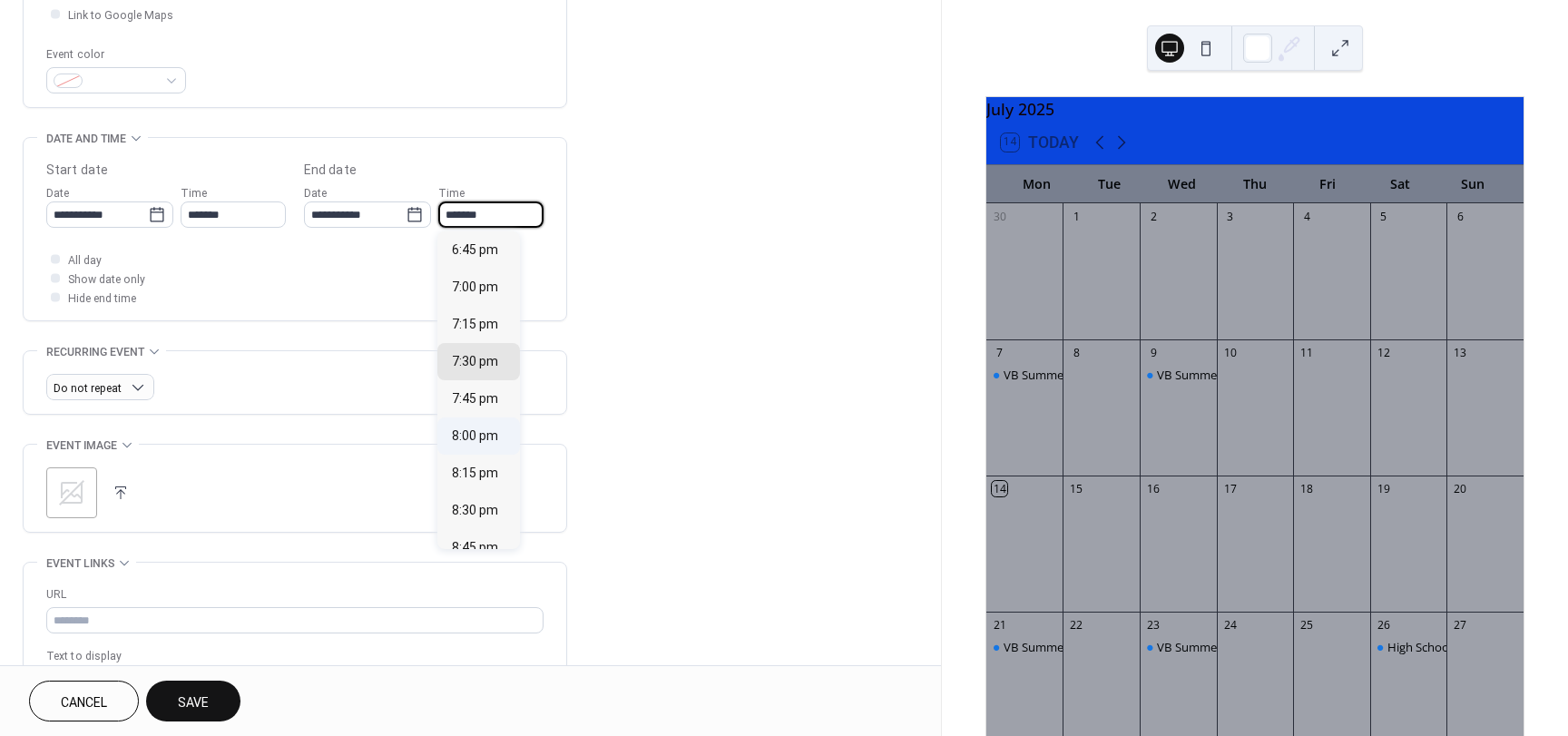 type on "*******" 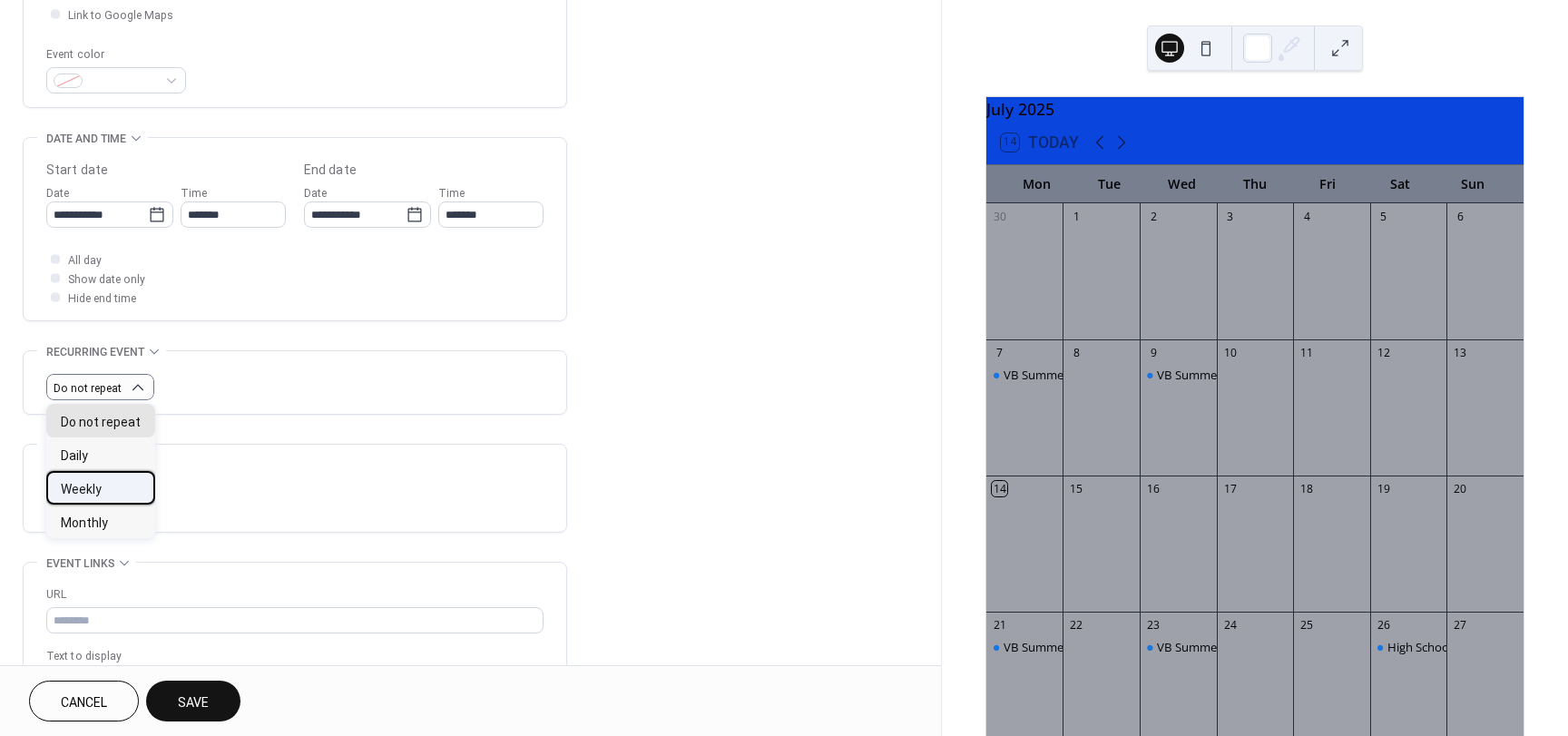 click on "Weekly" at bounding box center (81, 489) 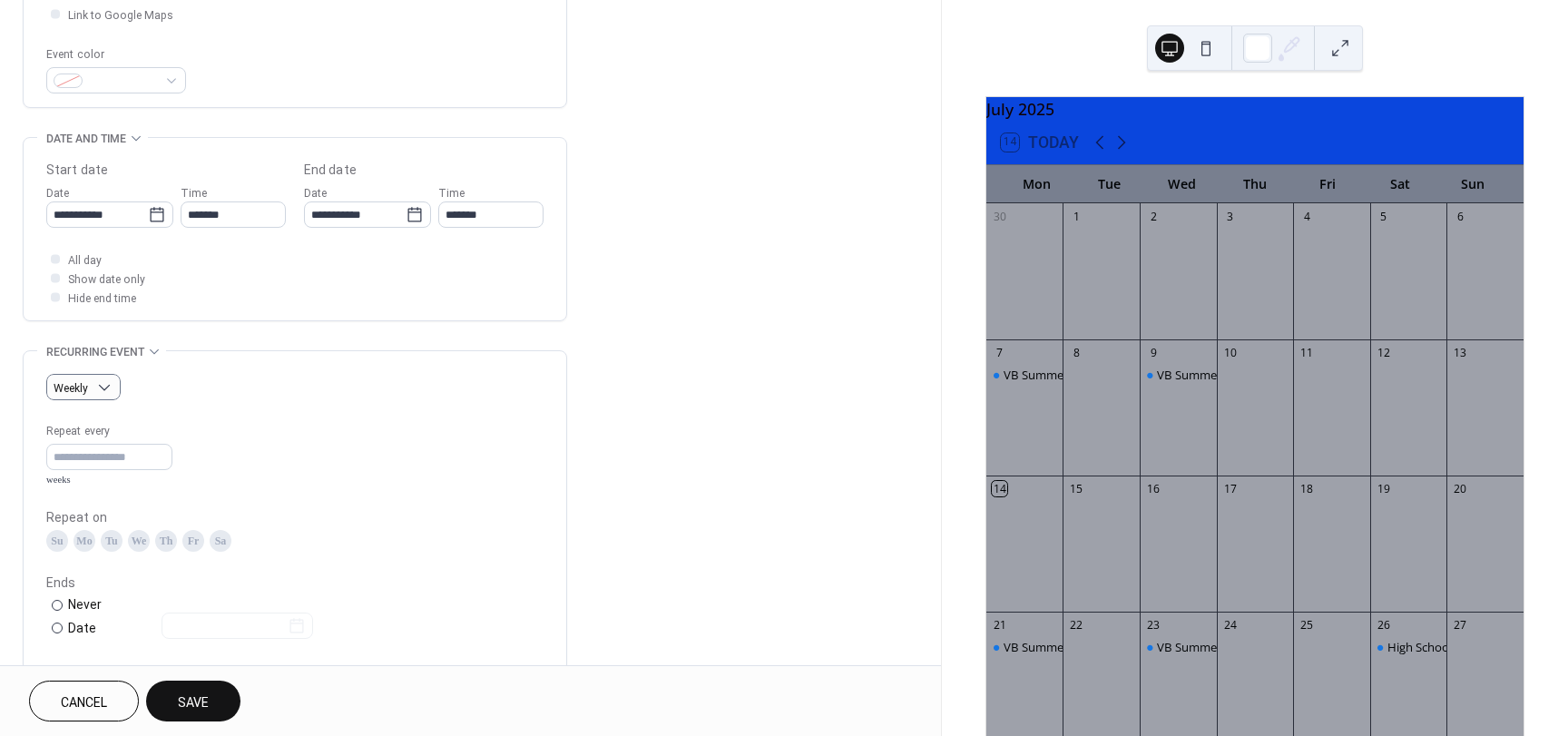 click on "Mo" at bounding box center (84, 541) 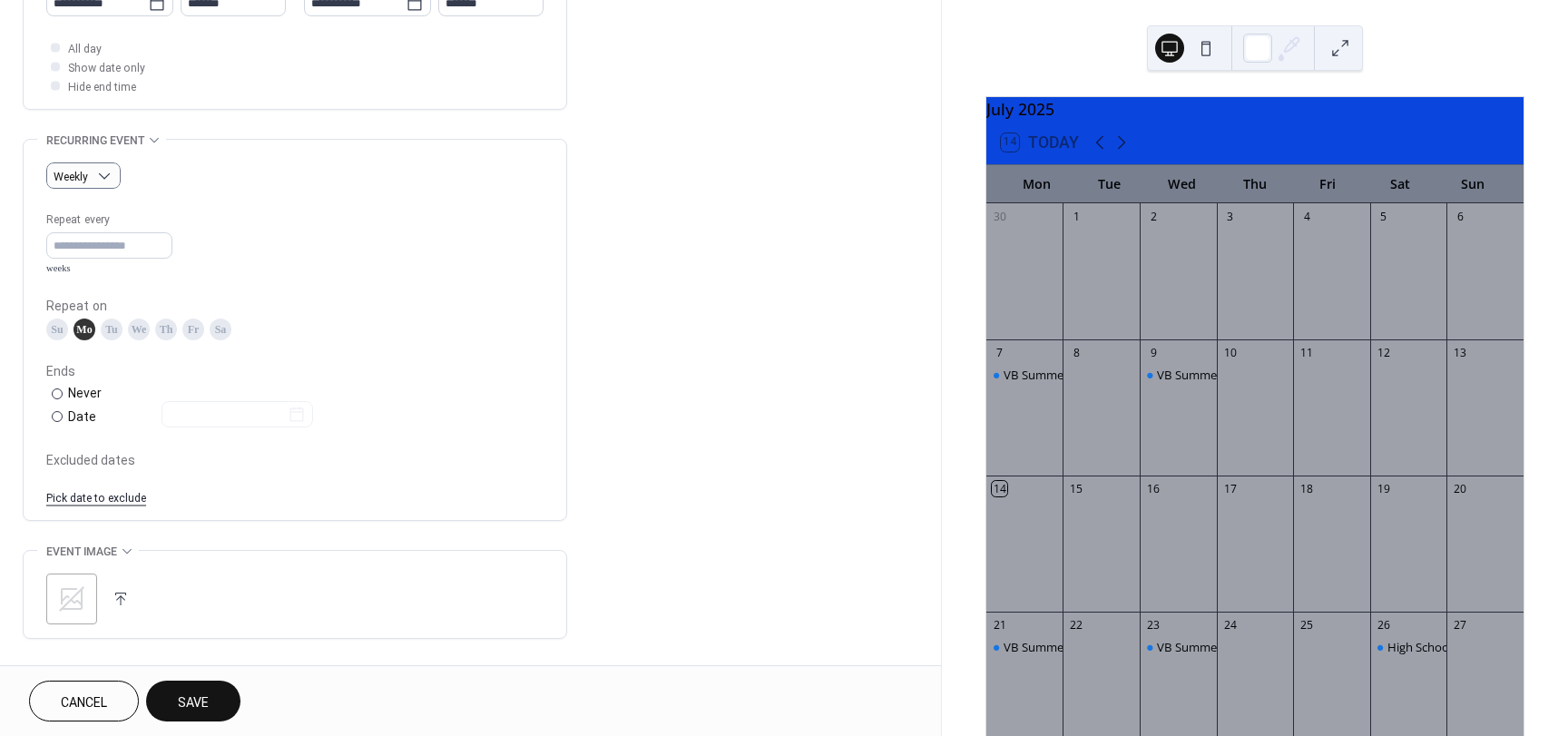 scroll, scrollTop: 817, scrollLeft: 0, axis: vertical 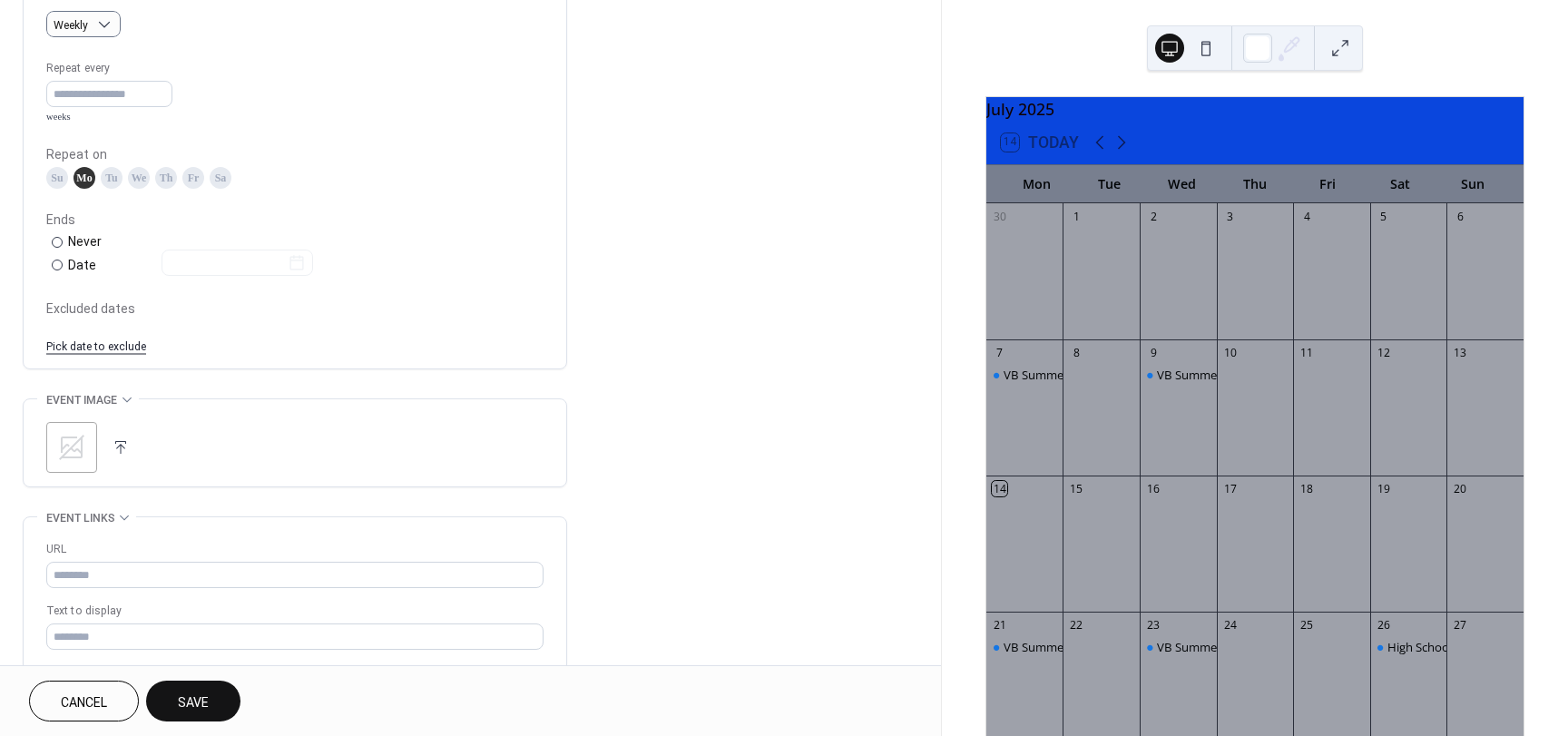 click at bounding box center [121, 447] 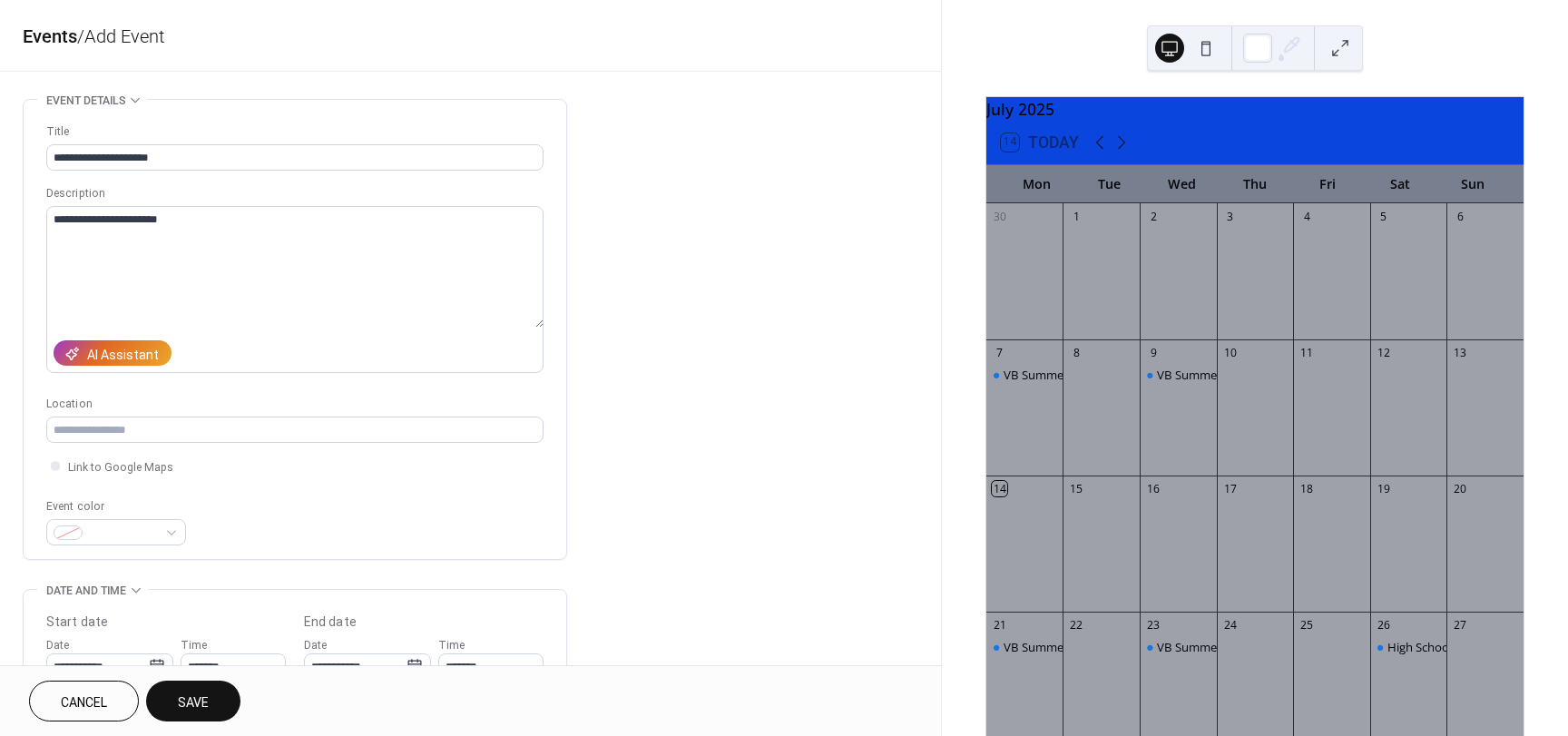 scroll, scrollTop: 0, scrollLeft: 0, axis: both 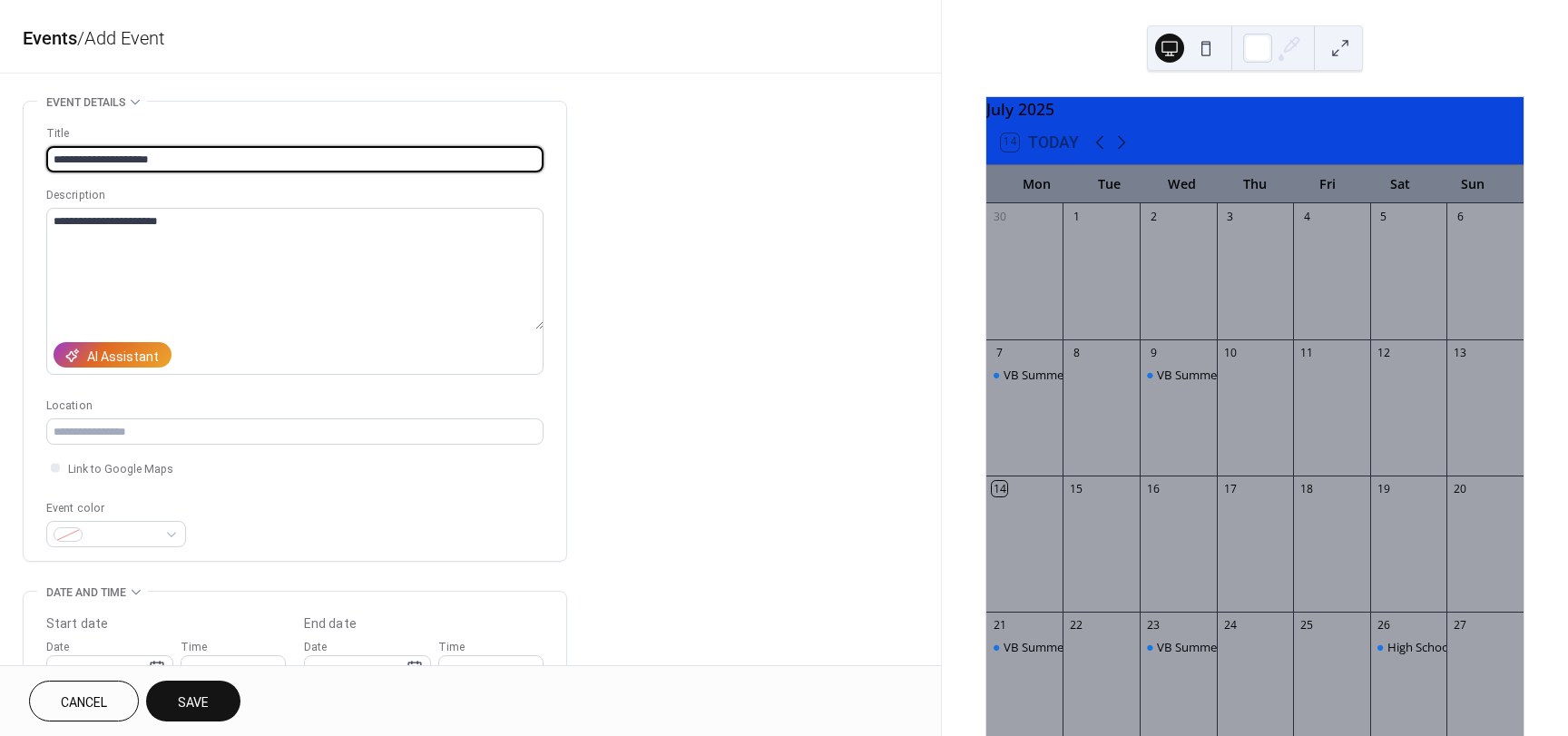 click on "**********" at bounding box center (295, 159) 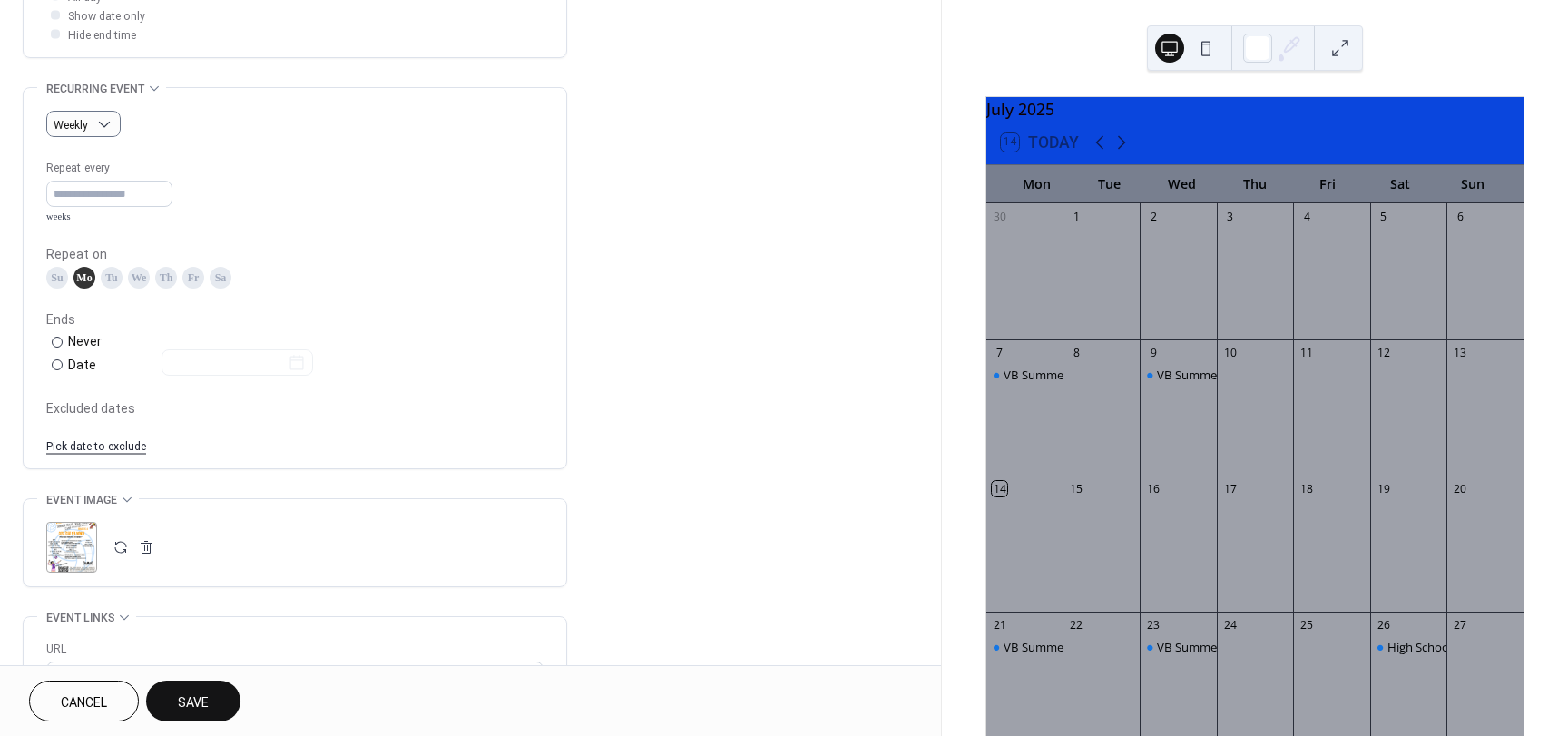 scroll, scrollTop: 726, scrollLeft: 0, axis: vertical 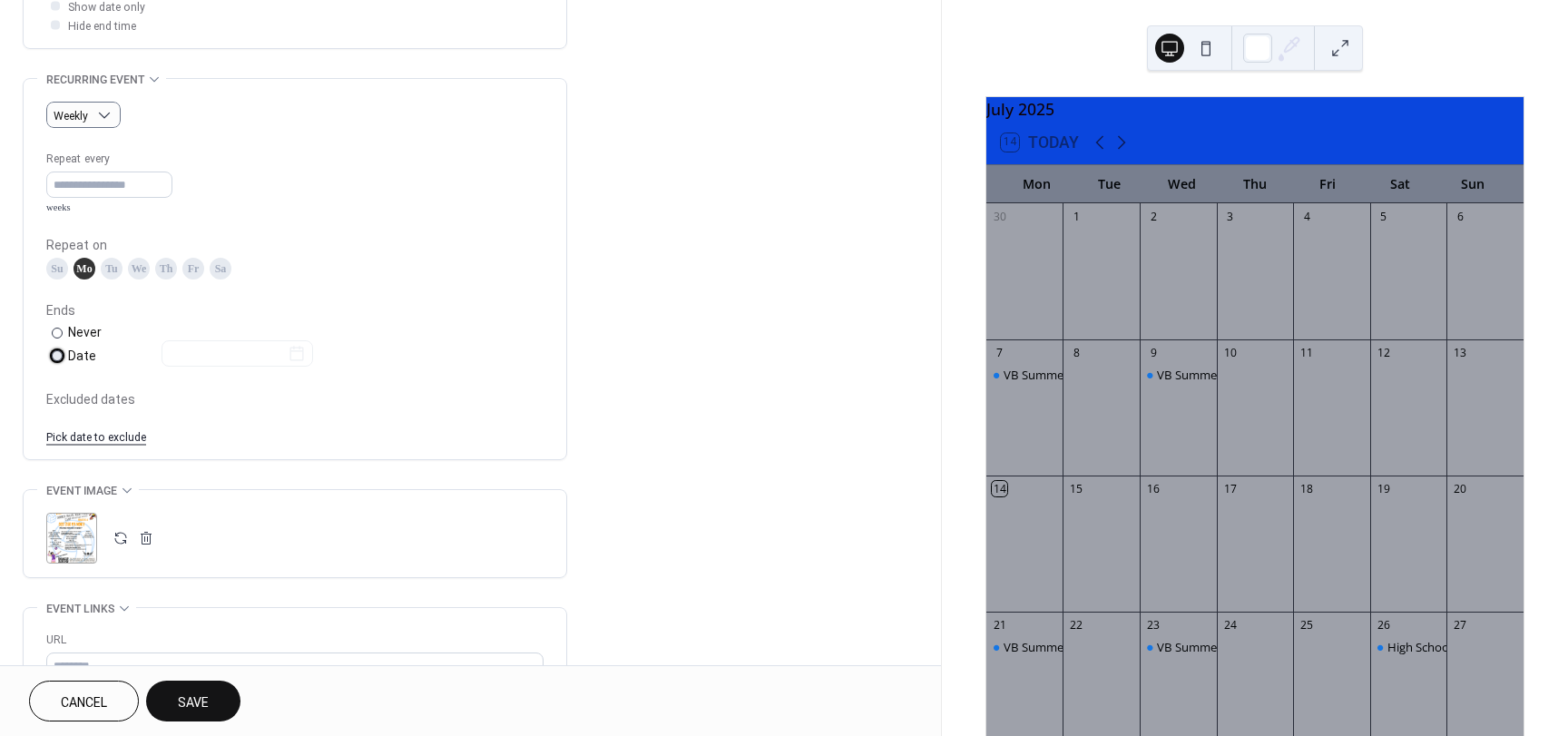 click on "​ Date" at bounding box center [181, 356] 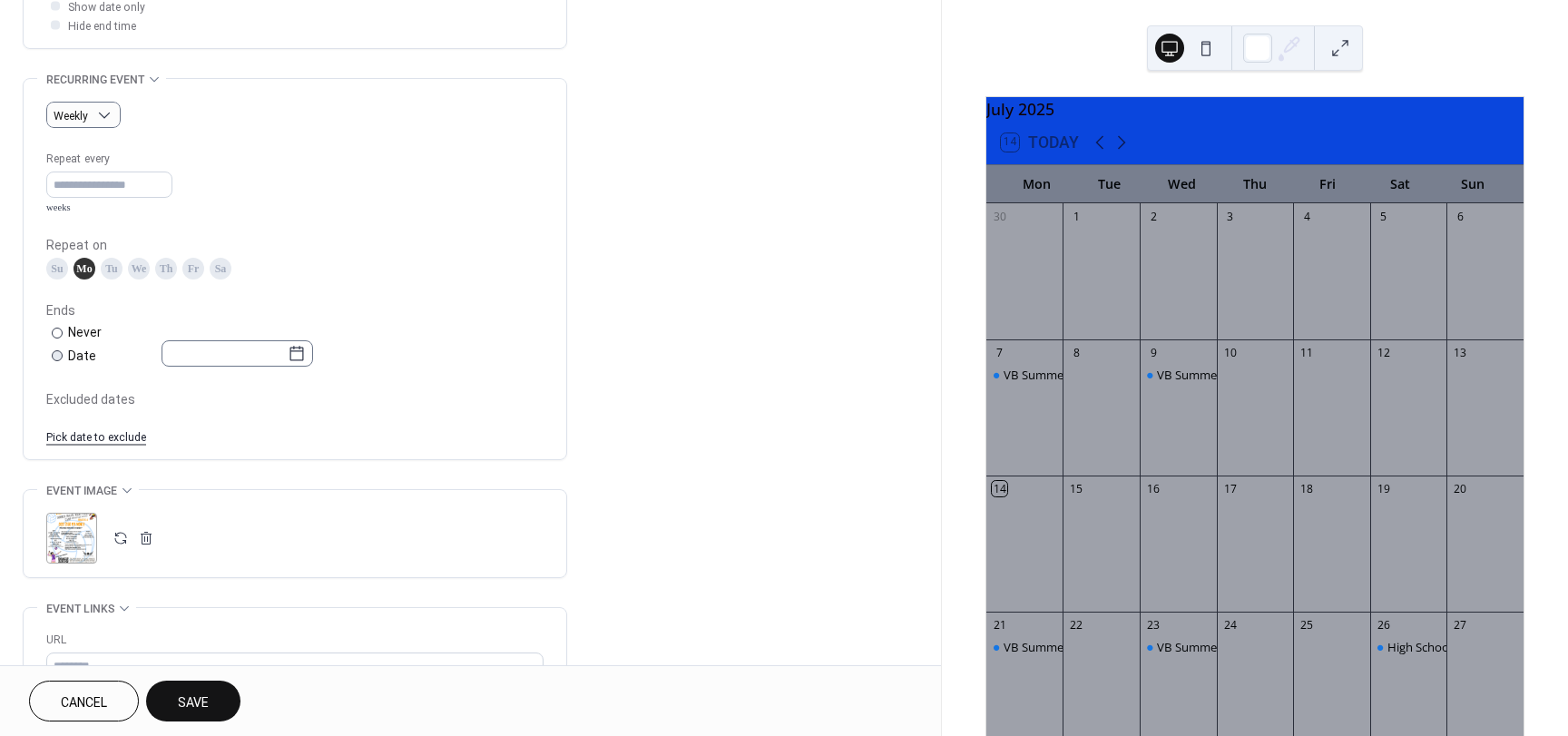 click 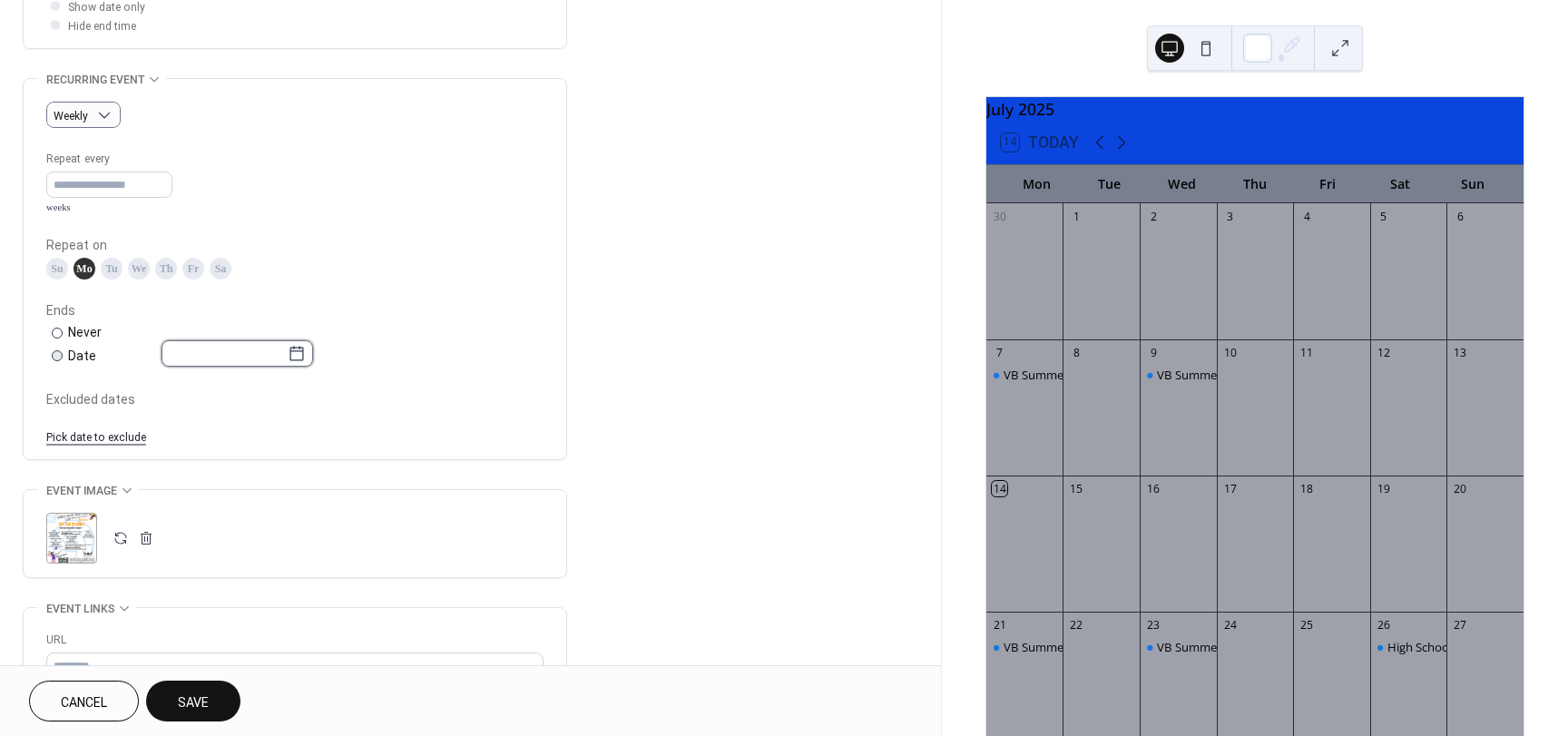 click at bounding box center (224, 353) 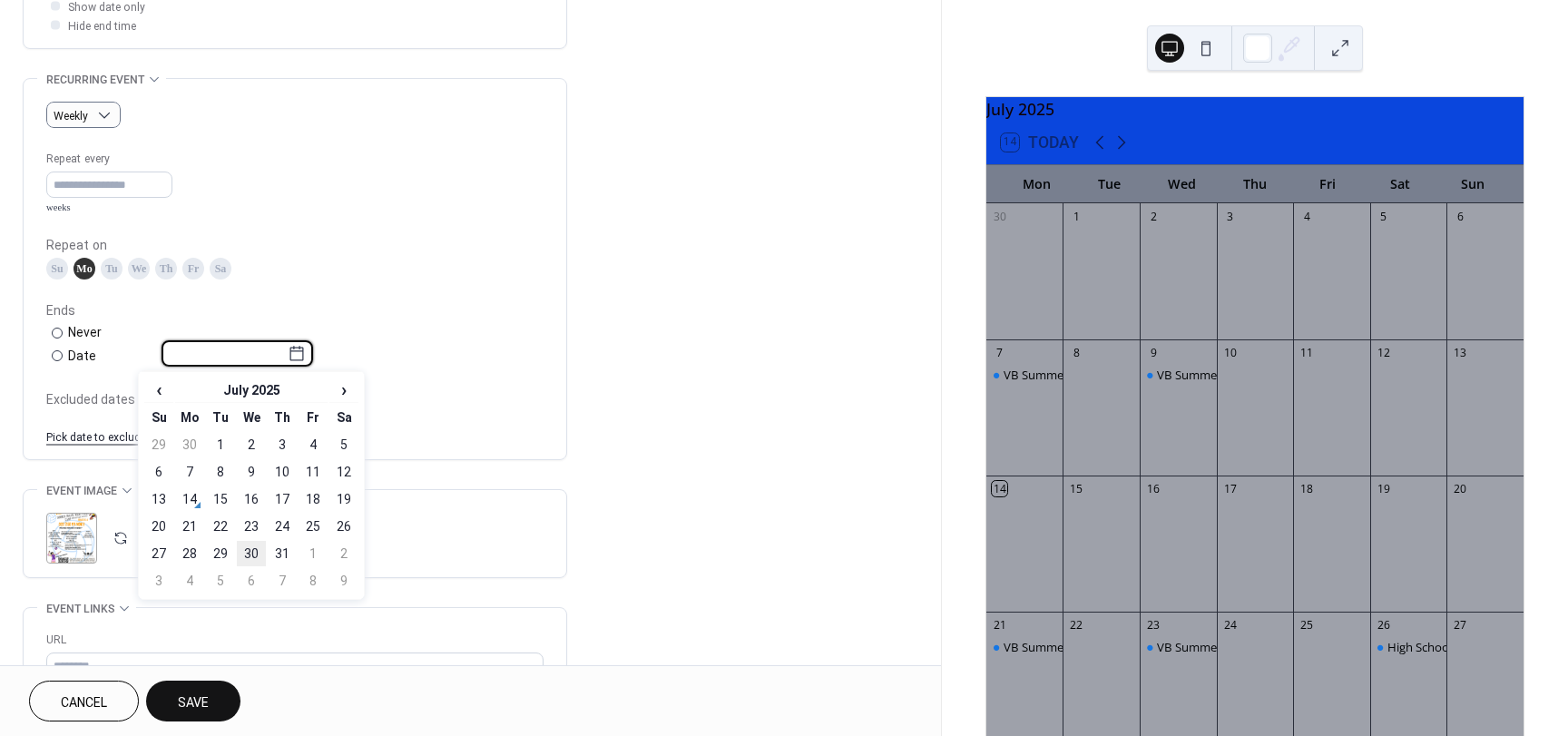 click on "30" at bounding box center (251, 554) 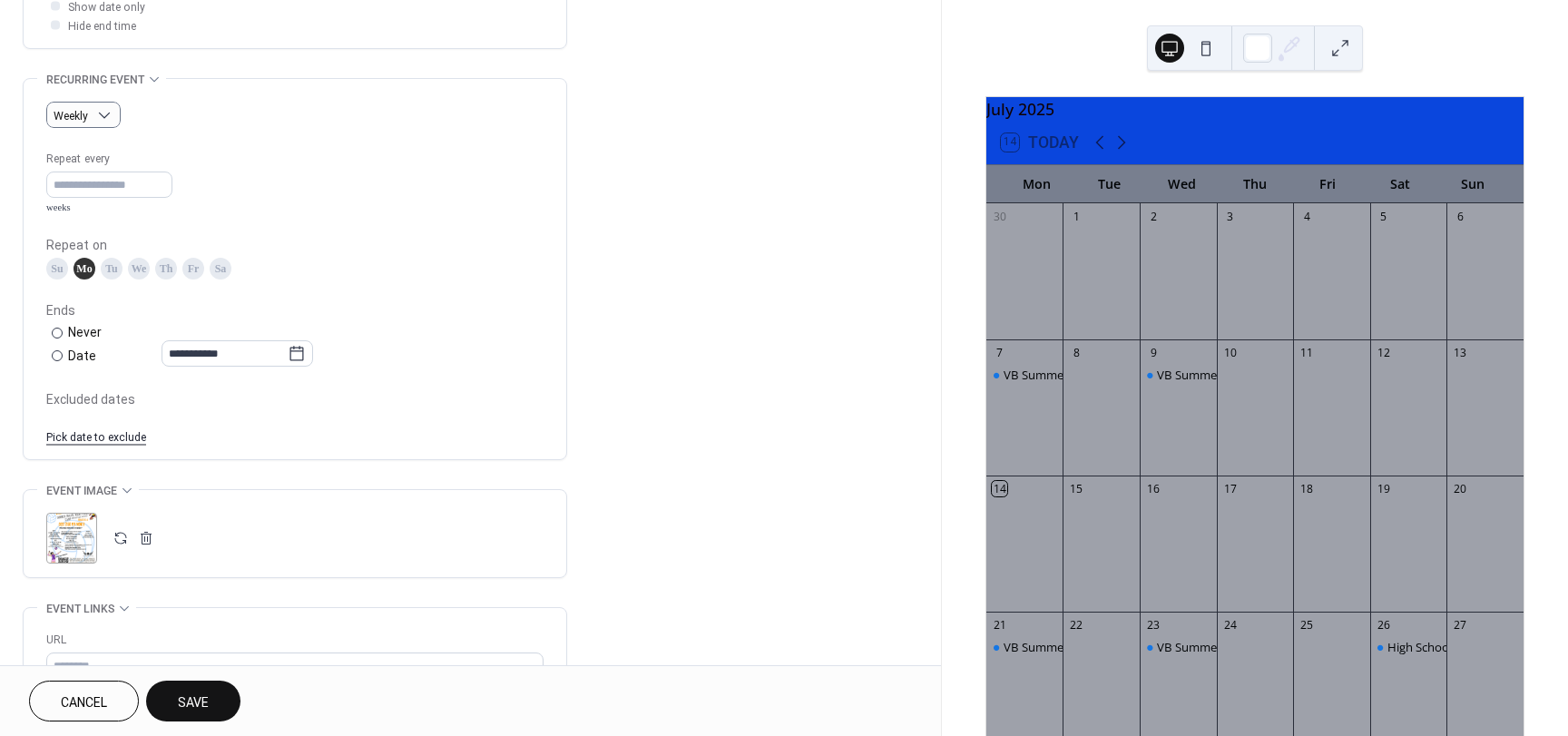 click on "**********" at bounding box center (295, 334) 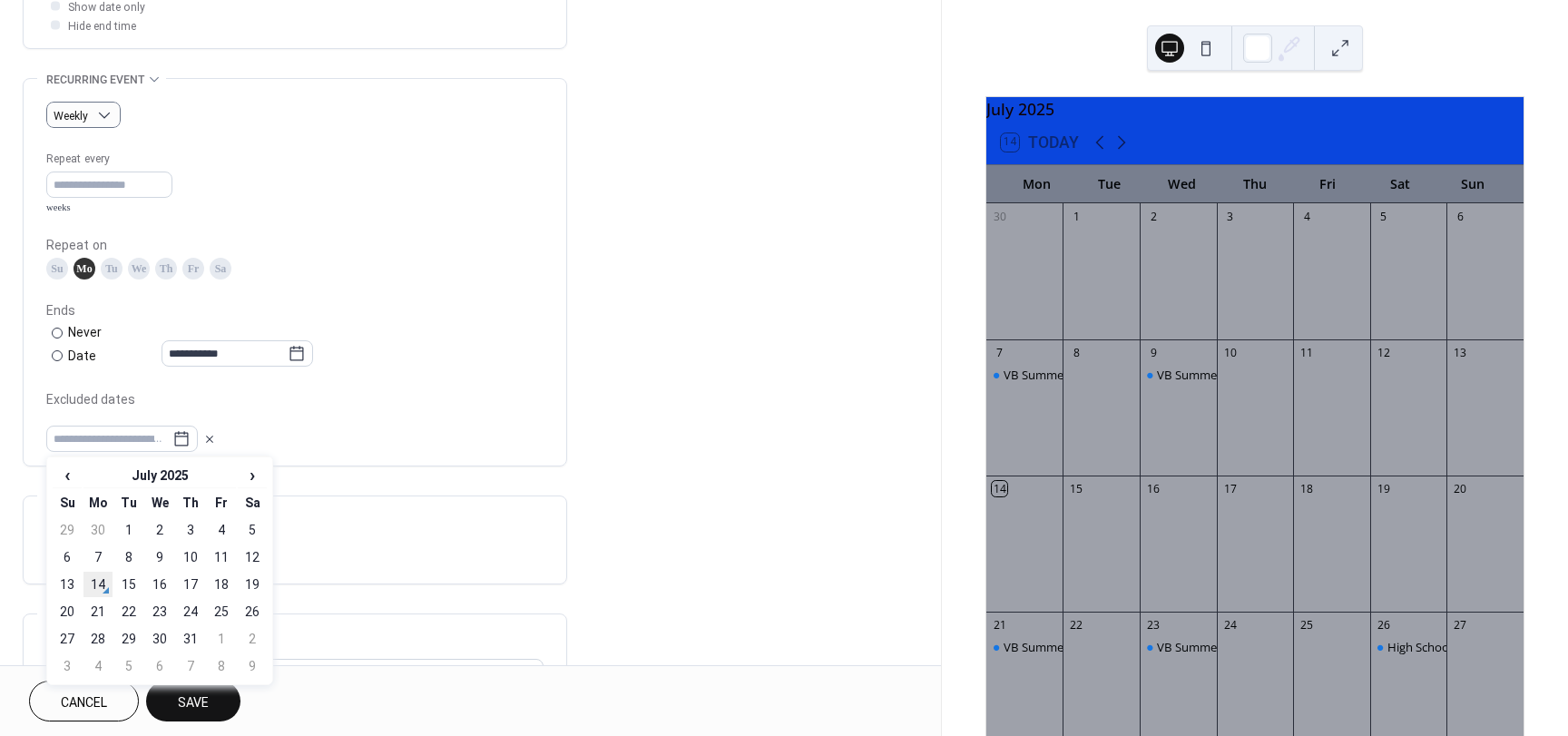 click on "14" at bounding box center (98, 584) 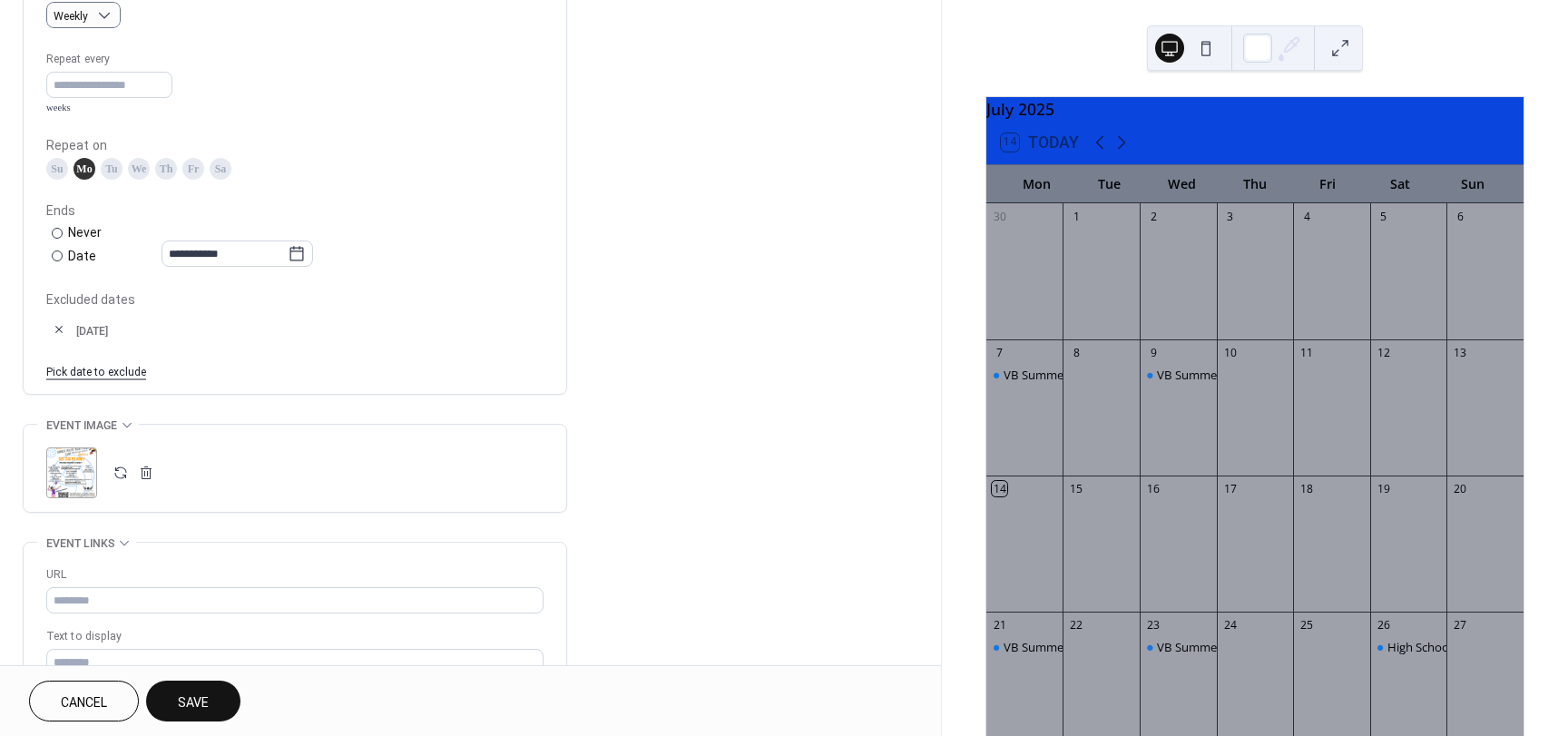 scroll, scrollTop: 1035, scrollLeft: 0, axis: vertical 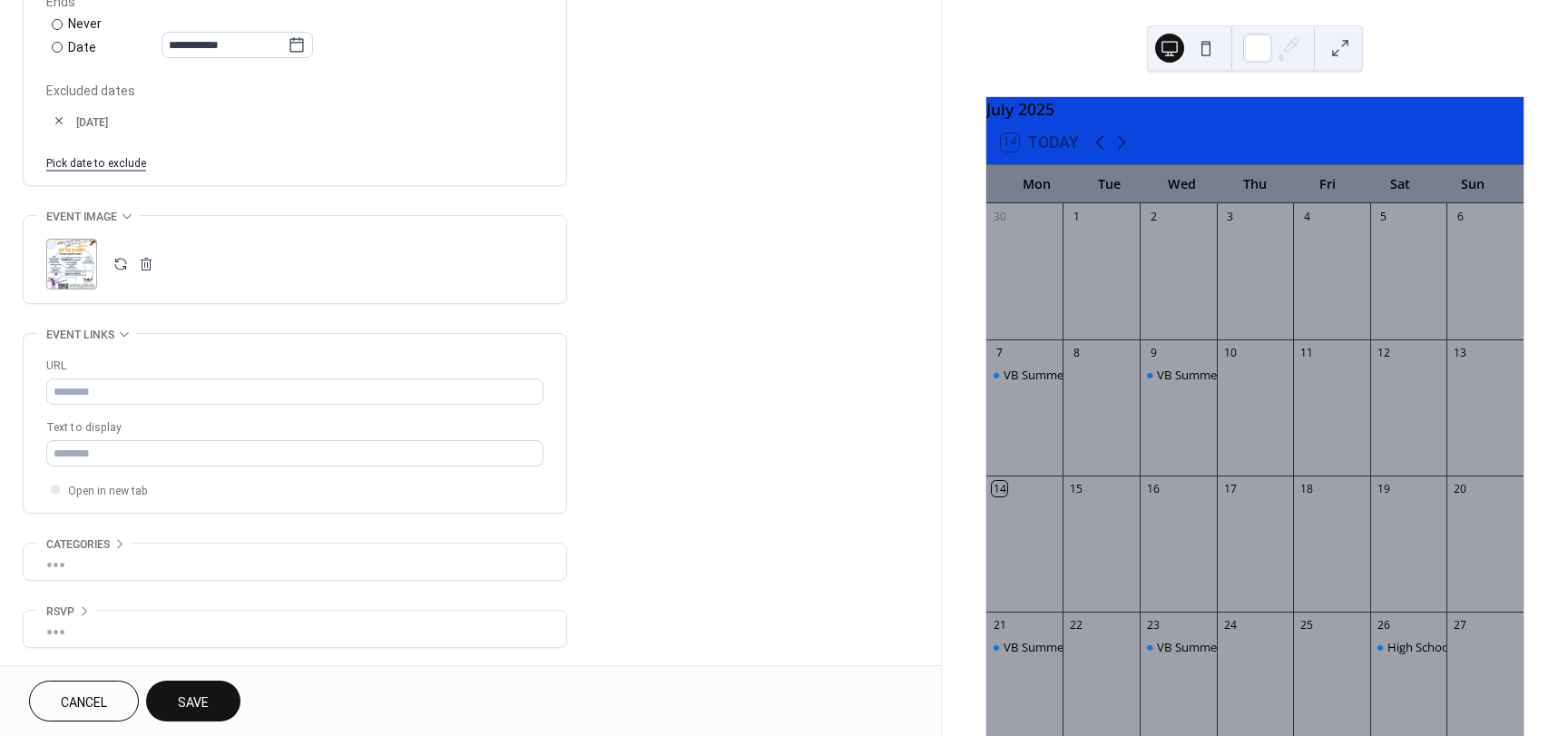 click on "Save" at bounding box center (193, 702) 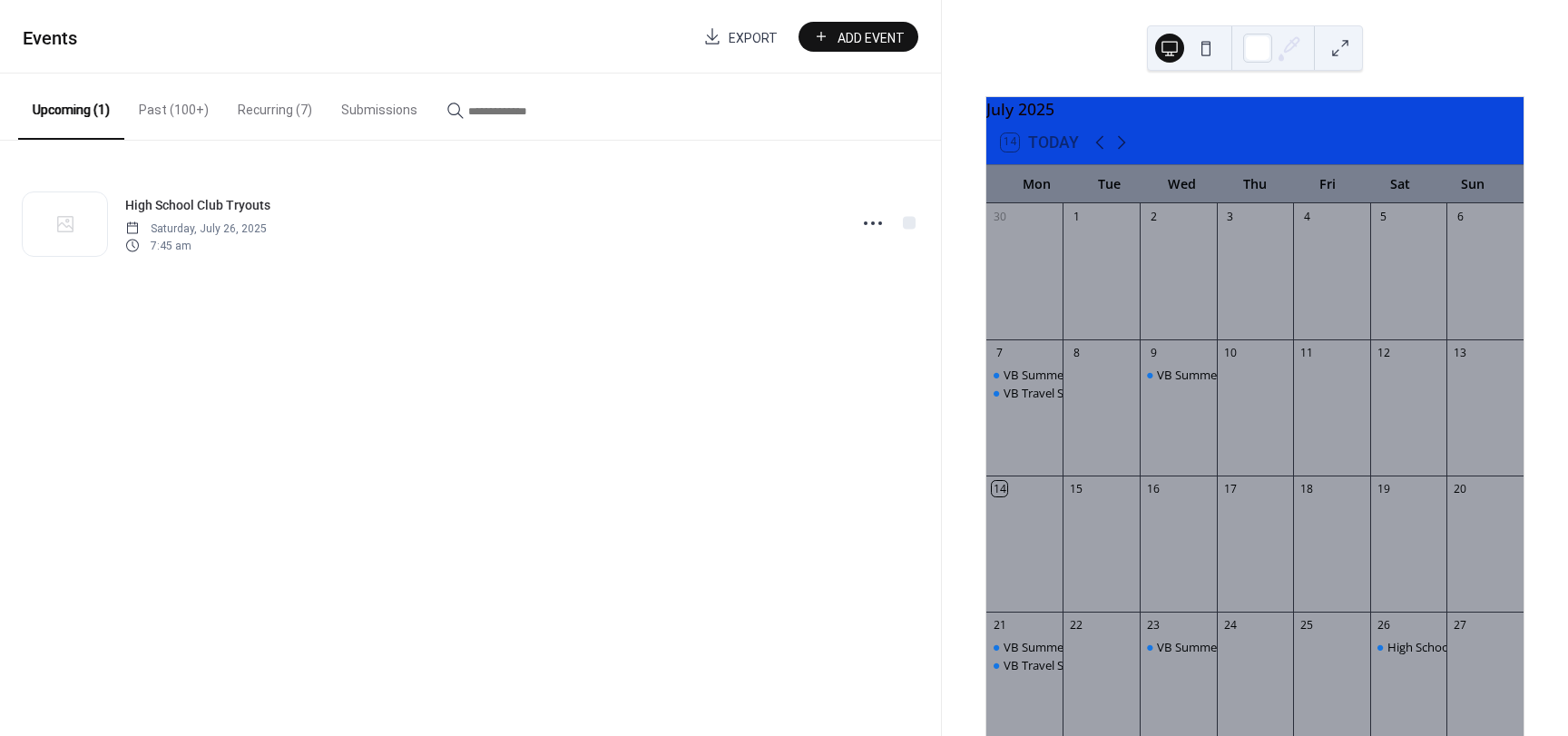 click on "Recurring (7)" at bounding box center [275, 105] 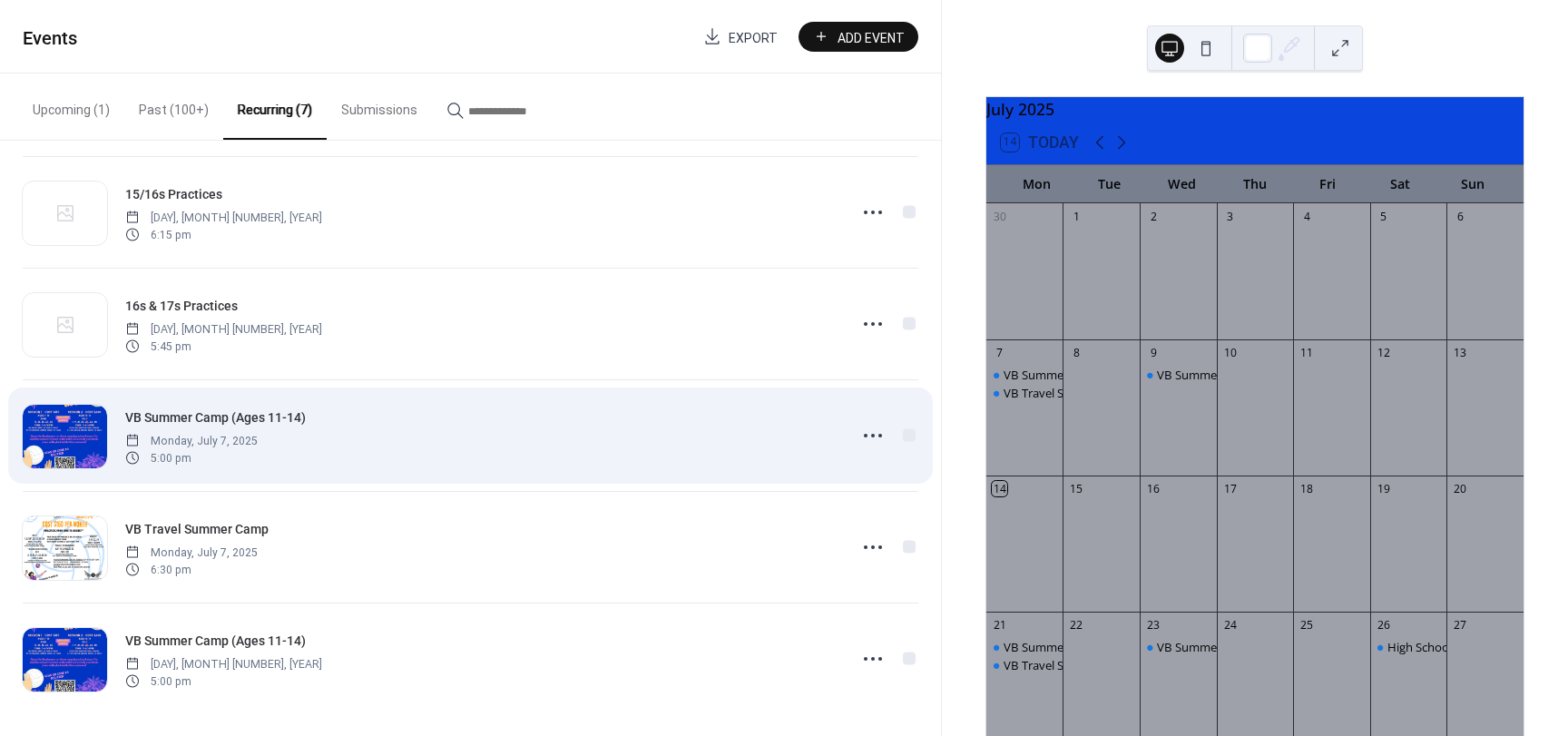 scroll, scrollTop: 240, scrollLeft: 0, axis: vertical 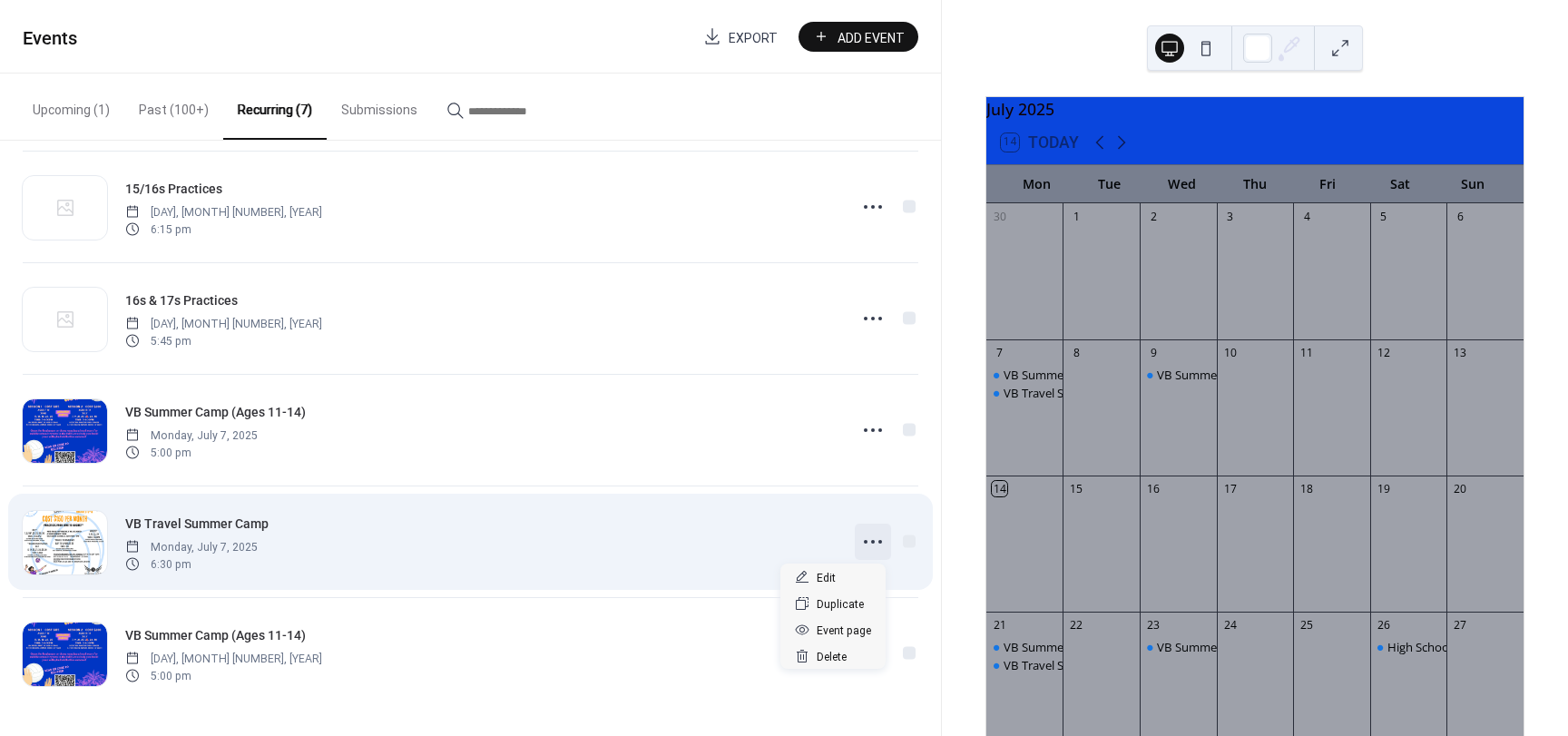 click 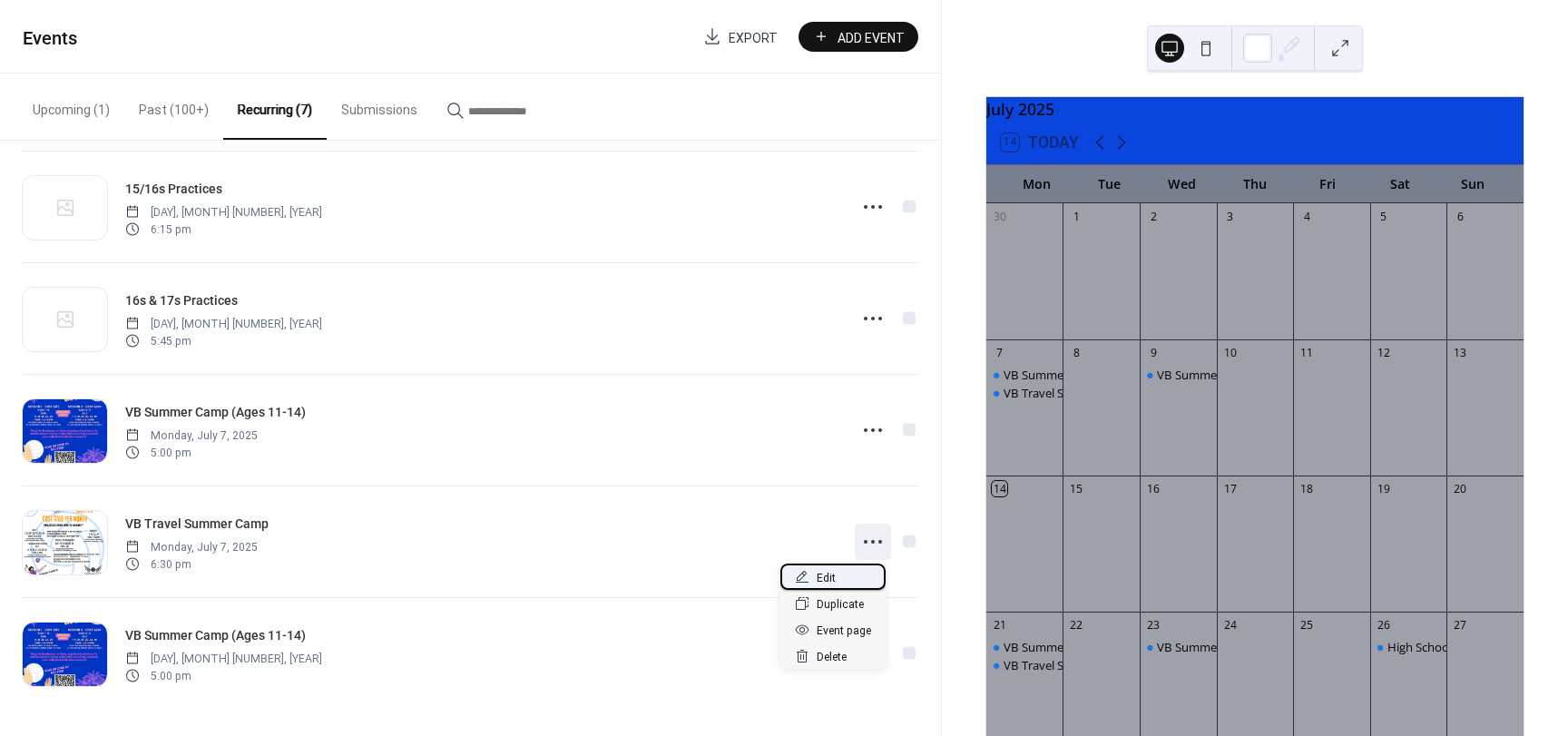 click on "Edit" at bounding box center (833, 576) 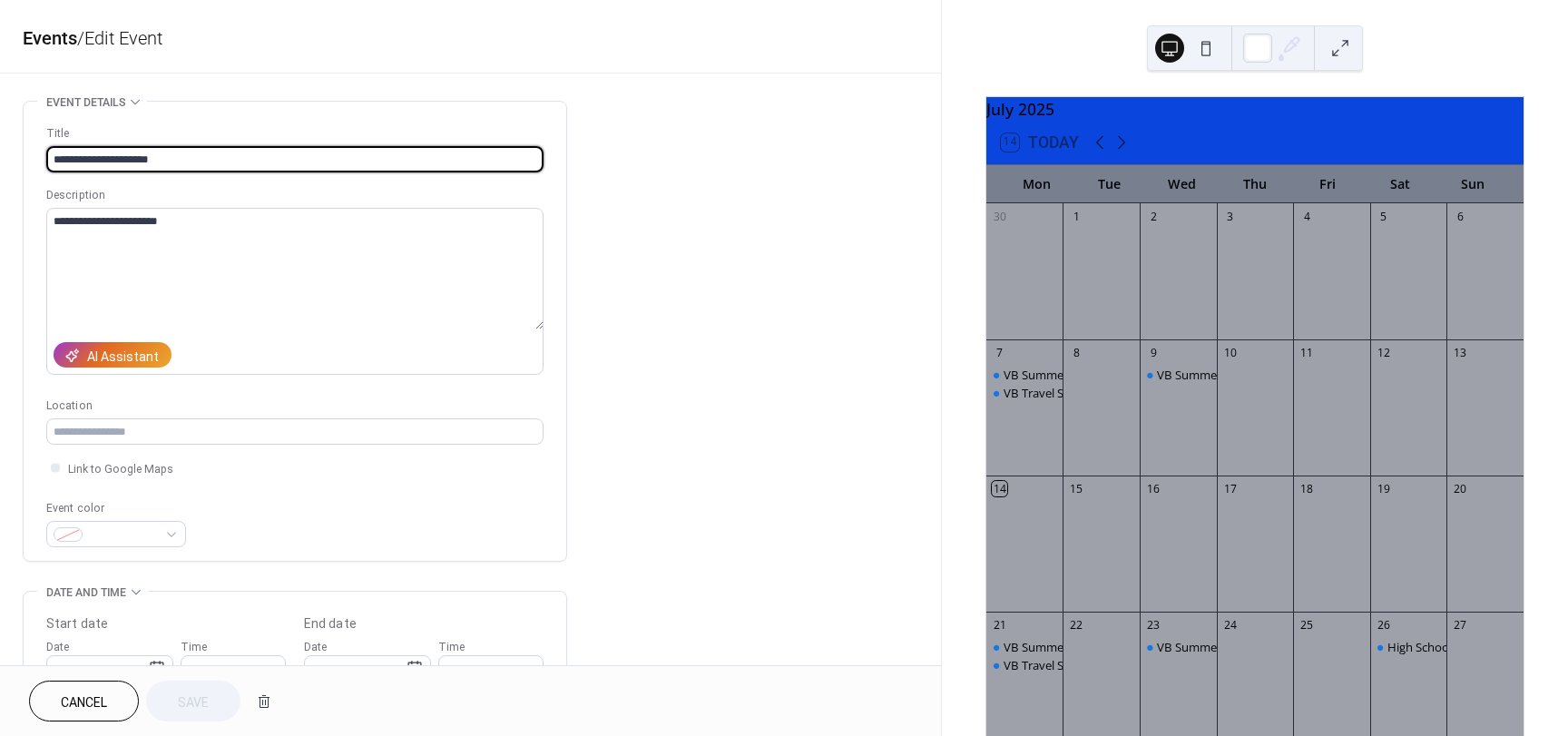 drag, startPoint x: 189, startPoint y: 155, endPoint x: 22, endPoint y: 164, distance: 167.24234 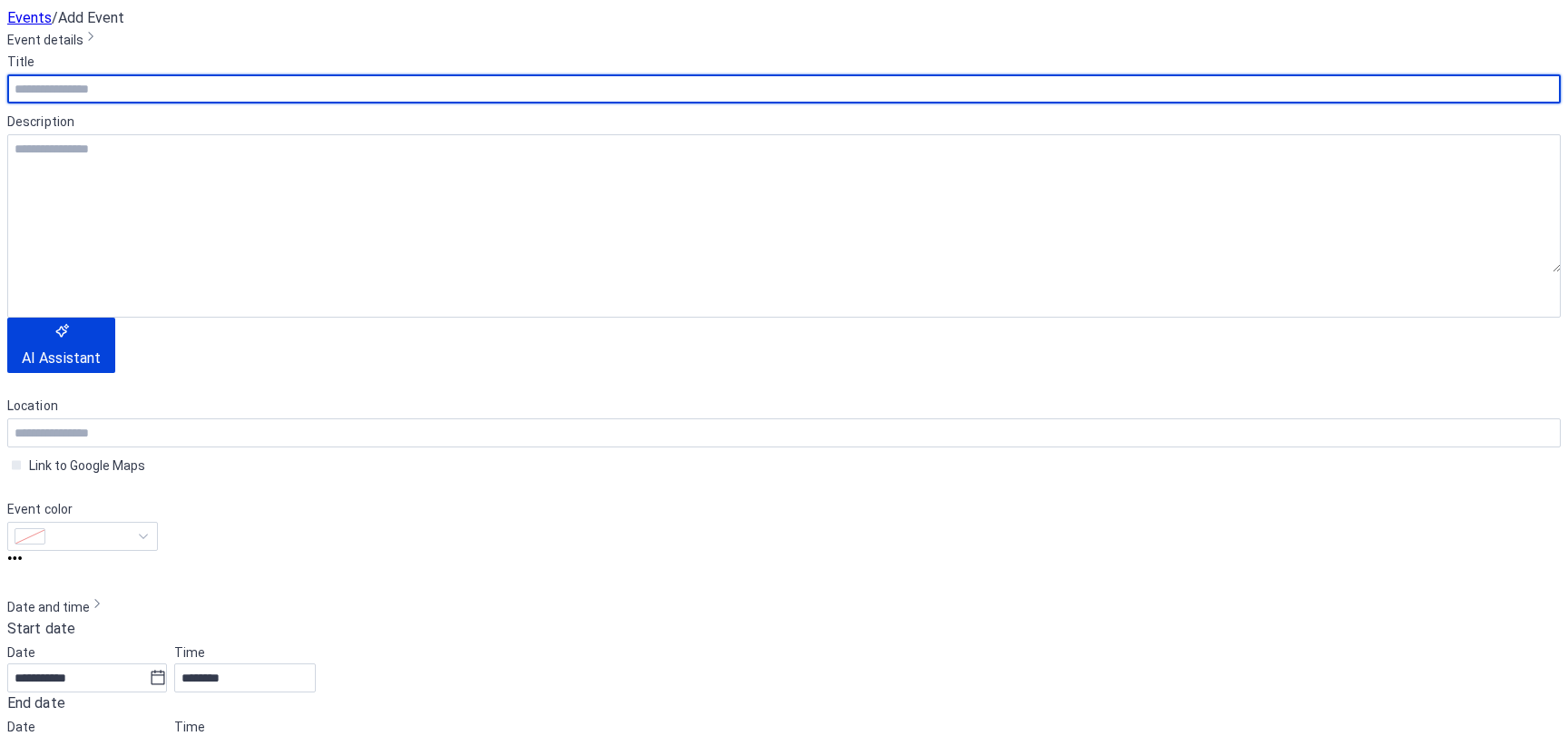 scroll, scrollTop: 0, scrollLeft: 0, axis: both 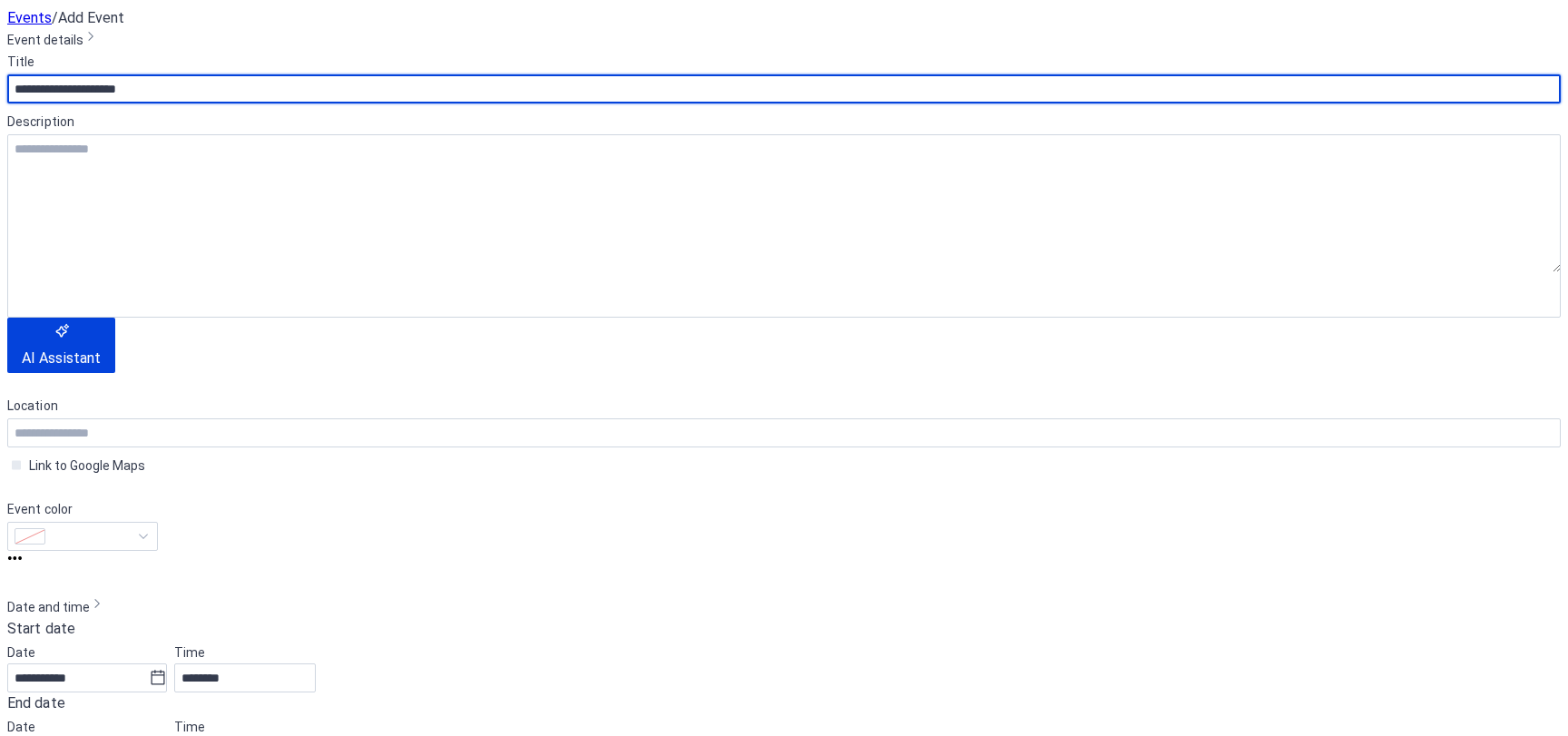 click on "**********" at bounding box center [784, 89] 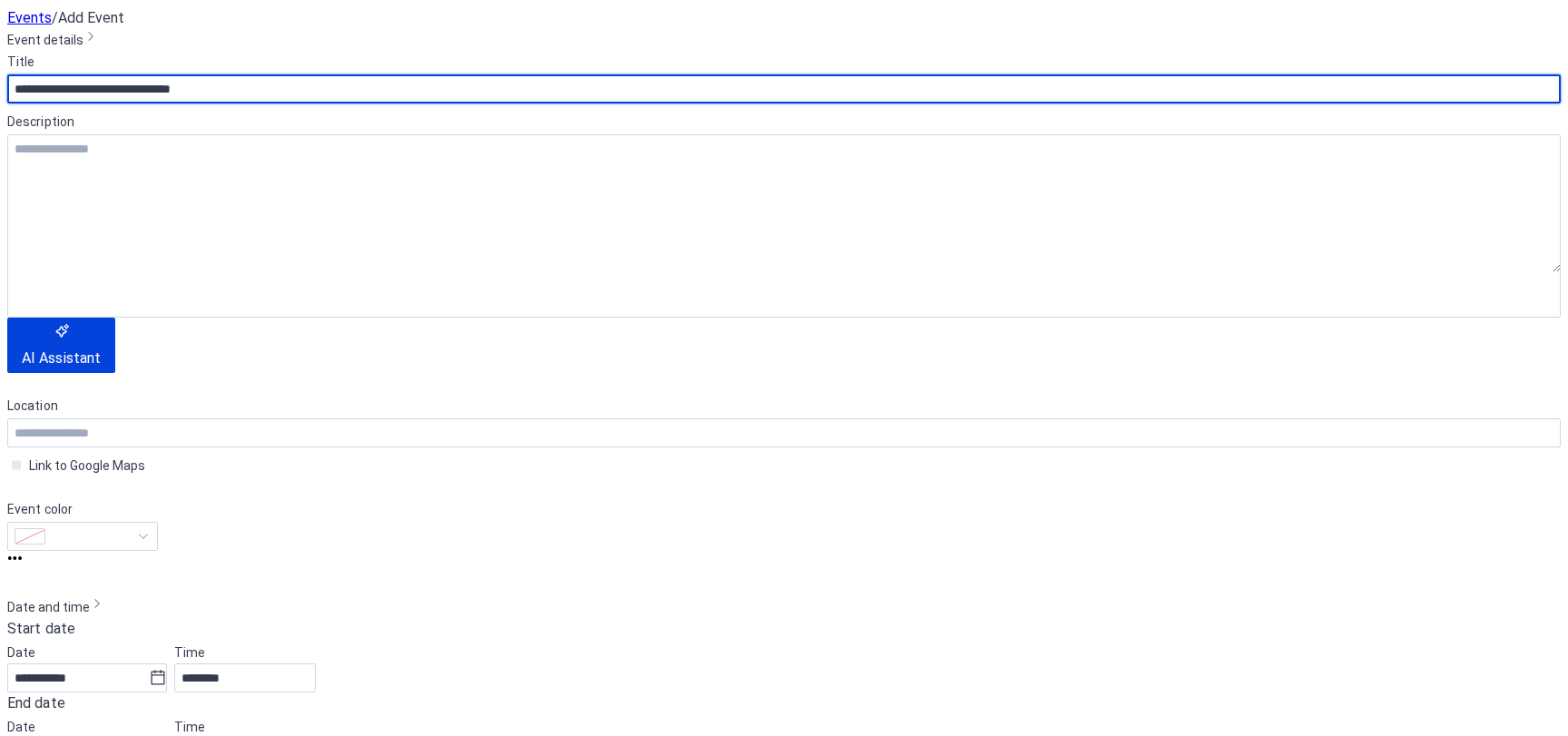 scroll, scrollTop: 272, scrollLeft: 0, axis: vertical 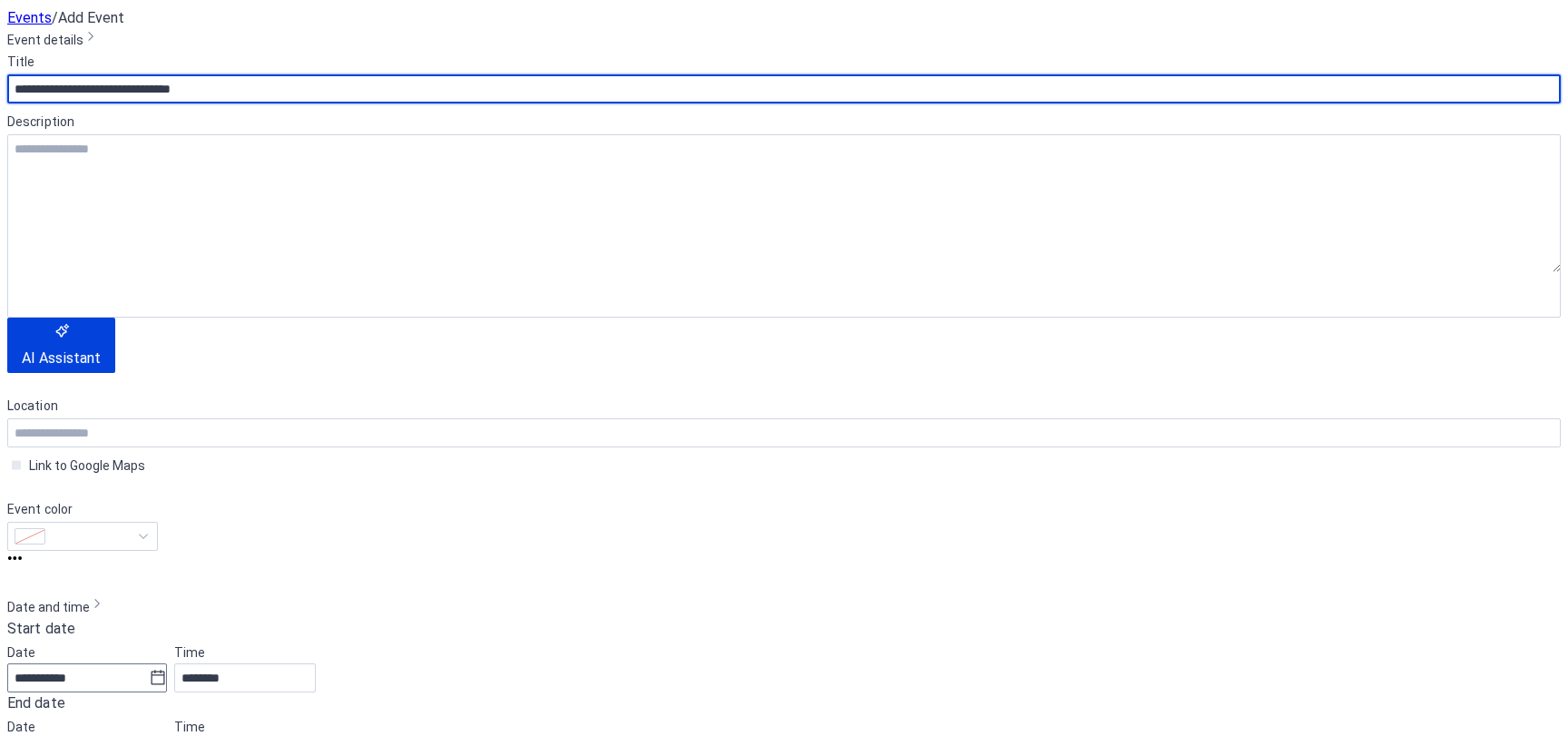 type on "**********" 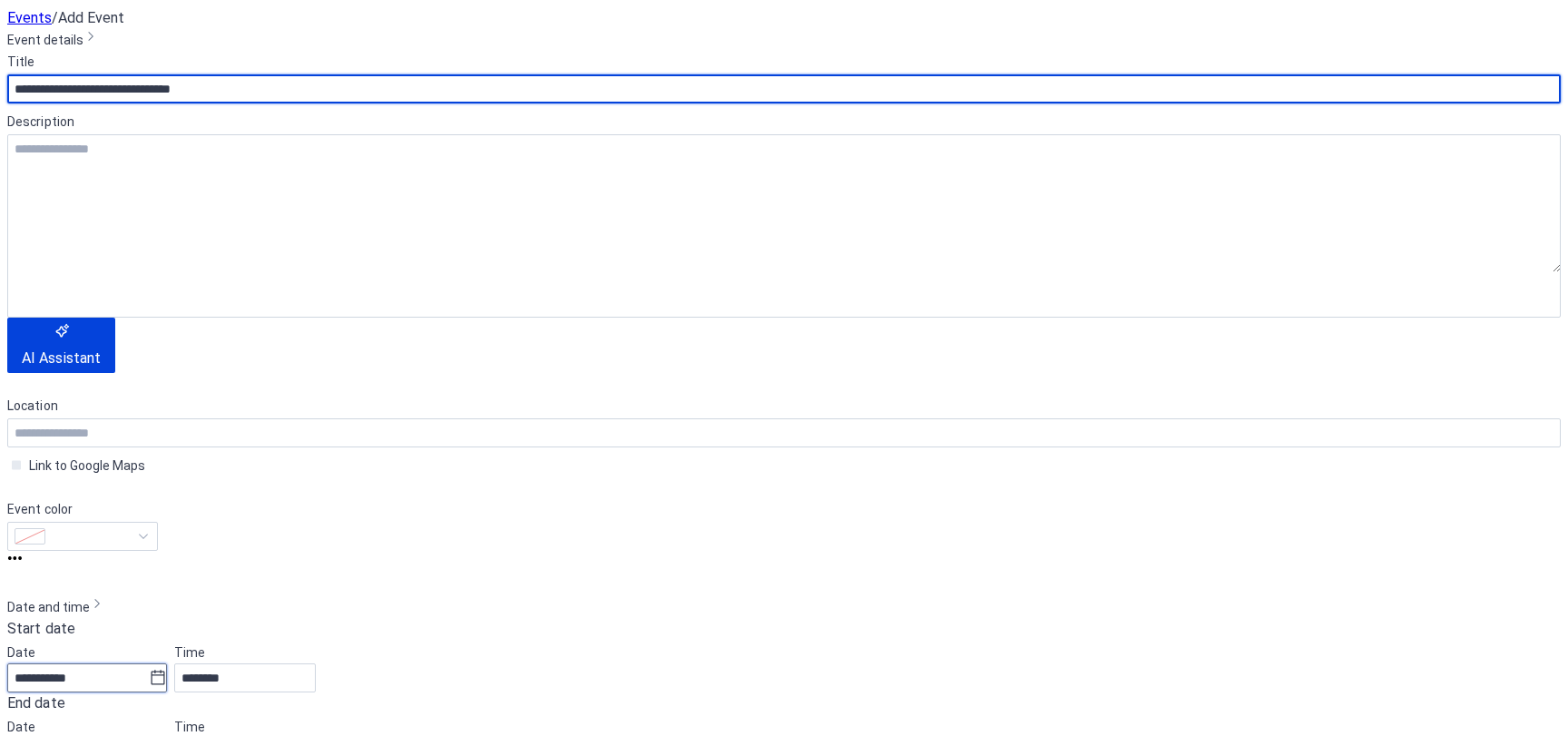 click on "**********" at bounding box center [78, 678] 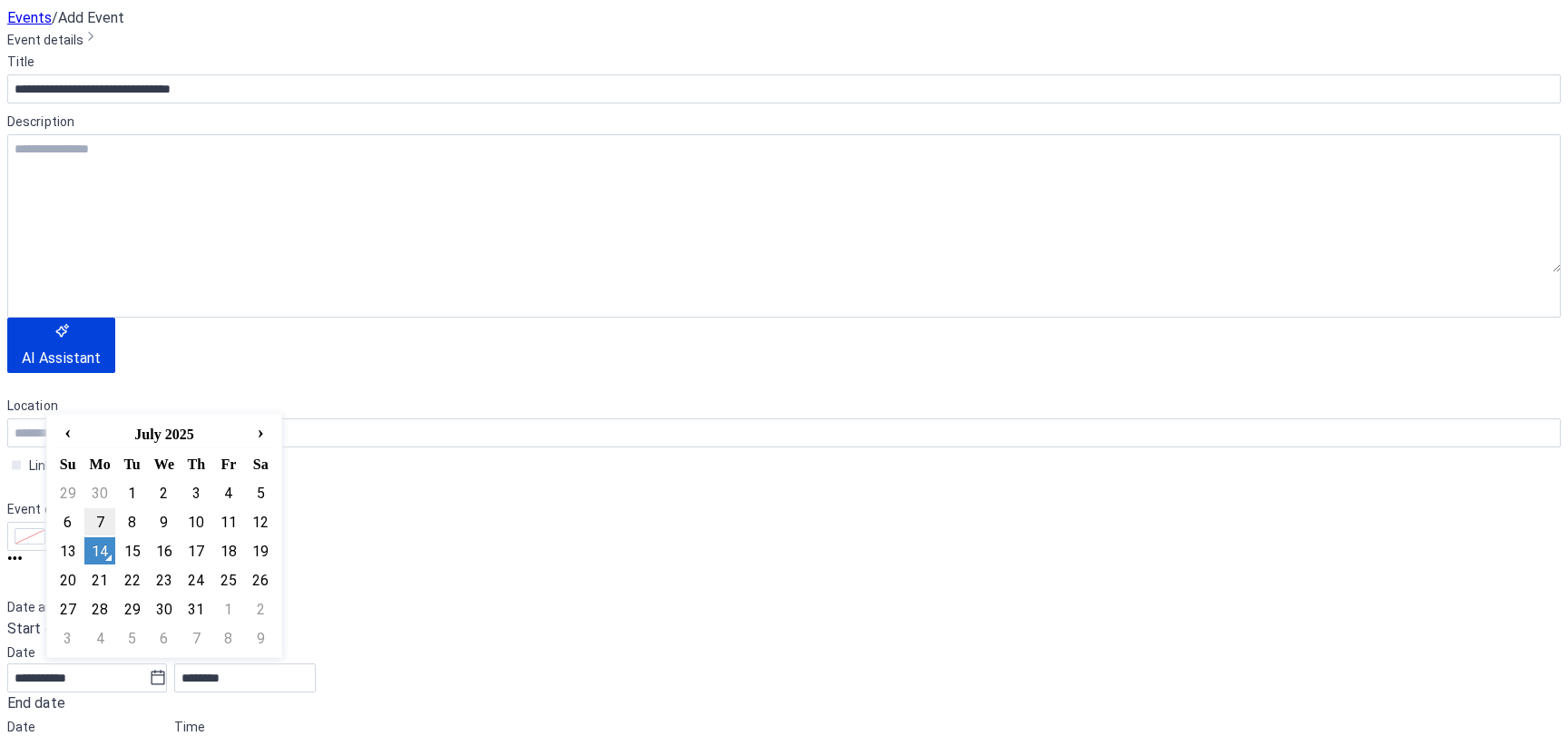 click on "7" at bounding box center [99, 522] 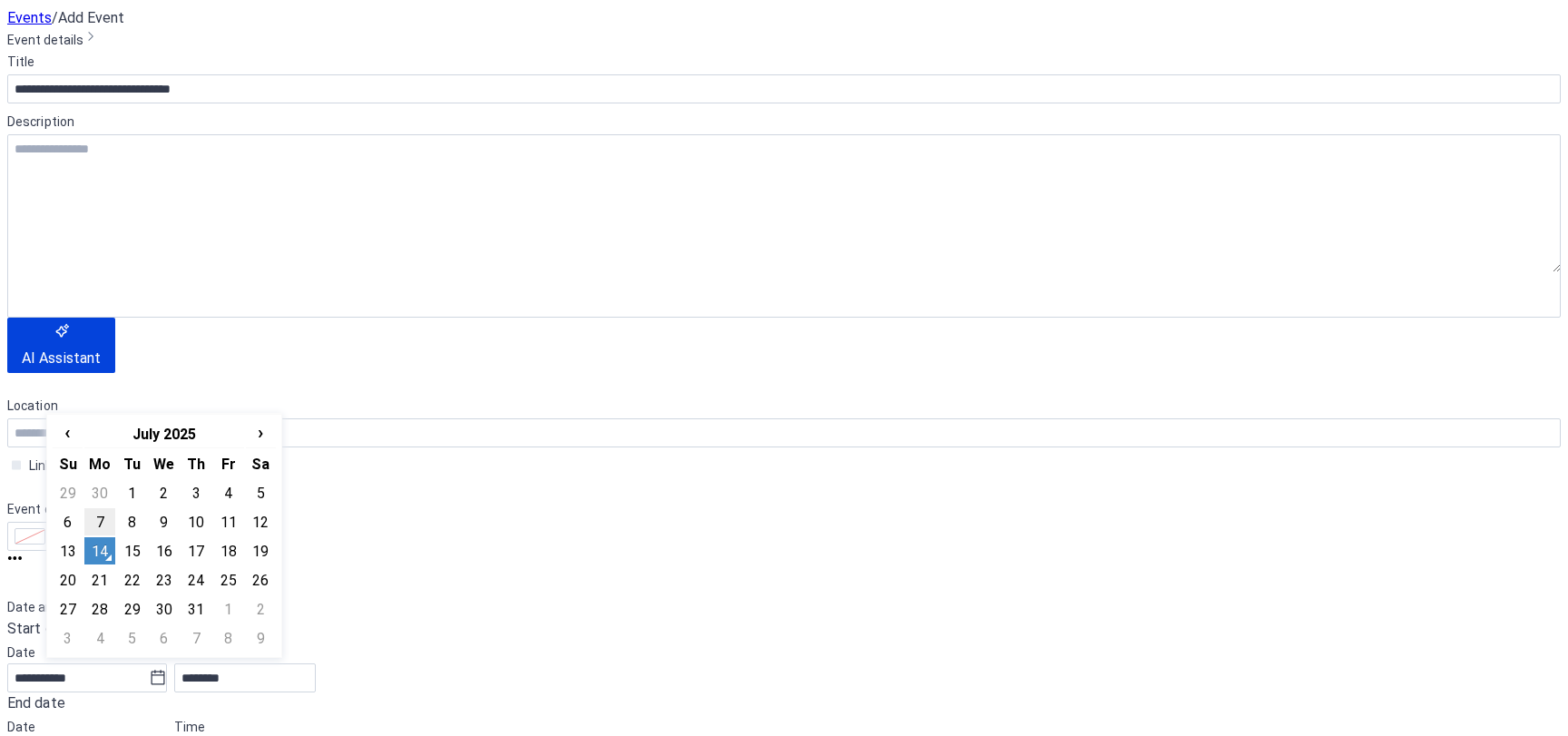 type on "**********" 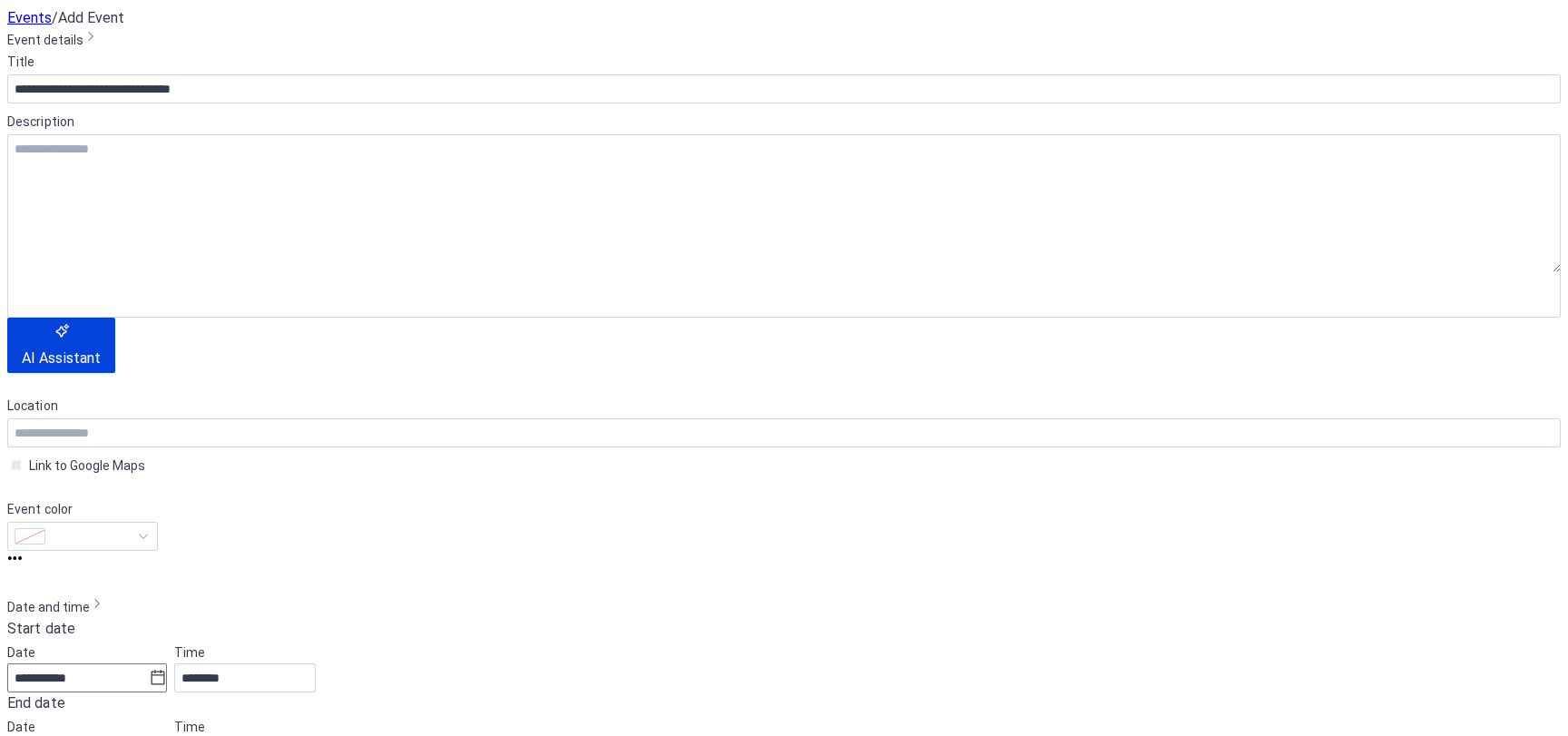 click 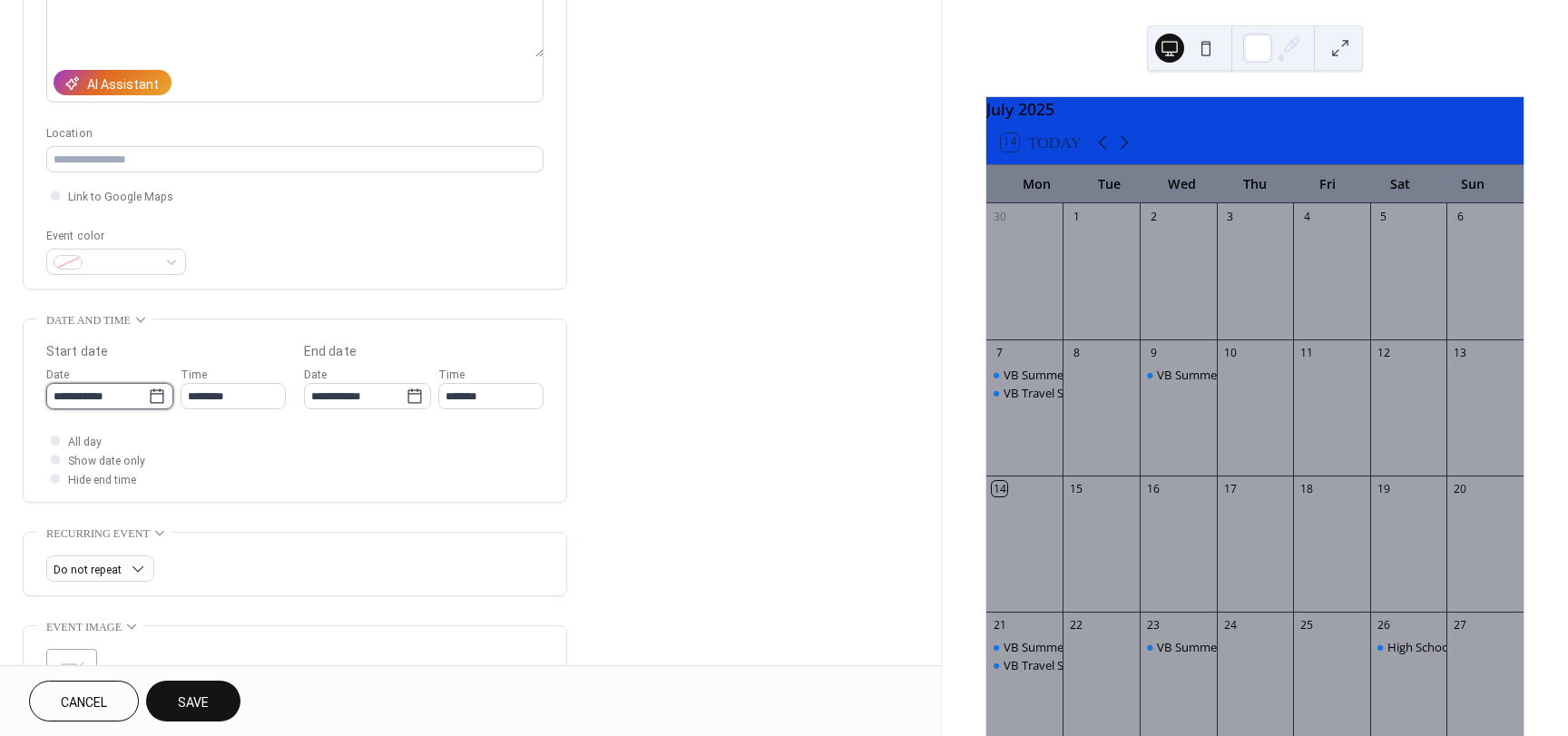 click on "**********" at bounding box center [97, 396] 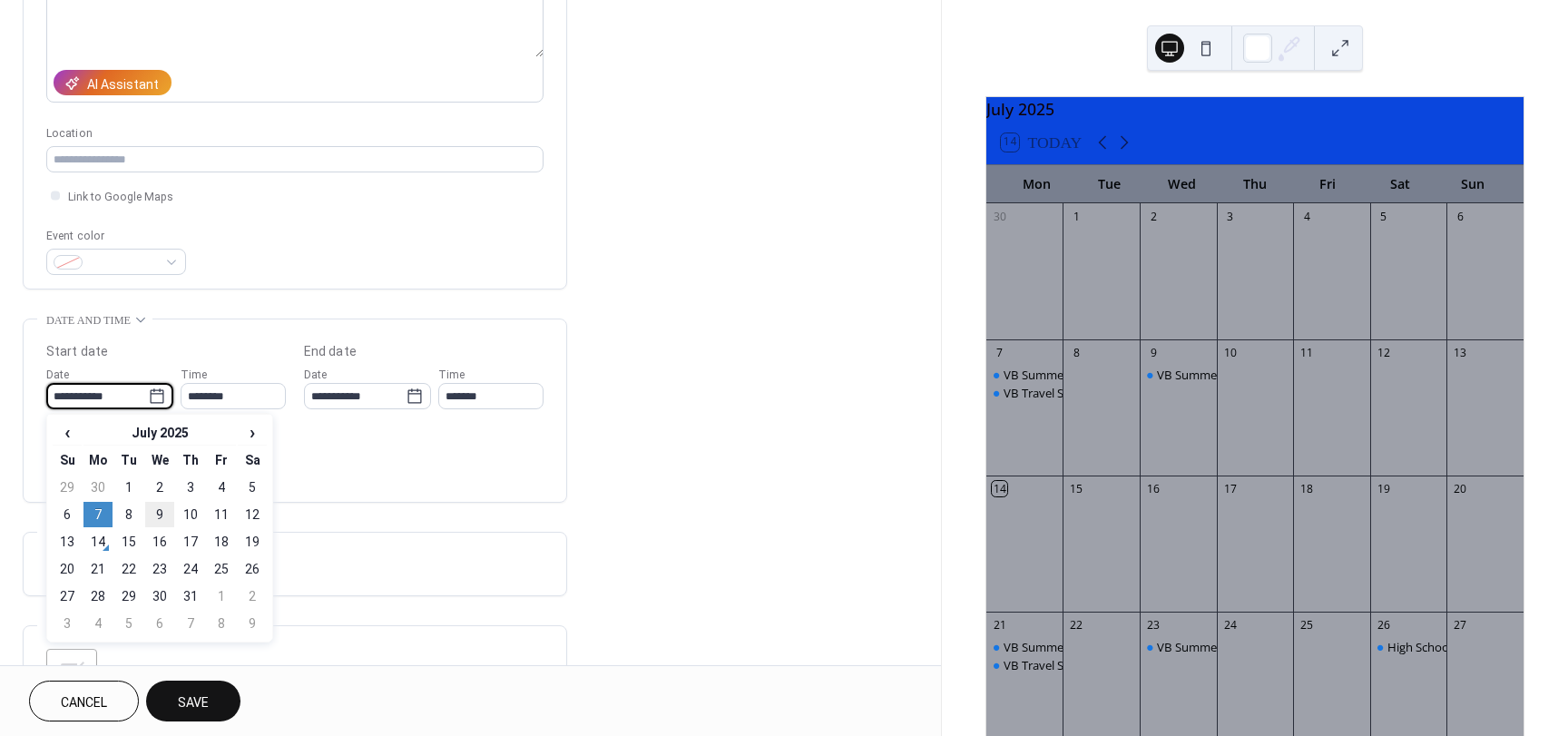 click on "9" at bounding box center (160, 515) 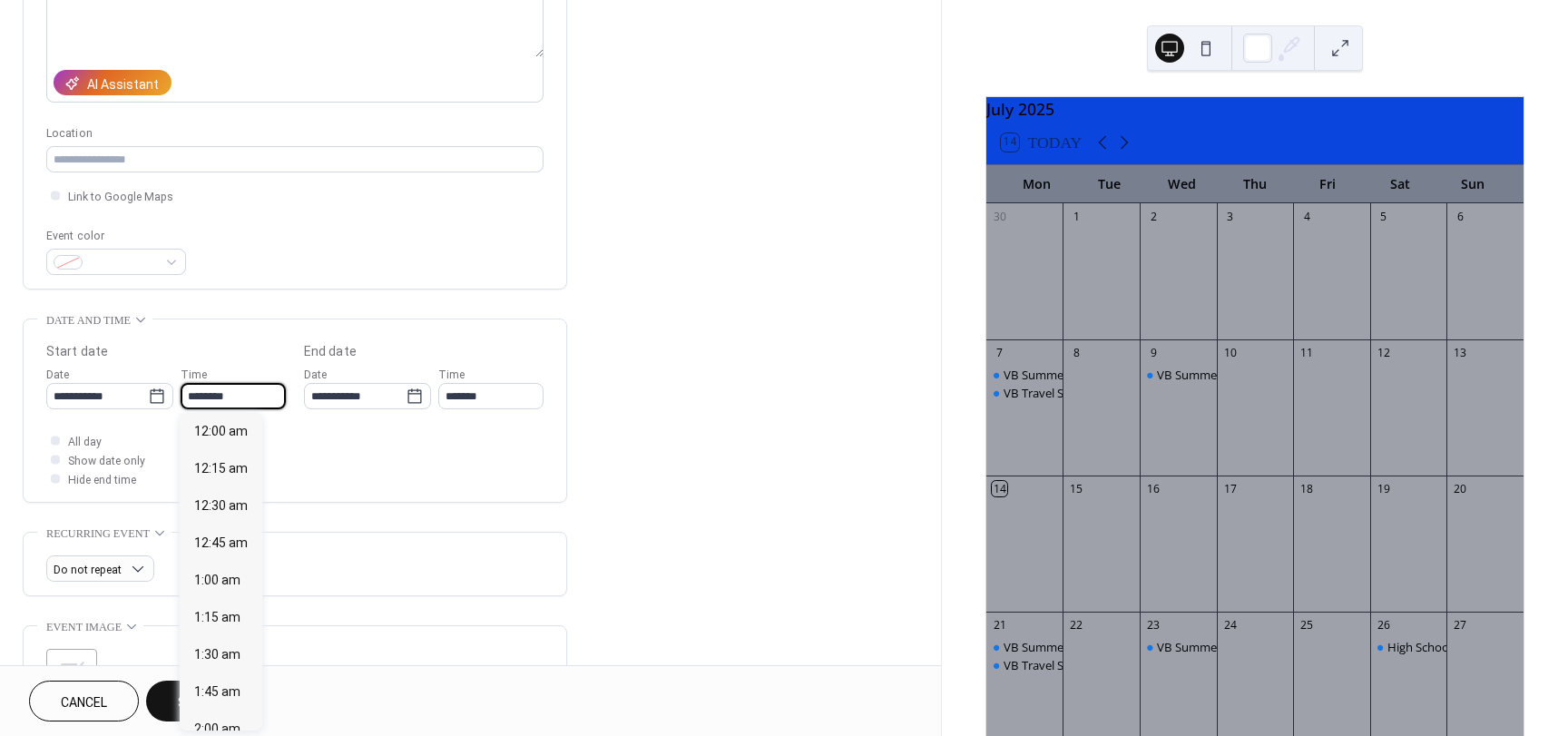 click on "********" at bounding box center (233, 396) 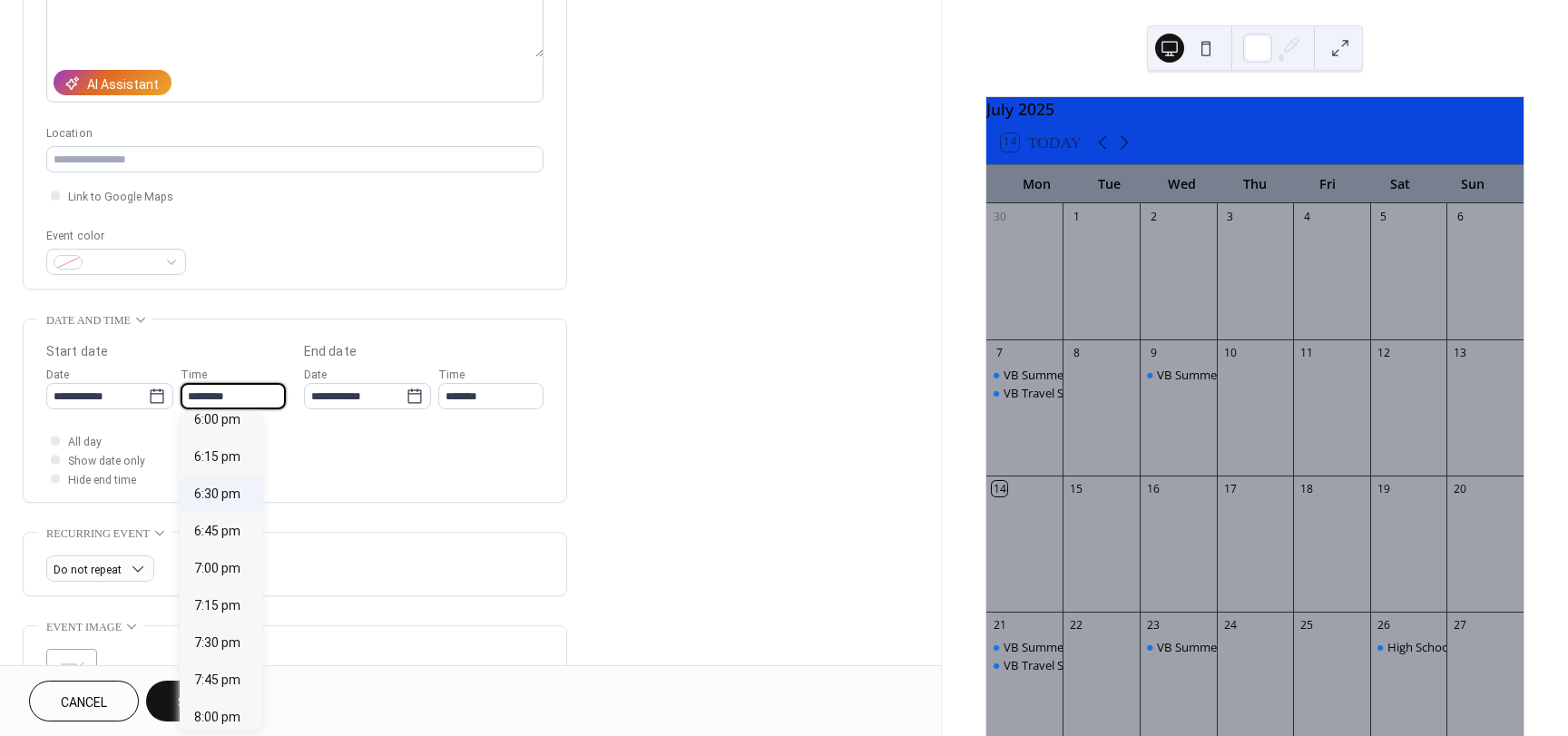 scroll, scrollTop: 2694, scrollLeft: 0, axis: vertical 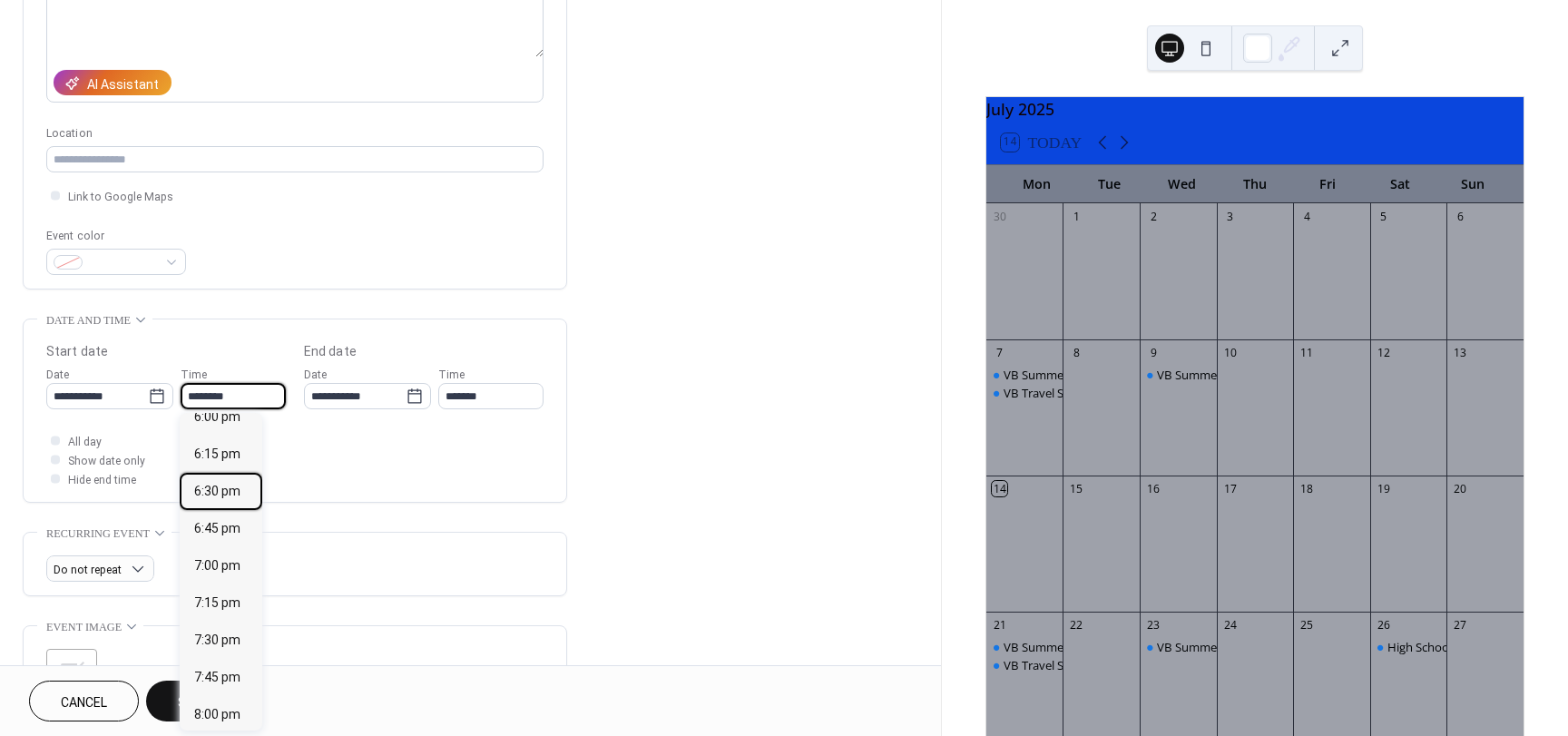 click on "6:30 pm" at bounding box center [217, 491] 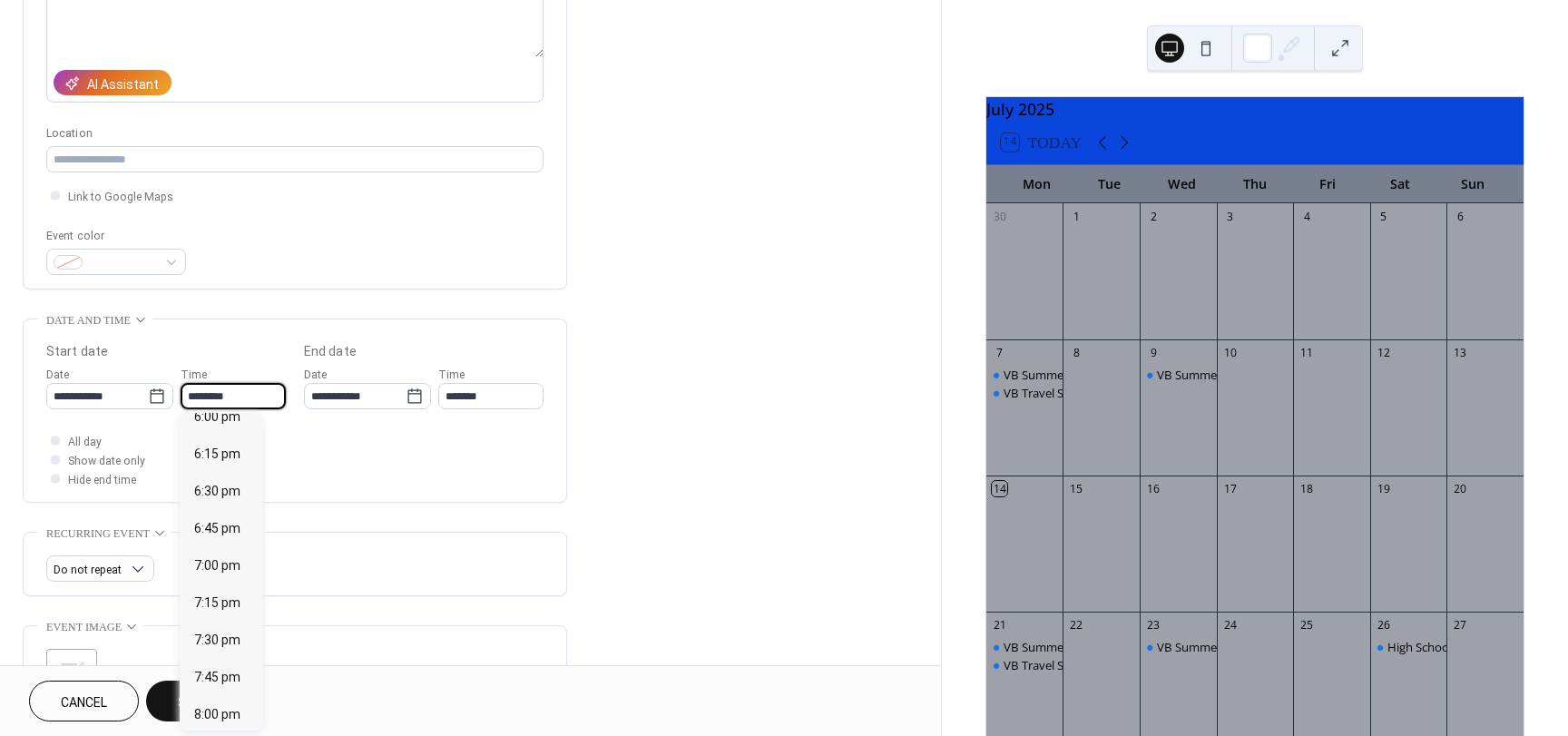 type on "*******" 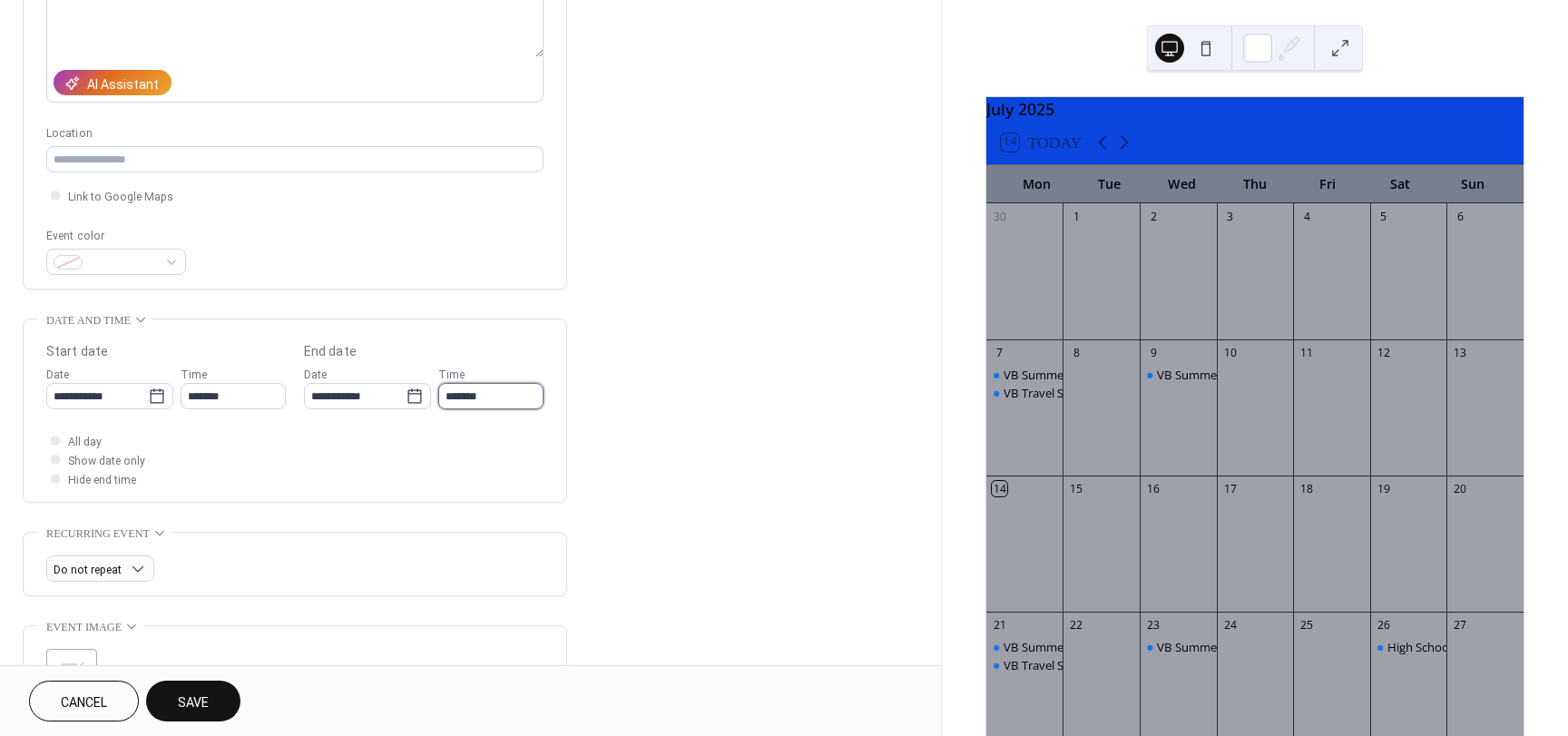 click on "*******" at bounding box center (491, 396) 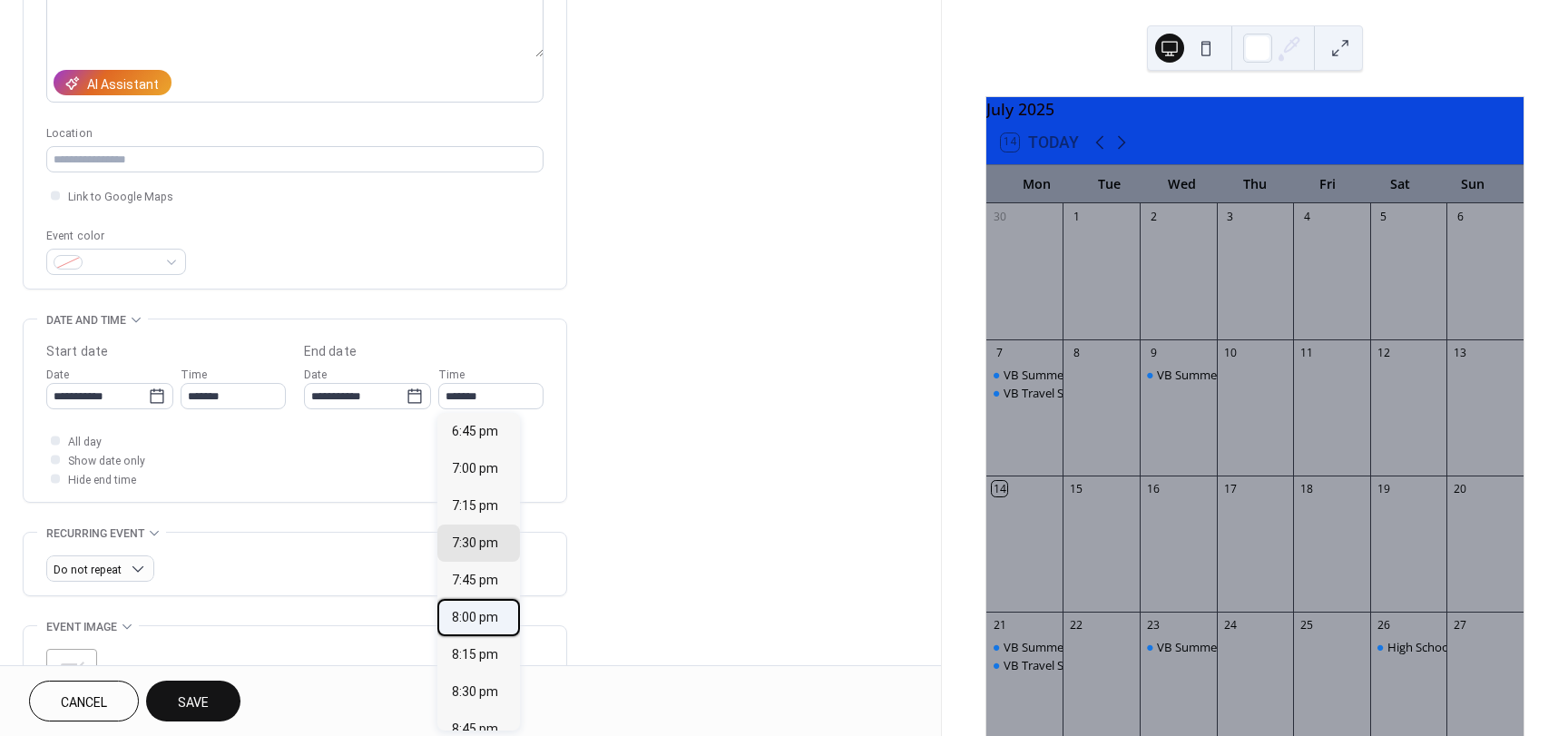 click on "8:00 pm" at bounding box center (475, 617) 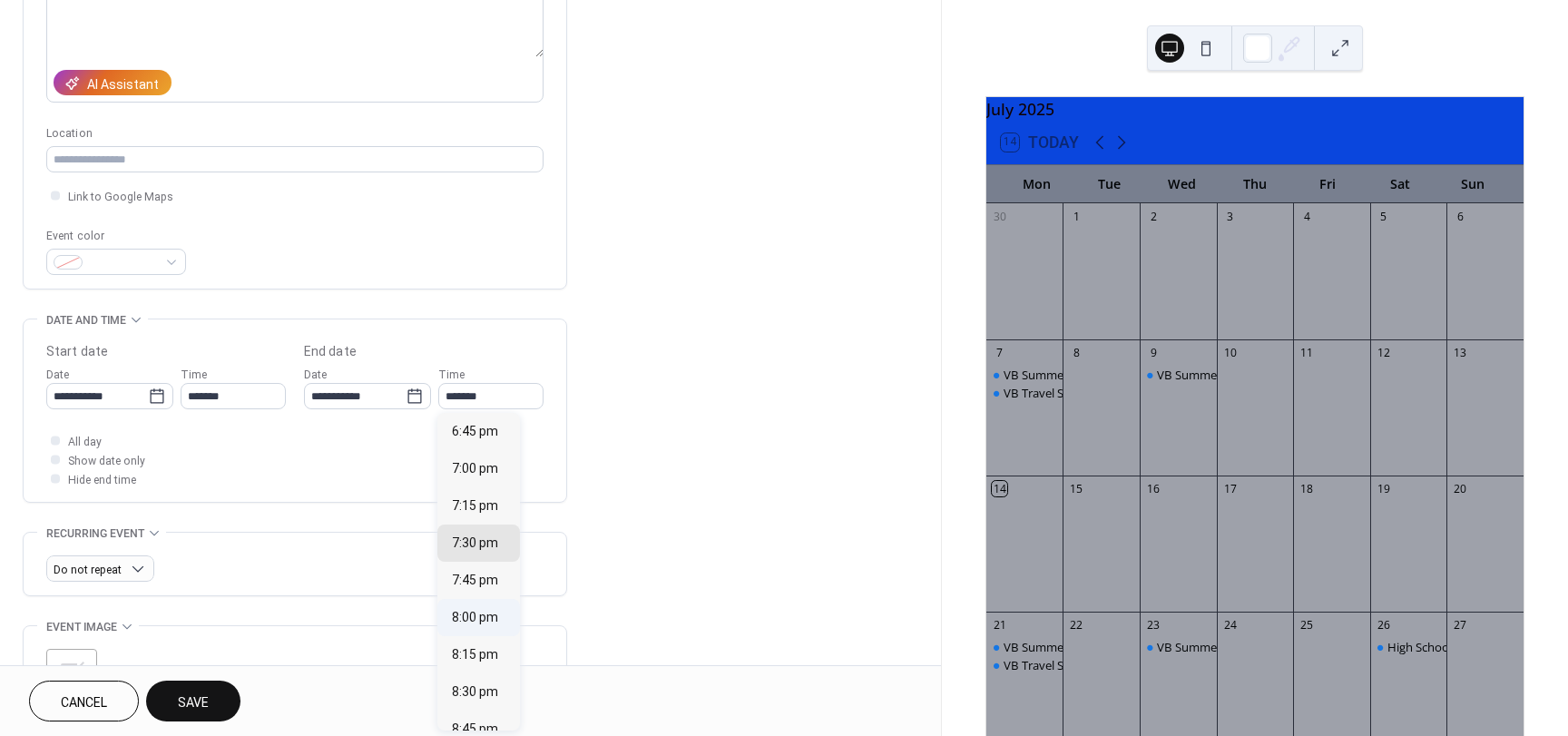 type on "*******" 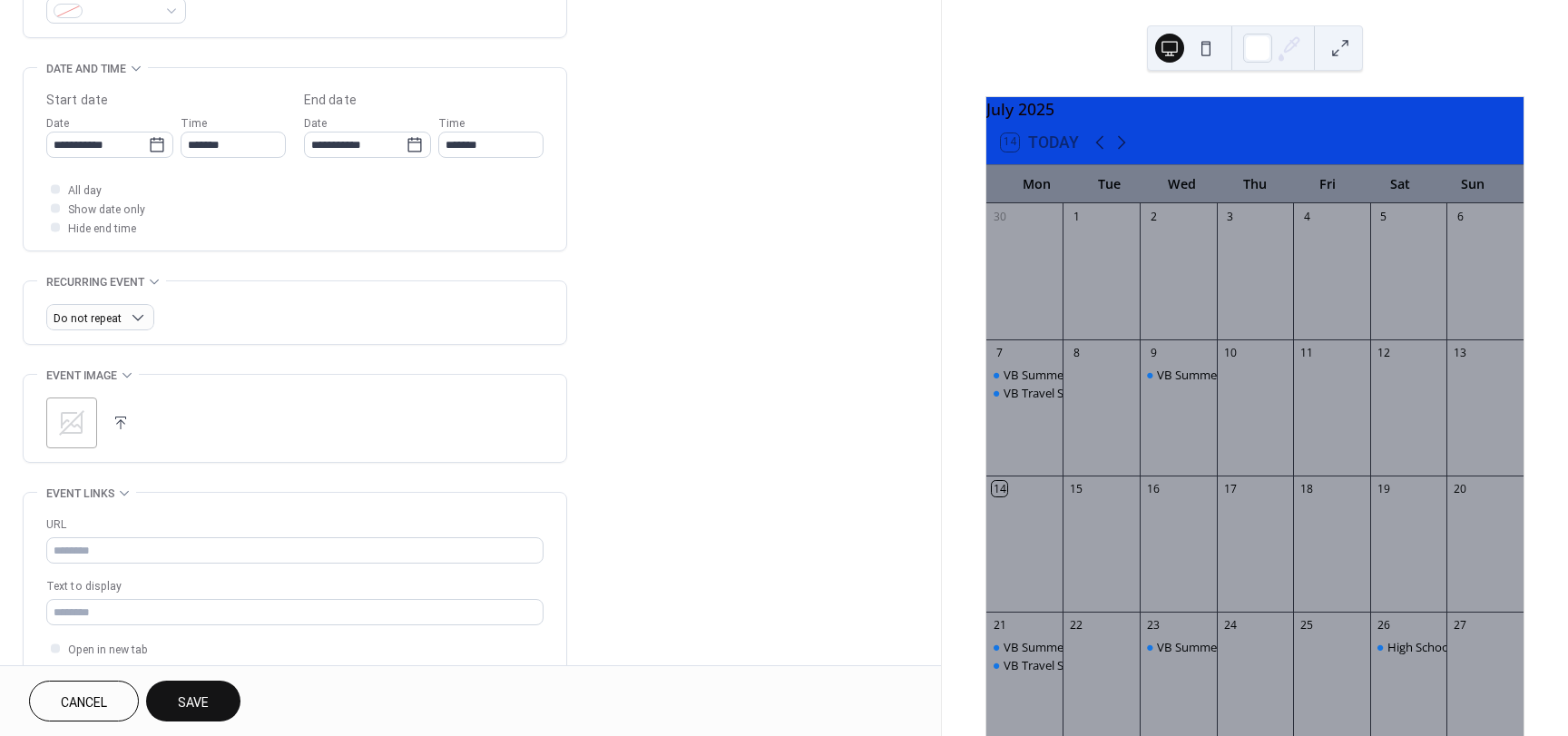 scroll, scrollTop: 545, scrollLeft: 0, axis: vertical 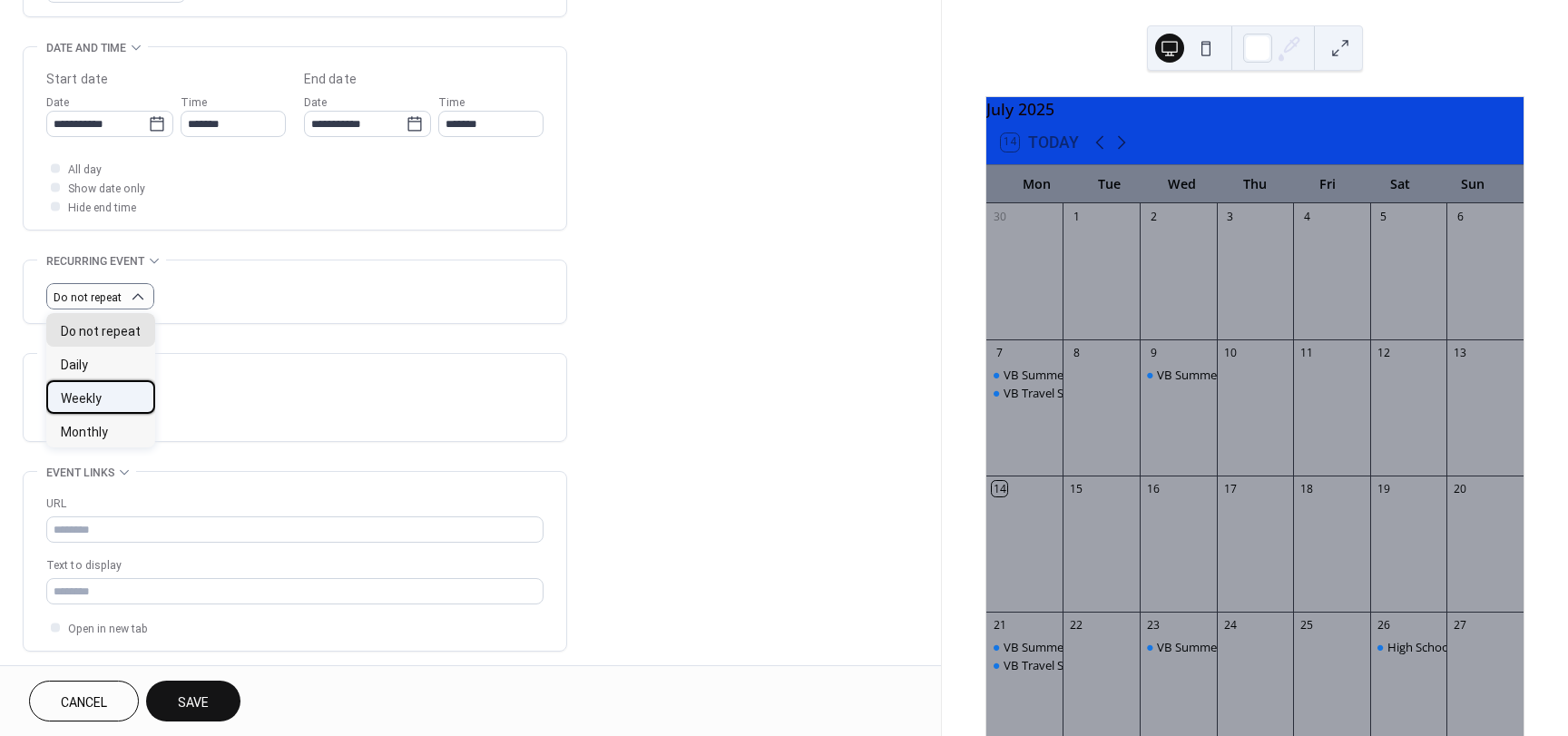 click on "Weekly" at bounding box center (81, 398) 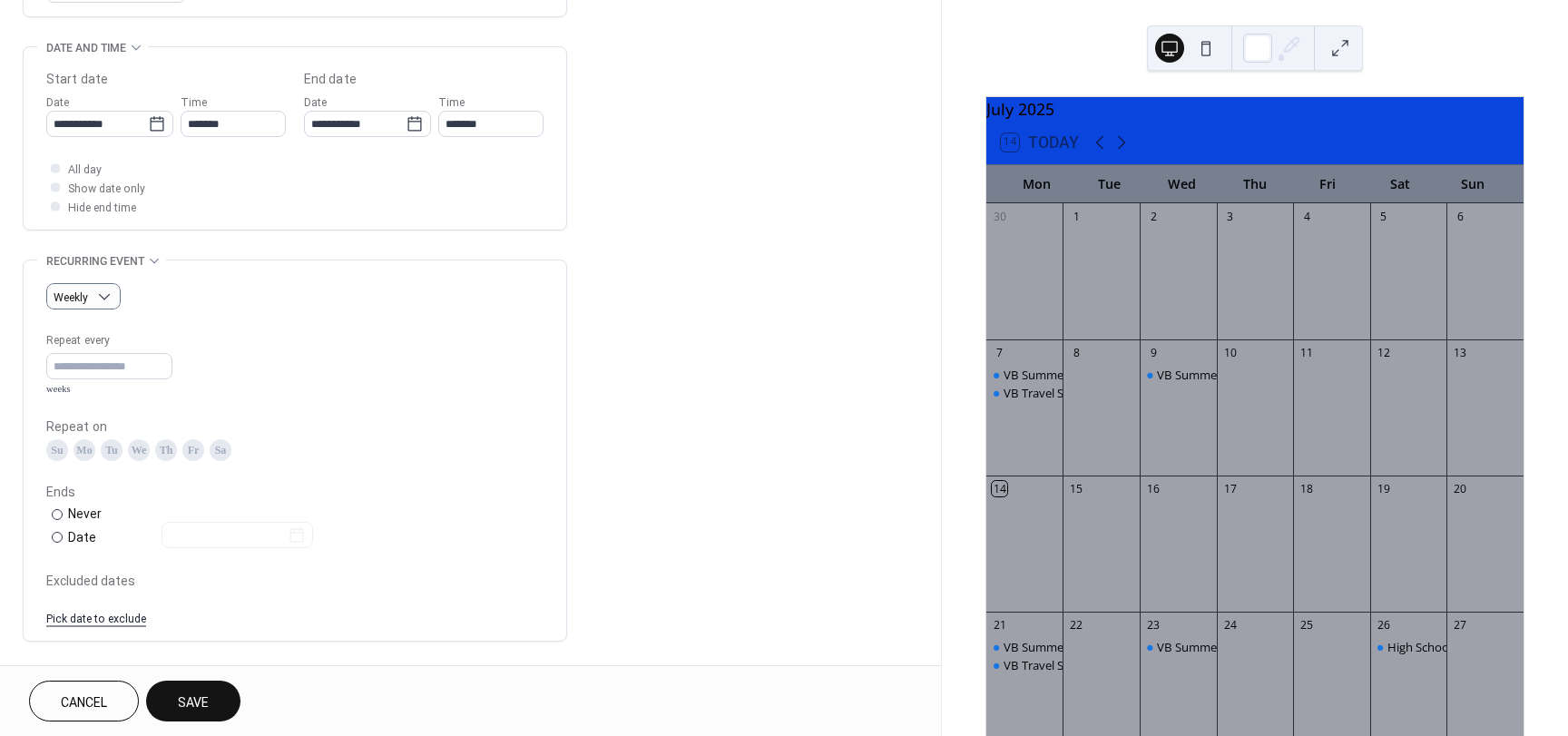 click on "We" at bounding box center (139, 450) 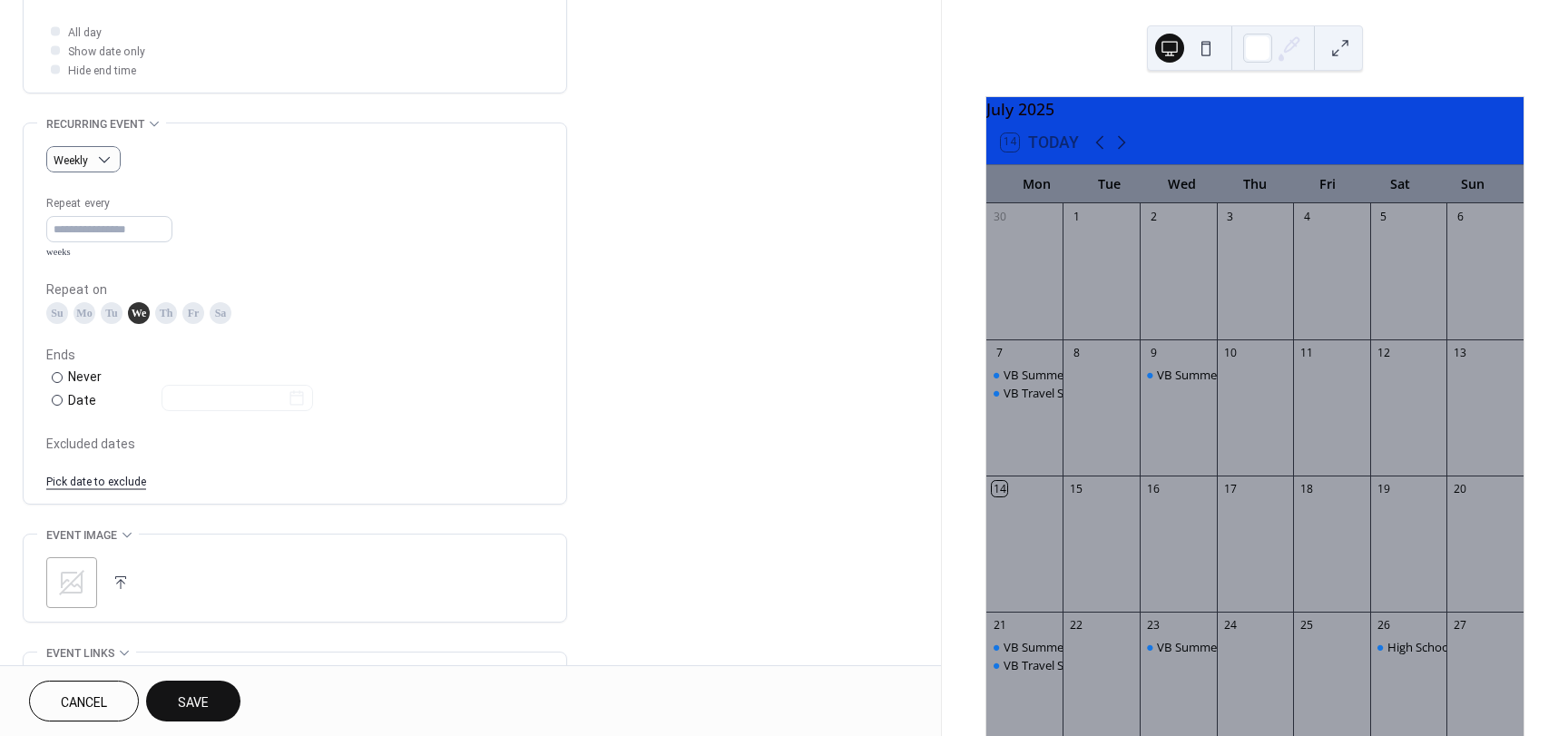 scroll, scrollTop: 817, scrollLeft: 0, axis: vertical 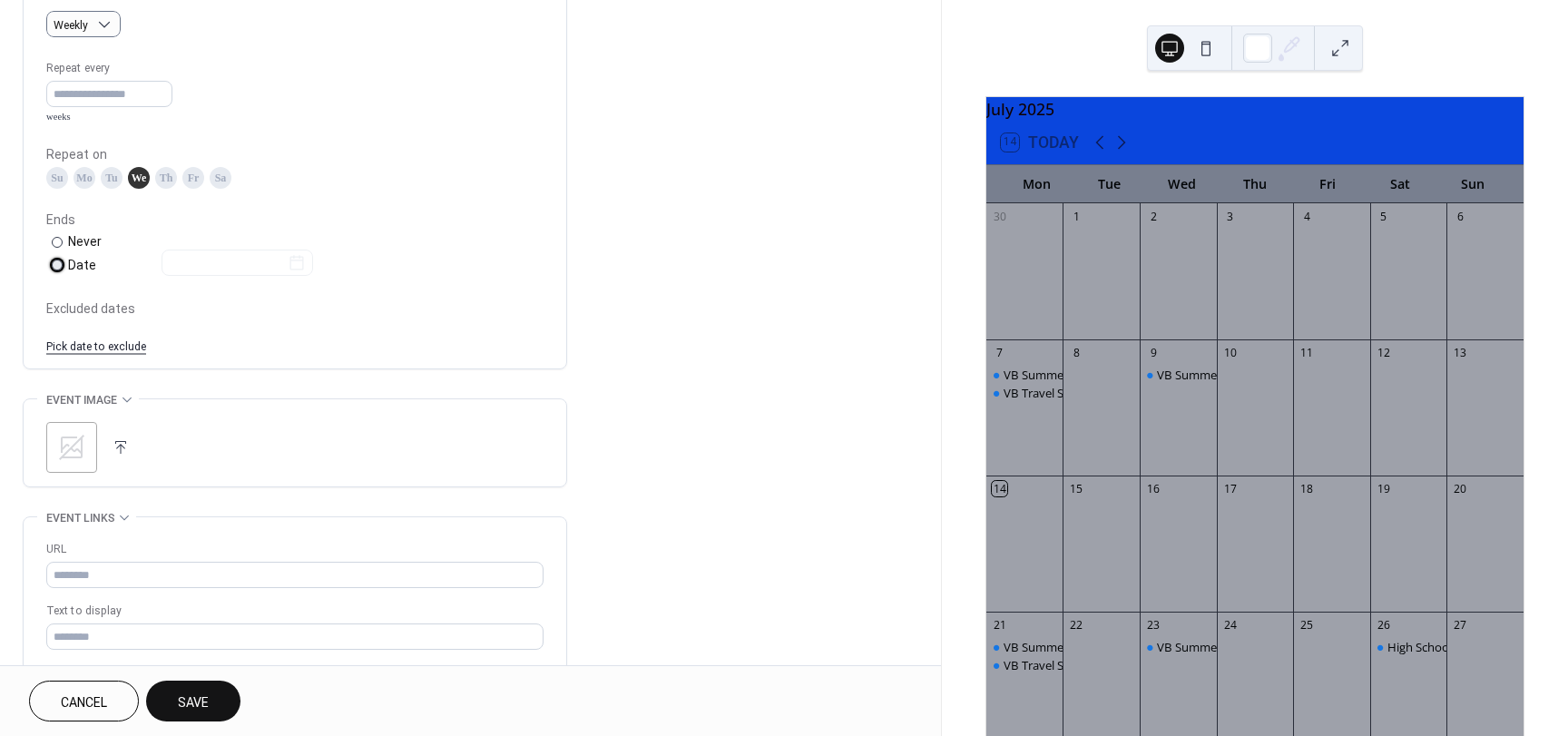 click at bounding box center (226, 264) 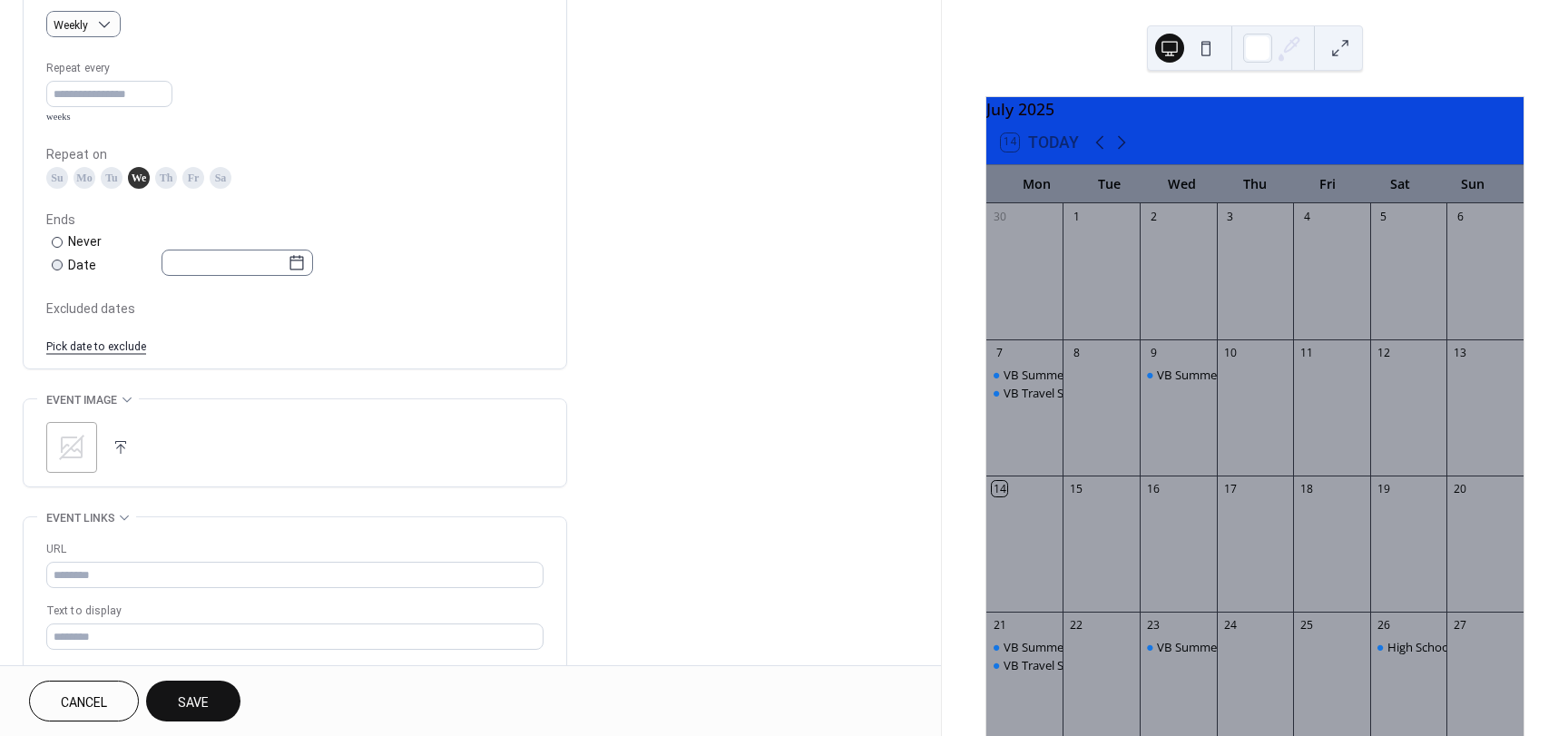 click 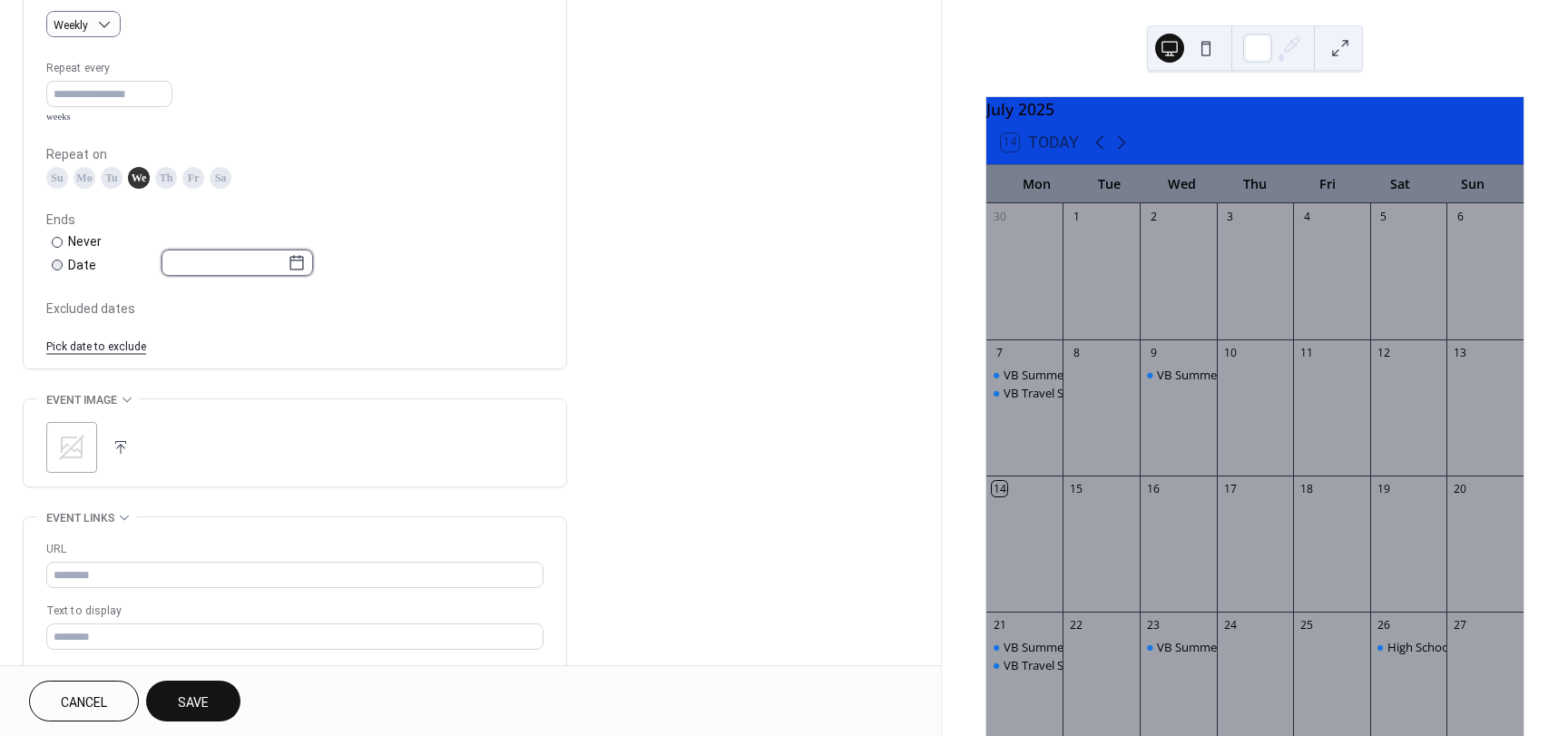 click at bounding box center (224, 262) 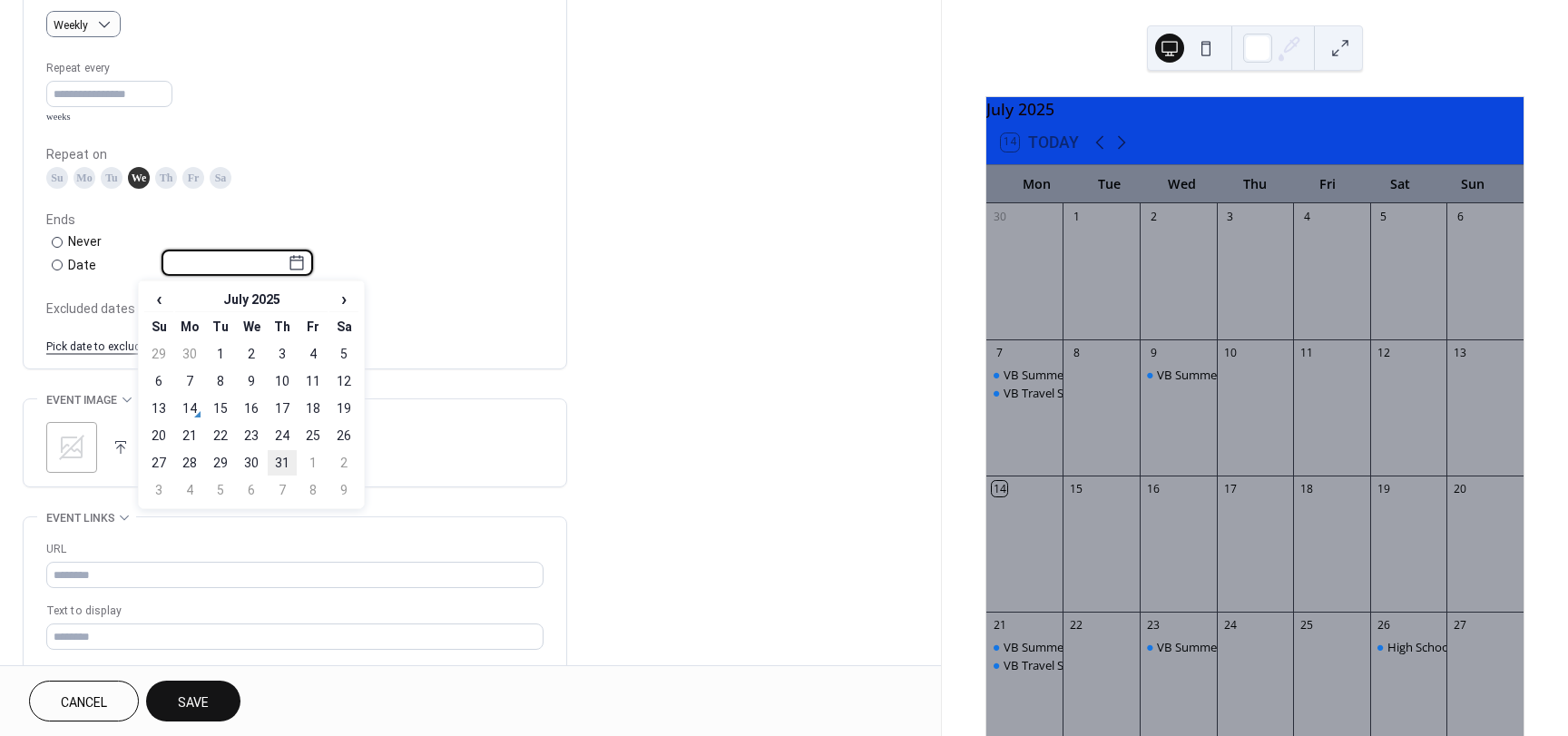click on "31" at bounding box center (282, 463) 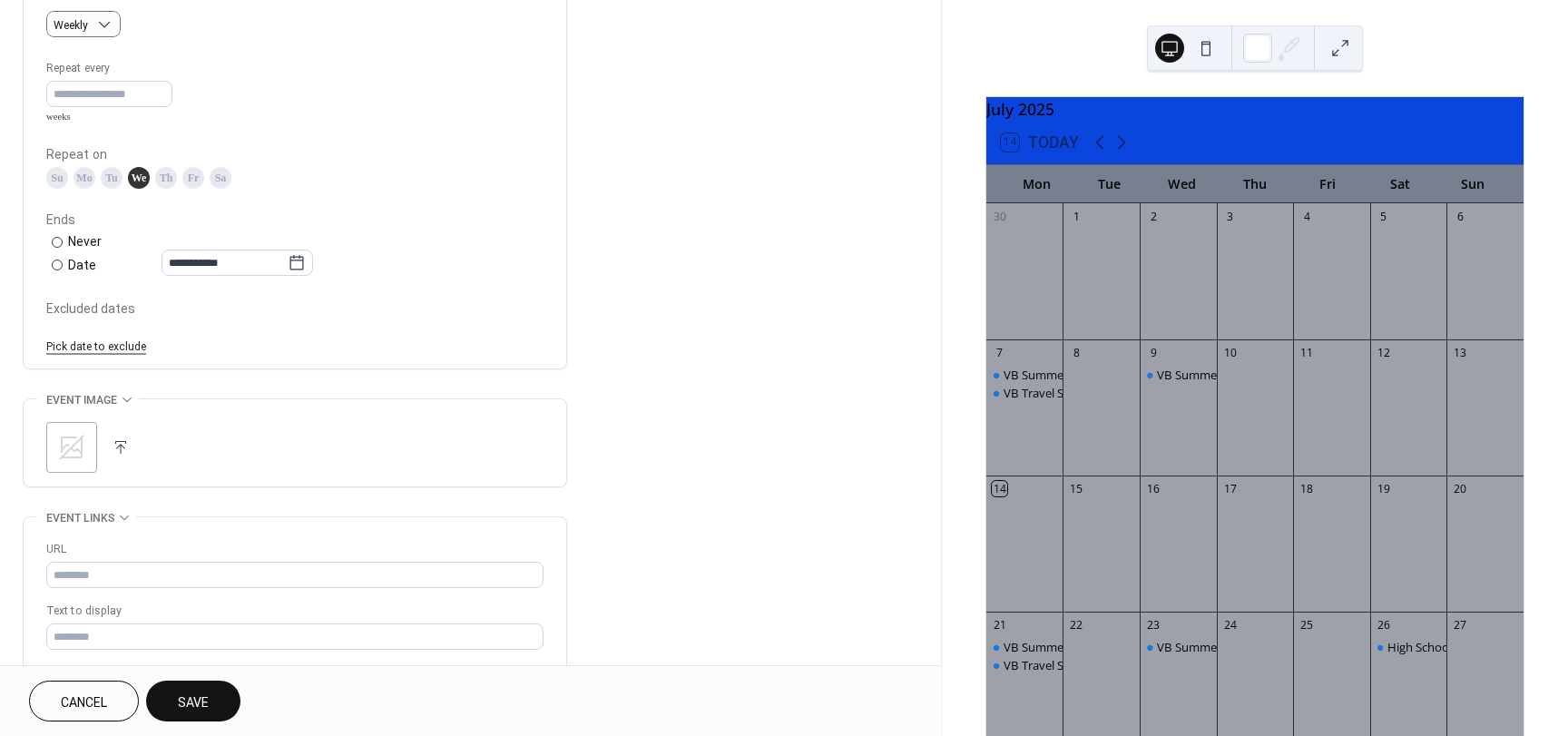 click on "Pick date to exclude" at bounding box center (96, 345) 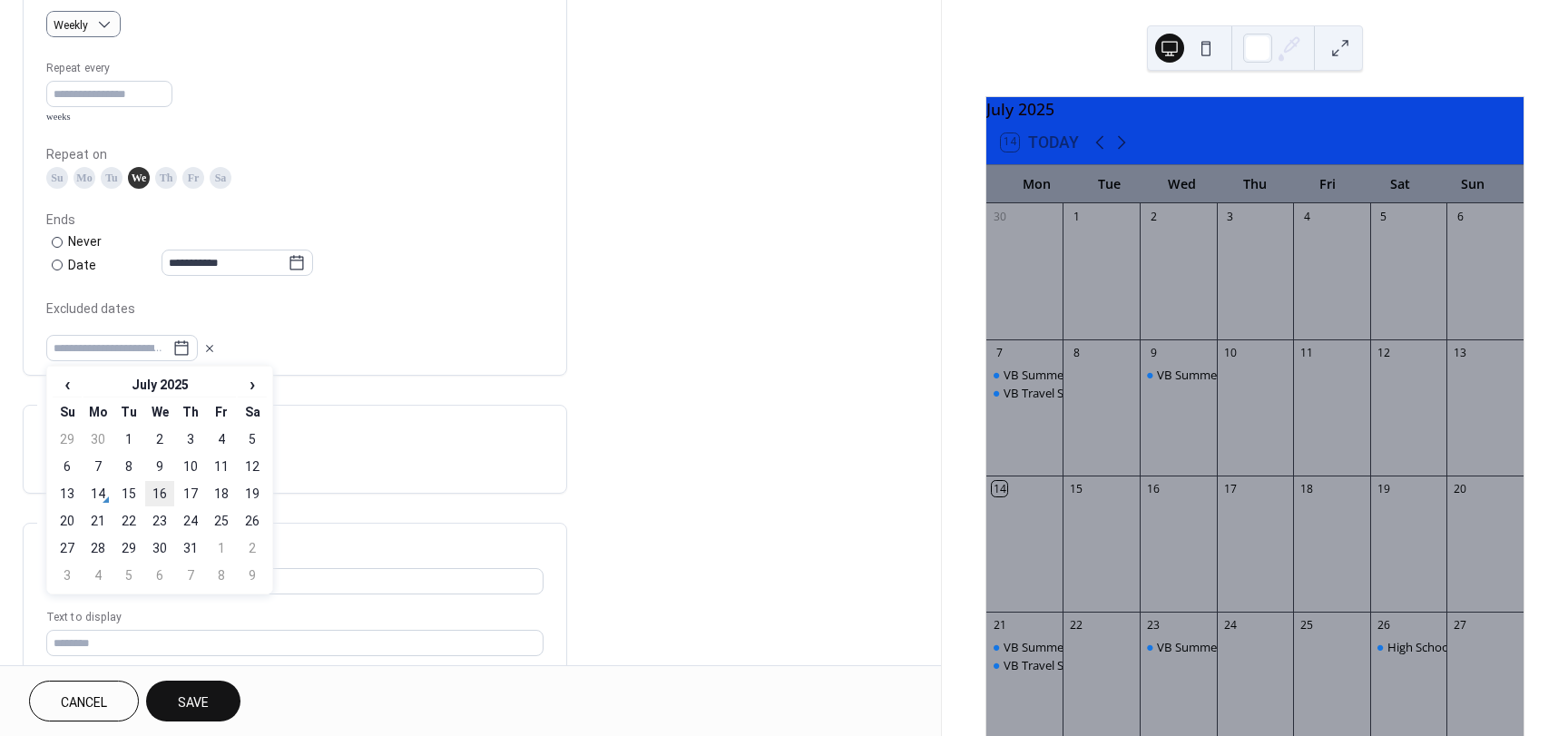 click on "16" at bounding box center (160, 494) 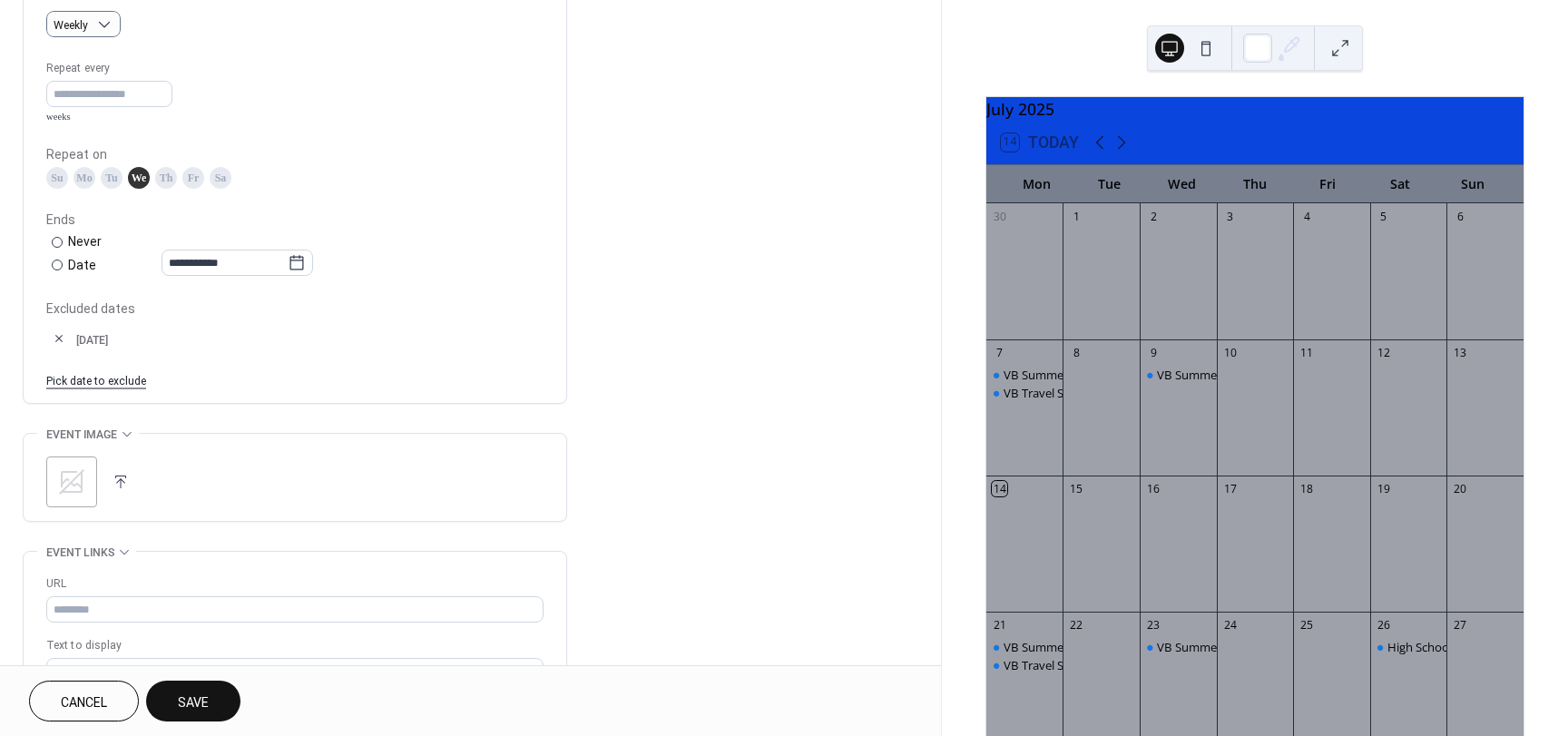 click at bounding box center [121, 482] 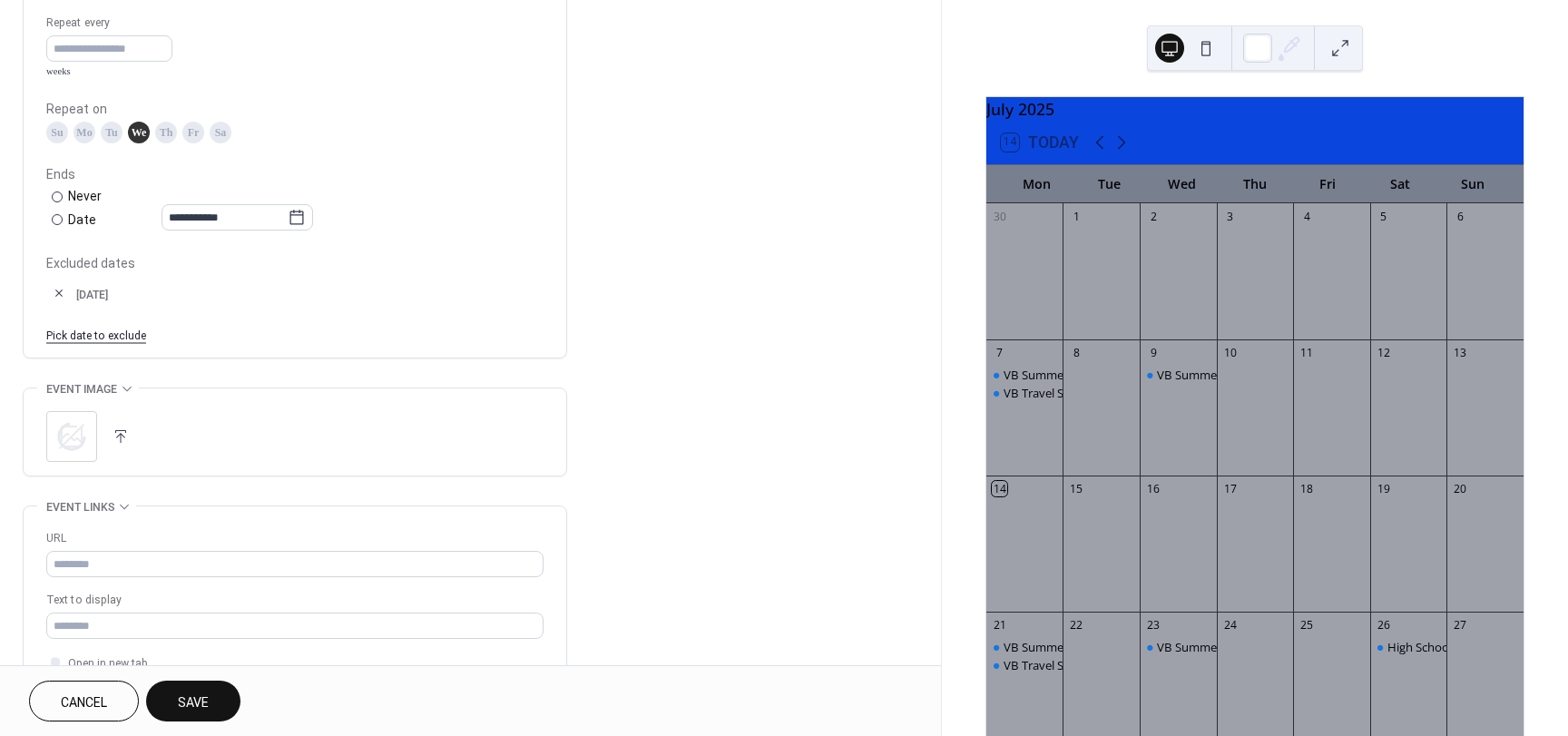 scroll, scrollTop: 1035, scrollLeft: 0, axis: vertical 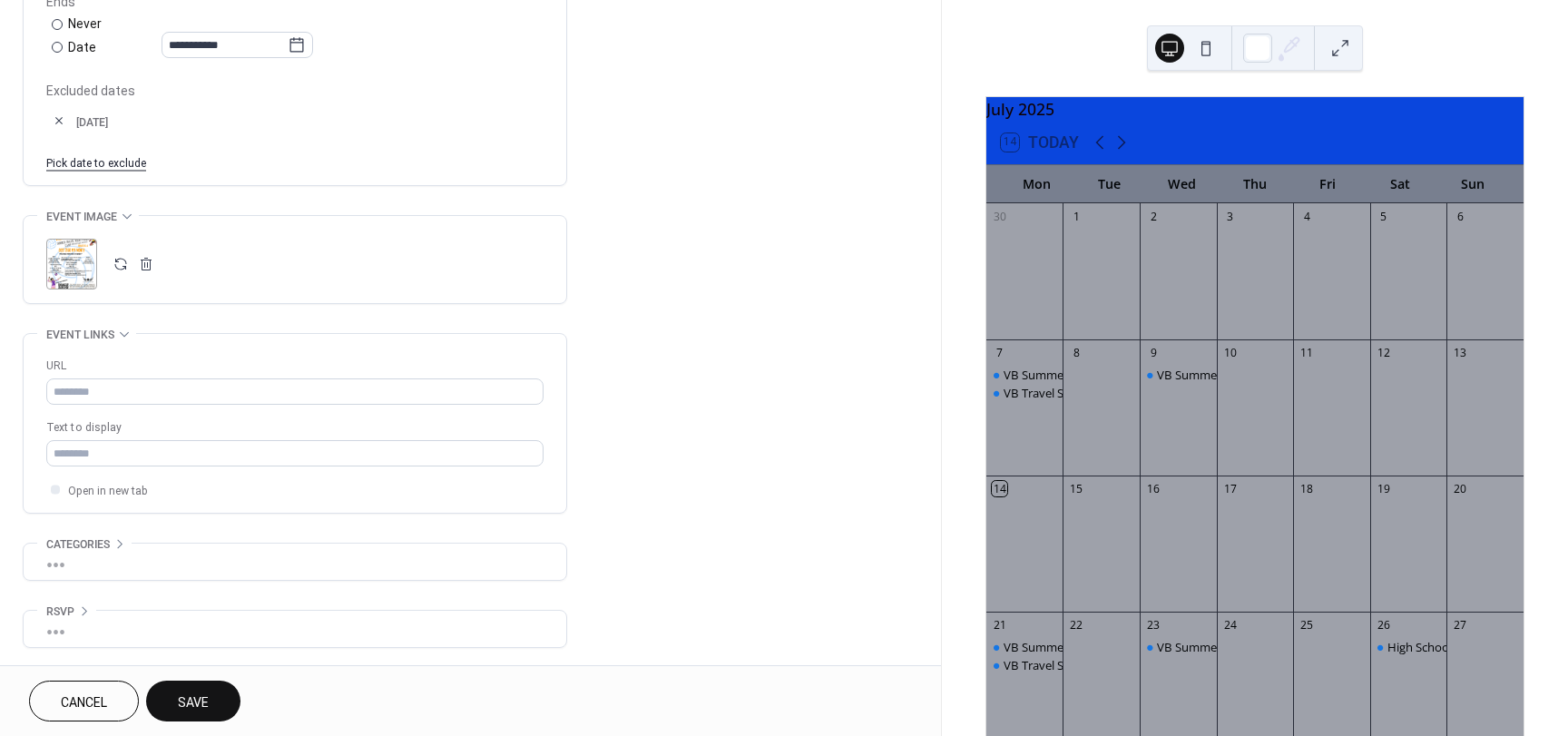click on "Save" at bounding box center (193, 702) 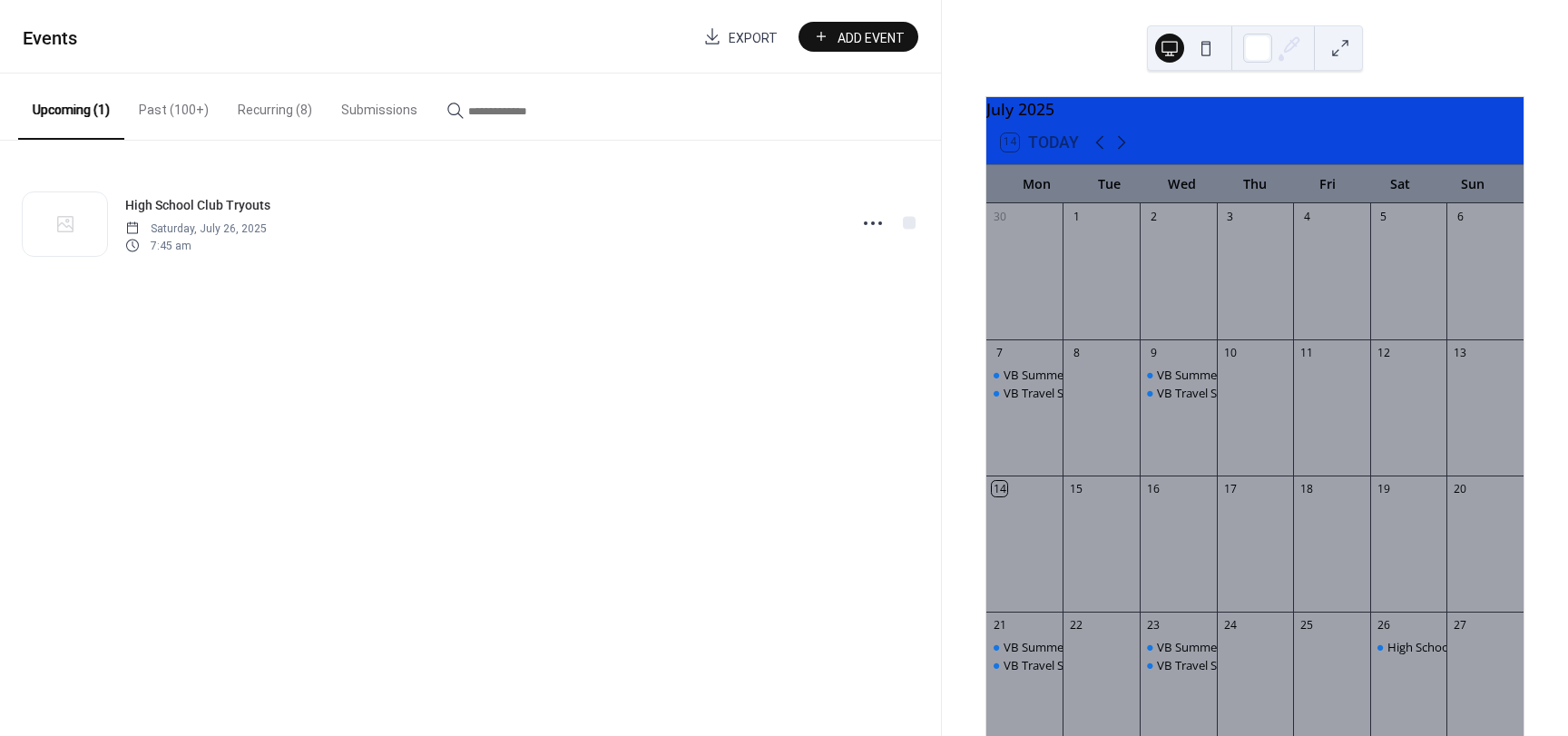 click on "Recurring (8)" at bounding box center (275, 105) 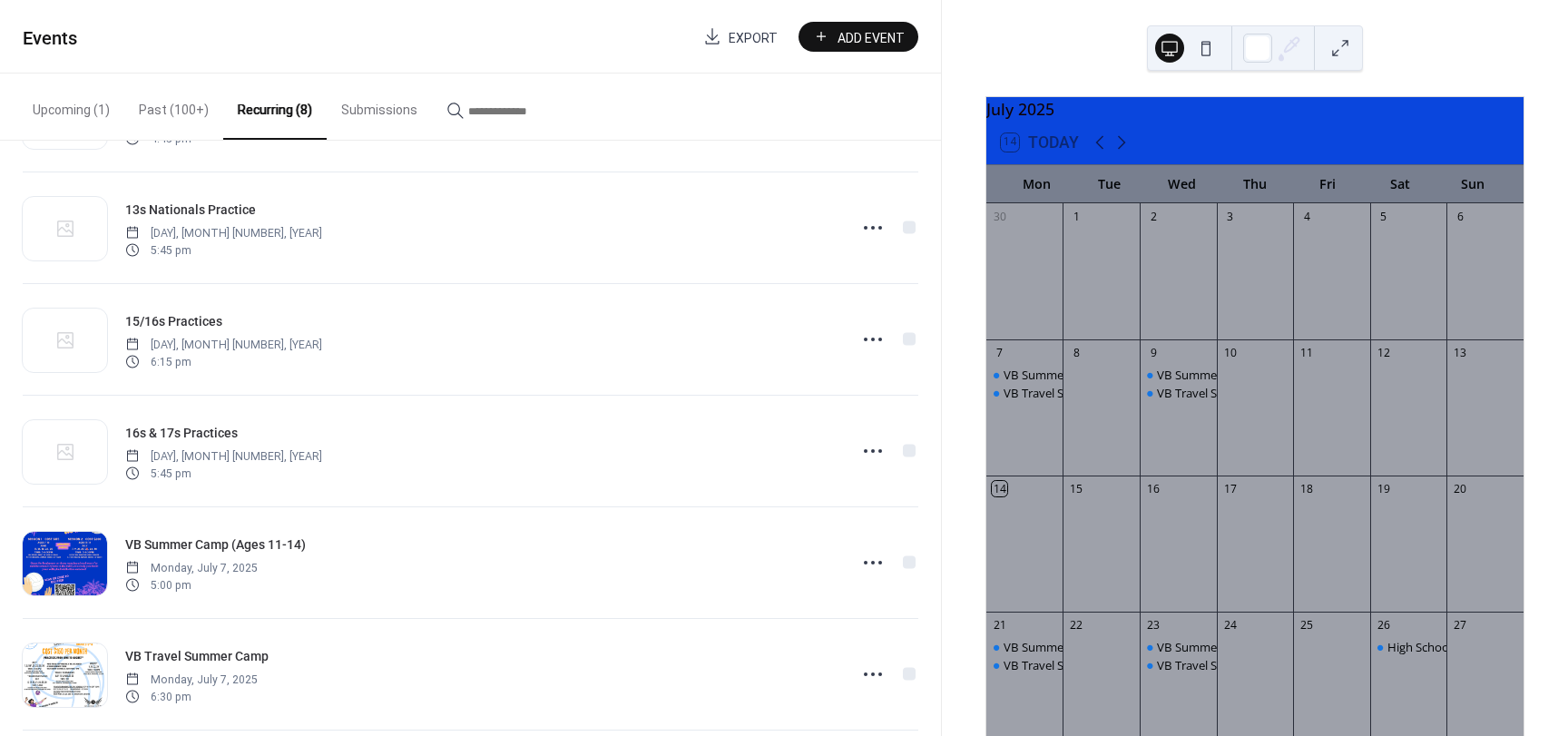 scroll, scrollTop: 351, scrollLeft: 0, axis: vertical 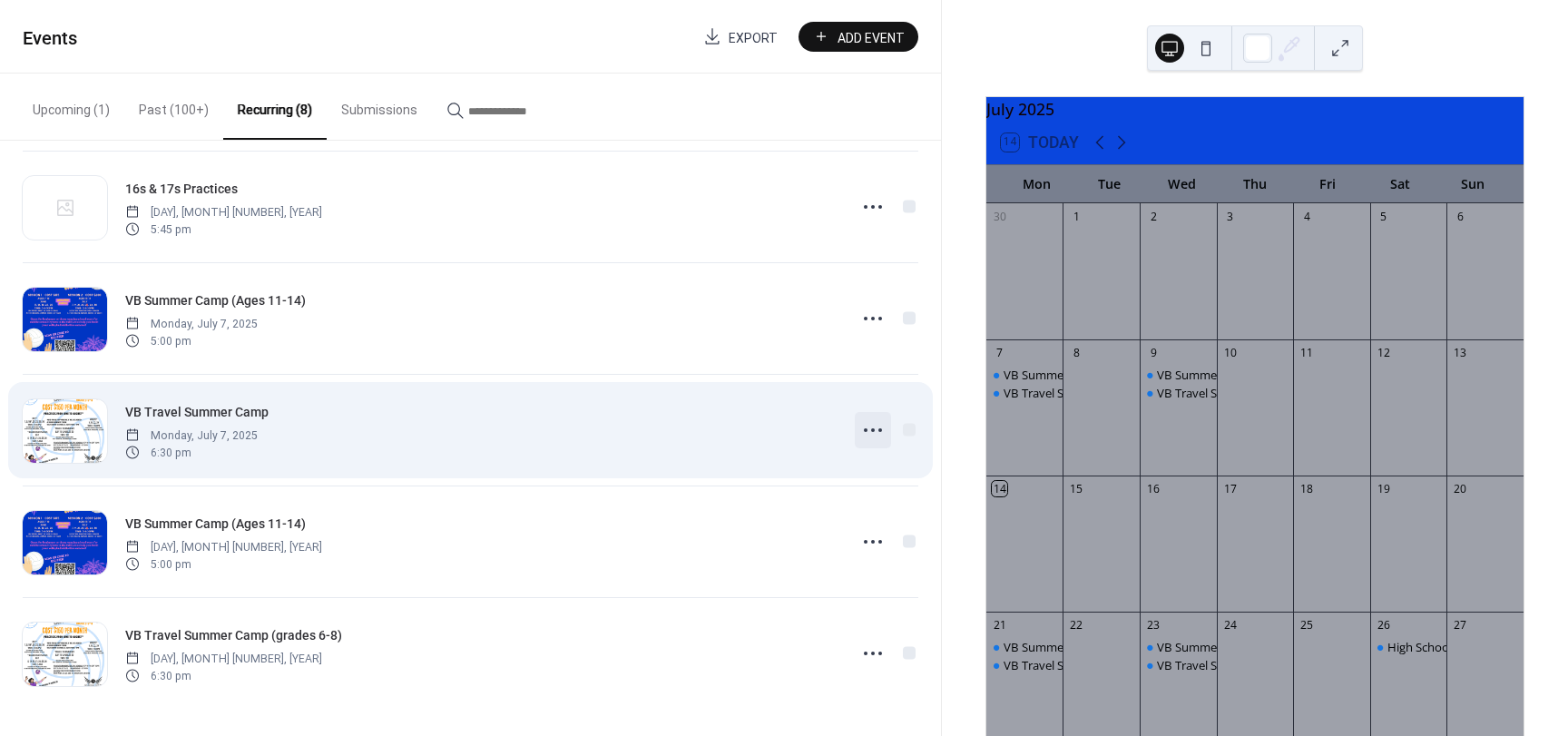 click 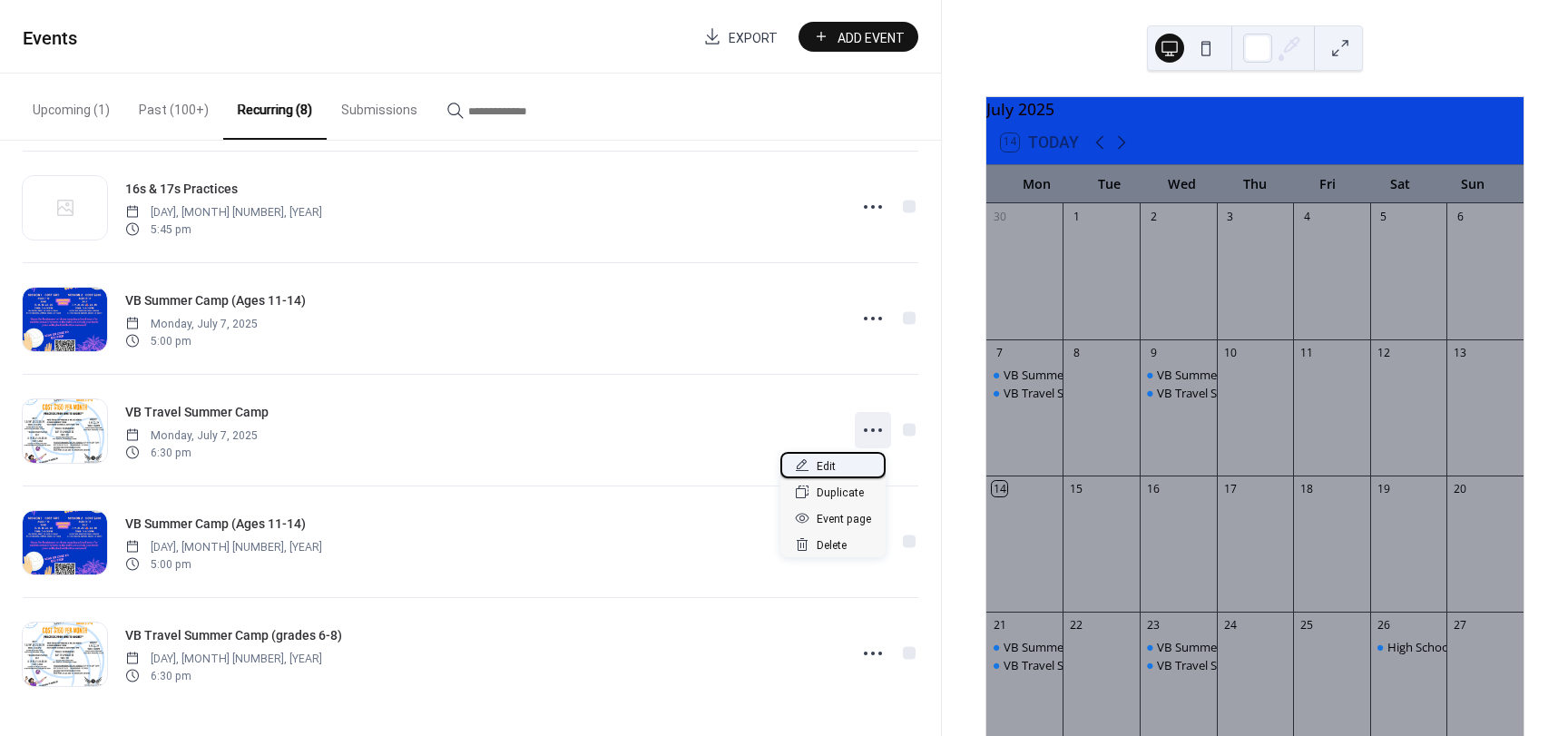 click on "Edit" at bounding box center [826, 466] 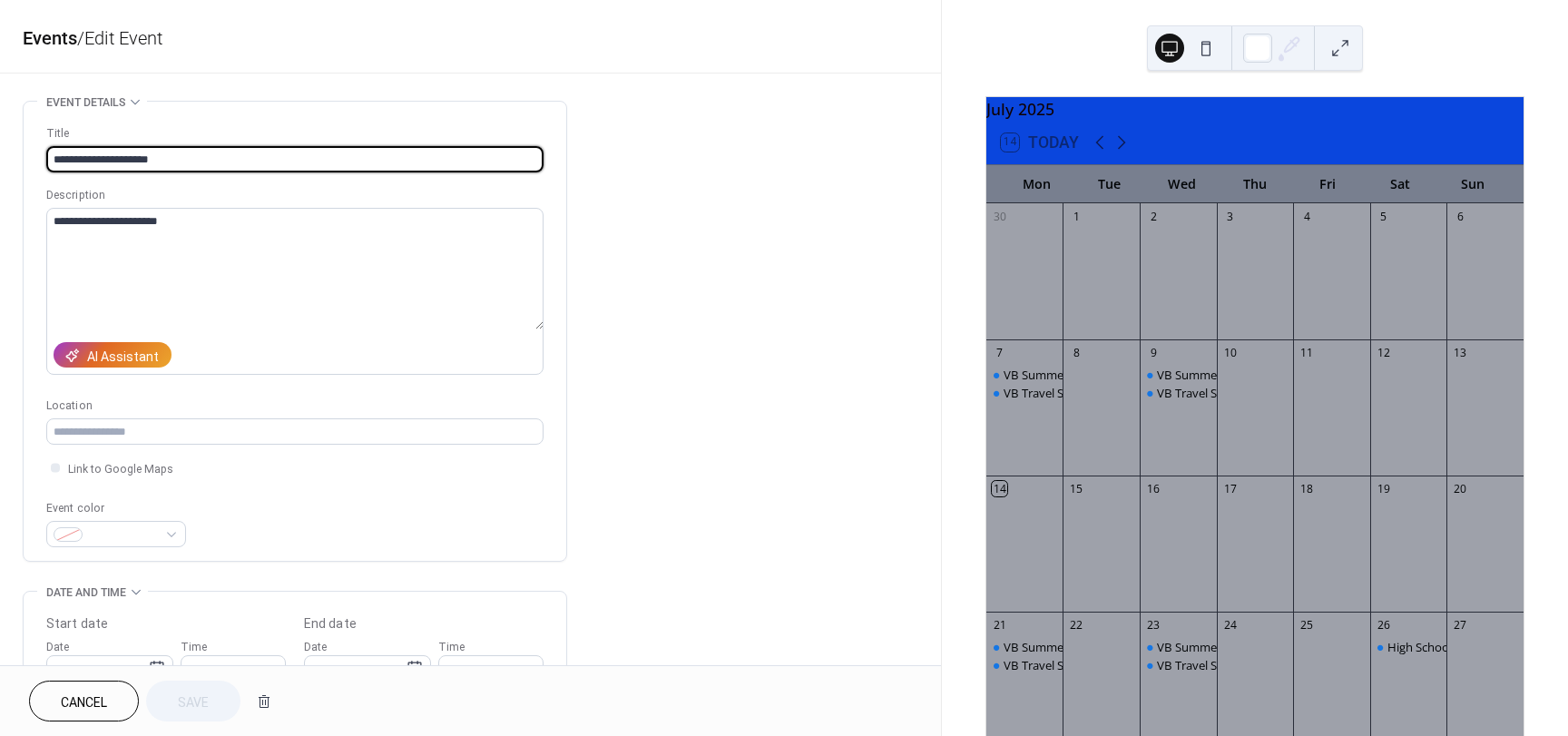 click on "**********" at bounding box center (295, 159) 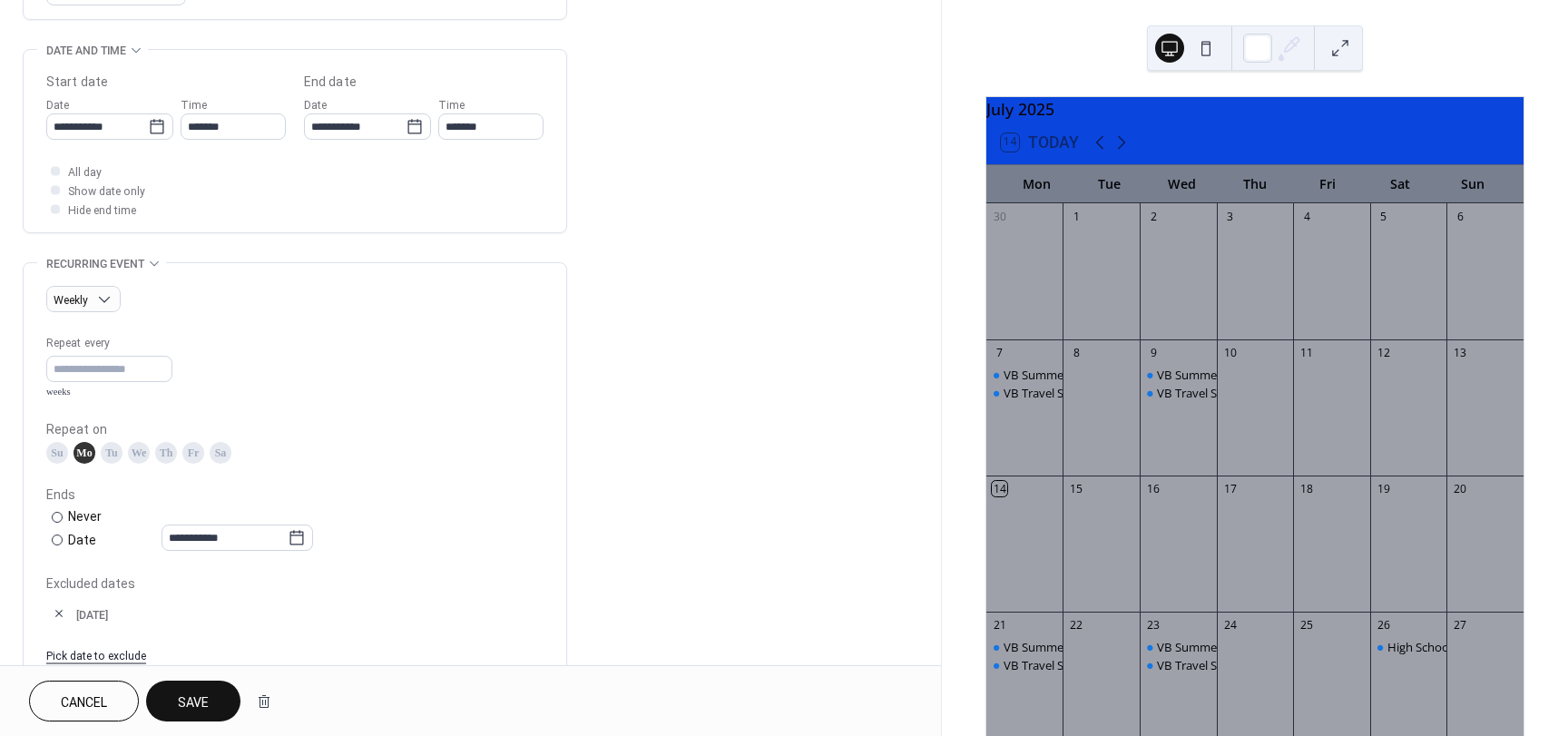 scroll, scrollTop: 545, scrollLeft: 0, axis: vertical 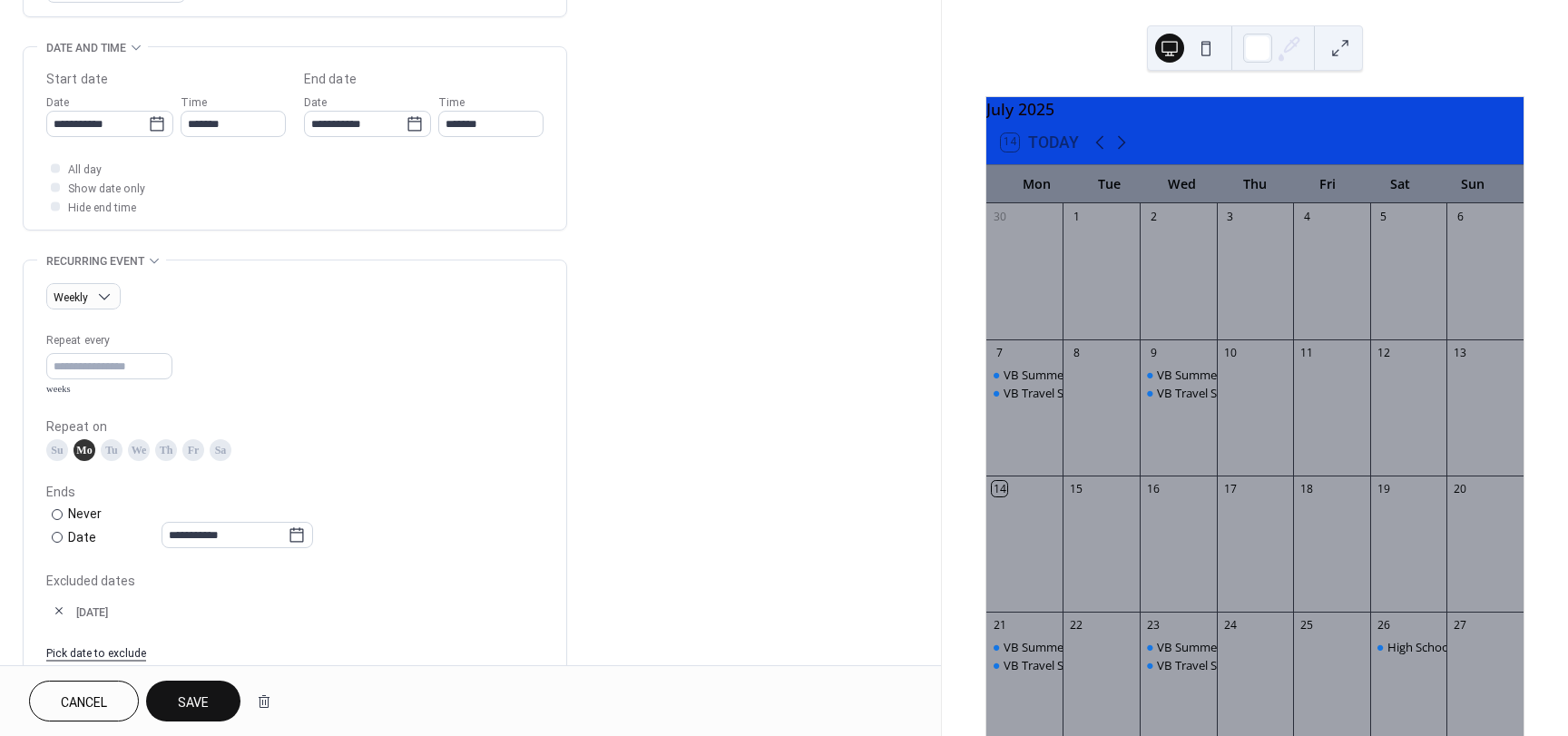 type on "**********" 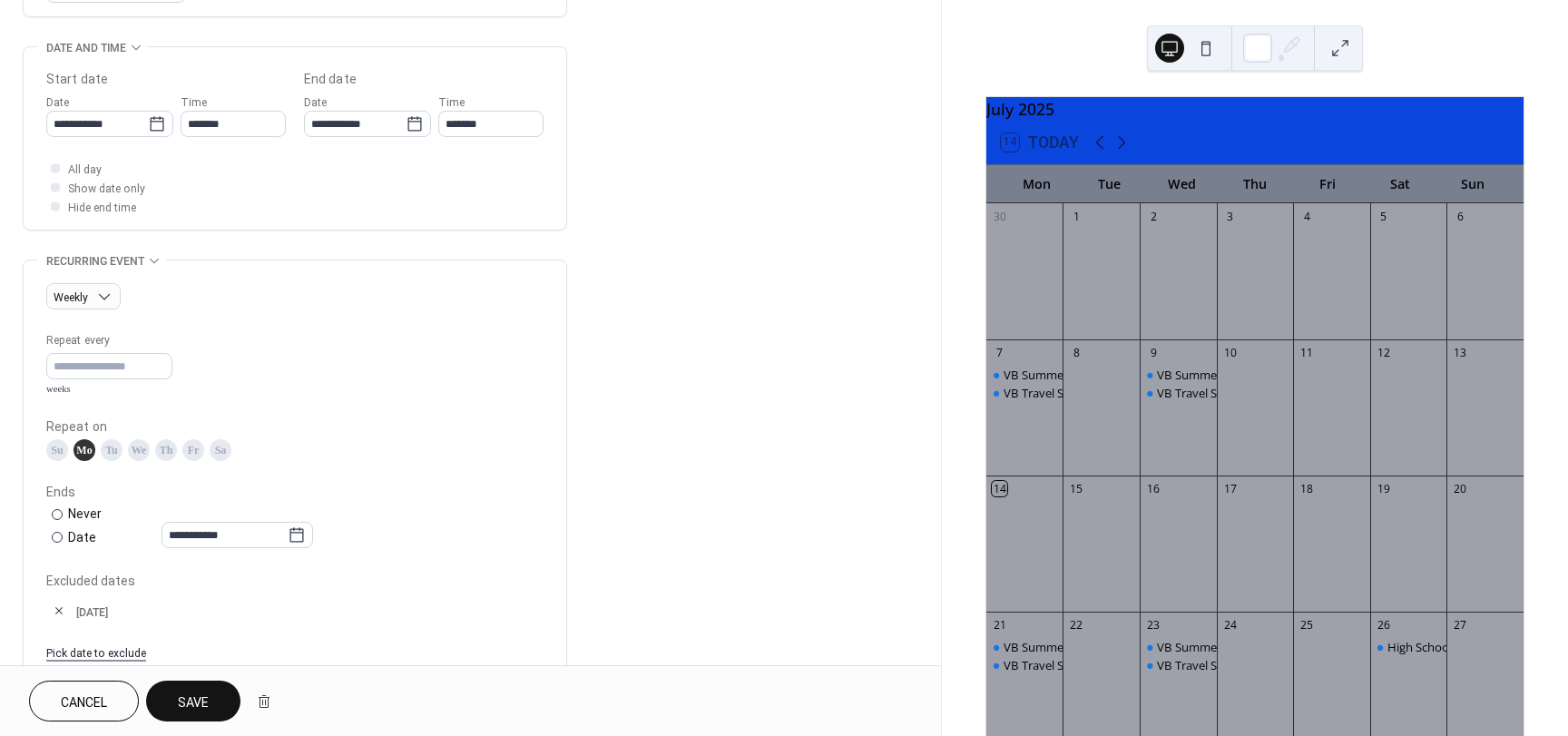click on "Save" at bounding box center [193, 701] 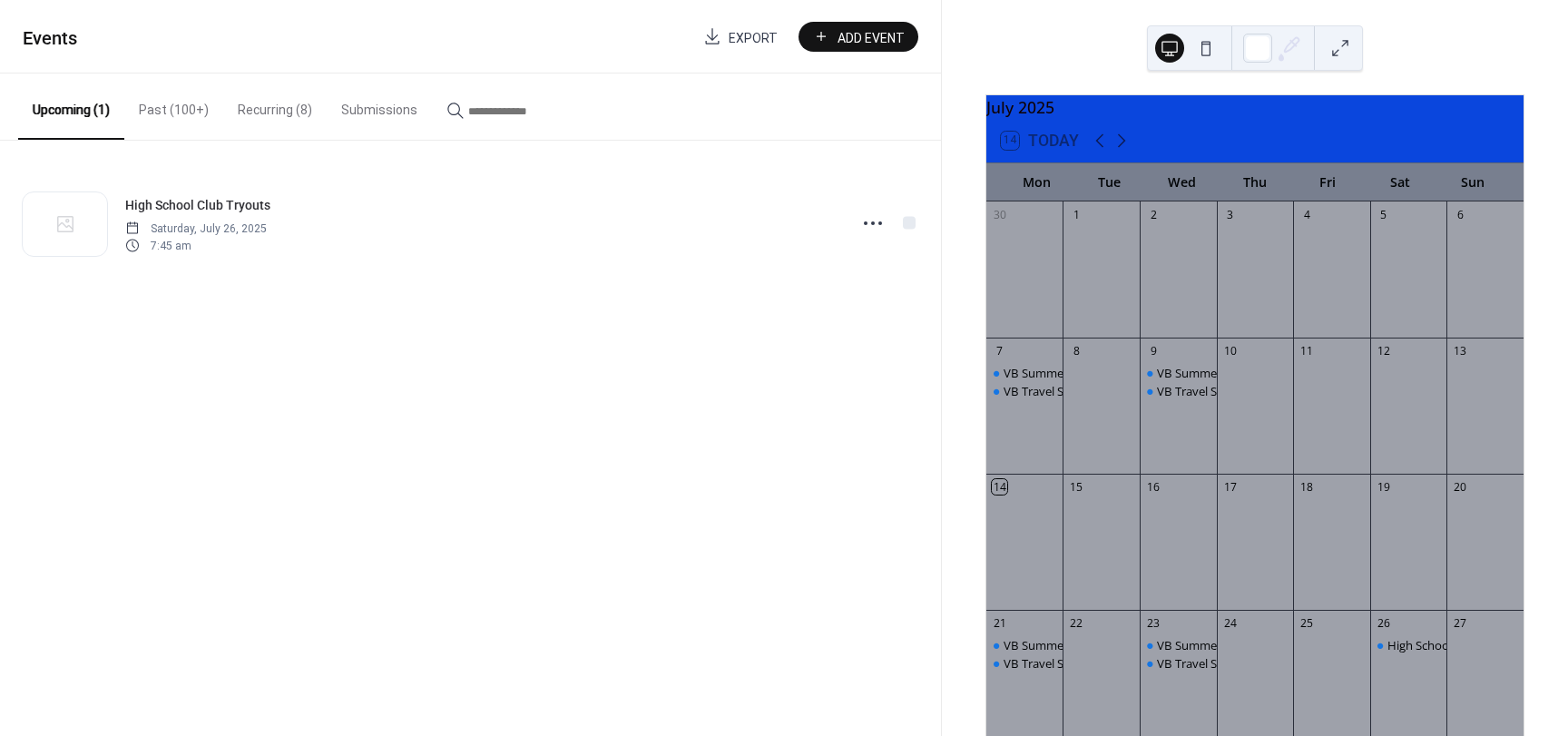 scroll, scrollTop: 0, scrollLeft: 0, axis: both 